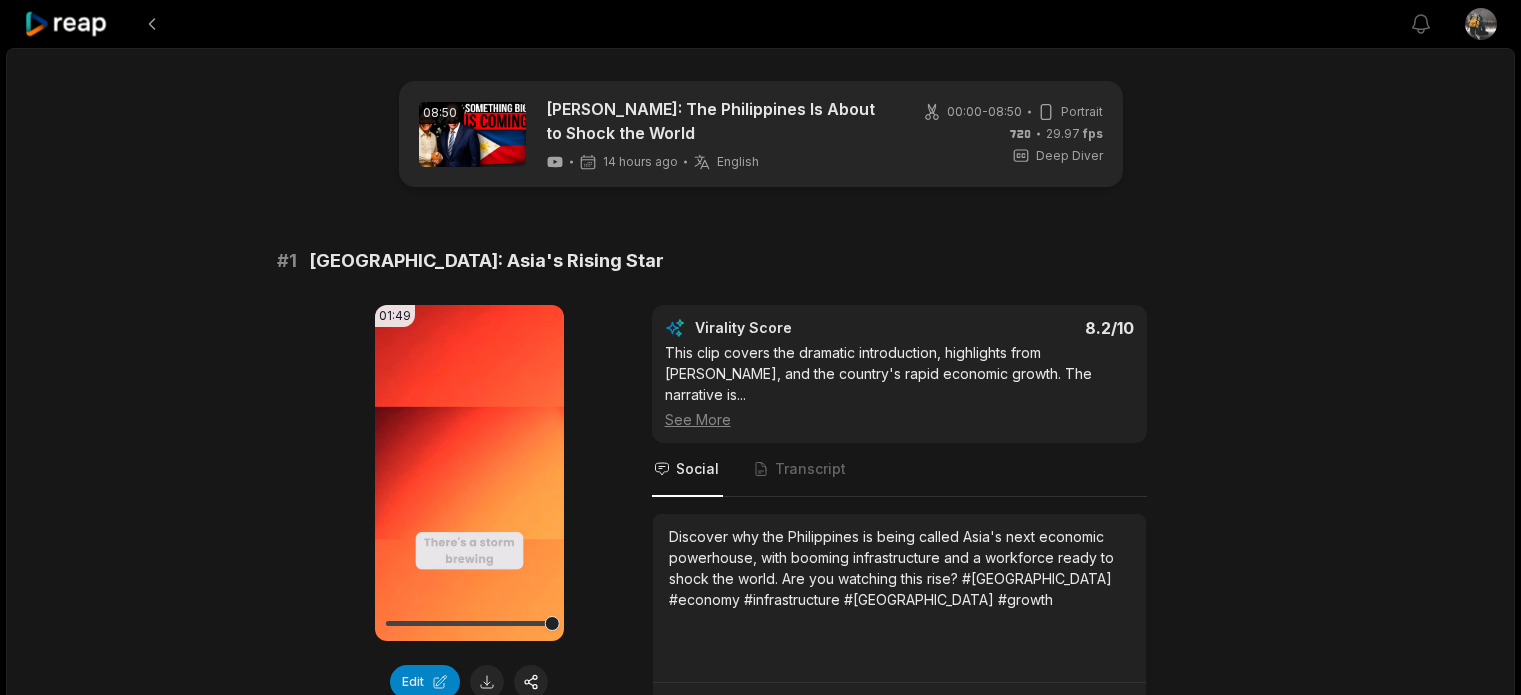 scroll, scrollTop: 2351, scrollLeft: 0, axis: vertical 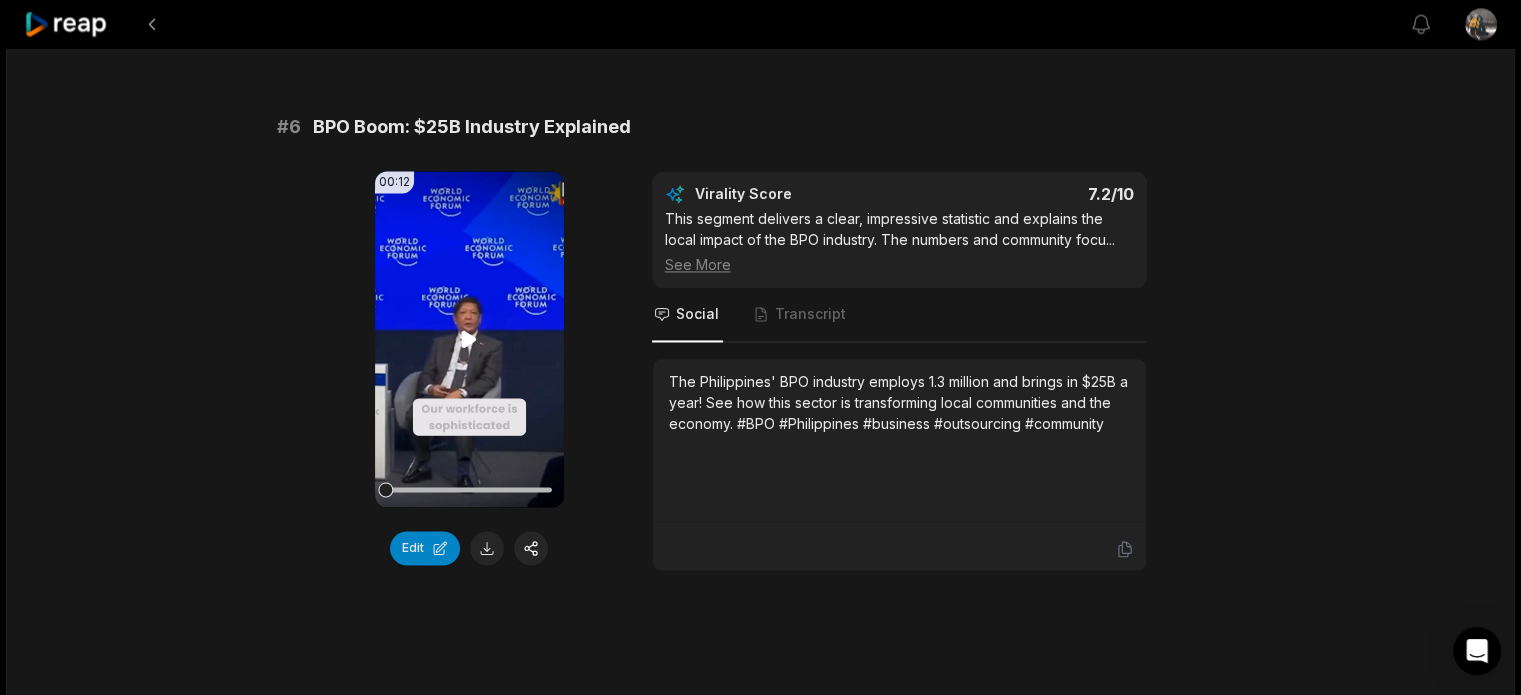 click on "Your browser does not support mp4 format." at bounding box center [469, 339] 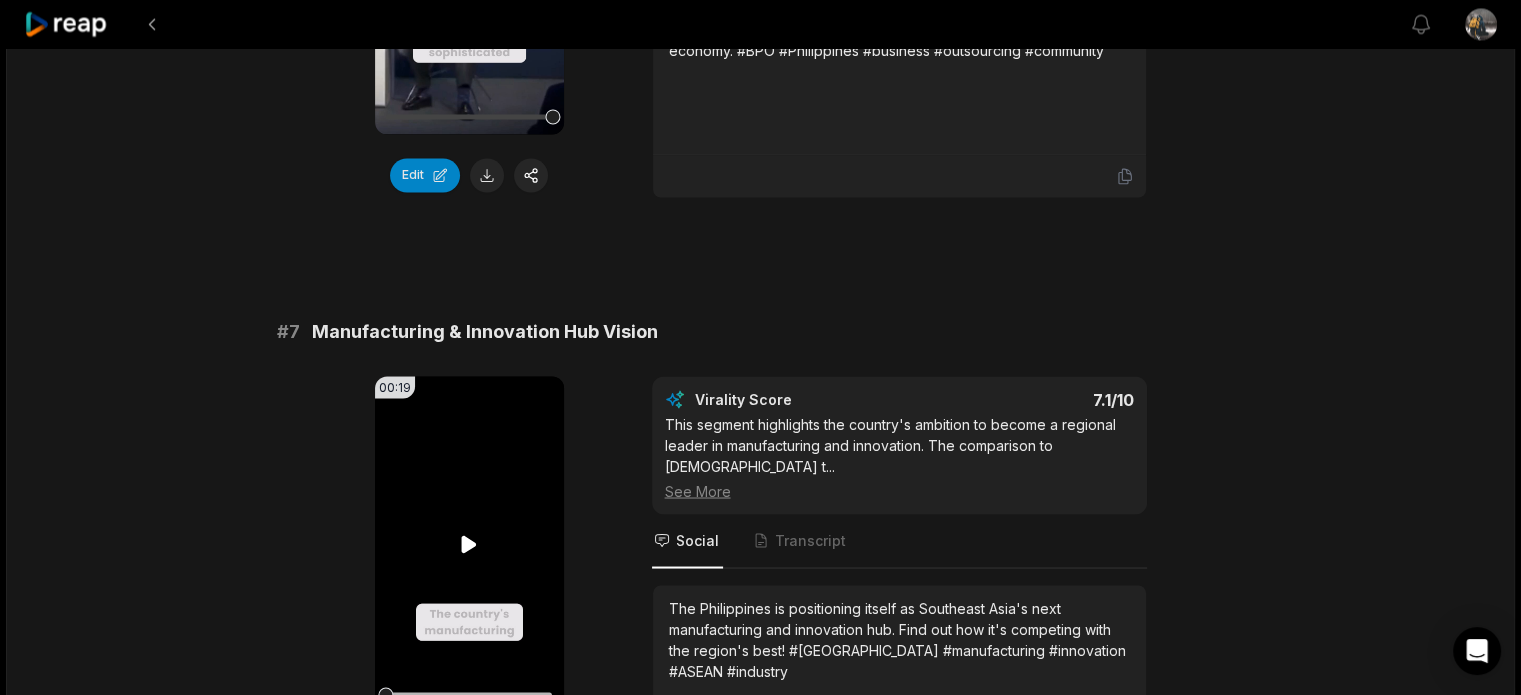 scroll, scrollTop: 3600, scrollLeft: 0, axis: vertical 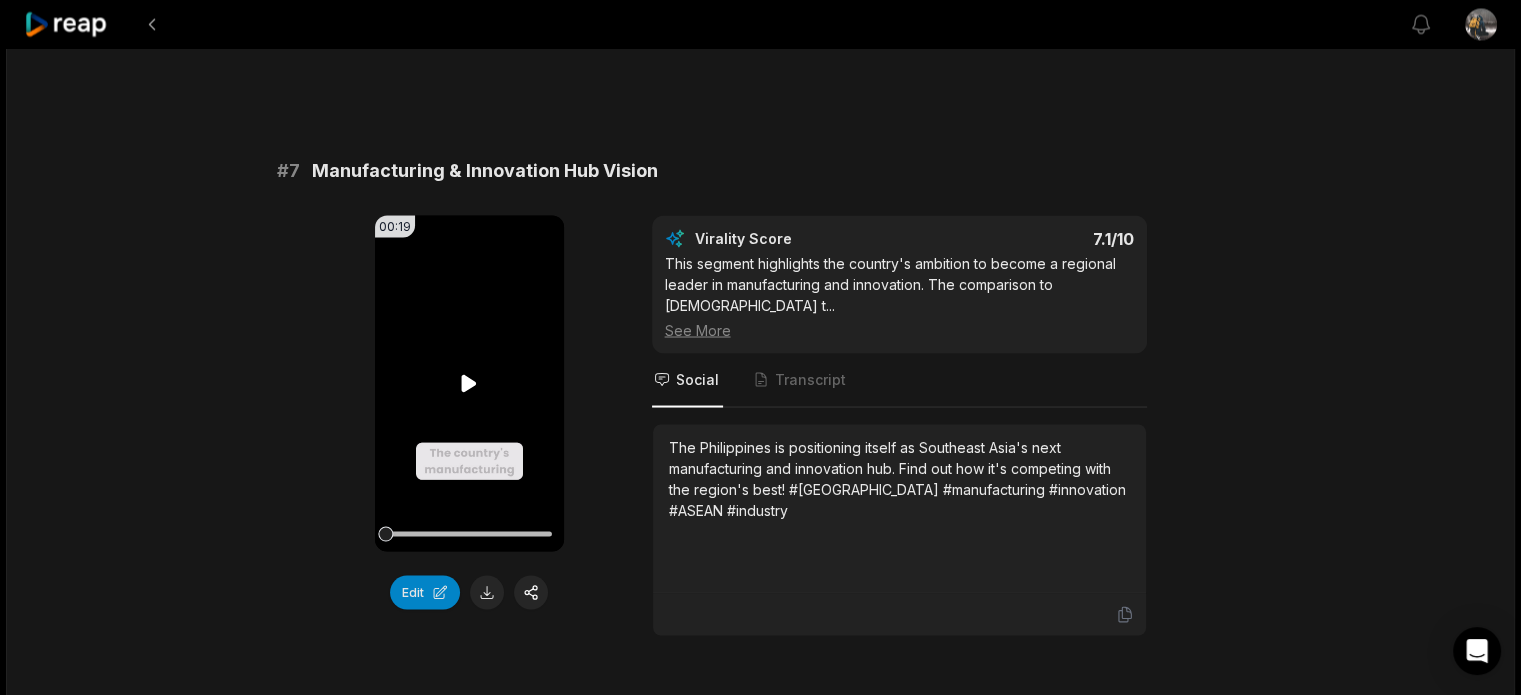 click on "Your browser does not support mp4 format." at bounding box center (469, 383) 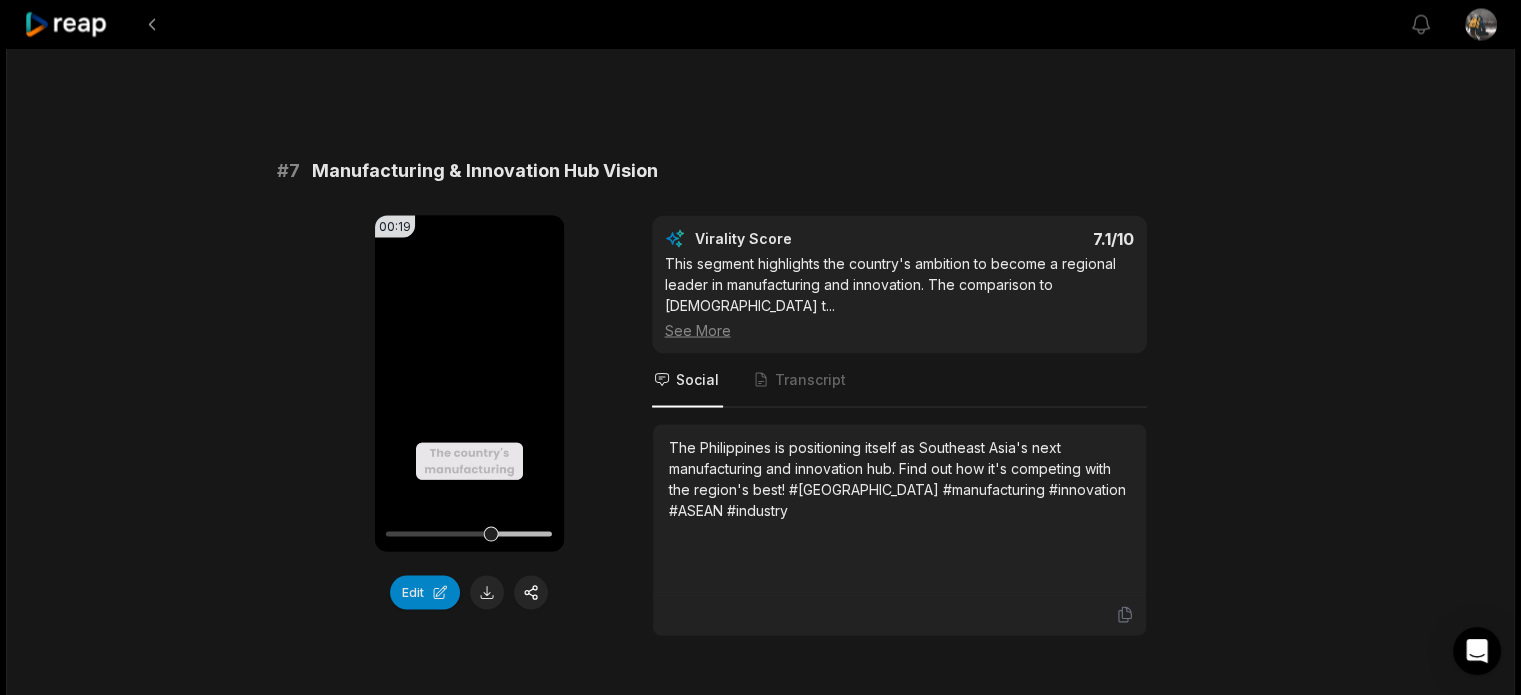click on "08:50 David Malpass: The Philippines Is About to Shock the World 15 hours ago English en 00:00  -  08:50 Portrait 29.97   fps Deep Diver # 1 Philippines: Asia's Rising Star 01:49 Your browser does not support mp4 format. Edit Virality Score 8.2 /10 This clip covers the dramatic introduction, highlights from David Malpass, and the country's rapid economic growth. The narrative is  ...   See More Social Transcript Discover why the Philippines is being called Asia's next economic powerhouse, with booming infrastructure and a workforce ready to shock the world. Are you watching this rise? #Philippines #economy #infrastructure #Asia #growth # 2 Can the Philippines Sustain Its Rise? 00:27 Your browser does not support mp4 format. Edit Virality Score 8 /10 This closing segment poses direct questions to the audience, inviting engagement and debate. The summary of strengths and risks, plus ...   See More Social Transcript # 3 The Workforce Powering Growth 00:31 Your browser does not support mp4 format. Edit 7.7 /10" at bounding box center [760, -495] 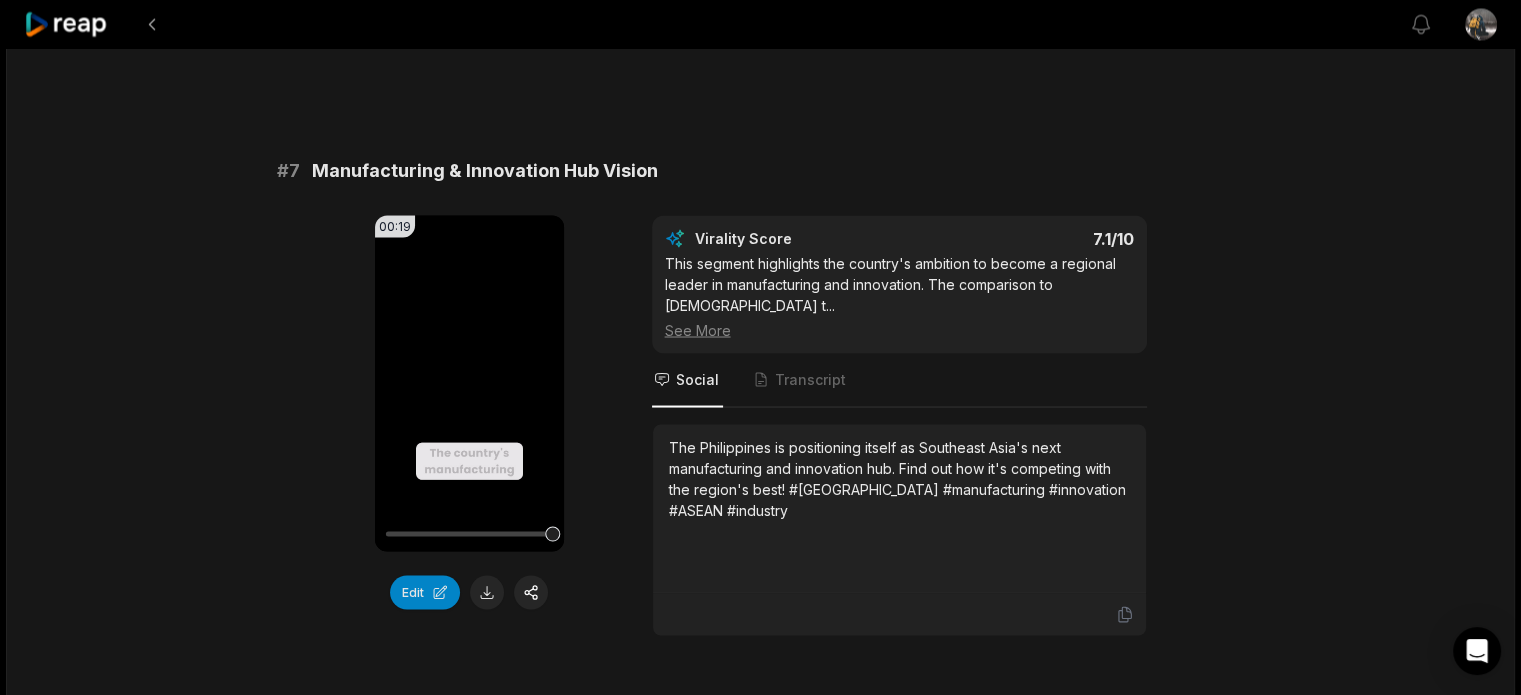 click on "Manufacturing & Innovation Hub Vision" at bounding box center (485, 171) 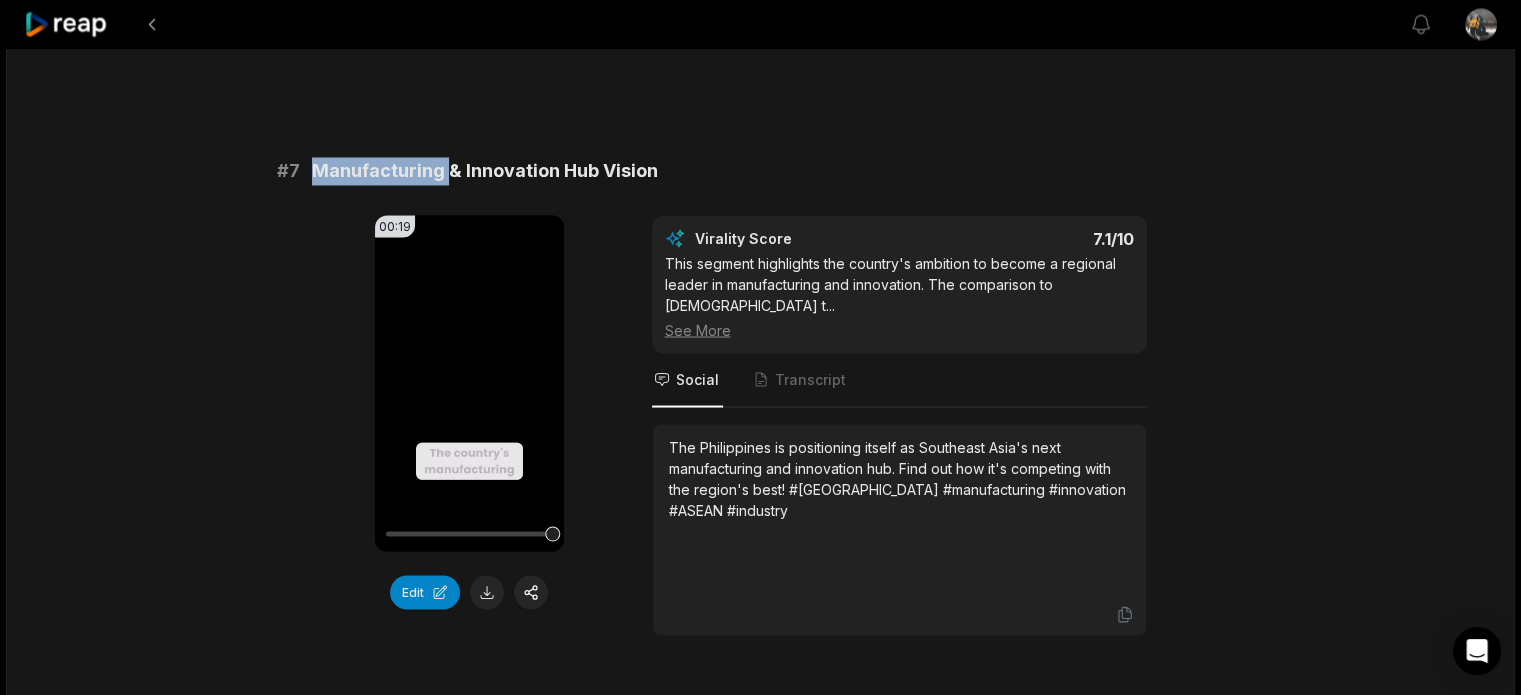click on "Manufacturing & Innovation Hub Vision" at bounding box center (485, 171) 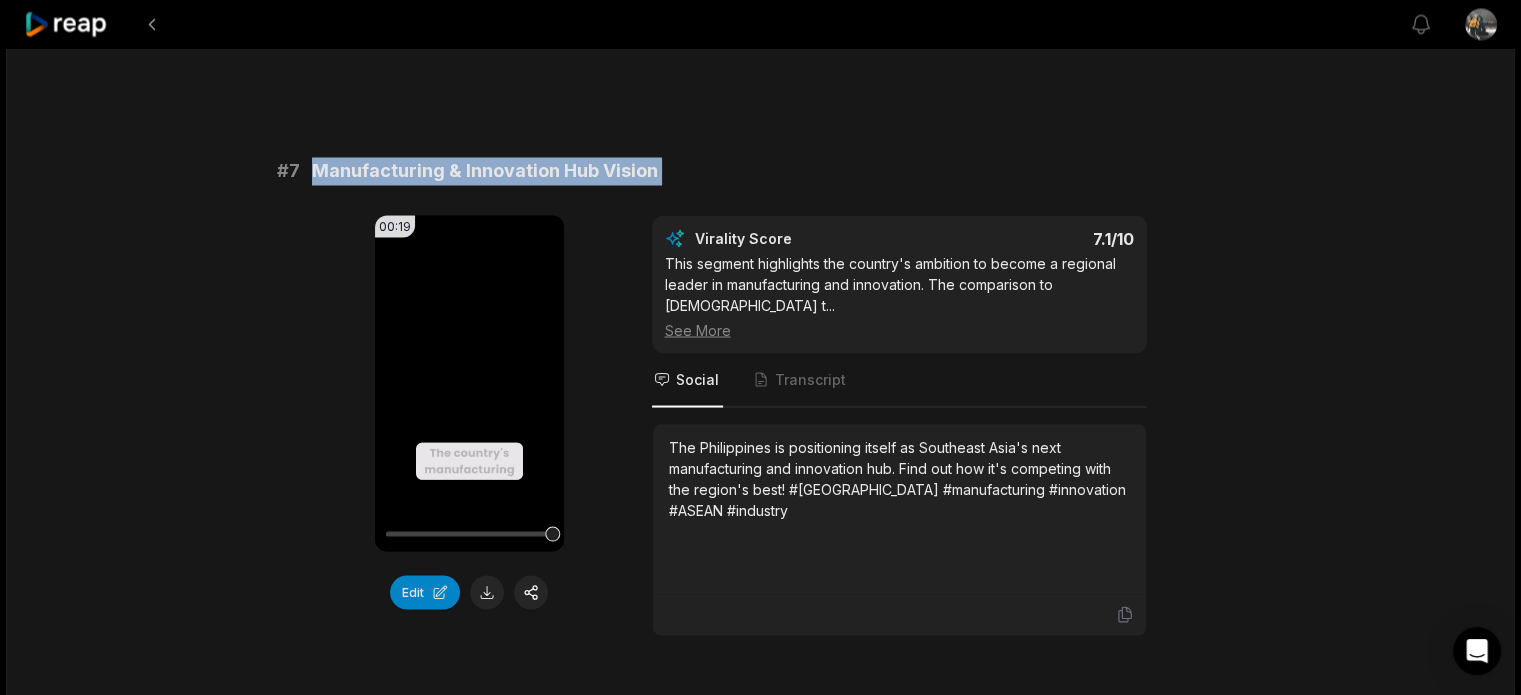 click on "Manufacturing & Innovation Hub Vision" at bounding box center (485, 171) 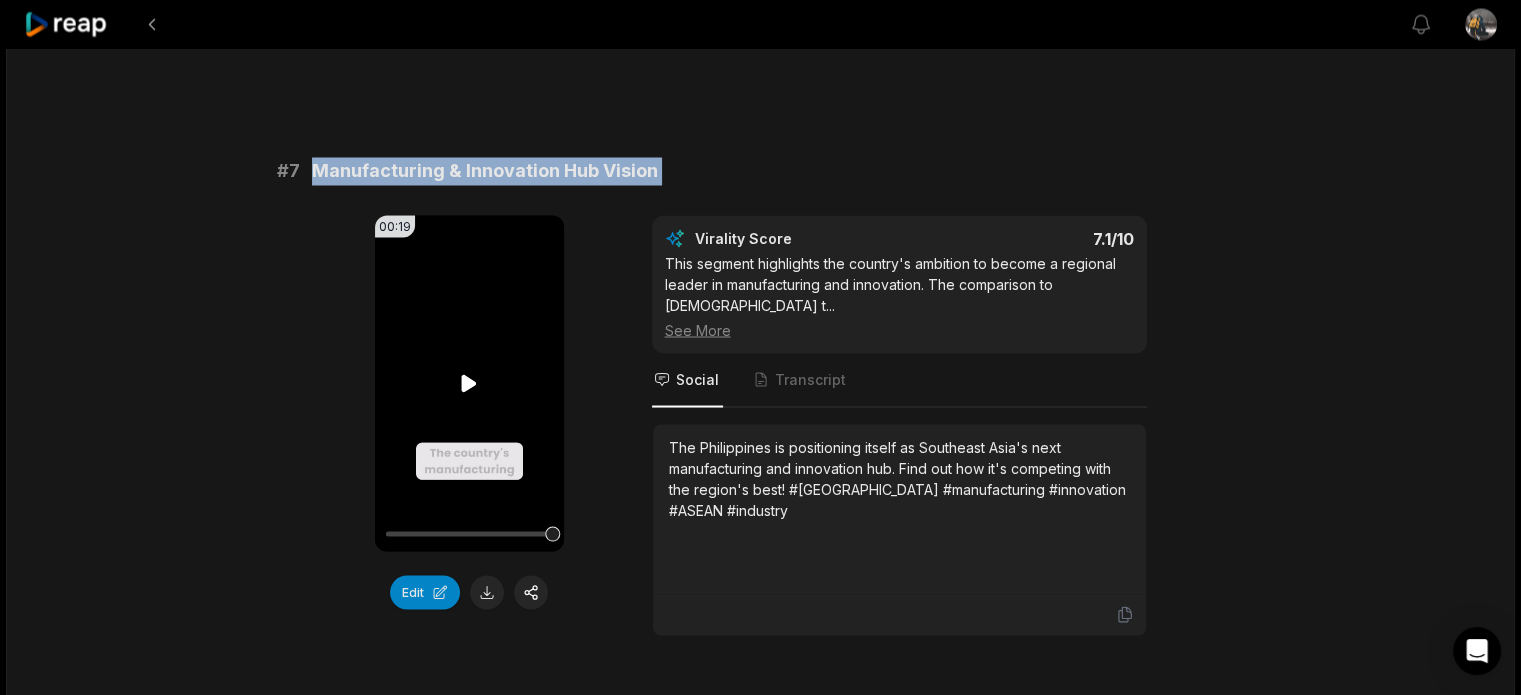 copy on "Manufacturing & Innovation Hub Vision" 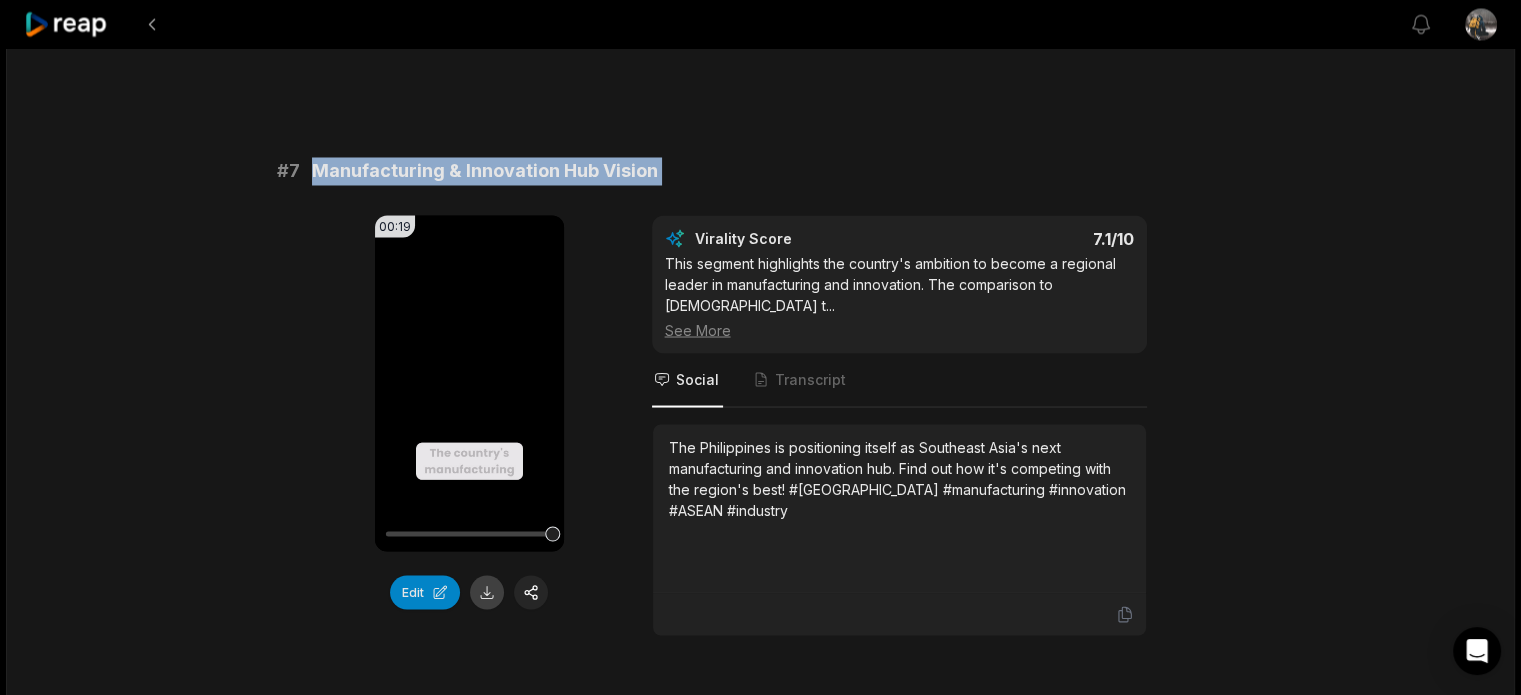 click at bounding box center (487, 592) 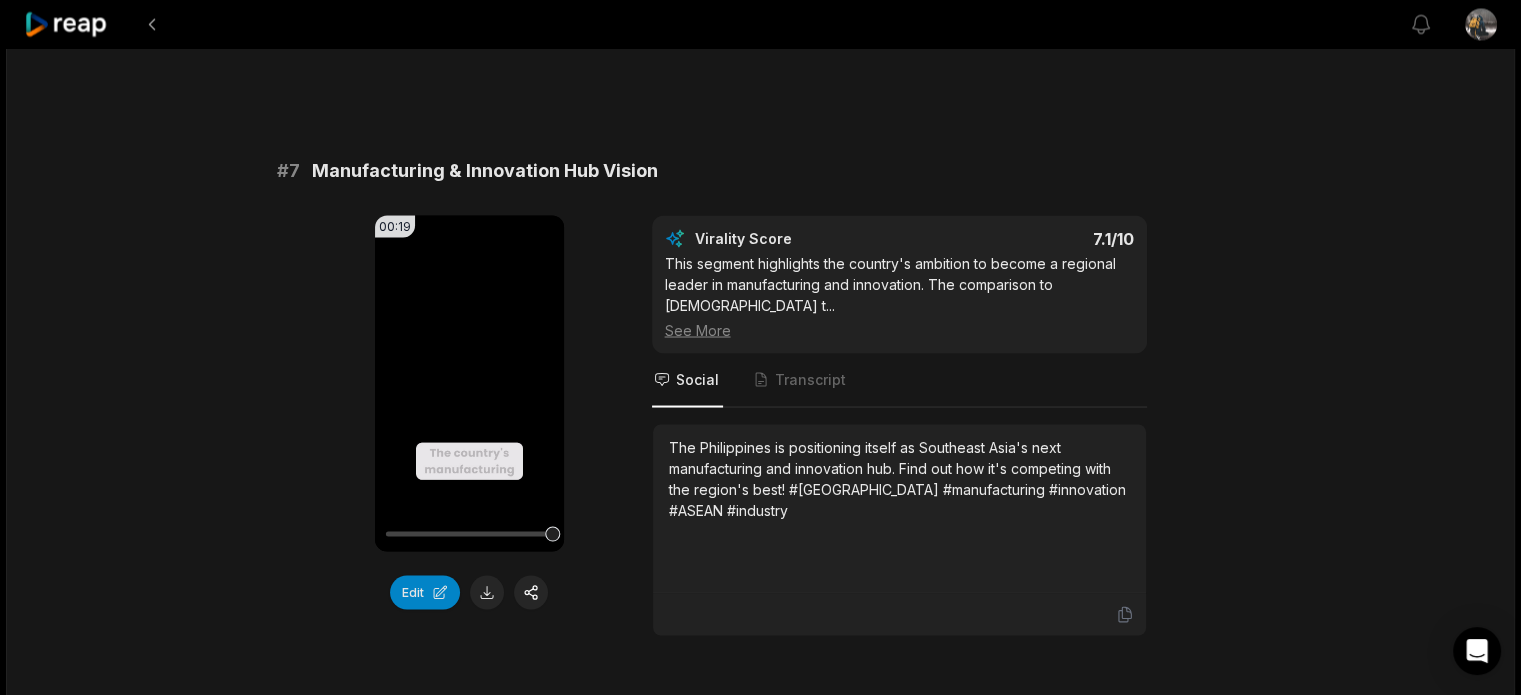 click on "The Philippines is positioning itself as Southeast Asia's next manufacturing and innovation hub. Find out how it's competing with the region's best! #Philippines #manufacturing #innovation #ASEAN #industry" at bounding box center [899, 478] 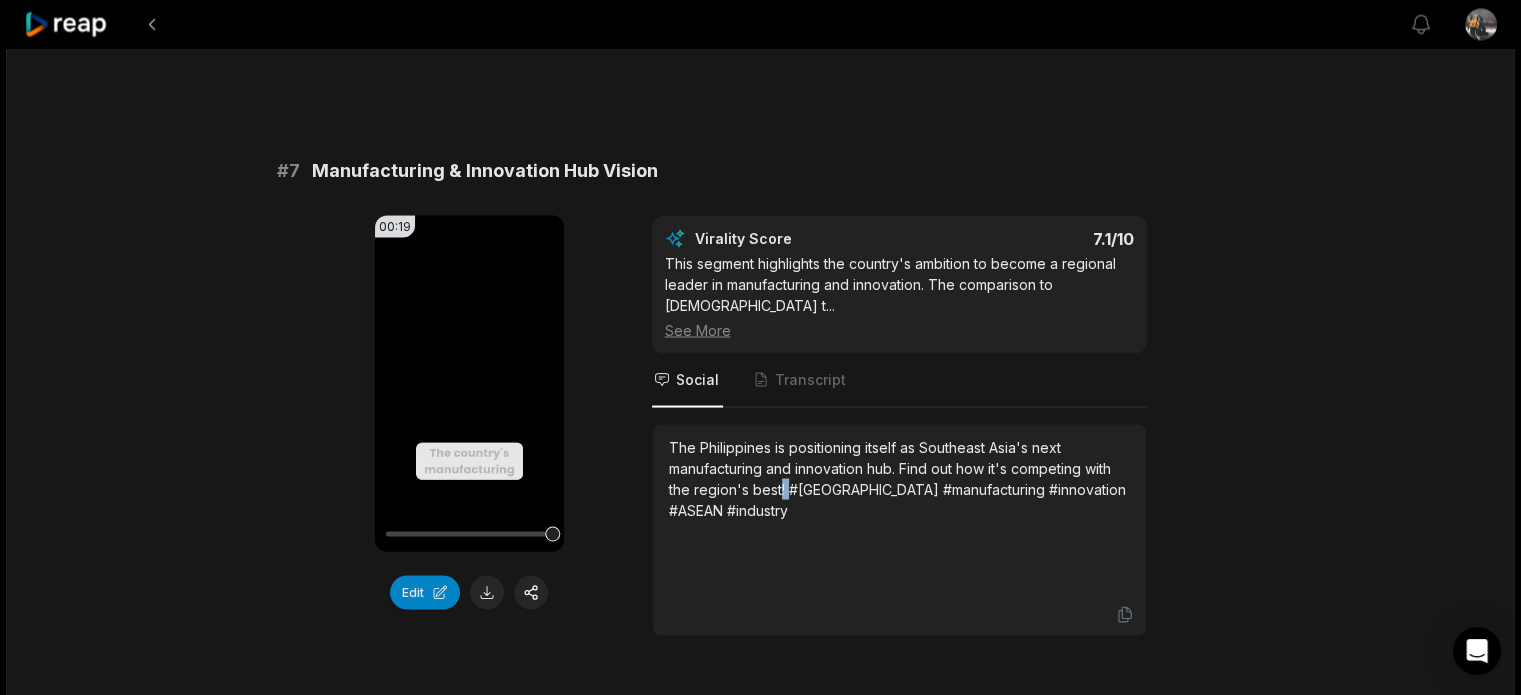click on "The Philippines is positioning itself as Southeast Asia's next manufacturing and innovation hub. Find out how it's competing with the region's best! #Philippines #manufacturing #innovation #ASEAN #industry" at bounding box center (899, 478) 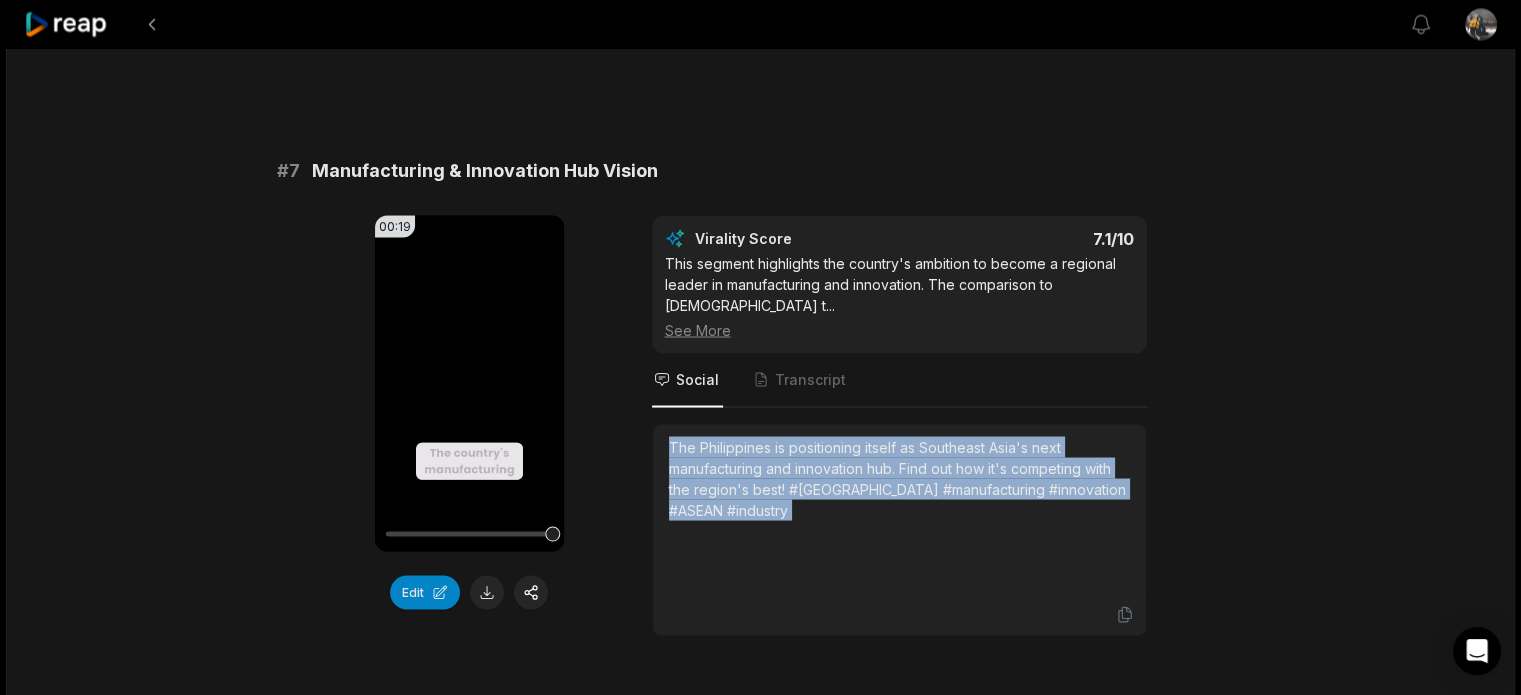 click on "The Philippines is positioning itself as Southeast Asia's next manufacturing and innovation hub. Find out how it's competing with the region's best! #Philippines #manufacturing #innovation #ASEAN #industry" at bounding box center [899, 478] 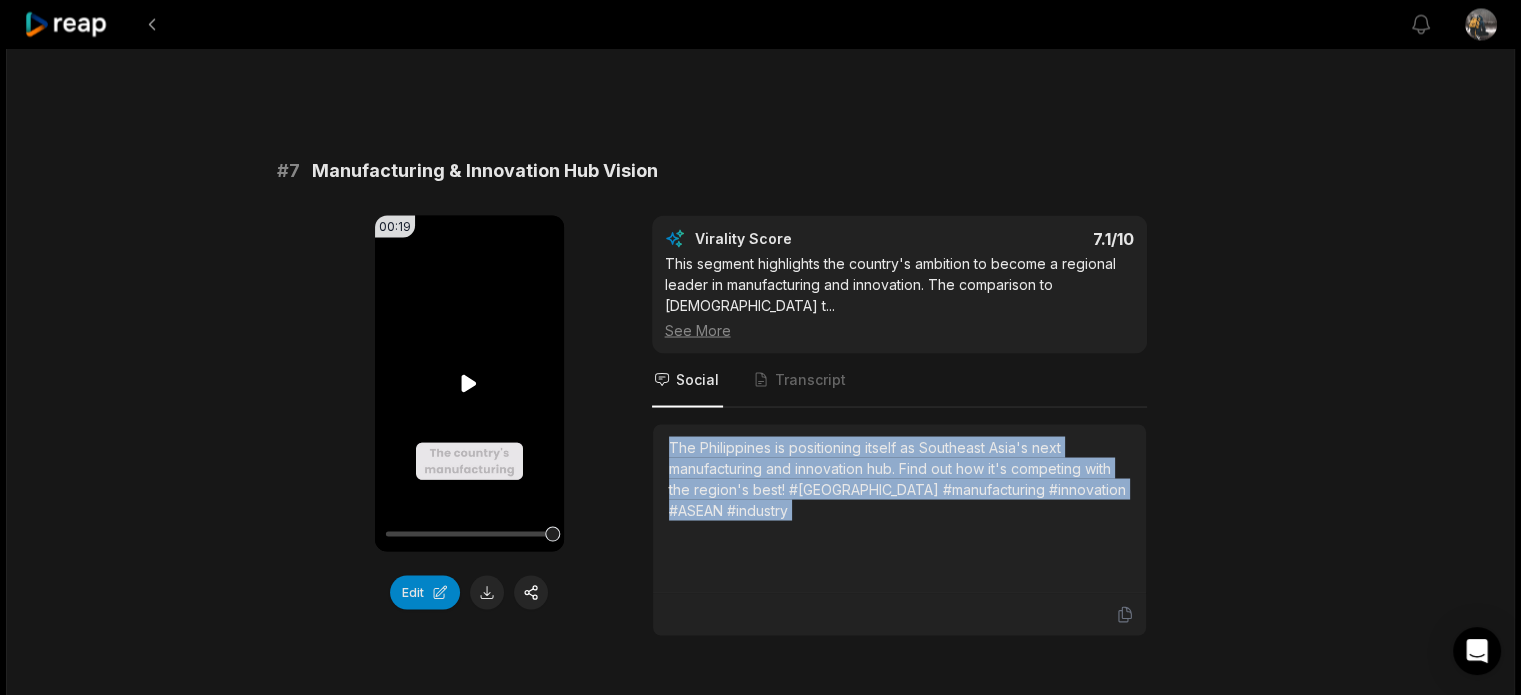 scroll, scrollTop: 4266, scrollLeft: 0, axis: vertical 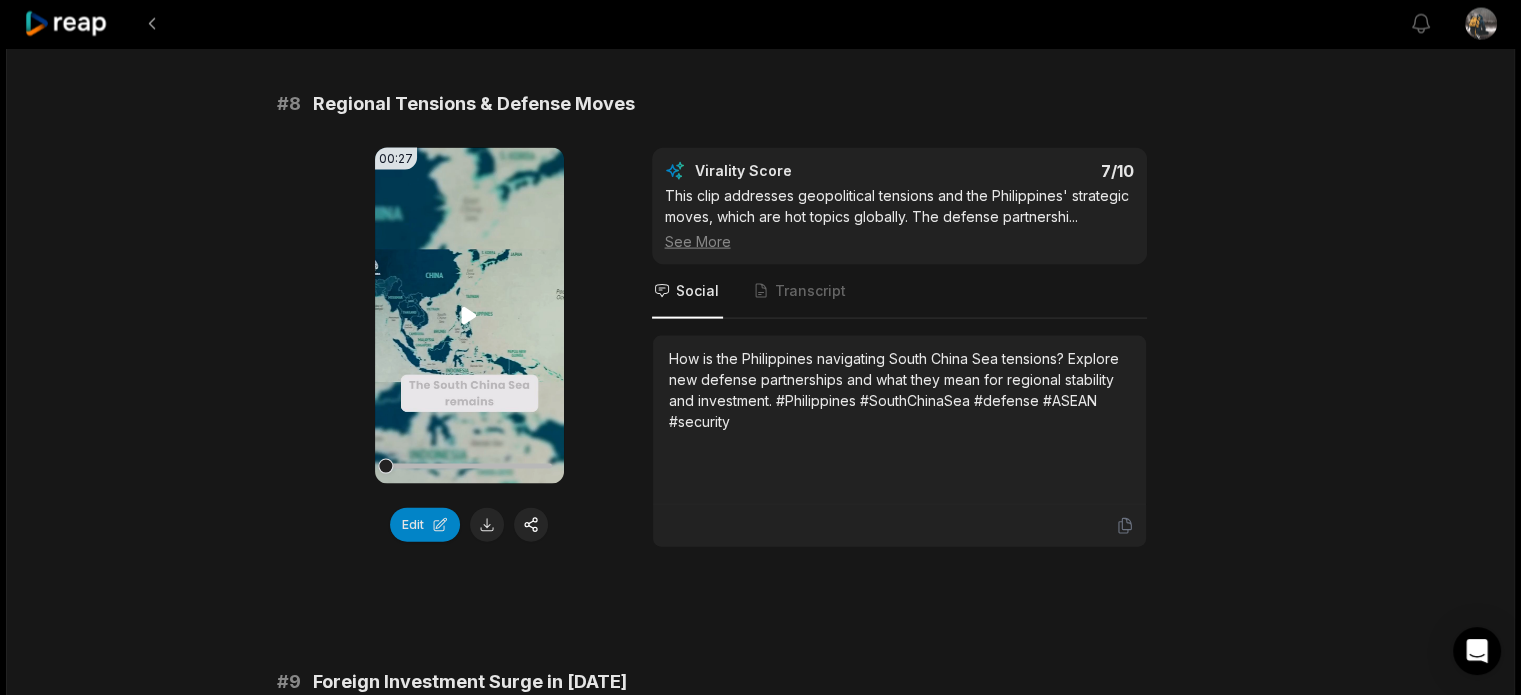 click on "Your browser does not support mp4 format." at bounding box center [469, 316] 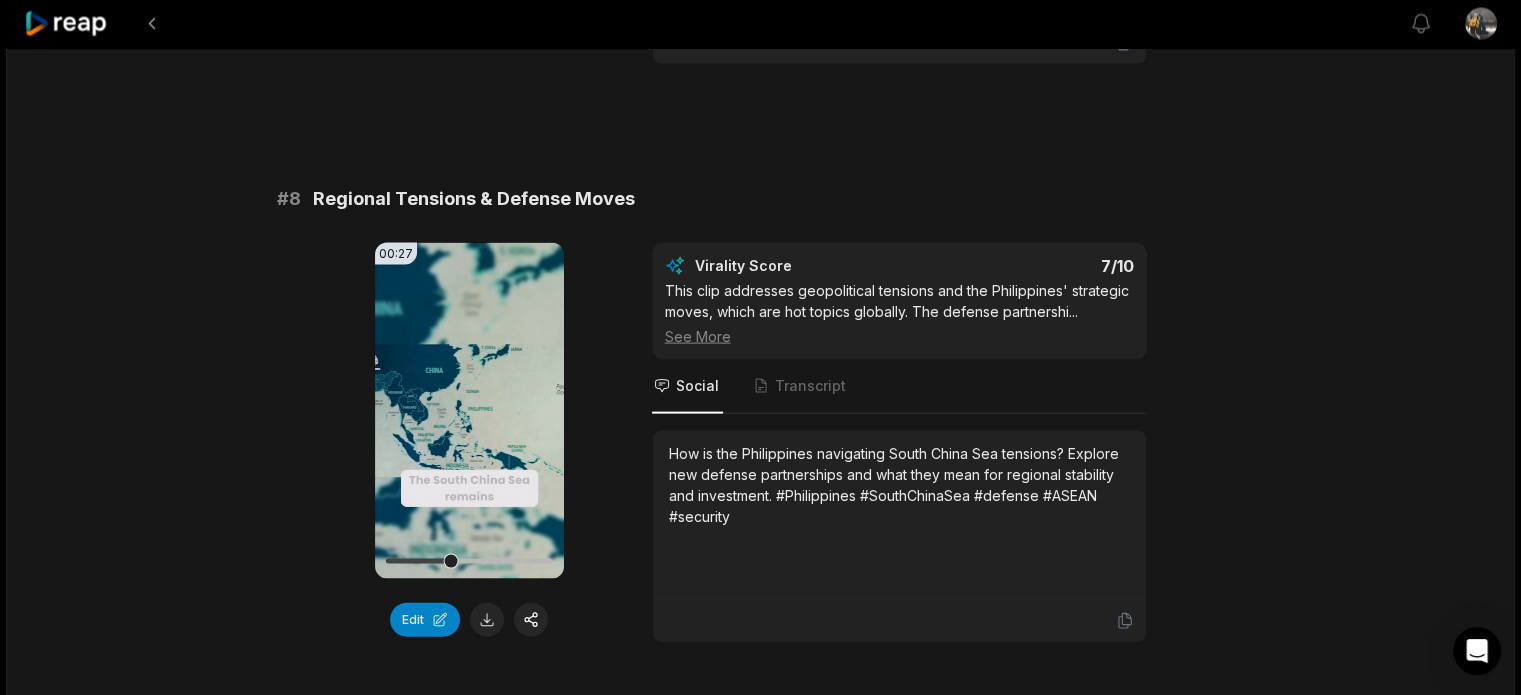 scroll, scrollTop: 4133, scrollLeft: 0, axis: vertical 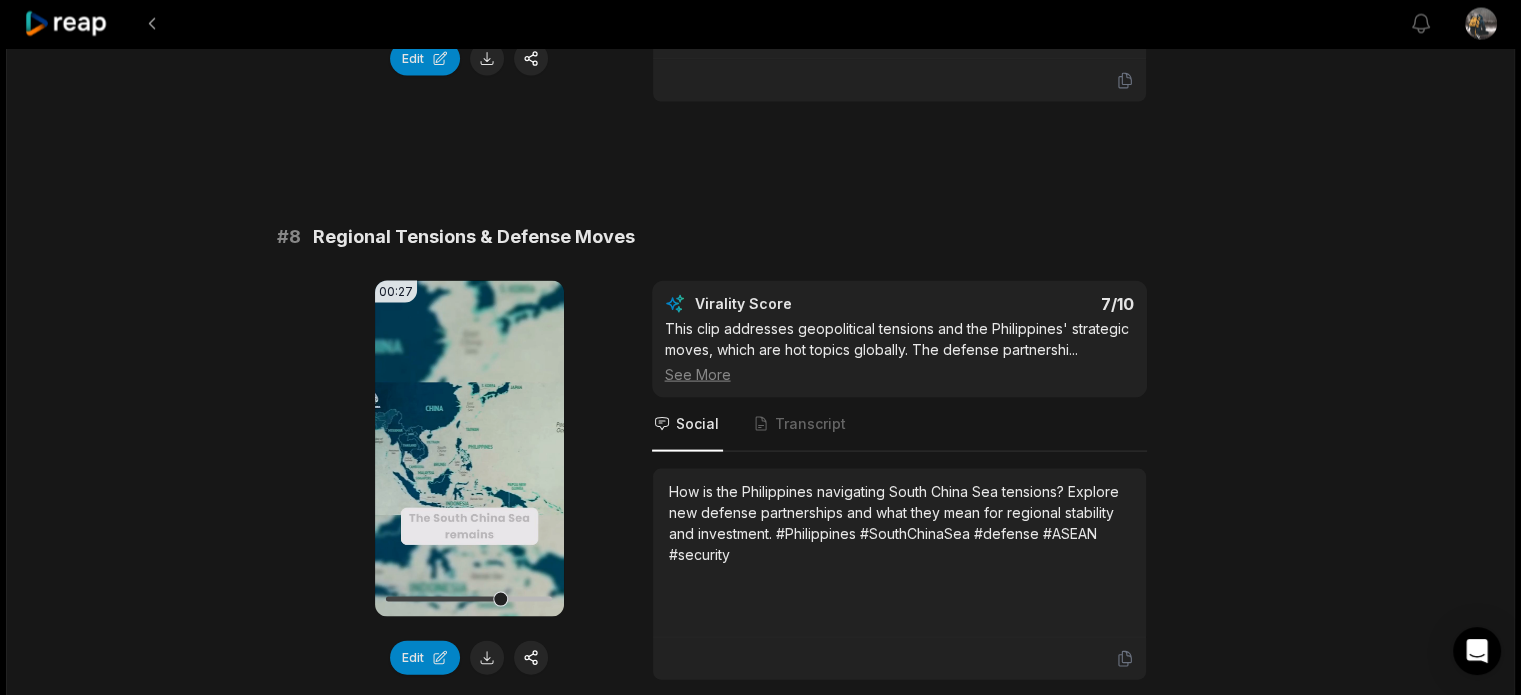 click on "08:50 David Malpass: The Philippines Is About to Shock the World 15 hours ago English en 00:00  -  08:50 Portrait 29.97   fps Deep Diver # 1 Philippines: Asia's Rising Star 01:49 Your browser does not support mp4 format. Edit Virality Score 8.2 /10 This clip covers the dramatic introduction, highlights from David Malpass, and the country's rapid economic growth. The narrative is  ...   See More Social Transcript Discover why the Philippines is being called Asia's next economic powerhouse, with booming infrastructure and a workforce ready to shock the world. Are you watching this rise? #Philippines #economy #infrastructure #Asia #growth # 2 Can the Philippines Sustain Its Rise? 00:27 Your browser does not support mp4 format. Edit Virality Score 8 /10 This closing segment poses direct questions to the audience, inviting engagement and debate. The summary of strengths and risks, plus ...   See More Social Transcript # 3 The Workforce Powering Growth 00:31 Your browser does not support mp4 format. Edit 7.7 /10" at bounding box center [760, -1028] 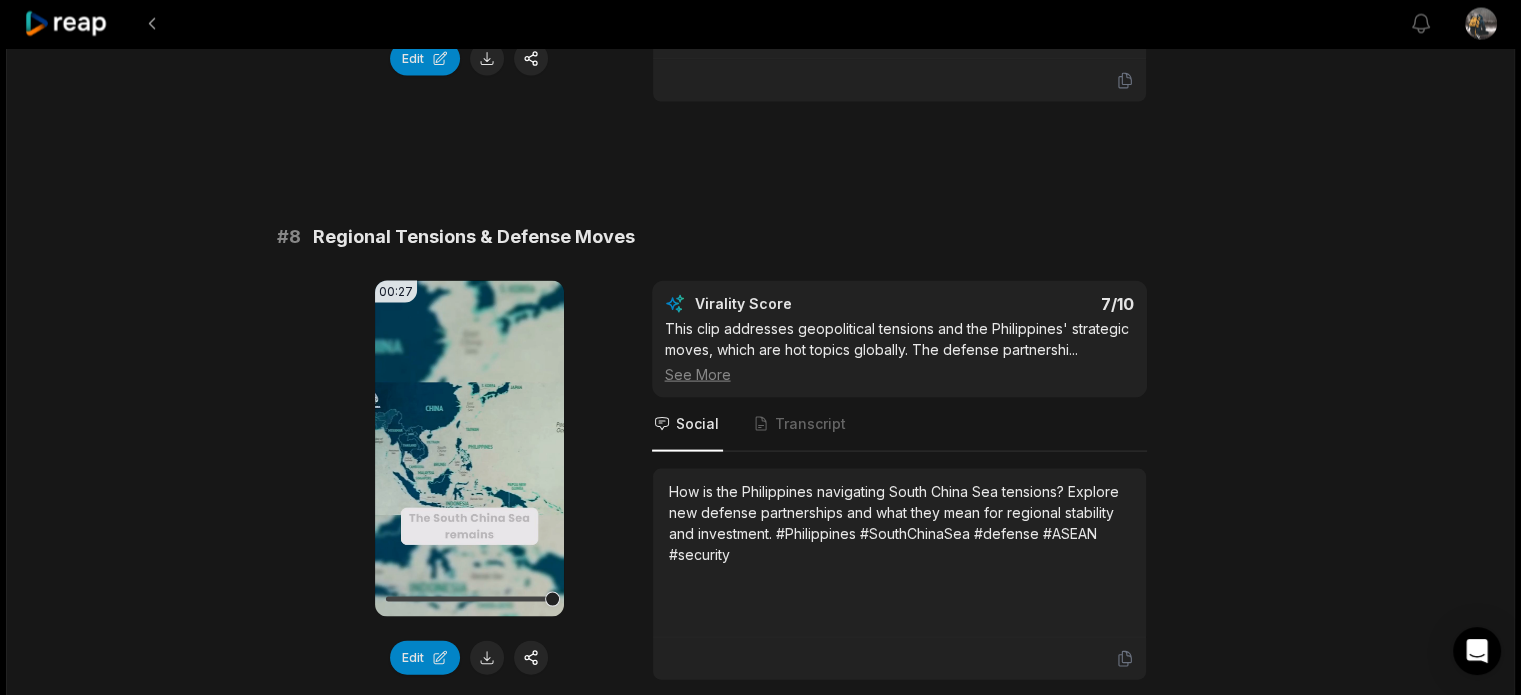 click on "Regional Tensions & Defense Moves" at bounding box center [474, 237] 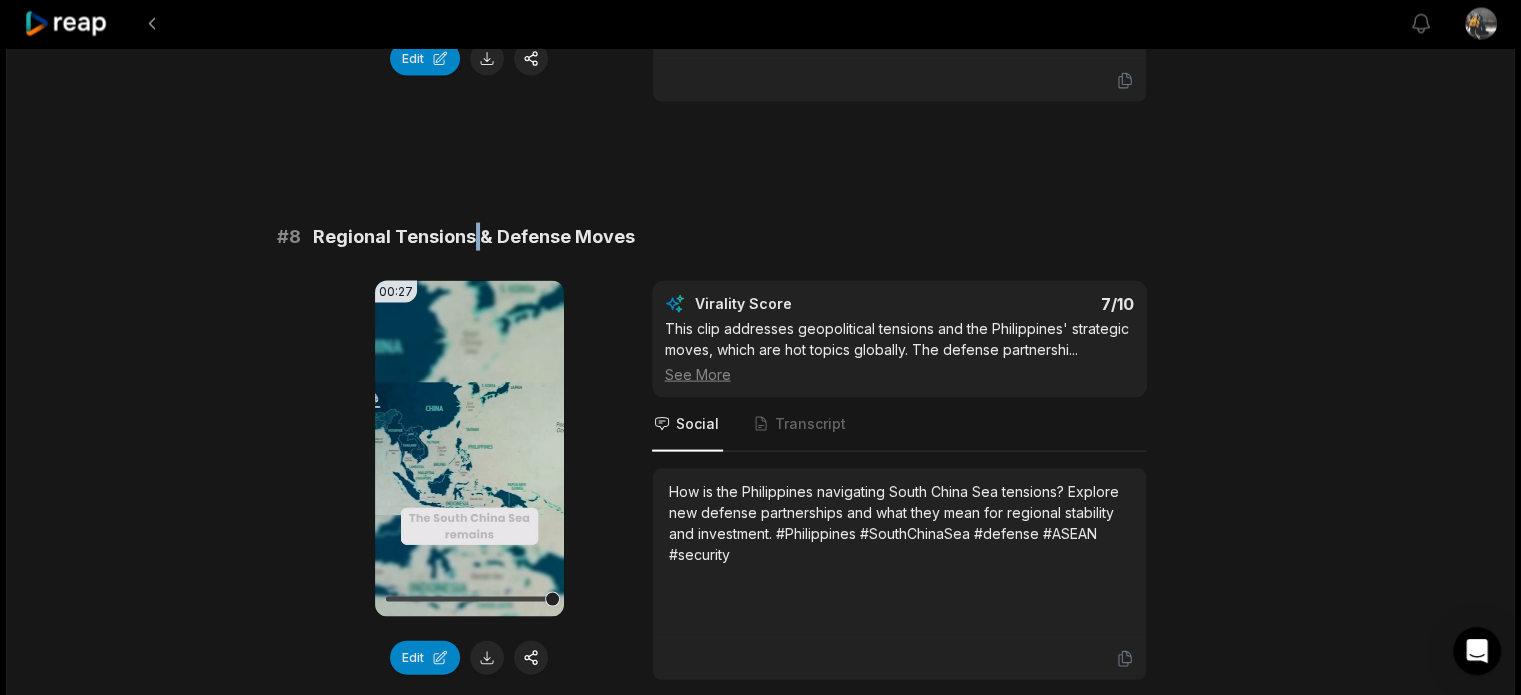 click on "Regional Tensions & Defense Moves" at bounding box center [474, 237] 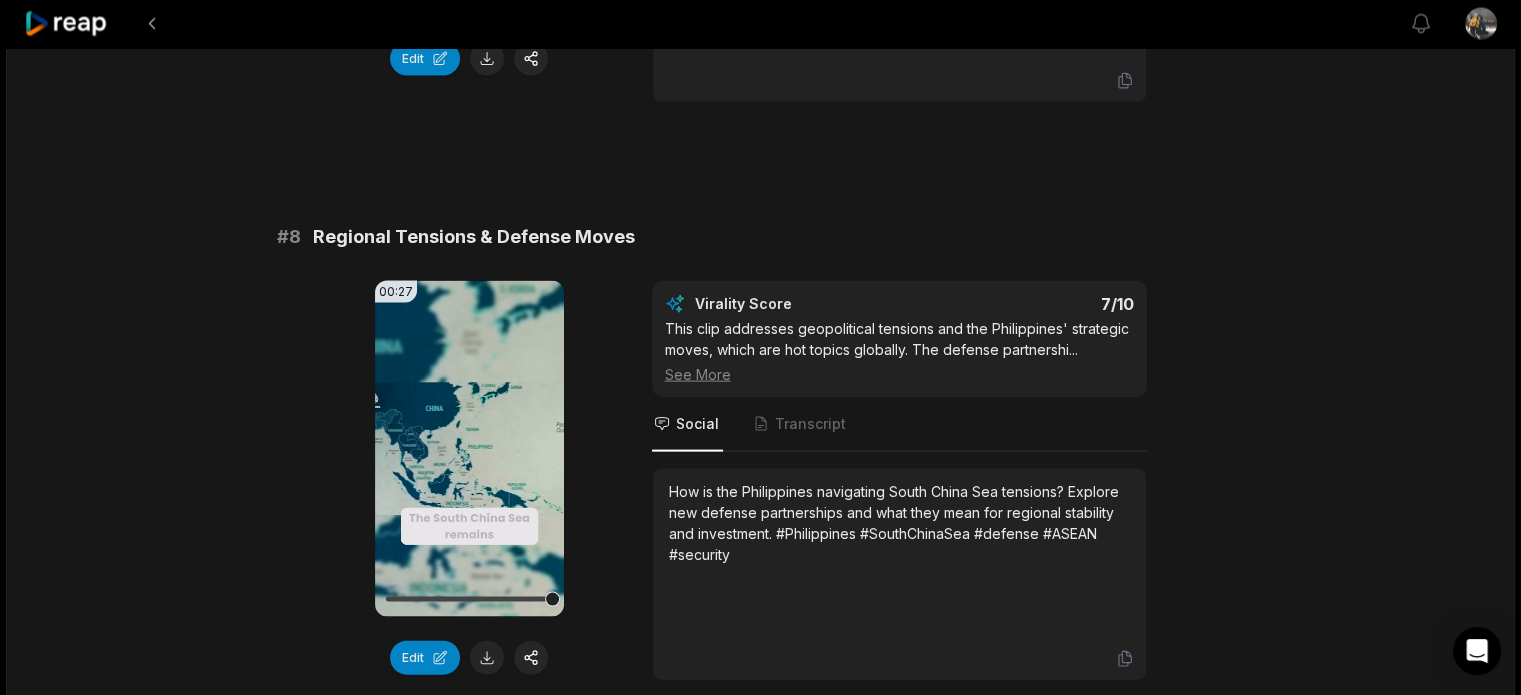 click on "Regional Tensions & Defense Moves" at bounding box center (474, 237) 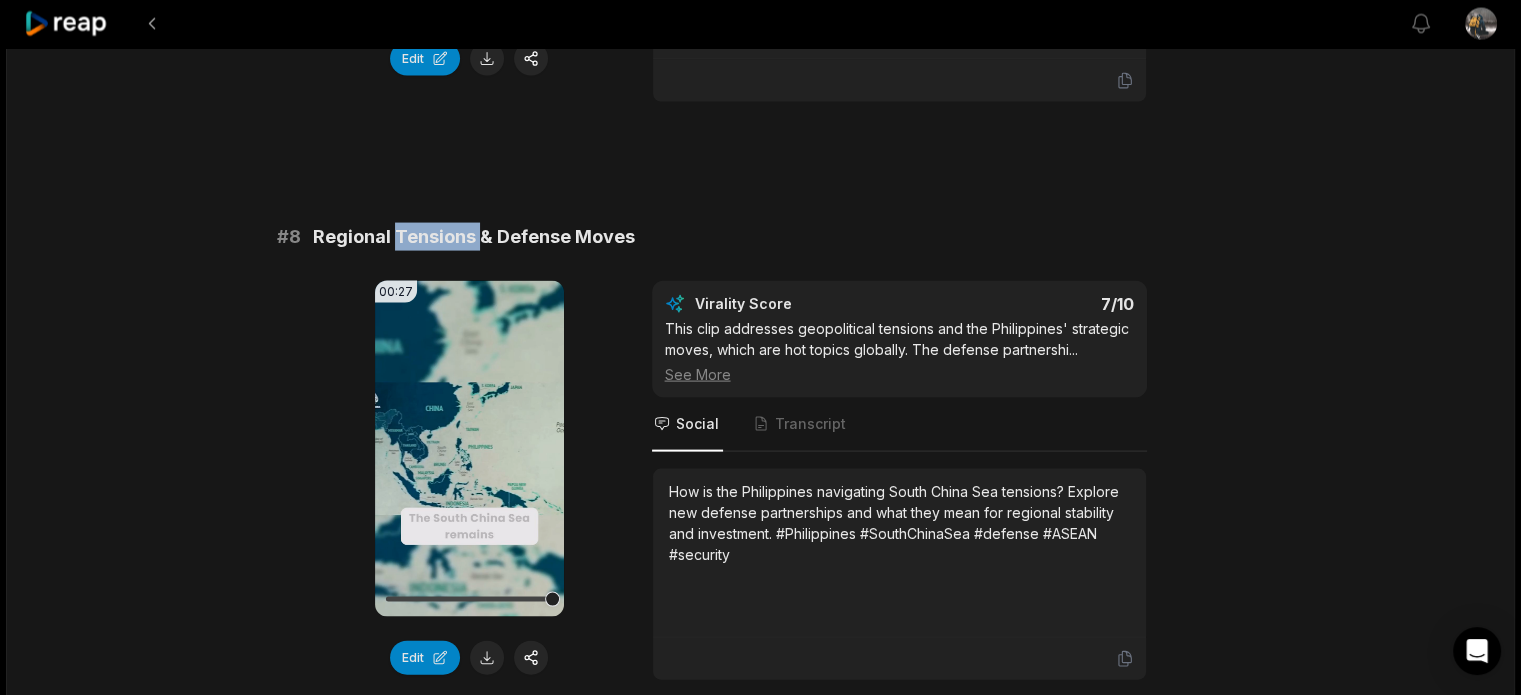 click on "Regional Tensions & Defense Moves" at bounding box center (474, 237) 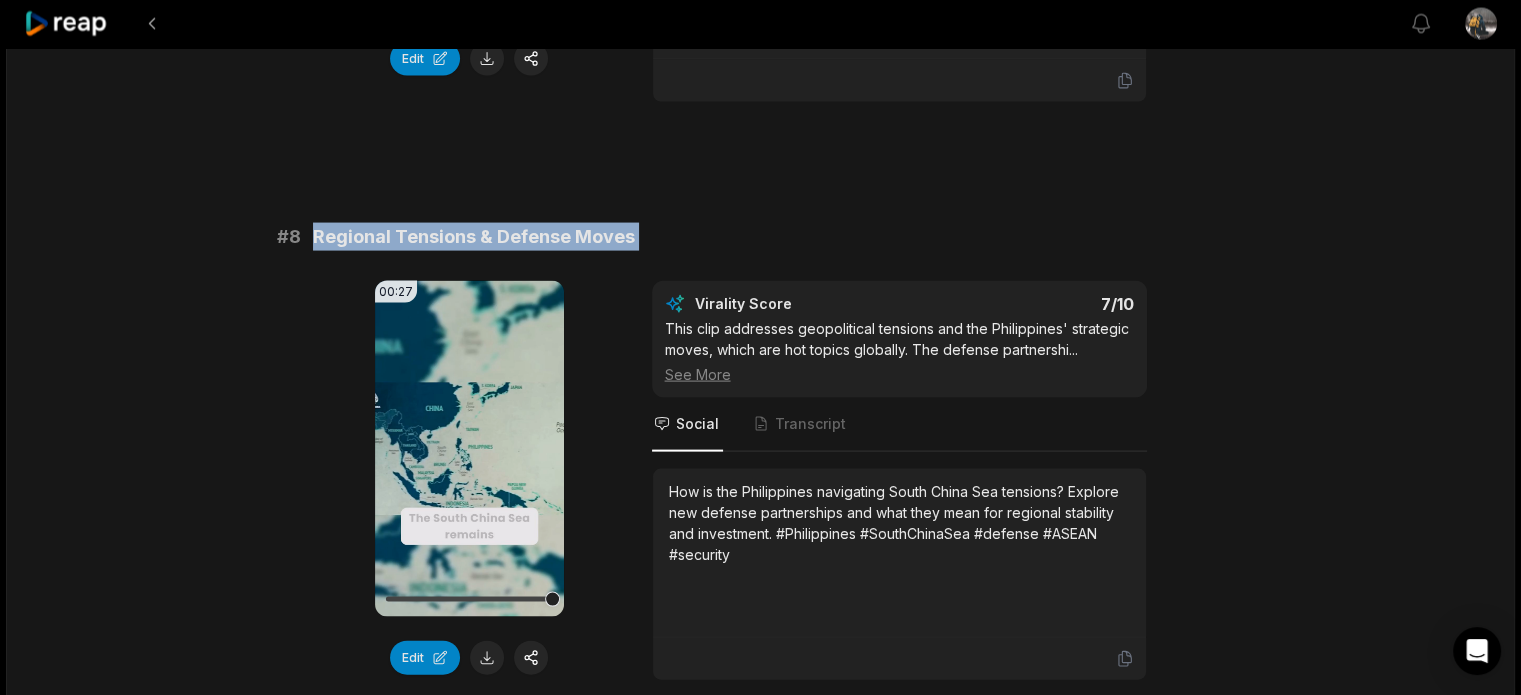 click on "Regional Tensions & Defense Moves" at bounding box center (474, 237) 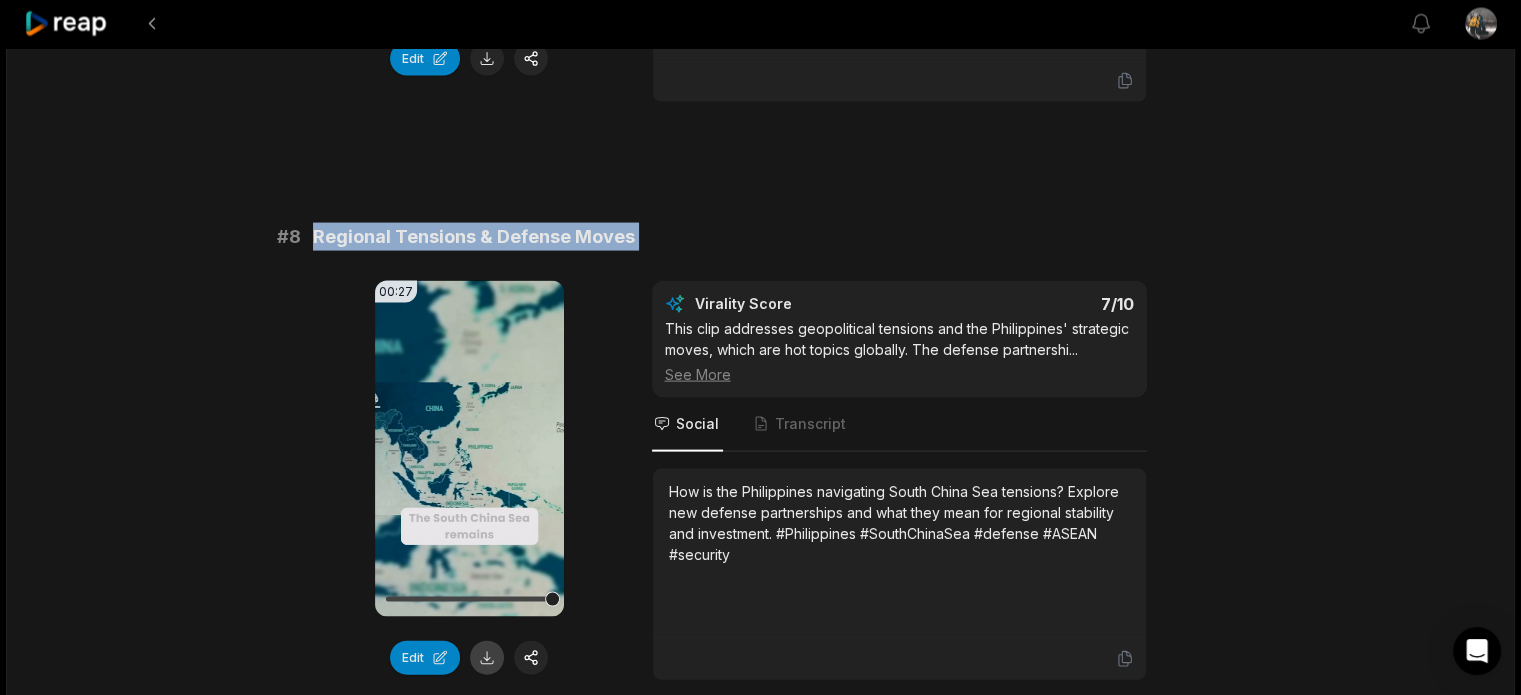 click at bounding box center [487, 658] 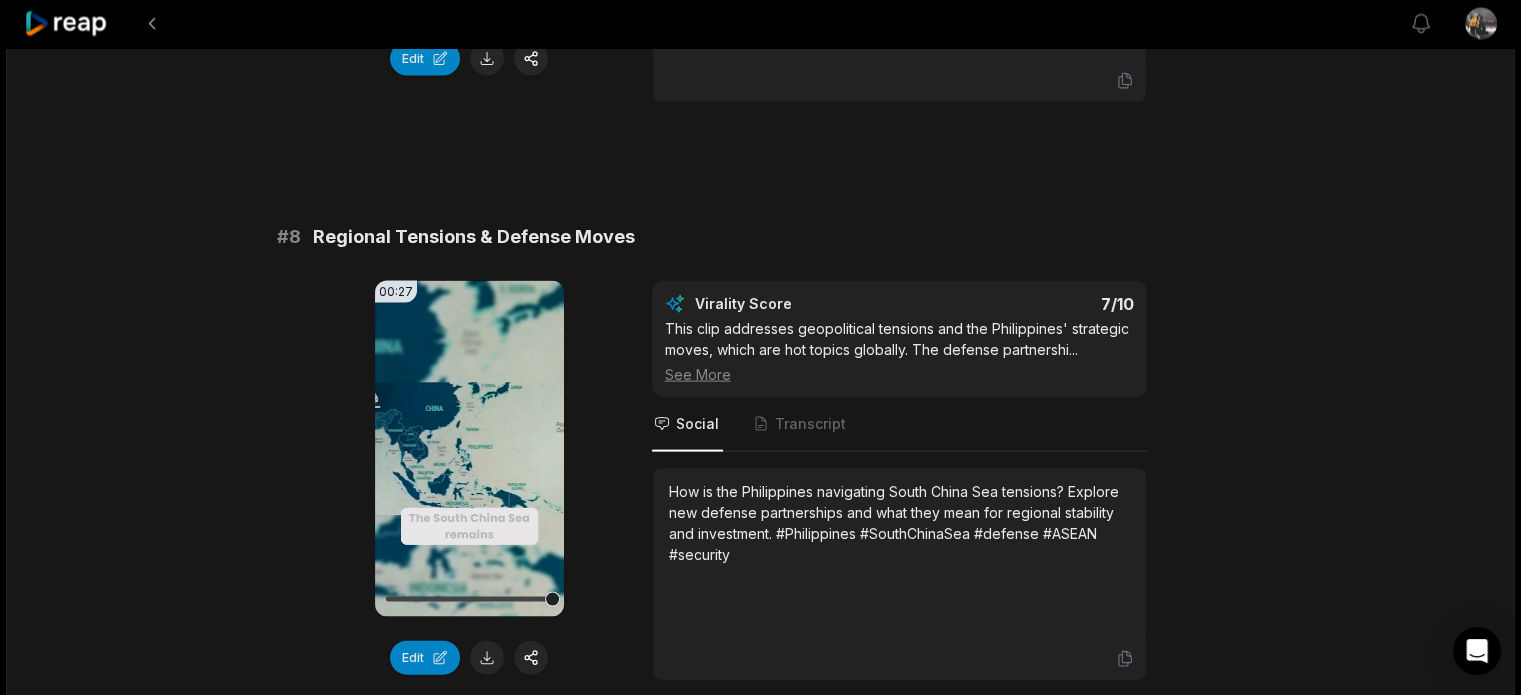 click on "How is the Philippines navigating South China Sea tensions? Explore new defense partnerships and what they mean for regional stability and investment. #Philippines #SouthChinaSea #defense #ASEAN #security" at bounding box center [899, 523] 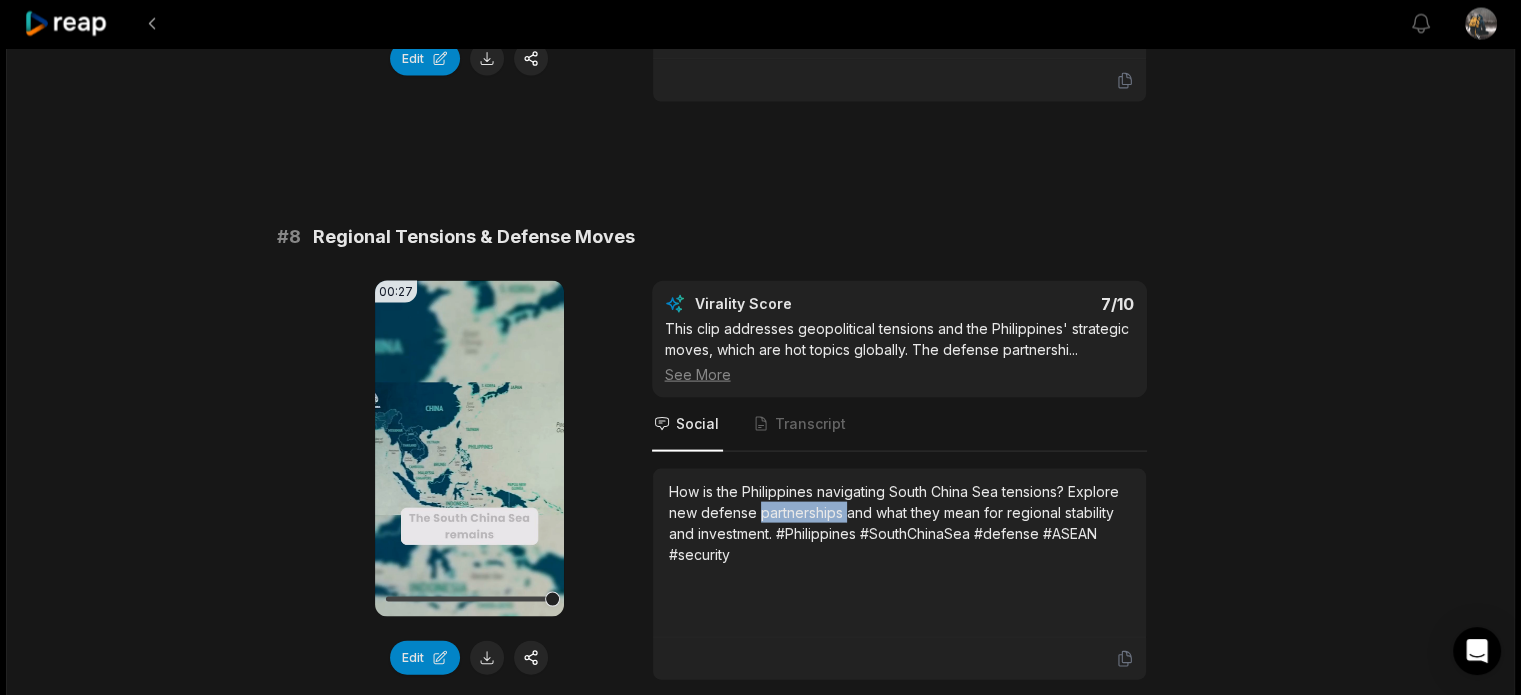 click on "How is the Philippines navigating South China Sea tensions? Explore new defense partnerships and what they mean for regional stability and investment. #Philippines #SouthChinaSea #defense #ASEAN #security" at bounding box center [899, 523] 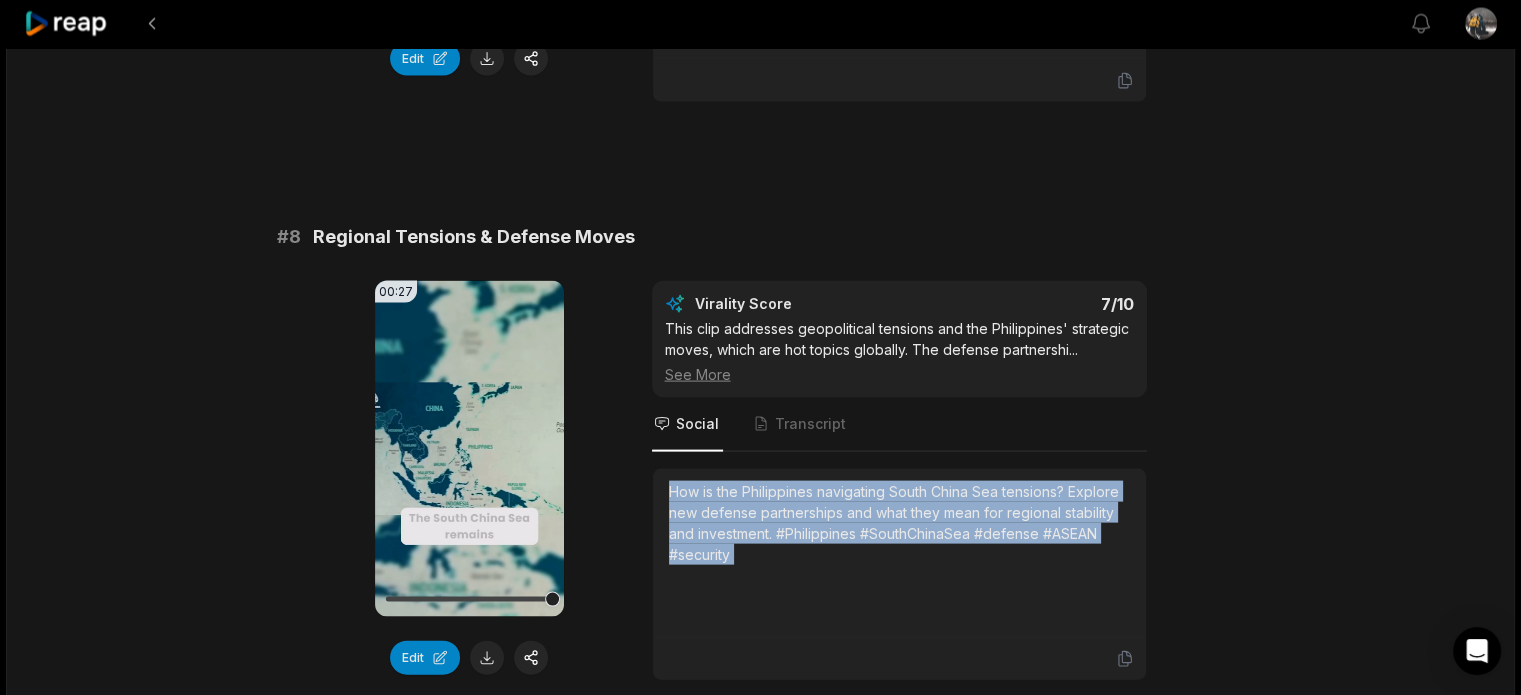 click on "How is the Philippines navigating South China Sea tensions? Explore new defense partnerships and what they mean for regional stability and investment. #Philippines #SouthChinaSea #defense #ASEAN #security" at bounding box center [899, 523] 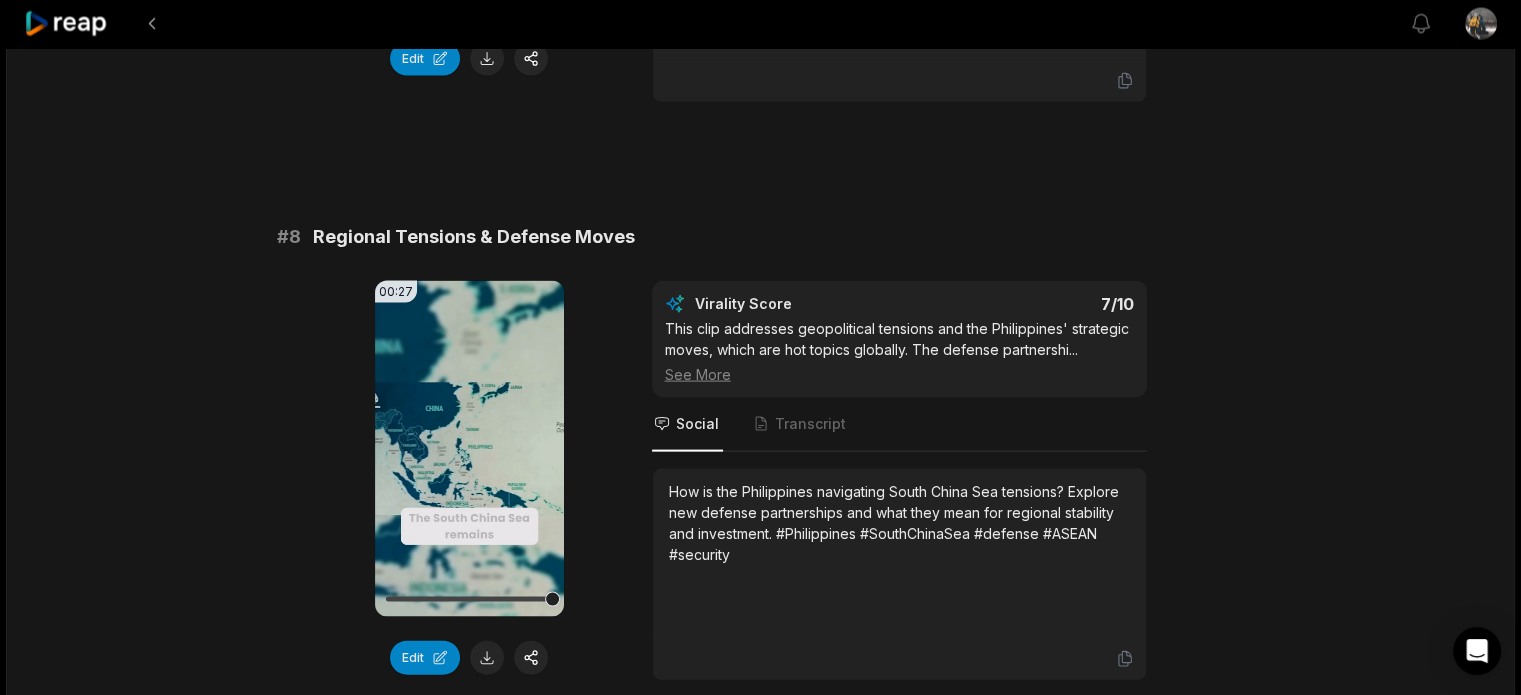 click on "08:50 David Malpass: The Philippines Is About to Shock the World 15 hours ago English en 00:00  -  08:50 Portrait 29.97   fps Deep Diver # 1 Philippines: Asia's Rising Star 01:49 Your browser does not support mp4 format. Edit Virality Score 8.2 /10 This clip covers the dramatic introduction, highlights from David Malpass, and the country's rapid economic growth. The narrative is  ...   See More Social Transcript Discover why the Philippines is being called Asia's next economic powerhouse, with booming infrastructure and a workforce ready to shock the world. Are you watching this rise? #Philippines #economy #infrastructure #Asia #growth # 2 Can the Philippines Sustain Its Rise? 00:27 Your browser does not support mp4 format. Edit Virality Score 8 /10 This closing segment poses direct questions to the audience, inviting engagement and debate. The summary of strengths and risks, plus ...   See More Social Transcript # 3 The Workforce Powering Growth 00:31 Your browser does not support mp4 format. Edit 7.7 /10" at bounding box center [760, -1028] 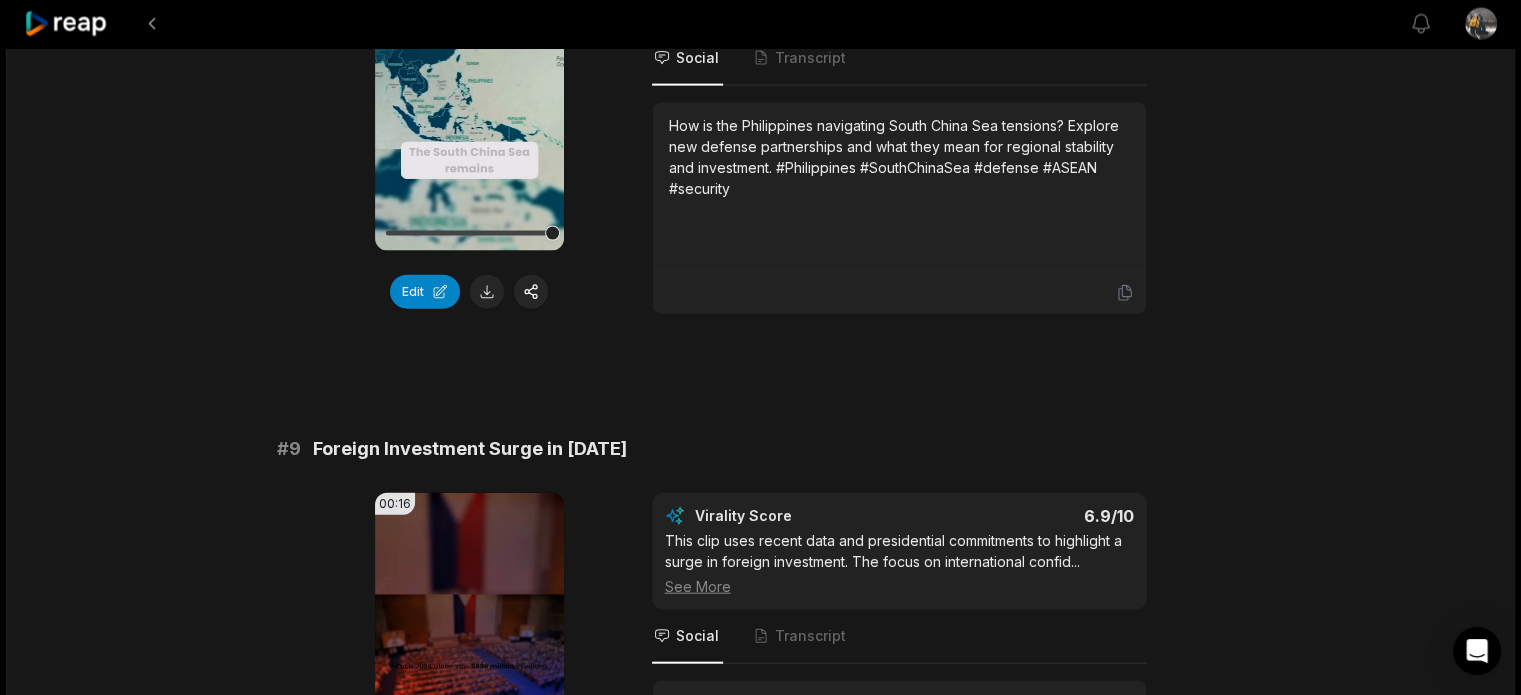 scroll, scrollTop: 4666, scrollLeft: 0, axis: vertical 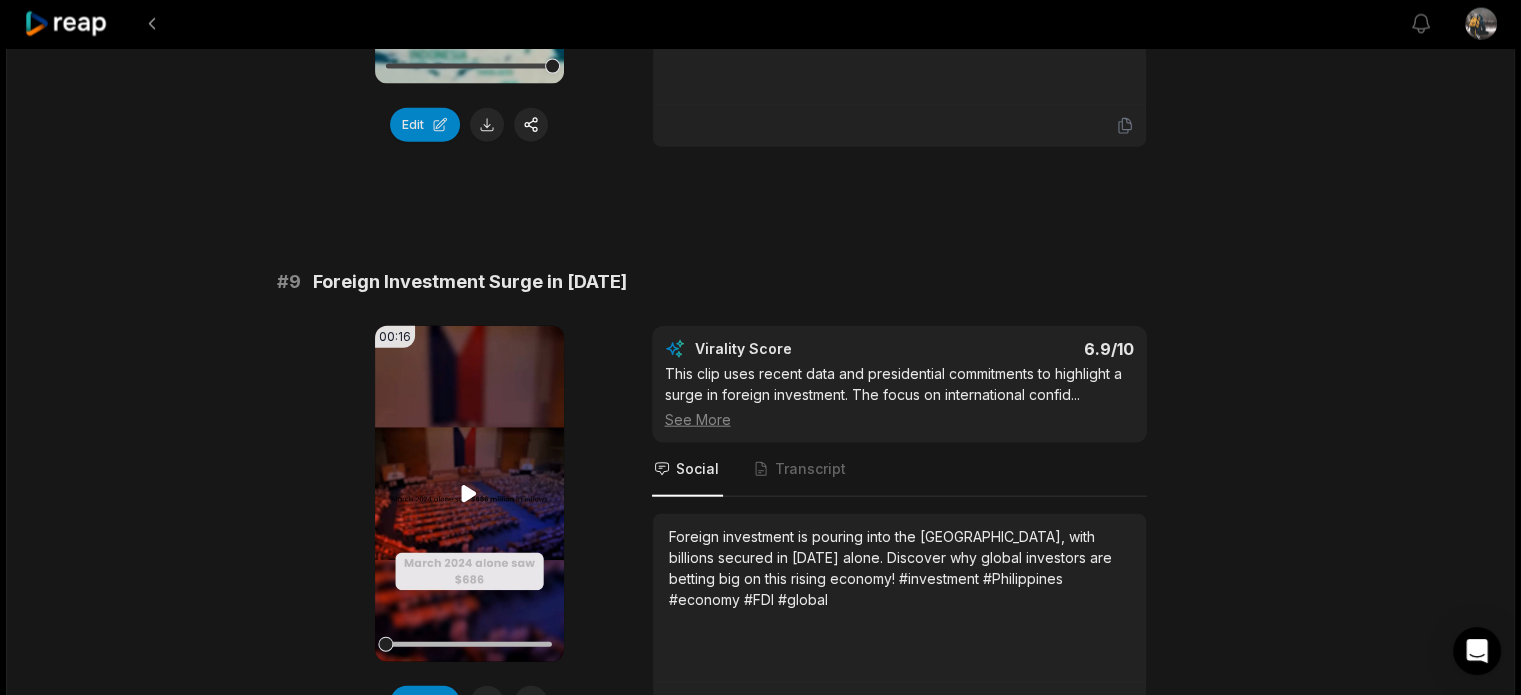 click on "Your browser does not support mp4 format." at bounding box center (469, 494) 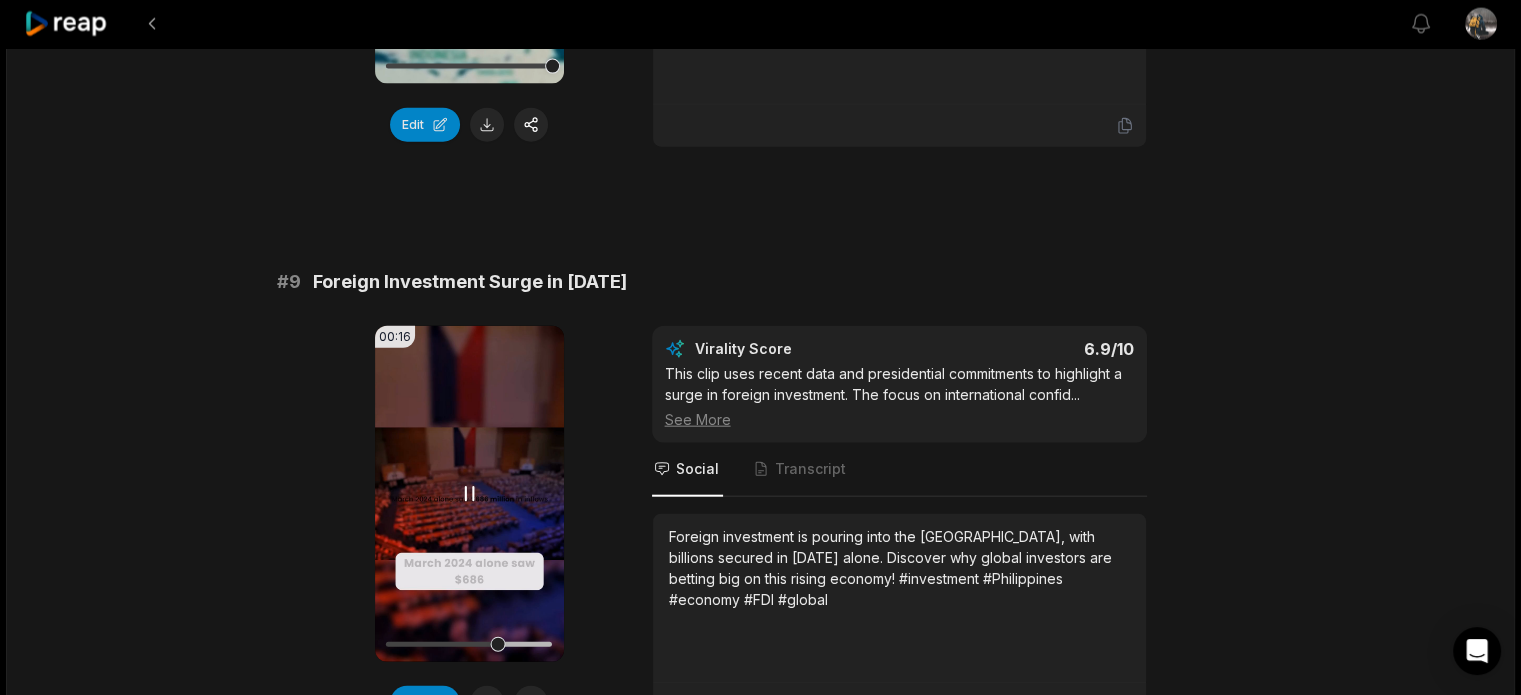click on "Your browser does not support mp4 format." at bounding box center [469, 494] 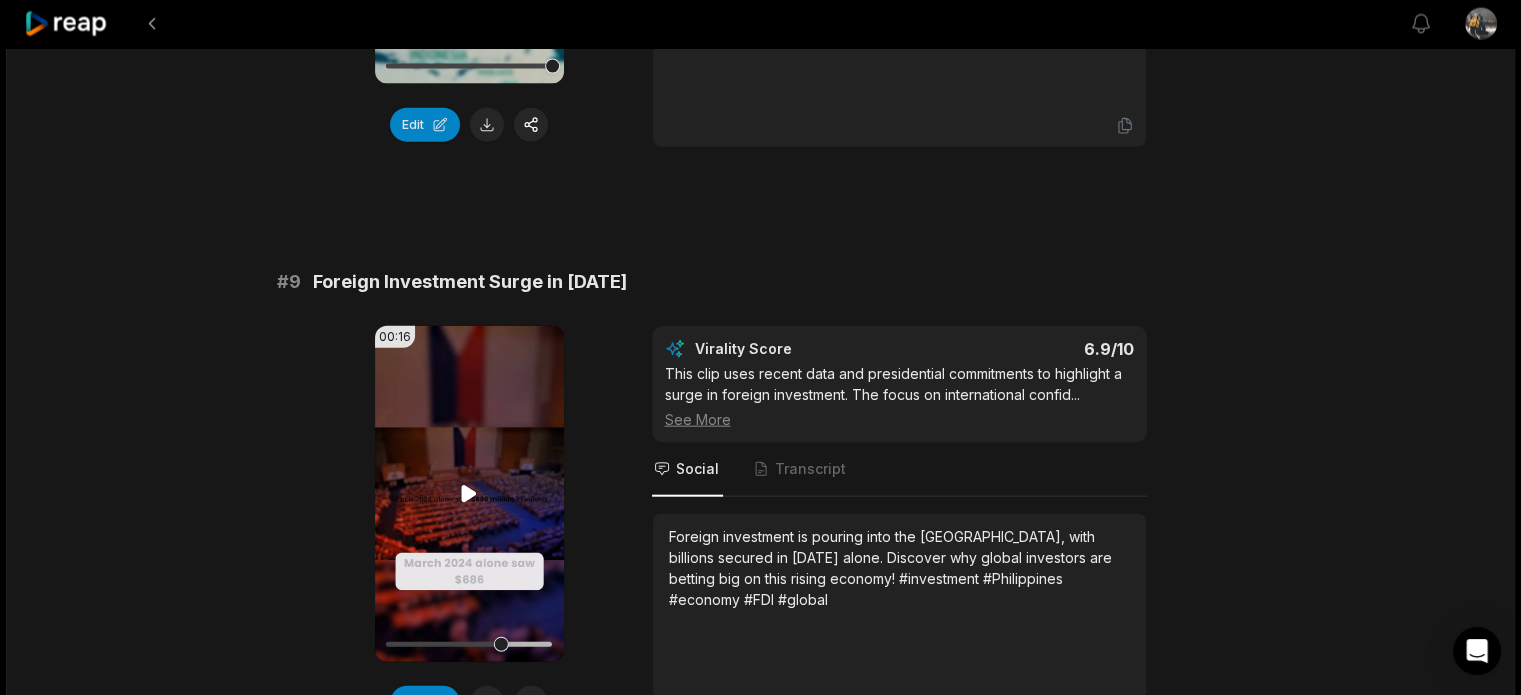 click on "Your browser does not support mp4 format." at bounding box center [469, 494] 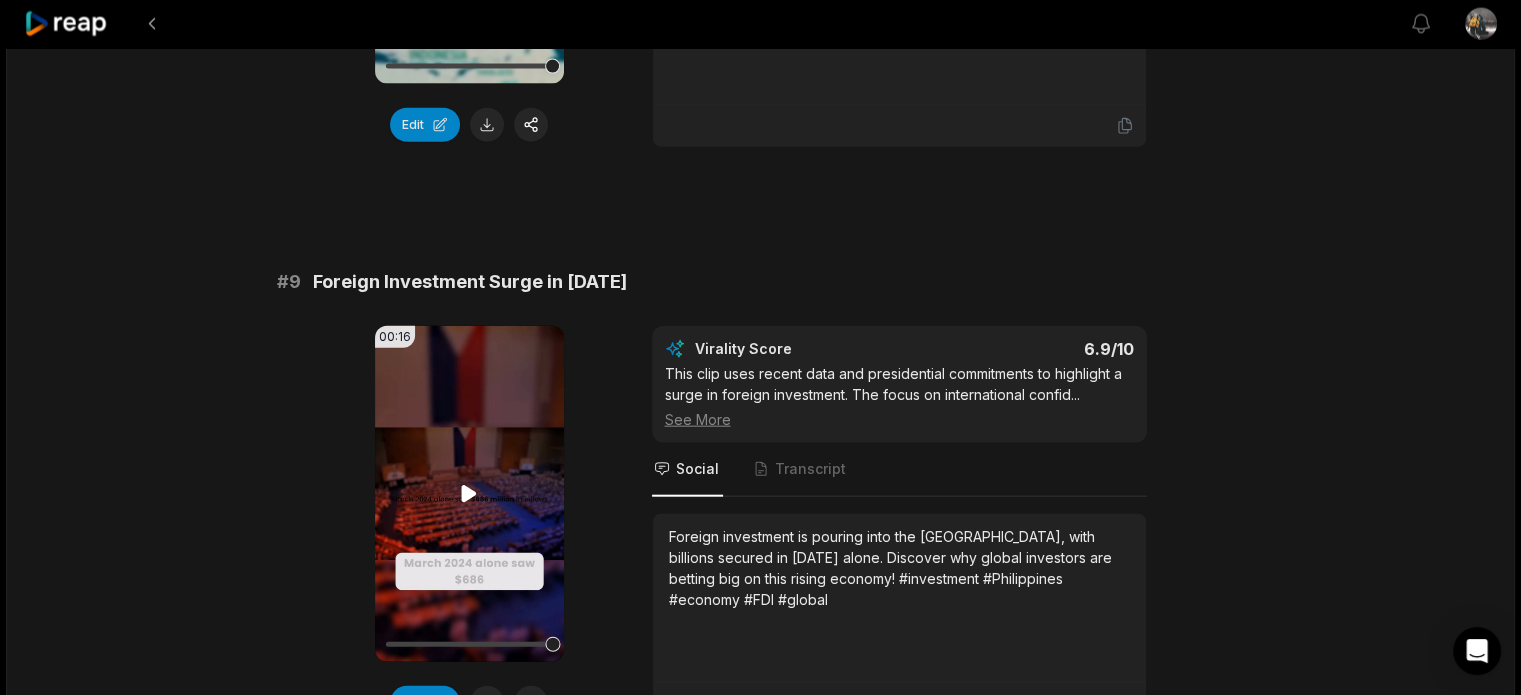 click on "Your browser does not support mp4 format." at bounding box center (469, 494) 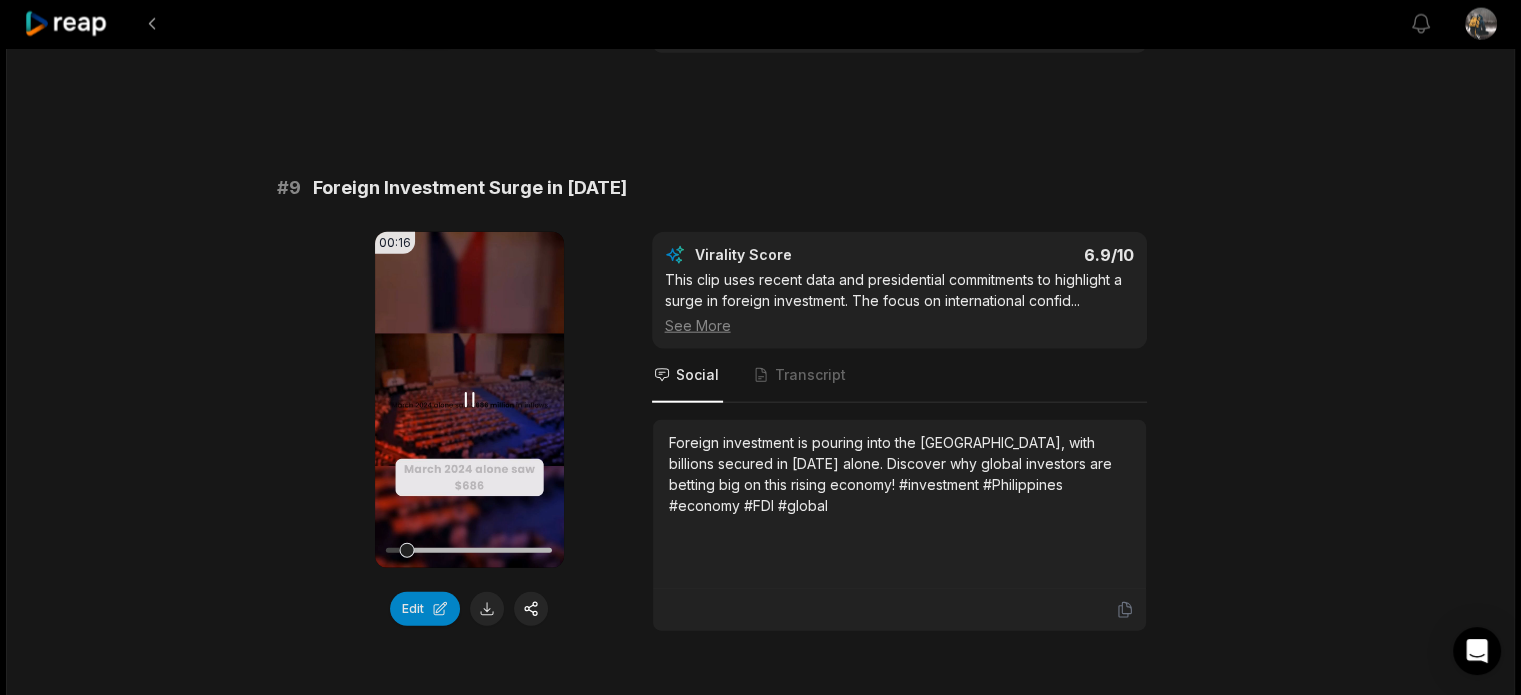 scroll, scrollTop: 4800, scrollLeft: 0, axis: vertical 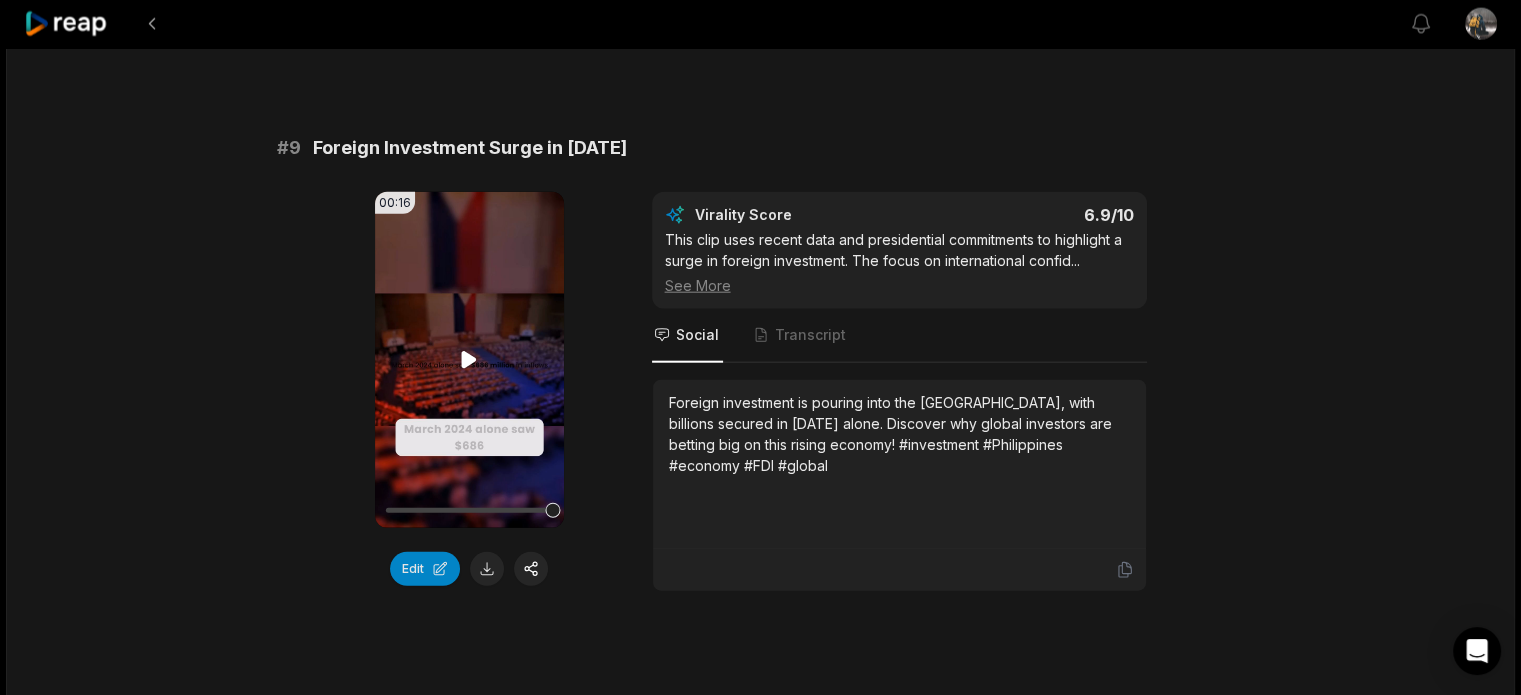 click on "Your browser does not support mp4 format." at bounding box center (469, 360) 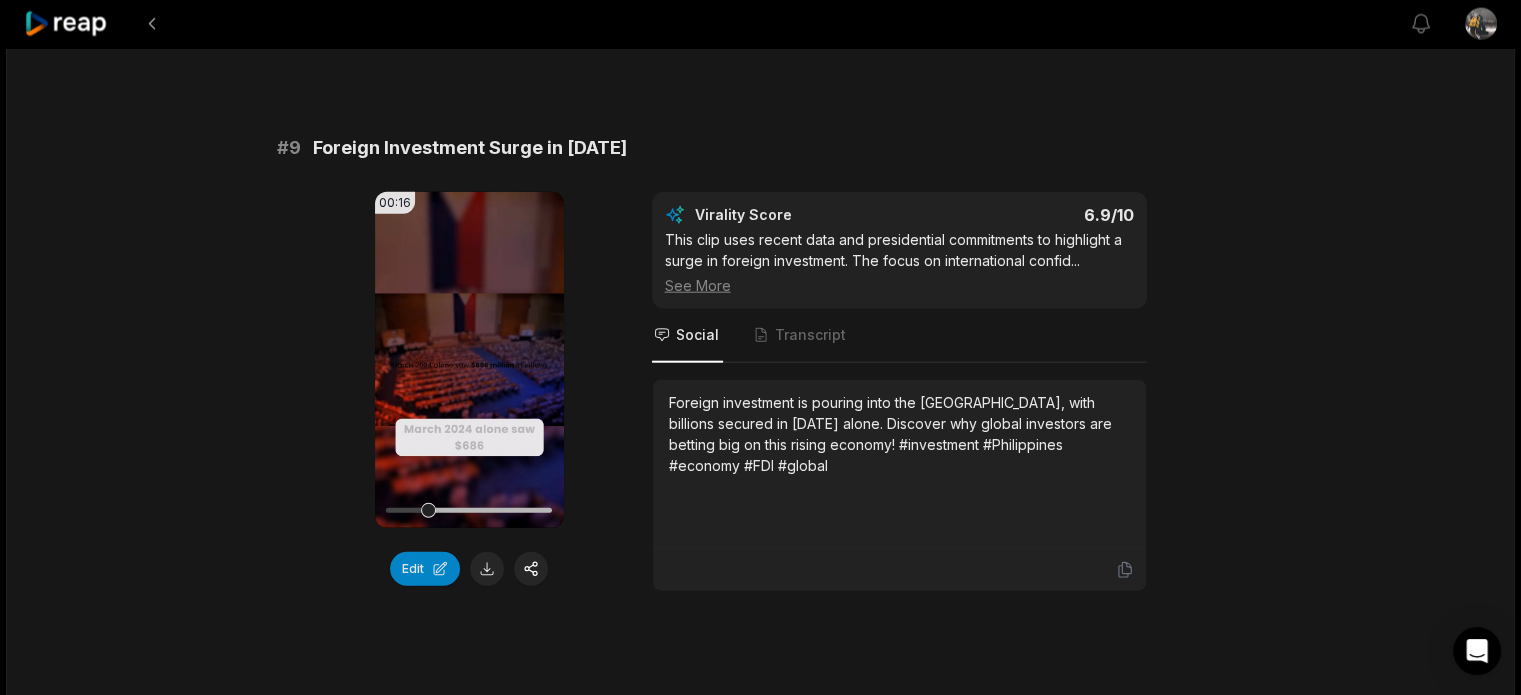 click on "08:50 David Malpass: The Philippines Is About to Shock the World 15 hours ago English en 00:00  -  08:50 Portrait 29.97   fps Deep Diver # 1 Philippines: Asia's Rising Star 01:49 Your browser does not support mp4 format. Edit Virality Score 8.2 /10 This clip covers the dramatic introduction, highlights from David Malpass, and the country's rapid economic growth. The narrative is  ...   See More Social Transcript Discover why the Philippines is being called Asia's next economic powerhouse, with booming infrastructure and a workforce ready to shock the world. Are you watching this rise? #Philippines #economy #infrastructure #Asia #growth # 2 Can the Philippines Sustain Its Rise? 00:27 Your browser does not support mp4 format. Edit Virality Score 8 /10 This closing segment poses direct questions to the audience, inviting engagement and debate. The summary of strengths and risks, plus ...   See More Social Transcript # 3 The Workforce Powering Growth 00:31 Your browser does not support mp4 format. Edit 7.7 /10" at bounding box center [760, -1695] 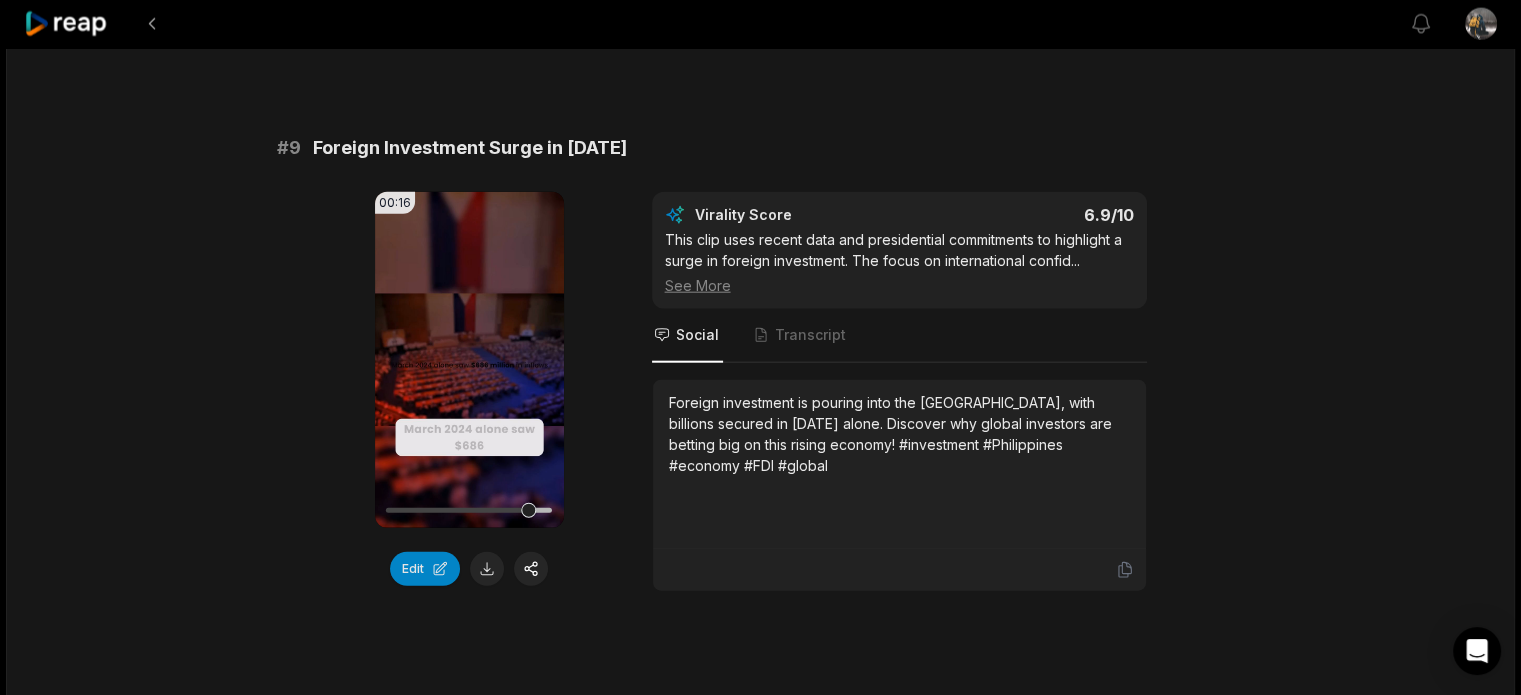 click on "08:50 David Malpass: The Philippines Is About to Shock the World 15 hours ago English en 00:00  -  08:50 Portrait 29.97   fps Deep Diver # 1 Philippines: Asia's Rising Star 01:49 Your browser does not support mp4 format. Edit Virality Score 8.2 /10 This clip covers the dramatic introduction, highlights from David Malpass, and the country's rapid economic growth. The narrative is  ...   See More Social Transcript Discover why the Philippines is being called Asia's next economic powerhouse, with booming infrastructure and a workforce ready to shock the world. Are you watching this rise? #Philippines #economy #infrastructure #Asia #growth # 2 Can the Philippines Sustain Its Rise? 00:27 Your browser does not support mp4 format. Edit Virality Score 8 /10 This closing segment poses direct questions to the audience, inviting engagement and debate. The summary of strengths and risks, plus ...   See More Social Transcript # 3 The Workforce Powering Growth 00:31 Your browser does not support mp4 format. Edit 7.7 /10" at bounding box center (760, -1695) 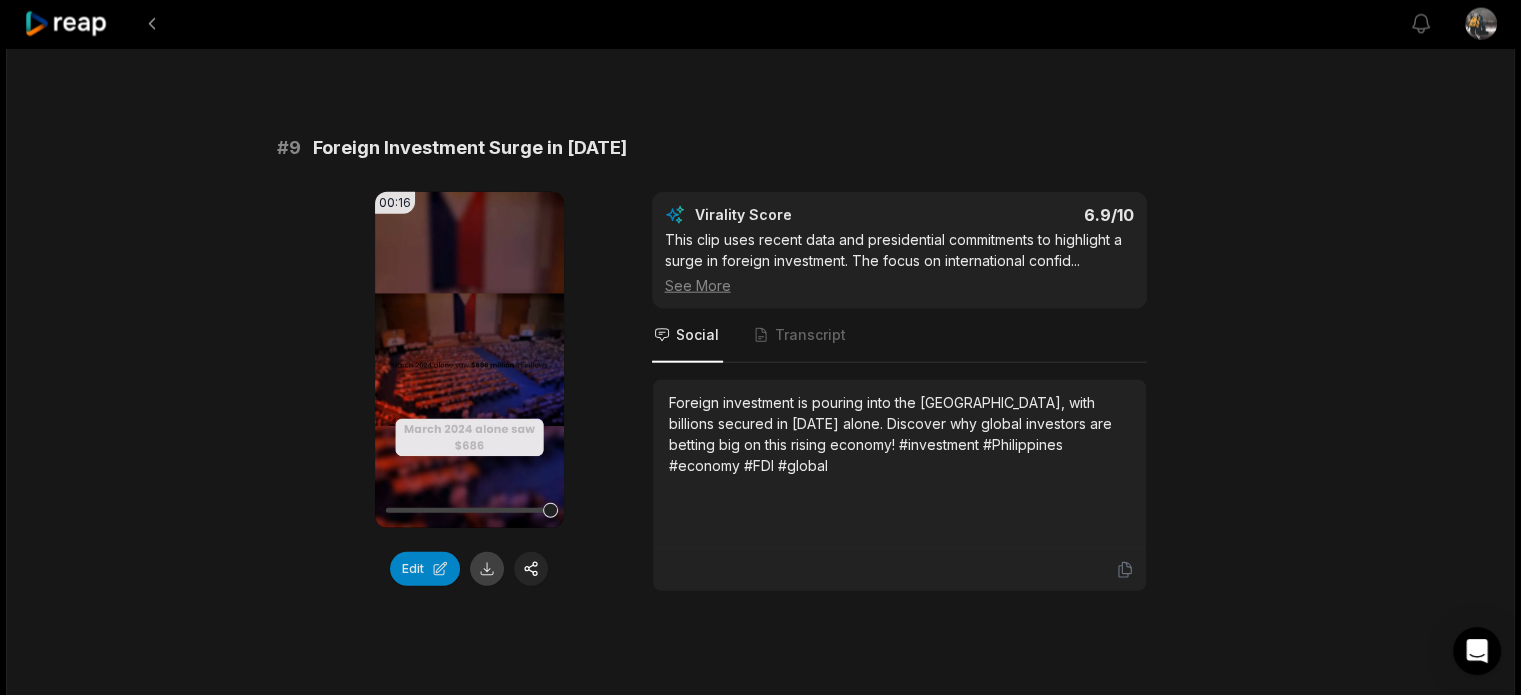 click at bounding box center (487, 569) 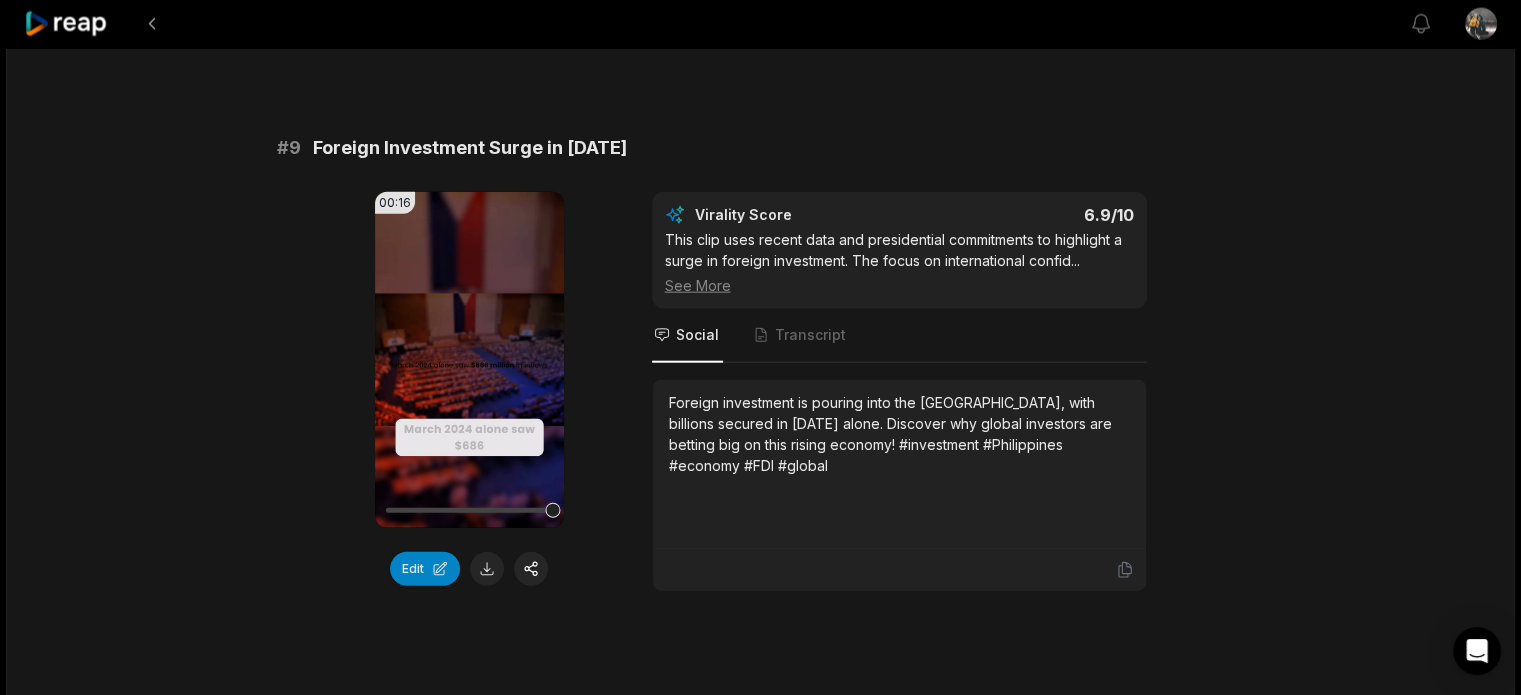 click on "# 1 Philippines: Asia's Rising Star 01:49 Your browser does not support mp4 format. Edit Virality Score 8.2 /10 This clip covers the dramatic introduction, highlights from David Malpass, and the country's rapid economic growth. The narrative is  ...   See More Social Transcript Discover why the Philippines is being called Asia's next economic powerhouse, with booming infrastructure and a workforce ready to shock the world. Are you watching this rise? #Philippines #economy #infrastructure #Asia #growth # 2 Can the Philippines Sustain Its Rise? 00:27 Your browser does not support mp4 format. Edit Virality Score 8 /10 This closing segment poses direct questions to the audience, inviting engagement and debate. The summary of strengths and risks, plus ...   See More Social Transcript Is the Philippines on the verge of becoming Southeast Asia's next major economy, or are there too many obstacles ahead? Share your thoughts below! #Philippines #future #economy #growth #debate # 3 The Workforce Powering Growth 00:31" at bounding box center (761, -1692) 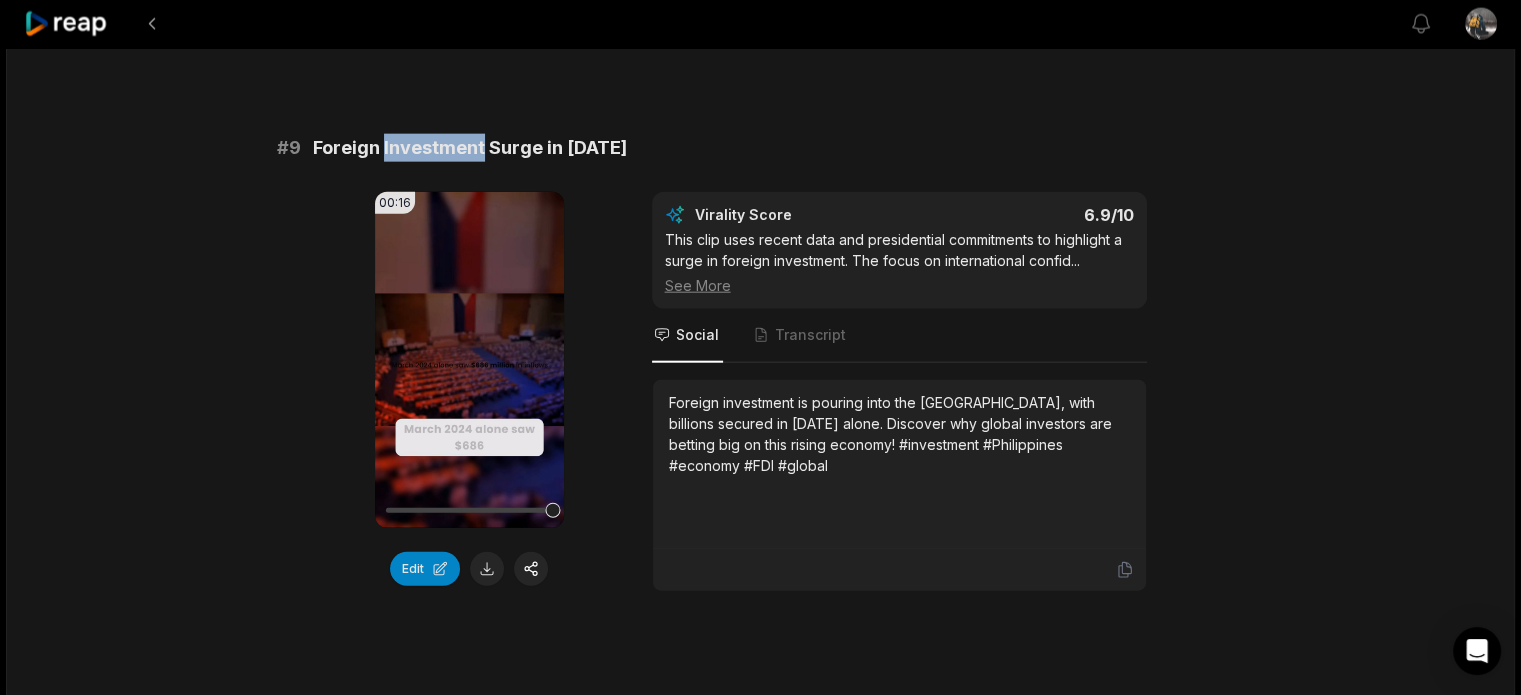click on "# 1 Philippines: Asia's Rising Star 01:49 Your browser does not support mp4 format. Edit Virality Score 8.2 /10 This clip covers the dramatic introduction, highlights from David Malpass, and the country's rapid economic growth. The narrative is  ...   See More Social Transcript Discover why the Philippines is being called Asia's next economic powerhouse, with booming infrastructure and a workforce ready to shock the world. Are you watching this rise? #Philippines #economy #infrastructure #Asia #growth # 2 Can the Philippines Sustain Its Rise? 00:27 Your browser does not support mp4 format. Edit Virality Score 8 /10 This closing segment poses direct questions to the audience, inviting engagement and debate. The summary of strengths and risks, plus ...   See More Social Transcript Is the Philippines on the verge of becoming Southeast Asia's next major economy, or are there too many obstacles ahead? Share your thoughts below! #Philippines #future #economy #growth #debate # 3 The Workforce Powering Growth 00:31" at bounding box center (761, -1692) 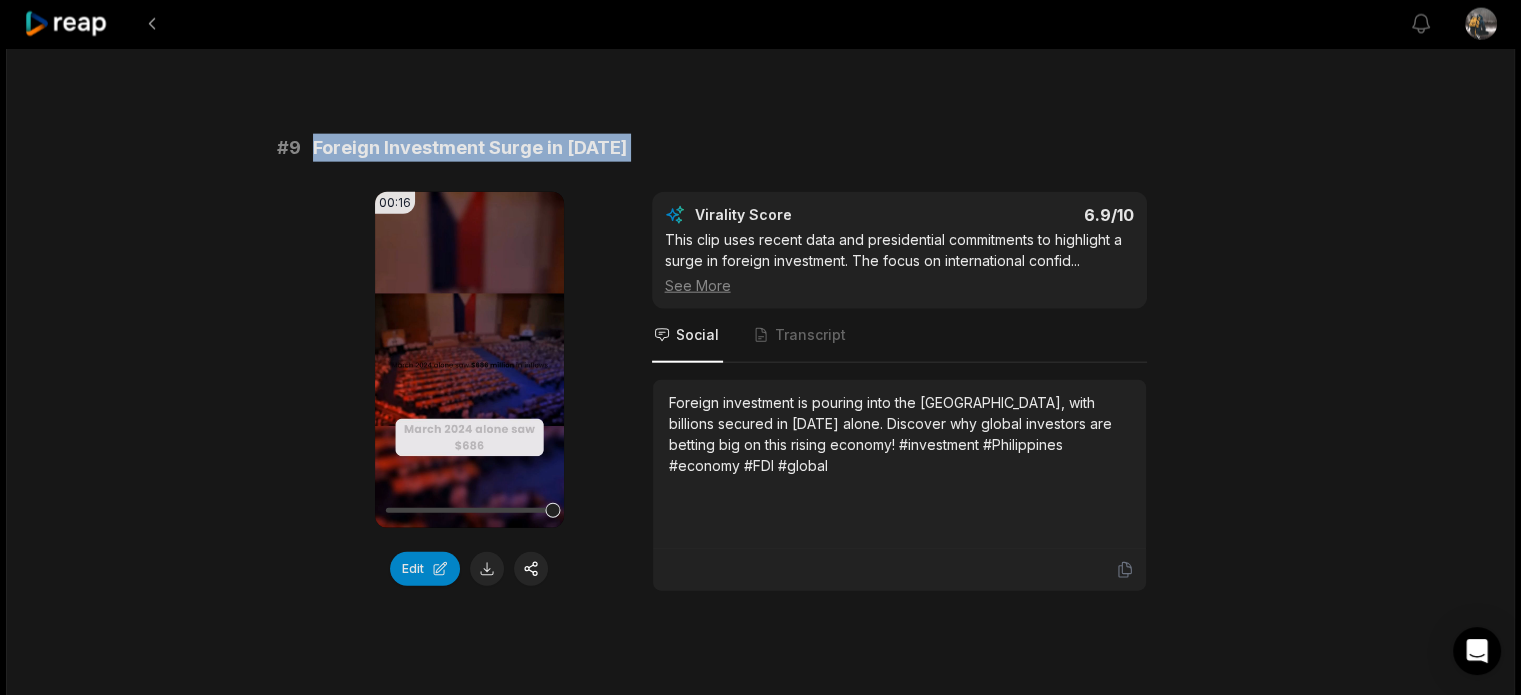 click on "# 1 Philippines: Asia's Rising Star 01:49 Your browser does not support mp4 format. Edit Virality Score 8.2 /10 This clip covers the dramatic introduction, highlights from David Malpass, and the country's rapid economic growth. The narrative is  ...   See More Social Transcript Discover why the Philippines is being called Asia's next economic powerhouse, with booming infrastructure and a workforce ready to shock the world. Are you watching this rise? #Philippines #economy #infrastructure #Asia #growth # 2 Can the Philippines Sustain Its Rise? 00:27 Your browser does not support mp4 format. Edit Virality Score 8 /10 This closing segment poses direct questions to the audience, inviting engagement and debate. The summary of strengths and risks, plus ...   See More Social Transcript Is the Philippines on the verge of becoming Southeast Asia's next major economy, or are there too many obstacles ahead? Share your thoughts below! #Philippines #future #economy #growth #debate # 3 The Workforce Powering Growth 00:31" at bounding box center (761, -1692) 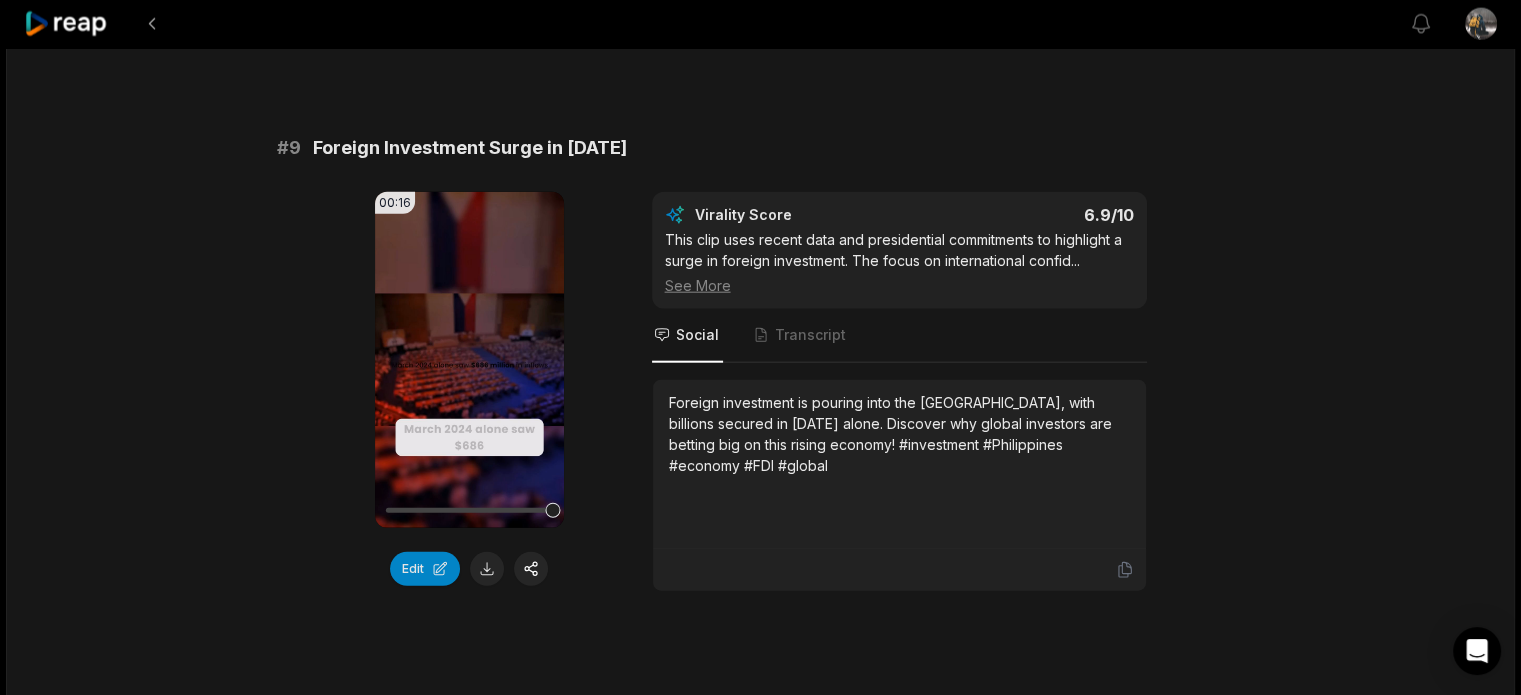 click on "Foreign investment is pouring into the Philippines, with billions secured in 2024 alone. Discover why global investors are betting big on this rising economy! #investment #Philippines #economy #FDI #global" at bounding box center [899, 434] 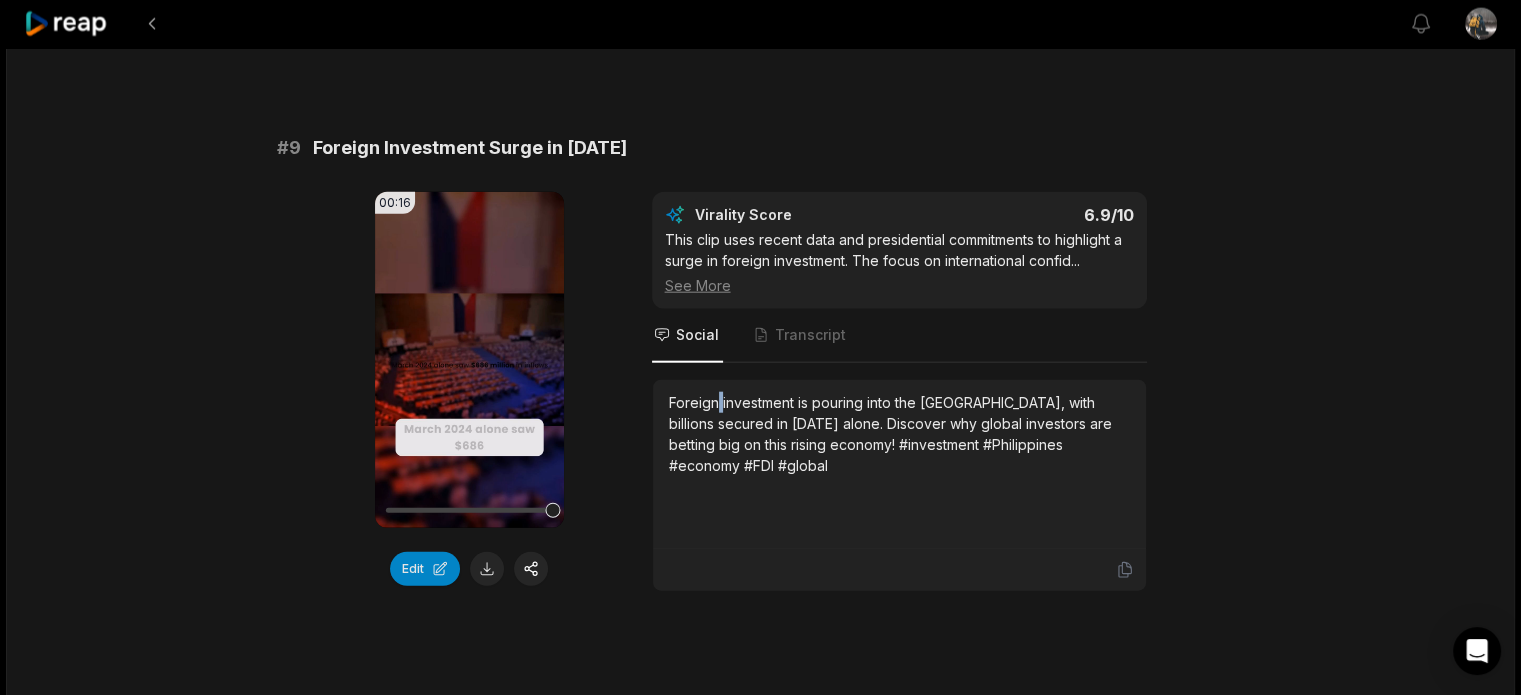 click on "Foreign investment is pouring into the Philippines, with billions secured in 2024 alone. Discover why global investors are betting big on this rising economy! #investment #Philippines #economy #FDI #global" at bounding box center (899, 434) 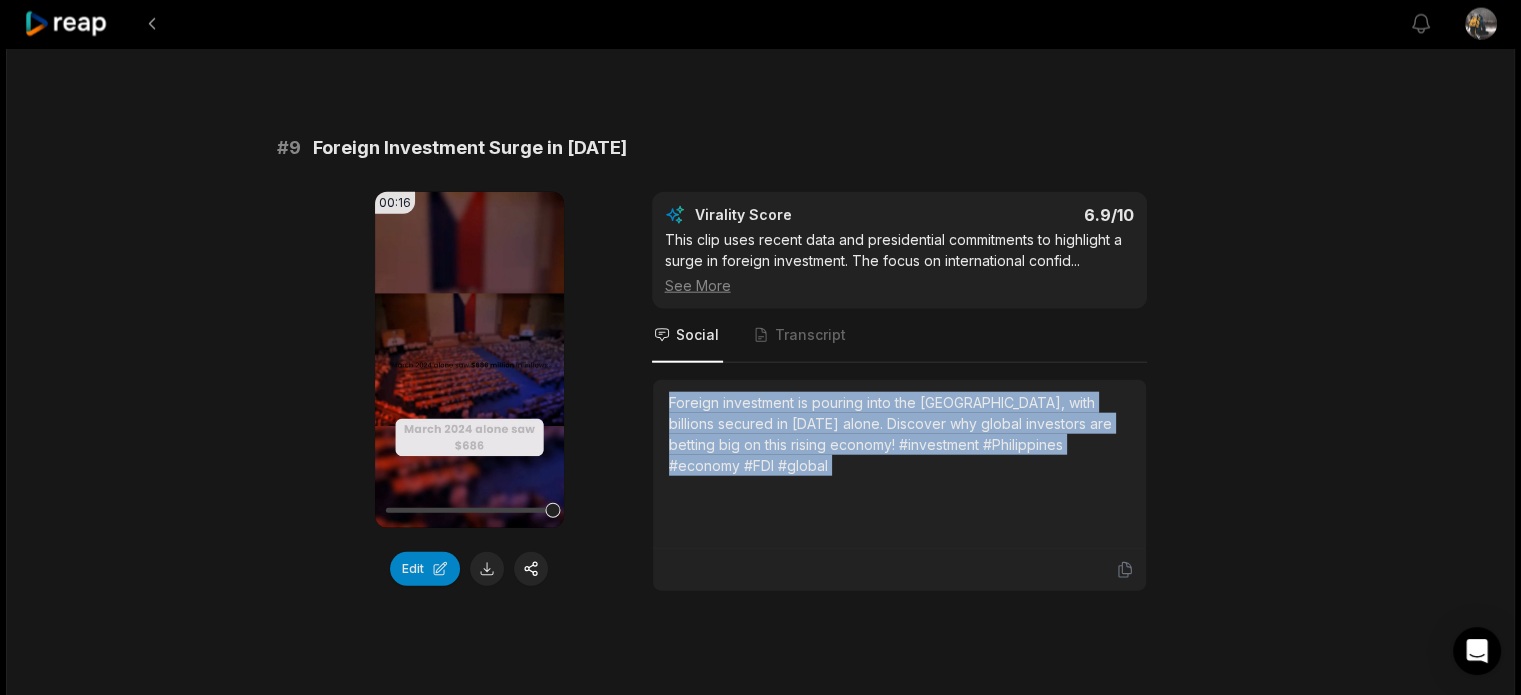 click on "Foreign investment is pouring into the Philippines, with billions secured in 2024 alone. Discover why global investors are betting big on this rising economy! #investment #Philippines #economy #FDI #global" at bounding box center [899, 434] 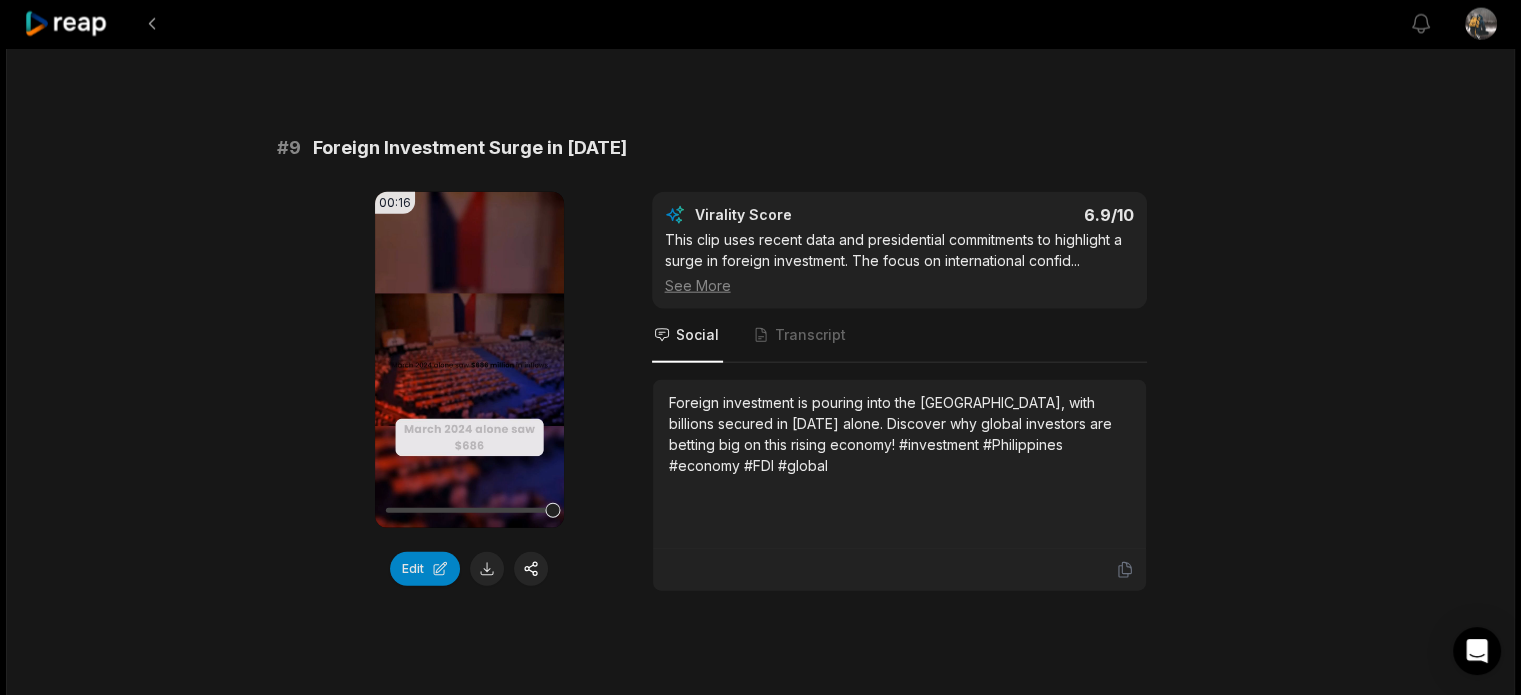 click on "08:50 David Malpass: The Philippines Is About to Shock the World 15 hours ago English en 00:00  -  08:50 Portrait 29.97   fps Deep Diver # 1 Philippines: Asia's Rising Star 01:49 Your browser does not support mp4 format. Edit Virality Score 8.2 /10 This clip covers the dramatic introduction, highlights from David Malpass, and the country's rapid economic growth. The narrative is  ...   See More Social Transcript Discover why the Philippines is being called Asia's next economic powerhouse, with booming infrastructure and a workforce ready to shock the world. Are you watching this rise? #Philippines #economy #infrastructure #Asia #growth # 2 Can the Philippines Sustain Its Rise? 00:27 Your browser does not support mp4 format. Edit Virality Score 8 /10 This closing segment poses direct questions to the audience, inviting engagement and debate. The summary of strengths and risks, plus ...   See More Social Transcript # 3 The Workforce Powering Growth 00:31 Your browser does not support mp4 format. Edit 7.7 /10" at bounding box center [760, -1695] 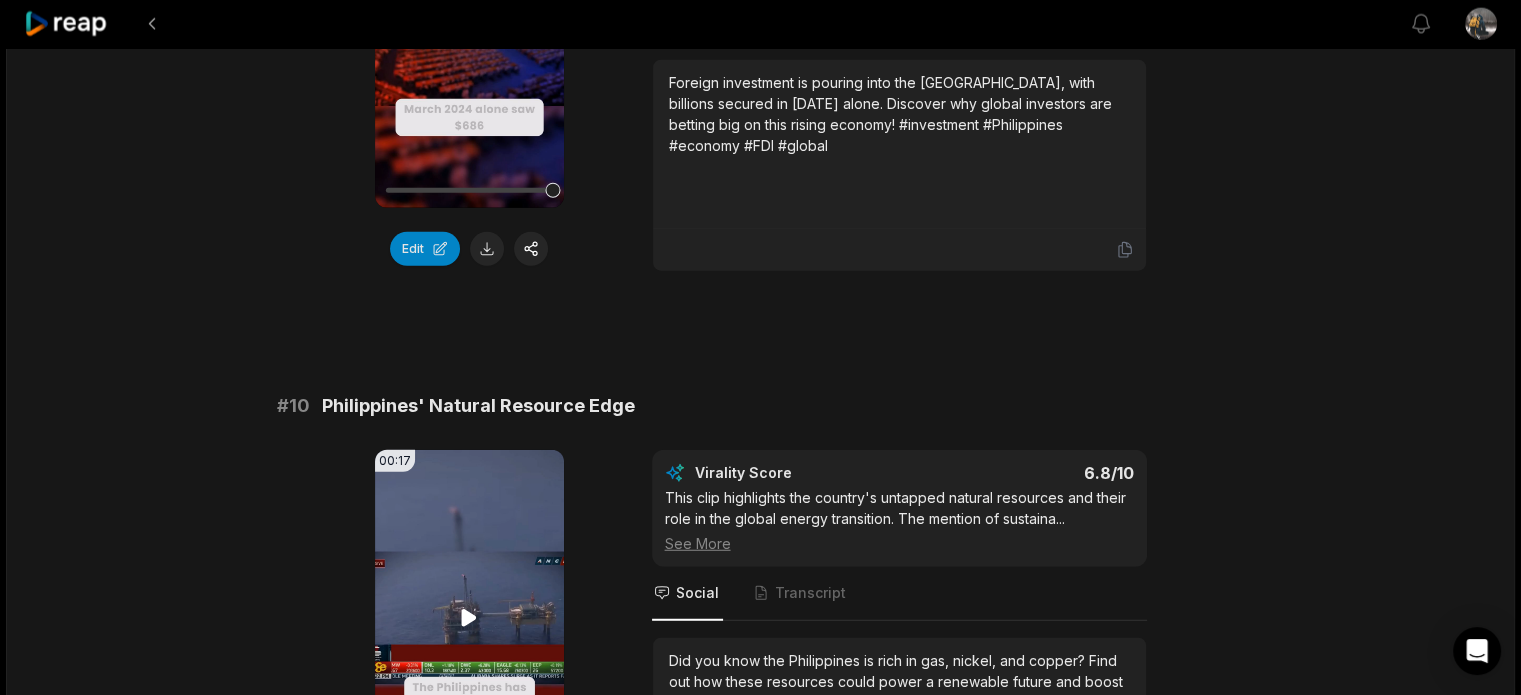 scroll, scrollTop: 5333, scrollLeft: 0, axis: vertical 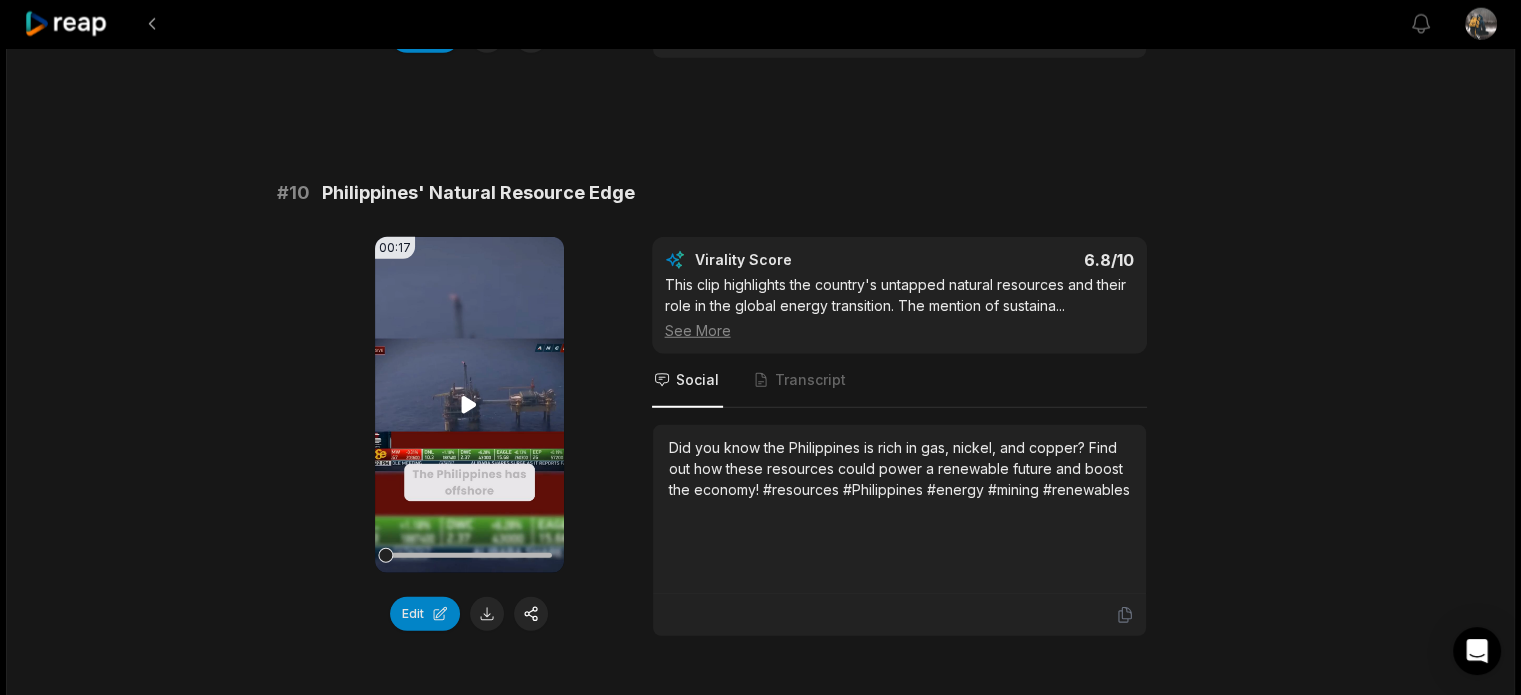 click on "Your browser does not support mp4 format." at bounding box center (469, 405) 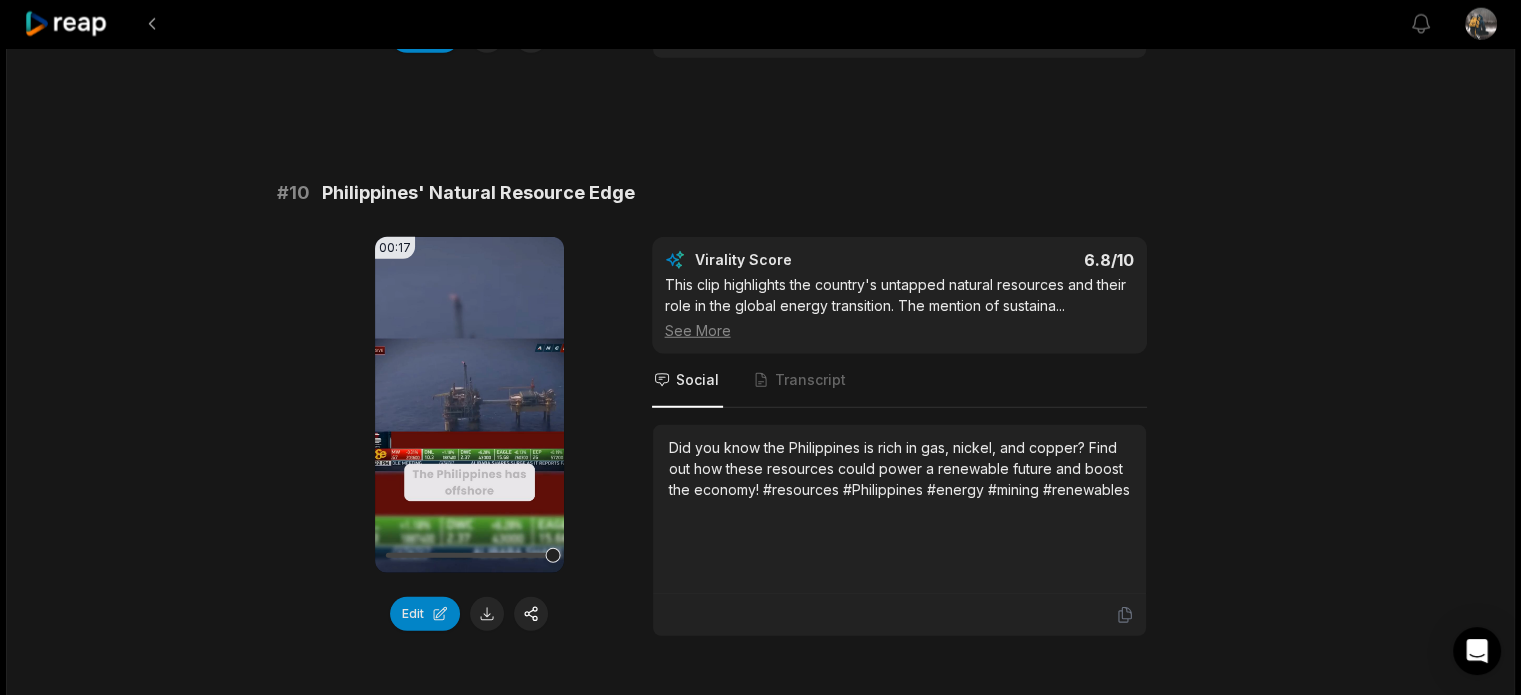 click on "# 1 Philippines: Asia's Rising Star 01:49 Your browser does not support mp4 format. Edit Virality Score 8.2 /10 This clip covers the dramatic introduction, highlights from David Malpass, and the country's rapid economic growth. The narrative is  ...   See More Social Transcript Discover why the Philippines is being called Asia's next economic powerhouse, with booming infrastructure and a workforce ready to shock the world. Are you watching this rise? #Philippines #economy #infrastructure #Asia #growth # 2 Can the Philippines Sustain Its Rise? 00:27 Your browser does not support mp4 format. Edit Virality Score 8 /10 This closing segment poses direct questions to the audience, inviting engagement and debate. The summary of strengths and risks, plus ...   See More Social Transcript Is the Philippines on the verge of becoming Southeast Asia's next major economy, or are there too many obstacles ahead? Share your thoughts below! #Philippines #future #economy #growth #debate # 3 The Workforce Powering Growth 00:31" at bounding box center (761, -2225) 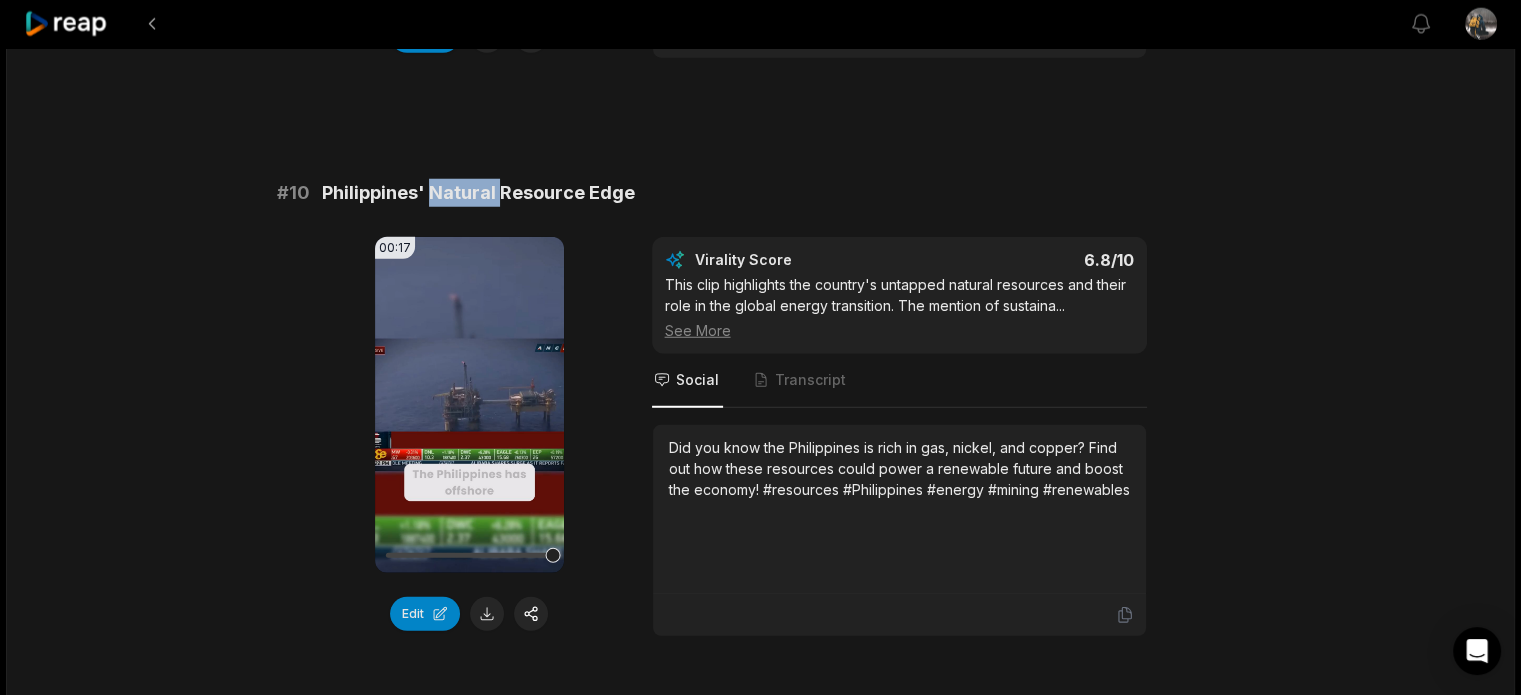click on "# 1 Philippines: Asia's Rising Star 01:49 Your browser does not support mp4 format. Edit Virality Score 8.2 /10 This clip covers the dramatic introduction, highlights from David Malpass, and the country's rapid economic growth. The narrative is  ...   See More Social Transcript Discover why the Philippines is being called Asia's next economic powerhouse, with booming infrastructure and a workforce ready to shock the world. Are you watching this rise? #Philippines #economy #infrastructure #Asia #growth # 2 Can the Philippines Sustain Its Rise? 00:27 Your browser does not support mp4 format. Edit Virality Score 8 /10 This closing segment poses direct questions to the audience, inviting engagement and debate. The summary of strengths and risks, plus ...   See More Social Transcript Is the Philippines on the verge of becoming Southeast Asia's next major economy, or are there too many obstacles ahead? Share your thoughts below! #Philippines #future #economy #growth #debate # 3 The Workforce Powering Growth 00:31" at bounding box center (761, -2225) 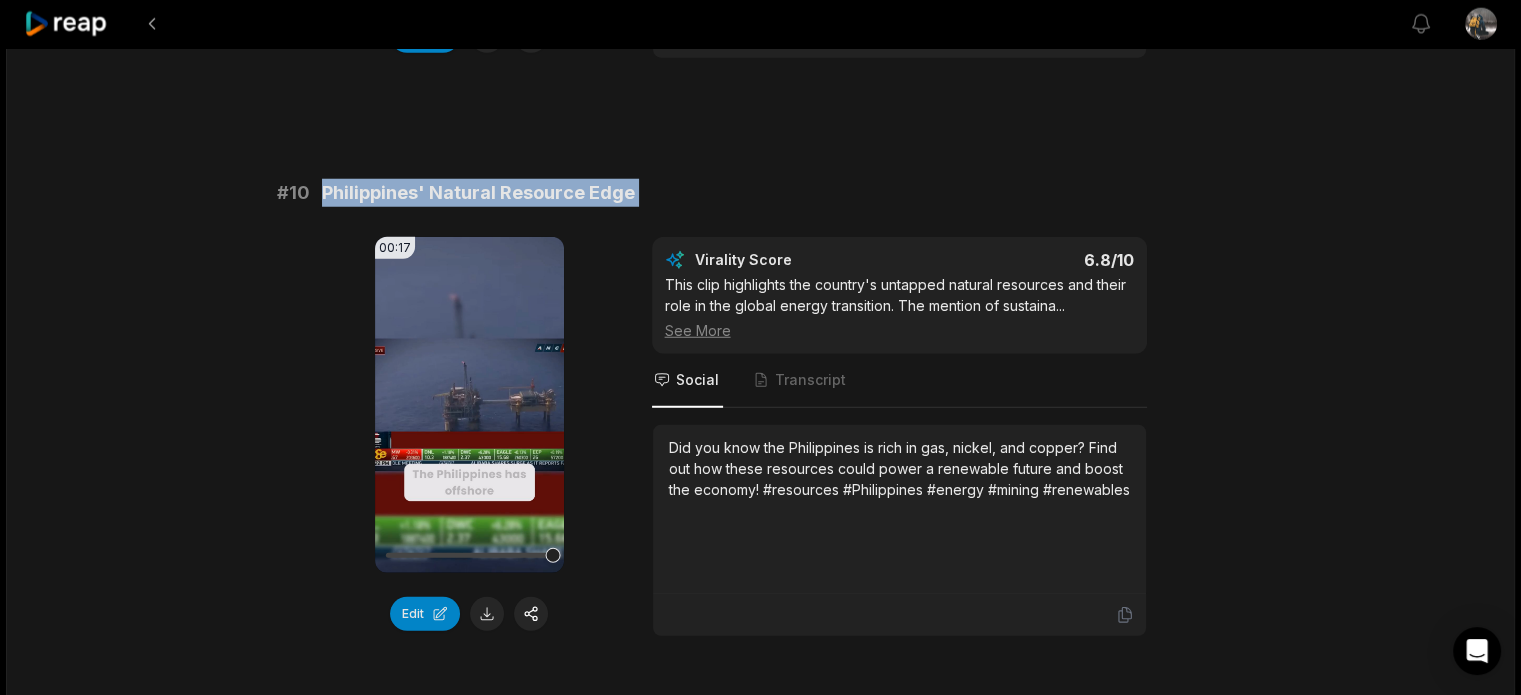 click on "# 1 Philippines: Asia's Rising Star 01:49 Your browser does not support mp4 format. Edit Virality Score 8.2 /10 This clip covers the dramatic introduction, highlights from David Malpass, and the country's rapid economic growth. The narrative is  ...   See More Social Transcript Discover why the Philippines is being called Asia's next economic powerhouse, with booming infrastructure and a workforce ready to shock the world. Are you watching this rise? #Philippines #economy #infrastructure #Asia #growth # 2 Can the Philippines Sustain Its Rise? 00:27 Your browser does not support mp4 format. Edit Virality Score 8 /10 This closing segment poses direct questions to the audience, inviting engagement and debate. The summary of strengths and risks, plus ...   See More Social Transcript Is the Philippines on the verge of becoming Southeast Asia's next major economy, or are there too many obstacles ahead? Share your thoughts below! #Philippines #future #economy #growth #debate # 3 The Workforce Powering Growth 00:31" at bounding box center (761, -2225) 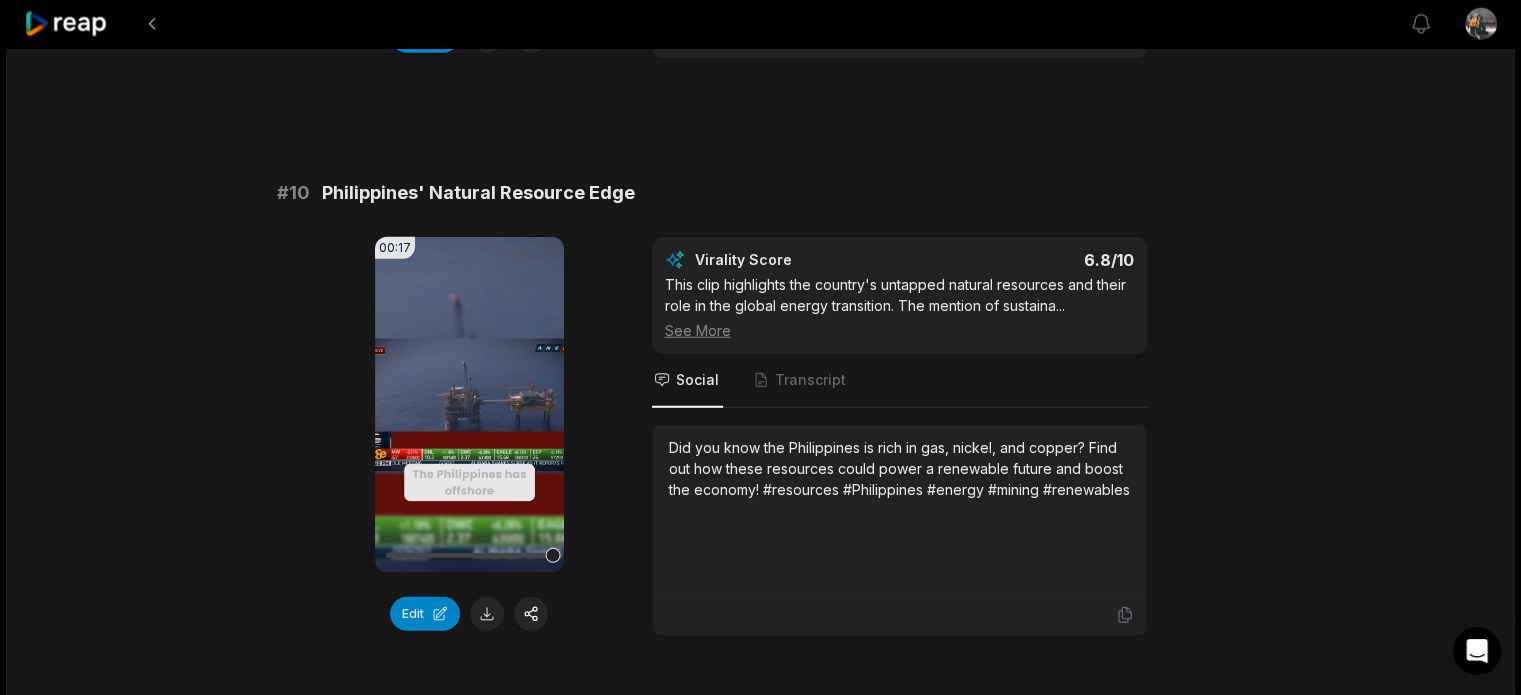 click on "Did you know the Philippines is rich in gas, nickel, and copper? Find out how these resources could power a renewable future and boost the economy! #resources #Philippines #energy #mining #renewables" at bounding box center [899, 468] 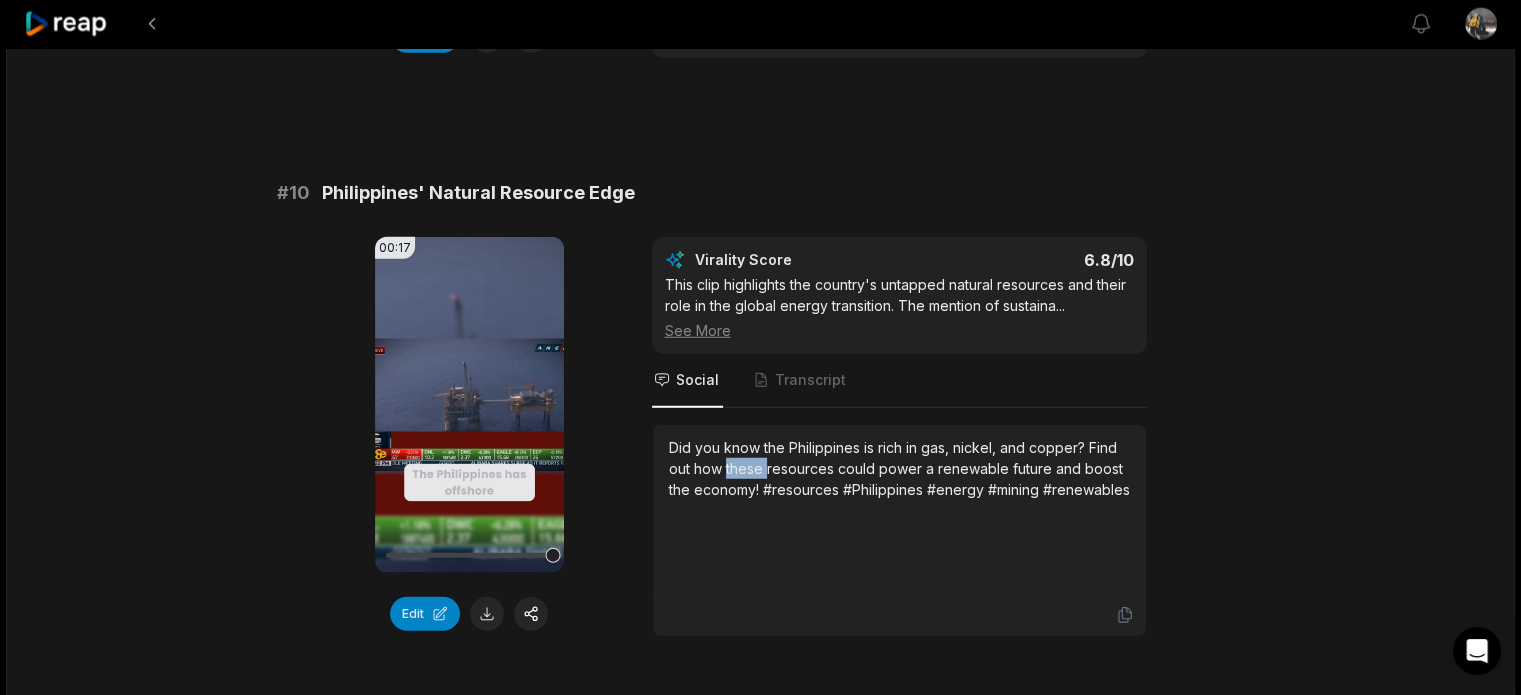 click on "Did you know the Philippines is rich in gas, nickel, and copper? Find out how these resources could power a renewable future and boost the economy! #resources #Philippines #energy #mining #renewables" at bounding box center (899, 468) 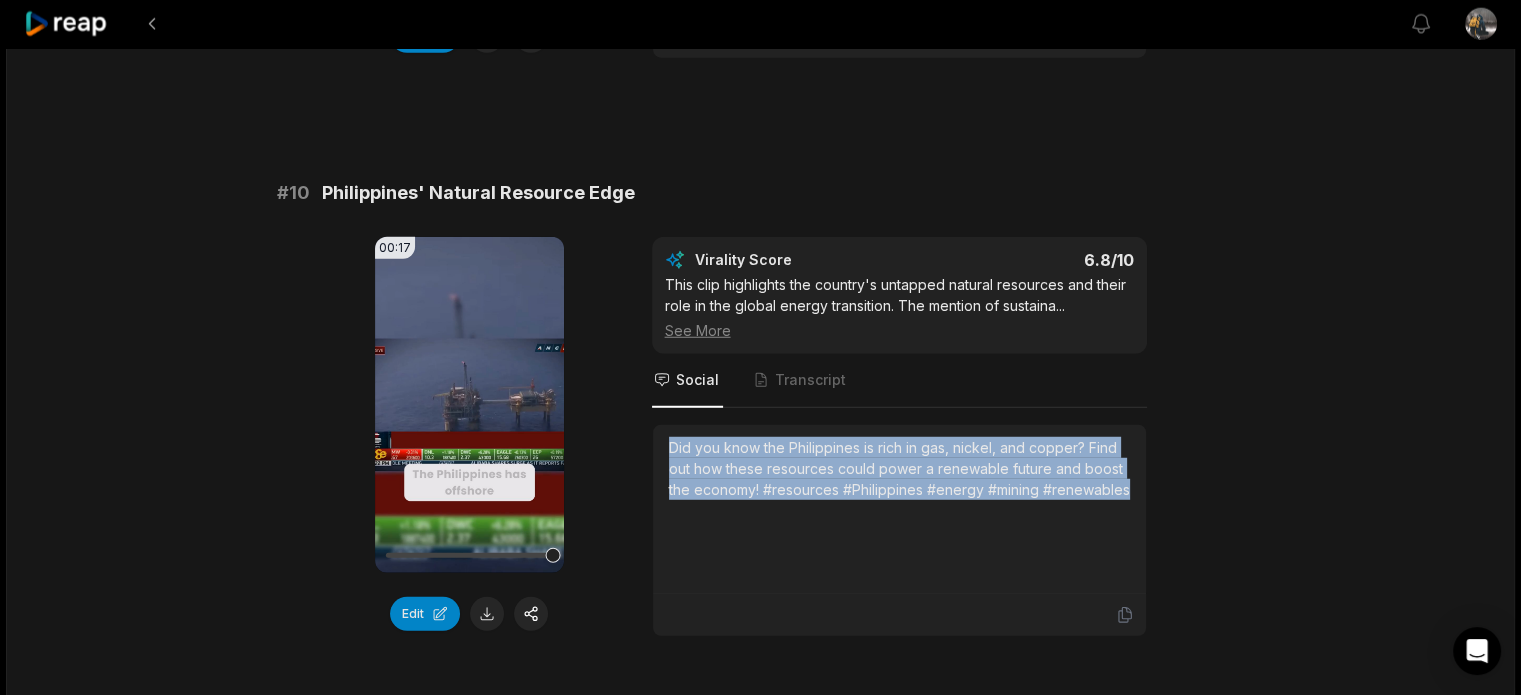click on "Did you know the Philippines is rich in gas, nickel, and copper? Find out how these resources could power a renewable future and boost the economy! #resources #Philippines #energy #mining #renewables" at bounding box center [899, 468] 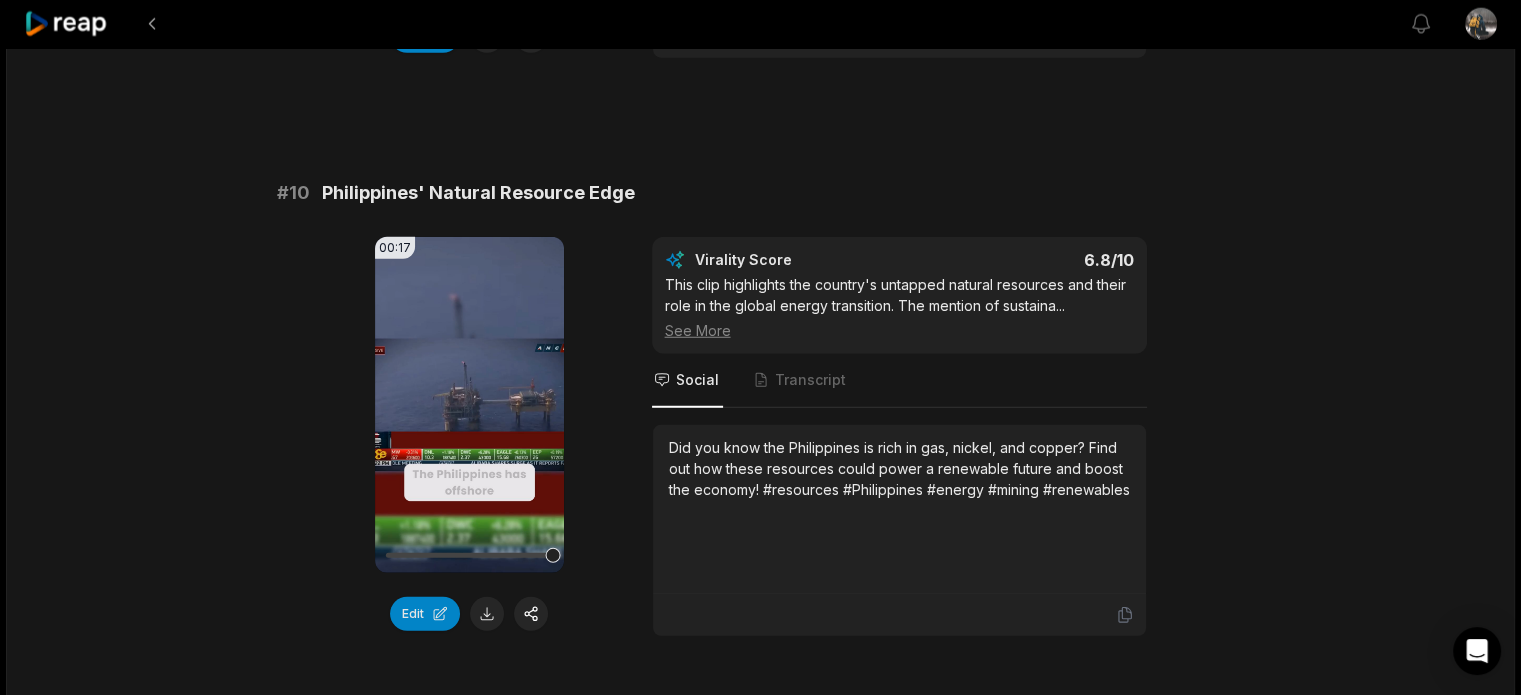 click on "08:50 David Malpass: The Philippines Is About to Shock the World 15 hours ago English en 00:00  -  08:50 Portrait 29.97   fps Deep Diver # 1 Philippines: Asia's Rising Star 01:49 Your browser does not support mp4 format. Edit Virality Score 8.2 /10 This clip covers the dramatic introduction, highlights from David Malpass, and the country's rapid economic growth. The narrative is  ...   See More Social Transcript Discover why the Philippines is being called Asia's next economic powerhouse, with booming infrastructure and a workforce ready to shock the world. Are you watching this rise? #Philippines #economy #infrastructure #Asia #growth # 2 Can the Philippines Sustain Its Rise? 00:27 Your browser does not support mp4 format. Edit Virality Score 8 /10 This closing segment poses direct questions to the audience, inviting engagement and debate. The summary of strengths and risks, plus ...   See More Social Transcript # 3 The Workforce Powering Growth 00:31 Your browser does not support mp4 format. Edit 7.7 /10" at bounding box center (760, -2228) 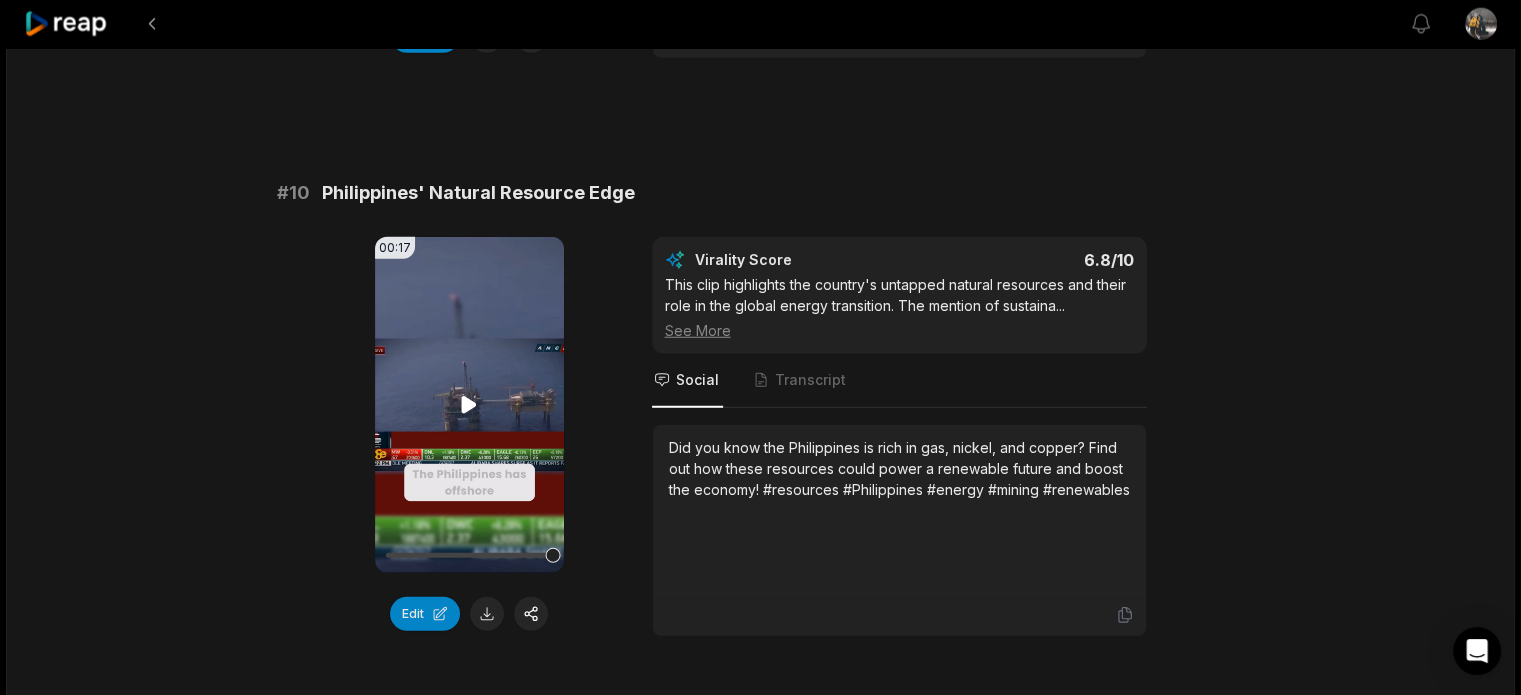 scroll, scrollTop: 5417, scrollLeft: 0, axis: vertical 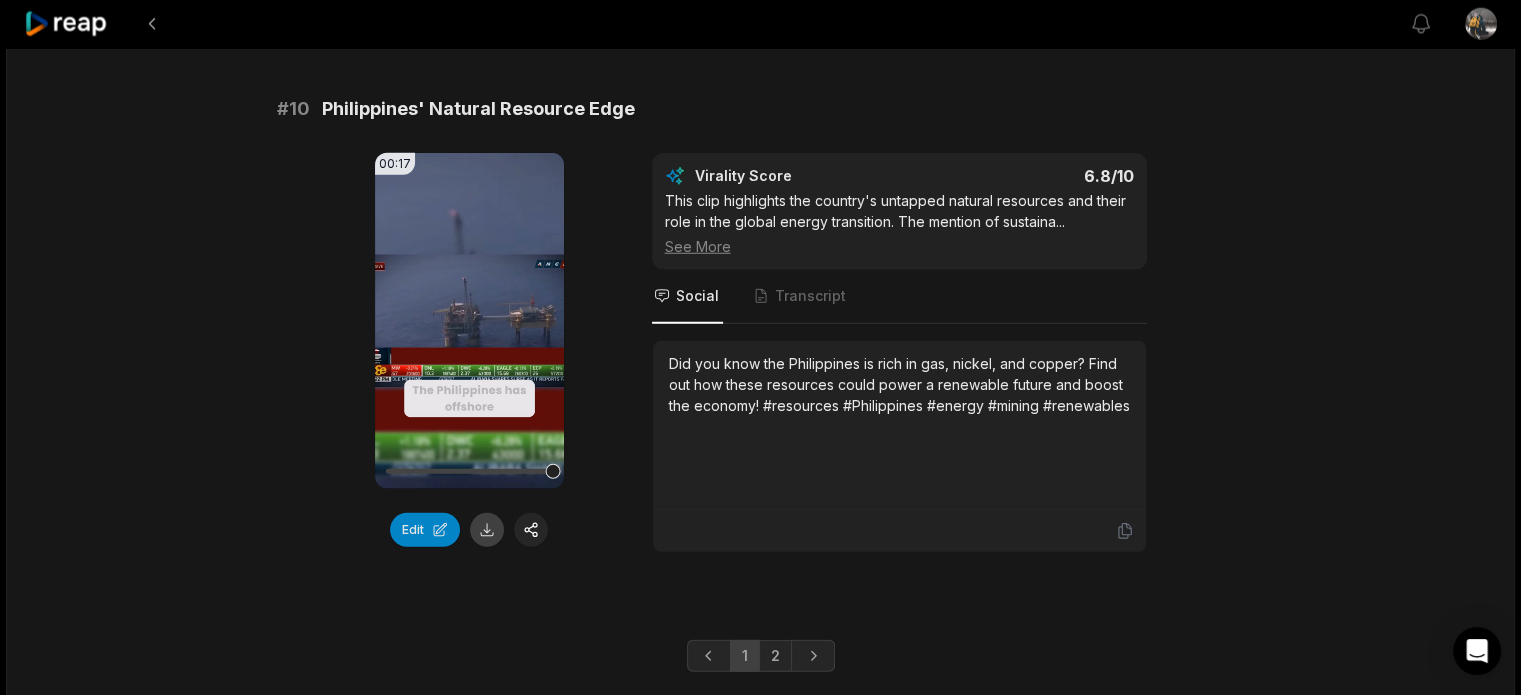 click at bounding box center (487, 530) 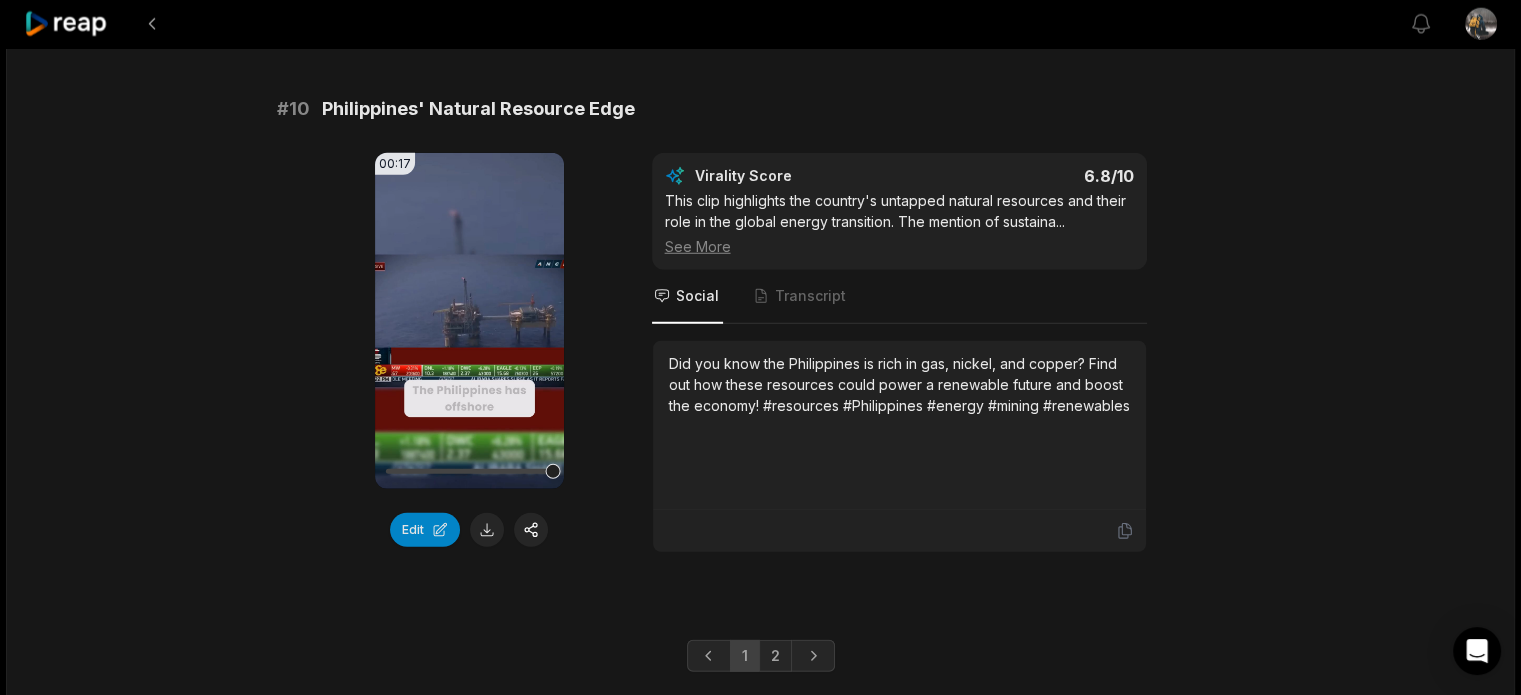 click on "2" at bounding box center (775, 656) 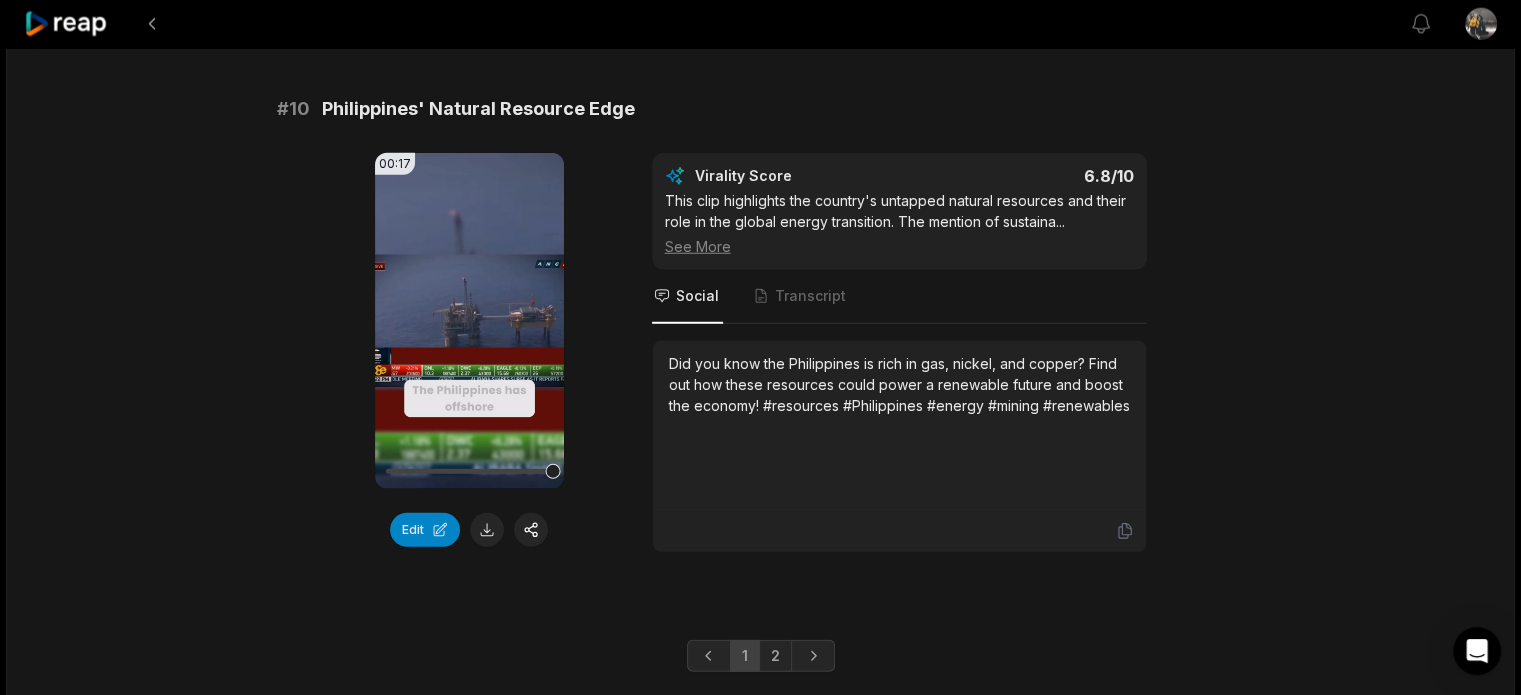scroll, scrollTop: 0, scrollLeft: 0, axis: both 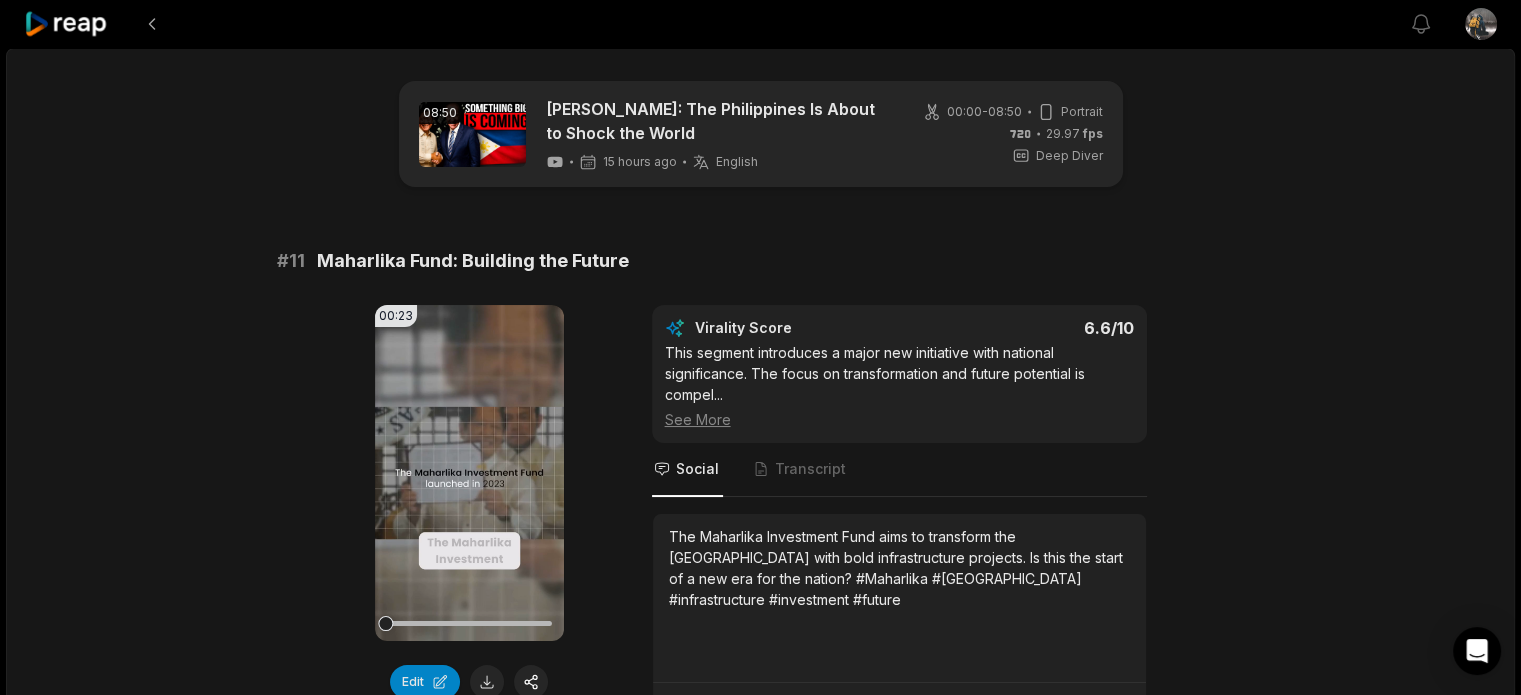 click on "The Maharlika Investment Fund aims to transform the Philippines with bold infrastructure projects. Is this the start of a new era for the nation? #Maharlika #Philippines #infrastructure #investment #future" at bounding box center (899, 568) 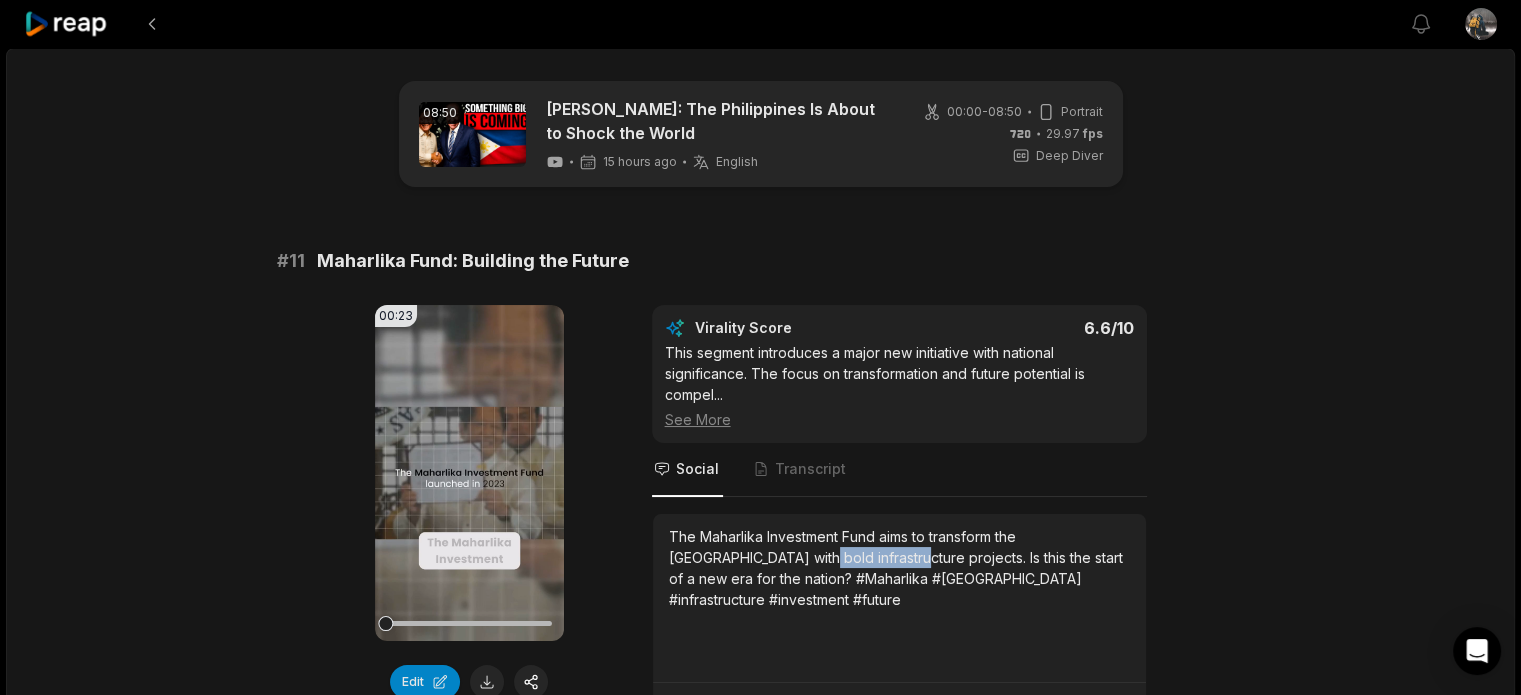 click on "The Maharlika Investment Fund aims to transform the Philippines with bold infrastructure projects. Is this the start of a new era for the nation? #Maharlika #Philippines #infrastructure #investment #future" at bounding box center (899, 568) 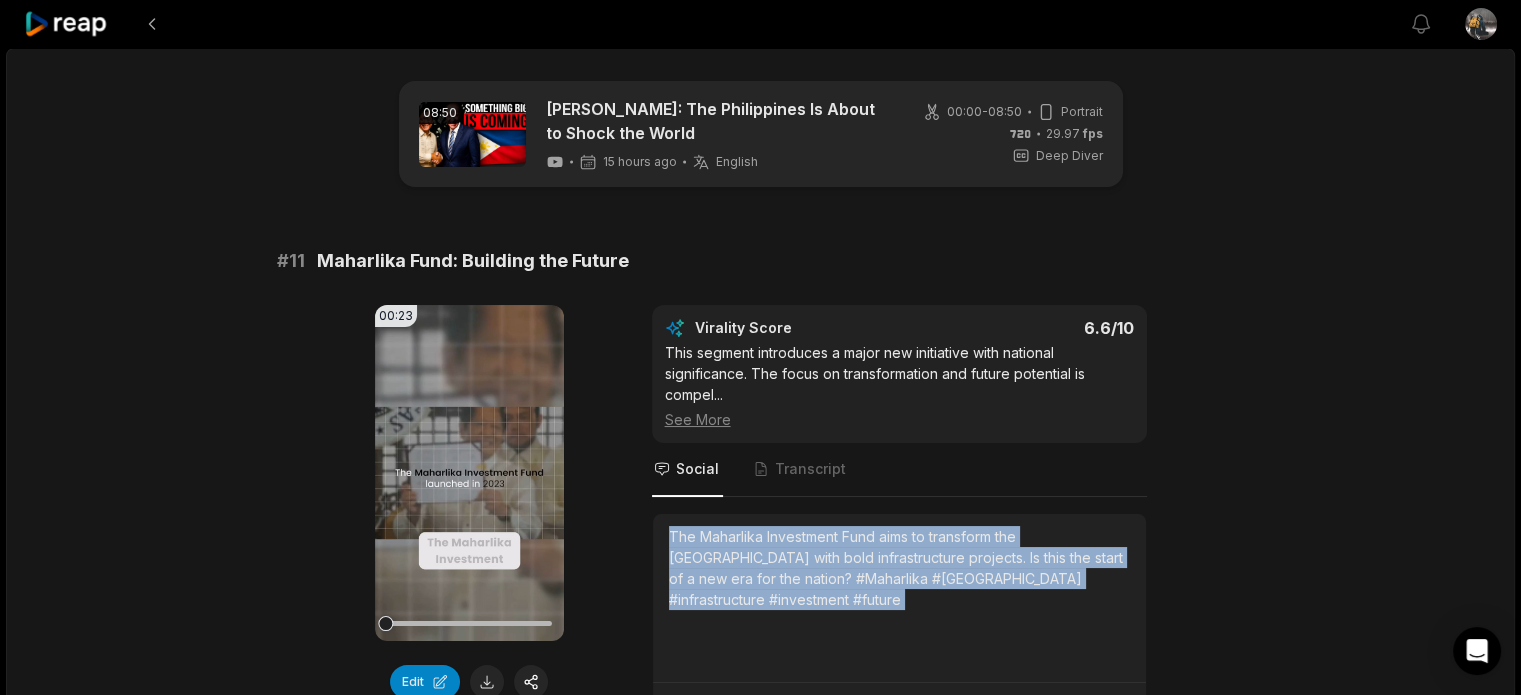 click on "The Maharlika Investment Fund aims to transform the Philippines with bold infrastructure projects. Is this the start of a new era for the nation? #Maharlika #Philippines #infrastructure #investment #future" at bounding box center (899, 568) 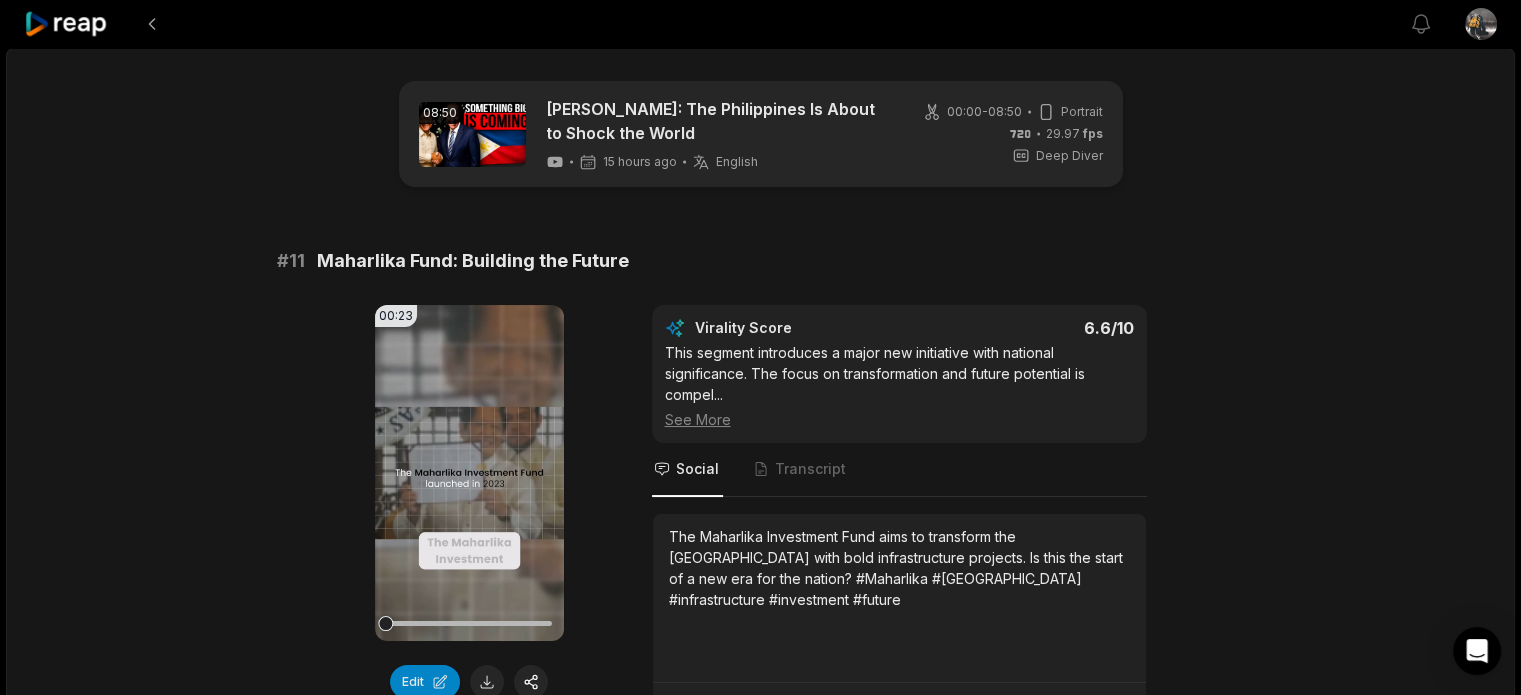click on "08:50 David Malpass: The Philippines Is About to Shock the World 15 hours ago English en 00:00  -  08:50 Portrait 29.97   fps Deep Diver # 11 Maharlika Fund: Building the Future 00:23 Your browser does not support mp4 format. Edit Virality Score 6.6 /10 This segment introduces a major new initiative with national significance. The focus on transformation and future potential is compel ...   See More Social Transcript The Maharlika Investment Fund aims to transform the Philippines with bold infrastructure projects. Is this the start of a new era for the nation? #Maharlika #Philippines #infrastructure #investment #future # 12 Facing Challenges: Corruption & Disasters 00:19 Your browser does not support mp4 format. Edit Virality Score 6.4 /10 This clip takes an honest look at the country's biggest obstacles, balancing optimism with realism. The focus on resilience and trans ...   See More Social Transcript 1 2 Made with   in San Francisco" at bounding box center (760, 772) 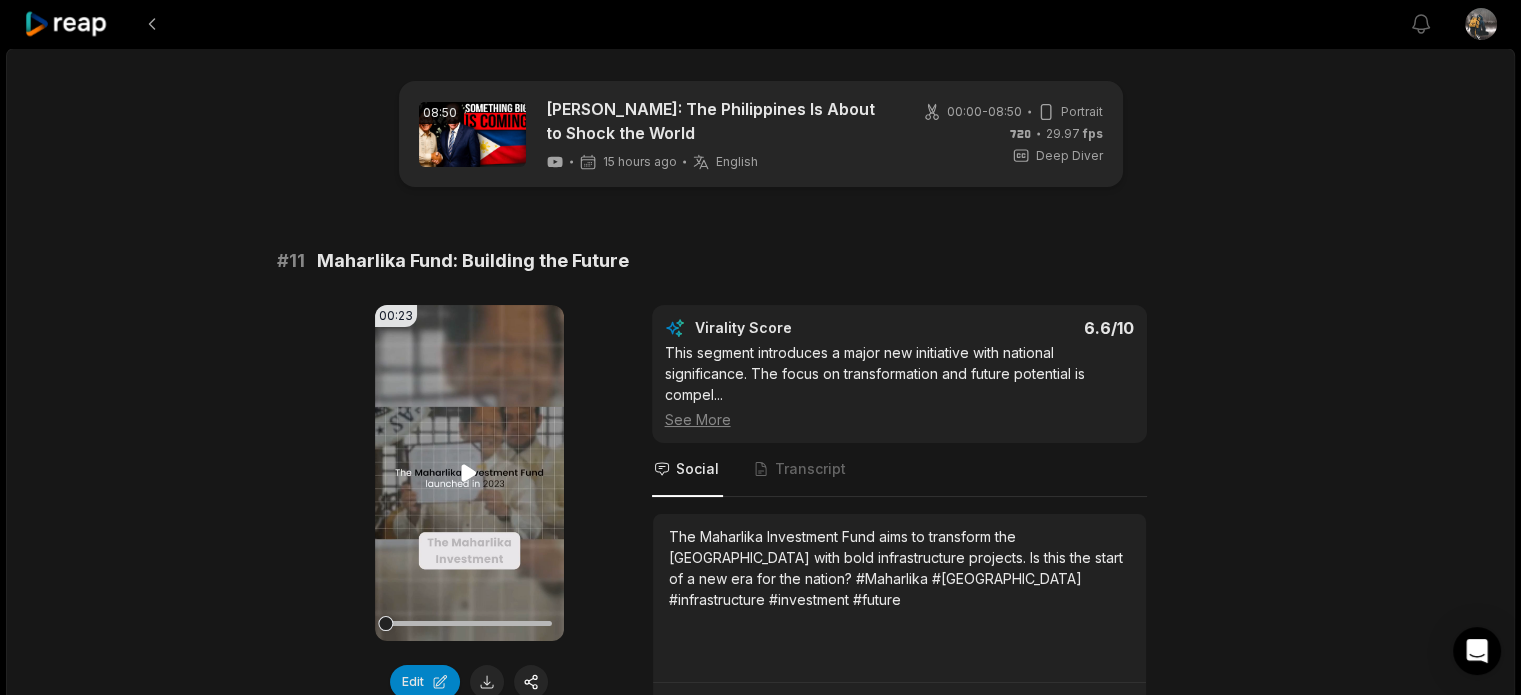 click on "Your browser does not support mp4 format." at bounding box center [469, 473] 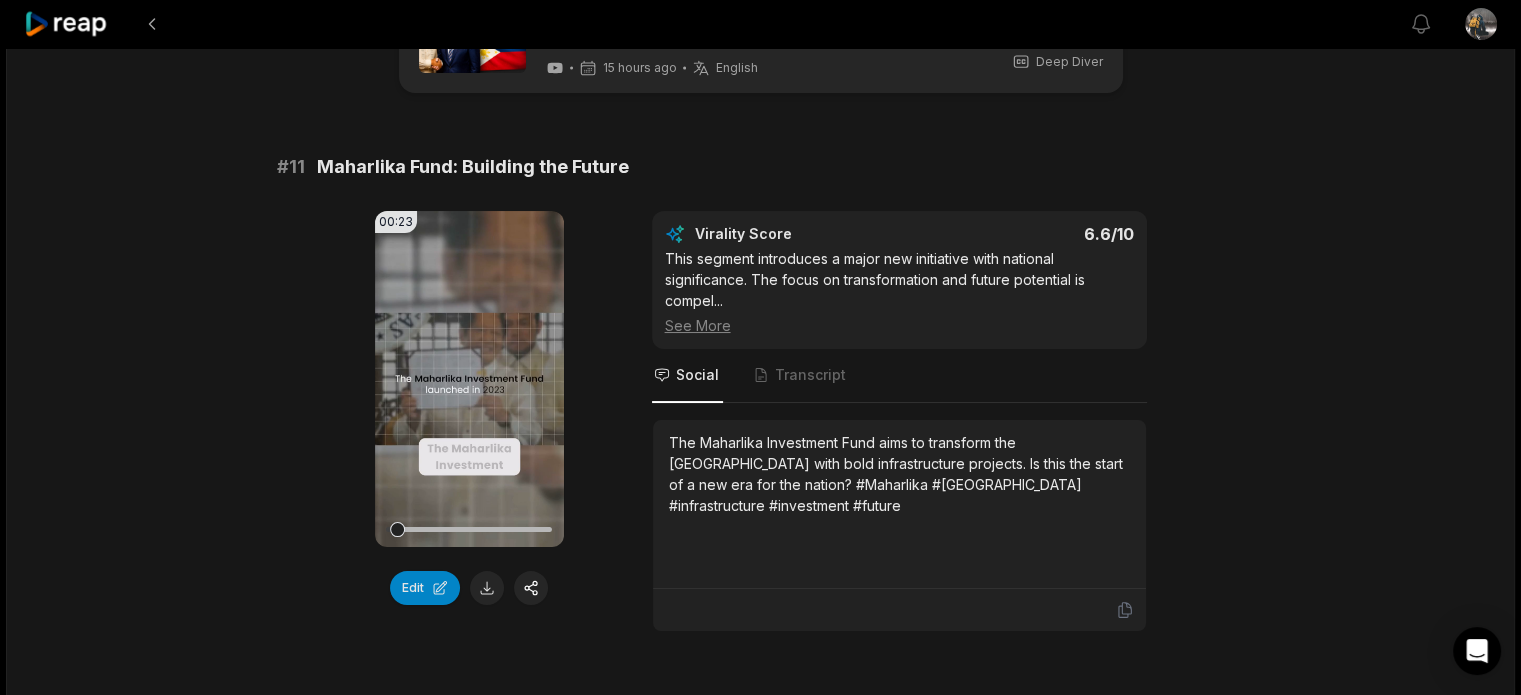 scroll, scrollTop: 133, scrollLeft: 0, axis: vertical 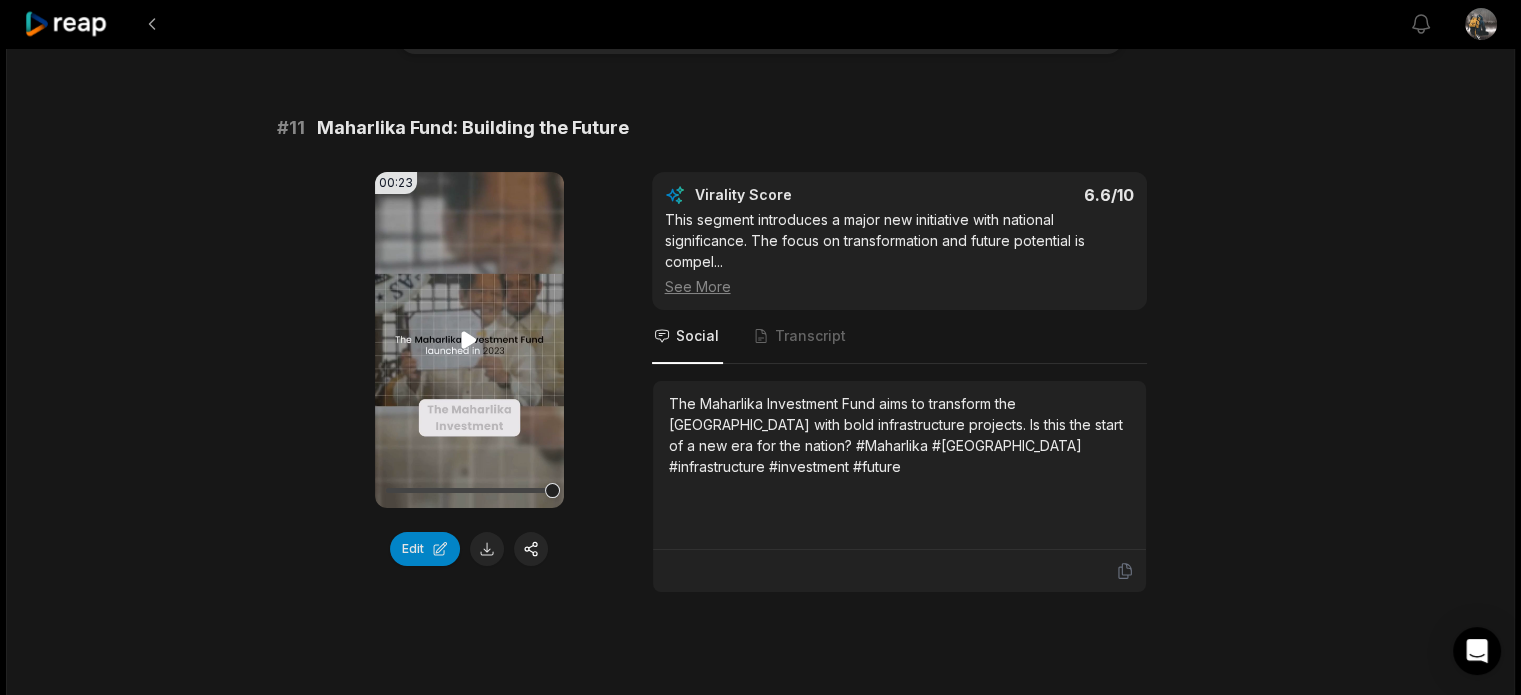 click on "Your browser does not support mp4 format." at bounding box center (469, 340) 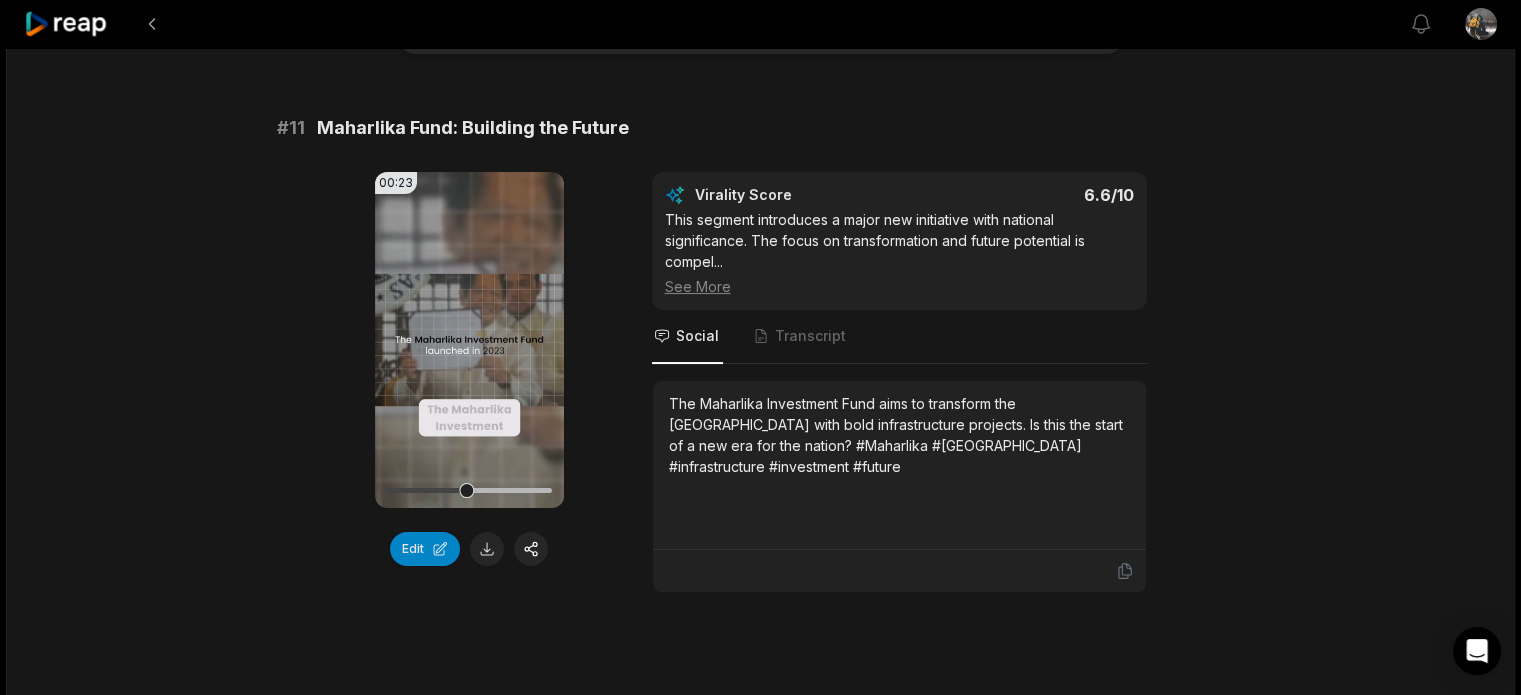 click on "View notifications Open user menu 08:50 David Malpass: The Philippines Is About to Shock the World 15 hours ago English en 00:00  -  08:50 Portrait 29.97   fps Deep Diver # 11 Maharlika Fund: Building the Future 00:23 Your browser does not support mp4 format. Edit Virality Score 6.6 /10 This segment introduces a major new initiative with national significance. The focus on transformation and future potential is compel ...   See More Social Transcript The Maharlika Investment Fund aims to transform the Philippines with bold infrastructure projects. Is this the start of a new era for the nation? #Maharlika #Philippines #infrastructure #investment #future # 12 Facing Challenges: Corruption & Disasters 00:19 Your browser does not support mp4 format. Edit Virality Score 6.4 /10 This clip takes an honest look at the country's biggest obstacles, balancing optimism with realism. The focus on resilience and trans ...   See More Social Transcript 1 2 Made with   in San Francisco" at bounding box center [760, 618] 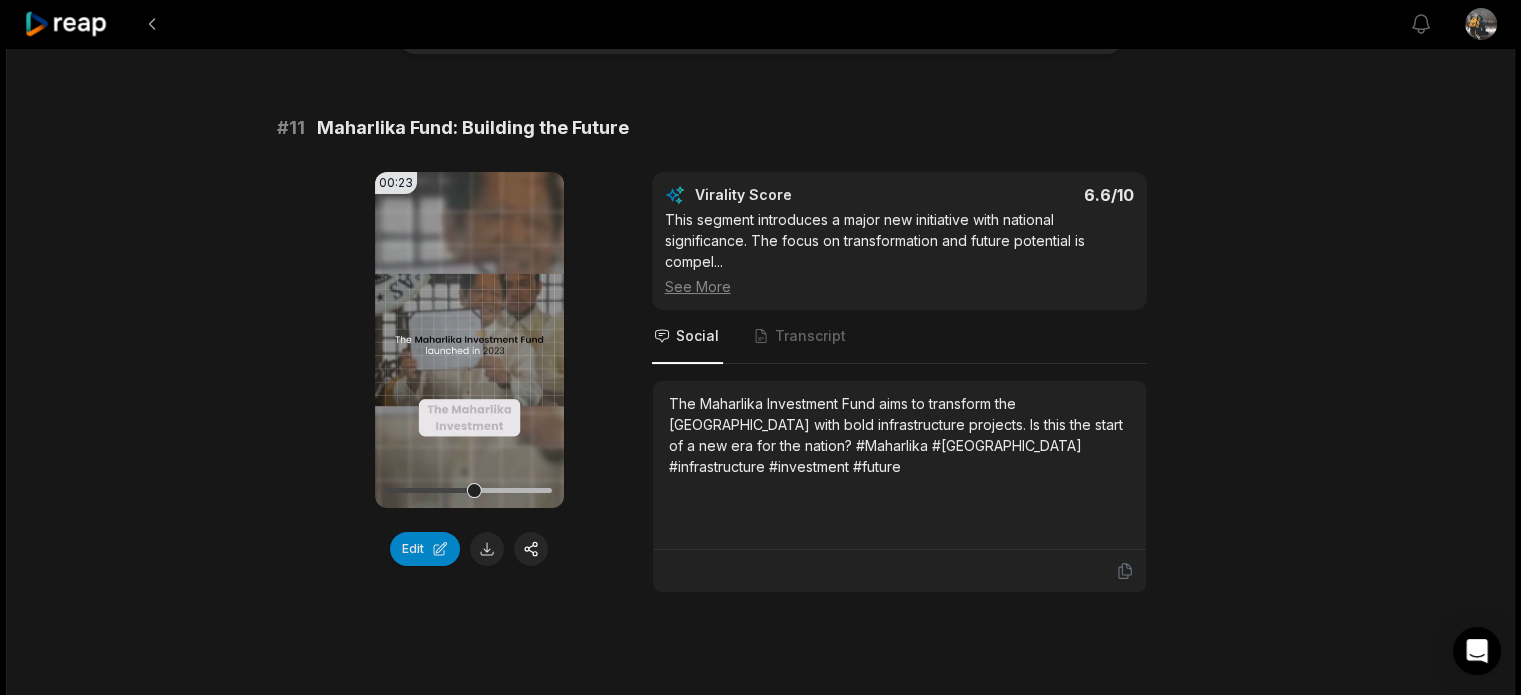 click on "08:50 David Malpass: The Philippines Is About to Shock the World 15 hours ago English en 00:00  -  08:50 Portrait 29.97   fps Deep Diver # 11 Maharlika Fund: Building the Future 00:23 Your browser does not support mp4 format. Edit Virality Score 6.6 /10 This segment introduces a major new initiative with national significance. The focus on transformation and future potential is compel ...   See More Social Transcript The Maharlika Investment Fund aims to transform the Philippines with bold infrastructure projects. Is this the start of a new era for the nation? #Maharlika #Philippines #infrastructure #investment #future # 12 Facing Challenges: Corruption & Disasters 00:19 Your browser does not support mp4 format. Edit Virality Score 6.4 /10 This clip takes an honest look at the country's biggest obstacles, balancing optimism with realism. The focus on resilience and trans ...   See More Social Transcript 1 2 Made with   in San Francisco" at bounding box center (760, 639) 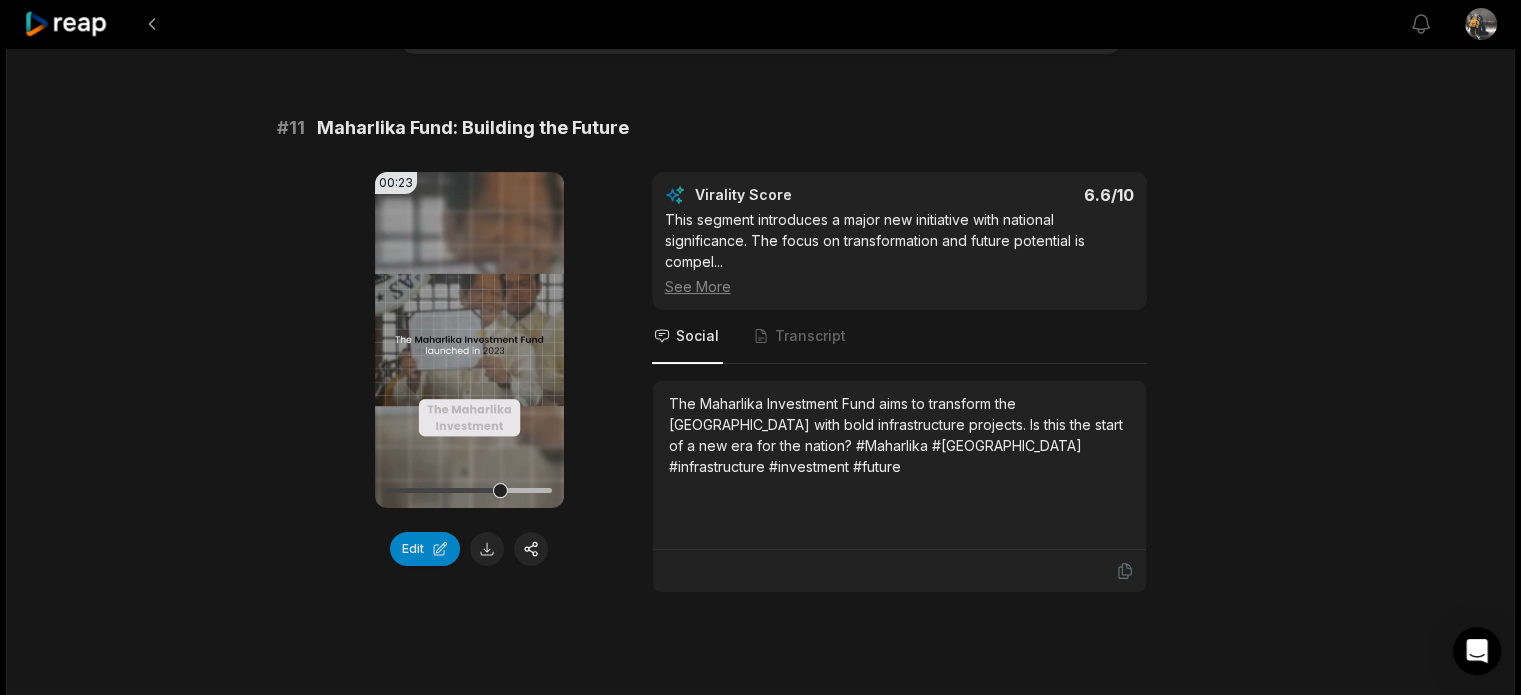 click on "08:50 David Malpass: The Philippines Is About to Shock the World 15 hours ago English en 00:00  -  08:50 Portrait 29.97   fps Deep Diver # 11 Maharlika Fund: Building the Future 00:23 Your browser does not support mp4 format. Edit Virality Score 6.6 /10 This segment introduces a major new initiative with national significance. The focus on transformation and future potential is compel ...   See More Social Transcript The Maharlika Investment Fund aims to transform the Philippines with bold infrastructure projects. Is this the start of a new era for the nation? #Maharlika #Philippines #infrastructure #investment #future # 12 Facing Challenges: Corruption & Disasters 00:19 Your browser does not support mp4 format. Edit Virality Score 6.4 /10 This clip takes an honest look at the country's biggest obstacles, balancing optimism with realism. The focus on resilience and trans ...   See More Social Transcript 1 2 Made with   in San Francisco" at bounding box center [760, 639] 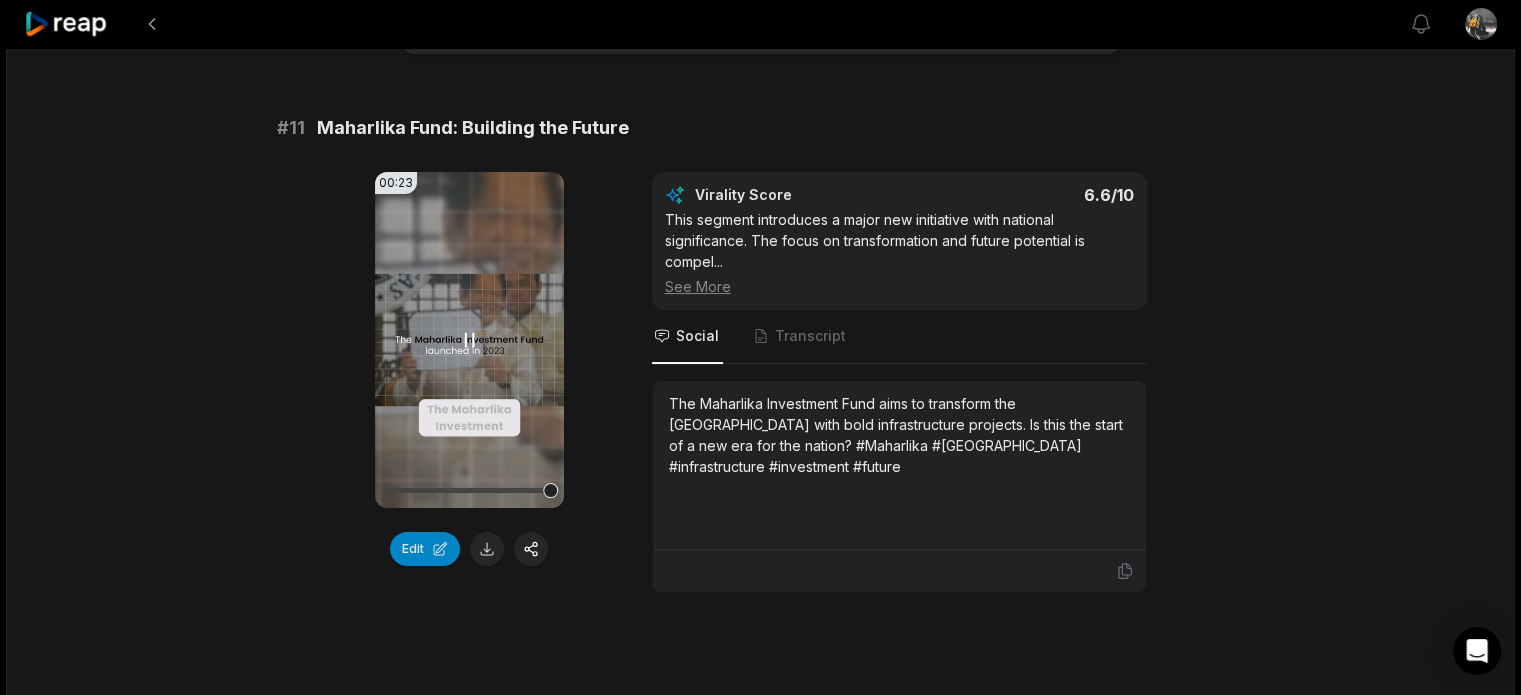 click on "Your browser does not support mp4 format." at bounding box center (469, 340) 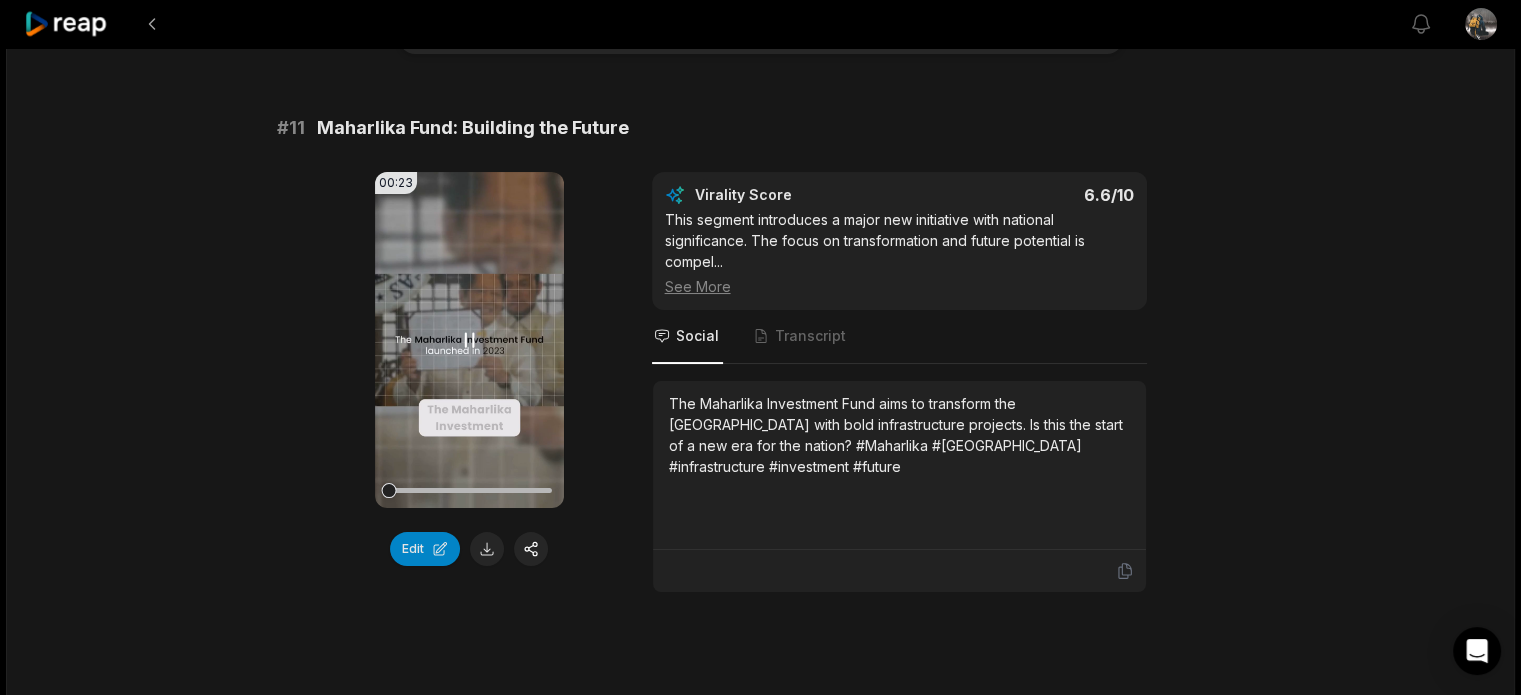 click on "Your browser does not support mp4 format." at bounding box center (469, 340) 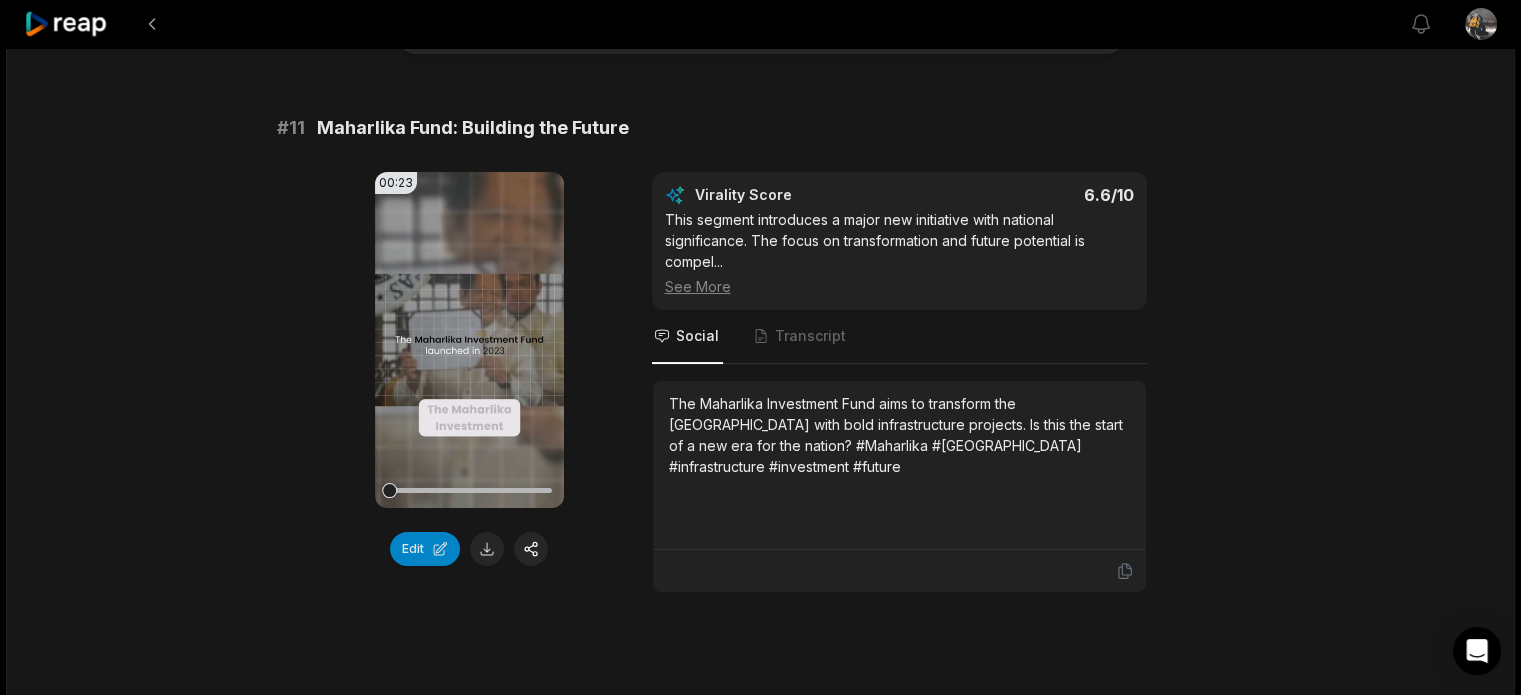 click on "Maharlika Fund: Building the Future" at bounding box center [473, 128] 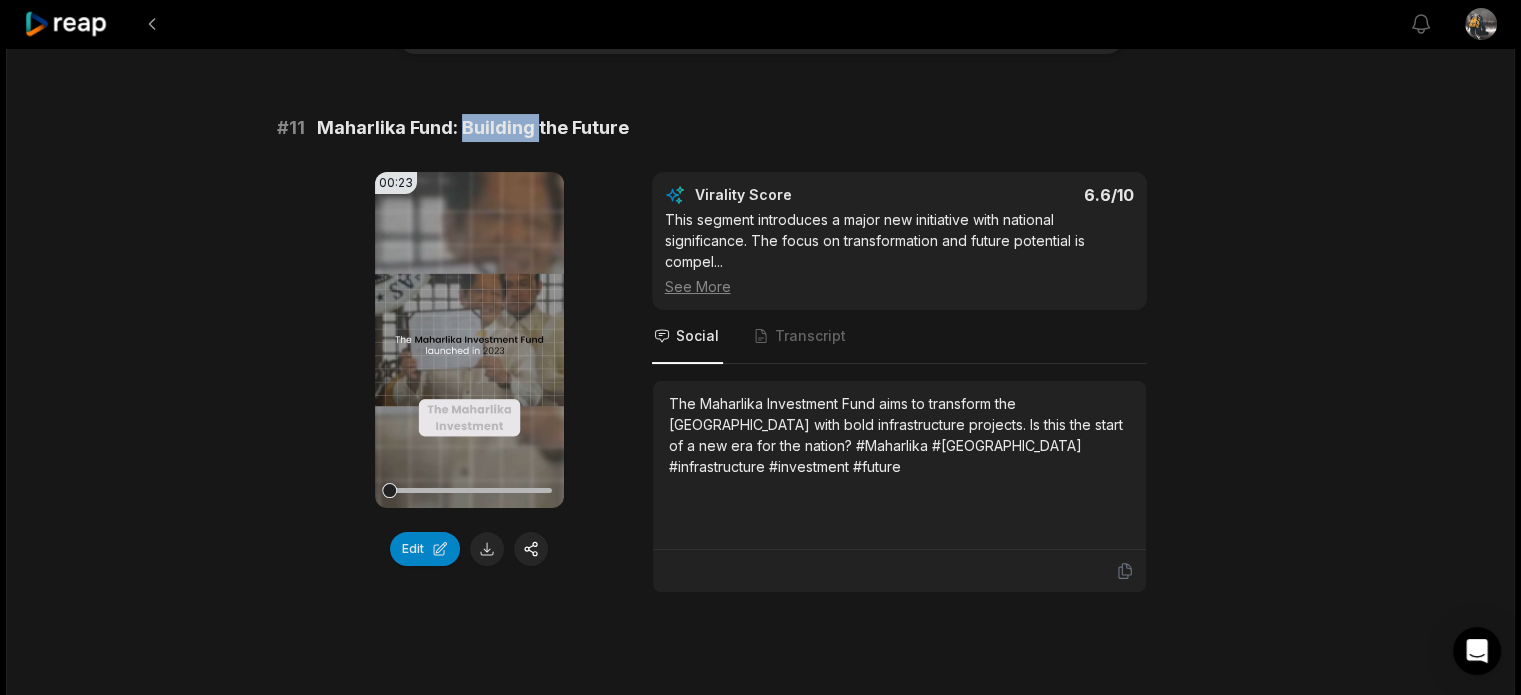 click on "Maharlika Fund: Building the Future" at bounding box center (473, 128) 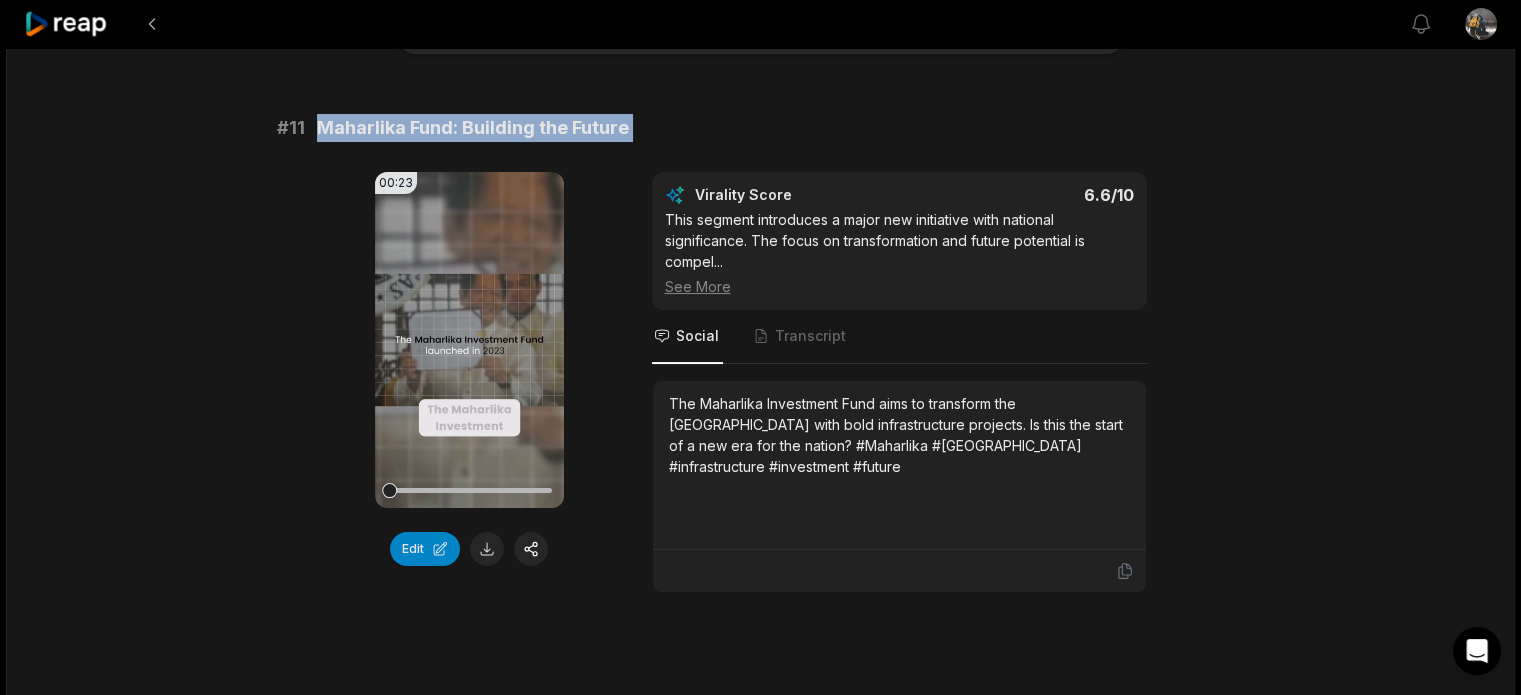 click on "Maharlika Fund: Building the Future" at bounding box center (473, 128) 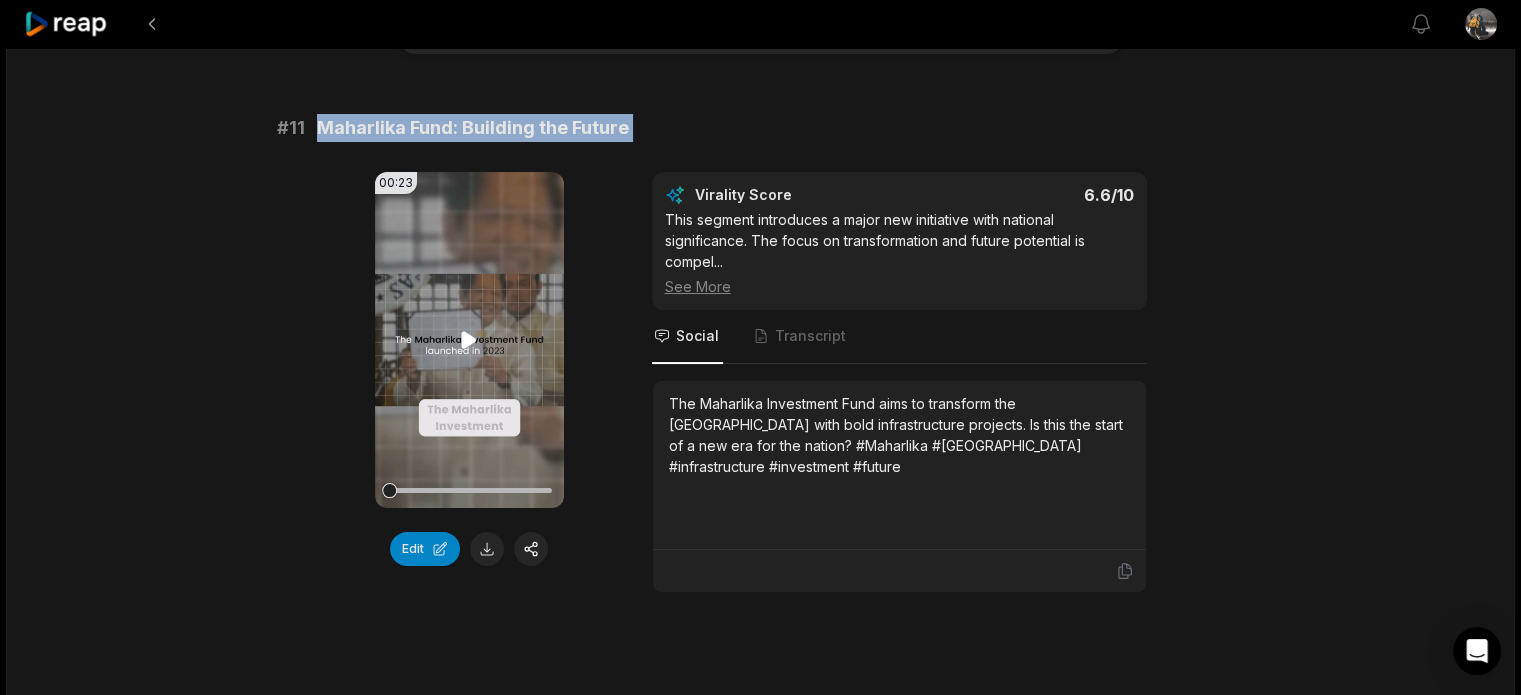 click on "Your browser does not support mp4 format." at bounding box center (469, 340) 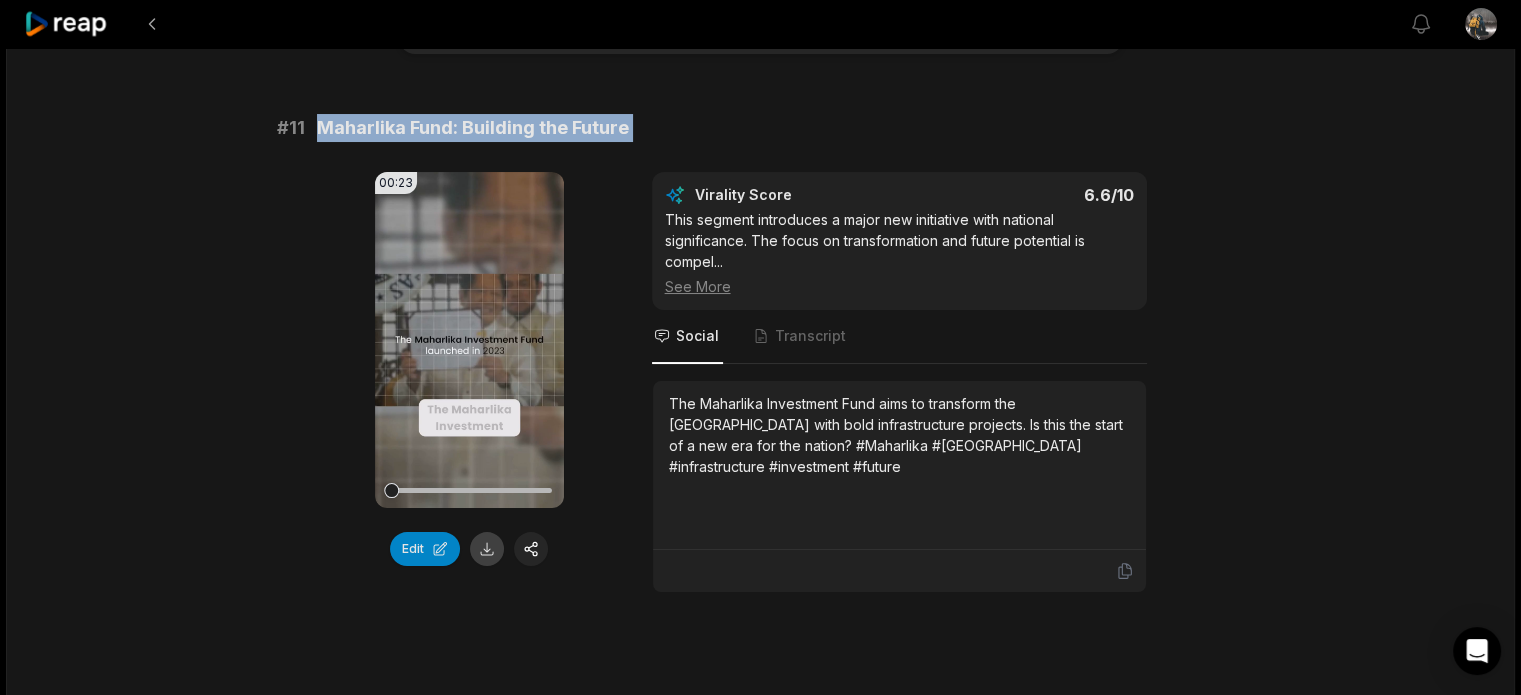 click at bounding box center (487, 549) 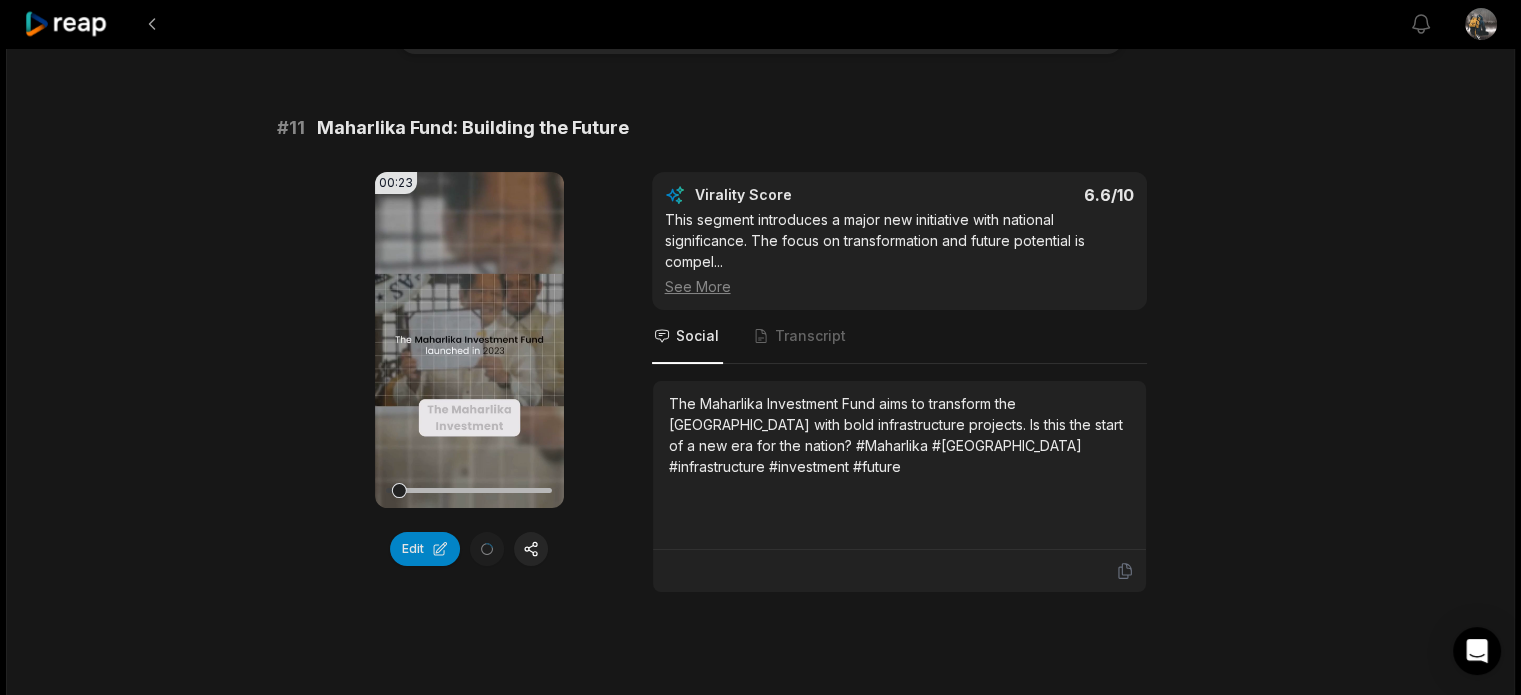 click on "The Maharlika Investment Fund aims to transform the Philippines with bold infrastructure projects. Is this the start of a new era for the nation? #Maharlika #Philippines #infrastructure #investment #future" at bounding box center (899, 435) 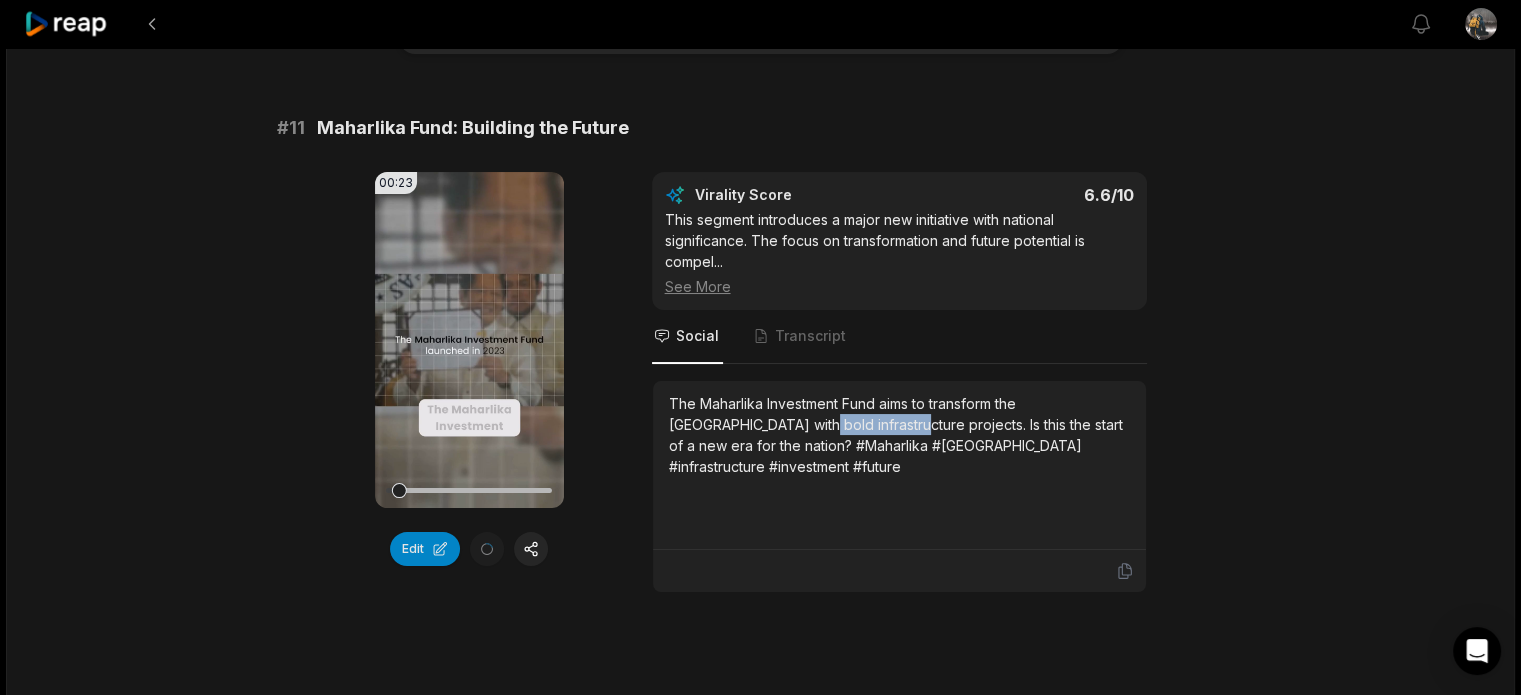 click on "The Maharlika Investment Fund aims to transform the Philippines with bold infrastructure projects. Is this the start of a new era for the nation? #Maharlika #Philippines #infrastructure #investment #future" at bounding box center [899, 435] 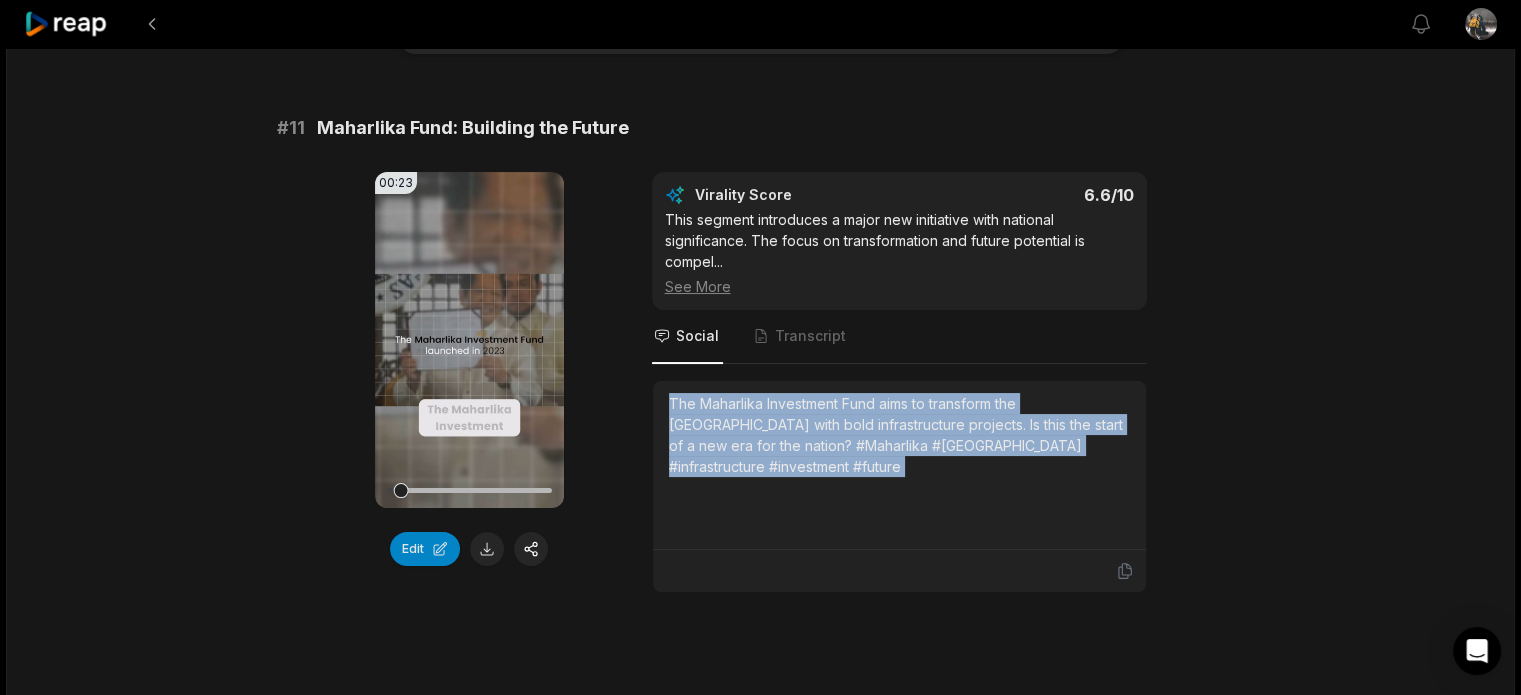 click on "The Maharlika Investment Fund aims to transform the Philippines with bold infrastructure projects. Is this the start of a new era for the nation? #Maharlika #Philippines #infrastructure #investment #future" at bounding box center [899, 435] 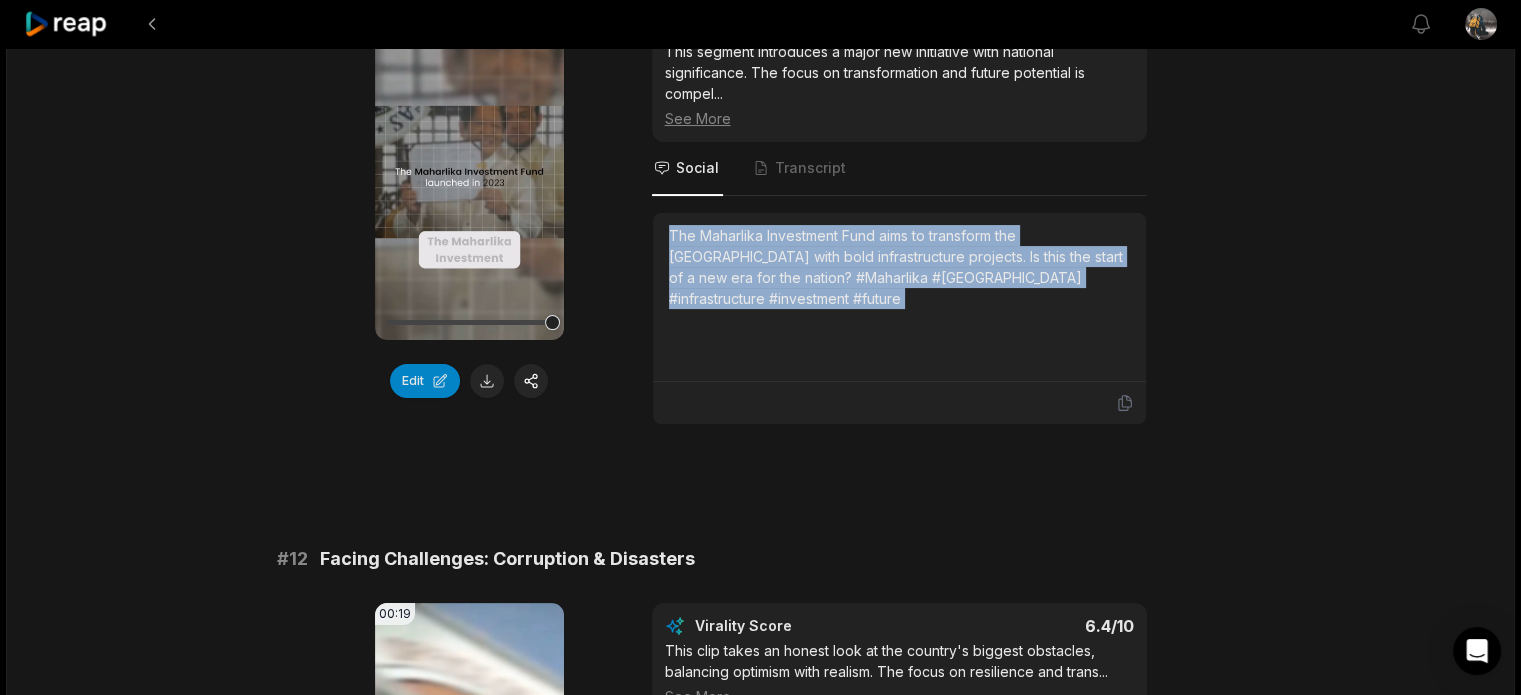 scroll, scrollTop: 666, scrollLeft: 0, axis: vertical 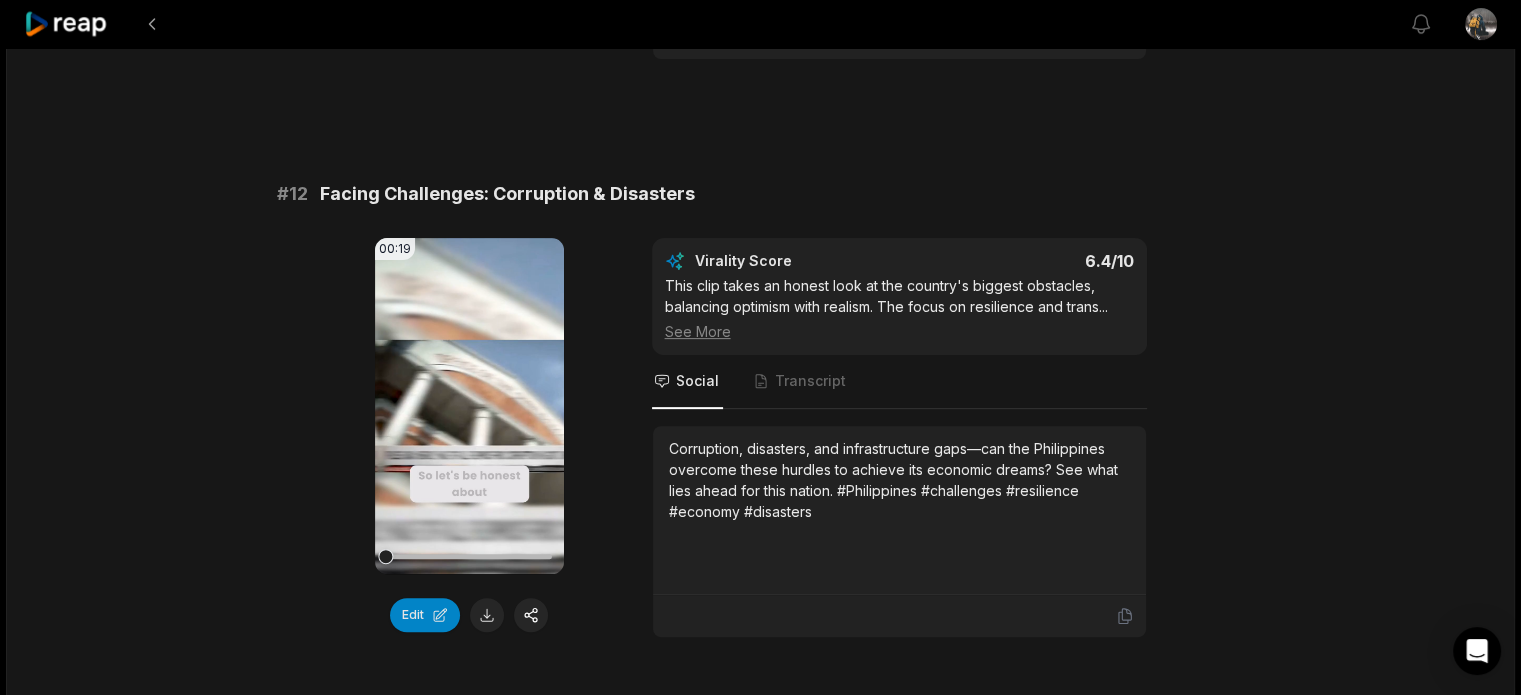 click on "00:19 Your browser does not support mp4 format. Edit Virality Score 6.4 /10 This clip takes an honest look at the country's biggest obstacles, balancing optimism with realism. The focus on resilience and trans ...   See More Social Transcript Corruption, disasters, and infrastructure gaps—can the Philippines overcome these hurdles to achieve its economic dreams? See what lies ahead for this nation. #Philippines #challenges #resilience #economy #disasters" at bounding box center [761, 438] 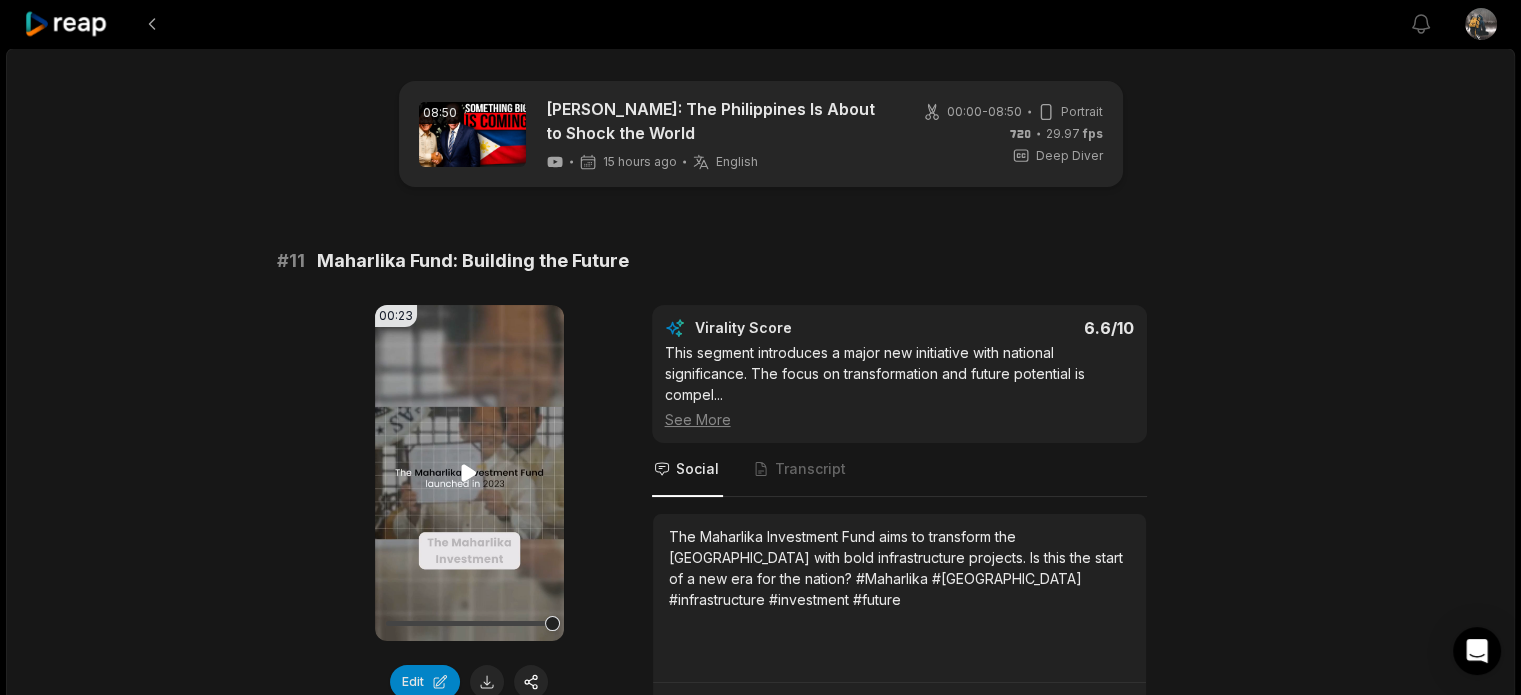 scroll, scrollTop: 132, scrollLeft: 0, axis: vertical 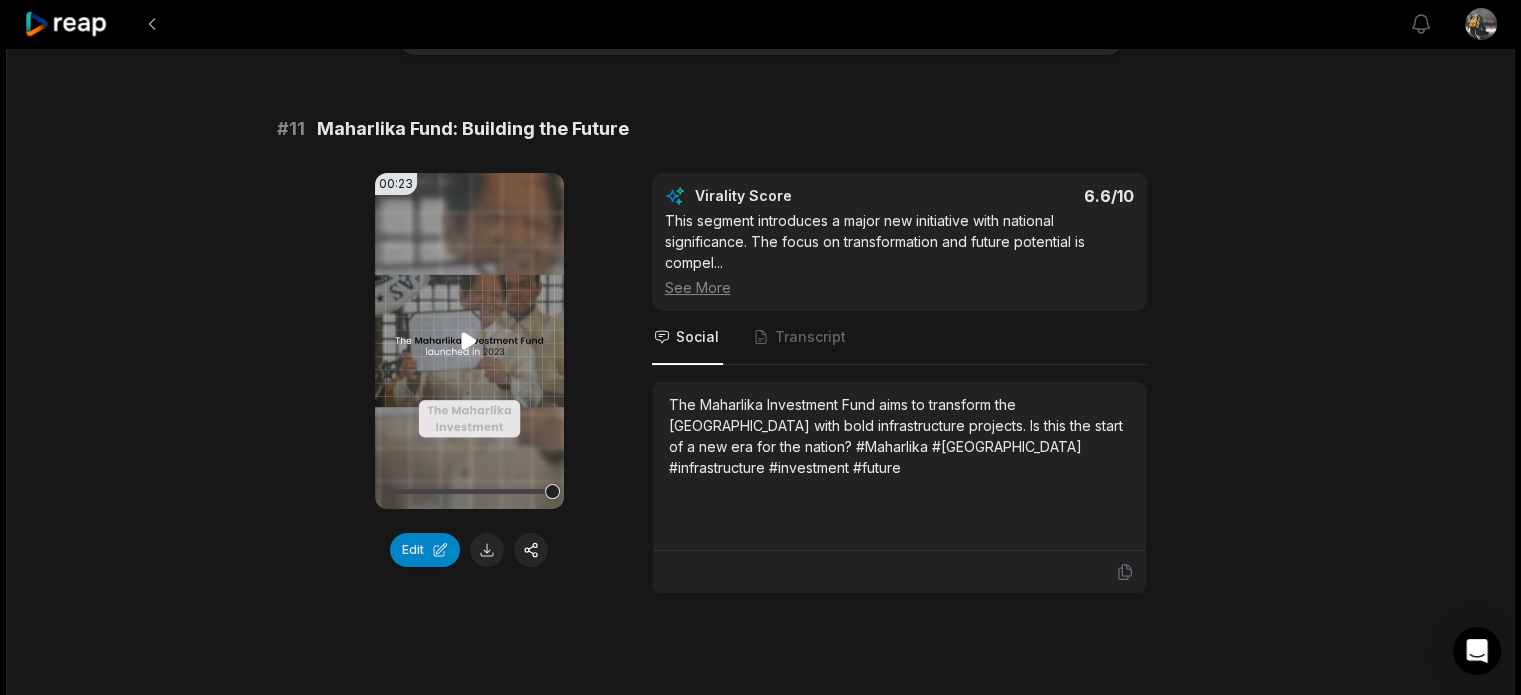 click on "Your browser does not support mp4 format." at bounding box center [469, 341] 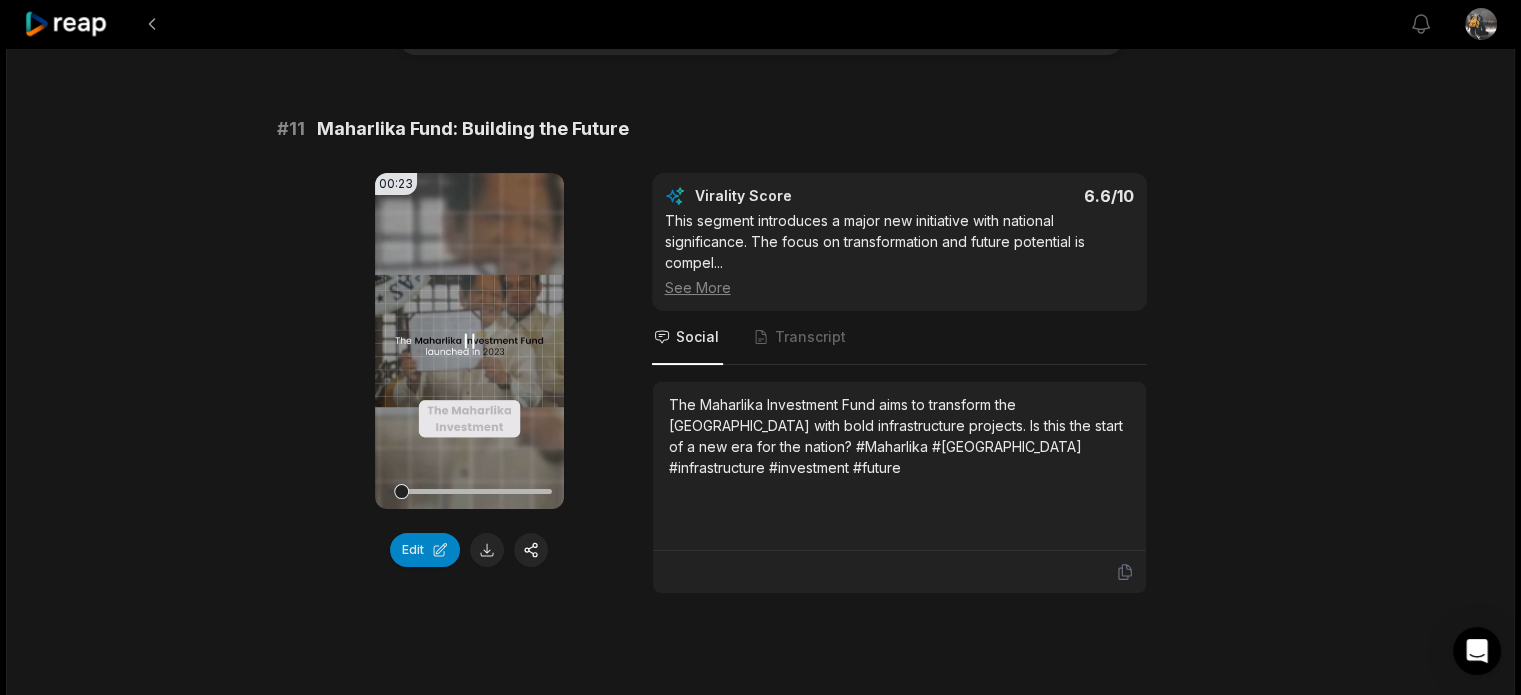 click at bounding box center (469, 491) 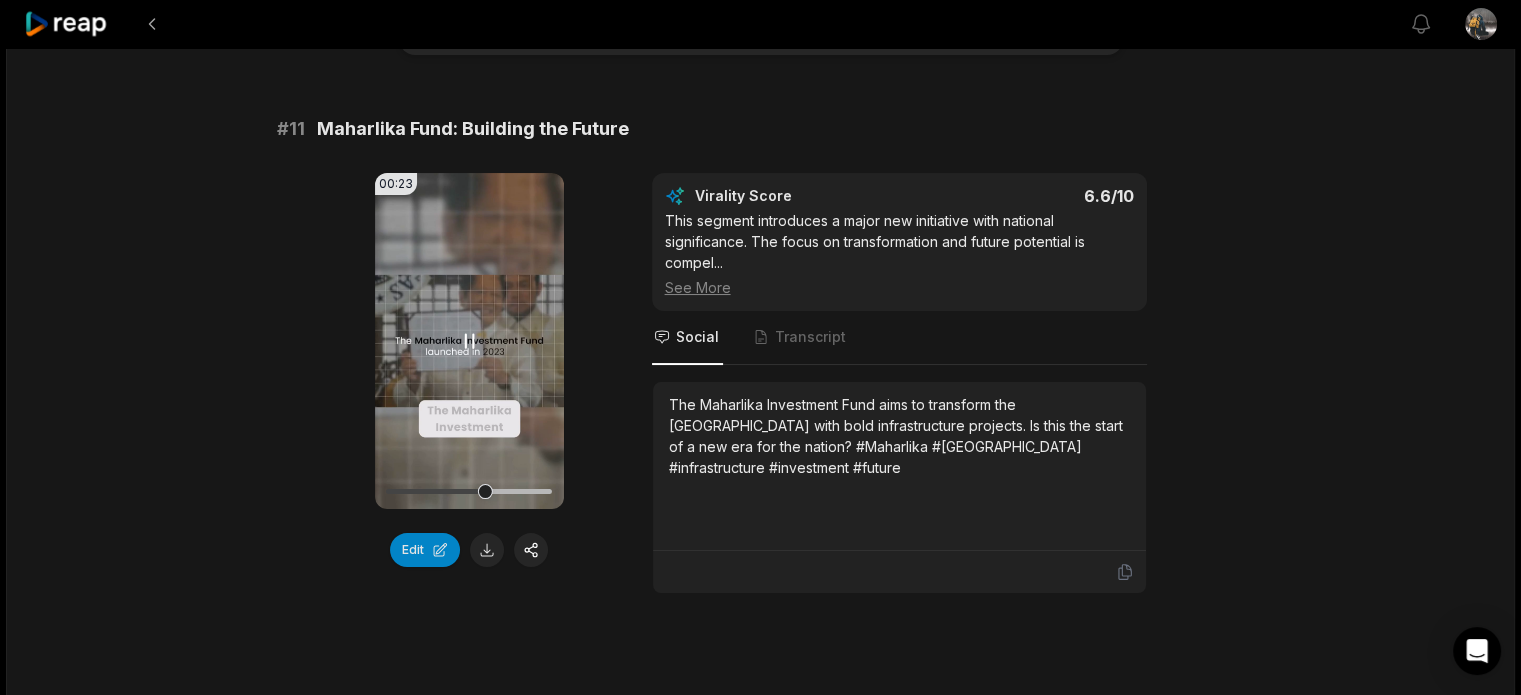 click on "Your browser does not support mp4 format." at bounding box center (469, 341) 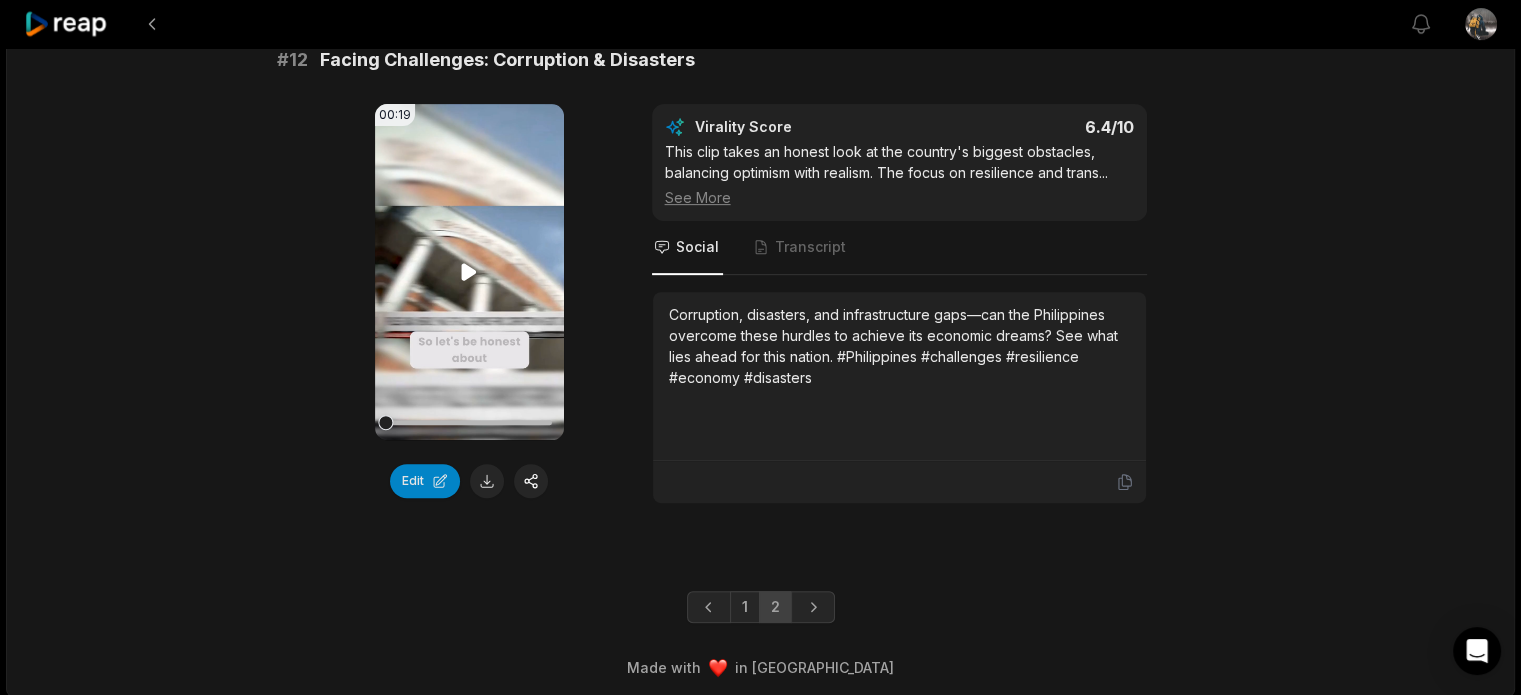 scroll, scrollTop: 804, scrollLeft: 0, axis: vertical 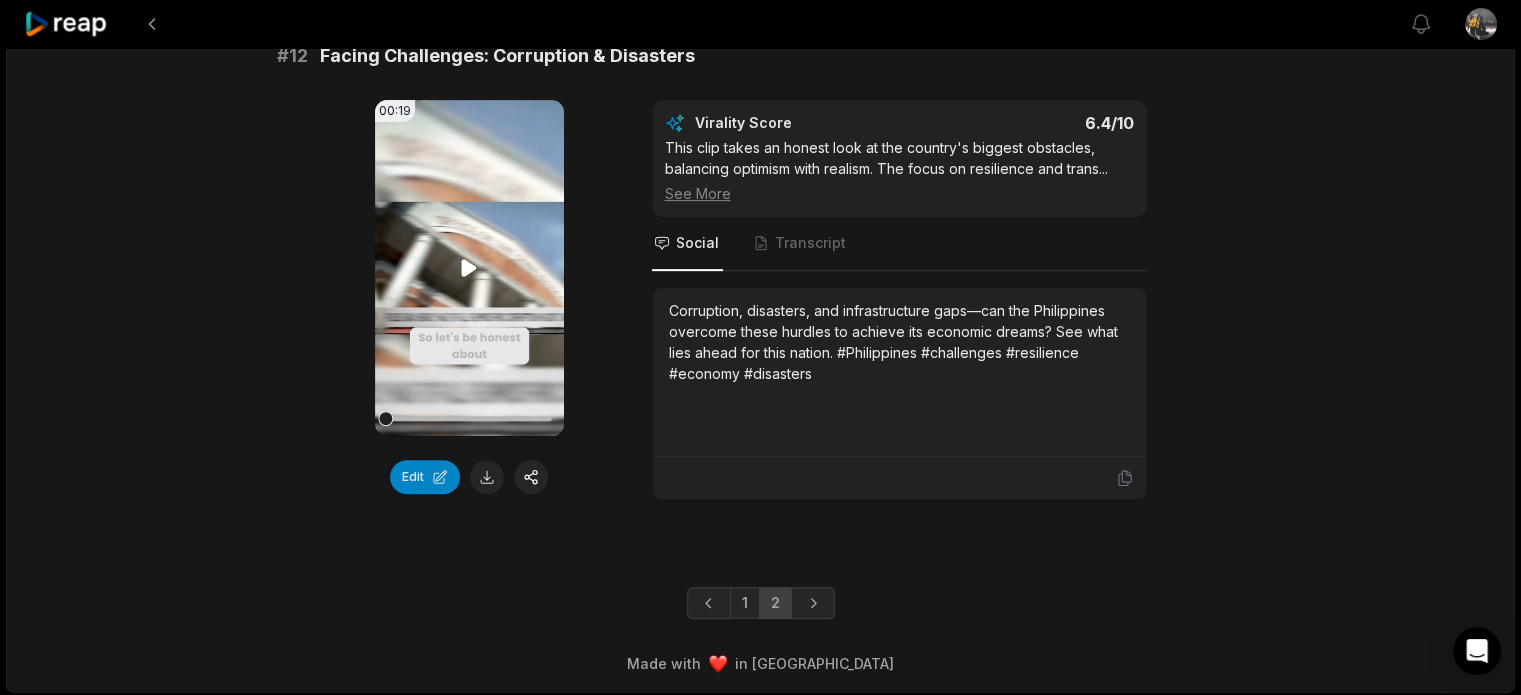 click on "Your browser does not support mp4 format." at bounding box center [469, 268] 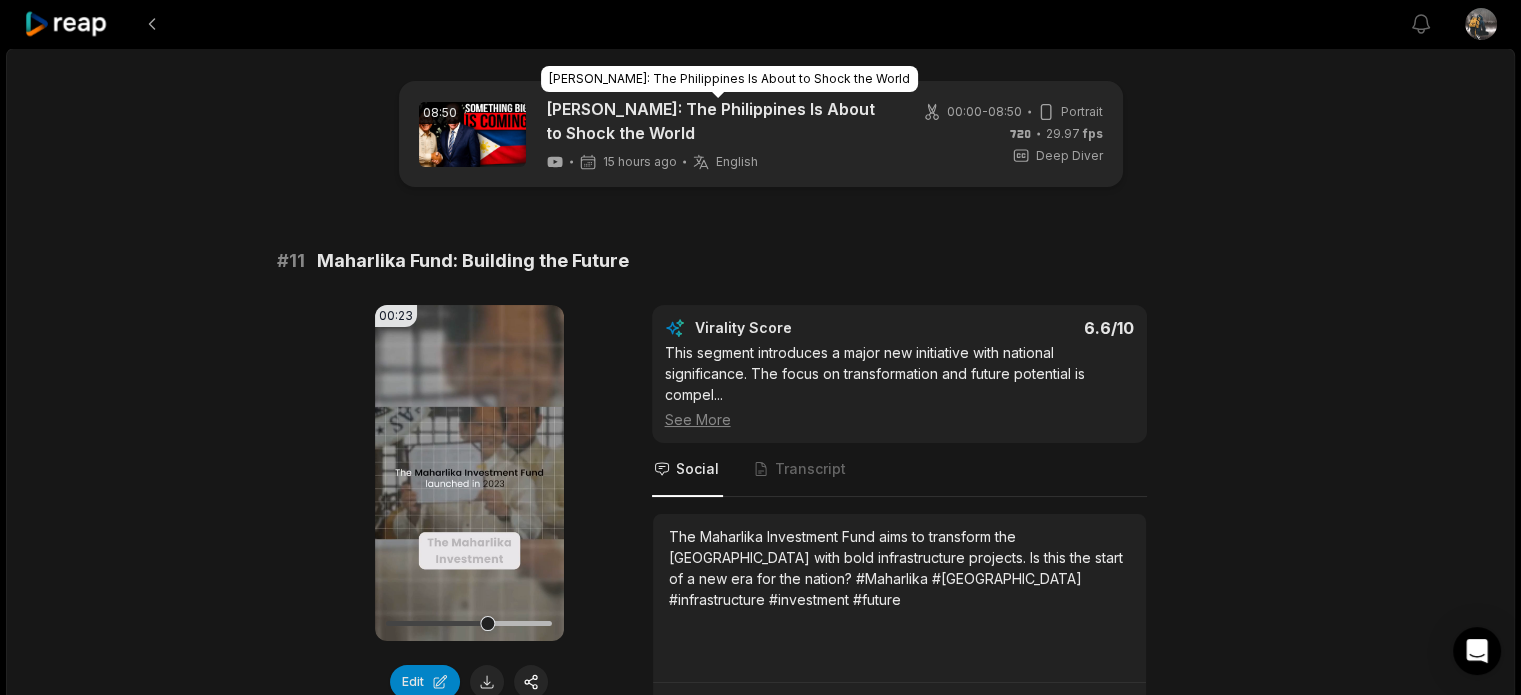 scroll, scrollTop: 2, scrollLeft: 0, axis: vertical 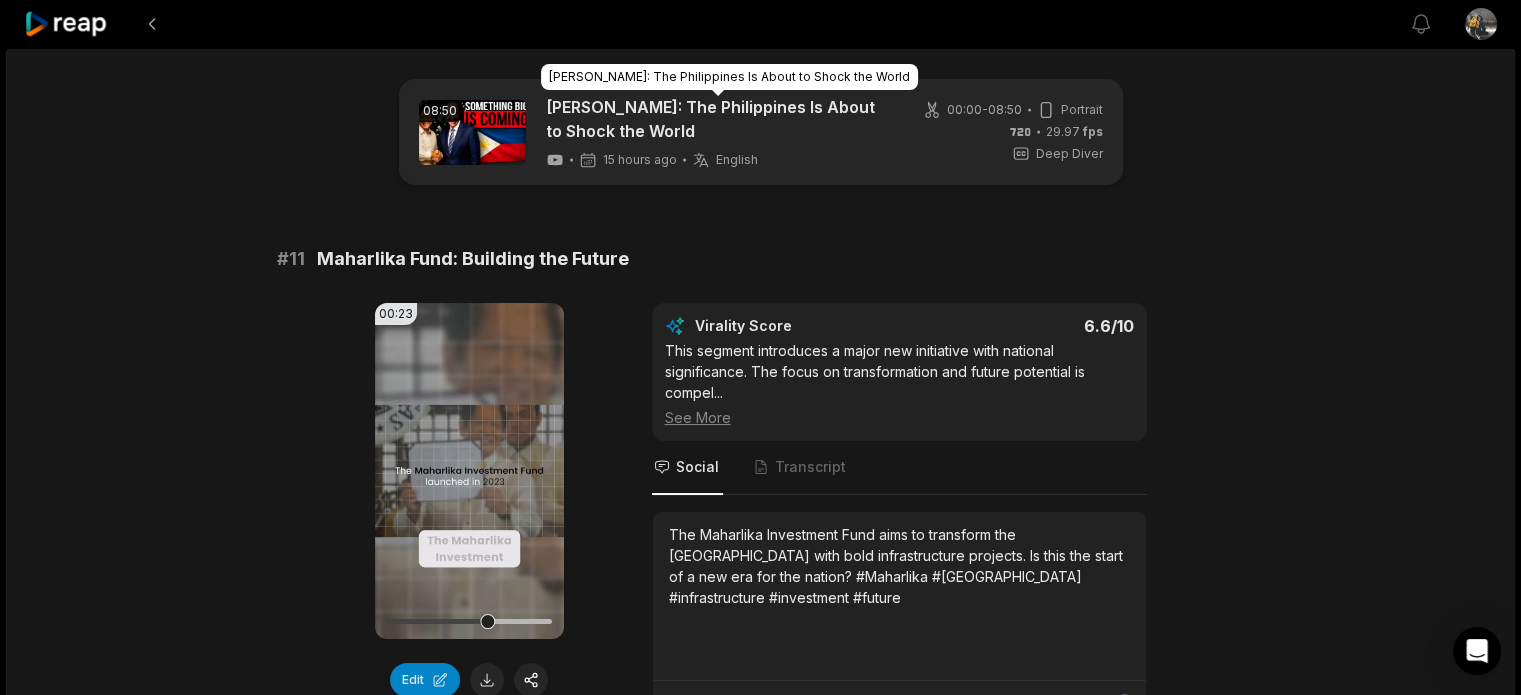 click on "David Malpass: The Philippines Is About to Shock the World" at bounding box center (718, 119) 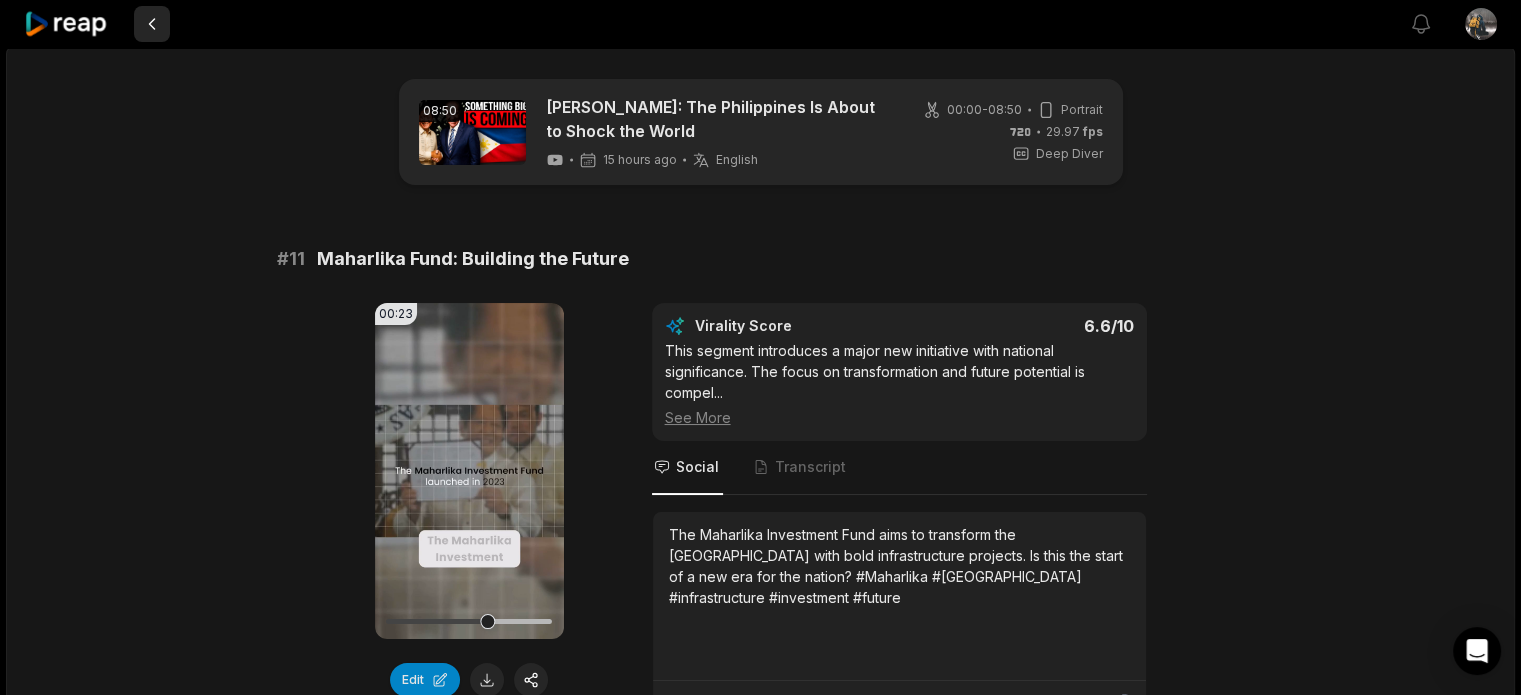 click at bounding box center [152, 24] 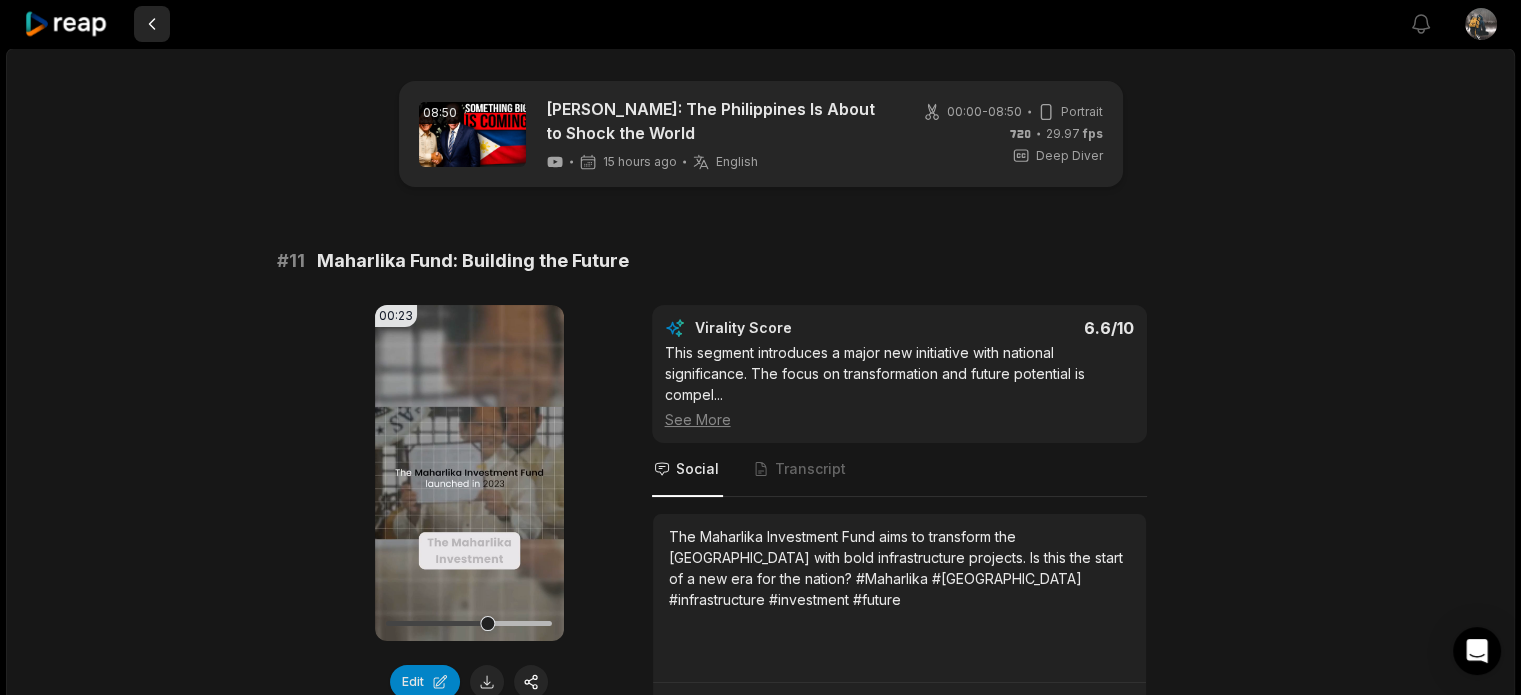 click at bounding box center [152, 24] 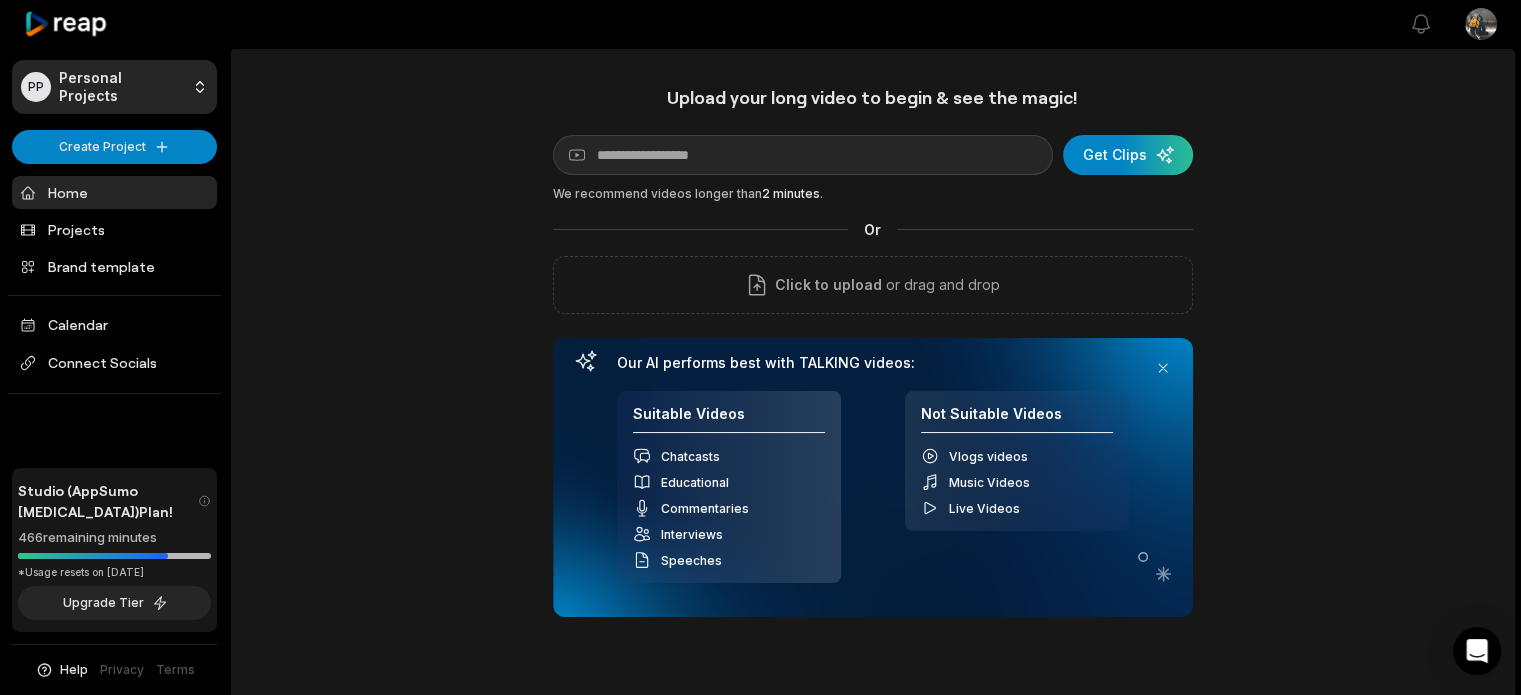 click 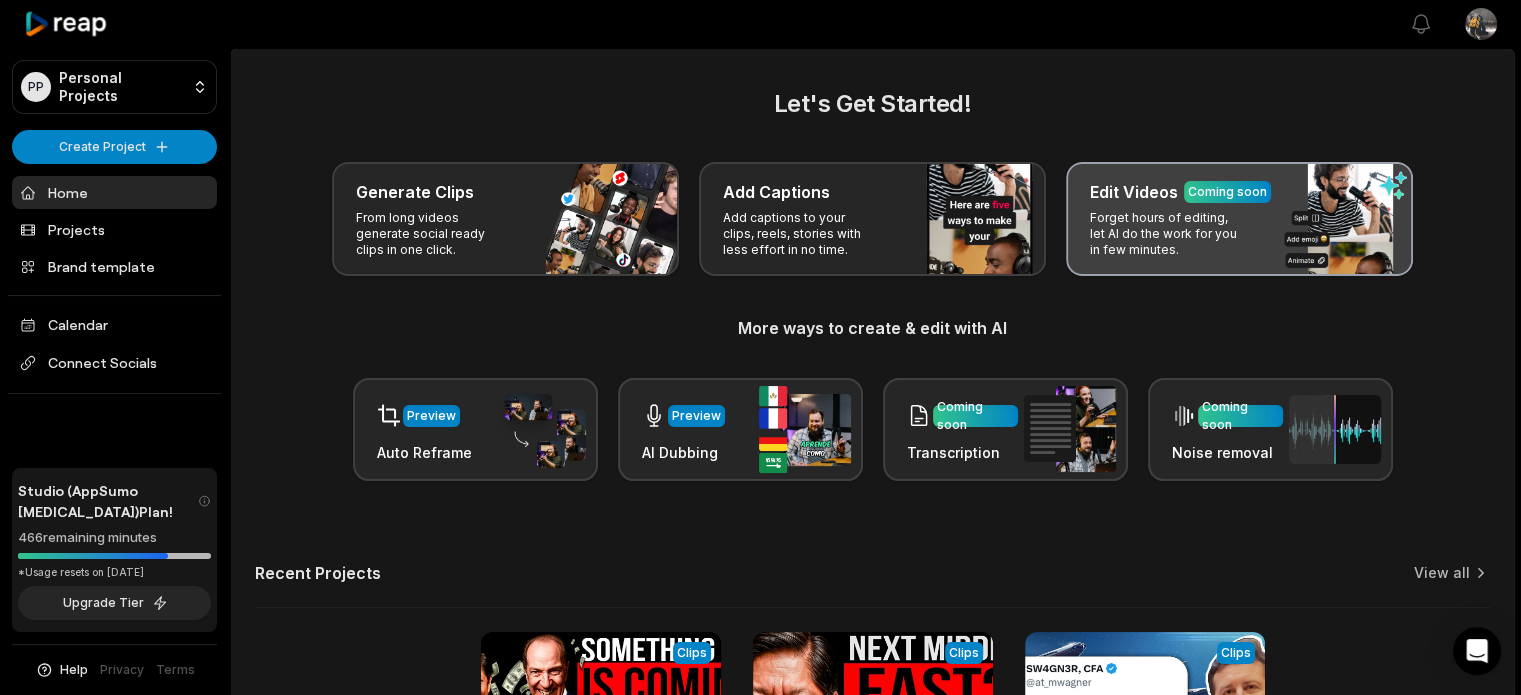 click on "Edit Videos Coming soon Forget hours of editing, let AI do the work for you in few minutes." at bounding box center (1239, 219) 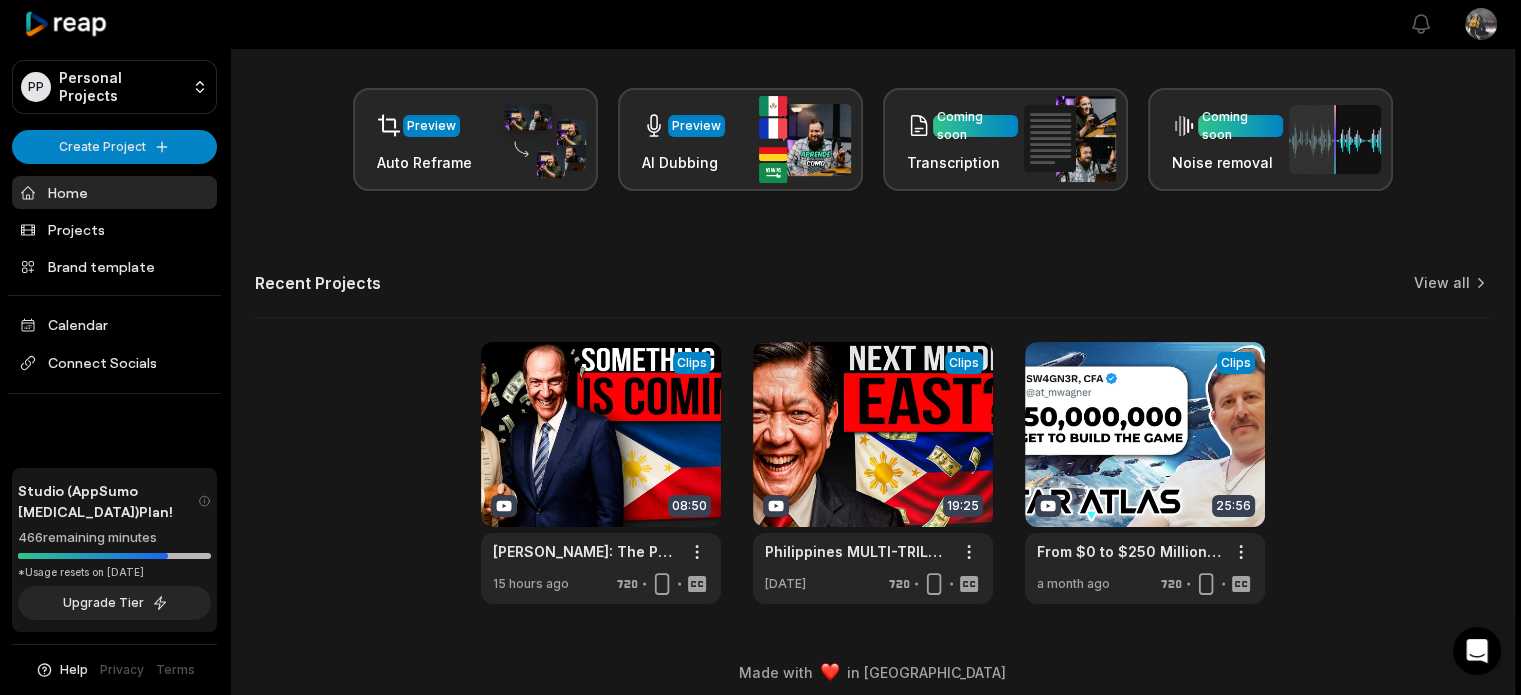 scroll, scrollTop: 302, scrollLeft: 0, axis: vertical 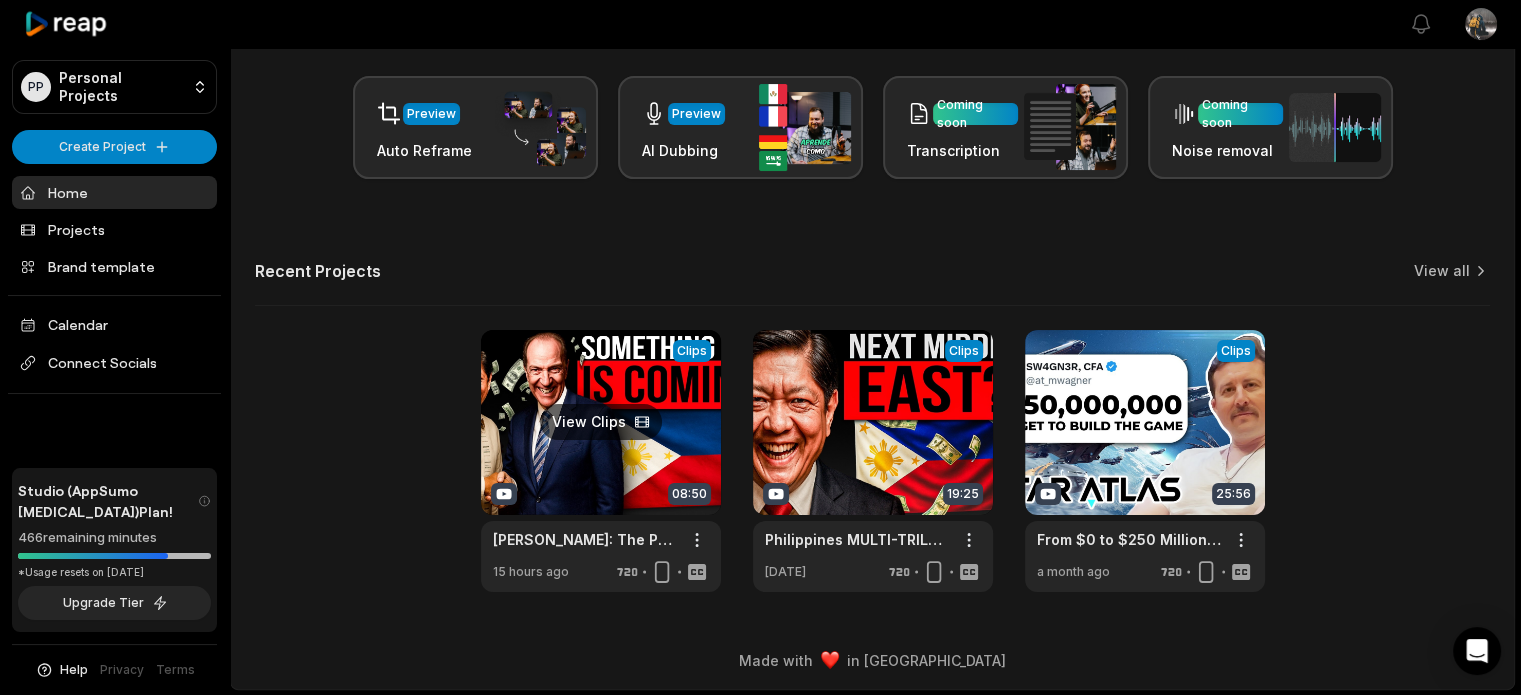 click at bounding box center (601, 461) 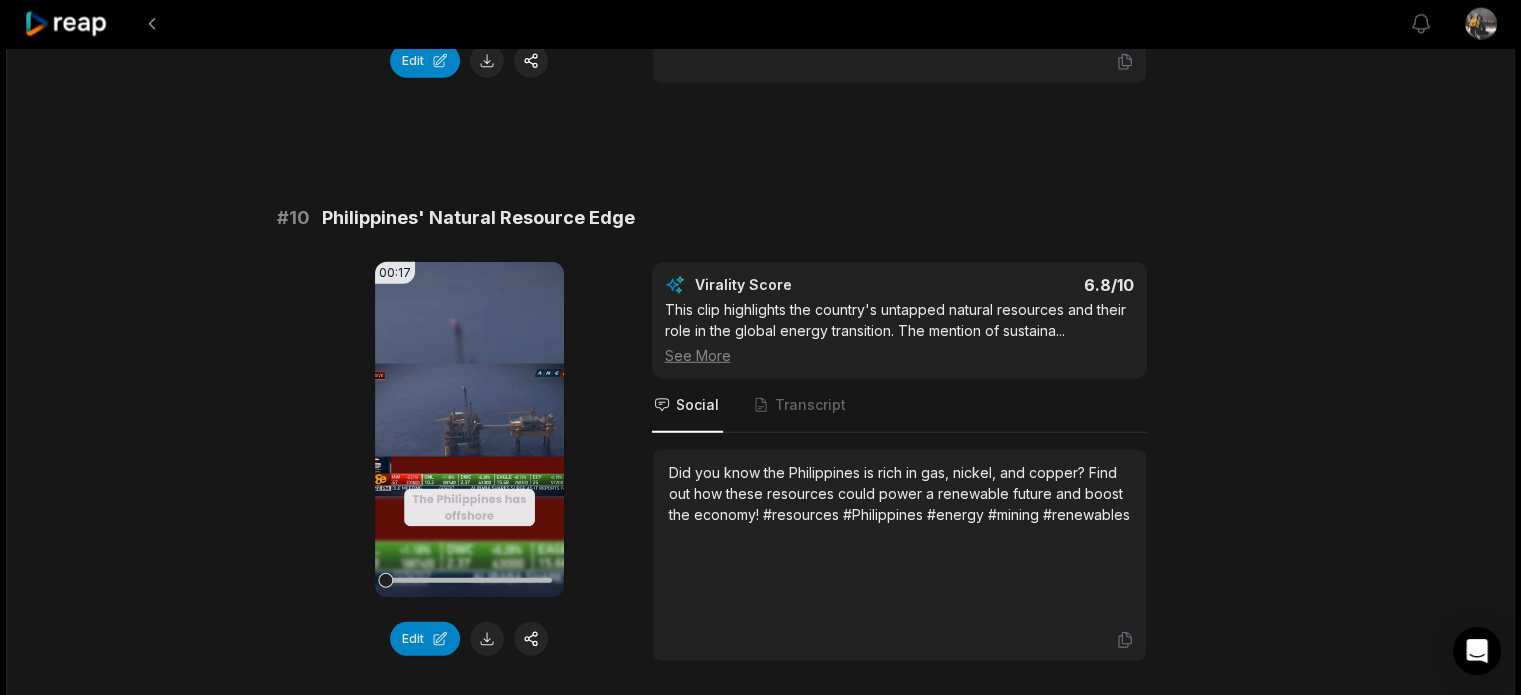 scroll, scrollTop: 5417, scrollLeft: 0, axis: vertical 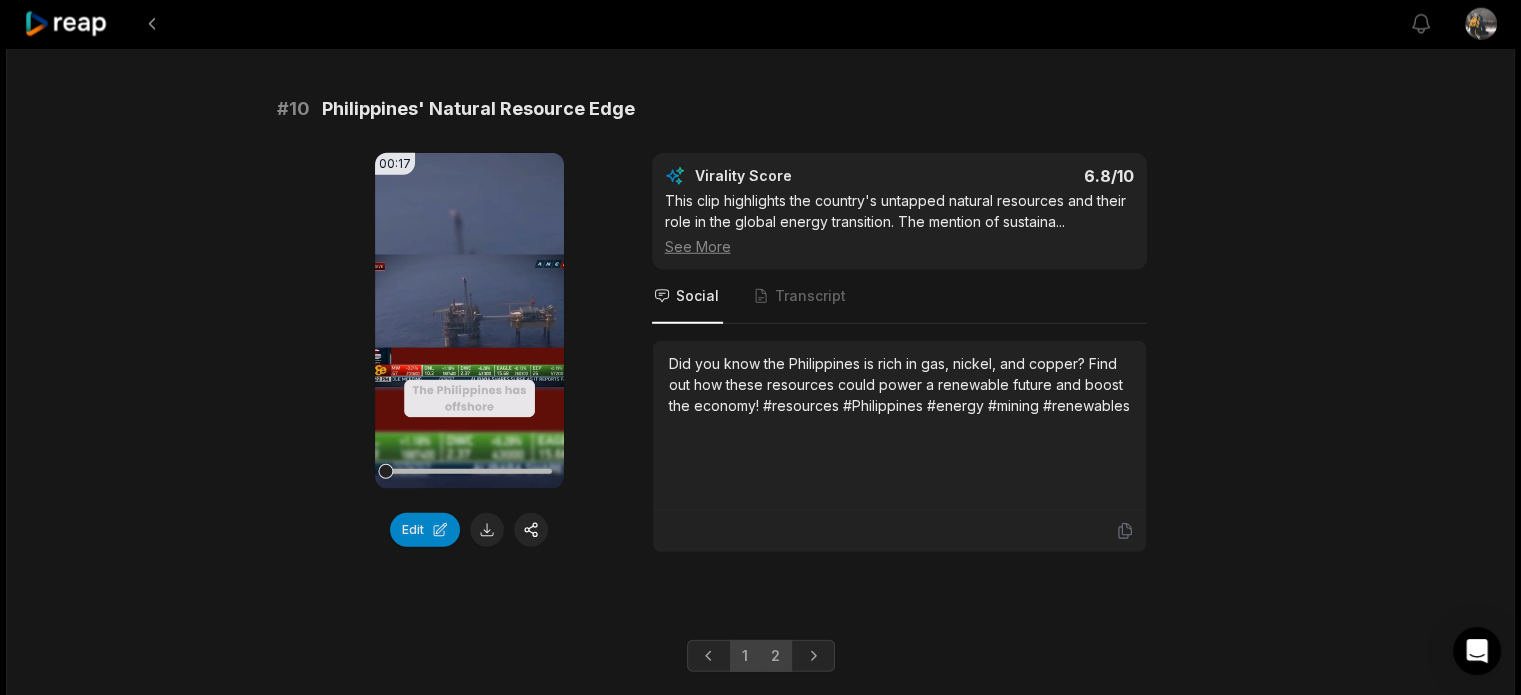 click on "2" at bounding box center (775, 656) 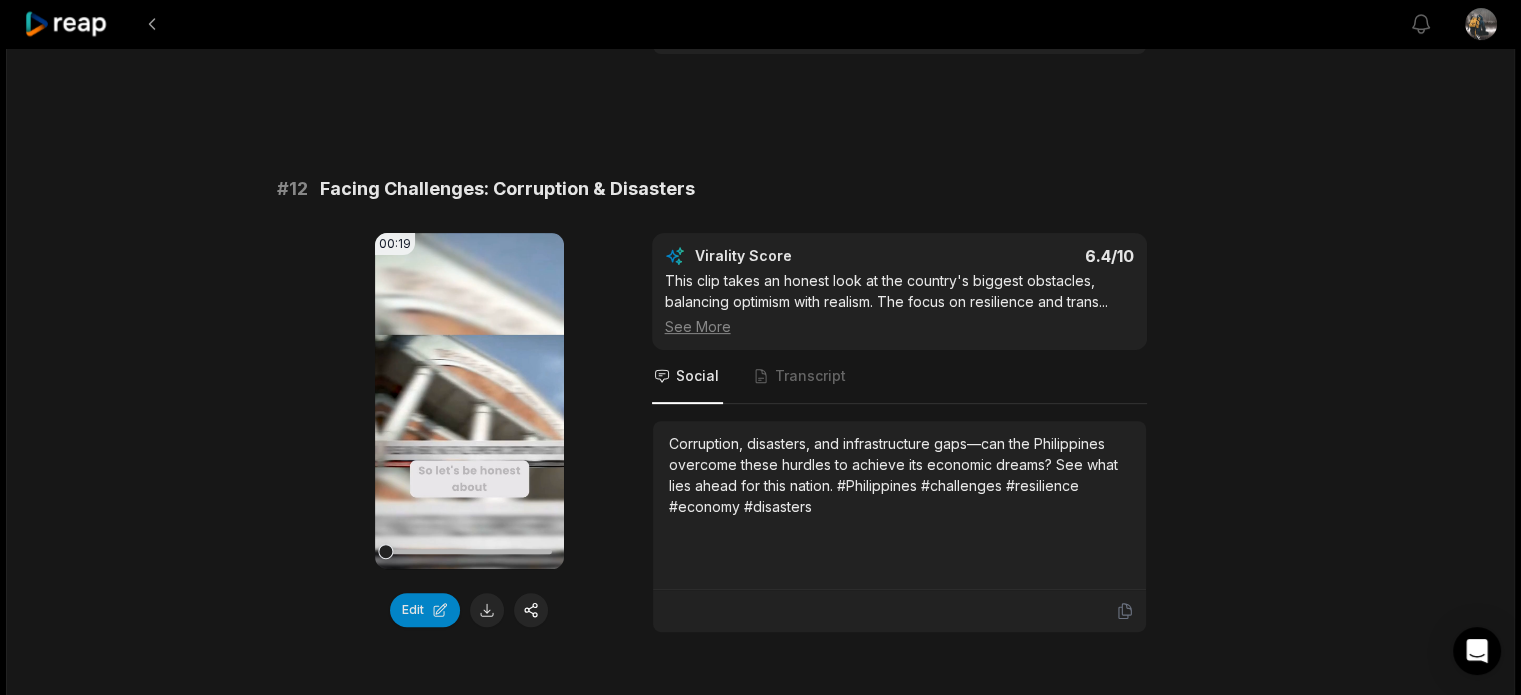 scroll, scrollTop: 0, scrollLeft: 0, axis: both 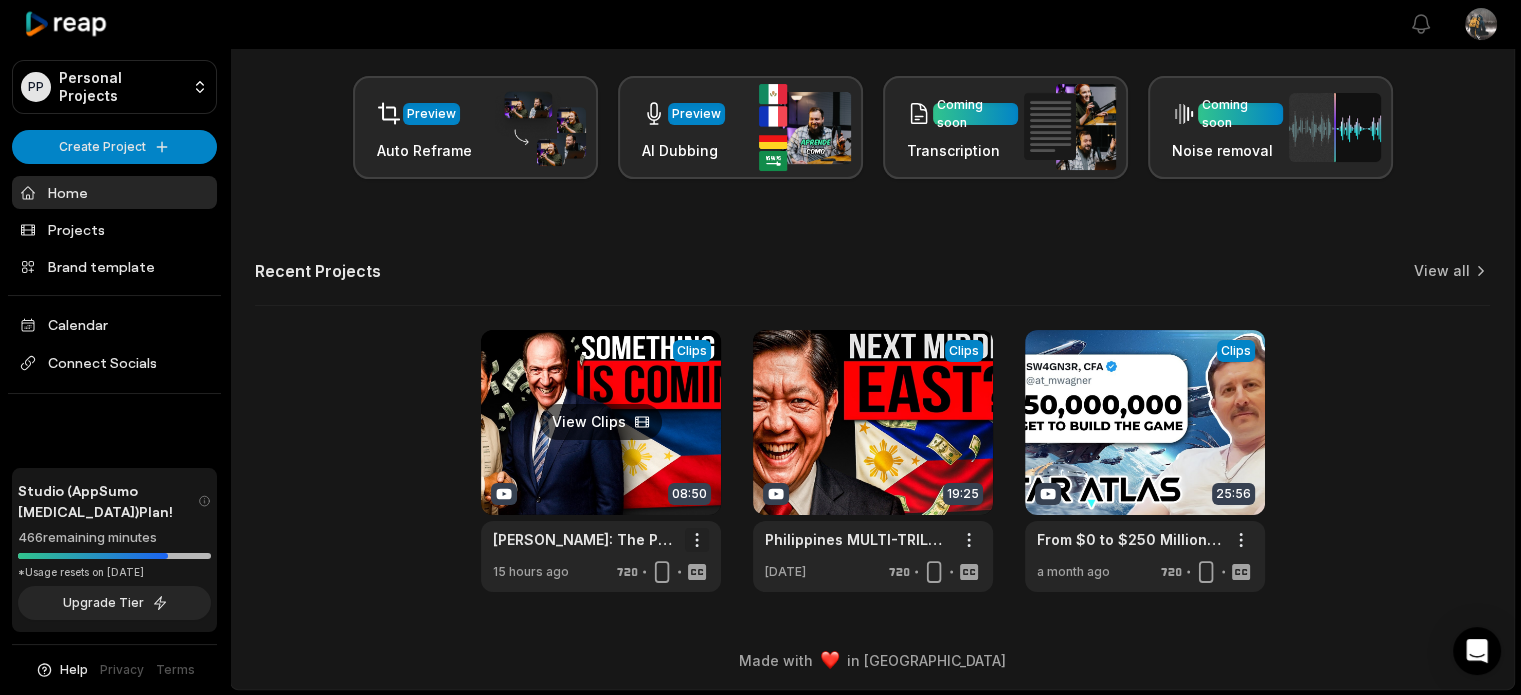 click on "PP Personal Projects Create Project Home Projects Brand template Calendar Connect Socials Studio (AppSumo T3)  Plan! 466  remaining minutes *Usage resets on July 20, 2025 Upgrade Tier Help Privacy Terms Open sidebar View notifications Open user menu   Let's Get Started! Generate Clips From long videos generate social ready clips in one click. Add Captions Add captions to your clips, reels, stories with less effort in no time. Edit Videos Coming soon Forget hours of editing, let AI do the work for you in few minutes. More ways to create & edit with AI Preview Auto Reframe Preview AI Dubbing Coming soon Transcription Coming soon Noise removal Recent Projects View all View Clips Clips 08:50 David Malpass: The Philippines Is About to Shock the World Open options 15 hours ago View Clips Clips 19:25 Philippines MULTI-TRILLION DOLLARS OIL and GAS DEPOSITS Open options 5 days ago View Clips Clips 25:56 From $0 to $250 Million: The Star Atlas Journey | Interview with CEO Michael Wagner Open options a month ago" at bounding box center [760, 45] 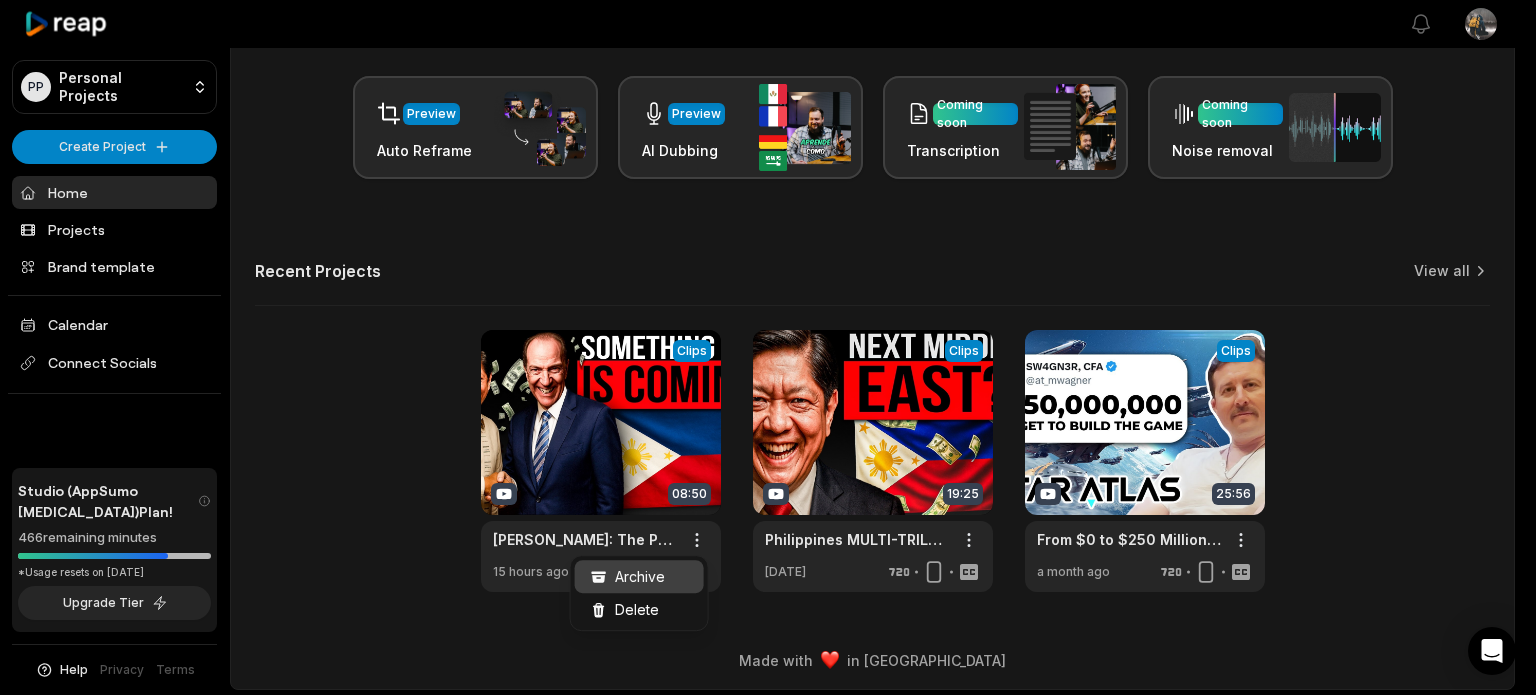 click on "Archive" at bounding box center (640, 576) 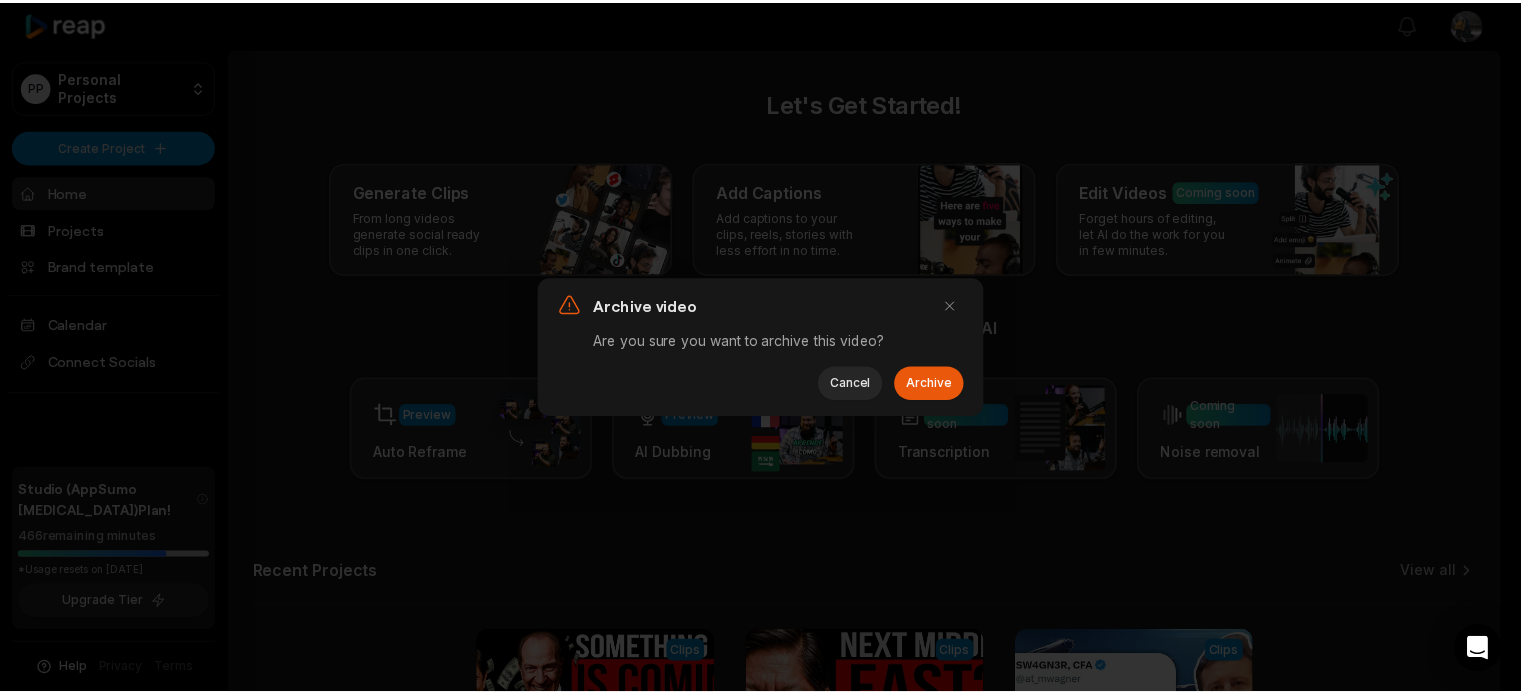 scroll, scrollTop: 0, scrollLeft: 0, axis: both 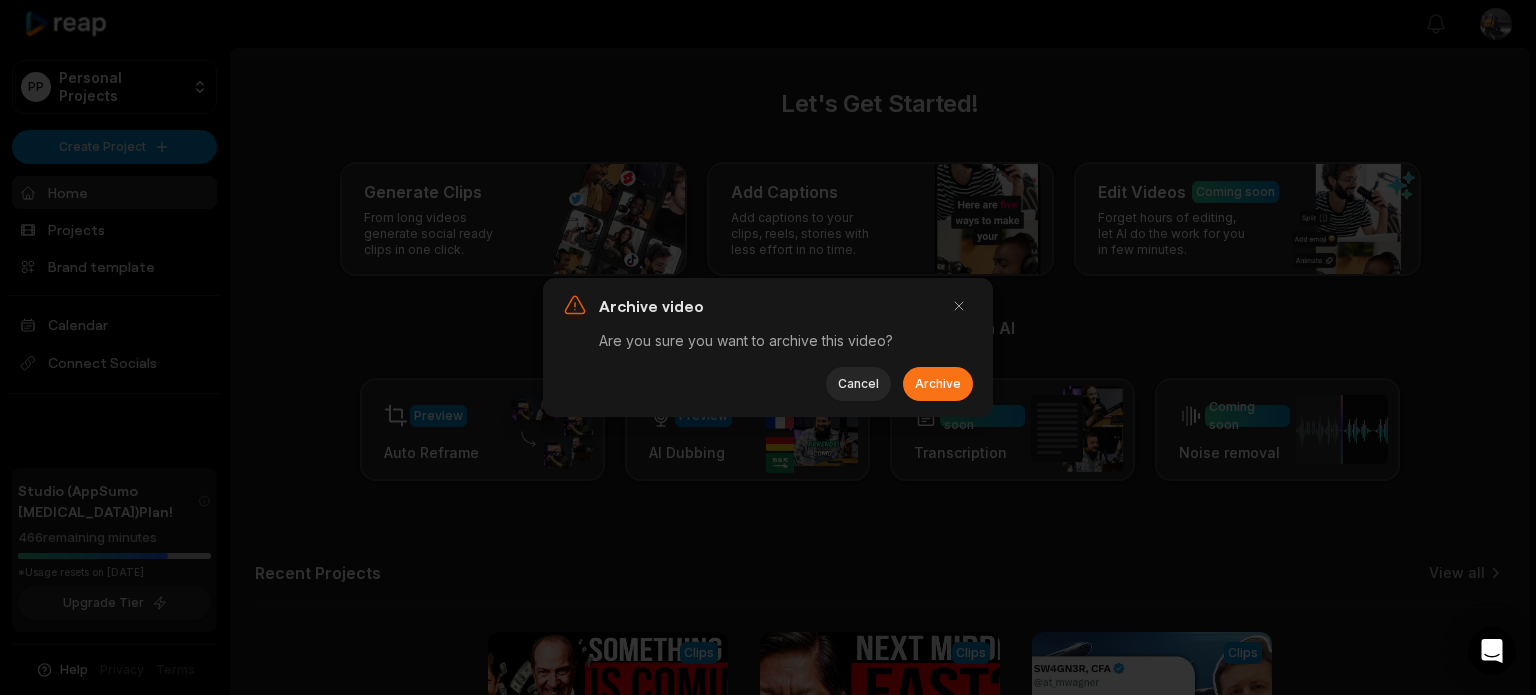 click on "Archive" at bounding box center [938, 384] 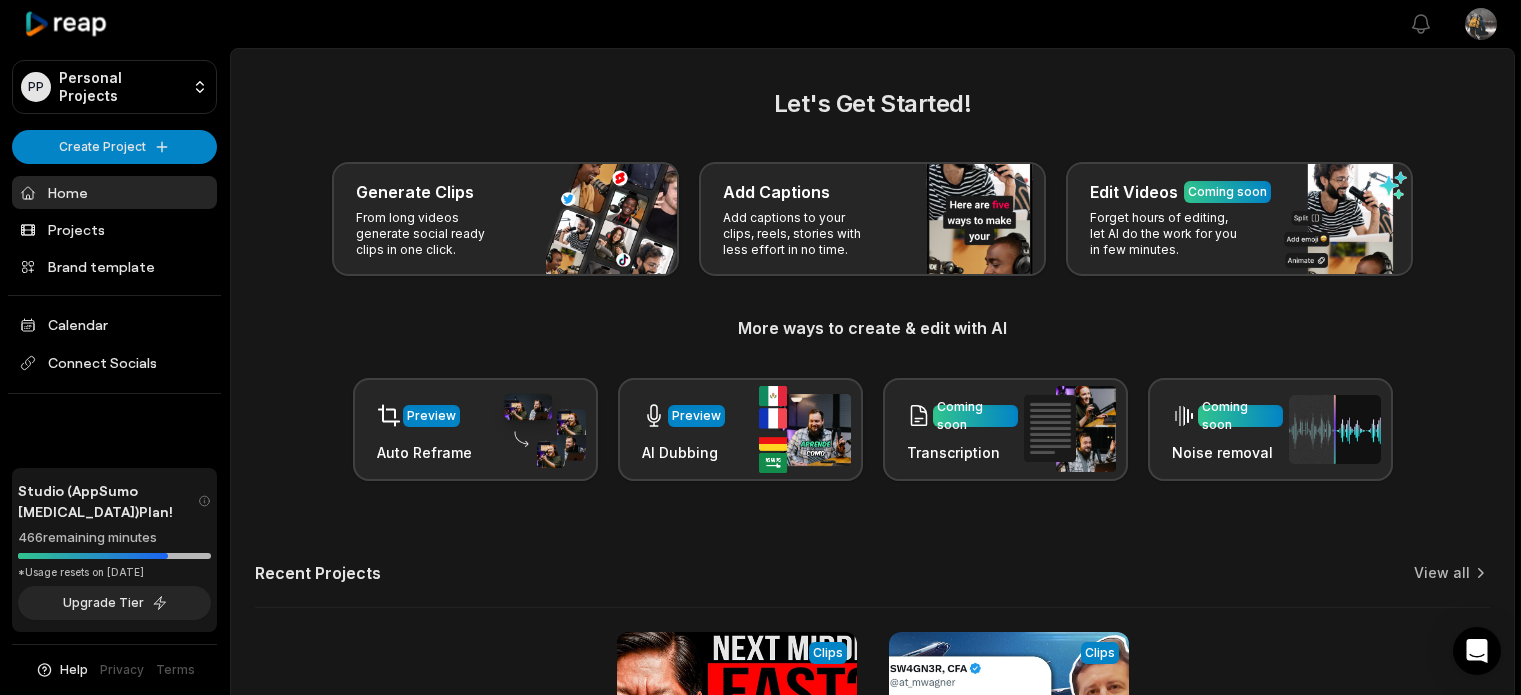 scroll, scrollTop: 0, scrollLeft: 0, axis: both 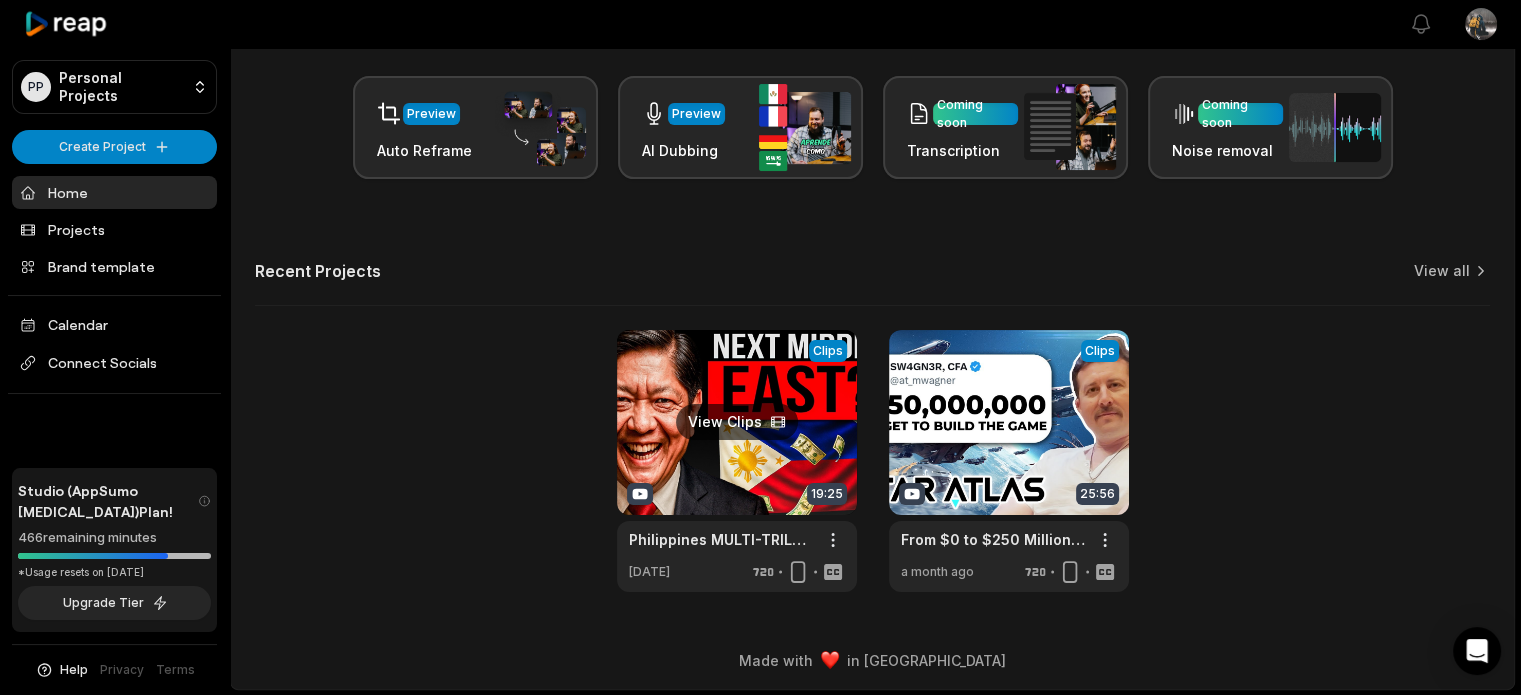 click at bounding box center (737, 461) 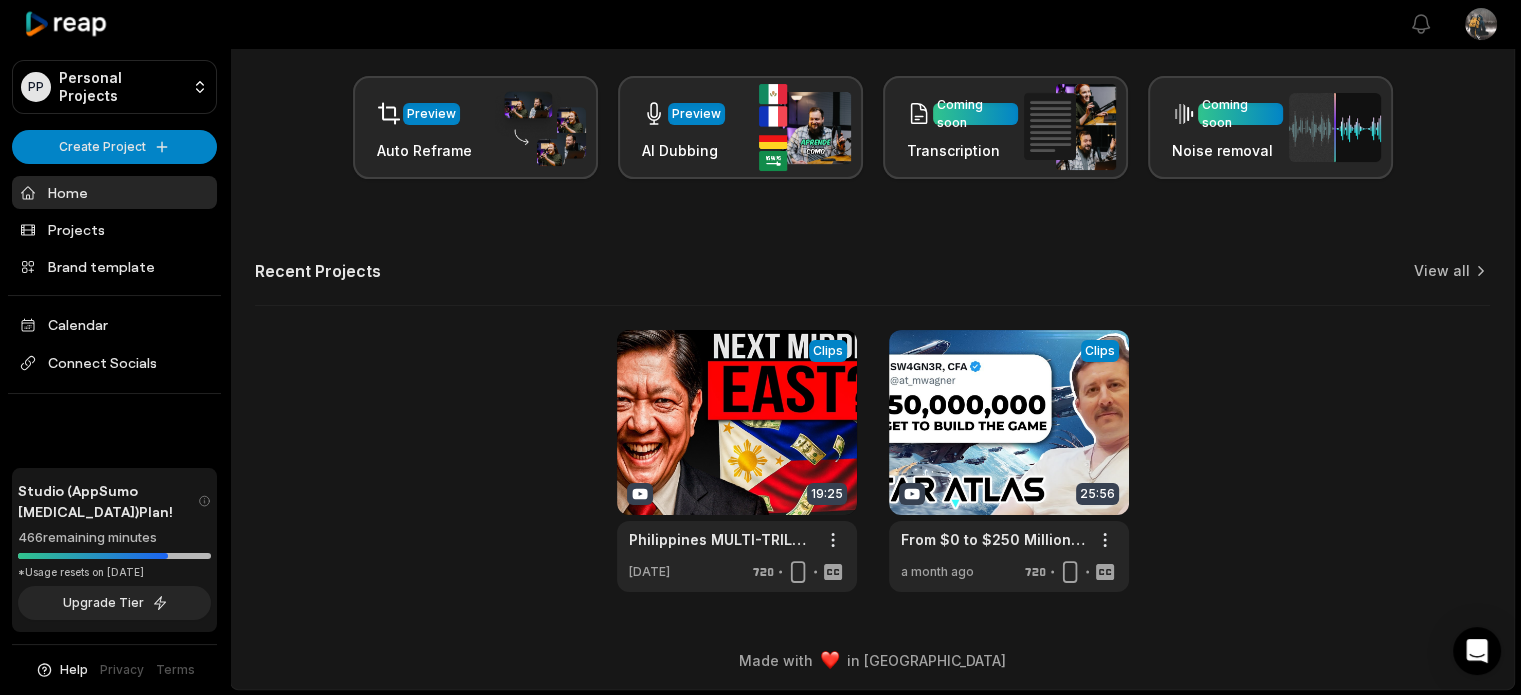 scroll, scrollTop: 0, scrollLeft: 0, axis: both 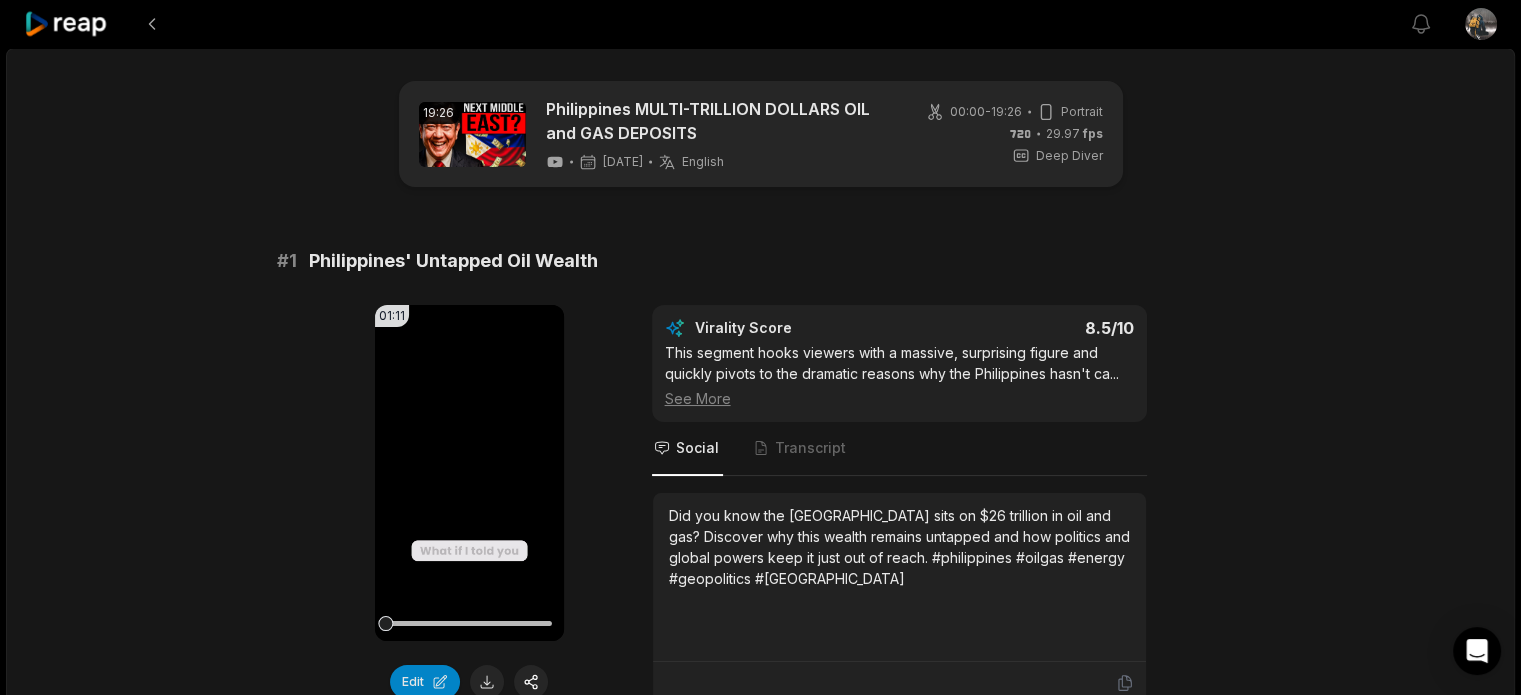 click on "19:26 Philippines MULTI-TRILLION DOLLARS OIL and GAS DEPOSITS [DATE] English en 00:00  -  19:26 Portrait 29.97   fps Deep Diver # 1 [GEOGRAPHIC_DATA]' Untapped Oil Wealth 01:11 Your browser does not support mp4 format. Edit Virality Score 8.5 /10 This segment hooks viewers with a massive, surprising figure and quickly pivots to the dramatic reasons why the Philippines hasn't ca ...   See More Social Transcript Did you know the [GEOGRAPHIC_DATA] sits on $26 trillion in oil and gas? Discover why this wealth remains untapped and how politics and global powers keep it just out of reach. #philippines #oilgas #energy #geopolitics #southchinasea # 2 Foreign Investors Fear Conflict 01:01 Your browser does not support mp4 format. Edit Virality Score 8.3 /10 The intersection of economics, military tension, and lost opportunity creates a high-stakes, emotional narrative that resonates with  ...   See More Social Transcript # 3 South China Sea Power Struggle 01:15 Your browser does not support mp4 format. Edit Virality Score 8.2" at bounding box center (760, 3071) 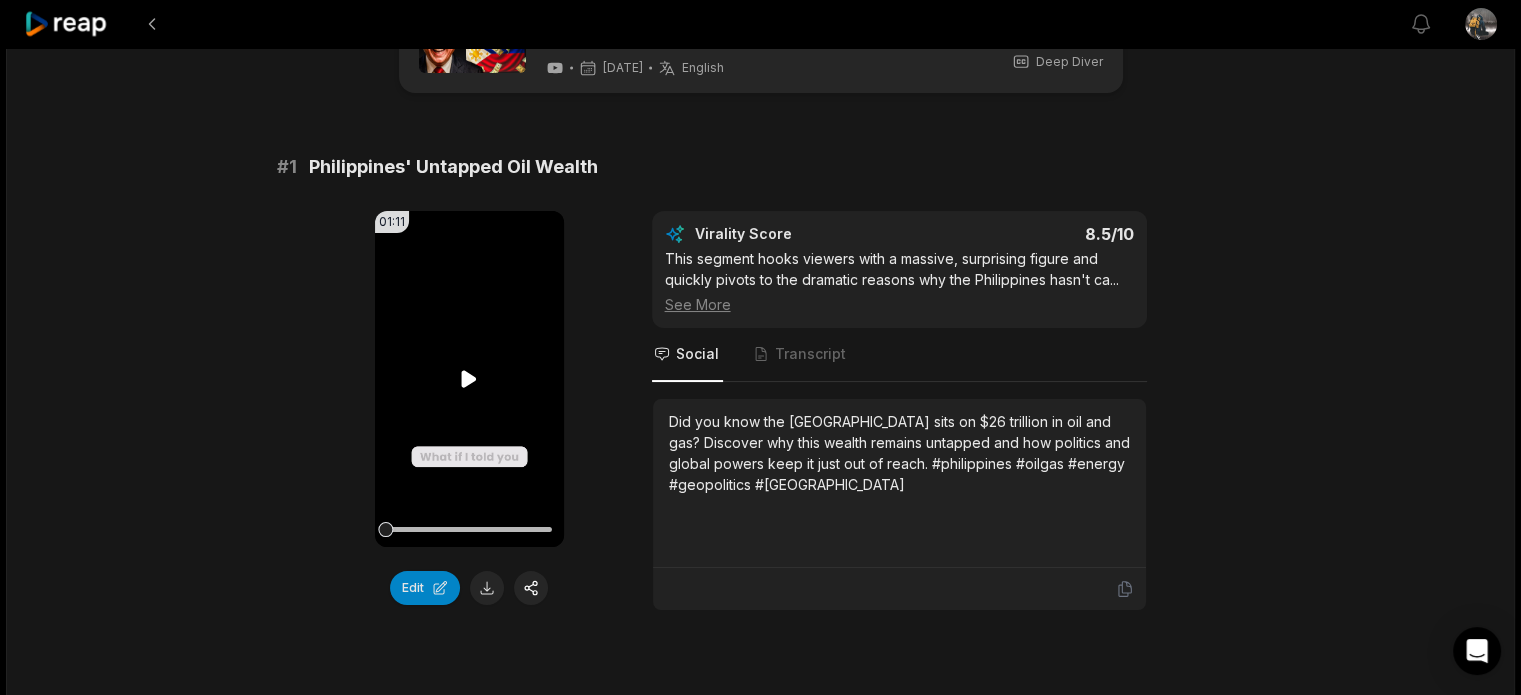 scroll, scrollTop: 133, scrollLeft: 0, axis: vertical 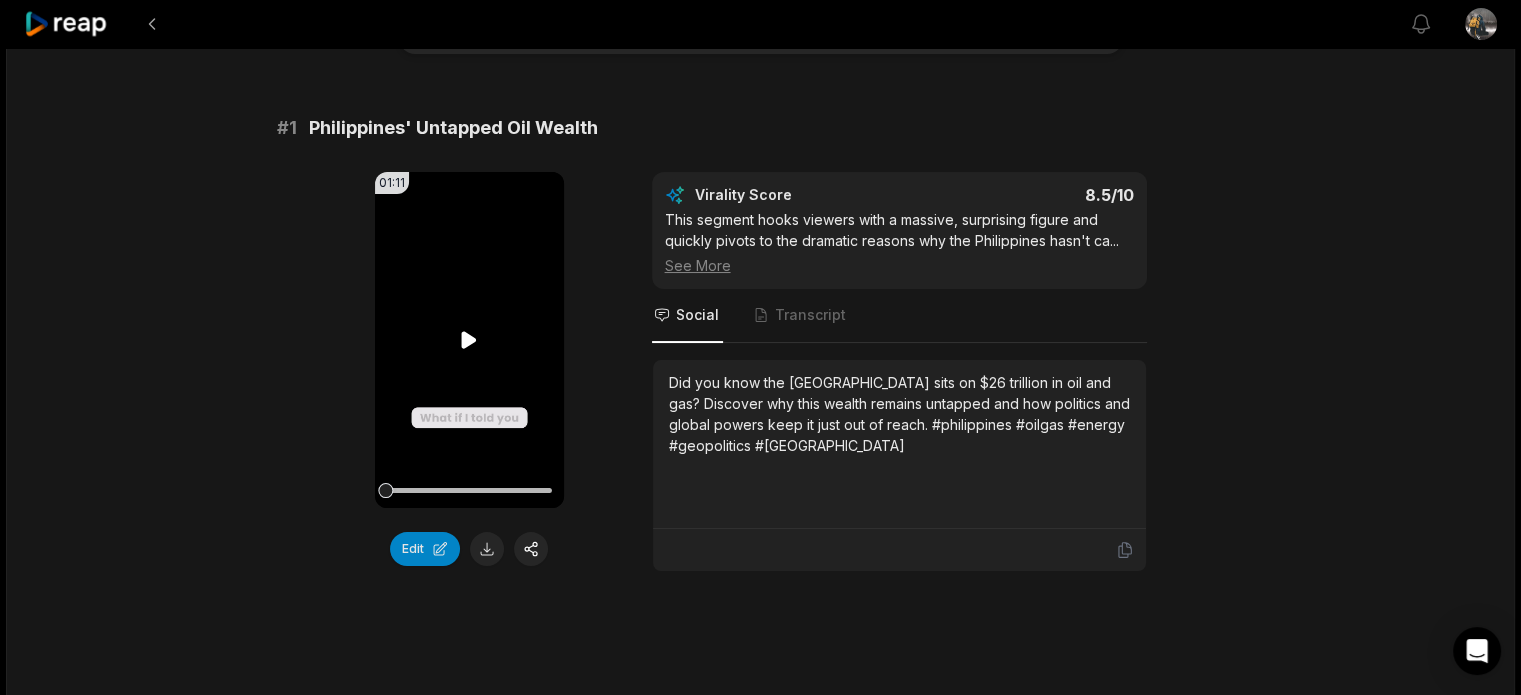 click on "Your browser does not support mp4 format." at bounding box center (469, 340) 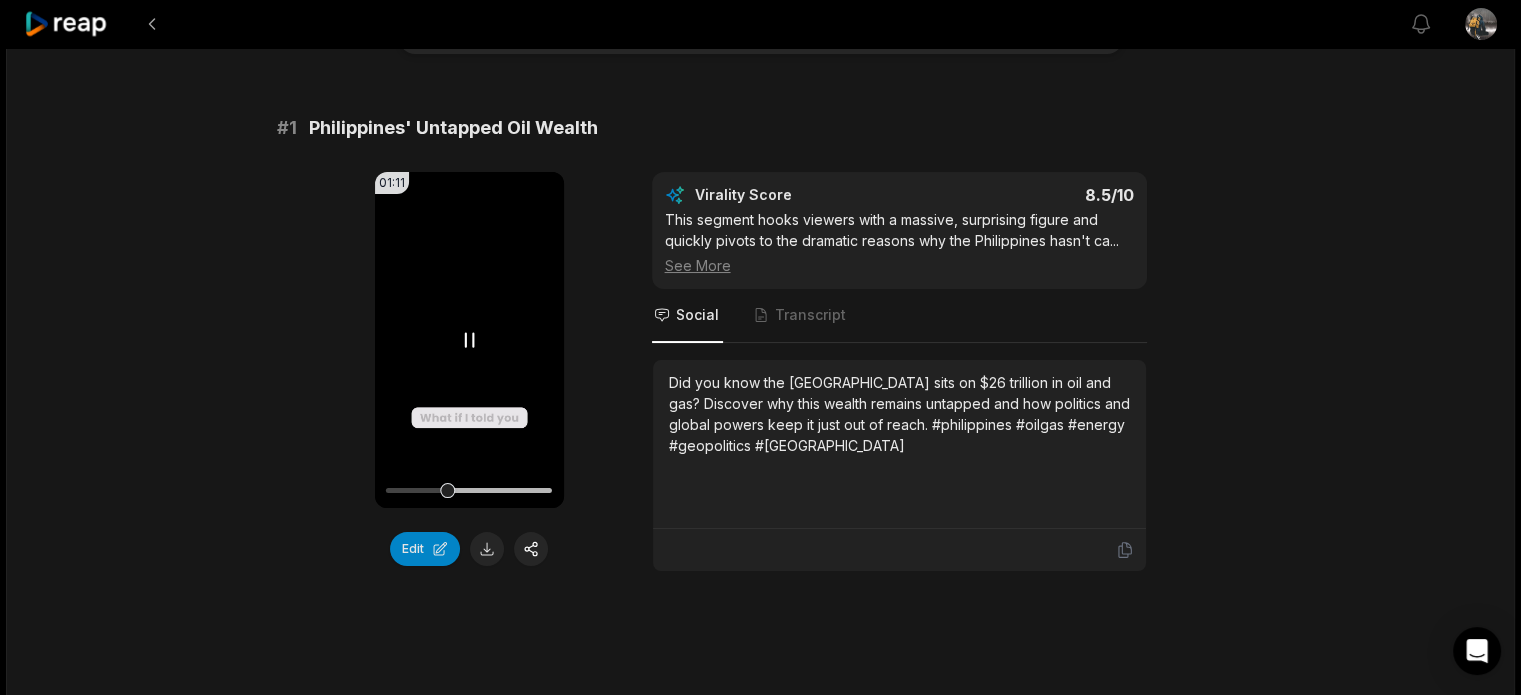 click on "Your browser does not support mp4 format." at bounding box center (469, 340) 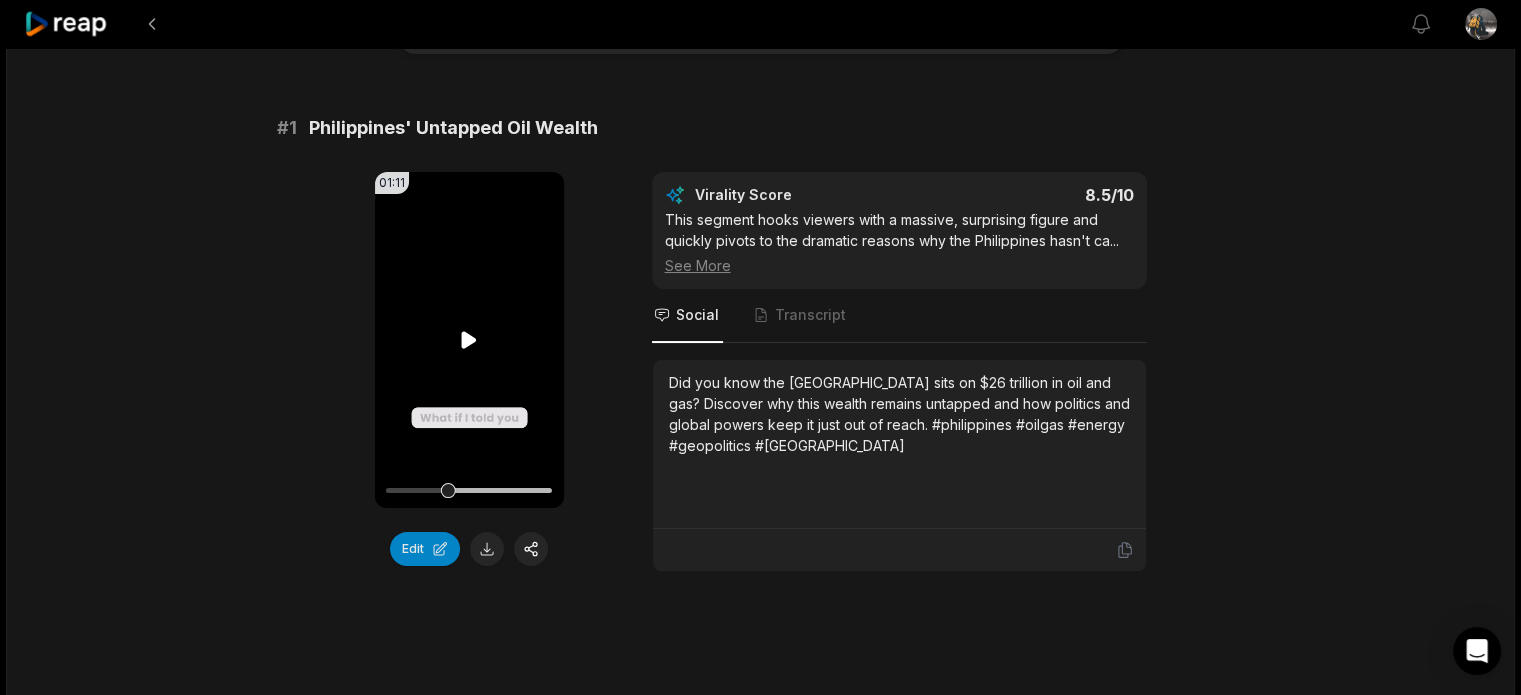 click on "Your browser does not support mp4 format." at bounding box center [469, 340] 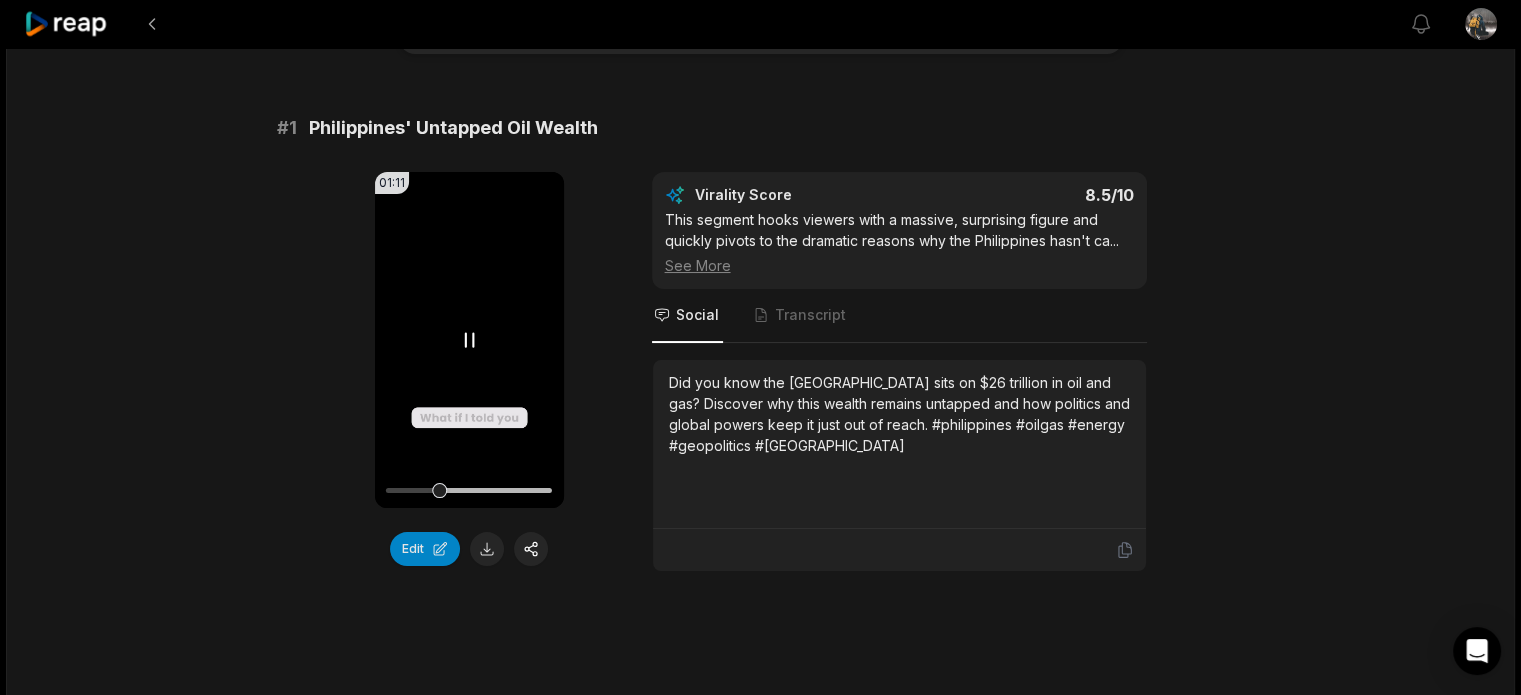 click at bounding box center [439, 490] 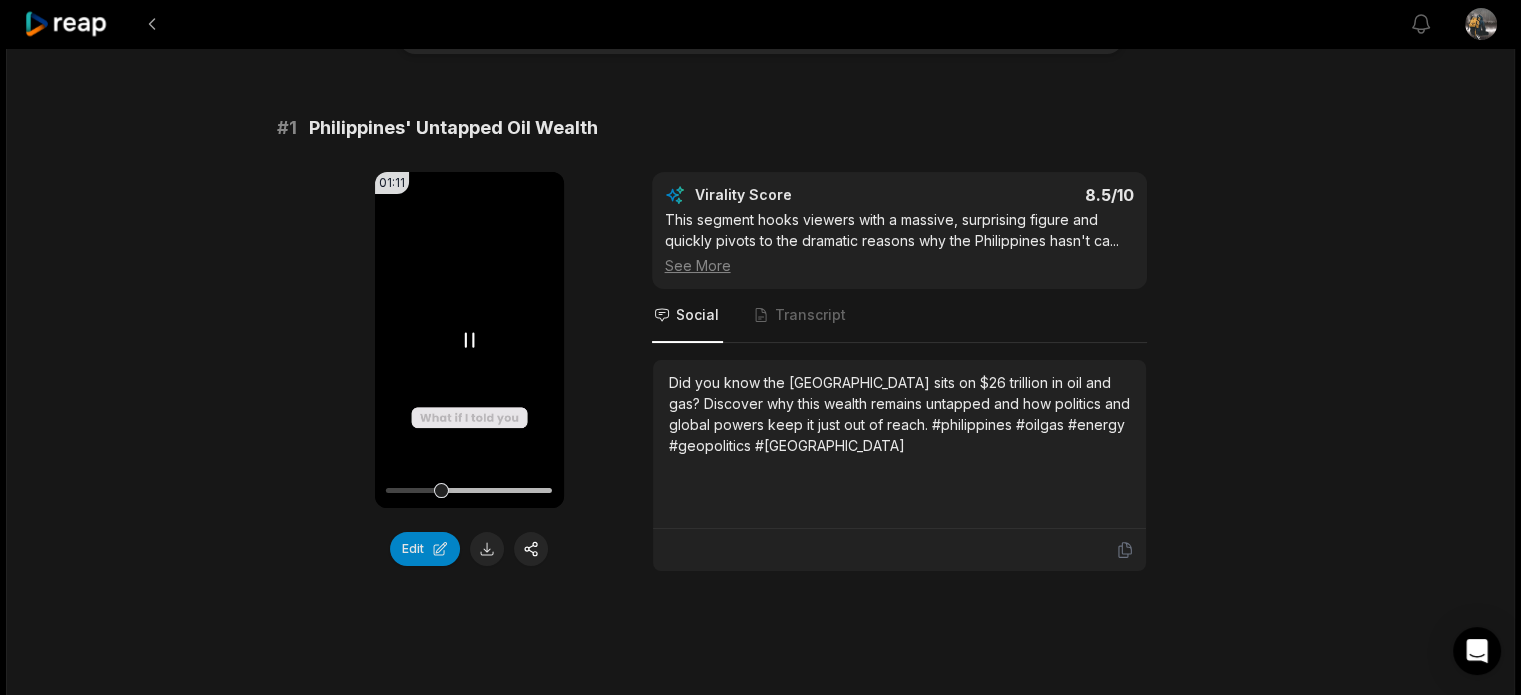 click on "Your browser does not support mp4 format." at bounding box center (469, 340) 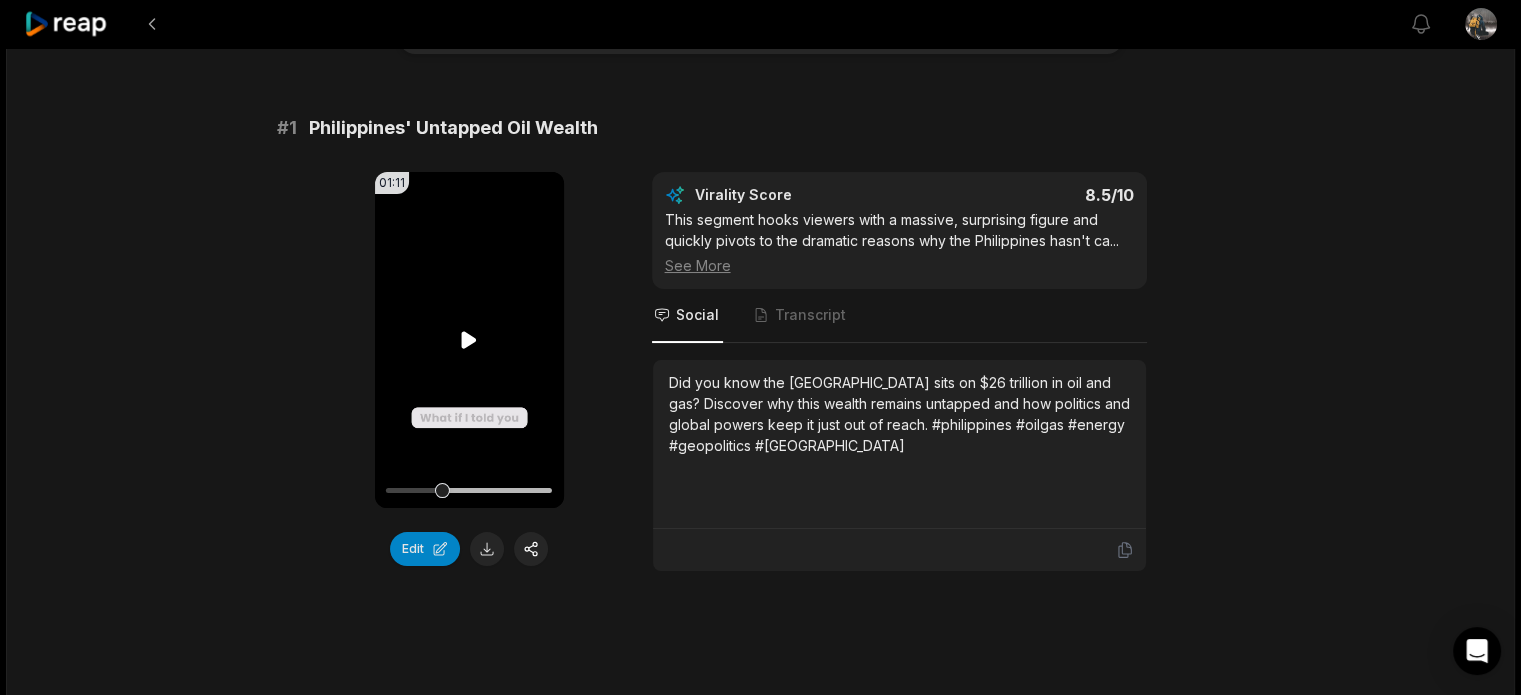 click 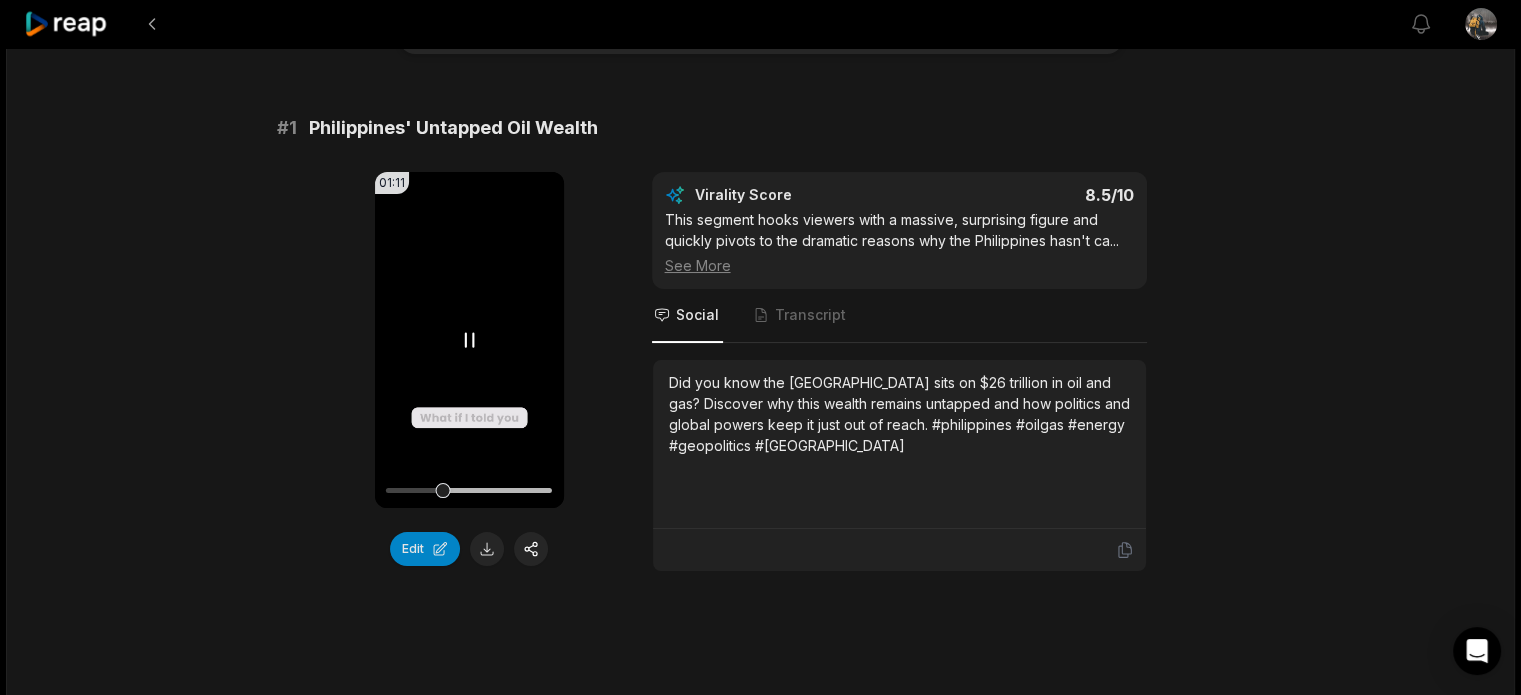 click 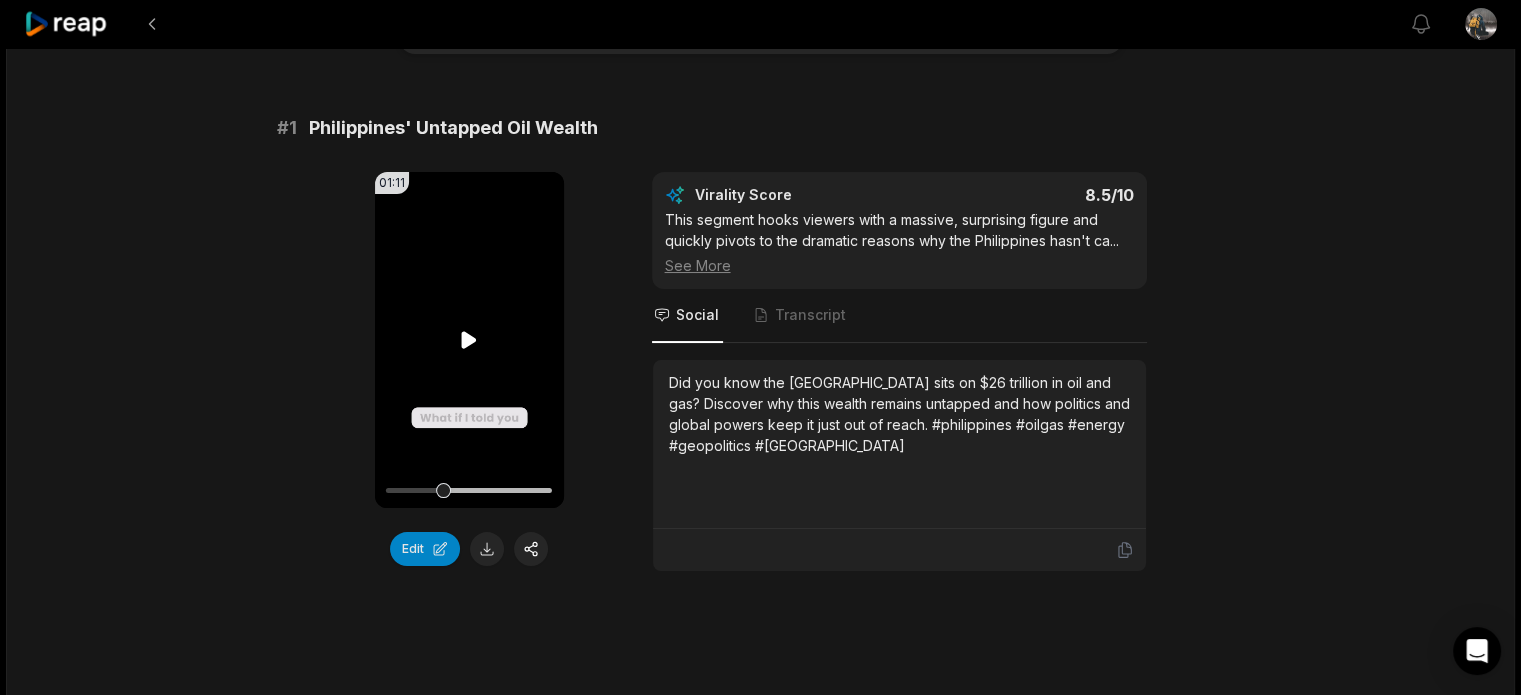 click on "Your browser does not support mp4 format." at bounding box center [469, 340] 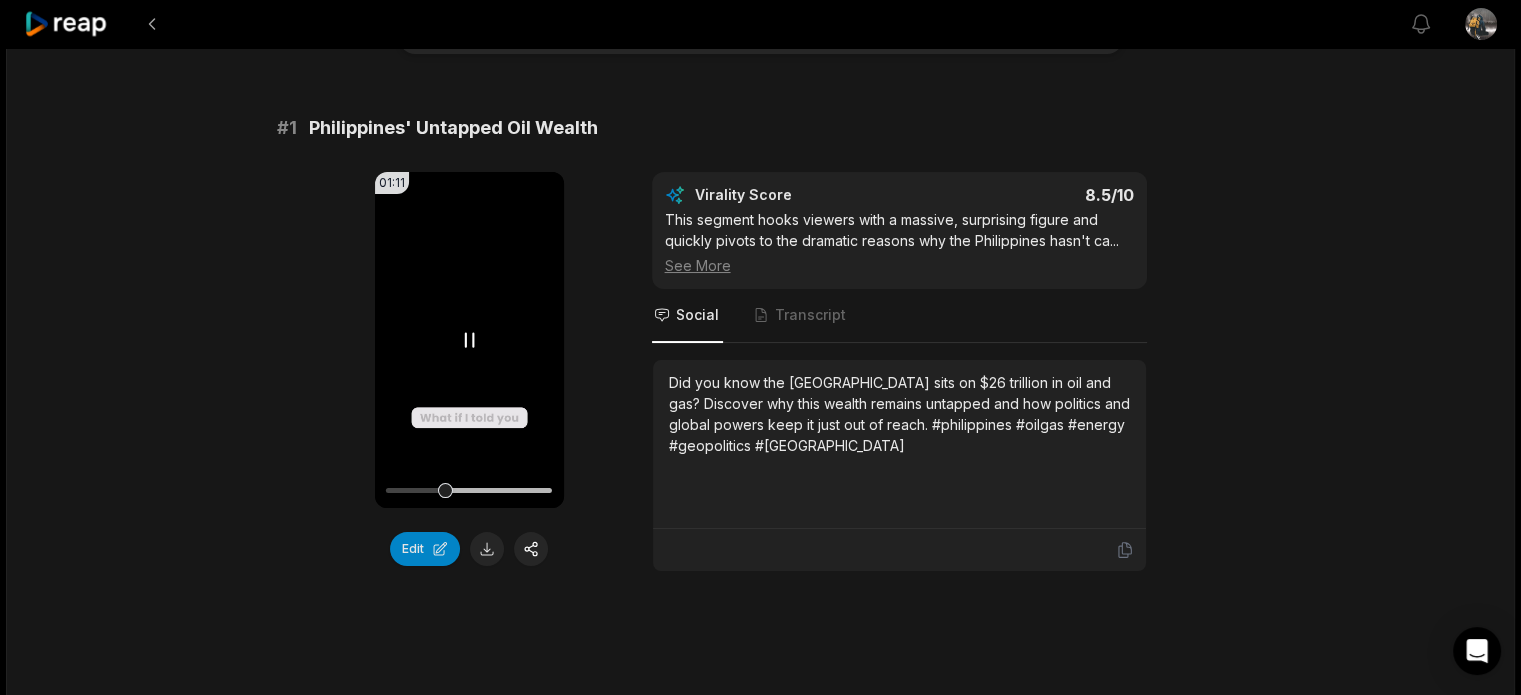 click on "Your browser does not support mp4 format." at bounding box center (469, 340) 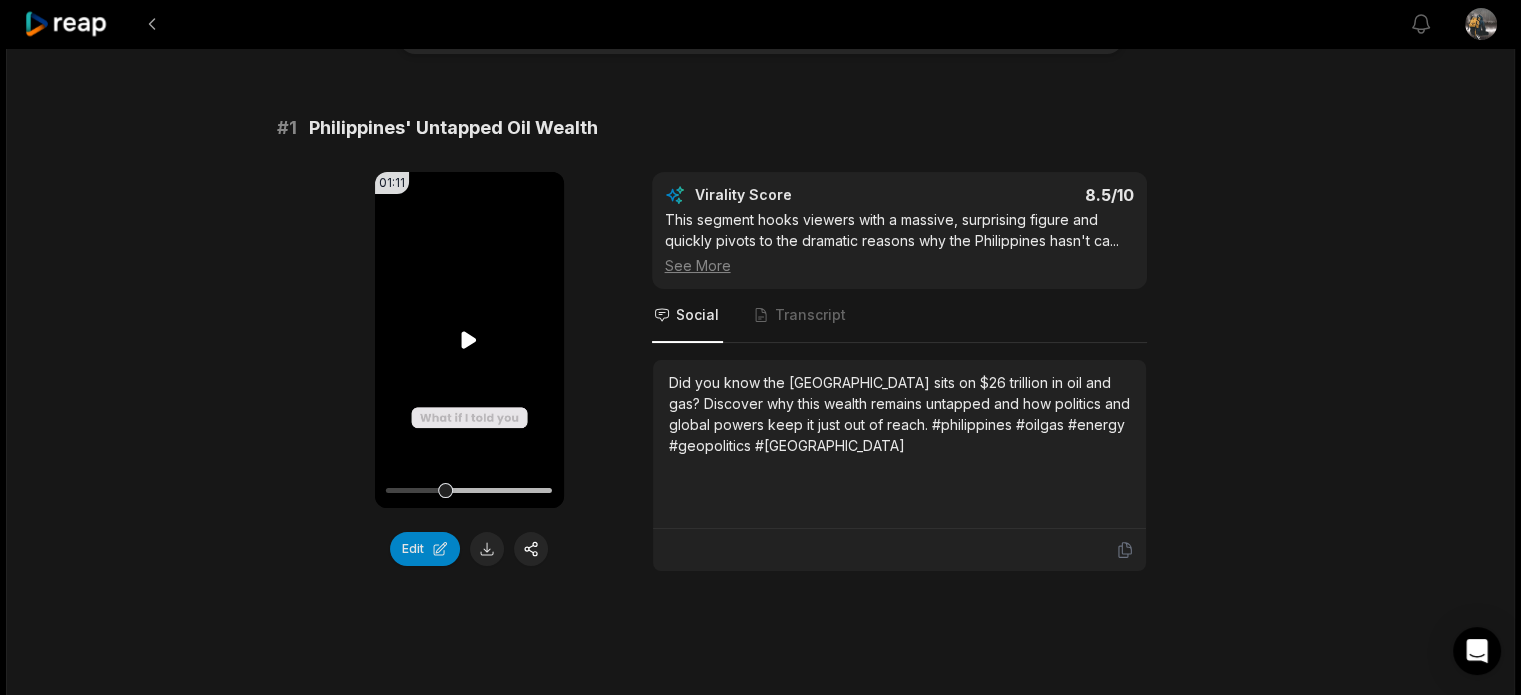 click on "Your browser does not support mp4 format." at bounding box center [469, 340] 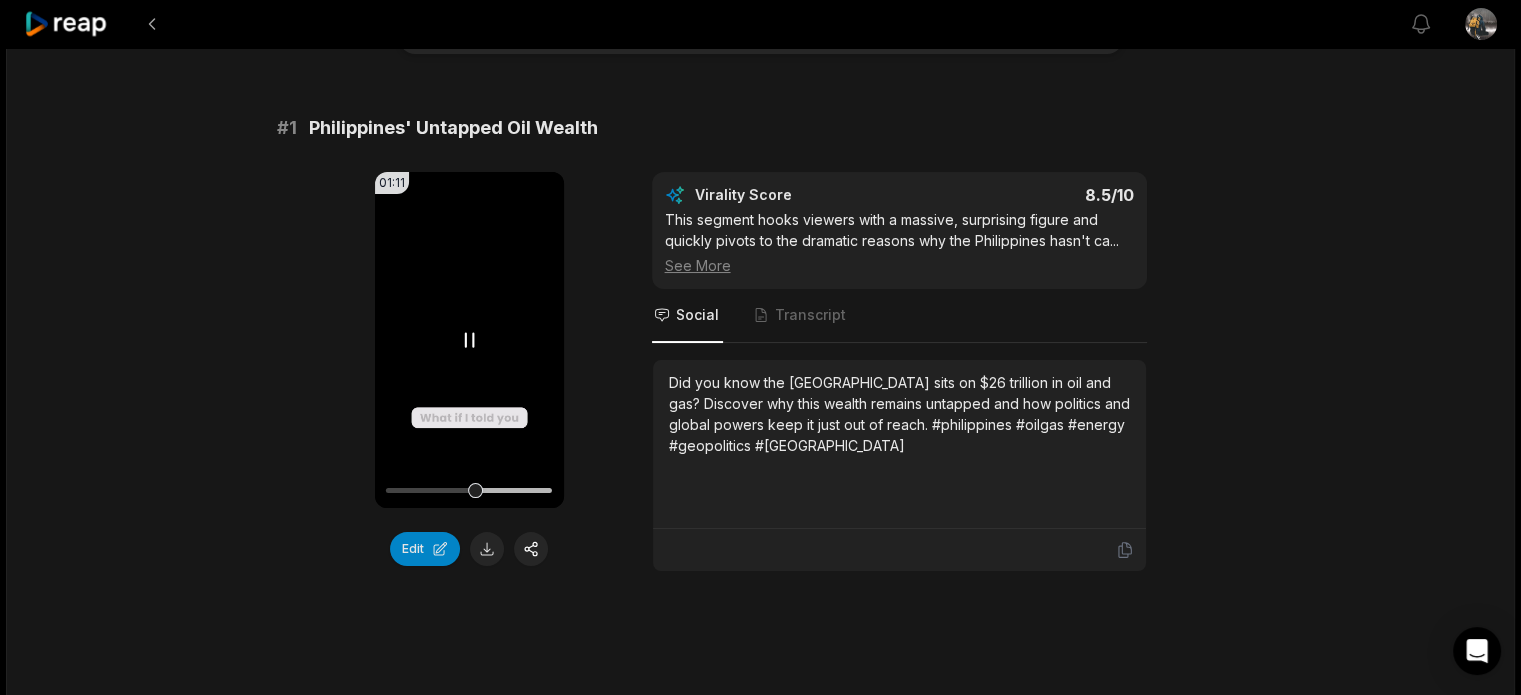 click at bounding box center (469, 490) 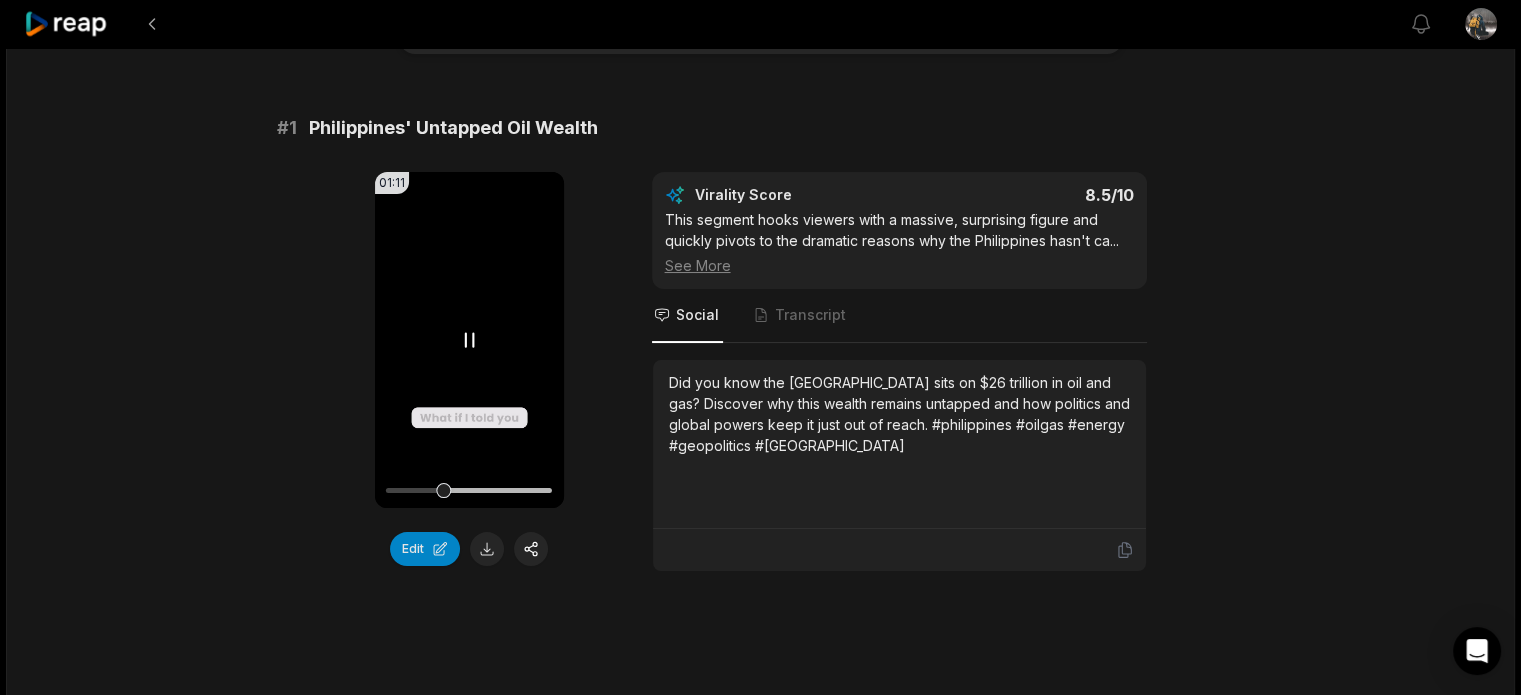 click at bounding box center (443, 490) 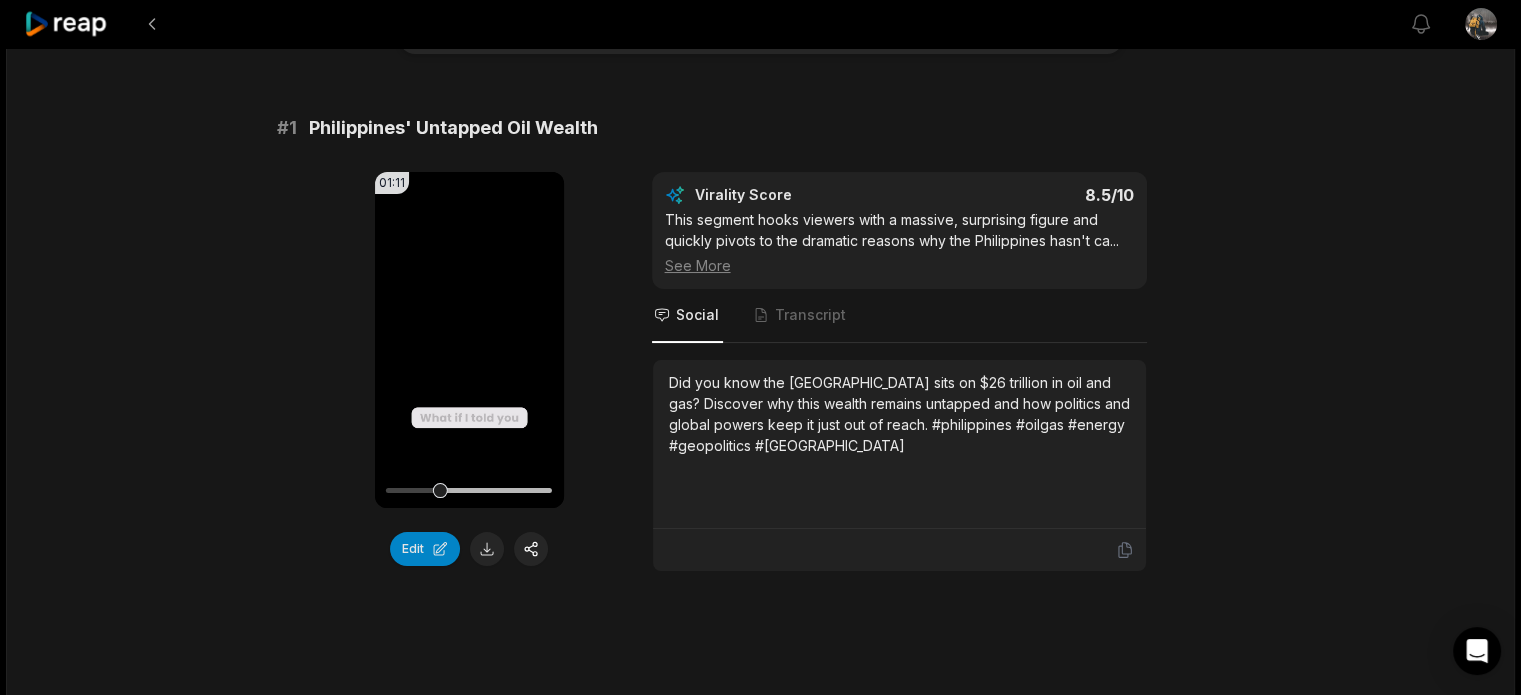 click on "19:26 Philippines MULTI-TRILLION DOLLARS OIL and GAS DEPOSITS [DATE] English en 00:00  -  19:26 Portrait 29.97   fps Deep Diver # 1 [GEOGRAPHIC_DATA]' Untapped Oil Wealth 01:11 Your browser does not support mp4 format. Edit Virality Score 8.5 /10 This segment hooks viewers with a massive, surprising figure and quickly pivots to the dramatic reasons why the Philippines hasn't ca ...   See More Social Transcript Did you know the [GEOGRAPHIC_DATA] sits on $26 trillion in oil and gas? Discover why this wealth remains untapped and how politics and global powers keep it just out of reach. #philippines #oilgas #energy #geopolitics #southchinasea # 2 Foreign Investors Fear Conflict 01:01 Your browser does not support mp4 format. Edit Virality Score 8.3 /10 The intersection of economics, military tension, and lost opportunity creates a high-stakes, emotional narrative that resonates with  ...   See More Social Transcript # 3 South China Sea Power Struggle 01:15 Your browser does not support mp4 format. Edit Virality Score 8.2" at bounding box center (760, 2938) 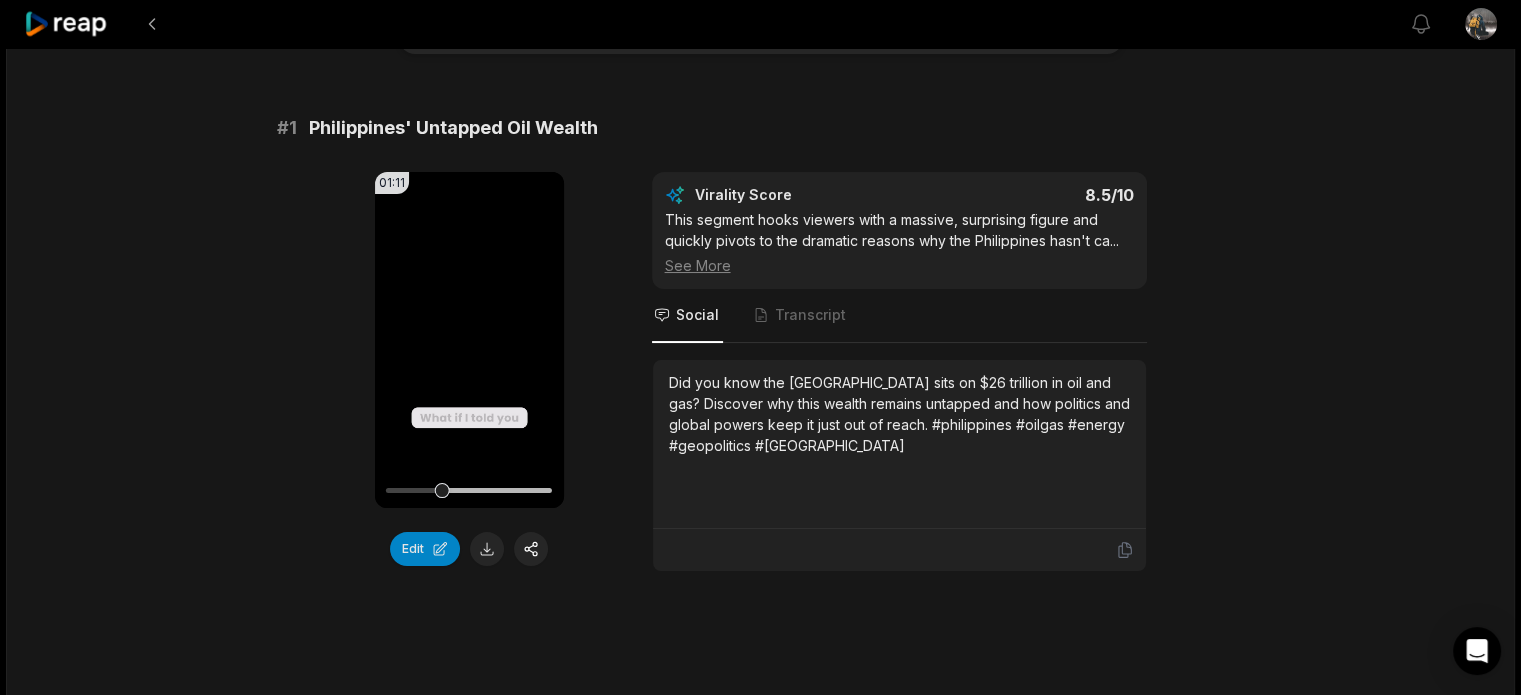 click on "View notifications Open user menu 19:26 Philippines MULTI-TRILLION DOLLARS OIL and GAS DEPOSITS 5 days ago English en 00:00  -  19:26 Portrait 29.97   fps Deep Diver # 1 Philippines' Untapped Oil Wealth 01:11 Your browser does not support mp4 format. Edit Virality Score 8.5 /10 This segment hooks viewers with a massive, surprising figure and quickly pivots to the dramatic reasons why the Philippines hasn't ca ...   See More Social Transcript Did you know the Philippines sits on $26 trillion in oil and gas? Discover why this wealth remains untapped and how politics and global powers keep it just out of reach. #philippines #oilgas #energy #geopolitics #southchinasea # 2 Foreign Investors Fear Conflict 01:01 Your browser does not support mp4 format. Edit Virality Score 8.3 /10 The intersection of economics, military tension, and lost opportunity creates a high-stakes, emotional narrative that resonates with  ...   See More Social Transcript # 3 South China Sea Power Struggle 01:15 Edit Virality Score 8.2 /10 ..." at bounding box center [760, 2917] 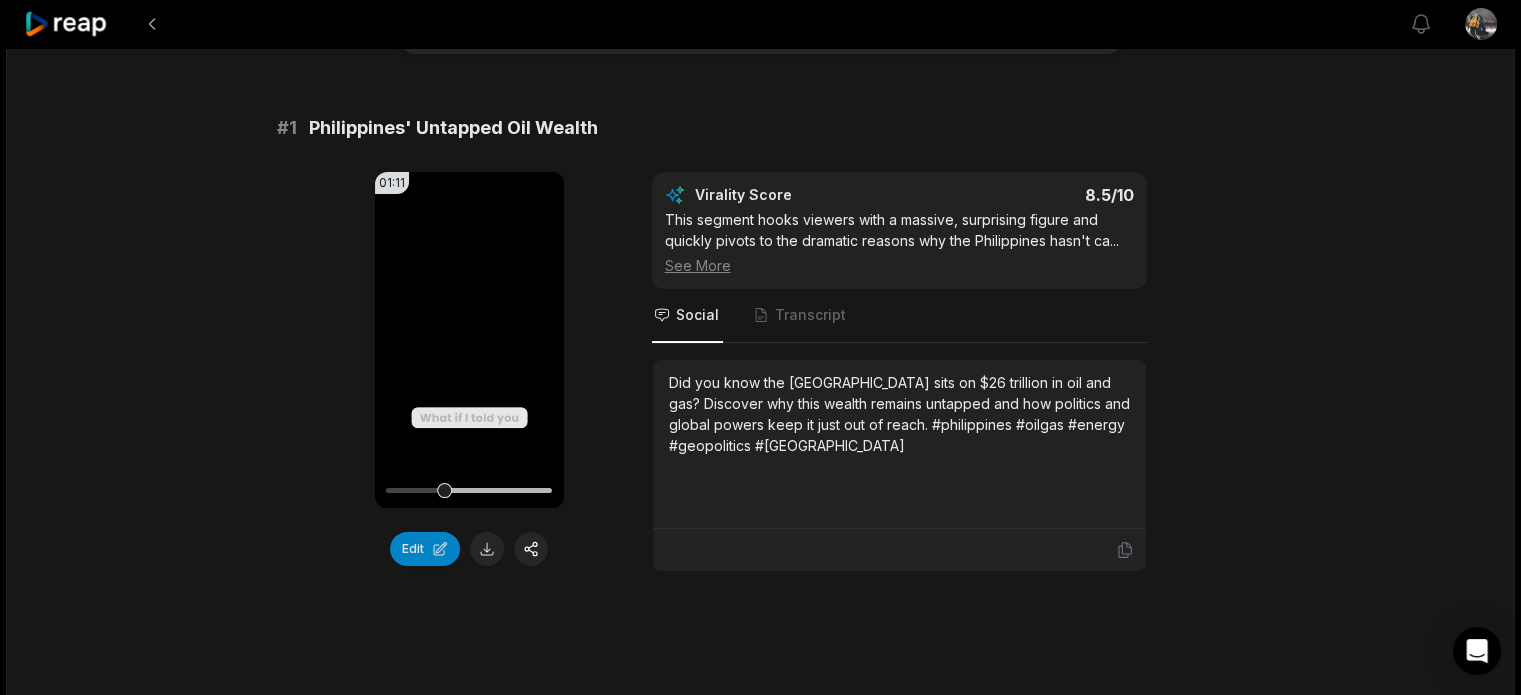 drag, startPoint x: 0, startPoint y: 153, endPoint x: 41, endPoint y: 160, distance: 41.59327 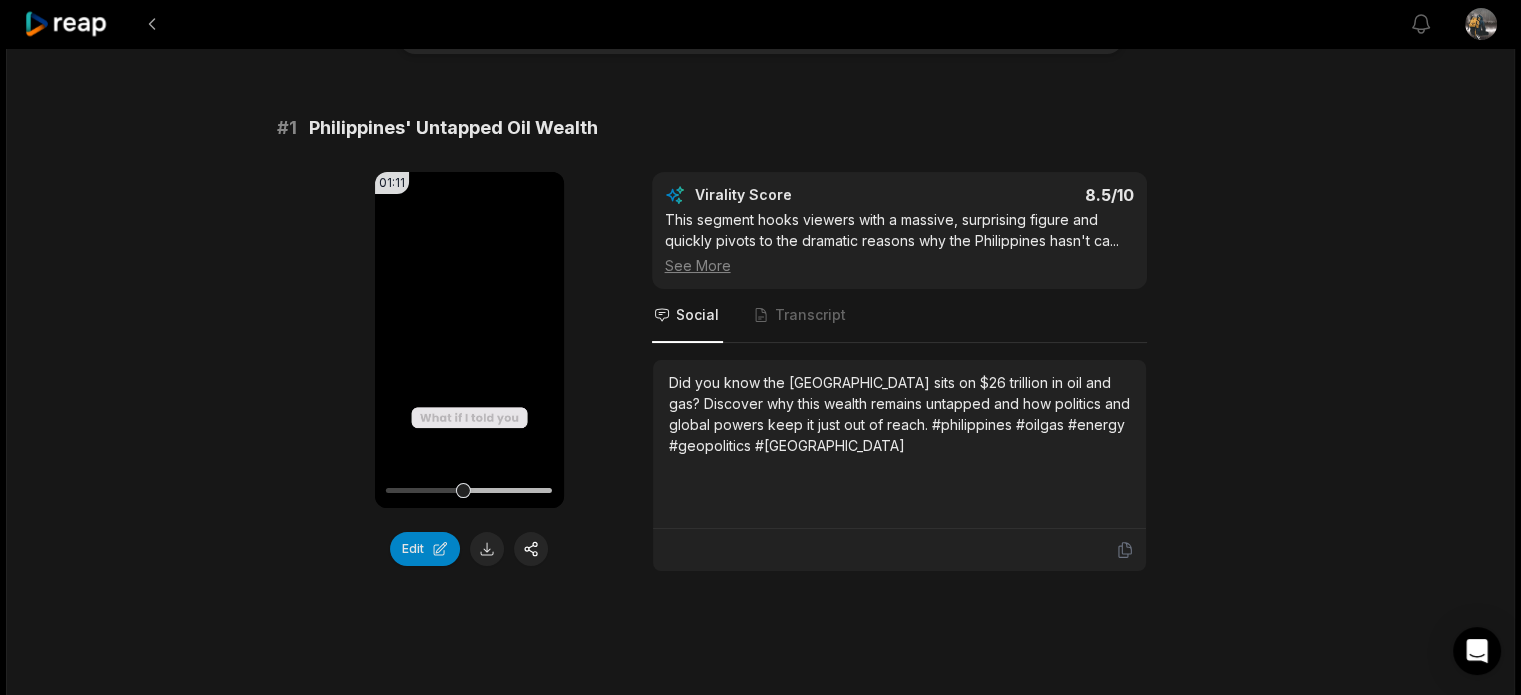click on "19:26 Philippines MULTI-TRILLION DOLLARS OIL and GAS DEPOSITS 5 days ago English en 00:00  -  19:26 Portrait 29.97   fps Deep Diver # 1 Philippines' Untapped Oil Wealth 01:11 Your browser does not support mp4 format. Edit Virality Score 8.5 /10 This segment hooks viewers with a massive, surprising figure and quickly pivots to the dramatic reasons why the Philippines hasn't ca ...   See More Social Transcript Did you know the Philippines sits on $26 trillion in oil and gas? Discover why this wealth remains untapped and how politics and global powers keep it just out of reach. #philippines #oilgas #energy #geopolitics #southchinasea # 2 Foreign Investors Fear Conflict 01:01 Your browser does not support mp4 format. Edit Virality Score 8.3 /10 The intersection of economics, military tension, and lost opportunity creates a high-stakes, emotional narrative that resonates with  ...   See More Social Transcript # 3 South China Sea Power Struggle 01:15 Your browser does not support mp4 format. Edit Virality Score 8.2" at bounding box center [760, 2938] 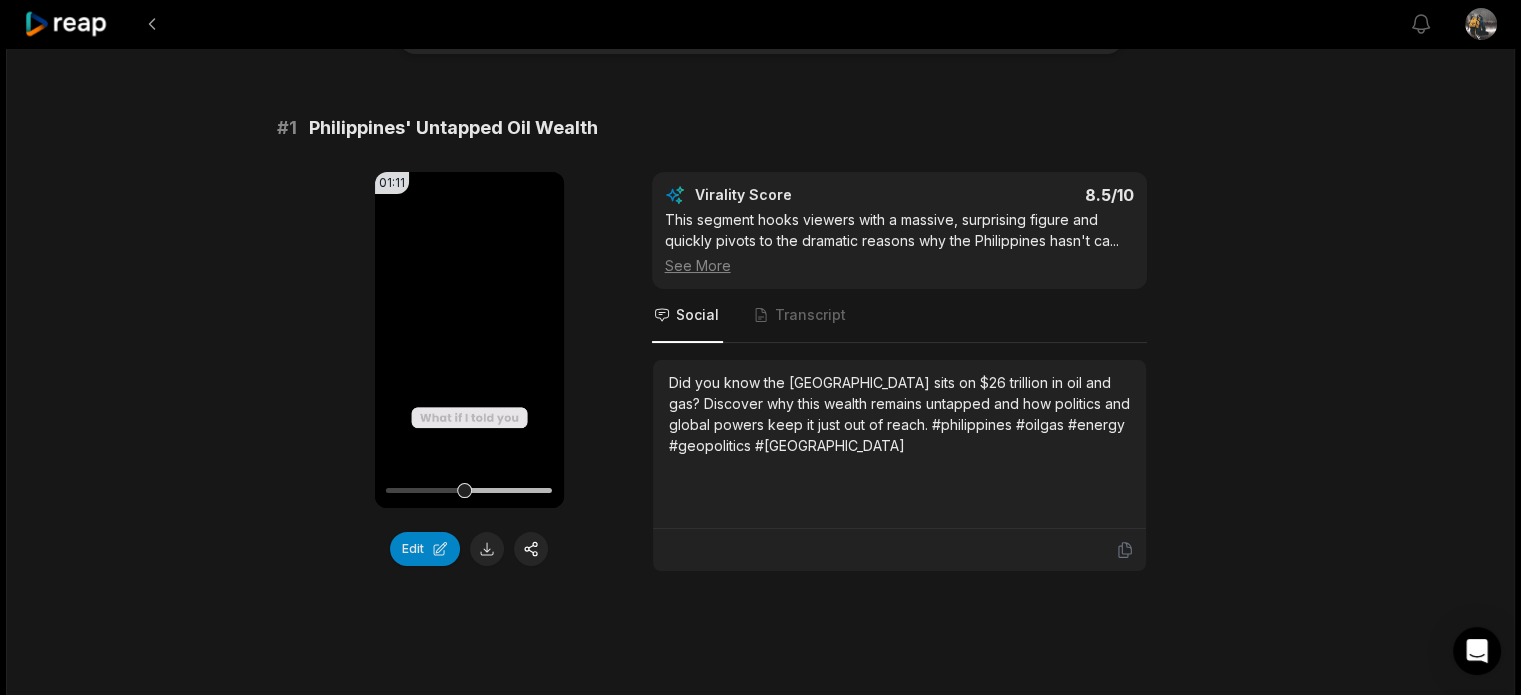 click on "19:26 Philippines MULTI-TRILLION DOLLARS OIL and GAS DEPOSITS 5 days ago English en 00:00  -  19:26 Portrait 29.97   fps Deep Diver # 1 Philippines' Untapped Oil Wealth 01:11 Your browser does not support mp4 format. Edit Virality Score 8.5 /10 This segment hooks viewers with a massive, surprising figure and quickly pivots to the dramatic reasons why the Philippines hasn't ca ...   See More Social Transcript Did you know the Philippines sits on $26 trillion in oil and gas? Discover why this wealth remains untapped and how politics and global powers keep it just out of reach. #philippines #oilgas #energy #geopolitics #southchinasea # 2 Foreign Investors Fear Conflict 01:01 Your browser does not support mp4 format. Edit Virality Score 8.3 /10 The intersection of economics, military tension, and lost opportunity creates a high-stakes, emotional narrative that resonates with  ...   See More Social Transcript # 3 South China Sea Power Struggle 01:15 Your browser does not support mp4 format. Edit Virality Score 8.2" at bounding box center [760, 2938] 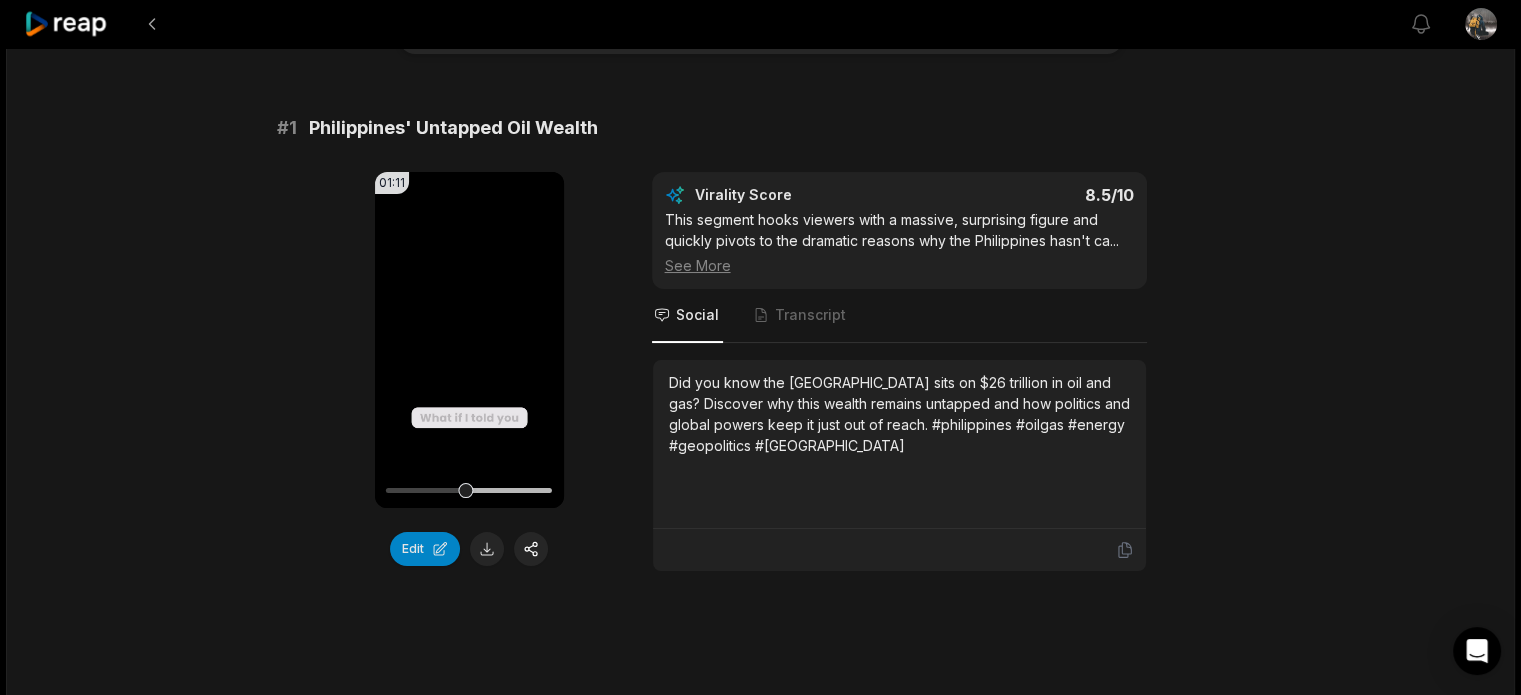 click on "19:26 Philippines MULTI-TRILLION DOLLARS OIL and GAS DEPOSITS 5 days ago English en 00:00  -  19:26 Portrait 29.97   fps Deep Diver # 1 Philippines' Untapped Oil Wealth 01:11 Your browser does not support mp4 format. Edit Virality Score 8.5 /10 This segment hooks viewers with a massive, surprising figure and quickly pivots to the dramatic reasons why the Philippines hasn't ca ...   See More Social Transcript Did you know the Philippines sits on $26 trillion in oil and gas? Discover why this wealth remains untapped and how politics and global powers keep it just out of reach. #philippines #oilgas #energy #geopolitics #southchinasea # 2 Foreign Investors Fear Conflict 01:01 Your browser does not support mp4 format. Edit Virality Score 8.3 /10 The intersection of economics, military tension, and lost opportunity creates a high-stakes, emotional narrative that resonates with  ...   See More Social Transcript # 3 South China Sea Power Struggle 01:15 Your browser does not support mp4 format. Edit Virality Score 8.2" at bounding box center (760, 2938) 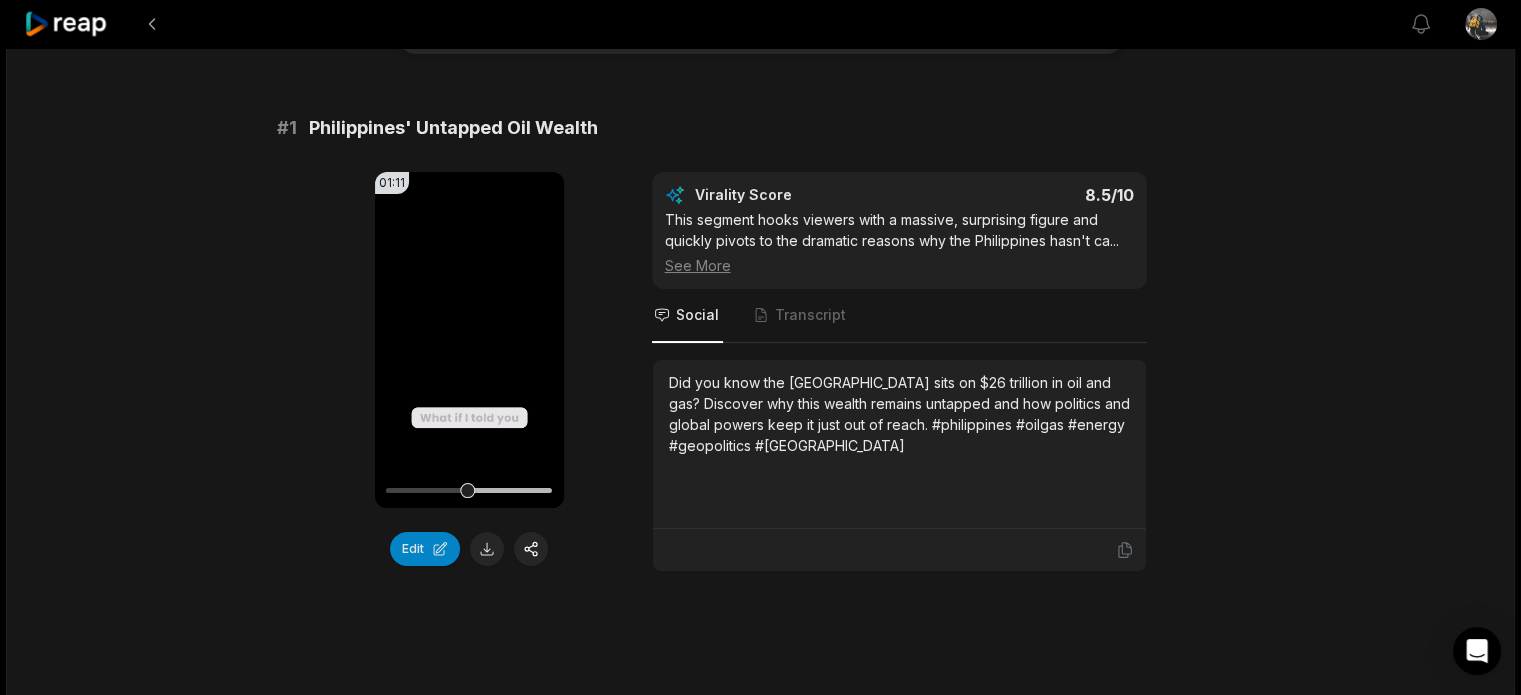 click on "19:26 Philippines MULTI-TRILLION DOLLARS OIL and GAS DEPOSITS 5 days ago English en 00:00  -  19:26 Portrait 29.97   fps Deep Diver # 1 Philippines' Untapped Oil Wealth 01:11 Your browser does not support mp4 format. Edit Virality Score 8.5 /10 This segment hooks viewers with a massive, surprising figure and quickly pivots to the dramatic reasons why the Philippines hasn't ca ...   See More Social Transcript Did you know the Philippines sits on $26 trillion in oil and gas? Discover why this wealth remains untapped and how politics and global powers keep it just out of reach. #philippines #oilgas #energy #geopolitics #southchinasea # 2 Foreign Investors Fear Conflict 01:01 Your browser does not support mp4 format. Edit Virality Score 8.3 /10 The intersection of economics, military tension, and lost opportunity creates a high-stakes, emotional narrative that resonates with  ...   See More Social Transcript # 3 South China Sea Power Struggle 01:15 Your browser does not support mp4 format. Edit Virality Score 8.2" at bounding box center [760, 2938] 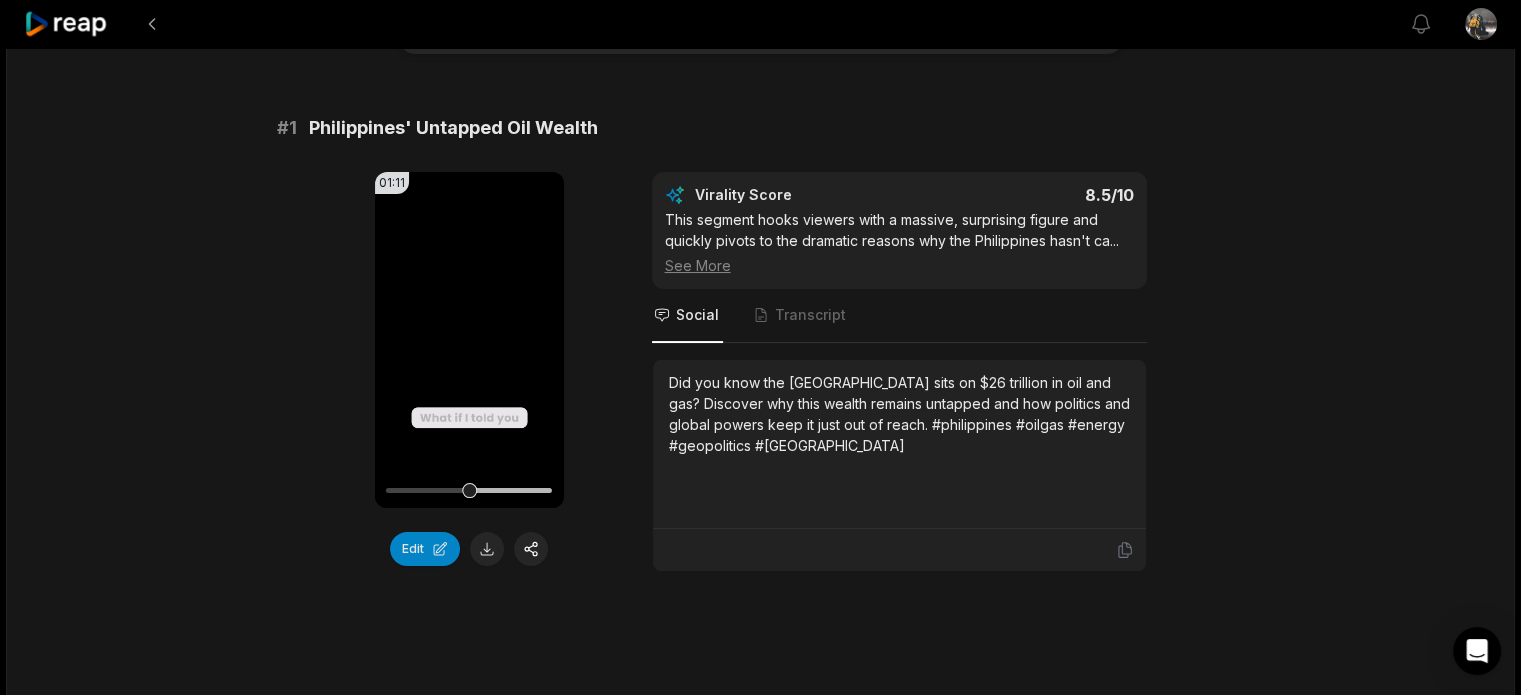 click on "19:26 Philippines MULTI-TRILLION DOLLARS OIL and GAS DEPOSITS 5 days ago English en 00:00  -  19:26 Portrait 29.97   fps Deep Diver # 1 Philippines' Untapped Oil Wealth 01:11 Your browser does not support mp4 format. Edit Virality Score 8.5 /10 This segment hooks viewers with a massive, surprising figure and quickly pivots to the dramatic reasons why the Philippines hasn't ca ...   See More Social Transcript Did you know the Philippines sits on $26 trillion in oil and gas? Discover why this wealth remains untapped and how politics and global powers keep it just out of reach. #philippines #oilgas #energy #geopolitics #southchinasea # 2 Foreign Investors Fear Conflict 01:01 Your browser does not support mp4 format. Edit Virality Score 8.3 /10 The intersection of economics, military tension, and lost opportunity creates a high-stakes, emotional narrative that resonates with  ...   See More Social Transcript # 3 South China Sea Power Struggle 01:15 Your browser does not support mp4 format. Edit Virality Score 8.2" at bounding box center (760, 2938) 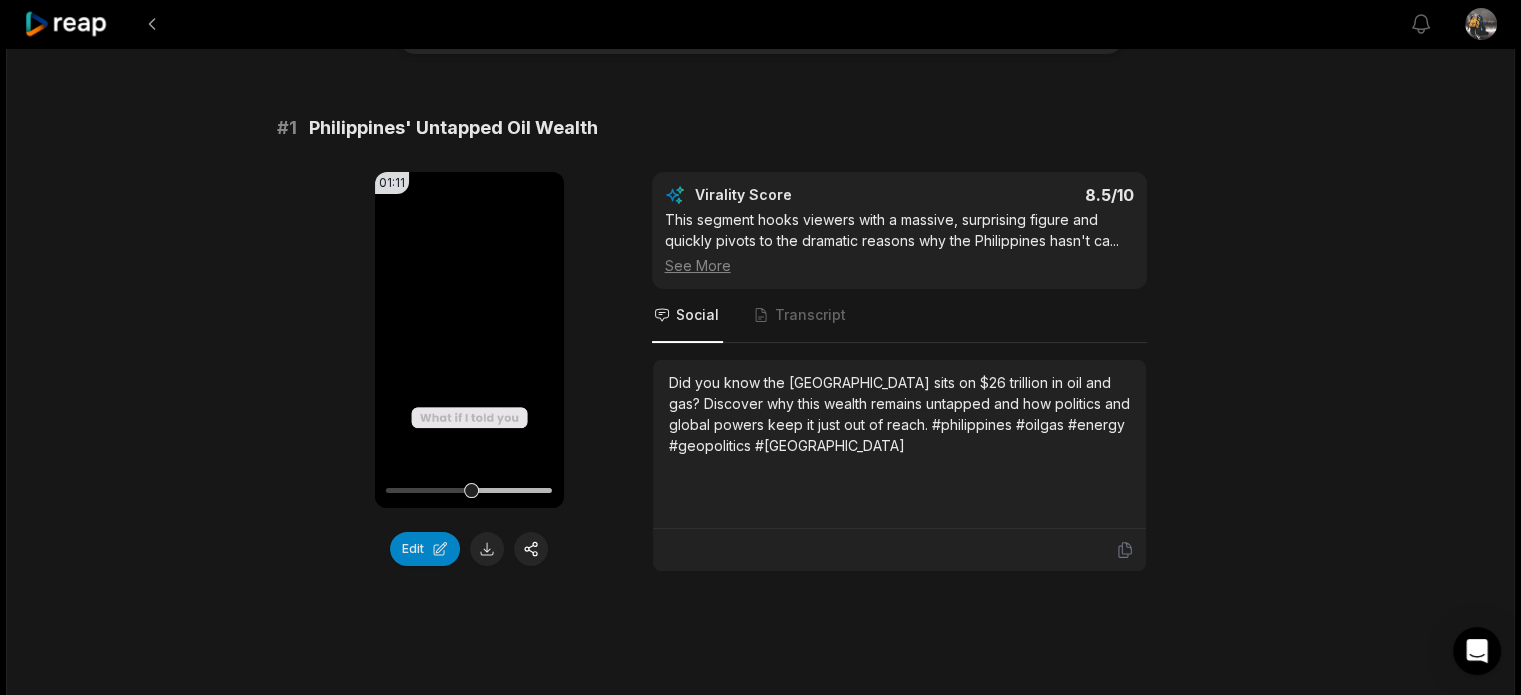 click on "19:26 Philippines MULTI-TRILLION DOLLARS OIL and GAS DEPOSITS 5 days ago English en 00:00  -  19:26 Portrait 29.97   fps Deep Diver # 1 Philippines' Untapped Oil Wealth 01:11 Your browser does not support mp4 format. Edit Virality Score 8.5 /10 This segment hooks viewers with a massive, surprising figure and quickly pivots to the dramatic reasons why the Philippines hasn't ca ...   See More Social Transcript Did you know the Philippines sits on $26 trillion in oil and gas? Discover why this wealth remains untapped and how politics and global powers keep it just out of reach. #philippines #oilgas #energy #geopolitics #southchinasea # 2 Foreign Investors Fear Conflict 01:01 Your browser does not support mp4 format. Edit Virality Score 8.3 /10 The intersection of economics, military tension, and lost opportunity creates a high-stakes, emotional narrative that resonates with  ...   See More Social Transcript # 3 South China Sea Power Struggle 01:15 Your browser does not support mp4 format. Edit Virality Score 8.2" at bounding box center [760, 2938] 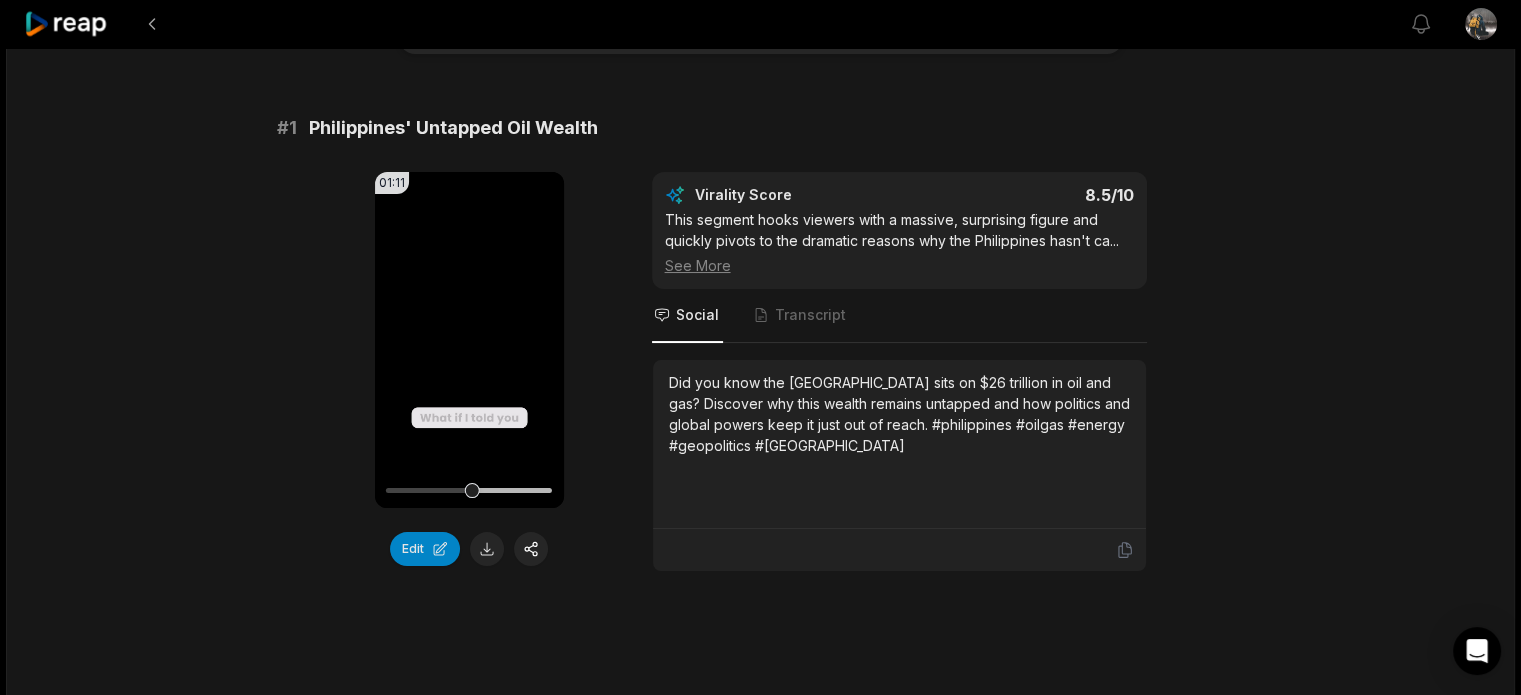 click on "19:26 Philippines MULTI-TRILLION DOLLARS OIL and GAS DEPOSITS 5 days ago English en 00:00  -  19:26 Portrait 29.97   fps Deep Diver # 1 Philippines' Untapped Oil Wealth 01:11 Your browser does not support mp4 format. Edit Virality Score 8.5 /10 This segment hooks viewers with a massive, surprising figure and quickly pivots to the dramatic reasons why the Philippines hasn't ca ...   See More Social Transcript Did you know the Philippines sits on $26 trillion in oil and gas? Discover why this wealth remains untapped and how politics and global powers keep it just out of reach. #philippines #oilgas #energy #geopolitics #southchinasea # 2 Foreign Investors Fear Conflict 01:01 Your browser does not support mp4 format. Edit Virality Score 8.3 /10 The intersection of economics, military tension, and lost opportunity creates a high-stakes, emotional narrative that resonates with  ...   See More Social Transcript # 3 South China Sea Power Struggle 01:15 Your browser does not support mp4 format. Edit Virality Score 8.2" at bounding box center (760, 2938) 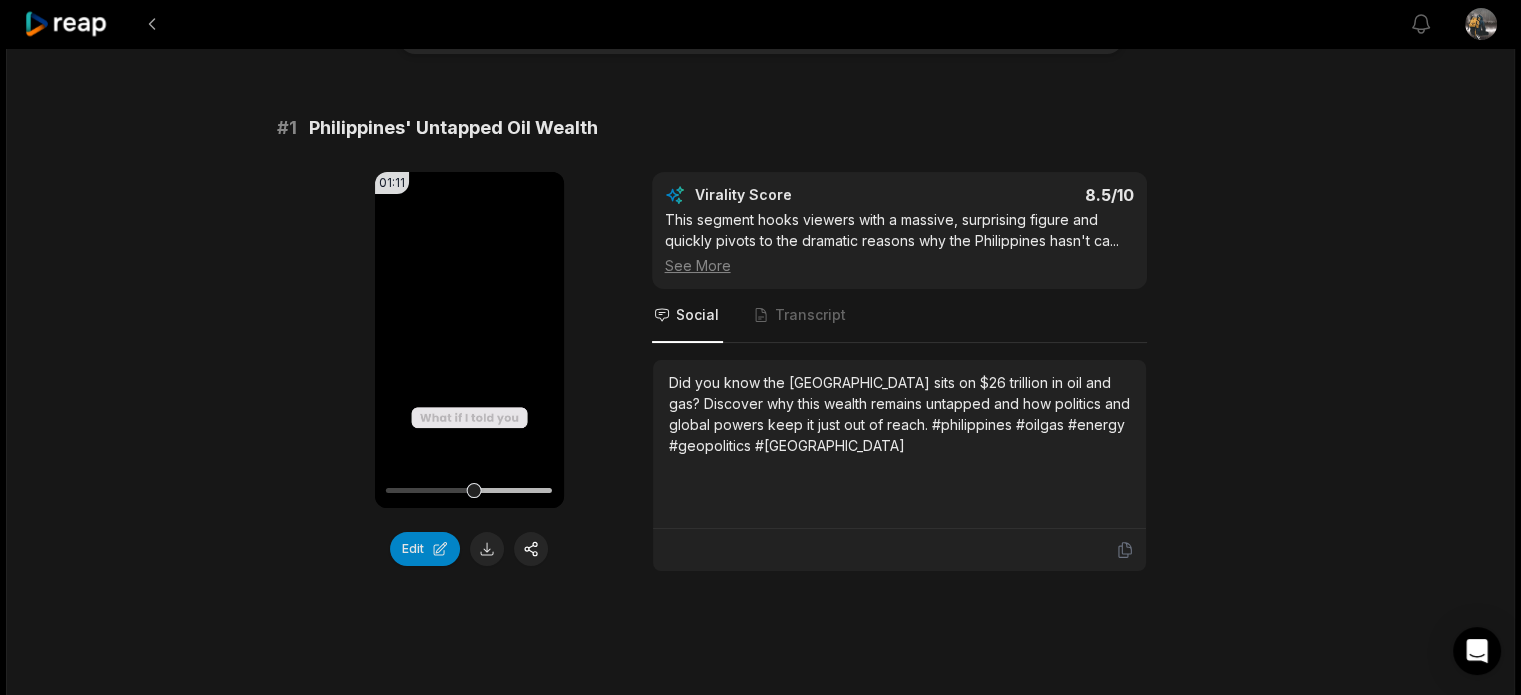 click on "19:26 Philippines MULTI-TRILLION DOLLARS OIL and GAS DEPOSITS 5 days ago English en 00:00  -  19:26 Portrait 29.97   fps Deep Diver # 1 Philippines' Untapped Oil Wealth 01:11 Your browser does not support mp4 format. Edit Virality Score 8.5 /10 This segment hooks viewers with a massive, surprising figure and quickly pivots to the dramatic reasons why the Philippines hasn't ca ...   See More Social Transcript Did you know the Philippines sits on $26 trillion in oil and gas? Discover why this wealth remains untapped and how politics and global powers keep it just out of reach. #philippines #oilgas #energy #geopolitics #southchinasea # 2 Foreign Investors Fear Conflict 01:01 Your browser does not support mp4 format. Edit Virality Score 8.3 /10 The intersection of economics, military tension, and lost opportunity creates a high-stakes, emotional narrative that resonates with  ...   See More Social Transcript # 3 South China Sea Power Struggle 01:15 Your browser does not support mp4 format. Edit Virality Score 8.2" at bounding box center (760, 2938) 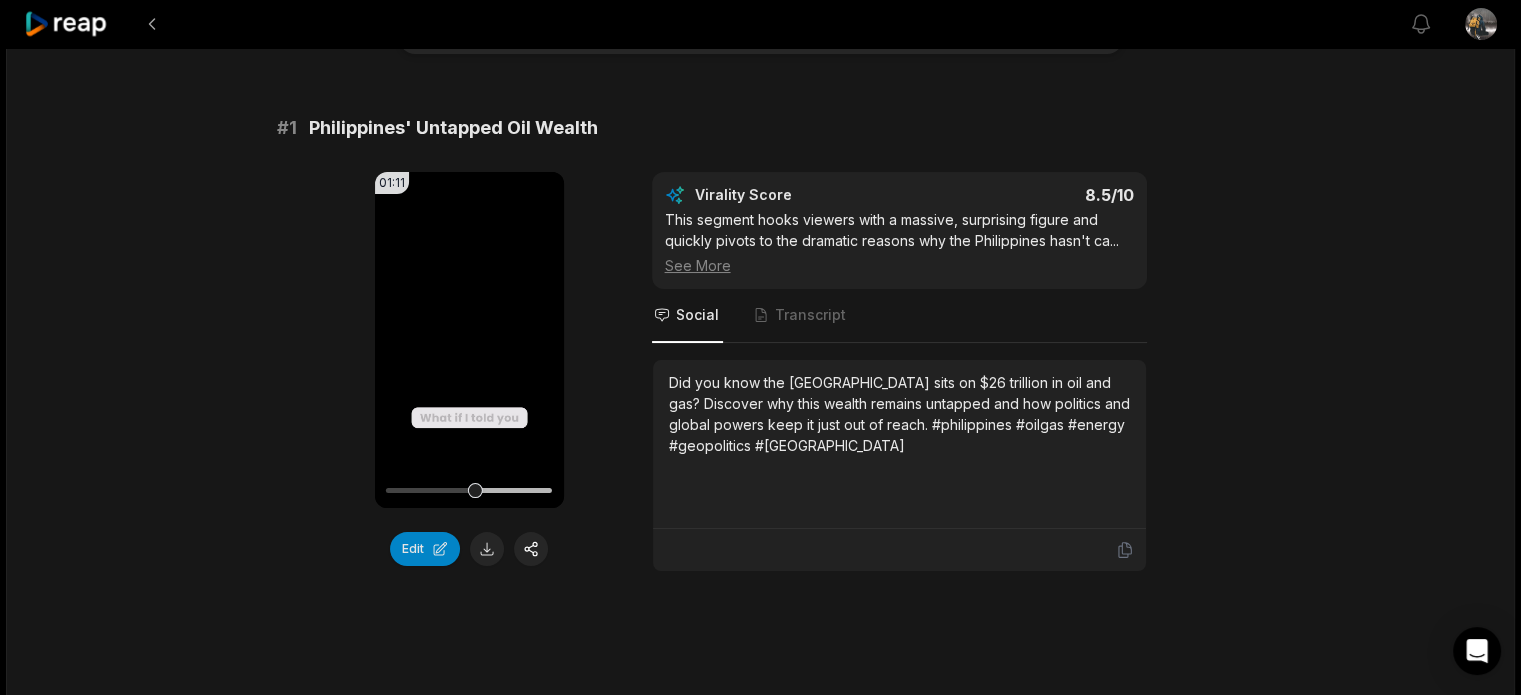 click on "19:26 Philippines MULTI-TRILLION DOLLARS OIL and GAS DEPOSITS 5 days ago English en 00:00  -  19:26 Portrait 29.97   fps Deep Diver # 1 Philippines' Untapped Oil Wealth 01:11 Your browser does not support mp4 format. Edit Virality Score 8.5 /10 This segment hooks viewers with a massive, surprising figure and quickly pivots to the dramatic reasons why the Philippines hasn't ca ...   See More Social Transcript Did you know the Philippines sits on $26 trillion in oil and gas? Discover why this wealth remains untapped and how politics and global powers keep it just out of reach. #philippines #oilgas #energy #geopolitics #southchinasea # 2 Foreign Investors Fear Conflict 01:01 Your browser does not support mp4 format. Edit Virality Score 8.3 /10 The intersection of economics, military tension, and lost opportunity creates a high-stakes, emotional narrative that resonates with  ...   See More Social Transcript # 3 South China Sea Power Struggle 01:15 Your browser does not support mp4 format. Edit Virality Score 8.2" at bounding box center (760, 2938) 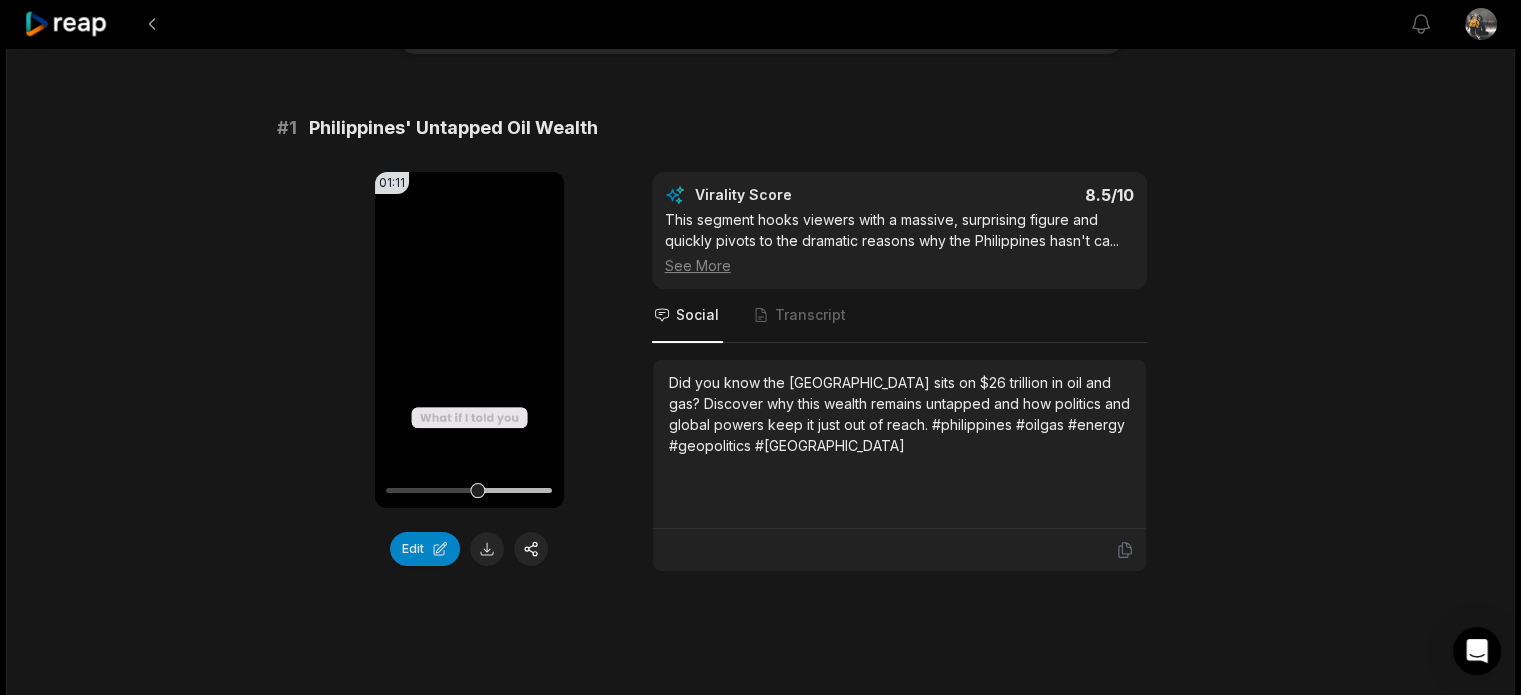 click on "19:26 Philippines MULTI-TRILLION DOLLARS OIL and GAS DEPOSITS 5 days ago English en 00:00  -  19:26 Portrait 29.97   fps Deep Diver # 1 Philippines' Untapped Oil Wealth 01:11 Your browser does not support mp4 format. Edit Virality Score 8.5 /10 This segment hooks viewers with a massive, surprising figure and quickly pivots to the dramatic reasons why the Philippines hasn't ca ...   See More Social Transcript Did you know the Philippines sits on $26 trillion in oil and gas? Discover why this wealth remains untapped and how politics and global powers keep it just out of reach. #philippines #oilgas #energy #geopolitics #southchinasea # 2 Foreign Investors Fear Conflict 01:01 Your browser does not support mp4 format. Edit Virality Score 8.3 /10 The intersection of economics, military tension, and lost opportunity creates a high-stakes, emotional narrative that resonates with  ...   See More Social Transcript # 3 South China Sea Power Struggle 01:15 Your browser does not support mp4 format. Edit Virality Score 8.2" at bounding box center (760, 2938) 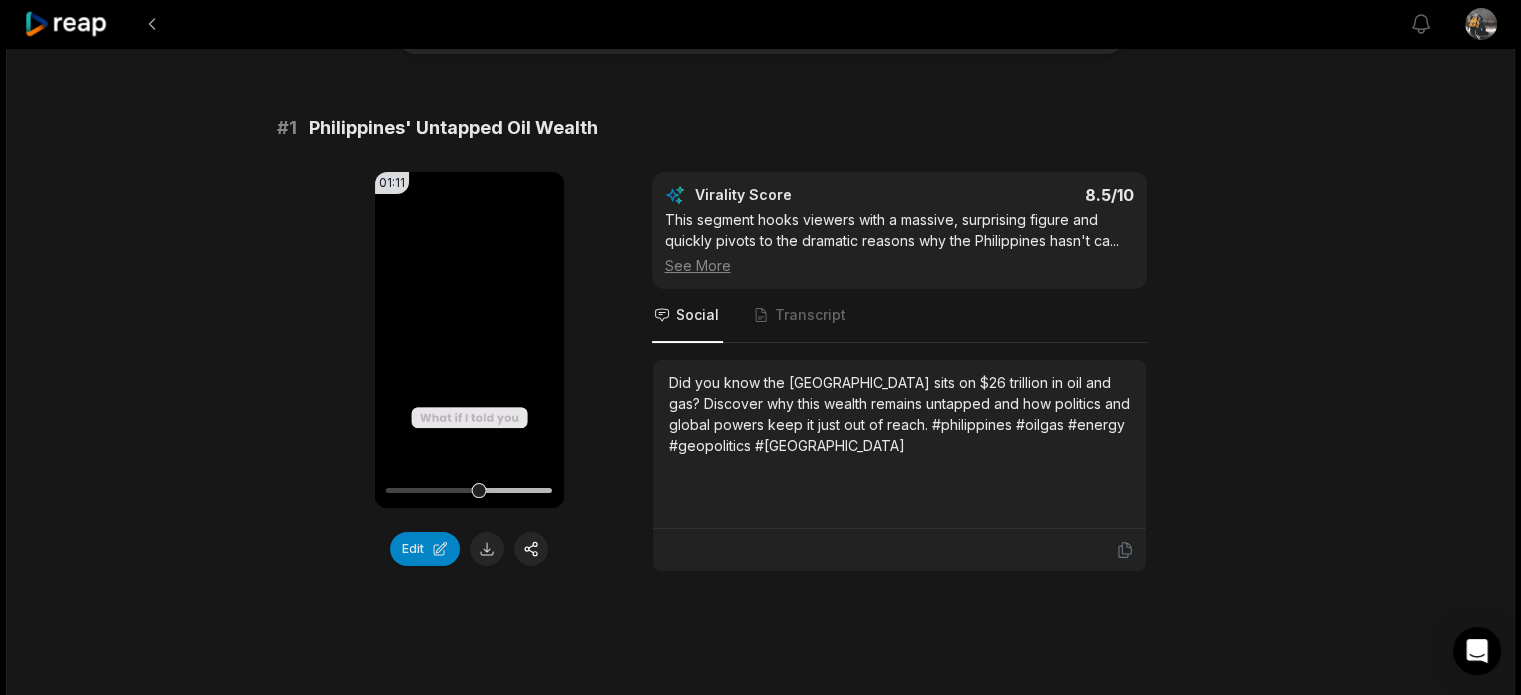 click on "19:26 Philippines MULTI-TRILLION DOLLARS OIL and GAS DEPOSITS 5 days ago English en 00:00  -  19:26 Portrait 29.97   fps Deep Diver # 1 Philippines' Untapped Oil Wealth 01:11 Your browser does not support mp4 format. Edit Virality Score 8.5 /10 This segment hooks viewers with a massive, surprising figure and quickly pivots to the dramatic reasons why the Philippines hasn't ca ...   See More Social Transcript Did you know the Philippines sits on $26 trillion in oil and gas? Discover why this wealth remains untapped and how politics and global powers keep it just out of reach. #philippines #oilgas #energy #geopolitics #southchinasea # 2 Foreign Investors Fear Conflict 01:01 Your browser does not support mp4 format. Edit Virality Score 8.3 /10 The intersection of economics, military tension, and lost opportunity creates a high-stakes, emotional narrative that resonates with  ...   See More Social Transcript # 3 South China Sea Power Struggle 01:15 Your browser does not support mp4 format. Edit Virality Score 8.2" at bounding box center [760, 2938] 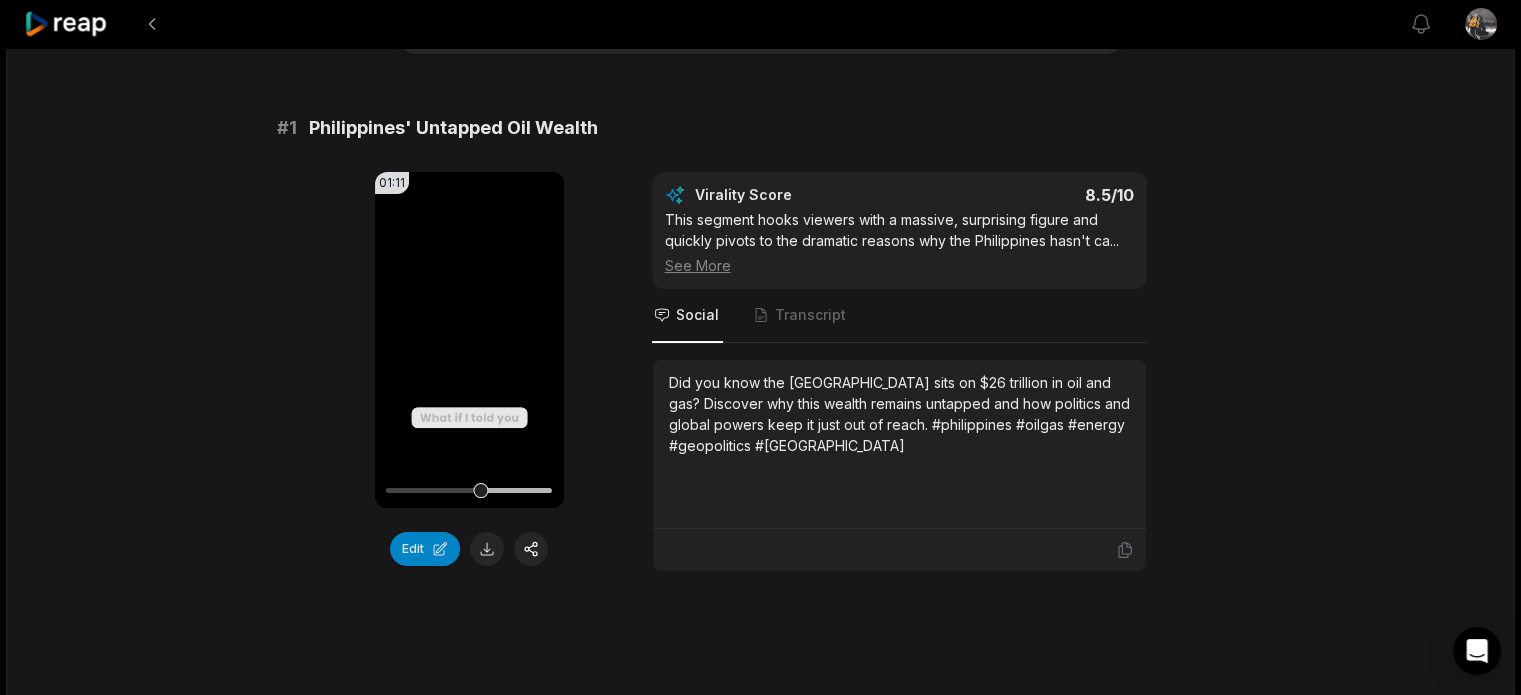 click on "19:26 Philippines MULTI-TRILLION DOLLARS OIL and GAS DEPOSITS 5 days ago English en 00:00  -  19:26 Portrait 29.97   fps Deep Diver # 1 Philippines' Untapped Oil Wealth 01:11 Your browser does not support mp4 format. Edit Virality Score 8.5 /10 This segment hooks viewers with a massive, surprising figure and quickly pivots to the dramatic reasons why the Philippines hasn't ca ...   See More Social Transcript Did you know the Philippines sits on $26 trillion in oil and gas? Discover why this wealth remains untapped and how politics and global powers keep it just out of reach. #philippines #oilgas #energy #geopolitics #southchinasea # 2 Foreign Investors Fear Conflict 01:01 Your browser does not support mp4 format. Edit Virality Score 8.3 /10 The intersection of economics, military tension, and lost opportunity creates a high-stakes, emotional narrative that resonates with  ...   See More Social Transcript # 3 South China Sea Power Struggle 01:15 Your browser does not support mp4 format. Edit Virality Score 8.2" at bounding box center (760, 2938) 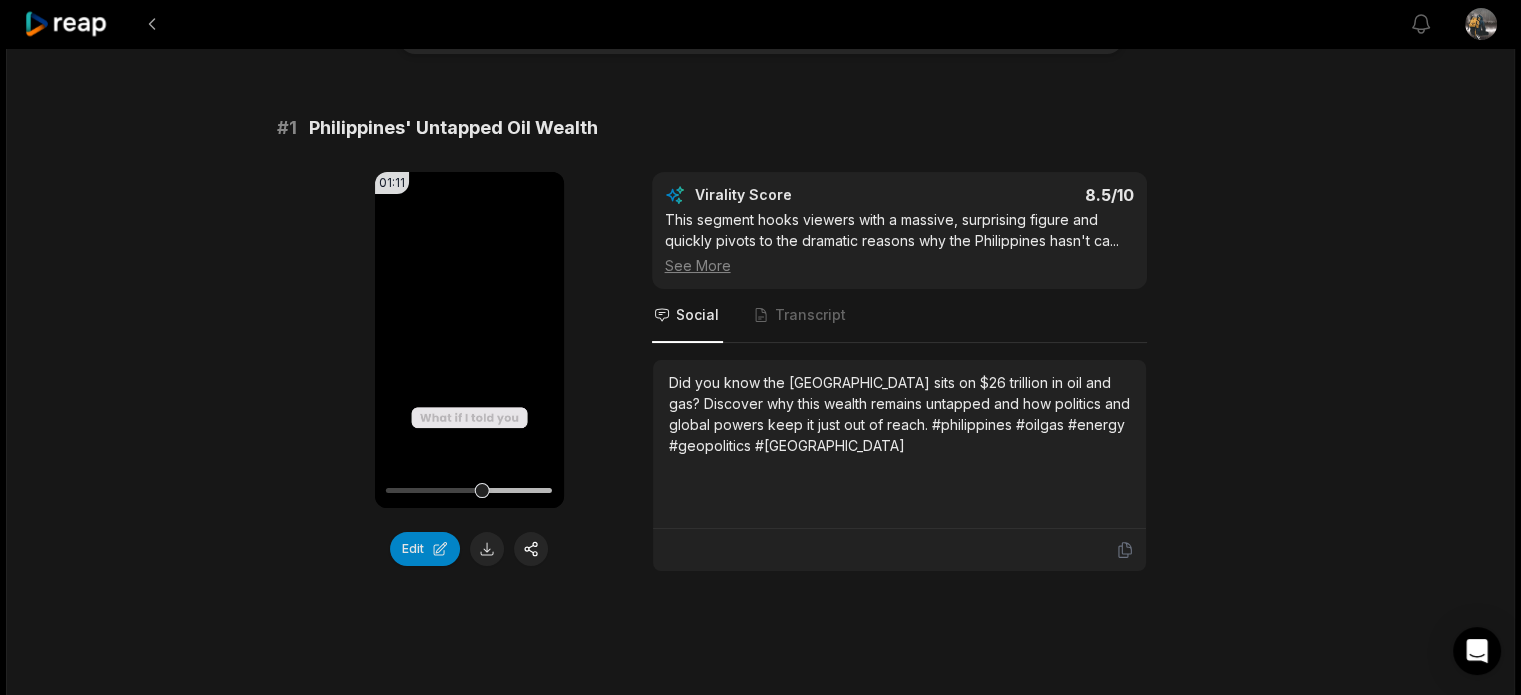 click on "19:26 Philippines MULTI-TRILLION DOLLARS OIL and GAS DEPOSITS 5 days ago English en 00:00  -  19:26 Portrait 29.97   fps Deep Diver # 1 Philippines' Untapped Oil Wealth 01:11 Your browser does not support mp4 format. Edit Virality Score 8.5 /10 This segment hooks viewers with a massive, surprising figure and quickly pivots to the dramatic reasons why the Philippines hasn't ca ...   See More Social Transcript Did you know the Philippines sits on $26 trillion in oil and gas? Discover why this wealth remains untapped and how politics and global powers keep it just out of reach. #philippines #oilgas #energy #geopolitics #southchinasea # 2 Foreign Investors Fear Conflict 01:01 Your browser does not support mp4 format. Edit Virality Score 8.3 /10 The intersection of economics, military tension, and lost opportunity creates a high-stakes, emotional narrative that resonates with  ...   See More Social Transcript # 3 South China Sea Power Struggle 01:15 Your browser does not support mp4 format. Edit Virality Score 8.2" at bounding box center (760, 2938) 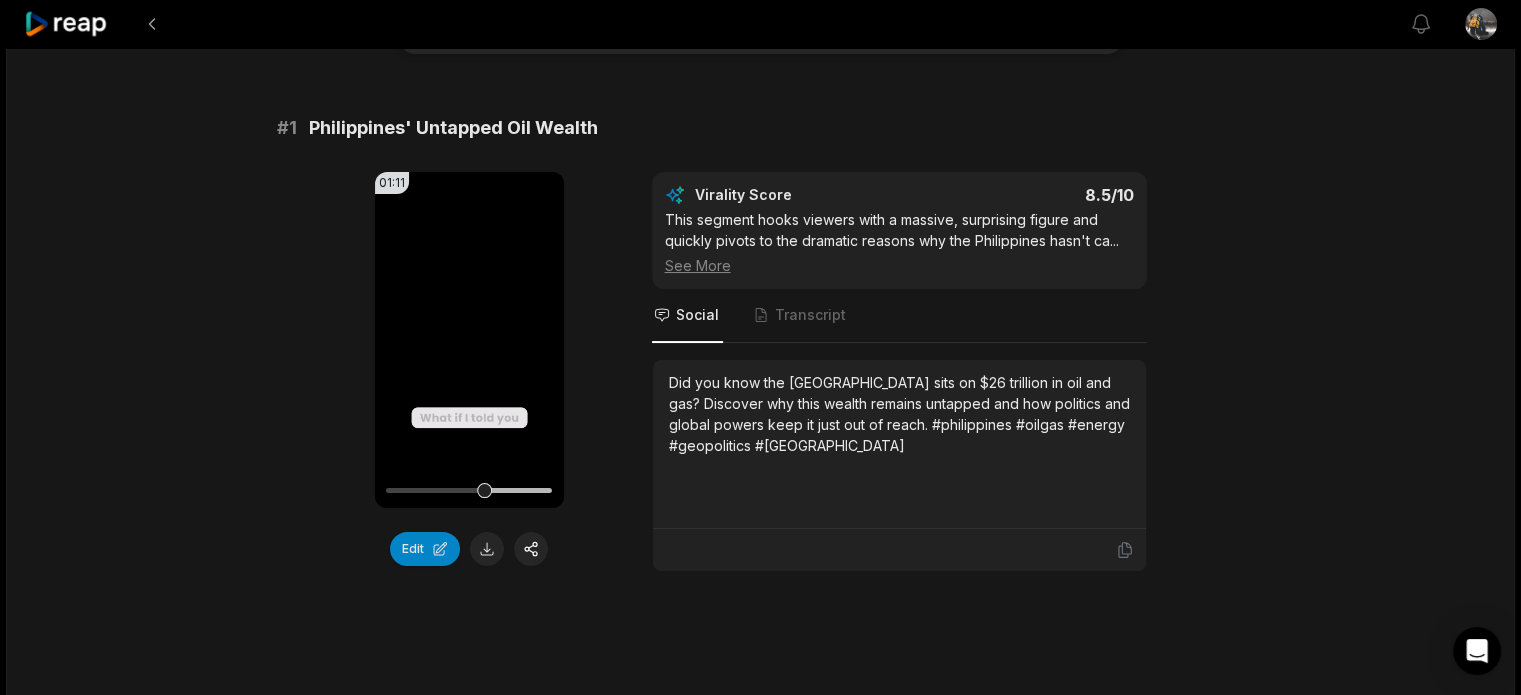 click on "19:26 Philippines MULTI-TRILLION DOLLARS OIL and GAS DEPOSITS 5 days ago English en 00:00  -  19:26 Portrait 29.97   fps Deep Diver # 1 Philippines' Untapped Oil Wealth 01:11 Your browser does not support mp4 format. Edit Virality Score 8.5 /10 This segment hooks viewers with a massive, surprising figure and quickly pivots to the dramatic reasons why the Philippines hasn't ca ...   See More Social Transcript Did you know the Philippines sits on $26 trillion in oil and gas? Discover why this wealth remains untapped and how politics and global powers keep it just out of reach. #philippines #oilgas #energy #geopolitics #southchinasea # 2 Foreign Investors Fear Conflict 01:01 Your browser does not support mp4 format. Edit Virality Score 8.3 /10 The intersection of economics, military tension, and lost opportunity creates a high-stakes, emotional narrative that resonates with  ...   See More Social Transcript # 3 South China Sea Power Struggle 01:15 Your browser does not support mp4 format. Edit Virality Score 8.2" at bounding box center (760, 2938) 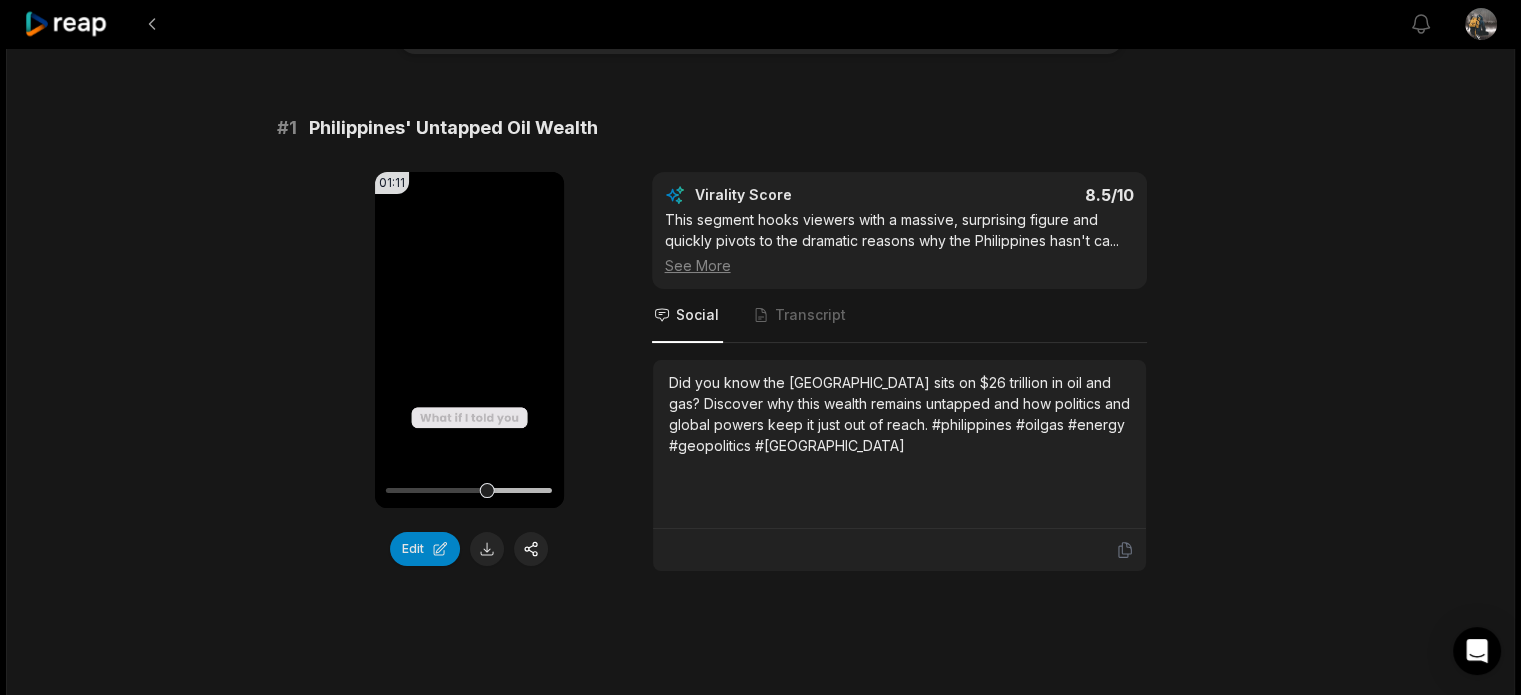 click on "19:26 Philippines MULTI-TRILLION DOLLARS OIL and GAS DEPOSITS 5 days ago English en 00:00  -  19:26 Portrait 29.97   fps Deep Diver # 1 Philippines' Untapped Oil Wealth 01:11 Your browser does not support mp4 format. Edit Virality Score 8.5 /10 This segment hooks viewers with a massive, surprising figure and quickly pivots to the dramatic reasons why the Philippines hasn't ca ...   See More Social Transcript Did you know the Philippines sits on $26 trillion in oil and gas? Discover why this wealth remains untapped and how politics and global powers keep it just out of reach. #philippines #oilgas #energy #geopolitics #southchinasea # 2 Foreign Investors Fear Conflict 01:01 Your browser does not support mp4 format. Edit Virality Score 8.3 /10 The intersection of economics, military tension, and lost opportunity creates a high-stakes, emotional narrative that resonates with  ...   See More Social Transcript # 3 South China Sea Power Struggle 01:15 Your browser does not support mp4 format. Edit Virality Score 8.2" at bounding box center (760, 2938) 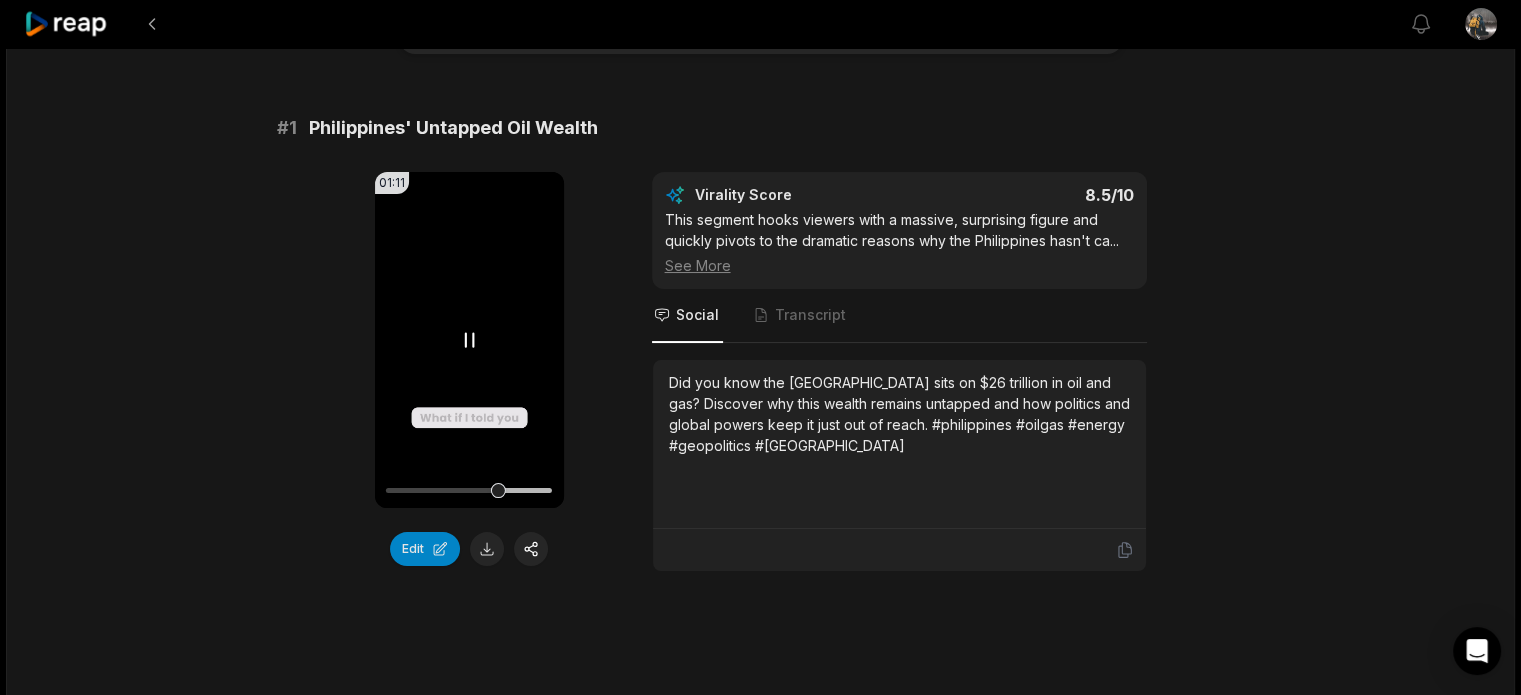 click at bounding box center [469, 490] 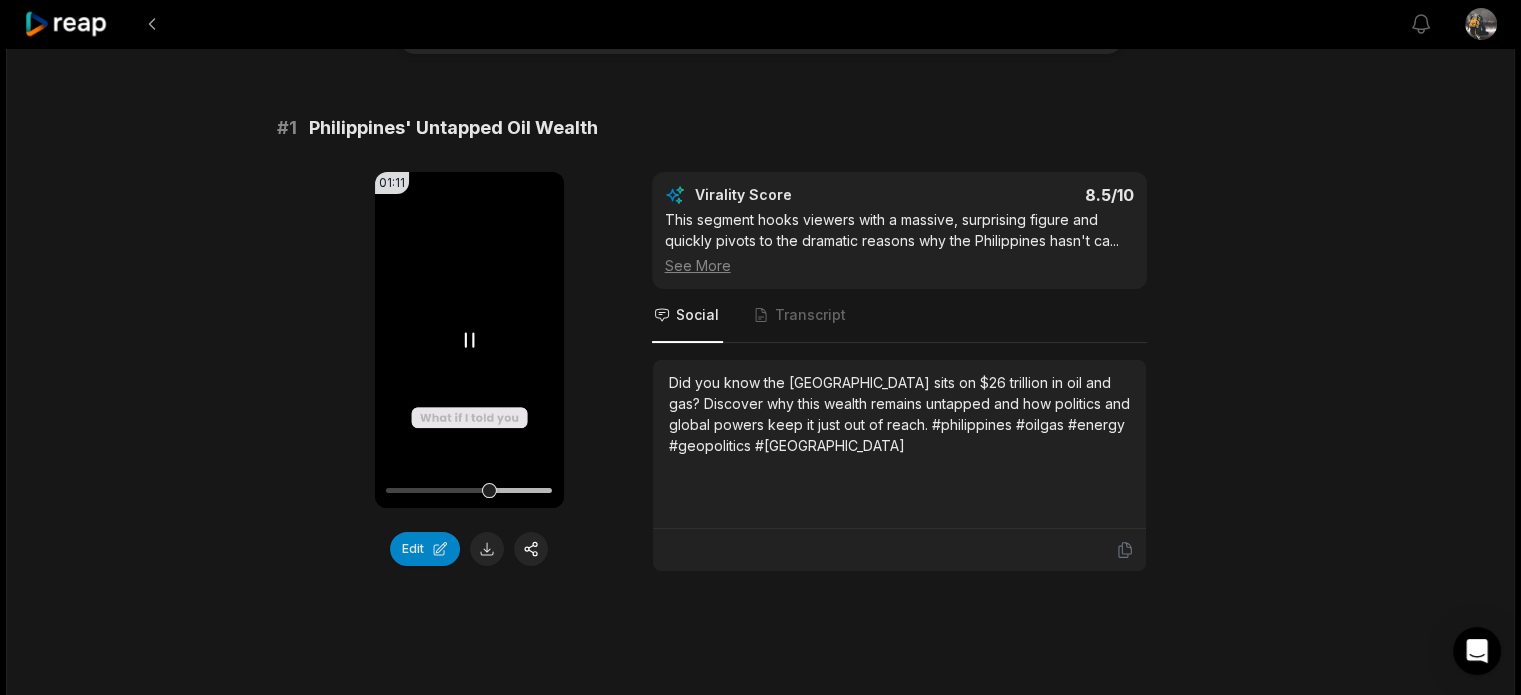 click at bounding box center (489, 490) 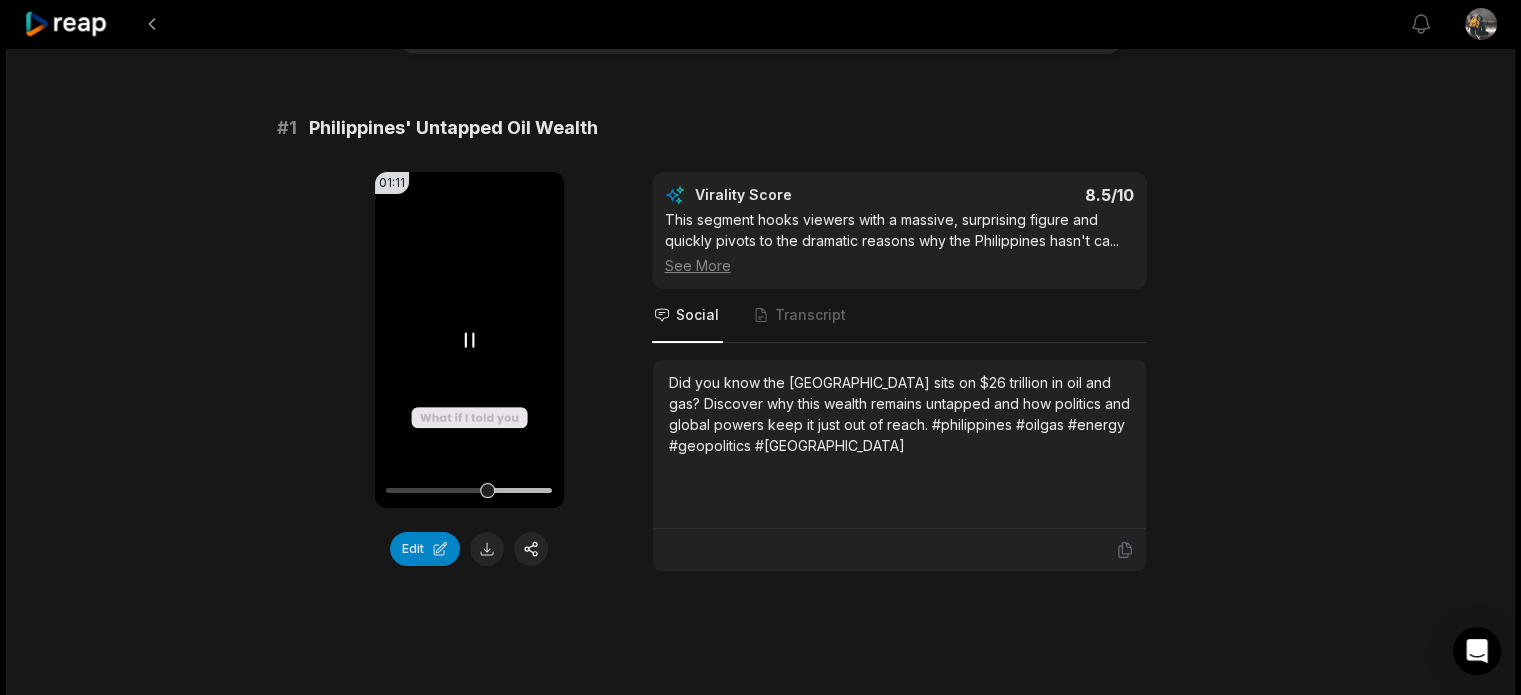 click at bounding box center (487, 490) 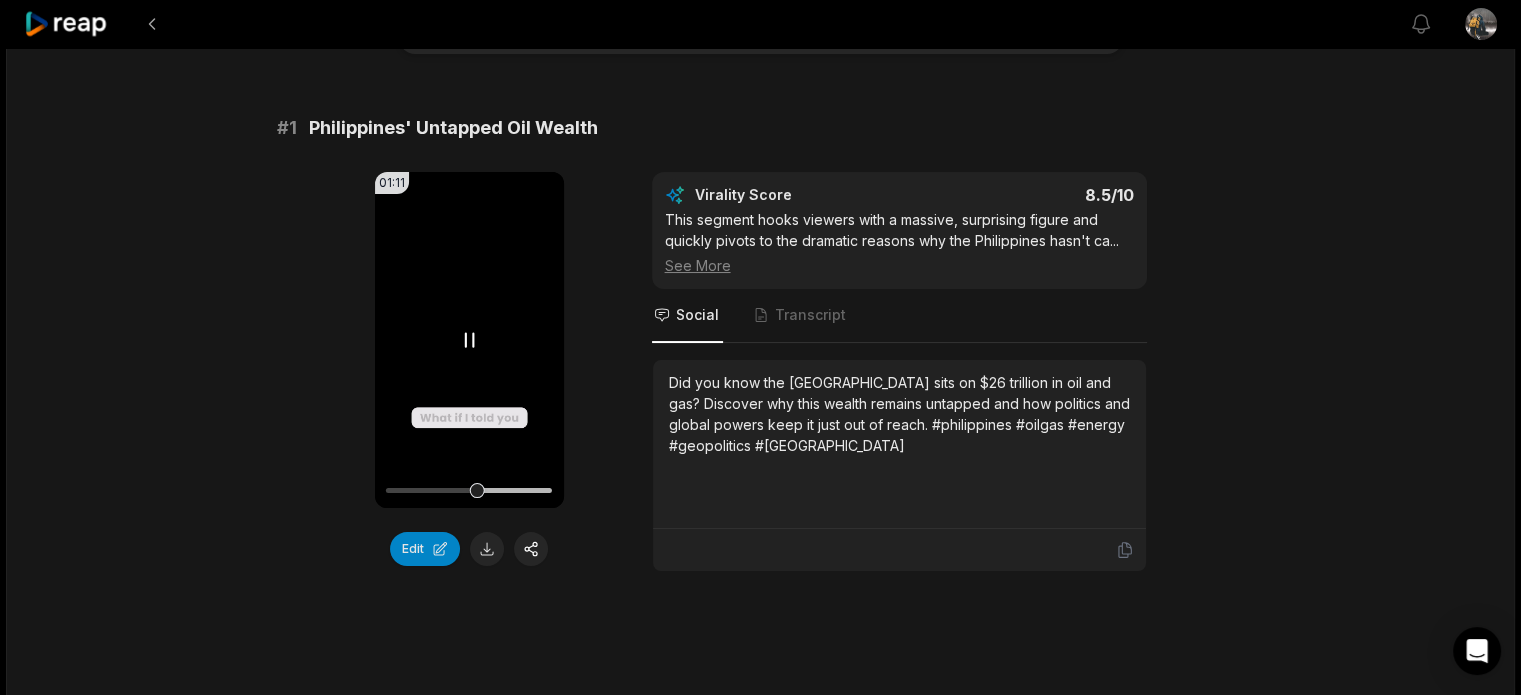 click at bounding box center [477, 490] 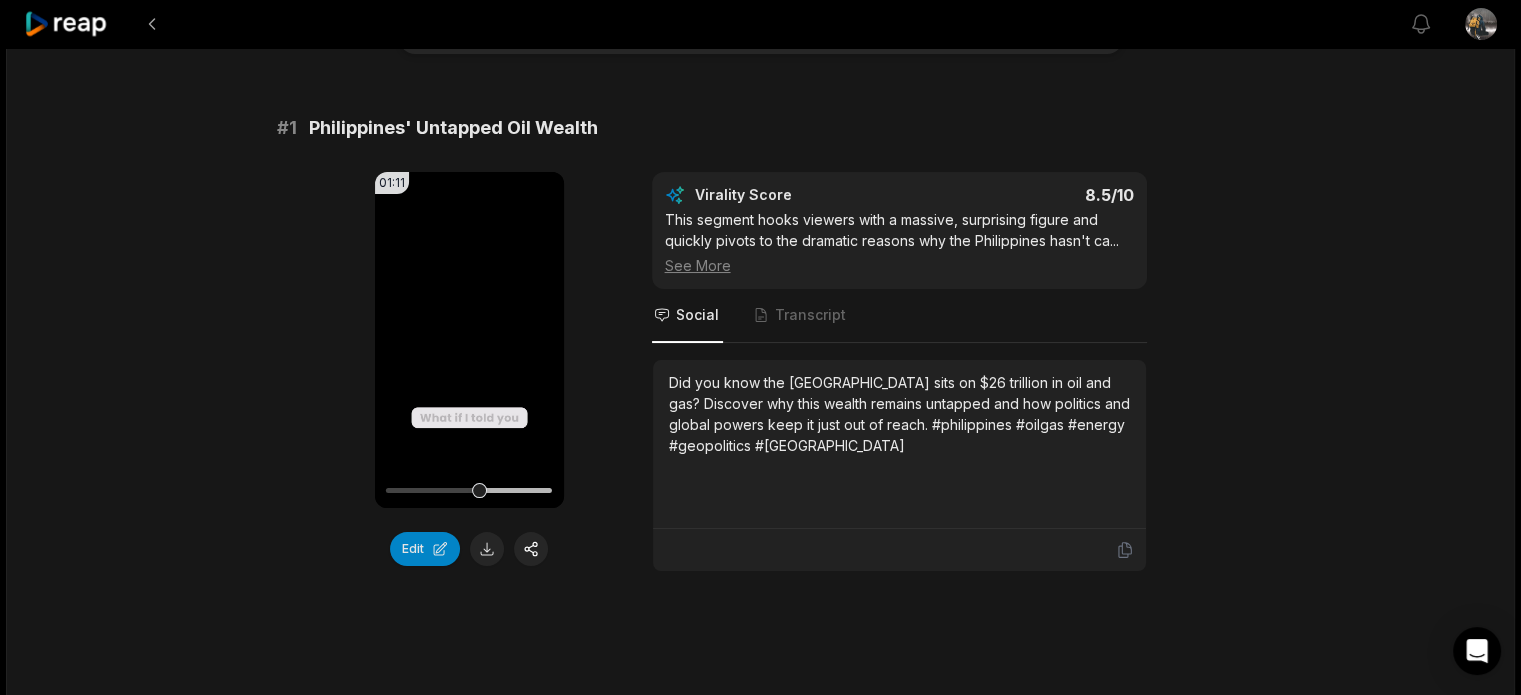 click on "View notifications Open user menu 19:26 Philippines MULTI-TRILLION DOLLARS OIL and GAS DEPOSITS 5 days ago English en 00:00  -  19:26 Portrait 29.97   fps Deep Diver # 1 Philippines' Untapped Oil Wealth 01:11 Your browser does not support mp4 format. Edit Virality Score 8.5 /10 This segment hooks viewers with a massive, surprising figure and quickly pivots to the dramatic reasons why the Philippines hasn't ca ...   See More Social Transcript Did you know the Philippines sits on $26 trillion in oil and gas? Discover why this wealth remains untapped and how politics and global powers keep it just out of reach. #philippines #oilgas #energy #geopolitics #southchinasea # 2 Foreign Investors Fear Conflict 01:01 Your browser does not support mp4 format. Edit Virality Score 8.3 /10 The intersection of economics, military tension, and lost opportunity creates a high-stakes, emotional narrative that resonates with  ...   See More Social Transcript # 3 South China Sea Power Struggle 01:15 Edit Virality Score 8.2 /10 ..." at bounding box center (760, 2917) 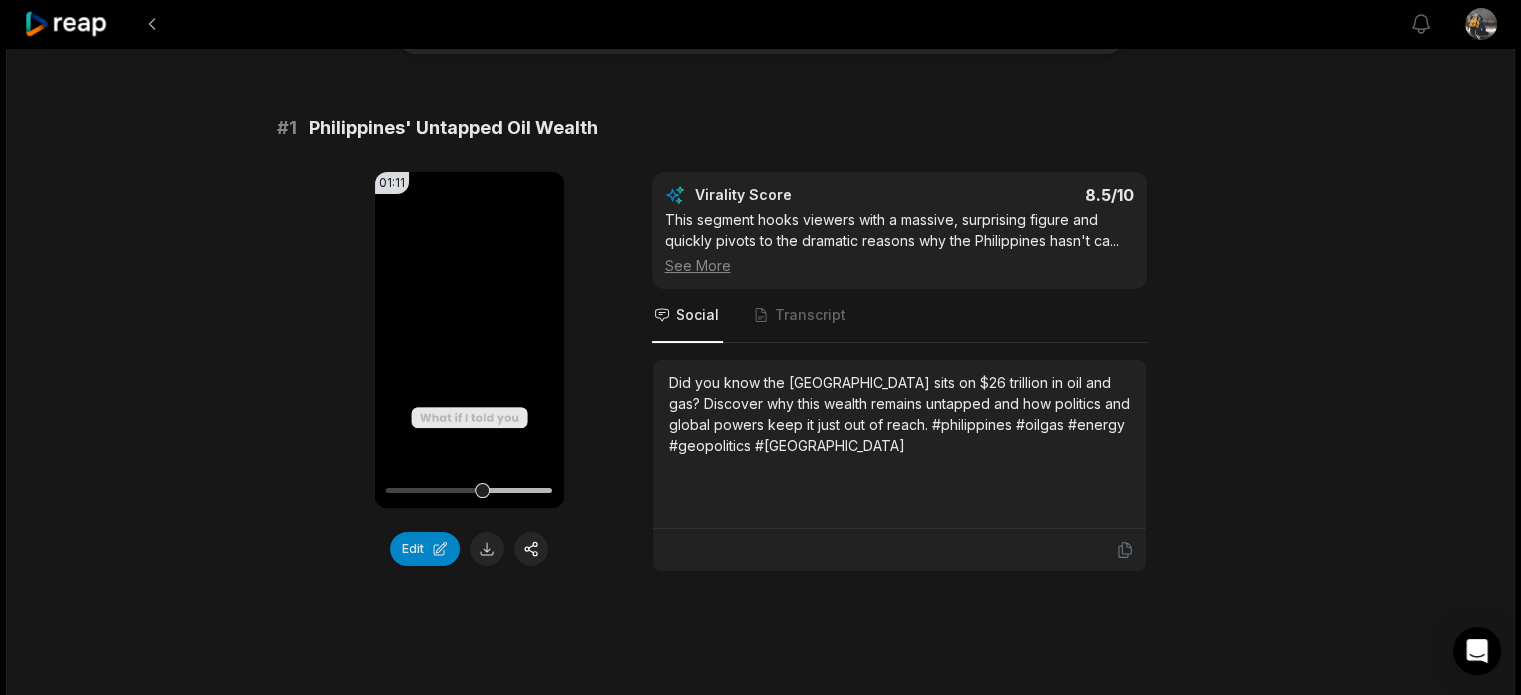 click on "19:26 Philippines MULTI-TRILLION DOLLARS OIL and GAS DEPOSITS 5 days ago English en 00:00  -  19:26 Portrait 29.97   fps Deep Diver # 1 Philippines' Untapped Oil Wealth 01:11 Your browser does not support mp4 format. Edit Virality Score 8.5 /10 This segment hooks viewers with a massive, surprising figure and quickly pivots to the dramatic reasons why the Philippines hasn't ca ...   See More Social Transcript Did you know the Philippines sits on $26 trillion in oil and gas? Discover why this wealth remains untapped and how politics and global powers keep it just out of reach. #philippines #oilgas #energy #geopolitics #southchinasea # 2 Foreign Investors Fear Conflict 01:01 Your browser does not support mp4 format. Edit Virality Score 8.3 /10 The intersection of economics, military tension, and lost opportunity creates a high-stakes, emotional narrative that resonates with  ...   See More Social Transcript # 3 South China Sea Power Struggle 01:15 Your browser does not support mp4 format. Edit Virality Score 8.2" at bounding box center (760, 2938) 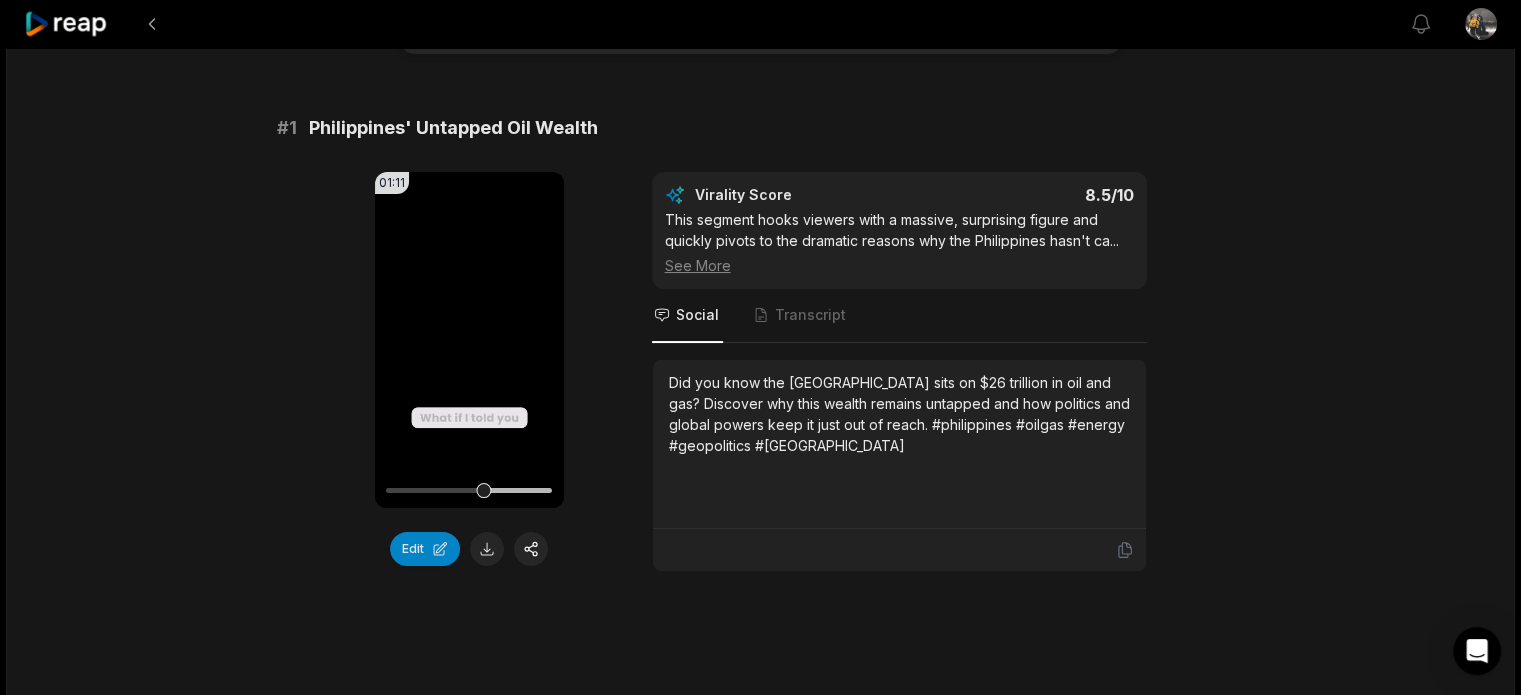 click on "19:26 Philippines MULTI-TRILLION DOLLARS OIL and GAS DEPOSITS 5 days ago English en 00:00  -  19:26 Portrait 29.97   fps Deep Diver # 1 Philippines' Untapped Oil Wealth 01:11 Your browser does not support mp4 format. Edit Virality Score 8.5 /10 This segment hooks viewers with a massive, surprising figure and quickly pivots to the dramatic reasons why the Philippines hasn't ca ...   See More Social Transcript Did you know the Philippines sits on $26 trillion in oil and gas? Discover why this wealth remains untapped and how politics and global powers keep it just out of reach. #philippines #oilgas #energy #geopolitics #southchinasea # 2 Foreign Investors Fear Conflict 01:01 Your browser does not support mp4 format. Edit Virality Score 8.3 /10 The intersection of economics, military tension, and lost opportunity creates a high-stakes, emotional narrative that resonates with  ...   See More Social Transcript # 3 South China Sea Power Struggle 01:15 Your browser does not support mp4 format. Edit Virality Score 8.2" at bounding box center (760, 2938) 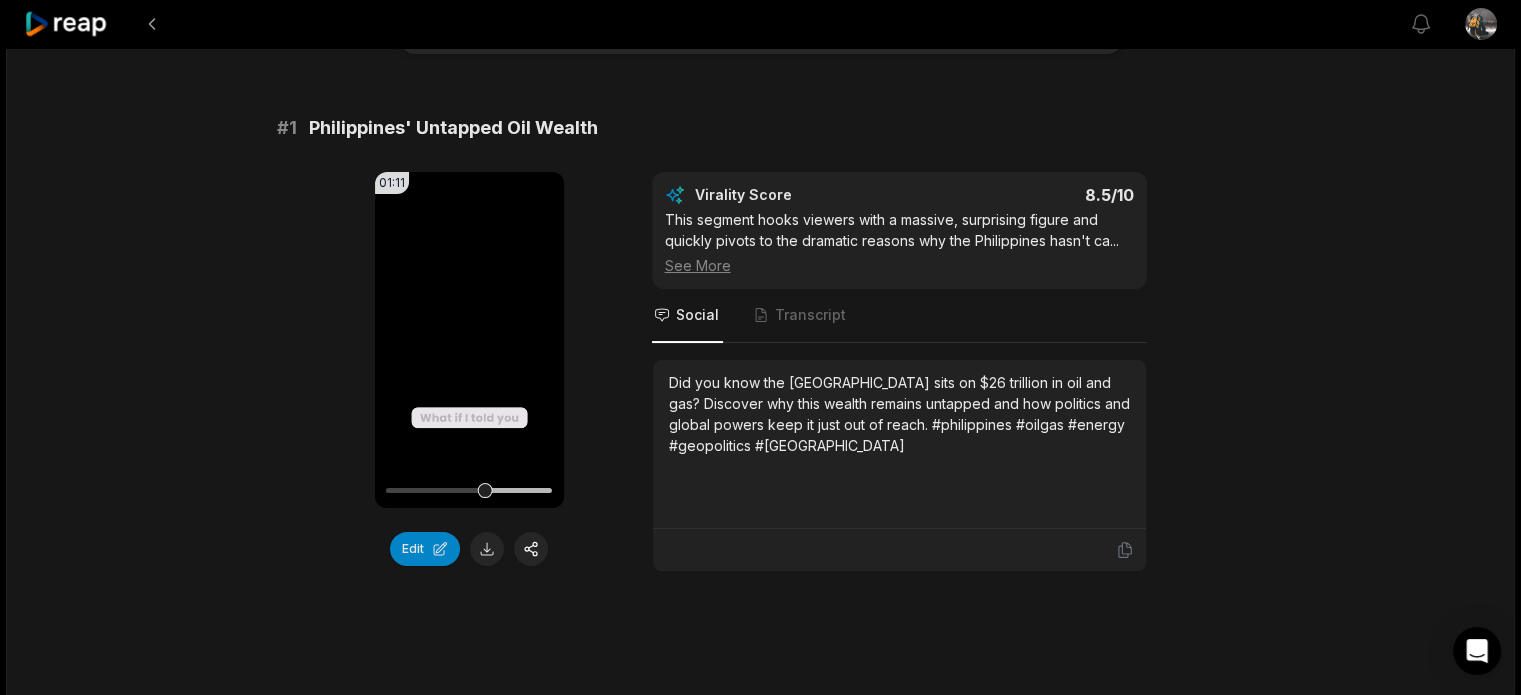 click on "19:26 Philippines MULTI-TRILLION DOLLARS OIL and GAS DEPOSITS 5 days ago English en 00:00  -  19:26 Portrait 29.97   fps Deep Diver # 1 Philippines' Untapped Oil Wealth 01:11 Your browser does not support mp4 format. Edit Virality Score 8.5 /10 This segment hooks viewers with a massive, surprising figure and quickly pivots to the dramatic reasons why the Philippines hasn't ca ...   See More Social Transcript Did you know the Philippines sits on $26 trillion in oil and gas? Discover why this wealth remains untapped and how politics and global powers keep it just out of reach. #philippines #oilgas #energy #geopolitics #southchinasea # 2 Foreign Investors Fear Conflict 01:01 Your browser does not support mp4 format. Edit Virality Score 8.3 /10 The intersection of economics, military tension, and lost opportunity creates a high-stakes, emotional narrative that resonates with  ...   See More Social Transcript # 3 South China Sea Power Struggle 01:15 Your browser does not support mp4 format. Edit Virality Score 8.2" at bounding box center [760, 2938] 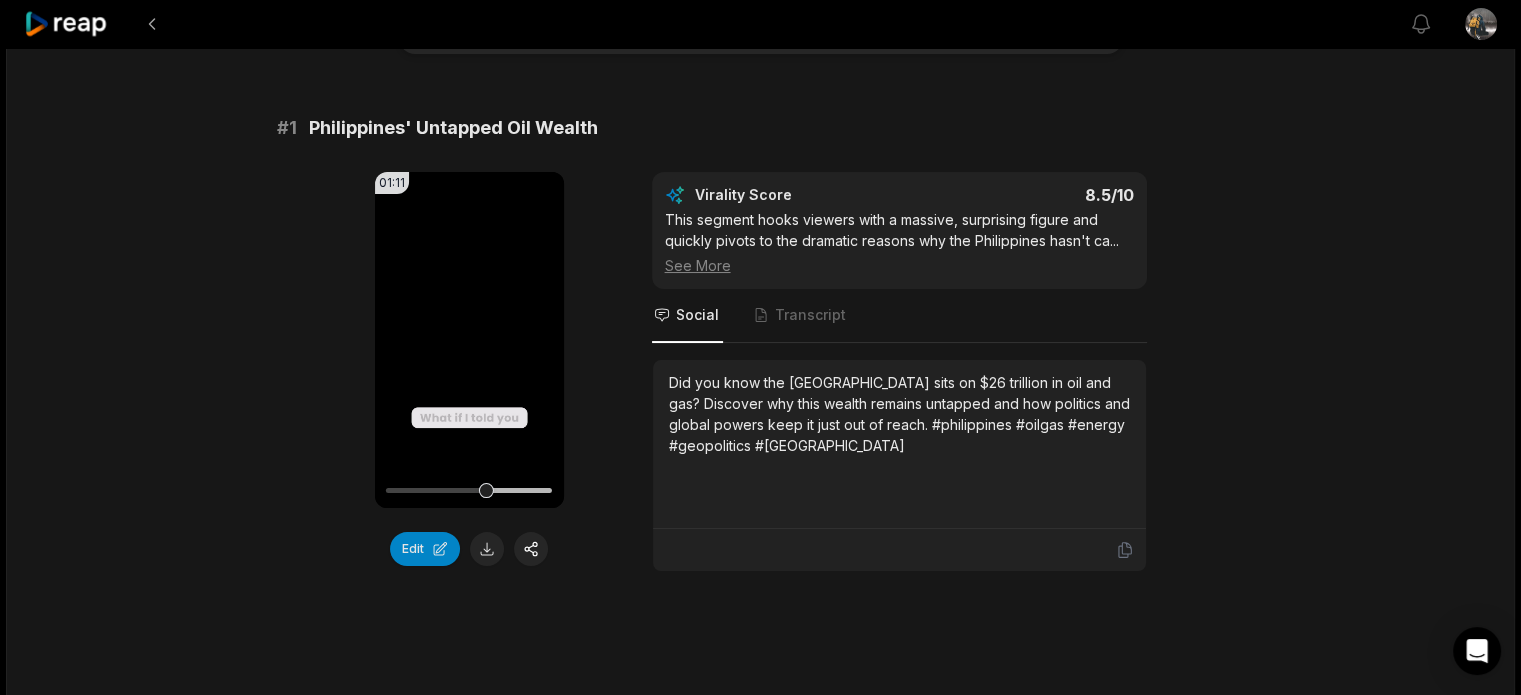 click on "19:26 Philippines MULTI-TRILLION DOLLARS OIL and GAS DEPOSITS 5 days ago English en 00:00  -  19:26 Portrait 29.97   fps Deep Diver # 1 Philippines' Untapped Oil Wealth 01:11 Your browser does not support mp4 format. Edit Virality Score 8.5 /10 This segment hooks viewers with a massive, surprising figure and quickly pivots to the dramatic reasons why the Philippines hasn't ca ...   See More Social Transcript Did you know the Philippines sits on $26 trillion in oil and gas? Discover why this wealth remains untapped and how politics and global powers keep it just out of reach. #philippines #oilgas #energy #geopolitics #southchinasea # 2 Foreign Investors Fear Conflict 01:01 Your browser does not support mp4 format. Edit Virality Score 8.3 /10 The intersection of economics, military tension, and lost opportunity creates a high-stakes, emotional narrative that resonates with  ...   See More Social Transcript # 3 South China Sea Power Struggle 01:15 Your browser does not support mp4 format. Edit Virality Score 8.2" at bounding box center [760, 2938] 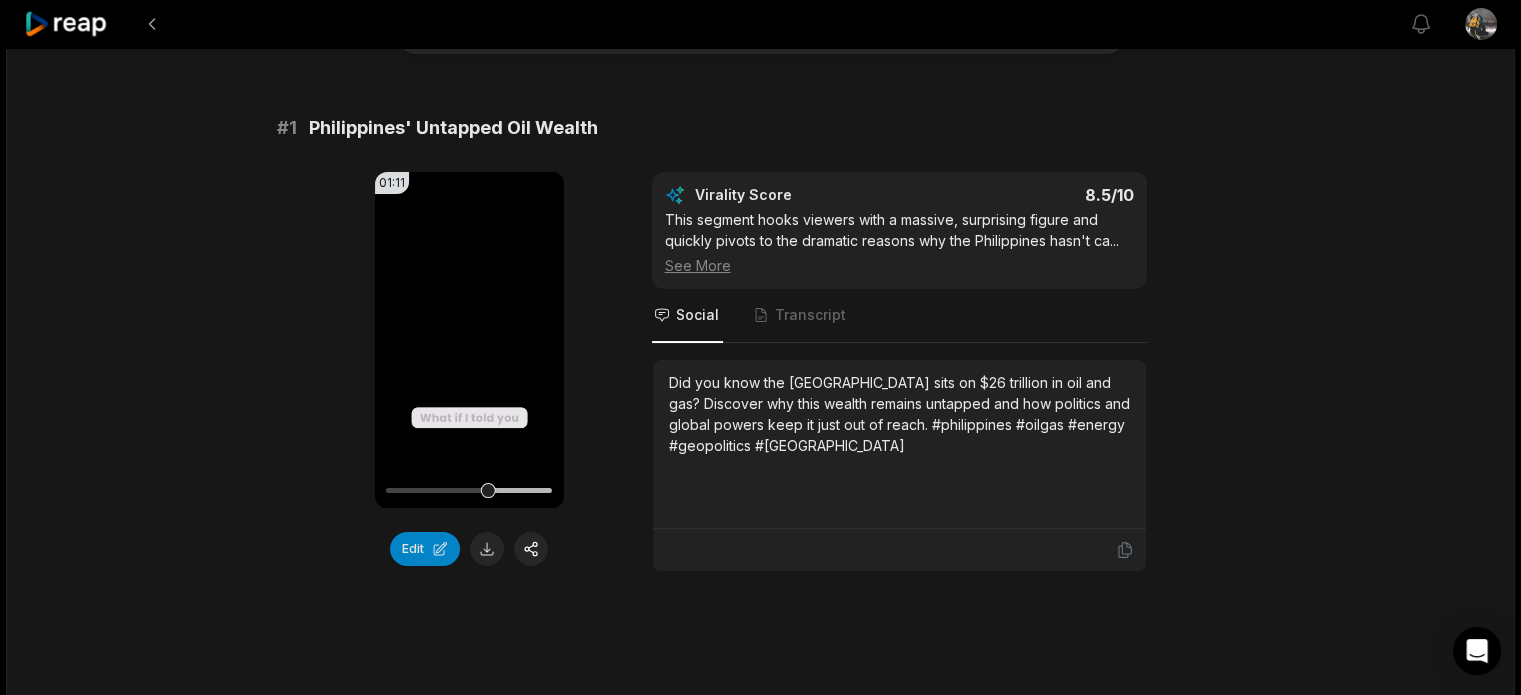 click on "19:26 Philippines MULTI-TRILLION DOLLARS OIL and GAS DEPOSITS 5 days ago English en 00:00  -  19:26 Portrait 29.97   fps Deep Diver # 1 Philippines' Untapped Oil Wealth 01:11 Your browser does not support mp4 format. Edit Virality Score 8.5 /10 This segment hooks viewers with a massive, surprising figure and quickly pivots to the dramatic reasons why the Philippines hasn't ca ...   See More Social Transcript Did you know the Philippines sits on $26 trillion in oil and gas? Discover why this wealth remains untapped and how politics and global powers keep it just out of reach. #philippines #oilgas #energy #geopolitics #southchinasea # 2 Foreign Investors Fear Conflict 01:01 Your browser does not support mp4 format. Edit Virality Score 8.3 /10 The intersection of economics, military tension, and lost opportunity creates a high-stakes, emotional narrative that resonates with  ...   See More Social Transcript # 3 South China Sea Power Struggle 01:15 Your browser does not support mp4 format. Edit Virality Score 8.2" at bounding box center [760, 2938] 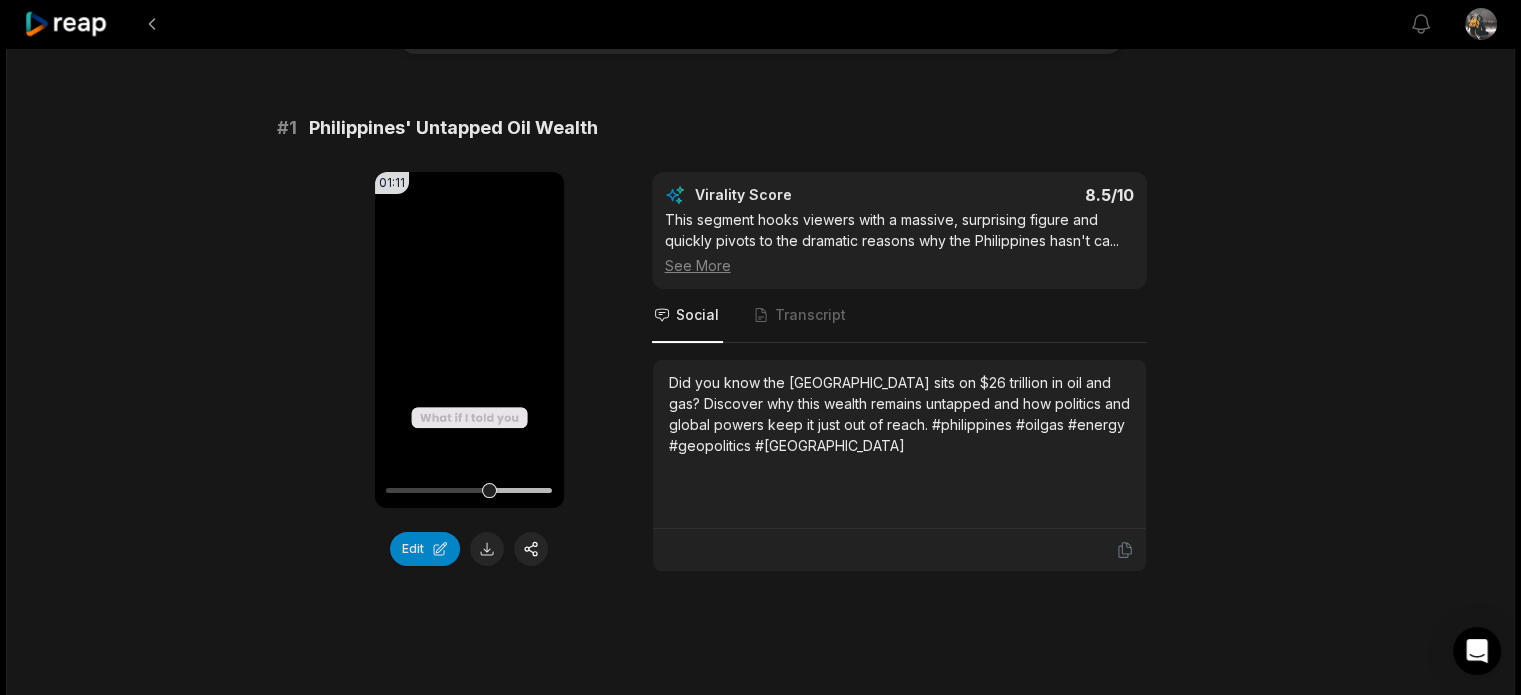 click on "19:26 Philippines MULTI-TRILLION DOLLARS OIL and GAS DEPOSITS 5 days ago English en 00:00  -  19:26 Portrait 29.97   fps Deep Diver # 1 Philippines' Untapped Oil Wealth 01:11 Your browser does not support mp4 format. Edit Virality Score 8.5 /10 This segment hooks viewers with a massive, surprising figure and quickly pivots to the dramatic reasons why the Philippines hasn't ca ...   See More Social Transcript Did you know the Philippines sits on $26 trillion in oil and gas? Discover why this wealth remains untapped and how politics and global powers keep it just out of reach. #philippines #oilgas #energy #geopolitics #southchinasea # 2 Foreign Investors Fear Conflict 01:01 Your browser does not support mp4 format. Edit Virality Score 8.3 /10 The intersection of economics, military tension, and lost opportunity creates a high-stakes, emotional narrative that resonates with  ...   See More Social Transcript # 3 South China Sea Power Struggle 01:15 Your browser does not support mp4 format. Edit Virality Score 8.2" at bounding box center [760, 2938] 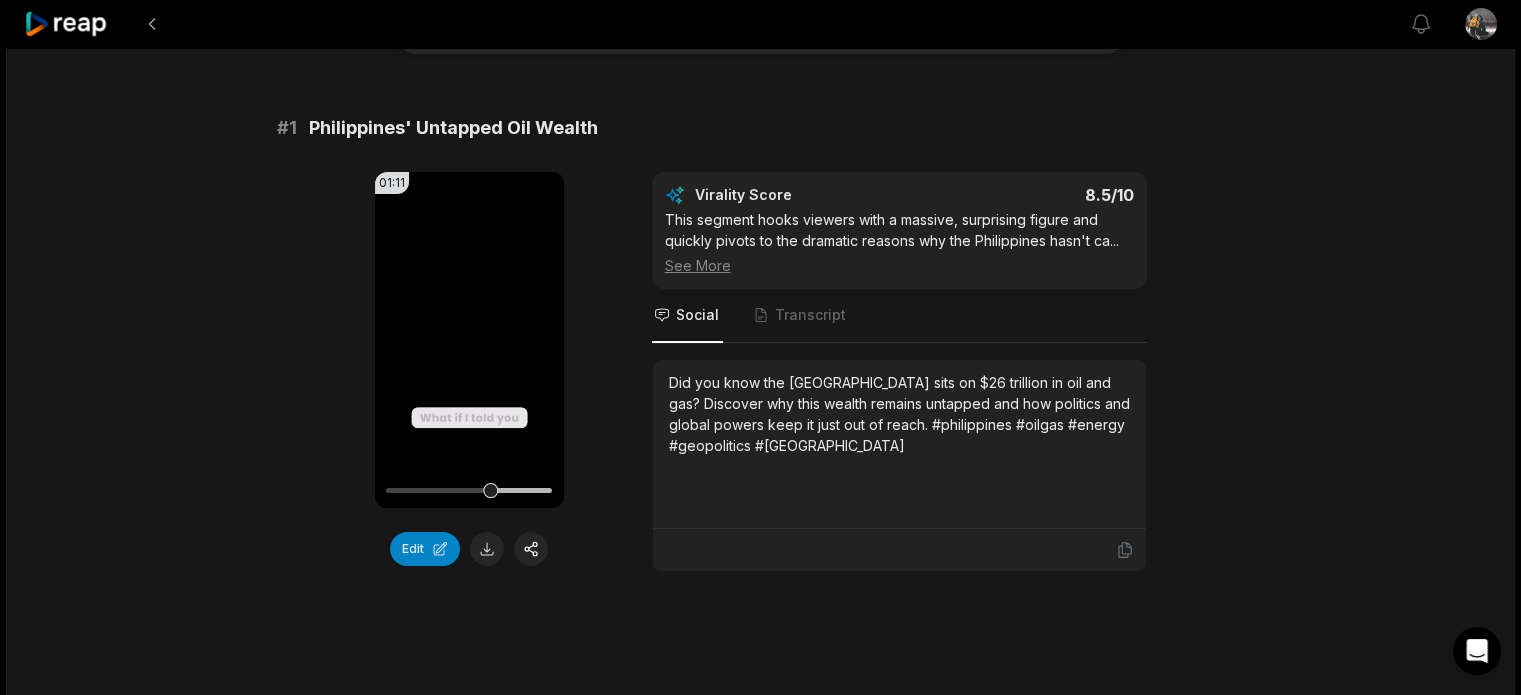 click on "19:26 Philippines MULTI-TRILLION DOLLARS OIL and GAS DEPOSITS 5 days ago English en 00:00  -  19:26 Portrait 29.97   fps Deep Diver # 1 Philippines' Untapped Oil Wealth 01:11 Your browser does not support mp4 format. Edit Virality Score 8.5 /10 This segment hooks viewers with a massive, surprising figure and quickly pivots to the dramatic reasons why the Philippines hasn't ca ...   See More Social Transcript Did you know the Philippines sits on $26 trillion in oil and gas? Discover why this wealth remains untapped and how politics and global powers keep it just out of reach. #philippines #oilgas #energy #geopolitics #southchinasea # 2 Foreign Investors Fear Conflict 01:01 Your browser does not support mp4 format. Edit Virality Score 8.3 /10 The intersection of economics, military tension, and lost opportunity creates a high-stakes, emotional narrative that resonates with  ...   See More Social Transcript # 3 South China Sea Power Struggle 01:15 Your browser does not support mp4 format. Edit Virality Score 8.2" at bounding box center [760, 2938] 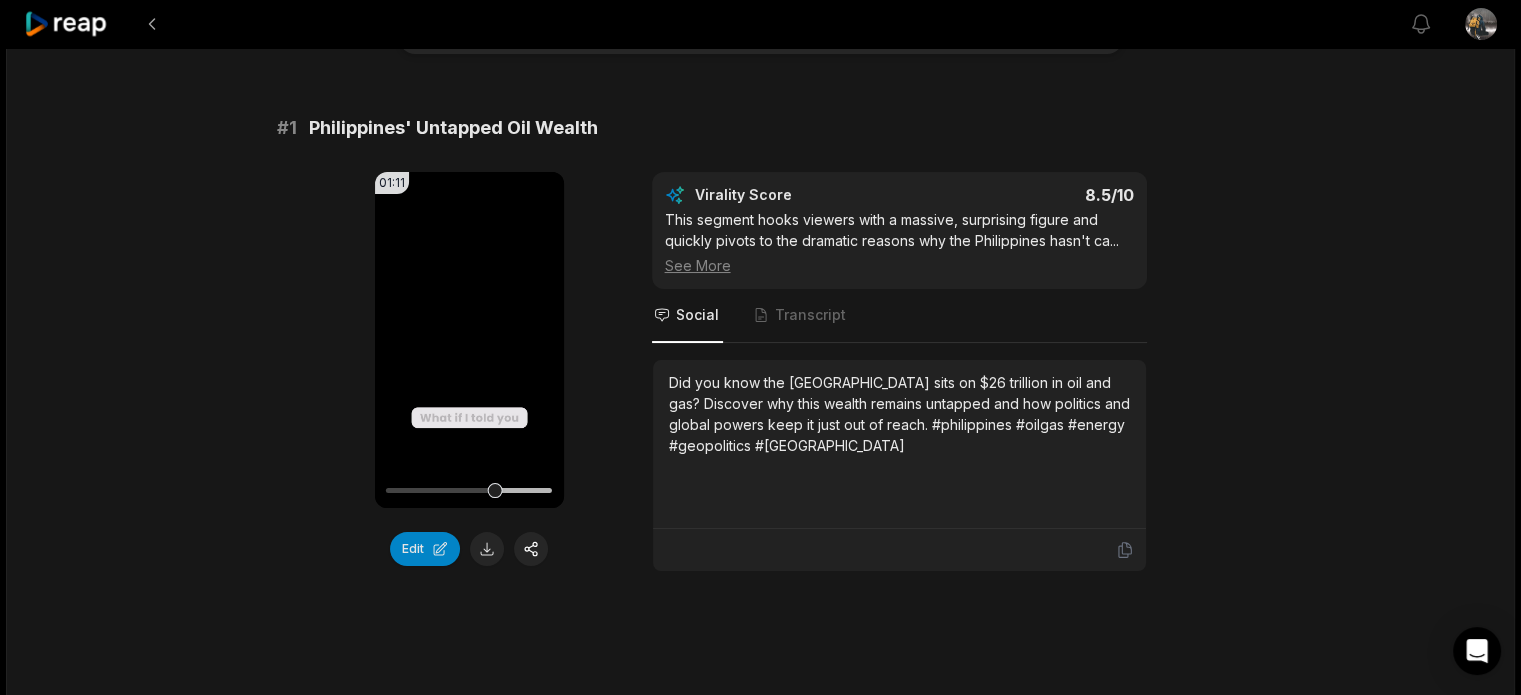 click on "19:26 Philippines MULTI-TRILLION DOLLARS OIL and GAS DEPOSITS 5 days ago English en 00:00  -  19:26 Portrait 29.97   fps Deep Diver # 1 Philippines' Untapped Oil Wealth 01:11 Your browser does not support mp4 format. Edit Virality Score 8.5 /10 This segment hooks viewers with a massive, surprising figure and quickly pivots to the dramatic reasons why the Philippines hasn't ca ...   See More Social Transcript Did you know the Philippines sits on $26 trillion in oil and gas? Discover why this wealth remains untapped and how politics and global powers keep it just out of reach. #philippines #oilgas #energy #geopolitics #southchinasea # 2 Foreign Investors Fear Conflict 01:01 Your browser does not support mp4 format. Edit Virality Score 8.3 /10 The intersection of economics, military tension, and lost opportunity creates a high-stakes, emotional narrative that resonates with  ...   See More Social Transcript # 3 South China Sea Power Struggle 01:15 Your browser does not support mp4 format. Edit Virality Score 8.2" at bounding box center [760, 2938] 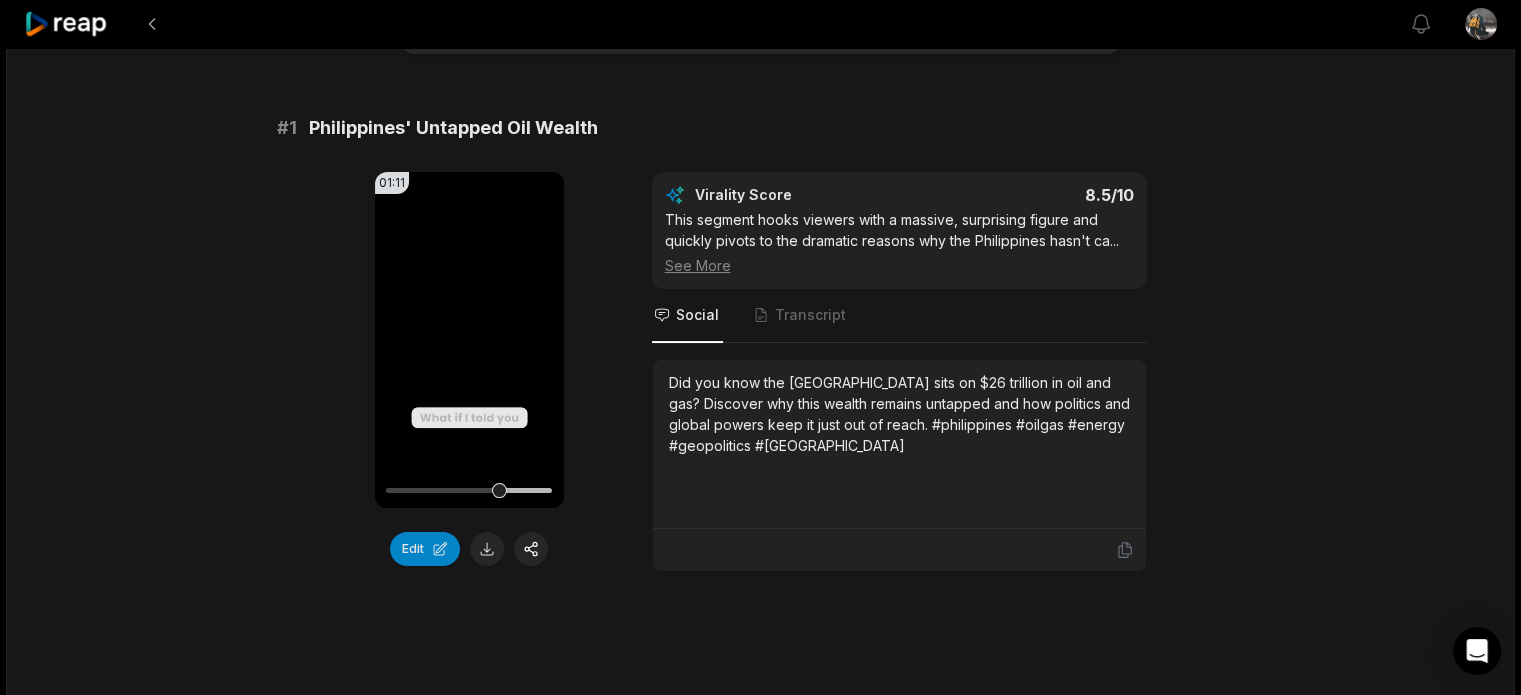 click on "19:26 Philippines MULTI-TRILLION DOLLARS OIL and GAS DEPOSITS 5 days ago English en 00:00  -  19:26 Portrait 29.97   fps Deep Diver # 1 Philippines' Untapped Oil Wealth 01:11 Your browser does not support mp4 format. Edit Virality Score 8.5 /10 This segment hooks viewers with a massive, surprising figure and quickly pivots to the dramatic reasons why the Philippines hasn't ca ...   See More Social Transcript Did you know the Philippines sits on $26 trillion in oil and gas? Discover why this wealth remains untapped and how politics and global powers keep it just out of reach. #philippines #oilgas #energy #geopolitics #southchinasea # 2 Foreign Investors Fear Conflict 01:01 Your browser does not support mp4 format. Edit Virality Score 8.3 /10 The intersection of economics, military tension, and lost opportunity creates a high-stakes, emotional narrative that resonates with  ...   See More Social Transcript # 3 South China Sea Power Struggle 01:15 Your browser does not support mp4 format. Edit Virality Score 8.2" at bounding box center (760, 2938) 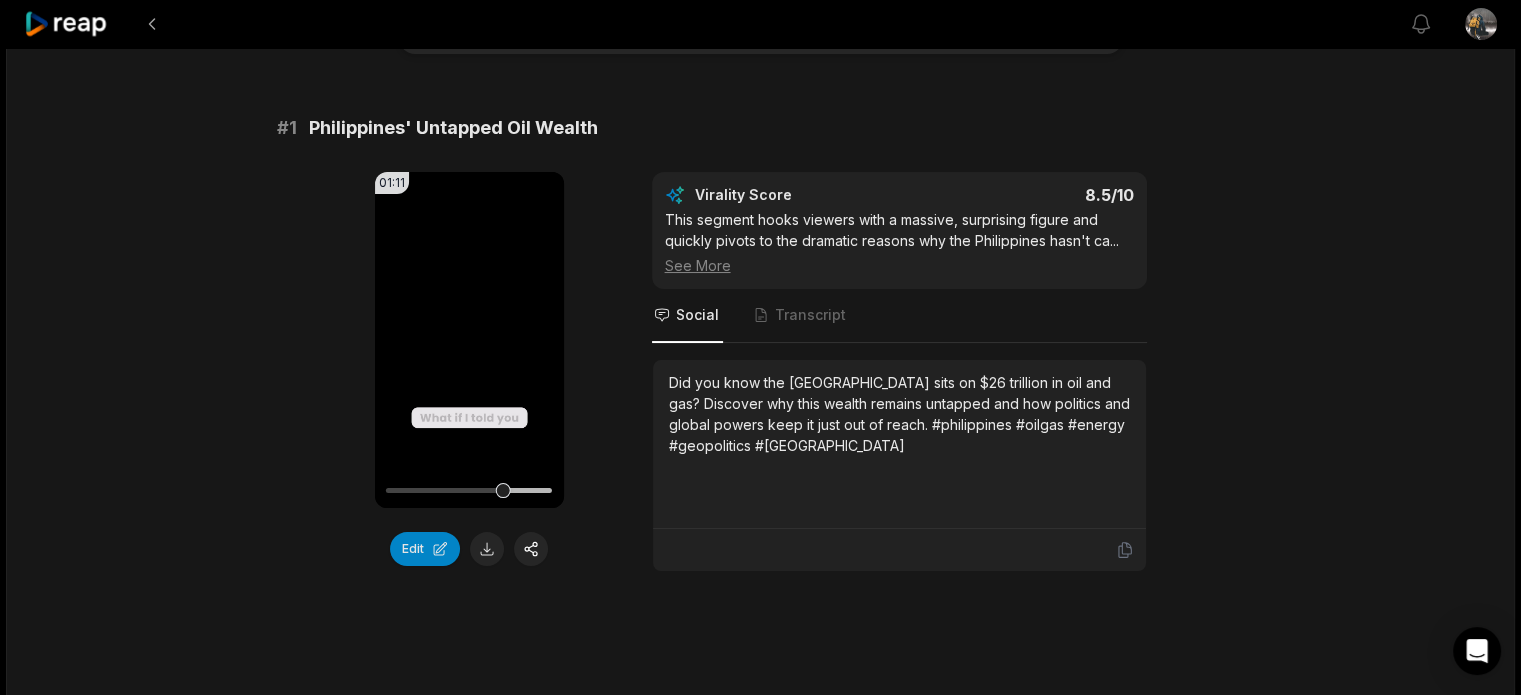 click on "19:26 Philippines MULTI-TRILLION DOLLARS OIL and GAS DEPOSITS 5 days ago English en 00:00  -  19:26 Portrait 29.97   fps Deep Diver # 1 Philippines' Untapped Oil Wealth 01:11 Your browser does not support mp4 format. Edit Virality Score 8.5 /10 This segment hooks viewers with a massive, surprising figure and quickly pivots to the dramatic reasons why the Philippines hasn't ca ...   See More Social Transcript Did you know the Philippines sits on $26 trillion in oil and gas? Discover why this wealth remains untapped and how politics and global powers keep it just out of reach. #philippines #oilgas #energy #geopolitics #southchinasea # 2 Foreign Investors Fear Conflict 01:01 Your browser does not support mp4 format. Edit Virality Score 8.3 /10 The intersection of economics, military tension, and lost opportunity creates a high-stakes, emotional narrative that resonates with  ...   See More Social Transcript # 3 South China Sea Power Struggle 01:15 Your browser does not support mp4 format. Edit Virality Score 8.2" at bounding box center (760, 2938) 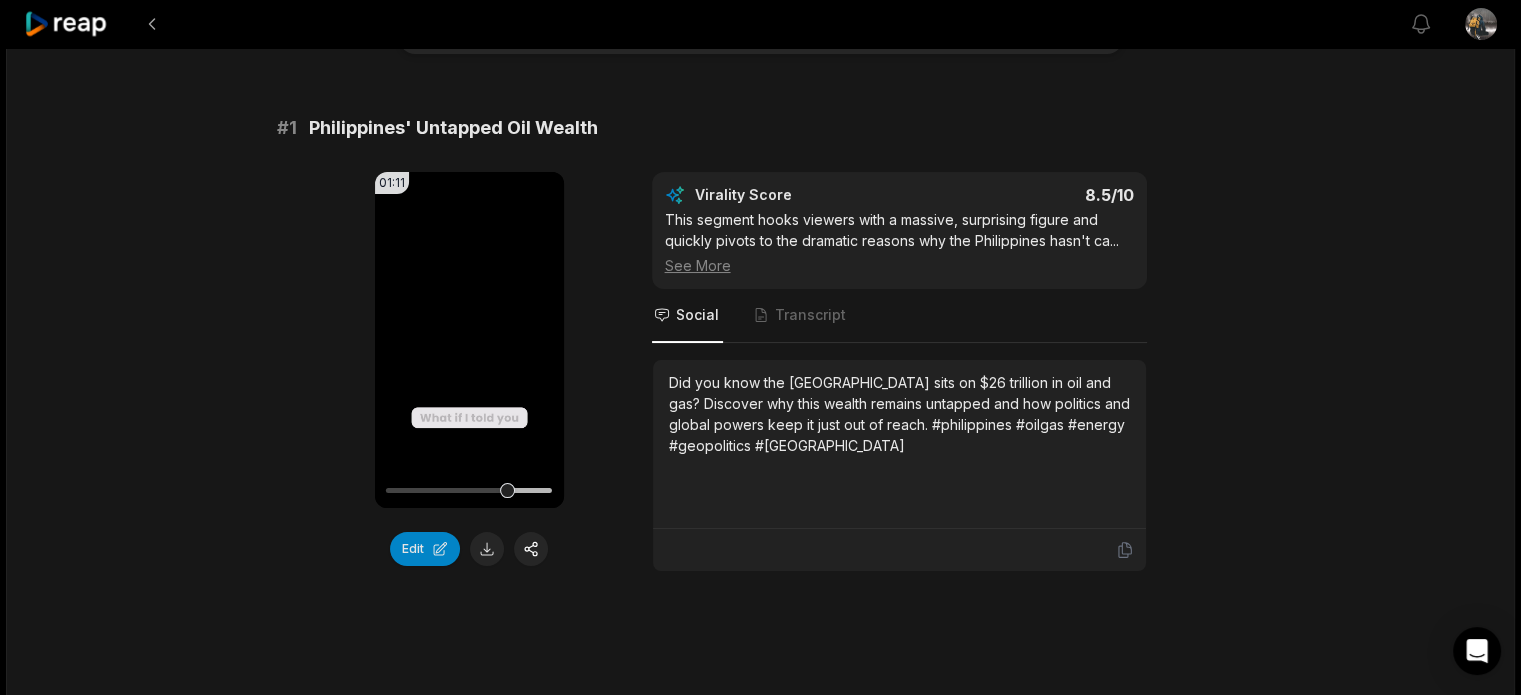 click on "19:26 Philippines MULTI-TRILLION DOLLARS OIL and GAS DEPOSITS 5 days ago English en 00:00  -  19:26 Portrait 29.97   fps Deep Diver # 1 Philippines' Untapped Oil Wealth 01:11 Your browser does not support mp4 format. Edit Virality Score 8.5 /10 This segment hooks viewers with a massive, surprising figure and quickly pivots to the dramatic reasons why the Philippines hasn't ca ...   See More Social Transcript Did you know the Philippines sits on $26 trillion in oil and gas? Discover why this wealth remains untapped and how politics and global powers keep it just out of reach. #philippines #oilgas #energy #geopolitics #southchinasea # 2 Foreign Investors Fear Conflict 01:01 Your browser does not support mp4 format. Edit Virality Score 8.3 /10 The intersection of economics, military tension, and lost opportunity creates a high-stakes, emotional narrative that resonates with  ...   See More Social Transcript # 3 South China Sea Power Struggle 01:15 Your browser does not support mp4 format. Edit Virality Score 8.2" at bounding box center (760, 2938) 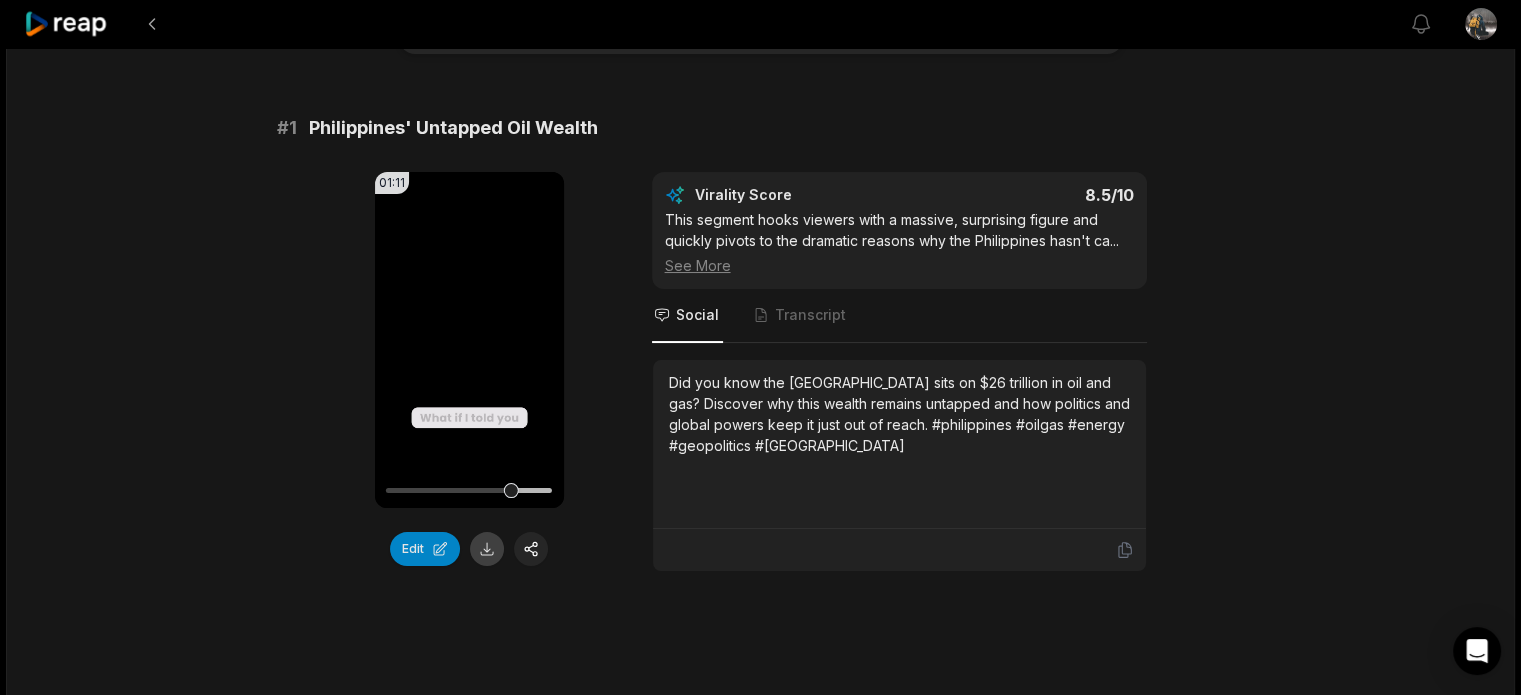 click at bounding box center [487, 549] 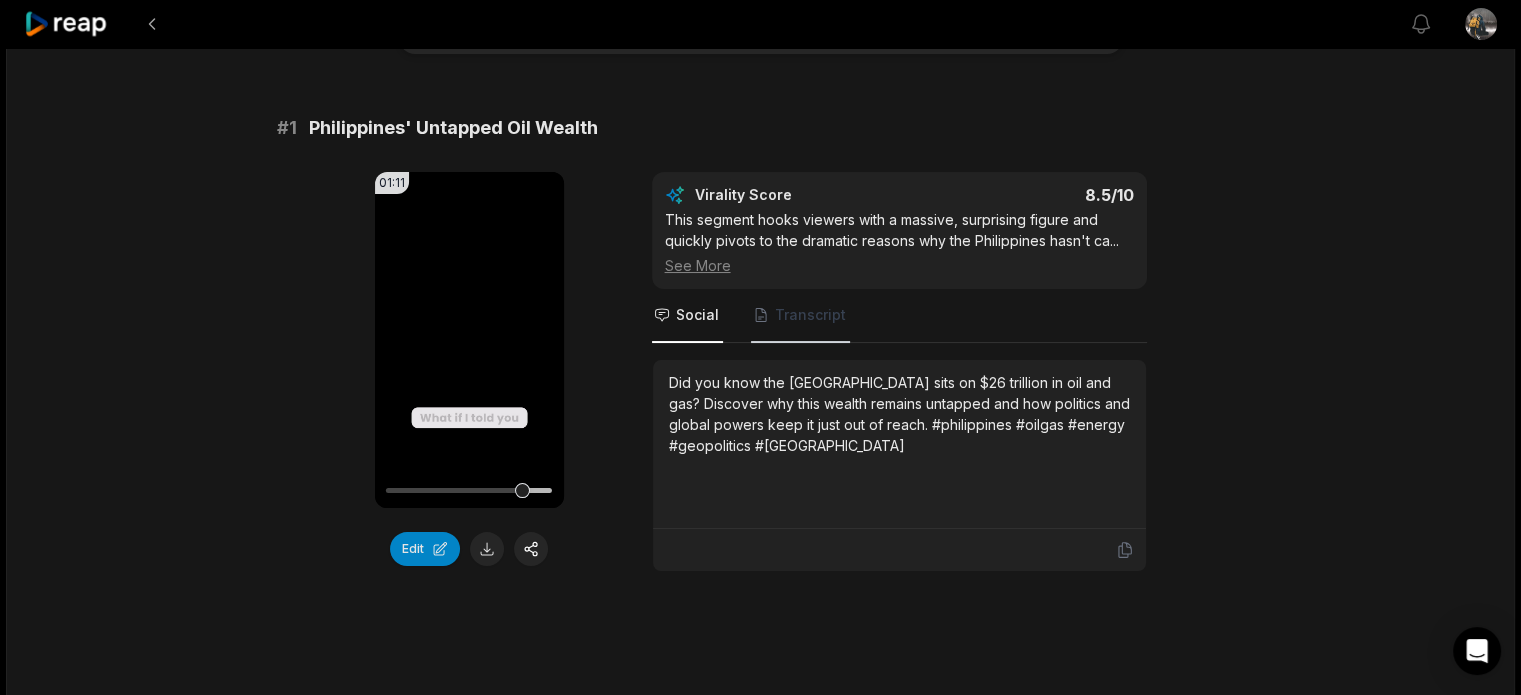 click on "Transcript" at bounding box center (810, 315) 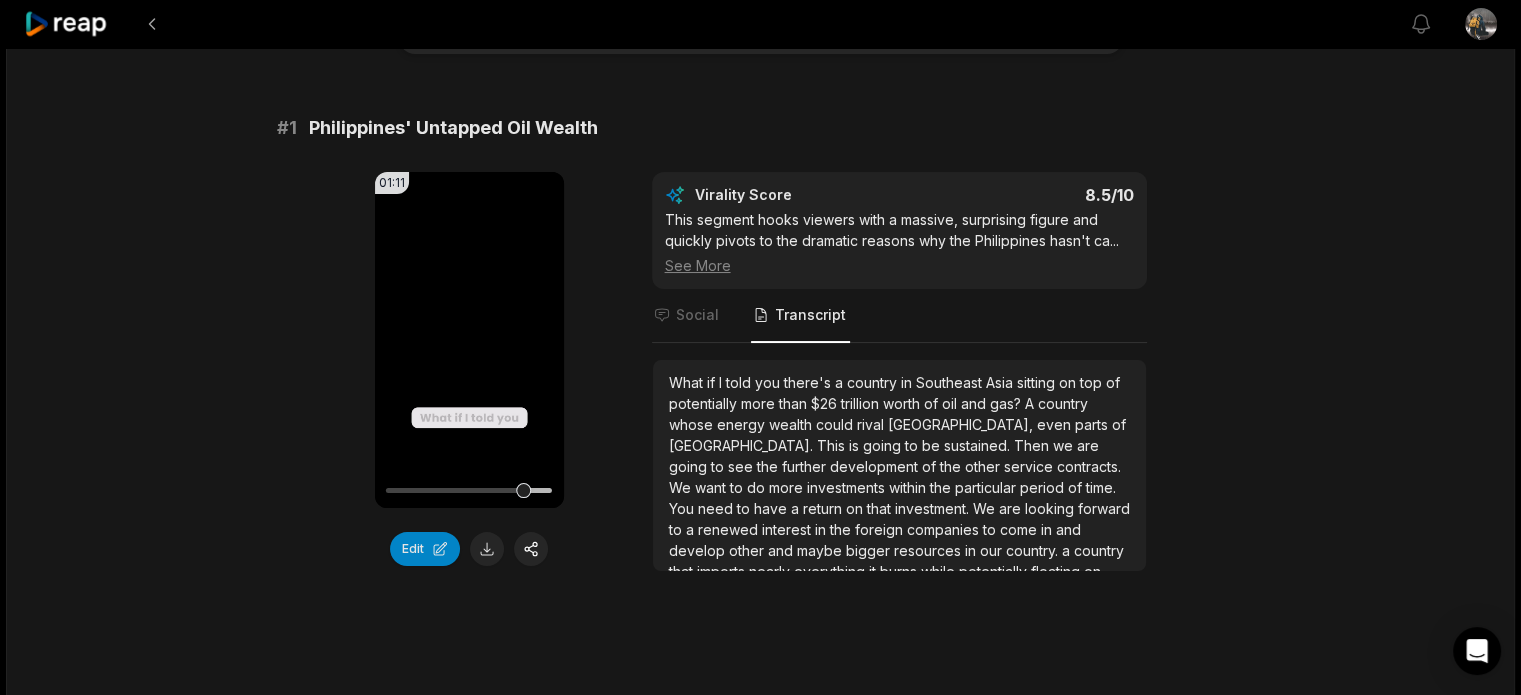 click on "than" at bounding box center (795, 403) 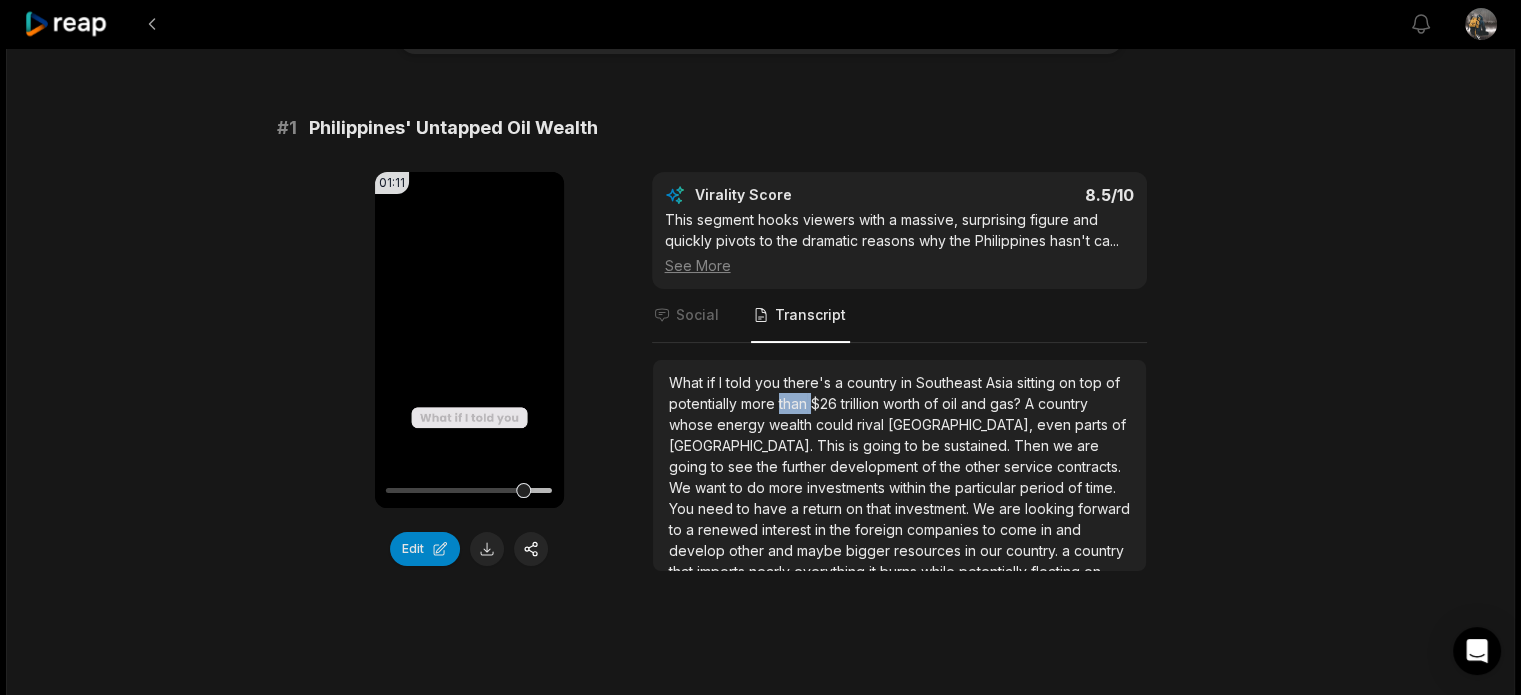 click on "than" at bounding box center [795, 403] 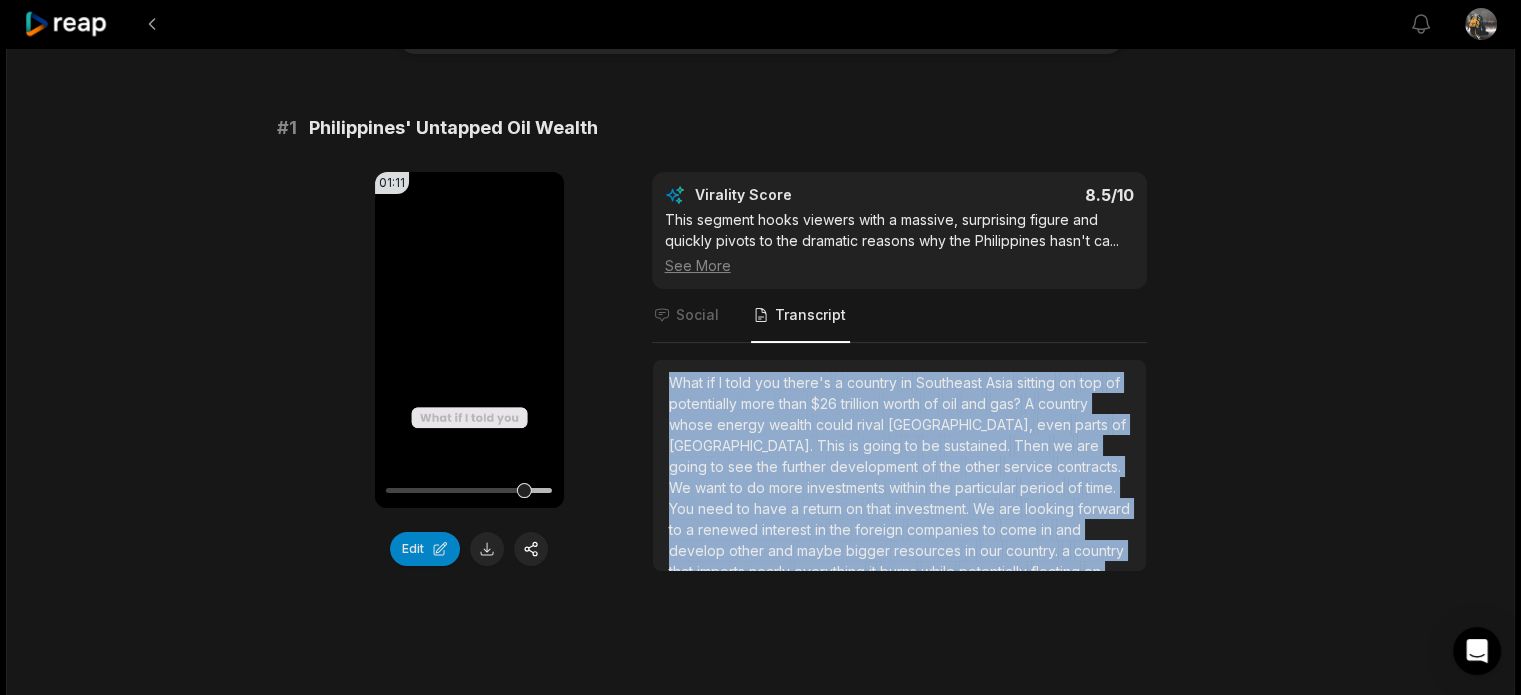 click on "than" at bounding box center [795, 403] 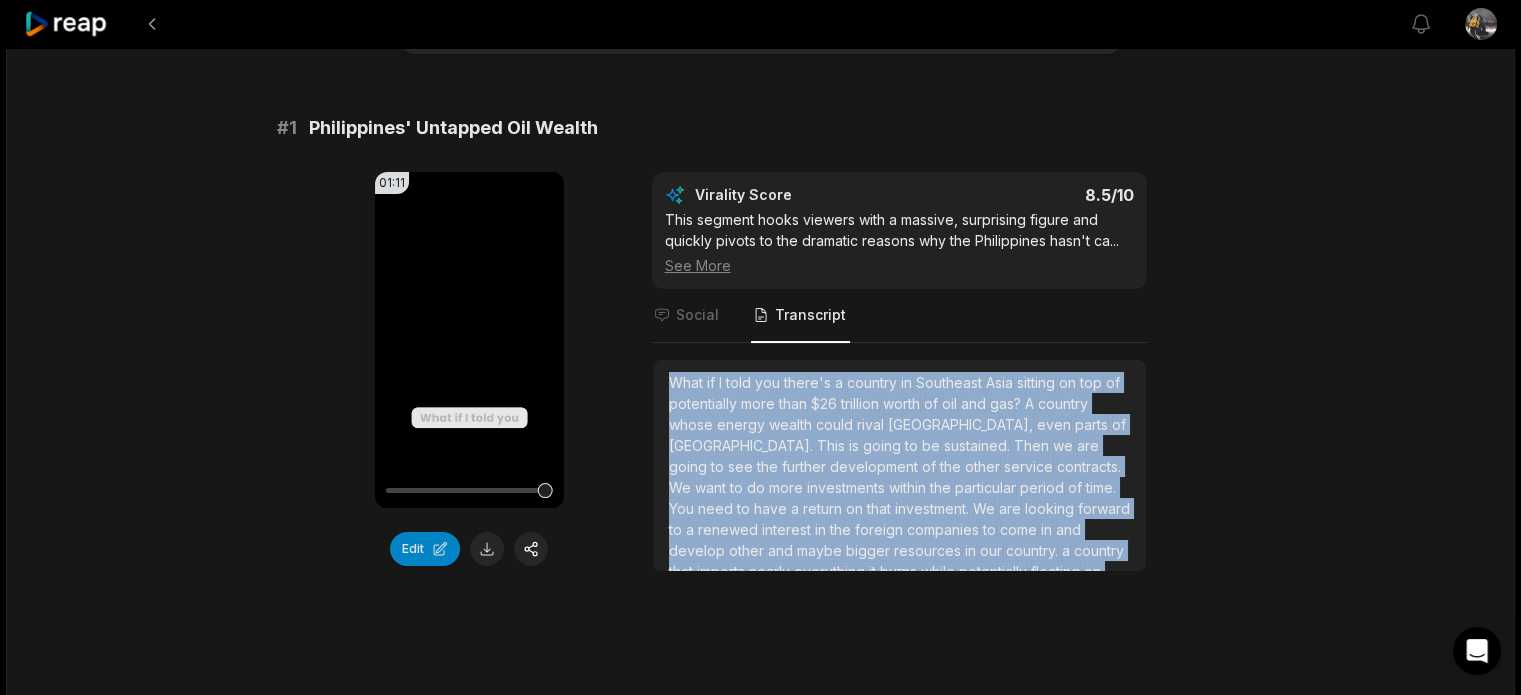 copy on "What     if     I     told     you     there's     a     country     in     Southeast     Asia     sitting     on     top     of     potentially     more     than     $26     trillion     worth     of     oil     and     gas?     A     country     whose     energy     wealth     could     rival     Kuwait,     even     parts     of     Russia.     This     is     going     to     be     sustained.     Then     we     are     going     to     see     the     further     development     of     the     other     service     contracts.     We     want     to     do     more     investments     within     the     particular     period     of     time.     You     need     to     have     a     return     on     that     investment.     We     are     looking     forward     to     a     renewed     interest     in     the     foreign     companies     to     come     in     and     develop     other     and     maybe     bigger     resources     in     our     country.     a     country     that     imports    ..." 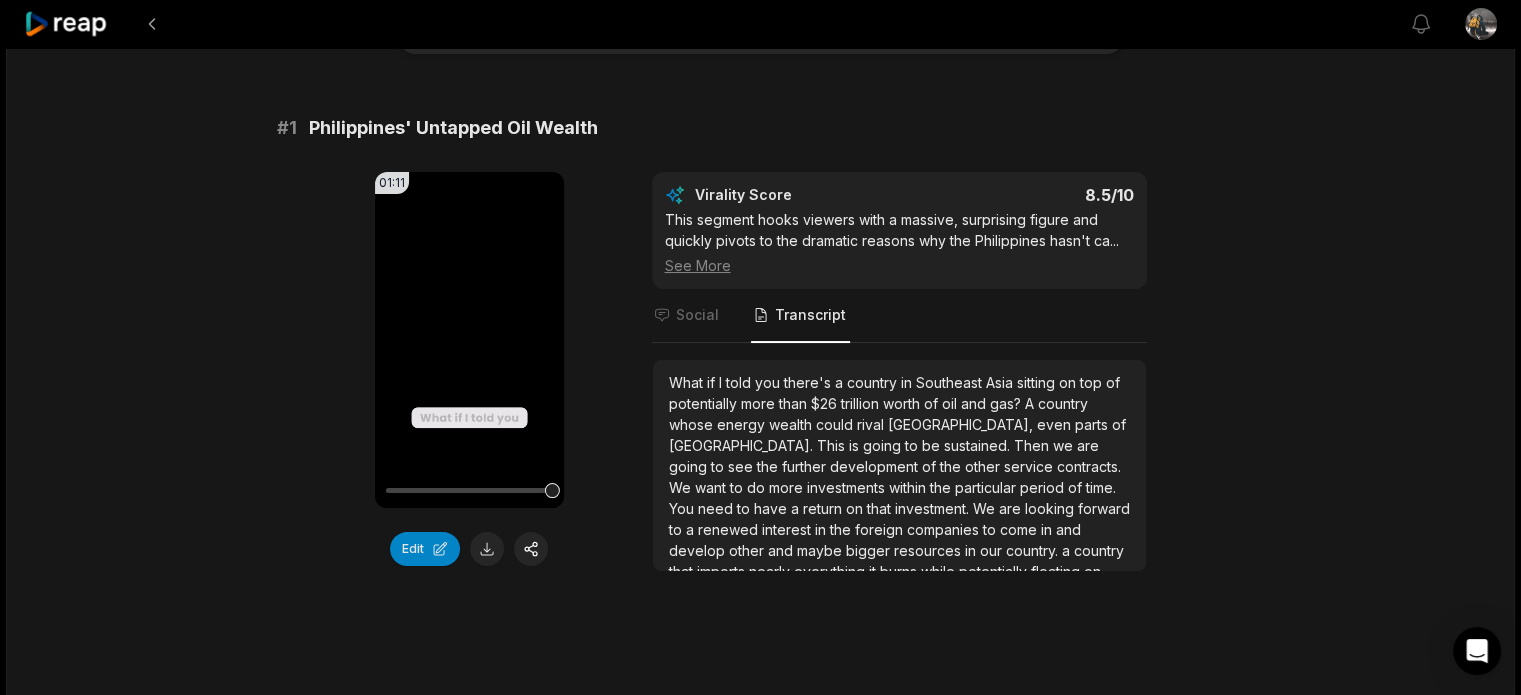 click on "01:11 Your browser does not support mp4 format. Edit Virality Score 8.5 /10 This segment hooks viewers with a massive, surprising figure and quickly pivots to the dramatic reasons why the Philippines hasn't ca ...   See More Social Transcript What     if     I     told     you     there's     a     country     in     Southeast     Asia     sitting     on     top     of     potentially     more     than     $26     trillion     worth     of     oil     and     gas?     A     country     whose     energy     wealth     could     rival     Kuwait,     even     parts     of     Russia.     This     is     going     to     be     sustained.     Then     we     are     going     to     see     the     further     development     of     the     other     service     contracts.     We     want     to     do     more     investments     within     the     particular     period     of     time.     You     need     to     have     a     return     on     that     investment.     We     are     looking     forward" at bounding box center (761, 372) 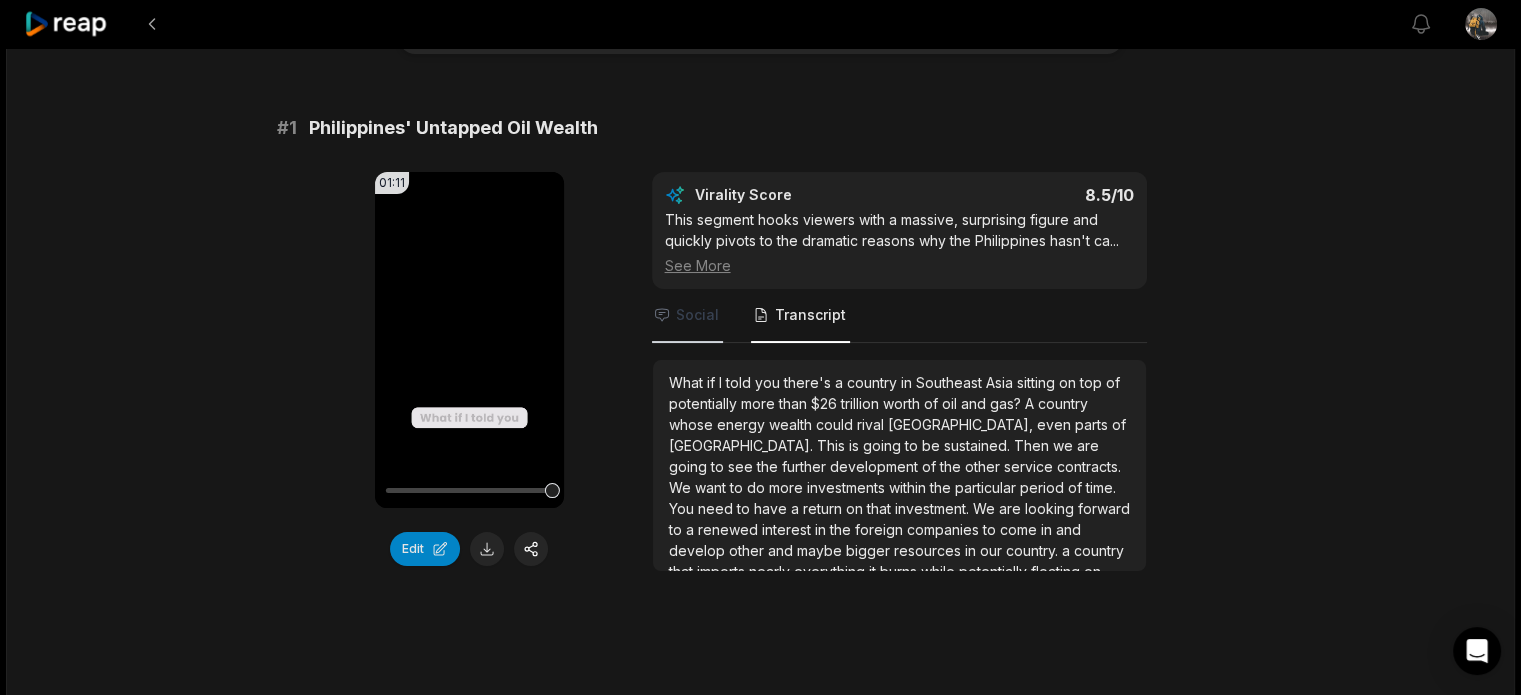 click on "Social" at bounding box center (687, 316) 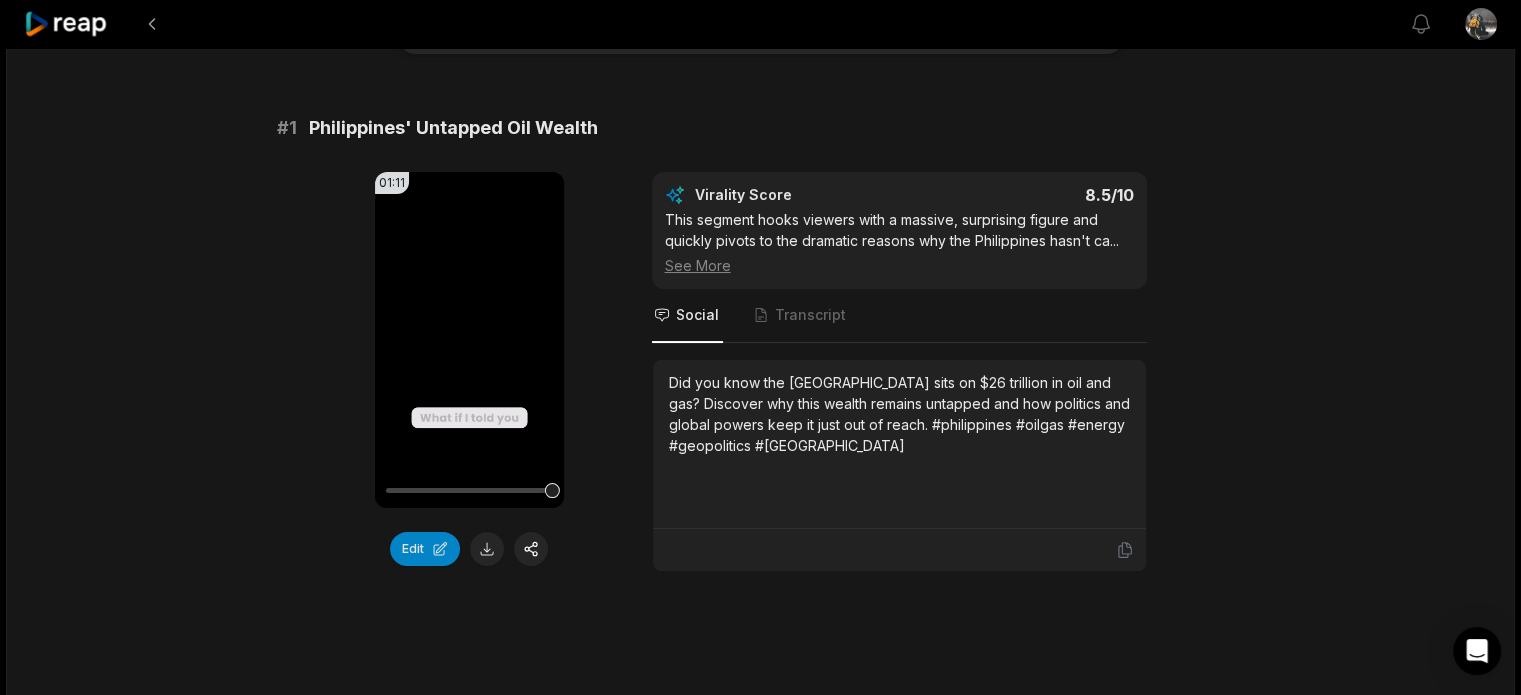click on "Did you know the Philippines sits on $26 trillion in oil and gas? Discover why this wealth remains untapped and how politics and global powers keep it just out of reach. #philippines #oilgas #energy #geopolitics #southchinasea" at bounding box center (899, 414) 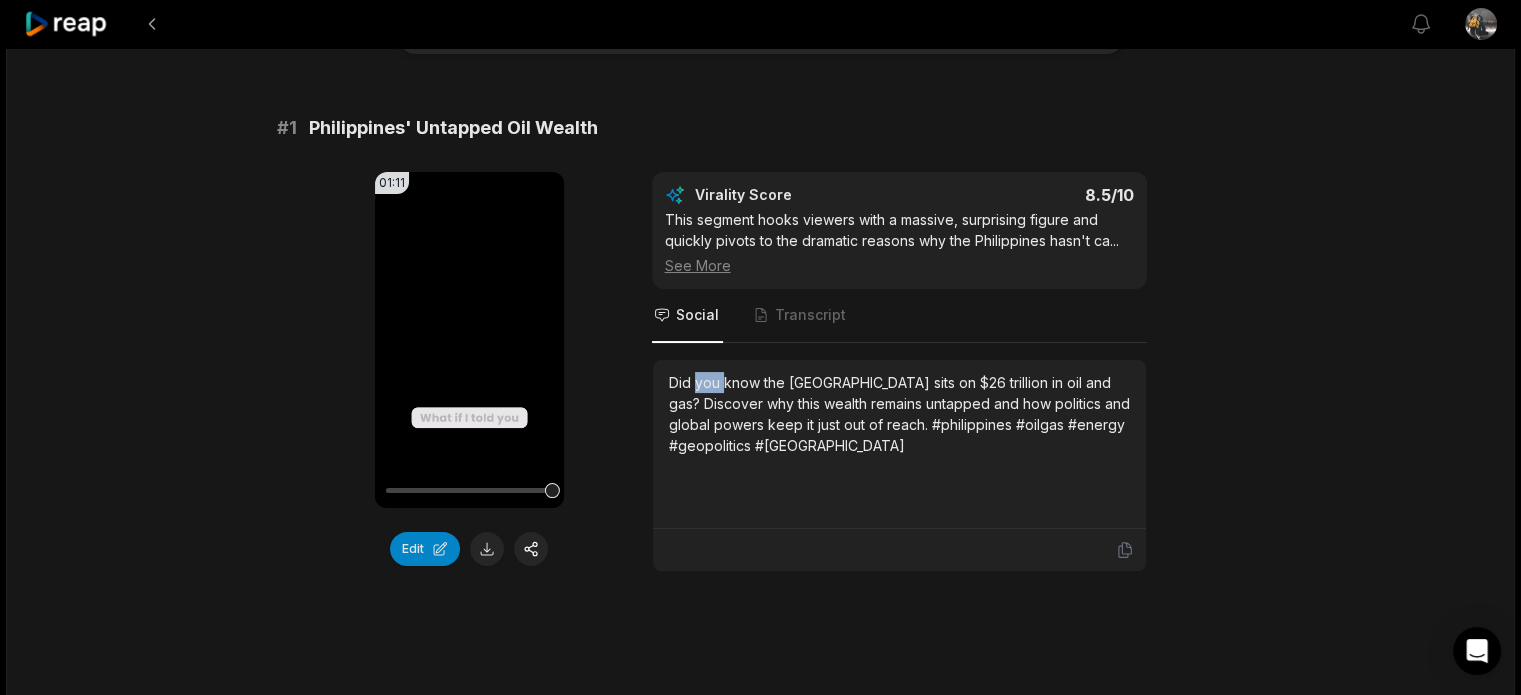 click on "Did you know the Philippines sits on $26 trillion in oil and gas? Discover why this wealth remains untapped and how politics and global powers keep it just out of reach. #philippines #oilgas #energy #geopolitics #southchinasea" at bounding box center [899, 414] 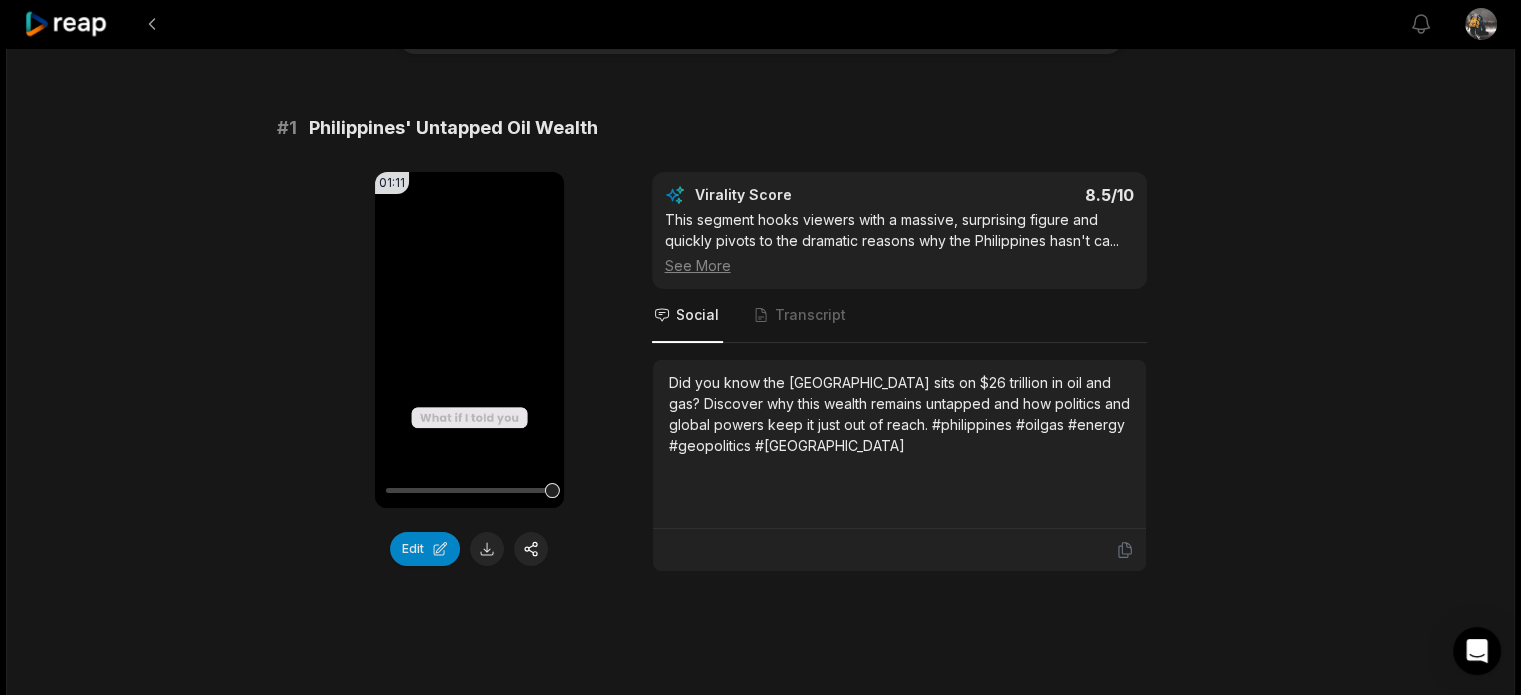 click on "Philippines' Untapped Oil Wealth" at bounding box center [453, 128] 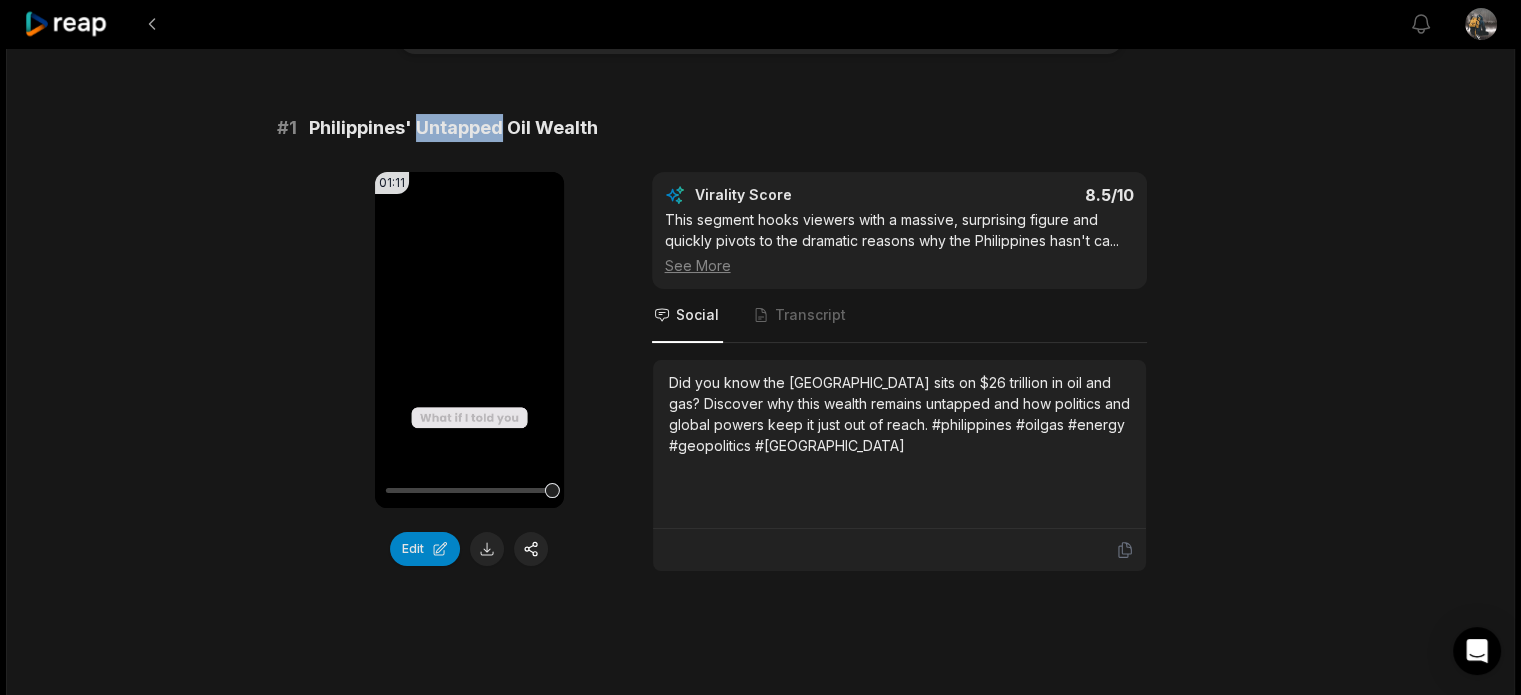 click on "Philippines' Untapped Oil Wealth" at bounding box center (453, 128) 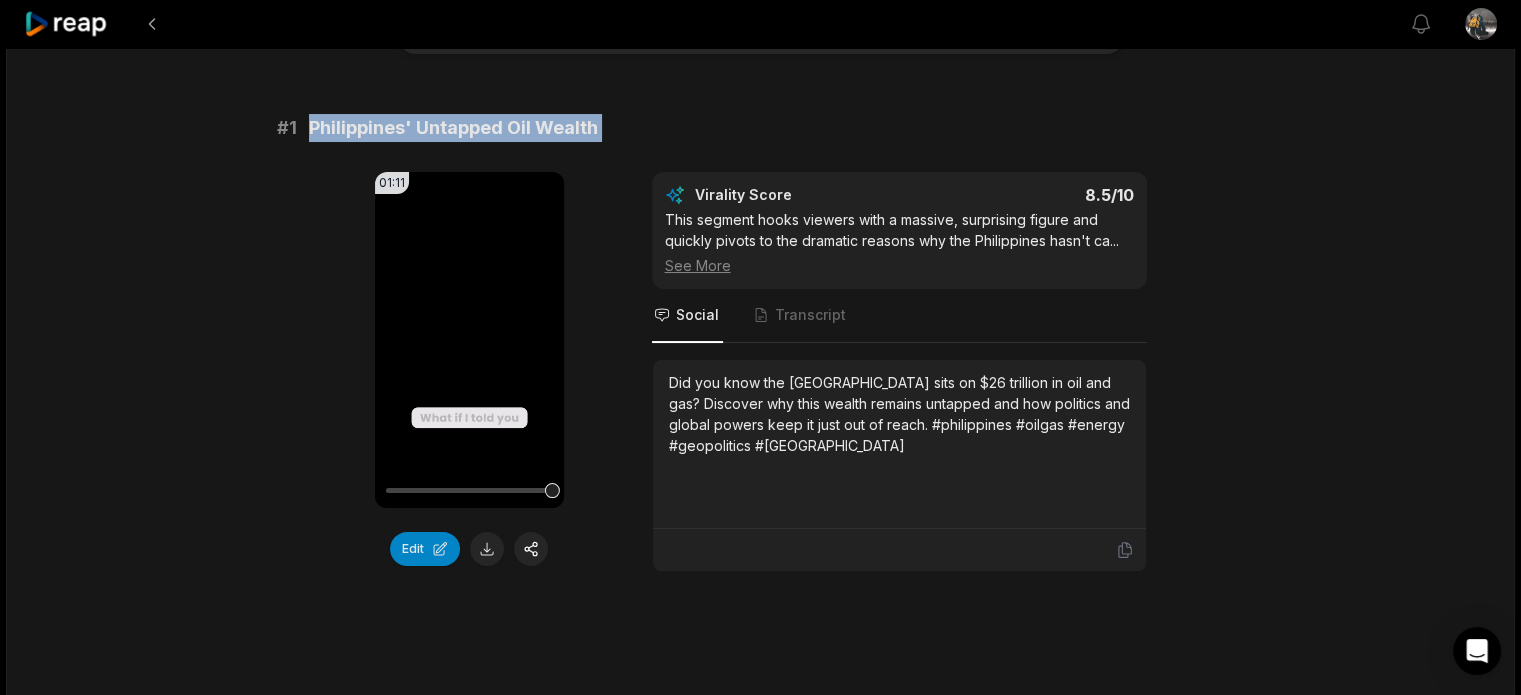 click on "Philippines' Untapped Oil Wealth" at bounding box center [453, 128] 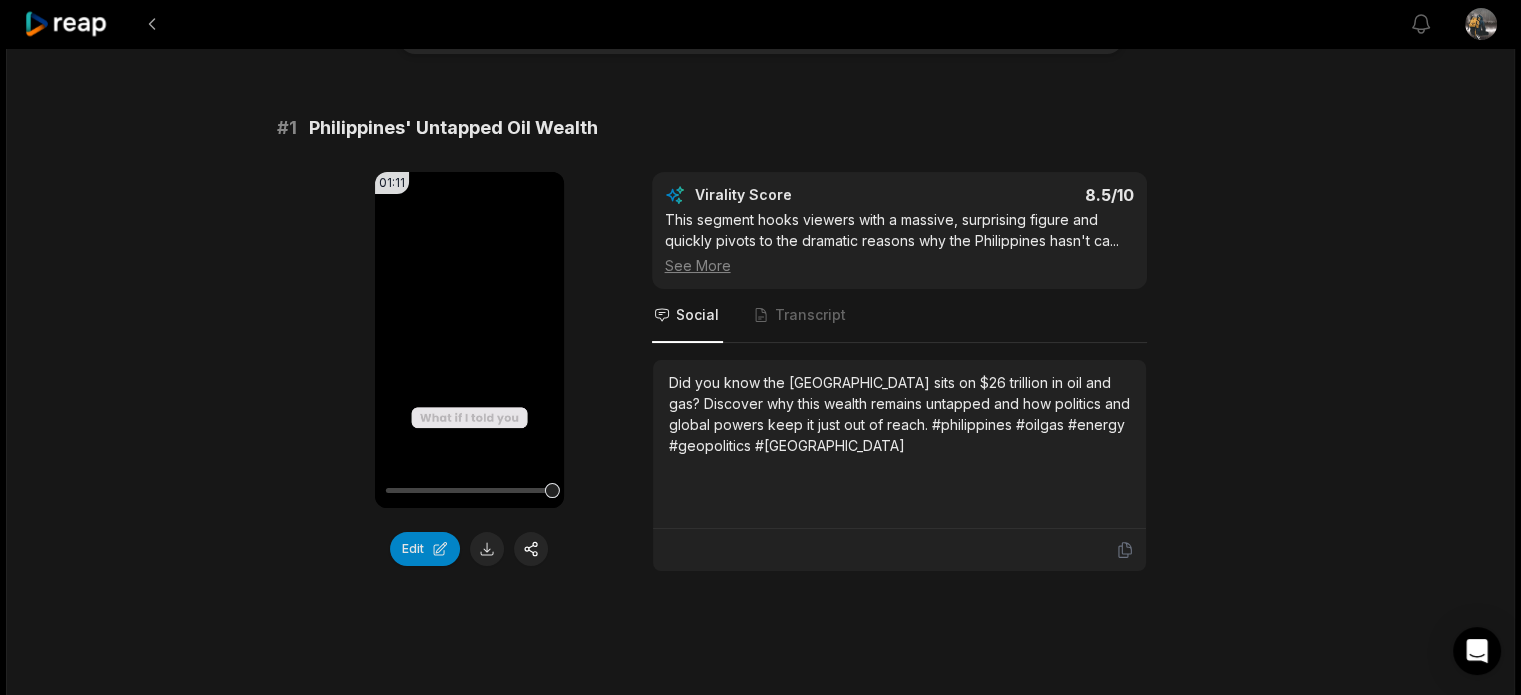 click on "Did you know the Philippines sits on $26 trillion in oil and gas? Discover why this wealth remains untapped and how politics and global powers keep it just out of reach. #philippines #oilgas #energy #geopolitics #southchinasea" at bounding box center [899, 414] 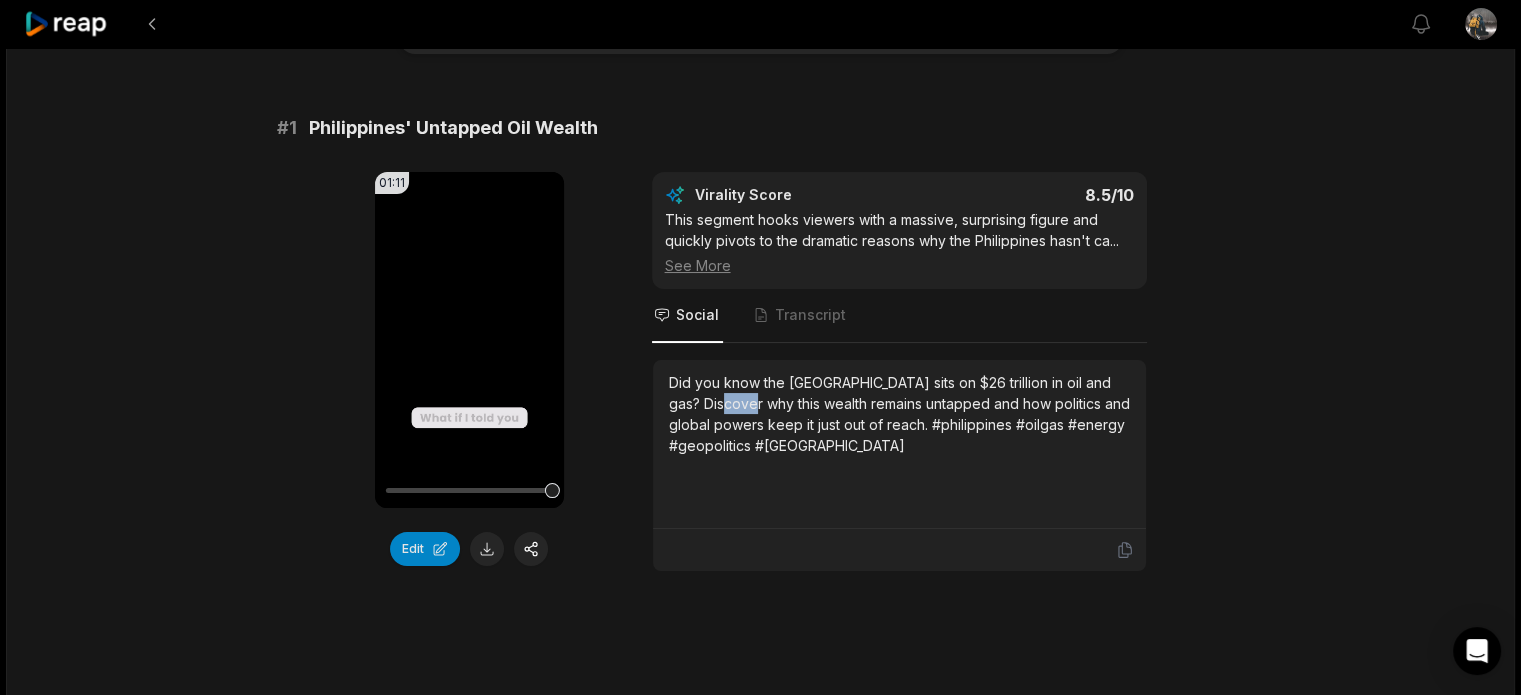 click on "Did you know the Philippines sits on $26 trillion in oil and gas? Discover why this wealth remains untapped and how politics and global powers keep it just out of reach. #philippines #oilgas #energy #geopolitics #southchinasea" at bounding box center [899, 414] 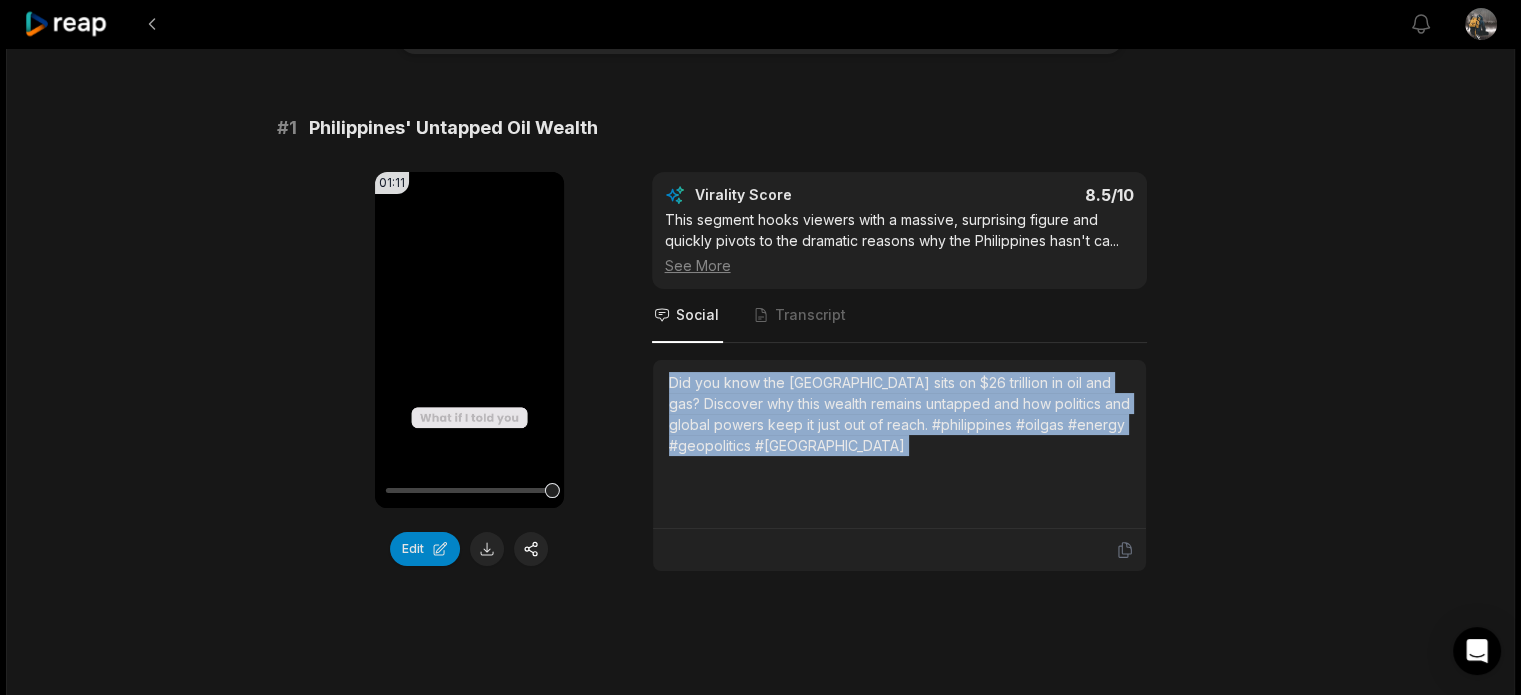 click on "Did you know the Philippines sits on $26 trillion in oil and gas? Discover why this wealth remains untapped and how politics and global powers keep it just out of reach. #philippines #oilgas #energy #geopolitics #southchinasea" at bounding box center [899, 414] 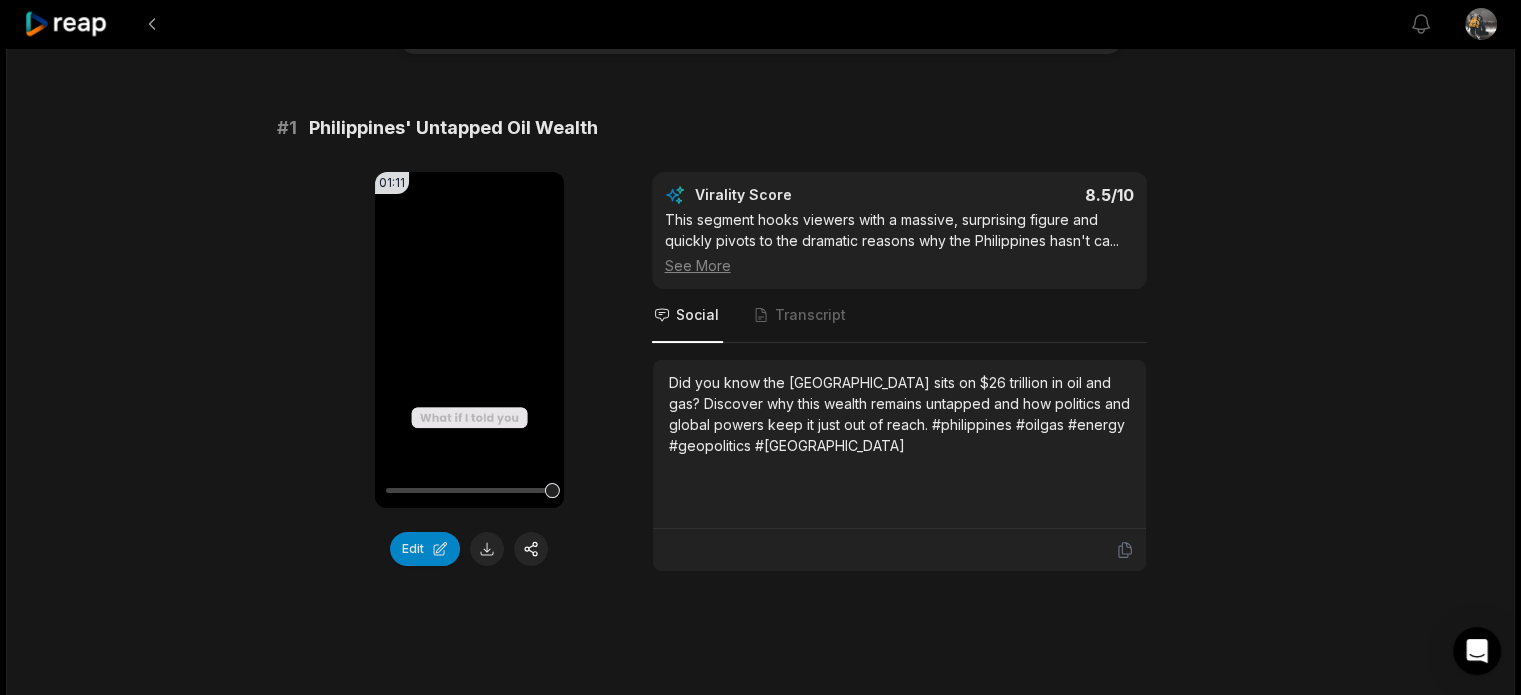click on "01:11 Your browser does not support mp4 format. Edit Virality Score 8.5 /10 This segment hooks viewers with a massive, surprising figure and quickly pivots to the dramatic reasons why the Philippines hasn't ca ...   See More Social Transcript Did you know the Philippines sits on $26 trillion in oil and gas? Discover why this wealth remains untapped and how politics and global powers keep it just out of reach. #philippines #oilgas #energy #geopolitics #southchinasea" at bounding box center [761, 372] 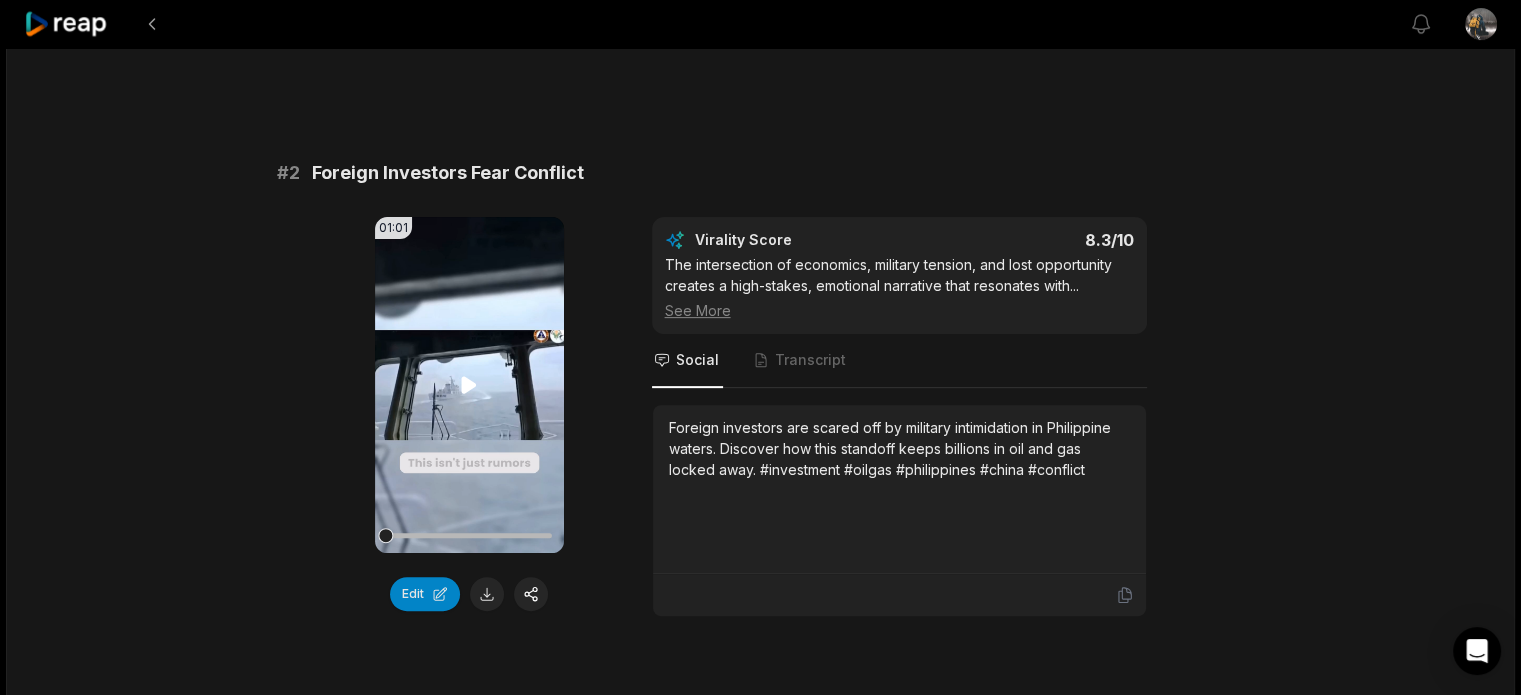 click on "Your browser does not support mp4 format." at bounding box center [469, 385] 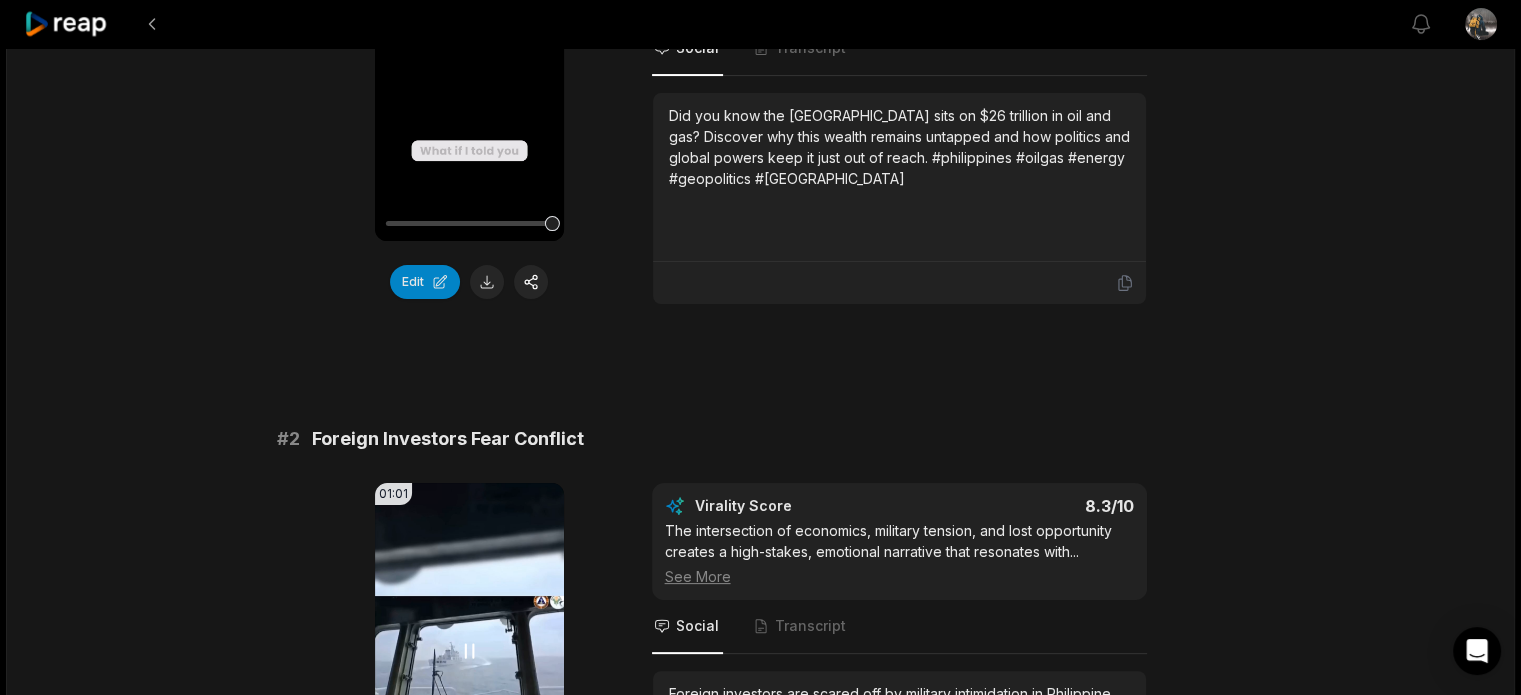 scroll, scrollTop: 666, scrollLeft: 0, axis: vertical 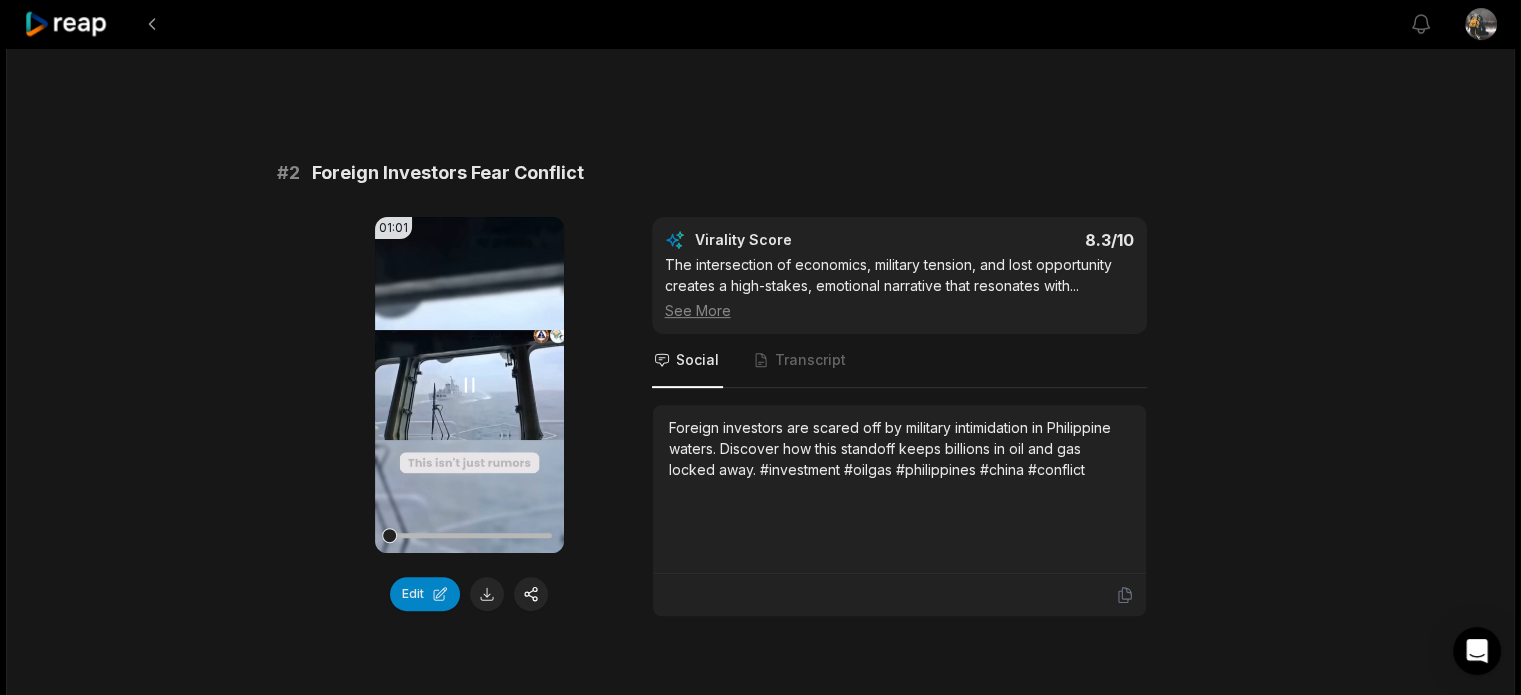 click on "Your browser does not support mp4 format." at bounding box center (469, 385) 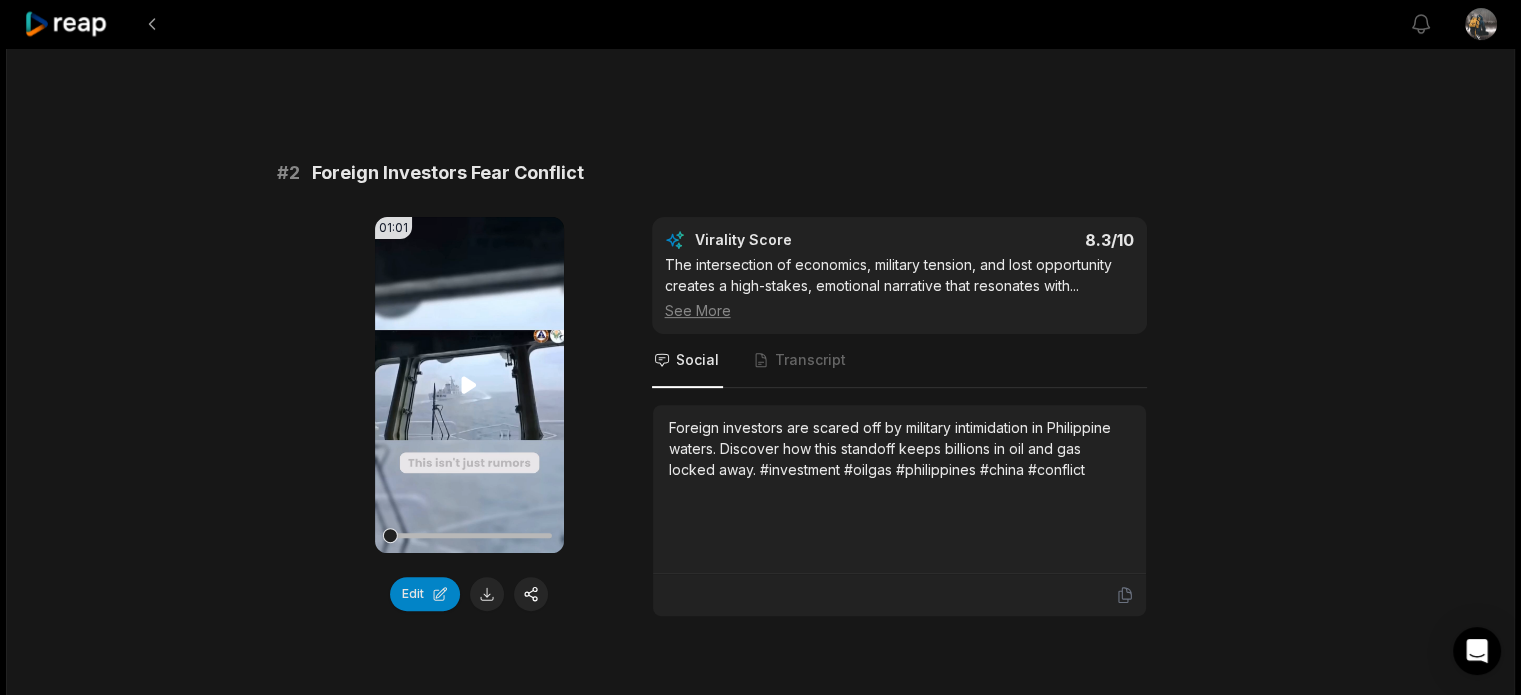 click on "Your browser does not support mp4 format." at bounding box center [469, 385] 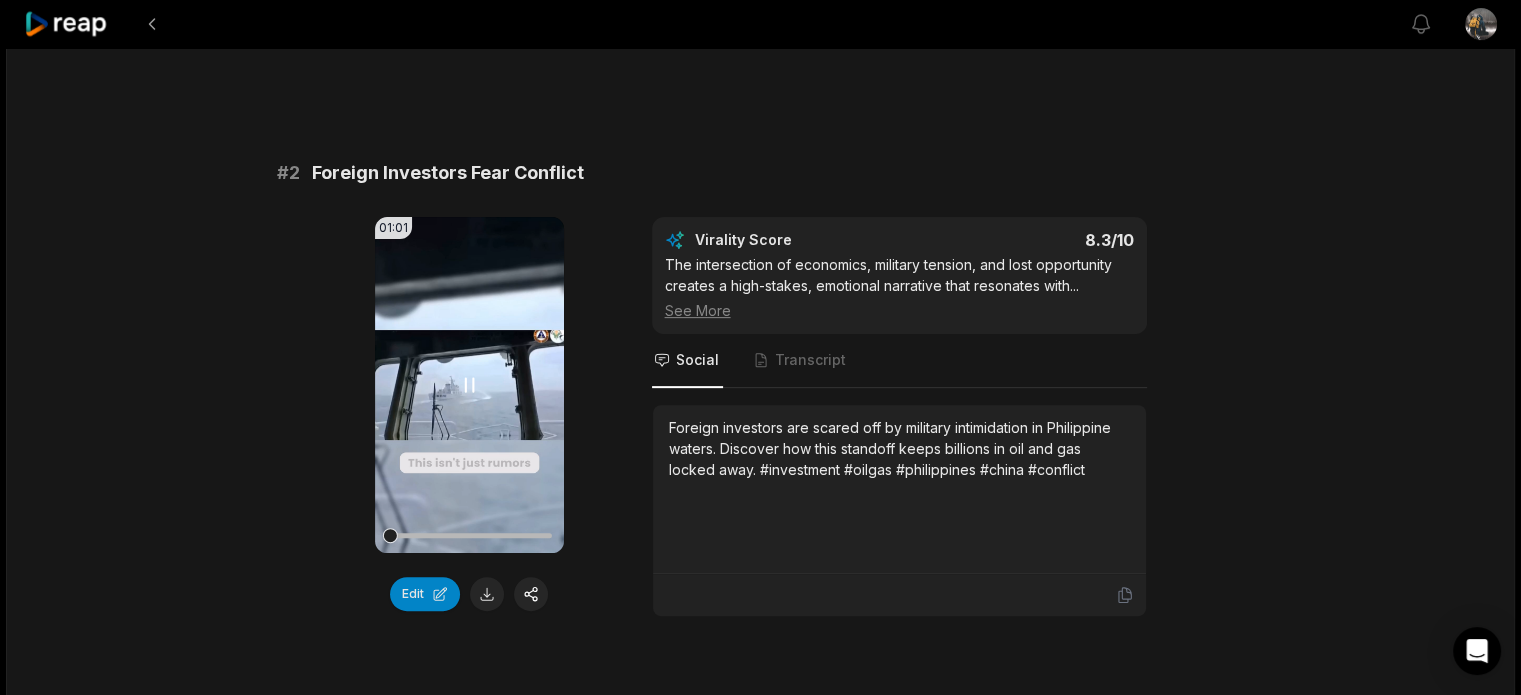 click 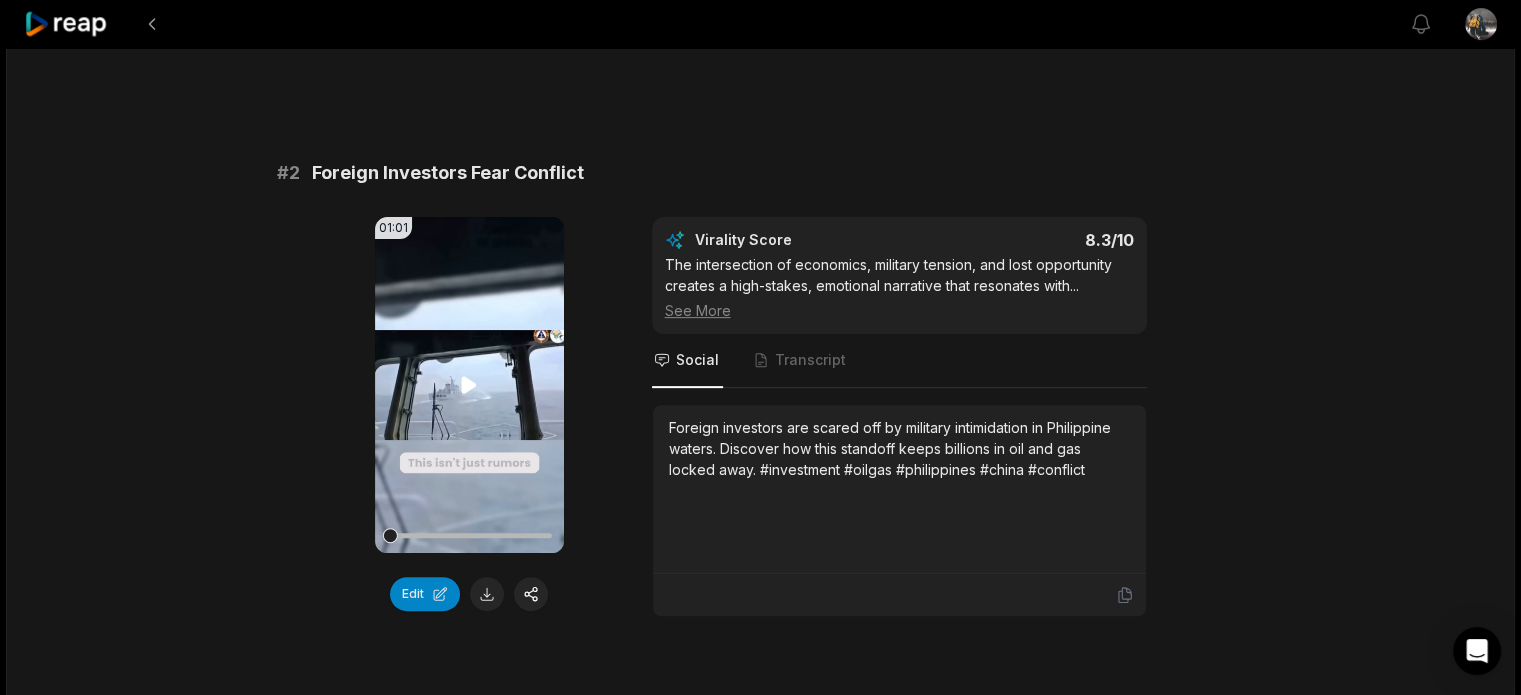 click 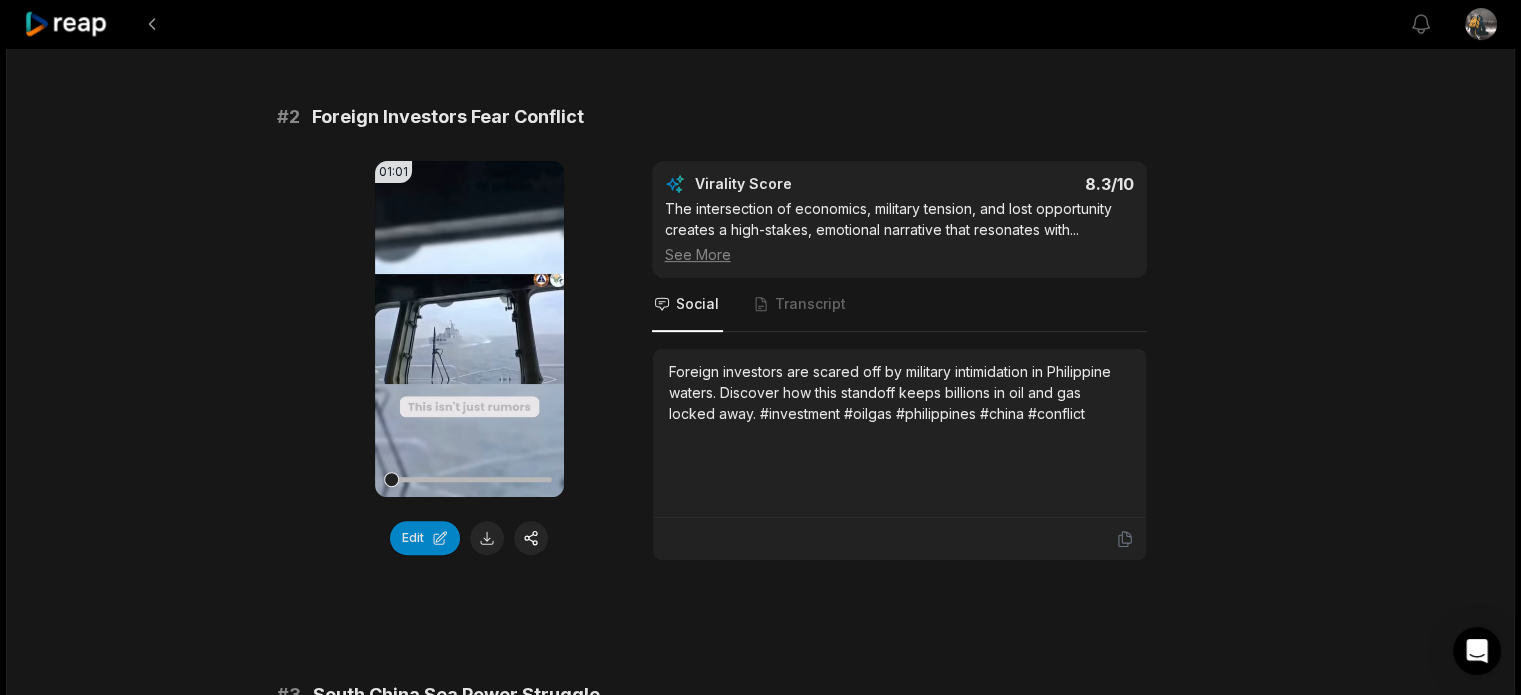 scroll, scrollTop: 800, scrollLeft: 0, axis: vertical 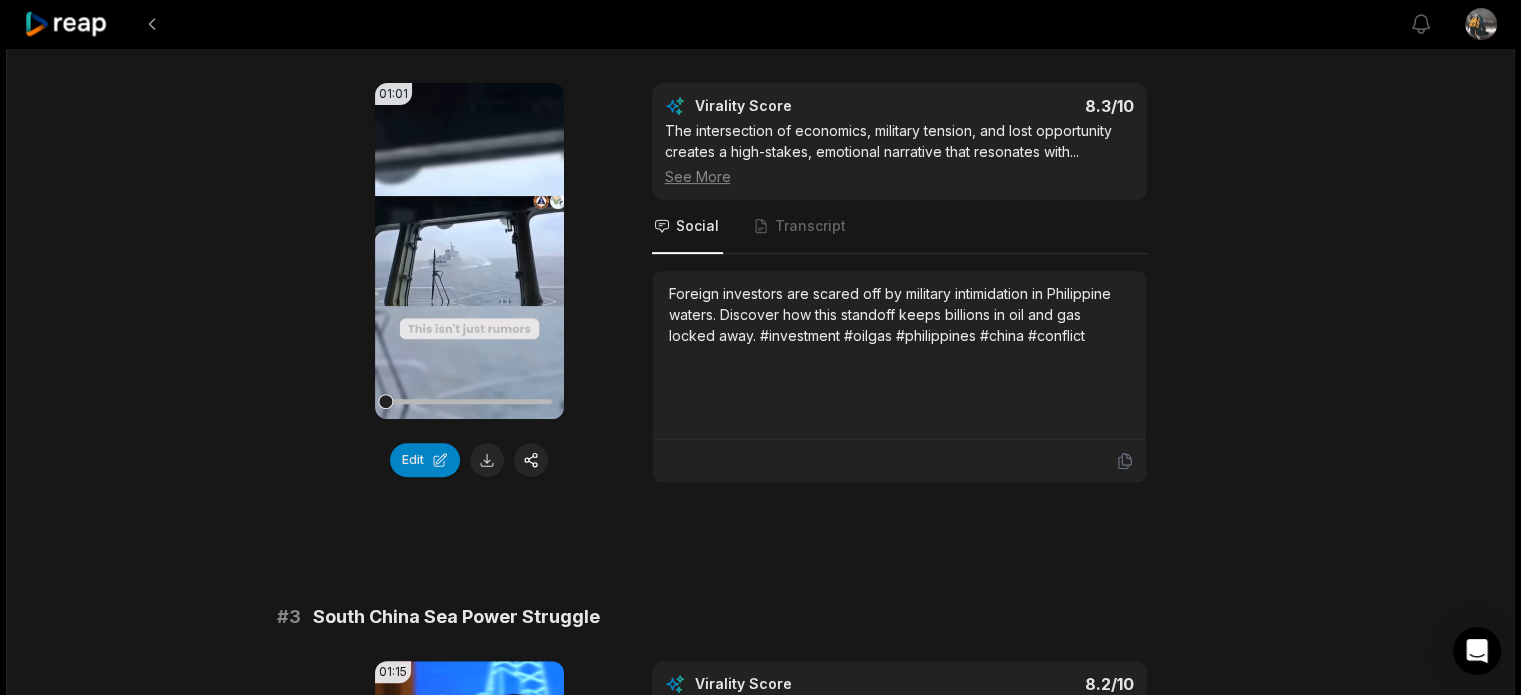 drag, startPoint x: 395, startPoint y: 403, endPoint x: 324, endPoint y: 399, distance: 71.11259 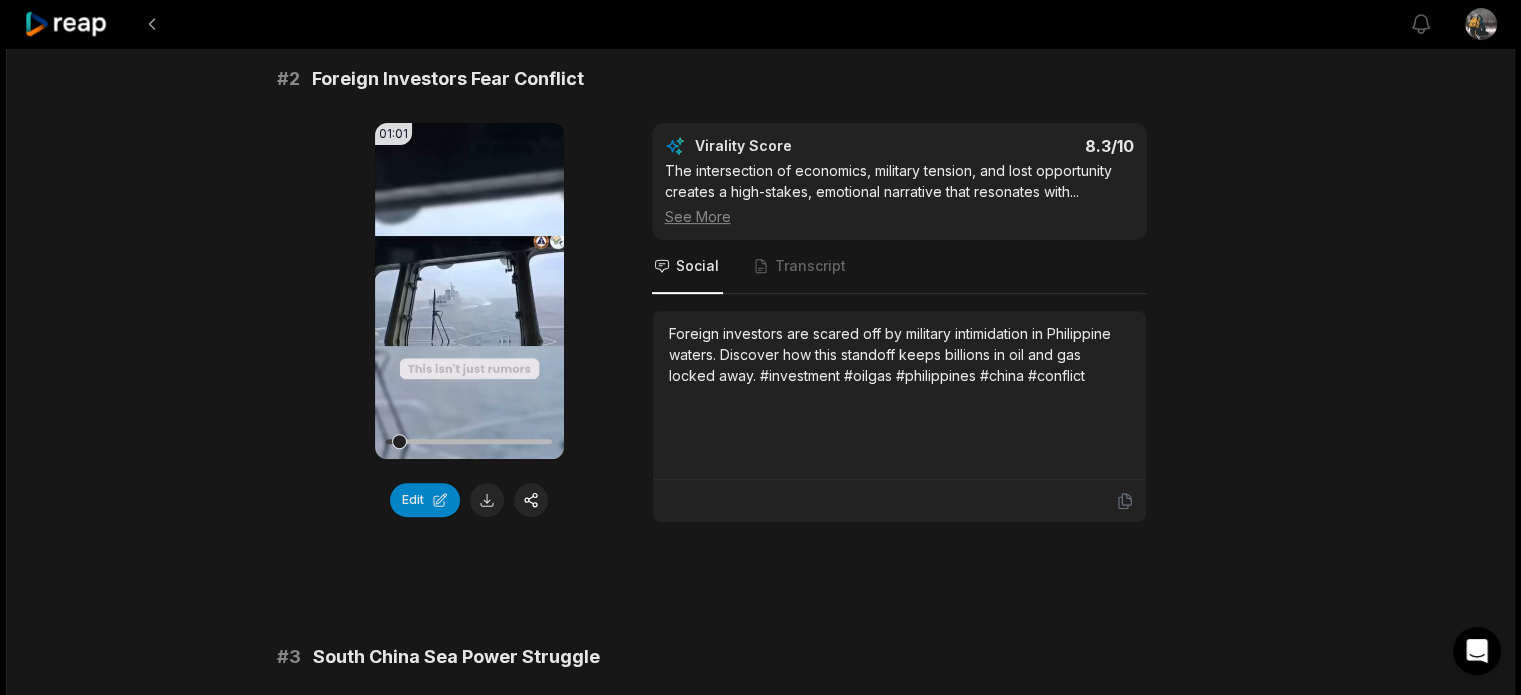scroll, scrollTop: 800, scrollLeft: 0, axis: vertical 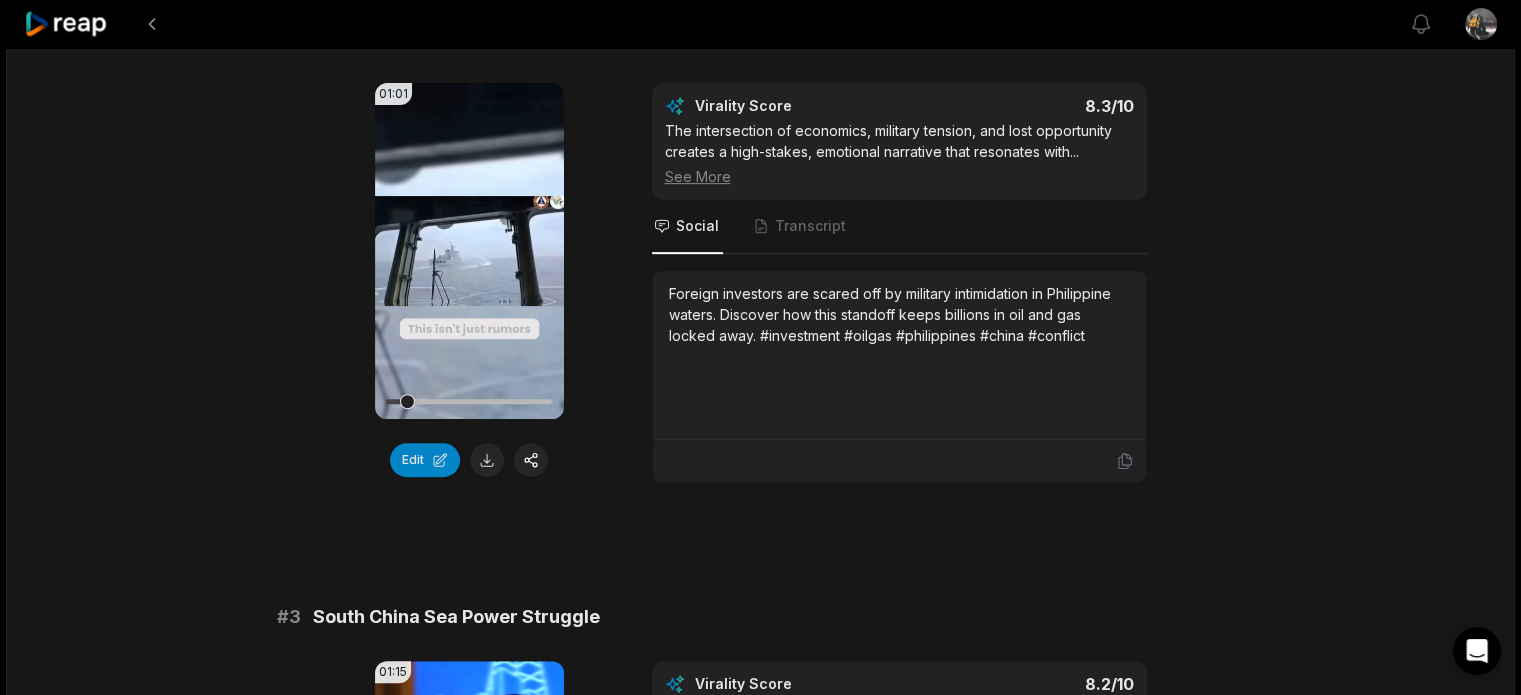 click on "19:26 Philippines MULTI-TRILLION DOLLARS OIL and GAS DEPOSITS 5 days ago English en 00:00  -  19:26 Portrait 29.97   fps Deep Diver # 1 Philippines' Untapped Oil Wealth 01:11 Your browser does not support mp4 format. Edit Virality Score 8.5 /10 This segment hooks viewers with a massive, surprising figure and quickly pivots to the dramatic reasons why the Philippines hasn't ca ...   See More Social Transcript Did you know the Philippines sits on $26 trillion in oil and gas? Discover why this wealth remains untapped and how politics and global powers keep it just out of reach. #philippines #oilgas #energy #geopolitics #southchinasea # 2 Foreign Investors Fear Conflict 01:01 Your browser does not support mp4 format. Edit Virality Score 8.3 /10 The intersection of economics, military tension, and lost opportunity creates a high-stakes, emotional narrative that resonates with  ...   See More Social Transcript # 3 South China Sea Power Struggle 01:15 Your browser does not support mp4 format. Edit Virality Score 8.2" at bounding box center (760, 2271) 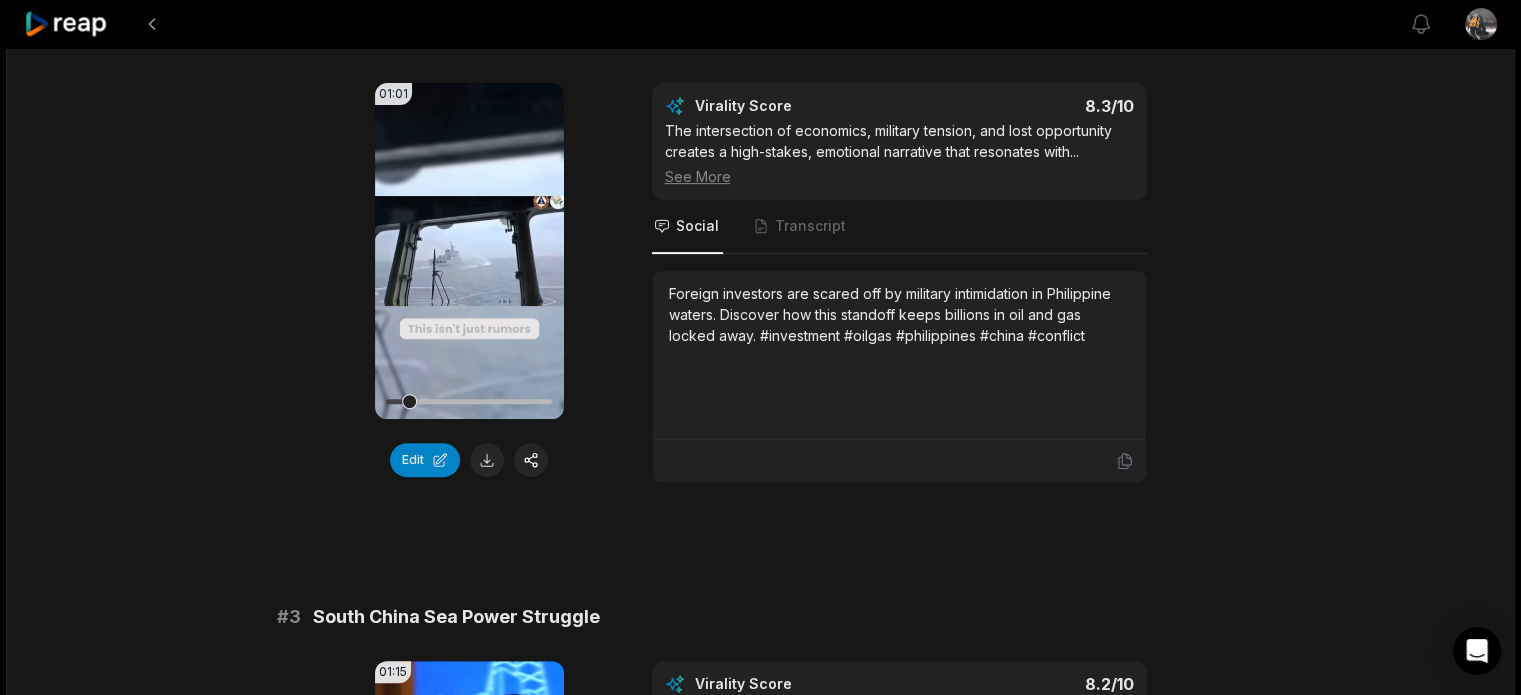 click on "19:26 Philippines MULTI-TRILLION DOLLARS OIL and GAS DEPOSITS 5 days ago English en 00:00  -  19:26 Portrait 29.97   fps Deep Diver # 1 Philippines' Untapped Oil Wealth 01:11 Your browser does not support mp4 format. Edit Virality Score 8.5 /10 This segment hooks viewers with a massive, surprising figure and quickly pivots to the dramatic reasons why the Philippines hasn't ca ...   See More Social Transcript Did you know the Philippines sits on $26 trillion in oil and gas? Discover why this wealth remains untapped and how politics and global powers keep it just out of reach. #philippines #oilgas #energy #geopolitics #southchinasea # 2 Foreign Investors Fear Conflict 01:01 Your browser does not support mp4 format. Edit Virality Score 8.3 /10 The intersection of economics, military tension, and lost opportunity creates a high-stakes, emotional narrative that resonates with  ...   See More Social Transcript # 3 South China Sea Power Struggle 01:15 Your browser does not support mp4 format. Edit Virality Score 8.2" at bounding box center (760, 2271) 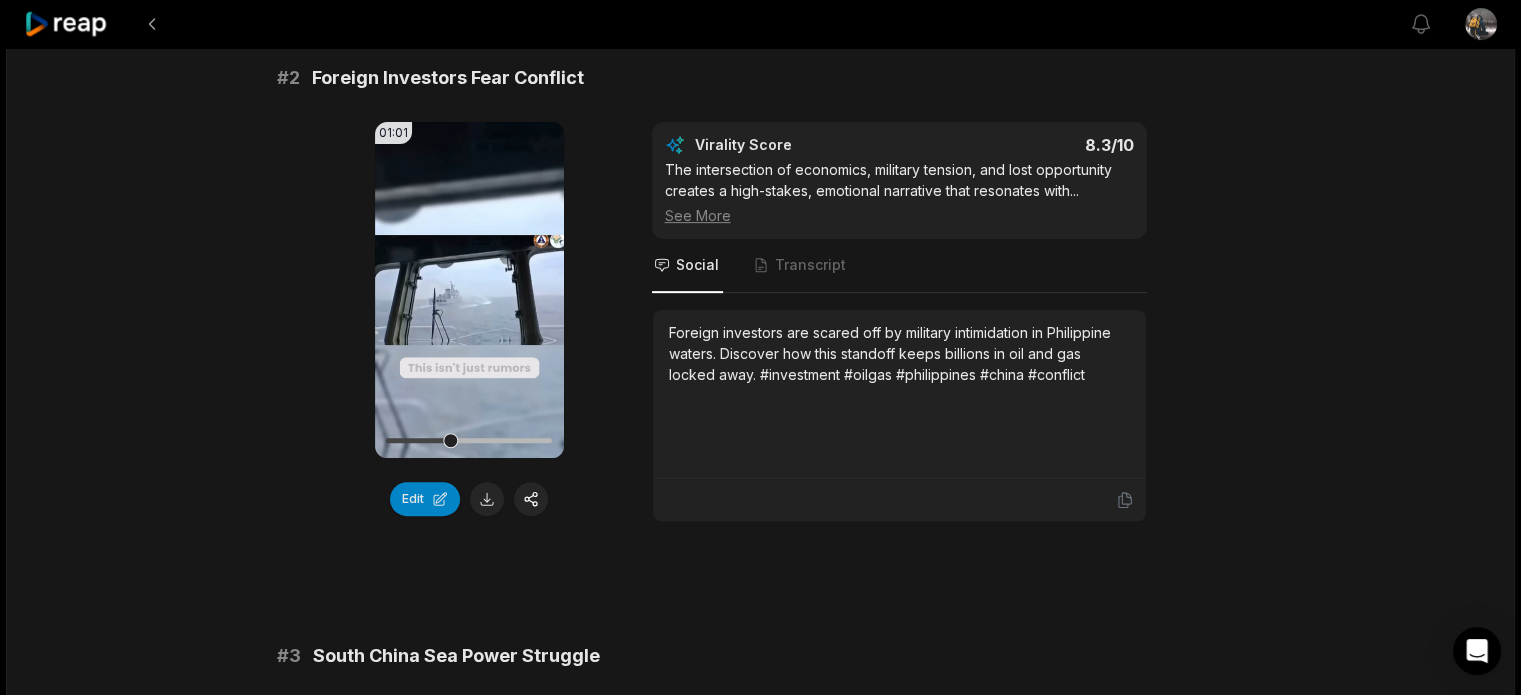 scroll, scrollTop: 800, scrollLeft: 0, axis: vertical 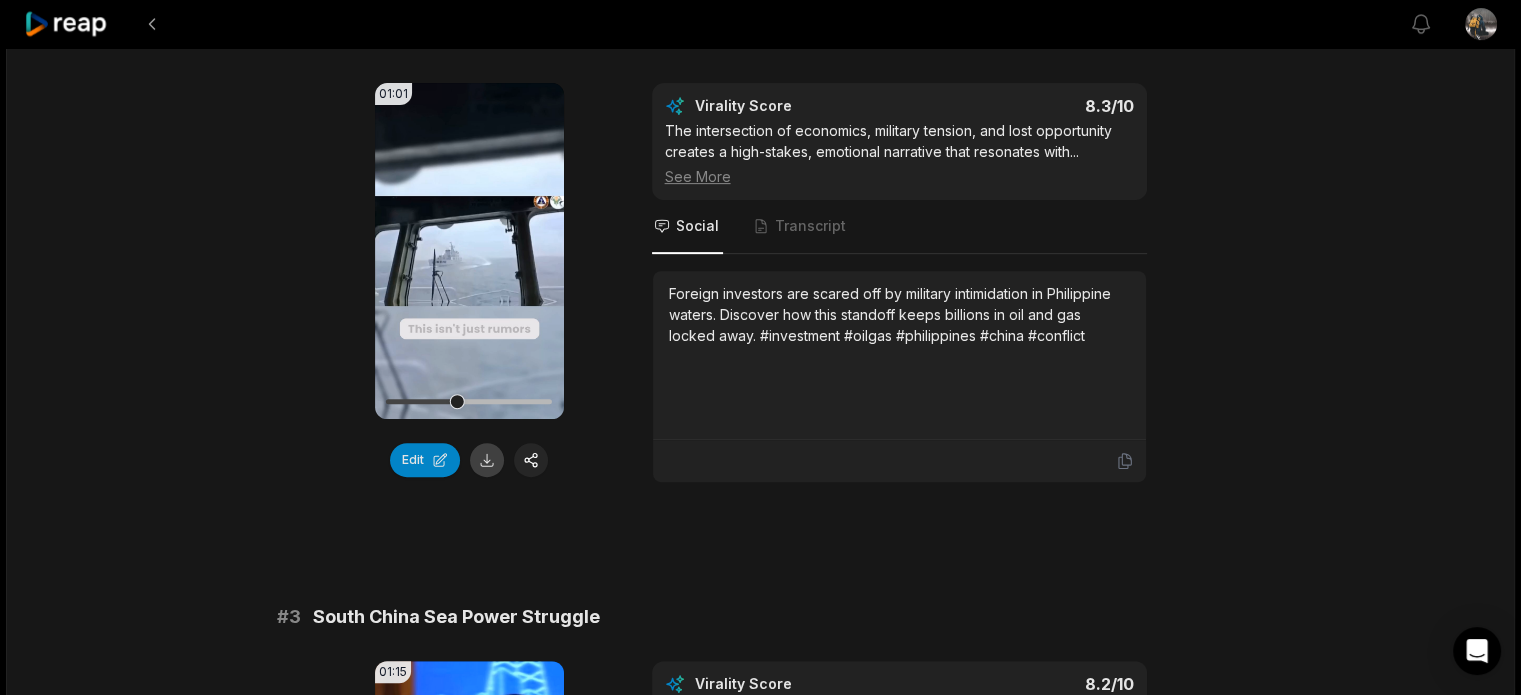 click at bounding box center [487, 460] 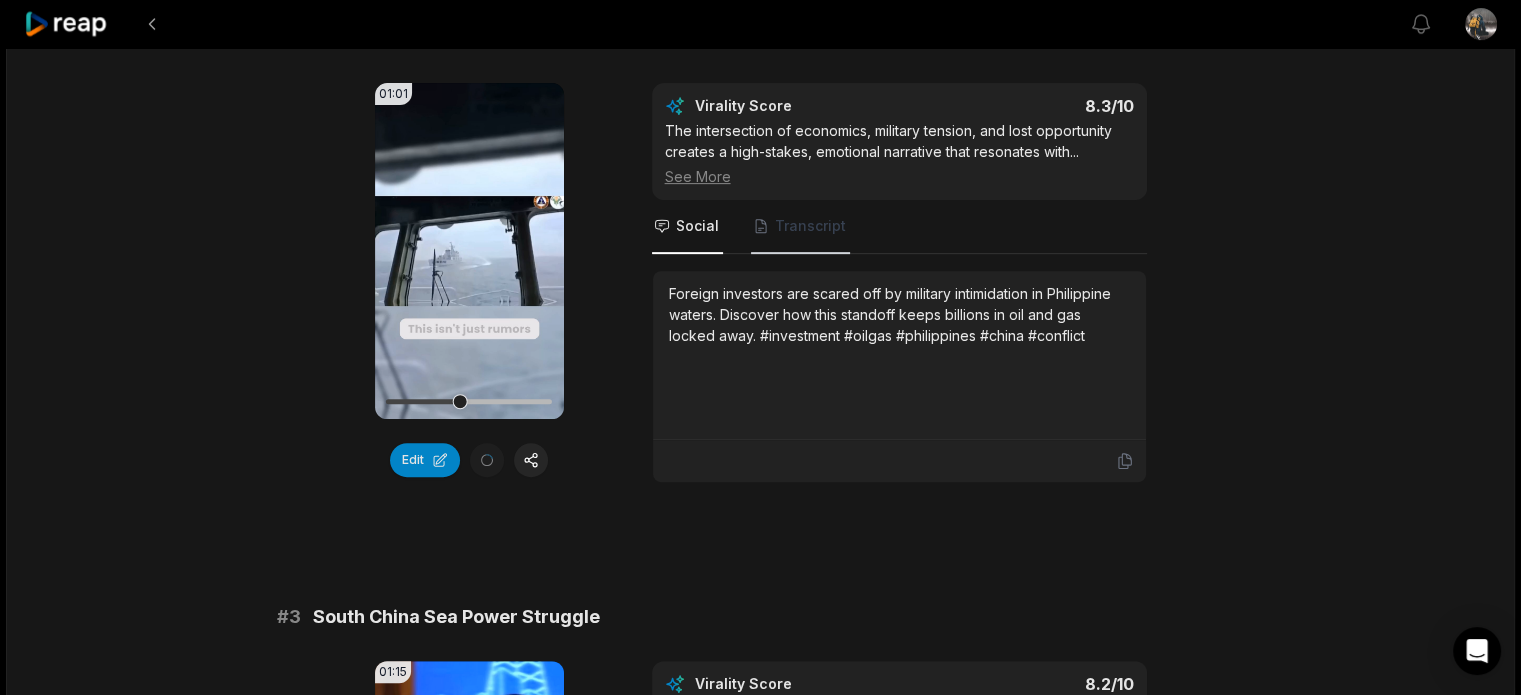 click on "Transcript" at bounding box center [810, 226] 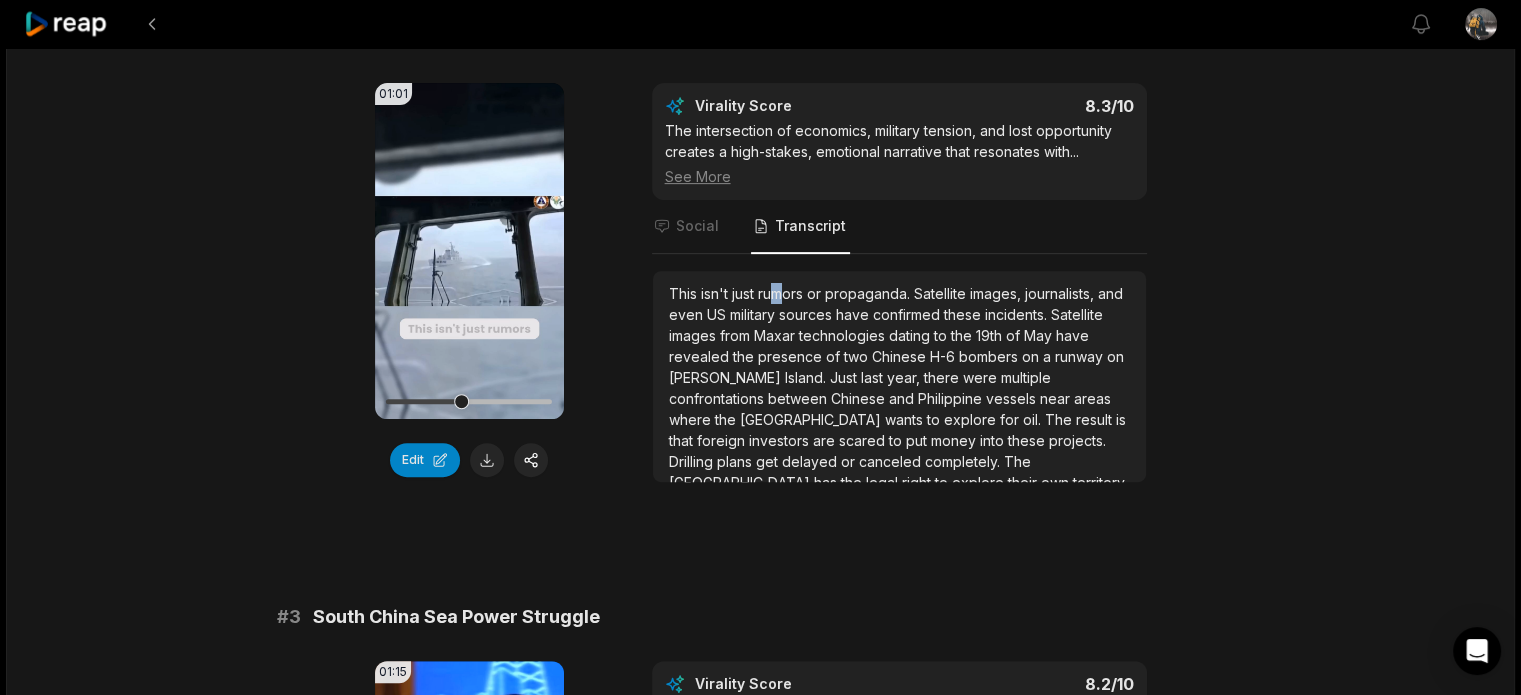 click on "rumors" at bounding box center [782, 293] 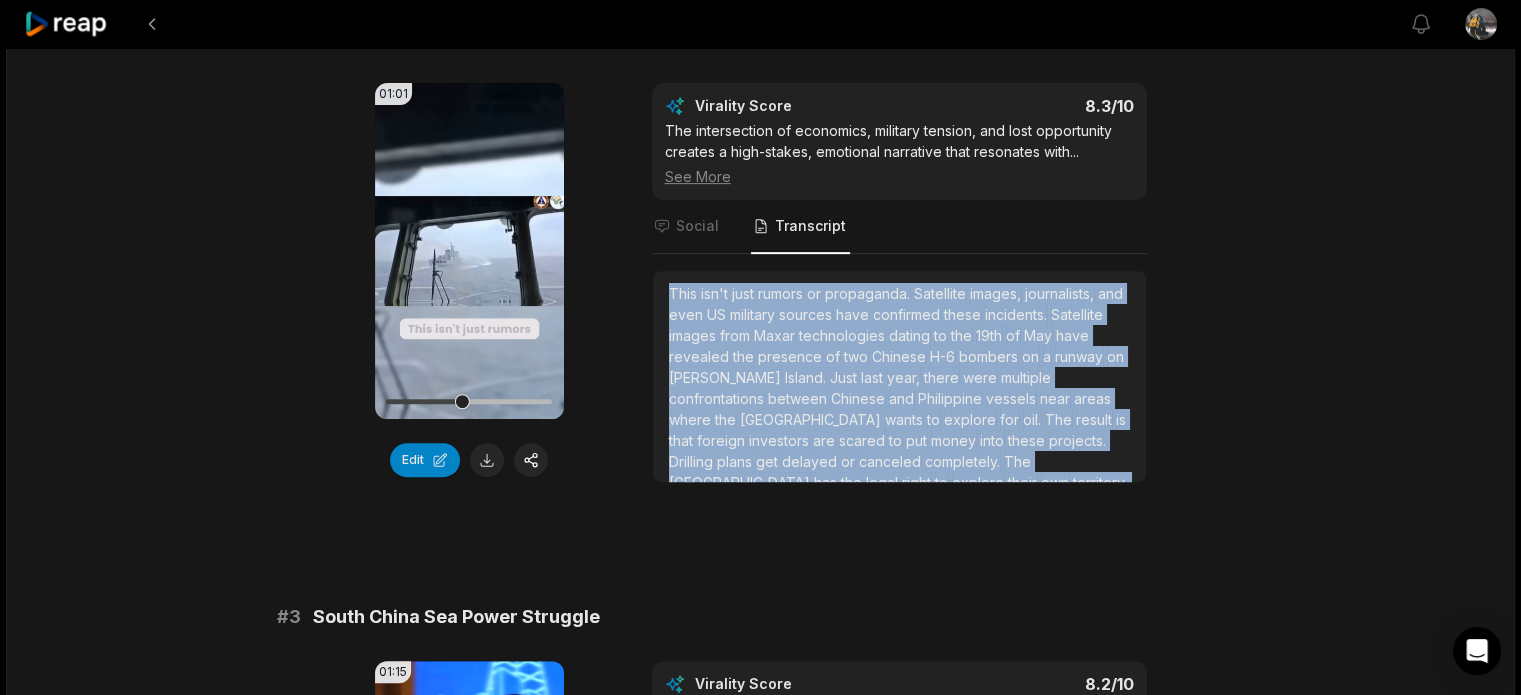click on "rumors" at bounding box center (782, 293) 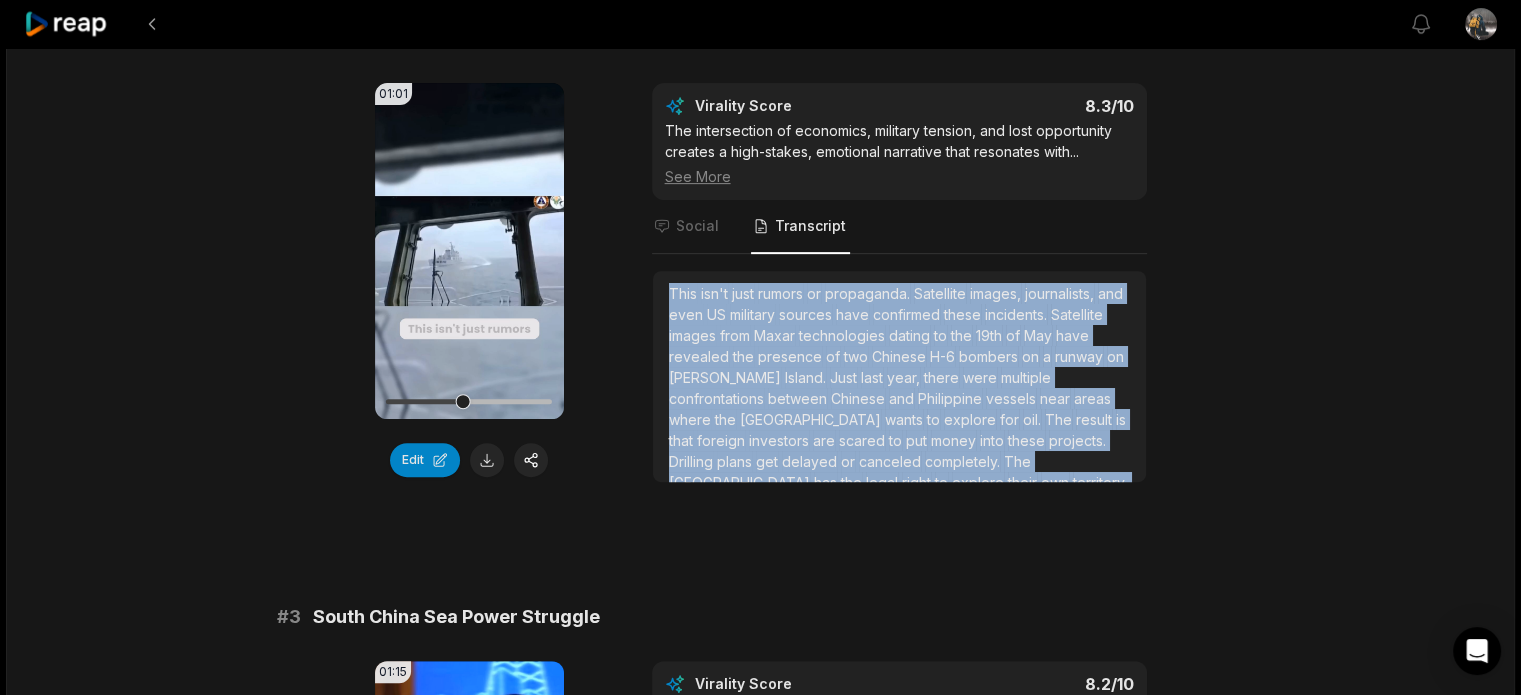copy on "This     isn't     just     rumors     or     propaganda.     Satellite     images,     journalists,     and     even     US     military     sources     have     confirmed     these     incidents.     Satellite     images     from     Maxar     technologies     dating     to     the     19th     of     May     have     revealed     the     presence     of     two     Chinese     H-6     bombers     on     a     runway     on     Woody     Island.     Just     last     year,     there     were     multiple     confrontations     between     Chinese     and     Philippine     vessels     near     areas     where     the     Philippines     wants     to     explore     for     oil.     The     result     is     that     foreign     investors     are     scared     to     put     money     into     these     projects.     Drilling     plans     get     delayed     or     canceled     completely.     The     Philippines     has     the     legal     right     to     explore     their     own     territory,    ..." 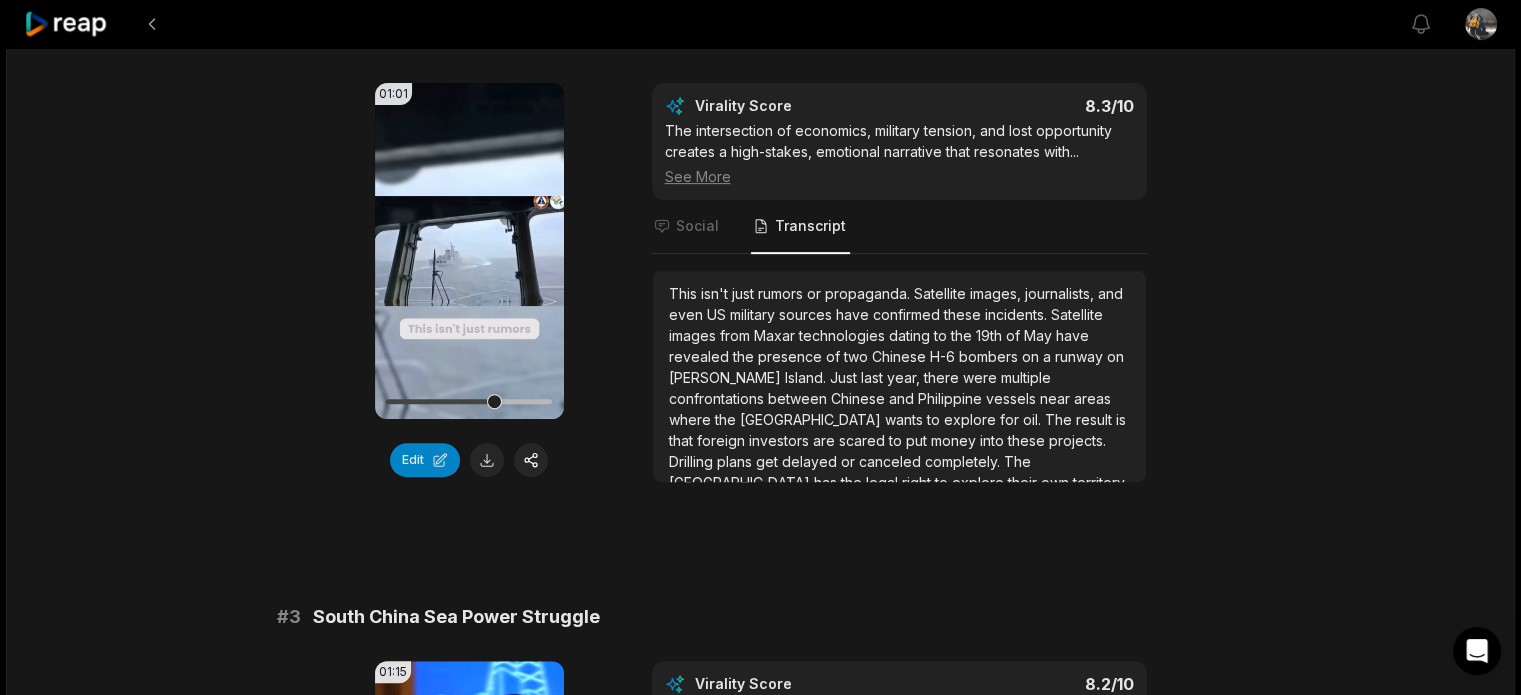 click on "19:26 Philippines MULTI-TRILLION DOLLARS OIL and GAS DEPOSITS 5 days ago English en 00:00  -  19:26 Portrait 29.97   fps Deep Diver # 1 Philippines' Untapped Oil Wealth 01:11 Your browser does not support mp4 format. Edit Virality Score 8.5 /10 This segment hooks viewers with a massive, surprising figure and quickly pivots to the dramatic reasons why the Philippines hasn't ca ...   See More Social Transcript Did you know the Philippines sits on $26 trillion in oil and gas? Discover why this wealth remains untapped and how politics and global powers keep it just out of reach. #philippines #oilgas #energy #geopolitics #southchinasea # 2 Foreign Investors Fear Conflict 01:01 Your browser does not support mp4 format. Edit Virality Score 8.3 /10 The intersection of economics, military tension, and lost opportunity creates a high-stakes, emotional narrative that resonates with  ...   See More Social Transcript This     isn't     just     rumors     or     propaganda.     Satellite     images,     journalists," at bounding box center [760, 2271] 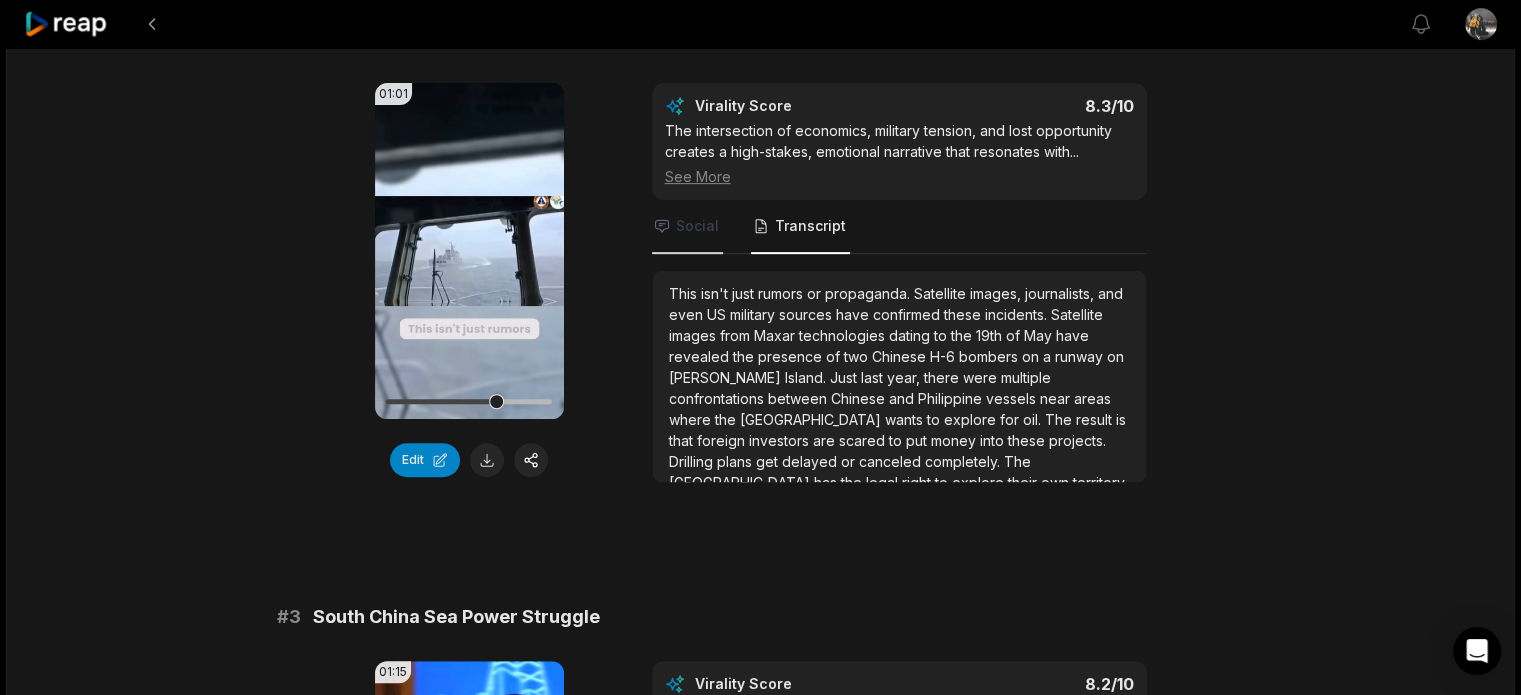 click on "Social" at bounding box center [687, 227] 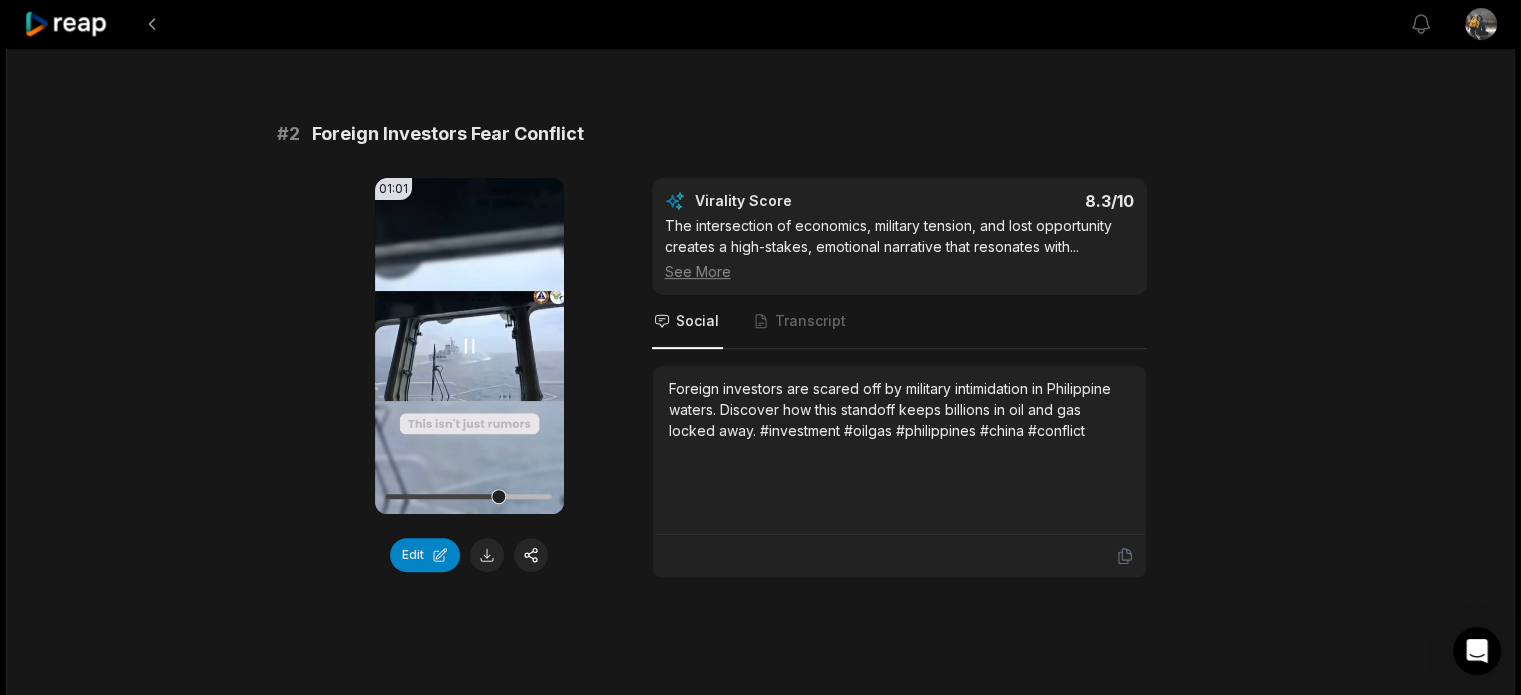 scroll, scrollTop: 666, scrollLeft: 0, axis: vertical 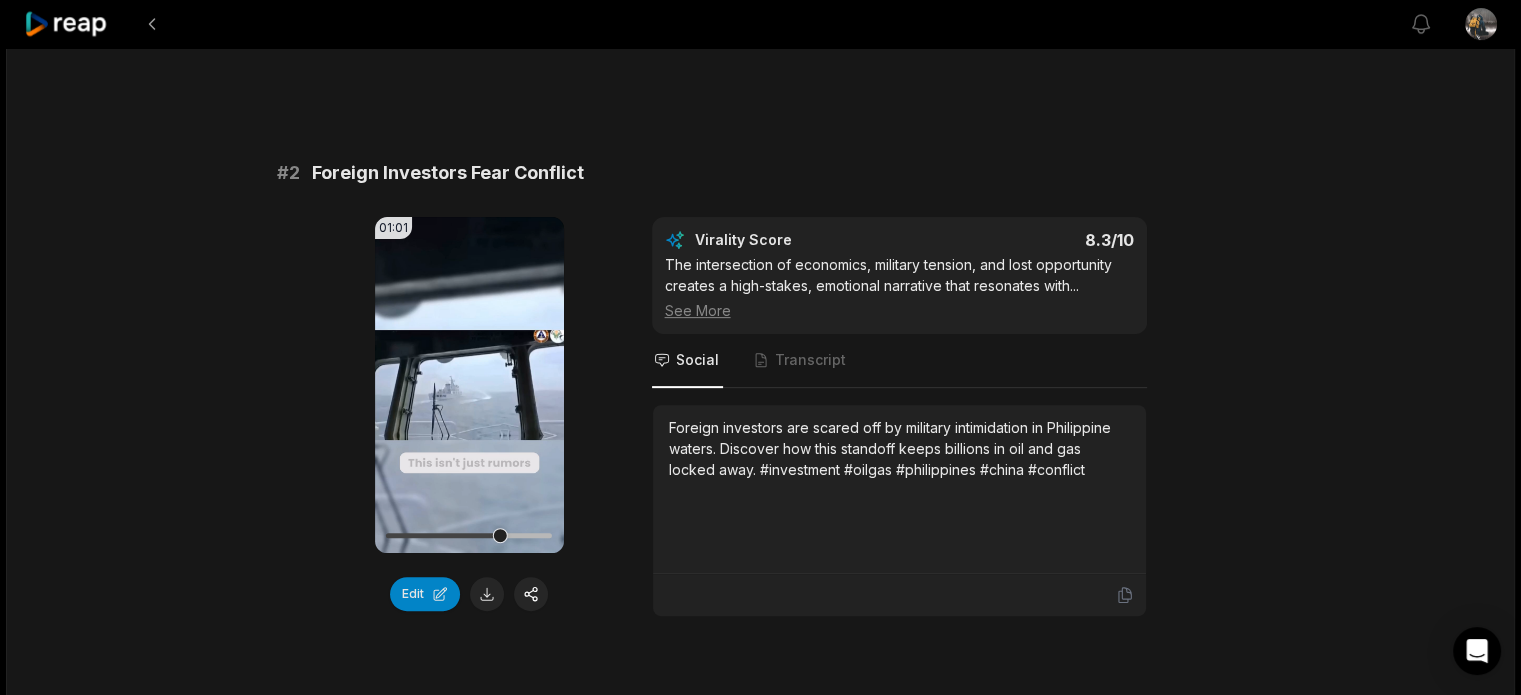 click on "Foreign Investors Fear Conflict" at bounding box center (448, 173) 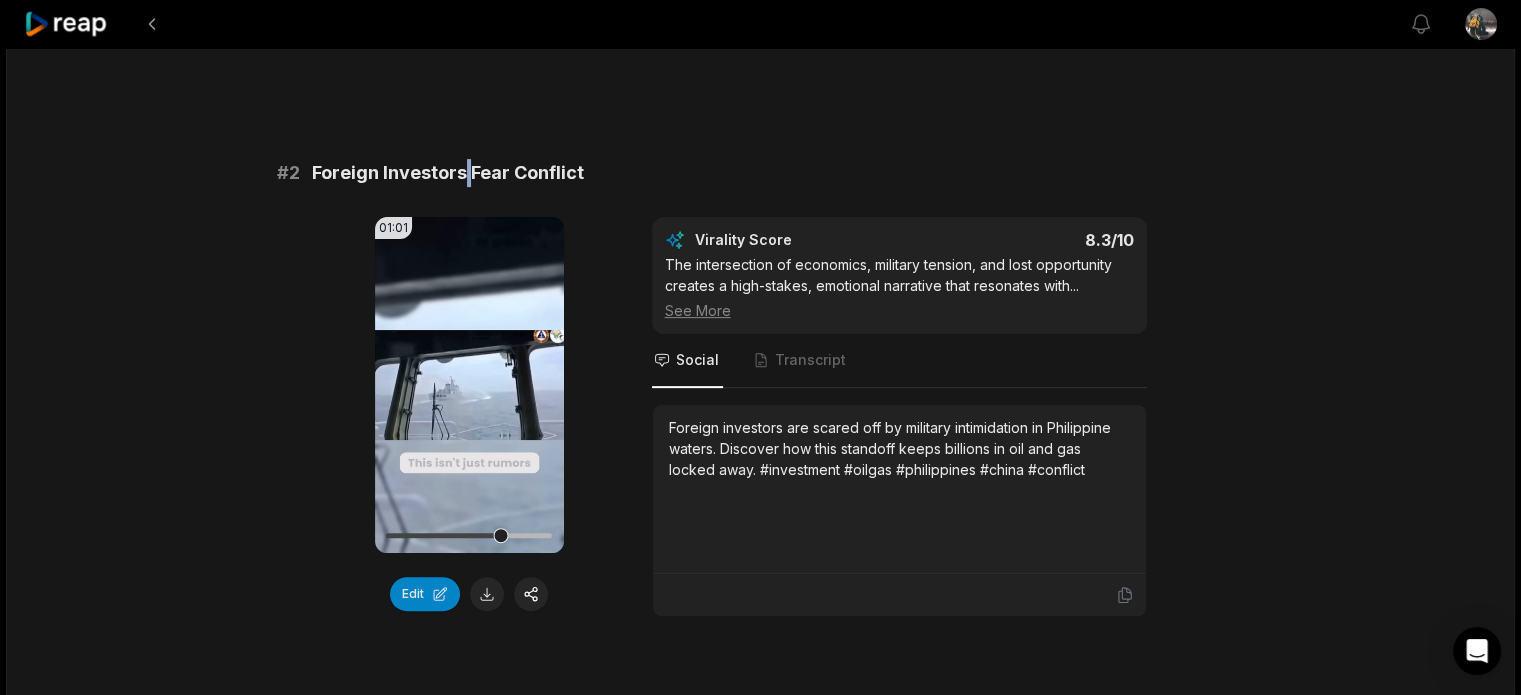 click on "Foreign Investors Fear Conflict" at bounding box center [448, 173] 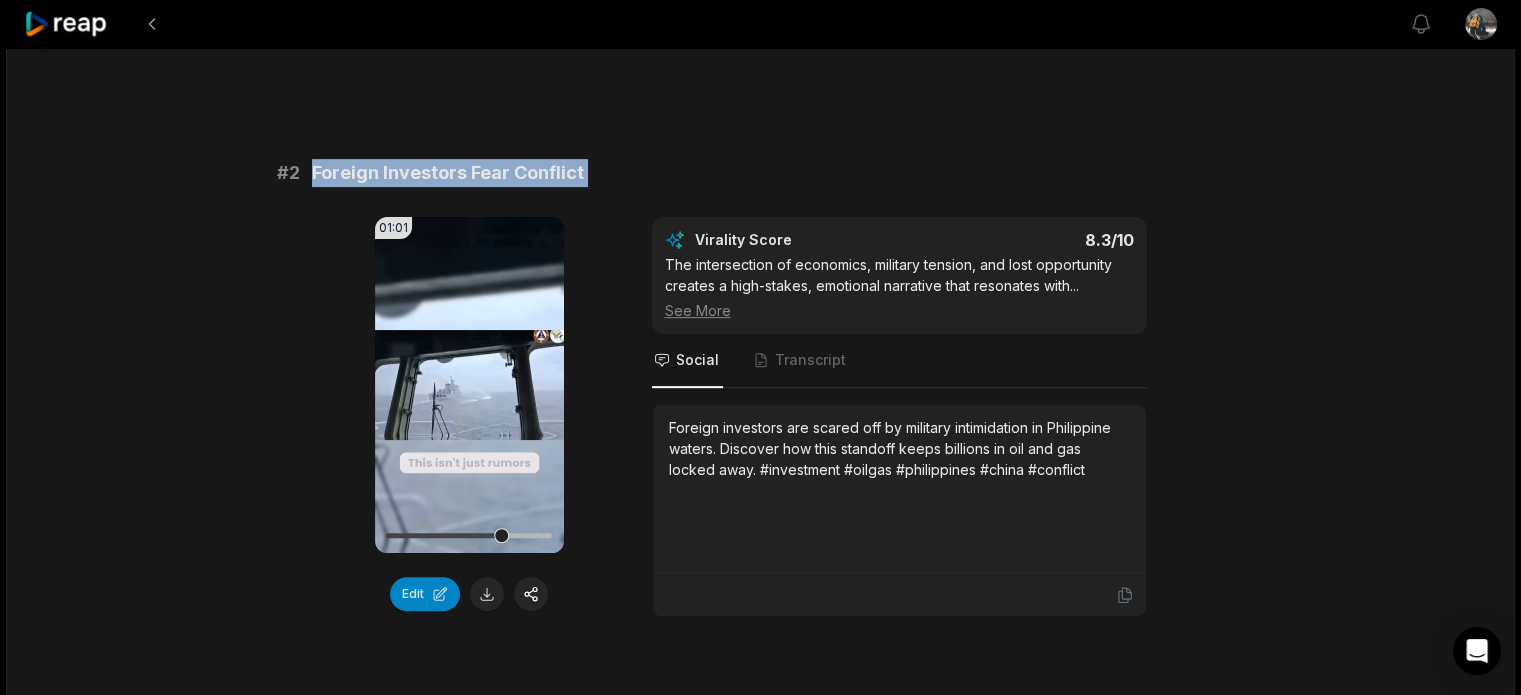 click on "Foreign Investors Fear Conflict" at bounding box center (448, 173) 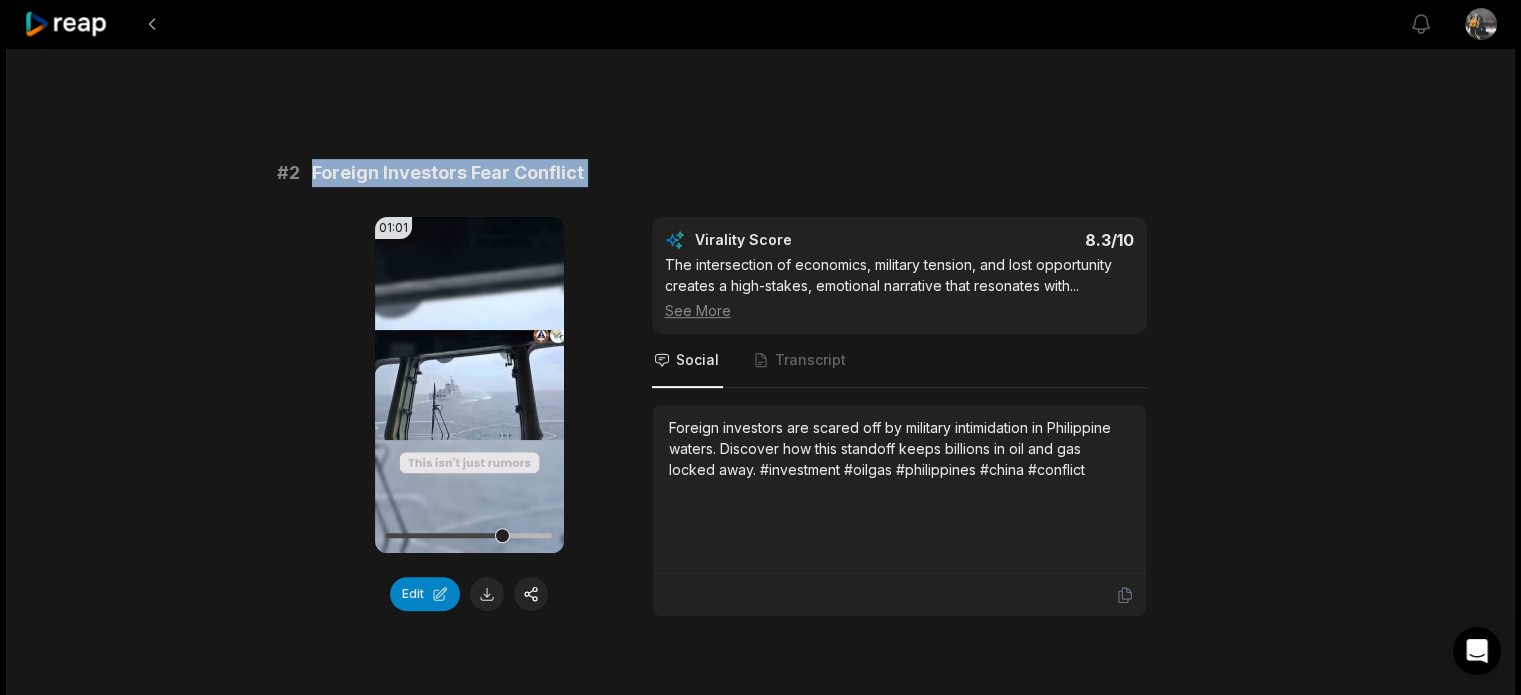copy on "Foreign Investors Fear Conflict" 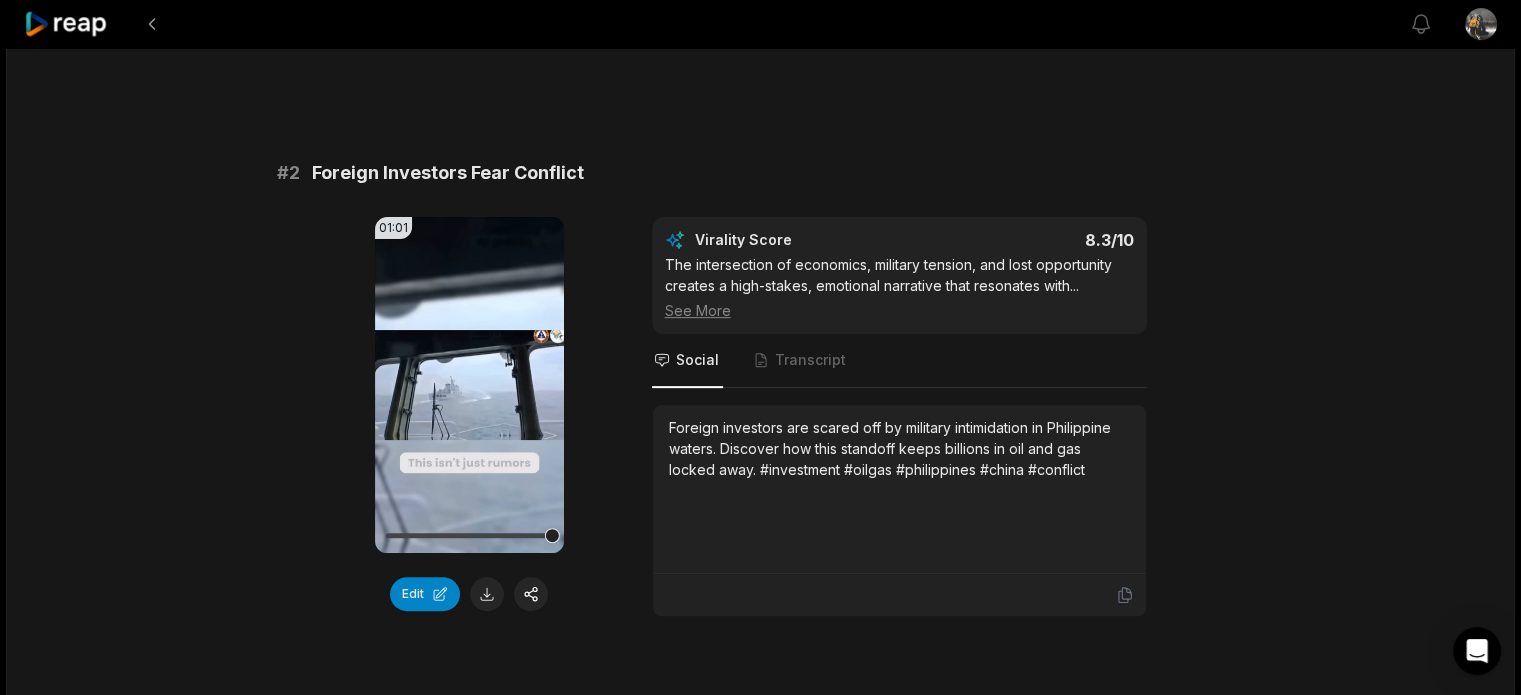 click on "Foreign investors are scared off by military intimidation in Philippine waters. Discover how this standoff keeps billions in oil and gas locked away. #investment #oilgas #philippines #china #conflict" at bounding box center (899, 448) 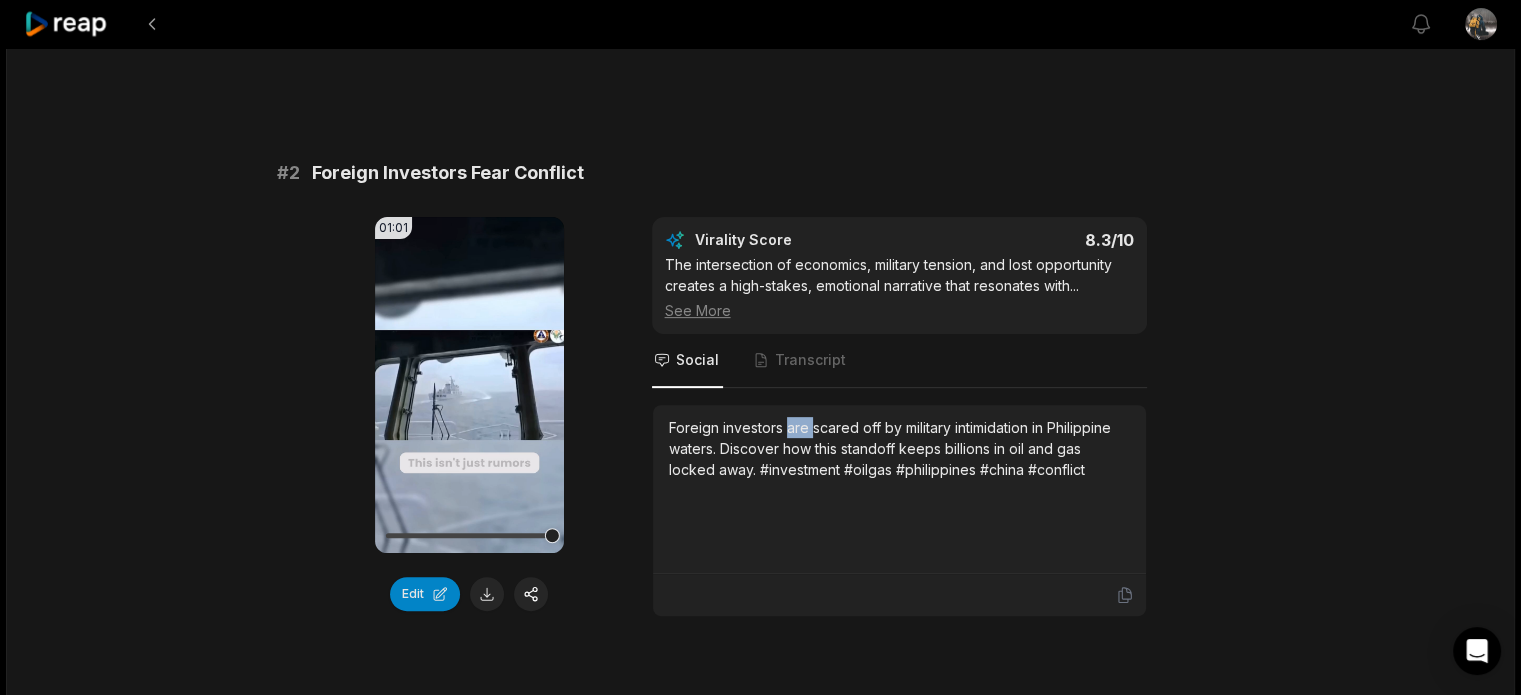 click on "Foreign investors are scared off by military intimidation in Philippine waters. Discover how this standoff keeps billions in oil and gas locked away. #investment #oilgas #philippines #china #conflict" at bounding box center (899, 448) 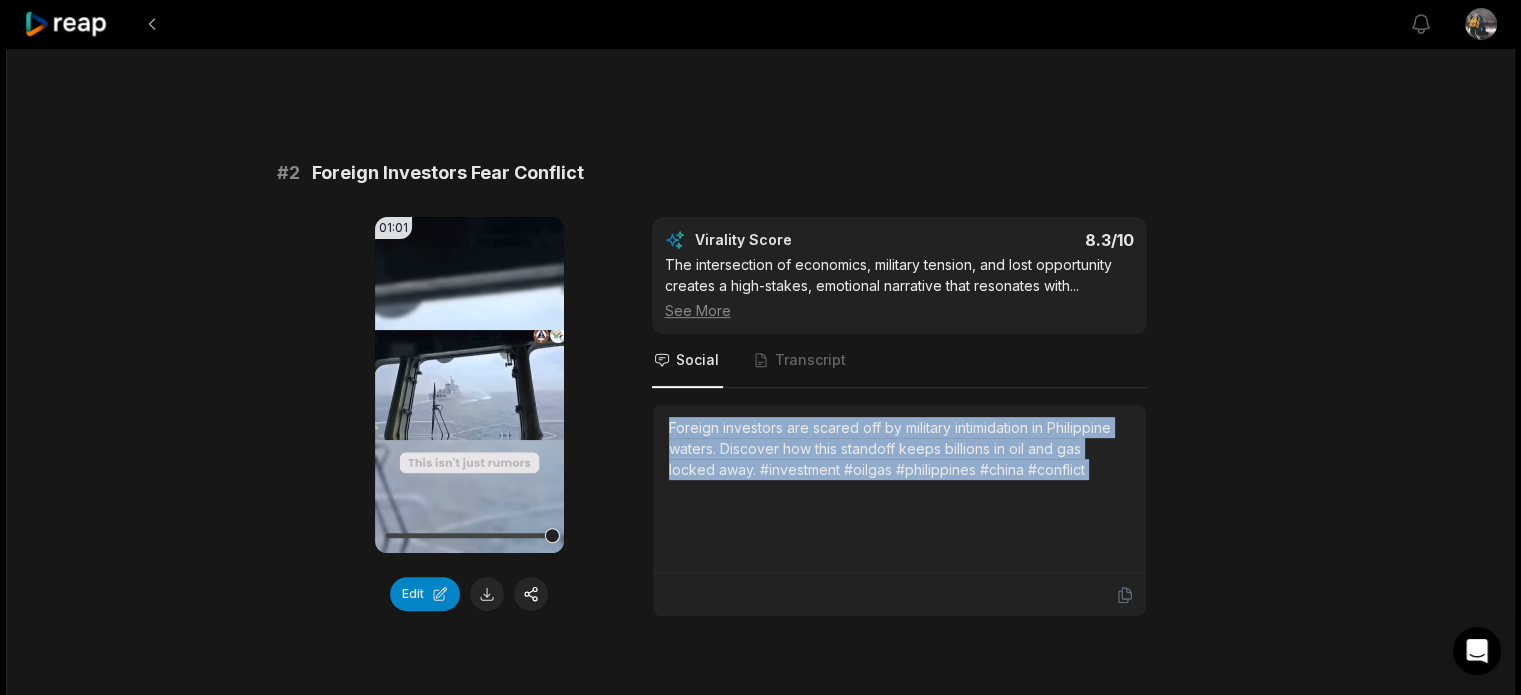 click on "Foreign investors are scared off by military intimidation in Philippine waters. Discover how this standoff keeps billions in oil and gas locked away. #investment #oilgas #philippines #china #conflict" at bounding box center (899, 448) 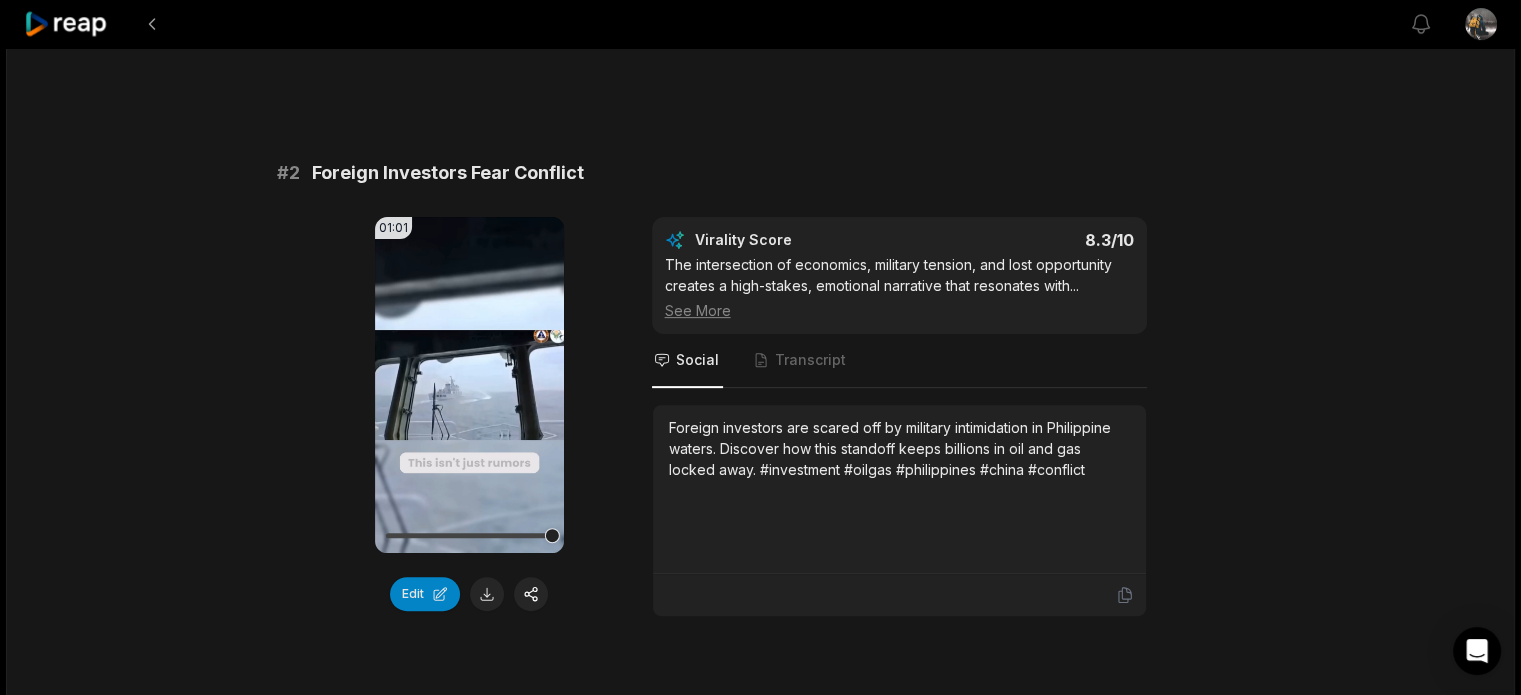 click on "19:26 Philippines MULTI-TRILLION DOLLARS OIL and GAS DEPOSITS 5 days ago English en 00:00  -  19:26 Portrait 29.97   fps Deep Diver # 1 Philippines' Untapped Oil Wealth 01:11 Your browser does not support mp4 format. Edit Virality Score 8.5 /10 This segment hooks viewers with a massive, surprising figure and quickly pivots to the dramatic reasons why the Philippines hasn't ca ...   See More Social Transcript Did you know the Philippines sits on $26 trillion in oil and gas? Discover why this wealth remains untapped and how politics and global powers keep it just out of reach. #philippines #oilgas #energy #geopolitics #southchinasea # 2 Foreign Investors Fear Conflict 01:01 Your browser does not support mp4 format. Edit Virality Score 8.3 /10 The intersection of economics, military tension, and lost opportunity creates a high-stakes, emotional narrative that resonates with  ...   See More Social Transcript # 3 South China Sea Power Struggle 01:15 Your browser does not support mp4 format. Edit Virality Score 8.2" at bounding box center (760, 2405) 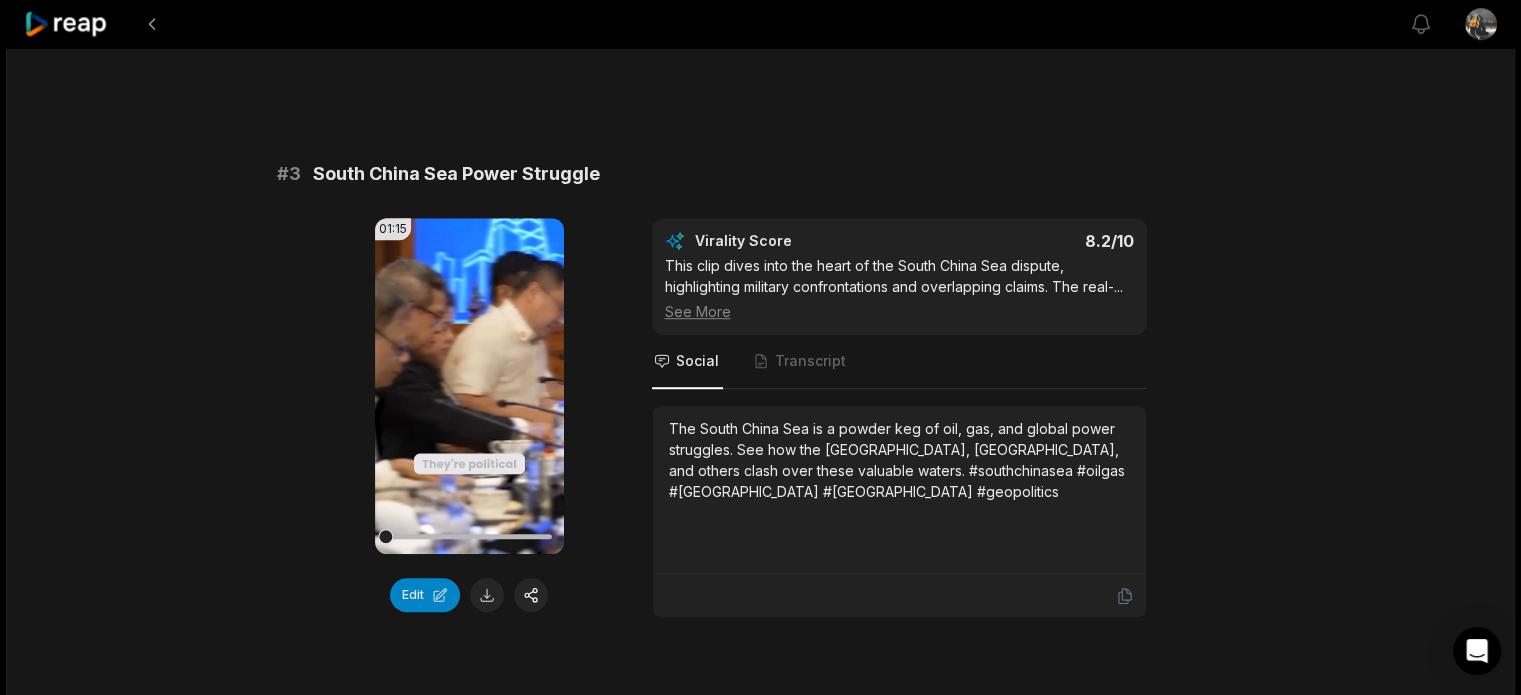 scroll, scrollTop: 1200, scrollLeft: 0, axis: vertical 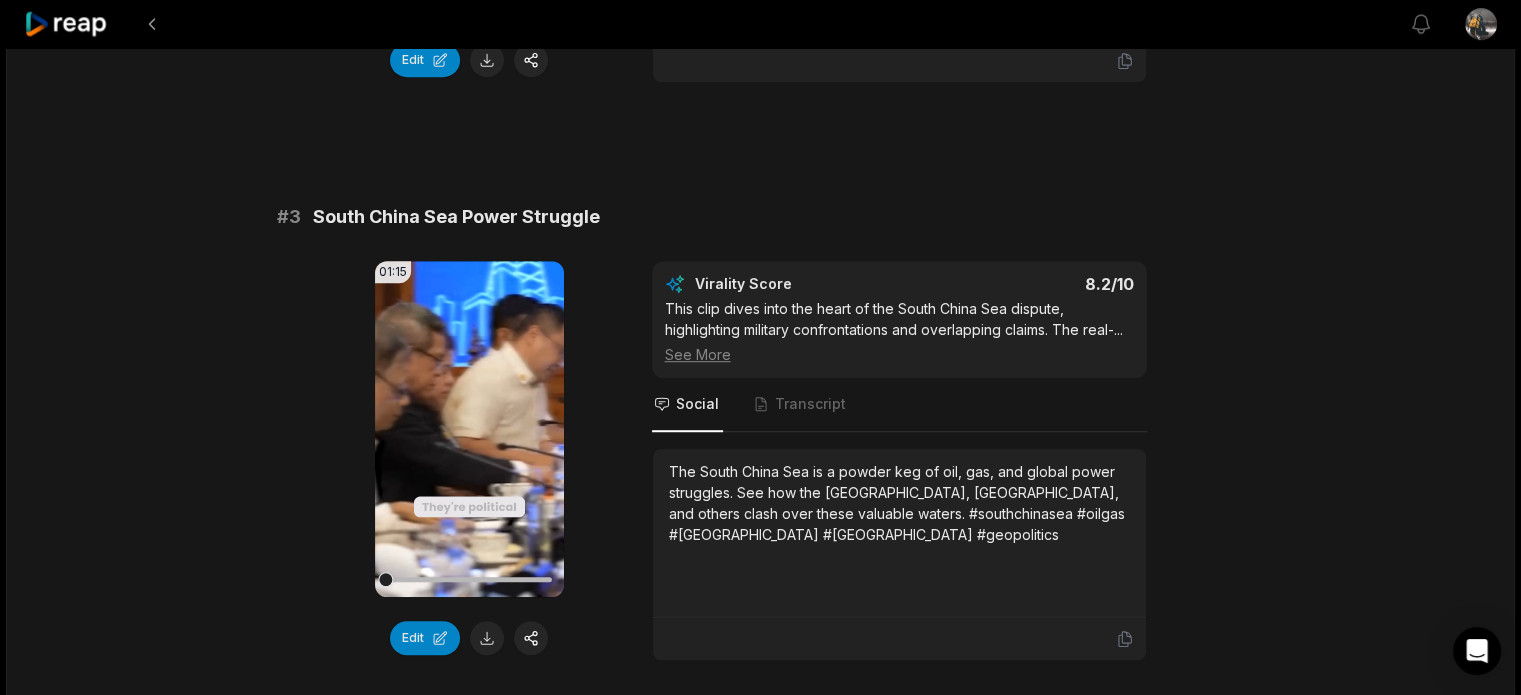 click on "19:26 Philippines MULTI-TRILLION DOLLARS OIL and GAS DEPOSITS 5 days ago English en 00:00  -  19:26 Portrait 29.97   fps Deep Diver # 1 Philippines' Untapped Oil Wealth 01:11 Your browser does not support mp4 format. Edit Virality Score 8.5 /10 This segment hooks viewers with a massive, surprising figure and quickly pivots to the dramatic reasons why the Philippines hasn't ca ...   See More Social Transcript Did you know the Philippines sits on $26 trillion in oil and gas? Discover why this wealth remains untapped and how politics and global powers keep it just out of reach. #philippines #oilgas #energy #geopolitics #southchinasea # 2 Foreign Investors Fear Conflict 01:01 Your browser does not support mp4 format. Edit Virality Score 8.3 /10 The intersection of economics, military tension, and lost opportunity creates a high-stakes, emotional narrative that resonates with  ...   See More Social Transcript # 3 South China Sea Power Struggle 01:15 Your browser does not support mp4 format. Edit Virality Score 8.2" at bounding box center (760, 1871) 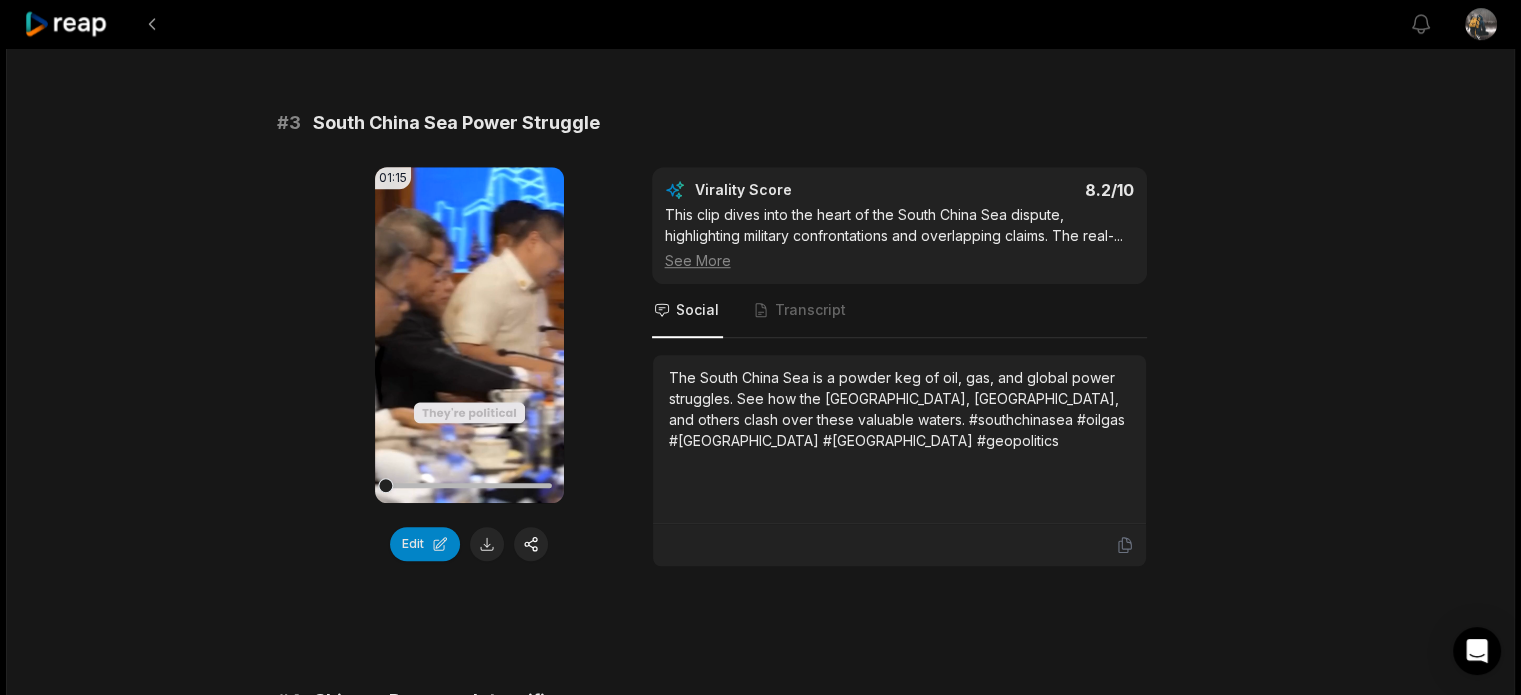 scroll, scrollTop: 1333, scrollLeft: 0, axis: vertical 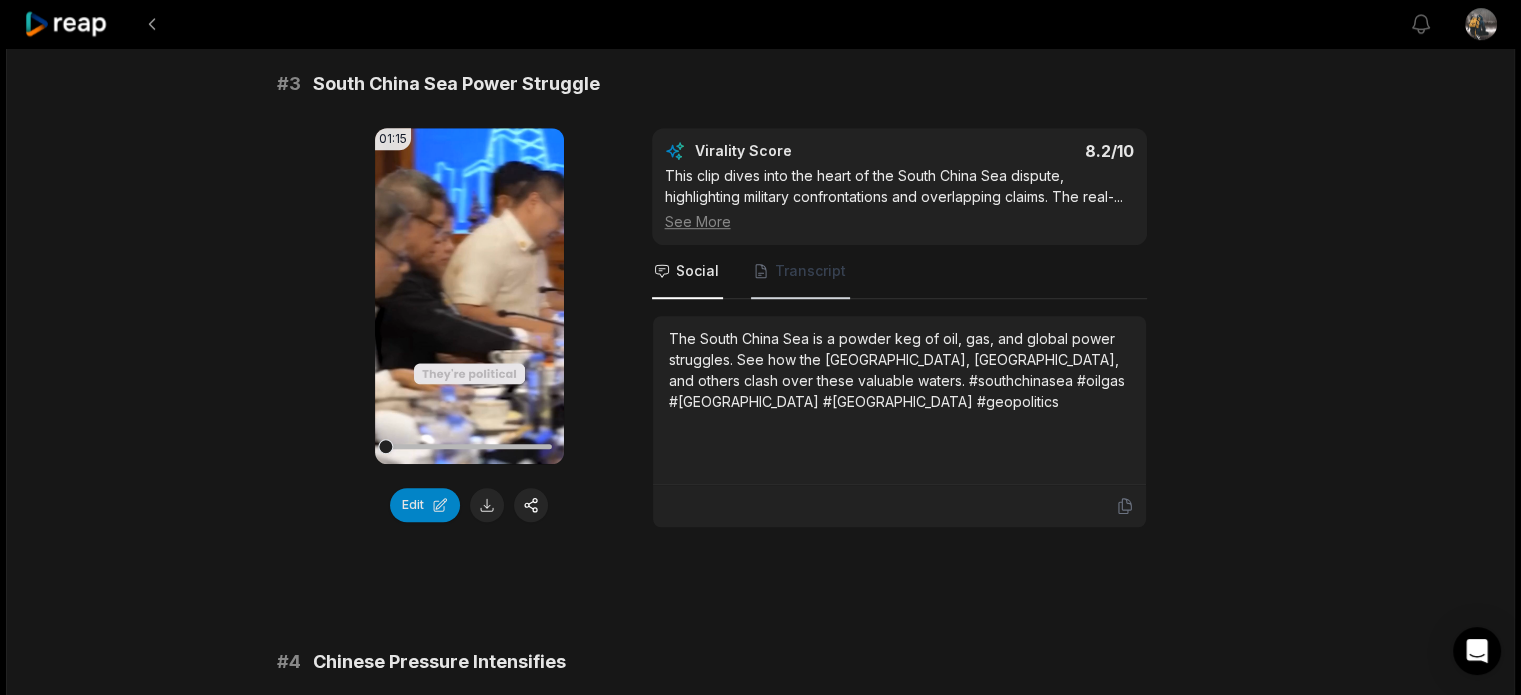 drag, startPoint x: 776, startPoint y: 256, endPoint x: 785, endPoint y: 262, distance: 10.816654 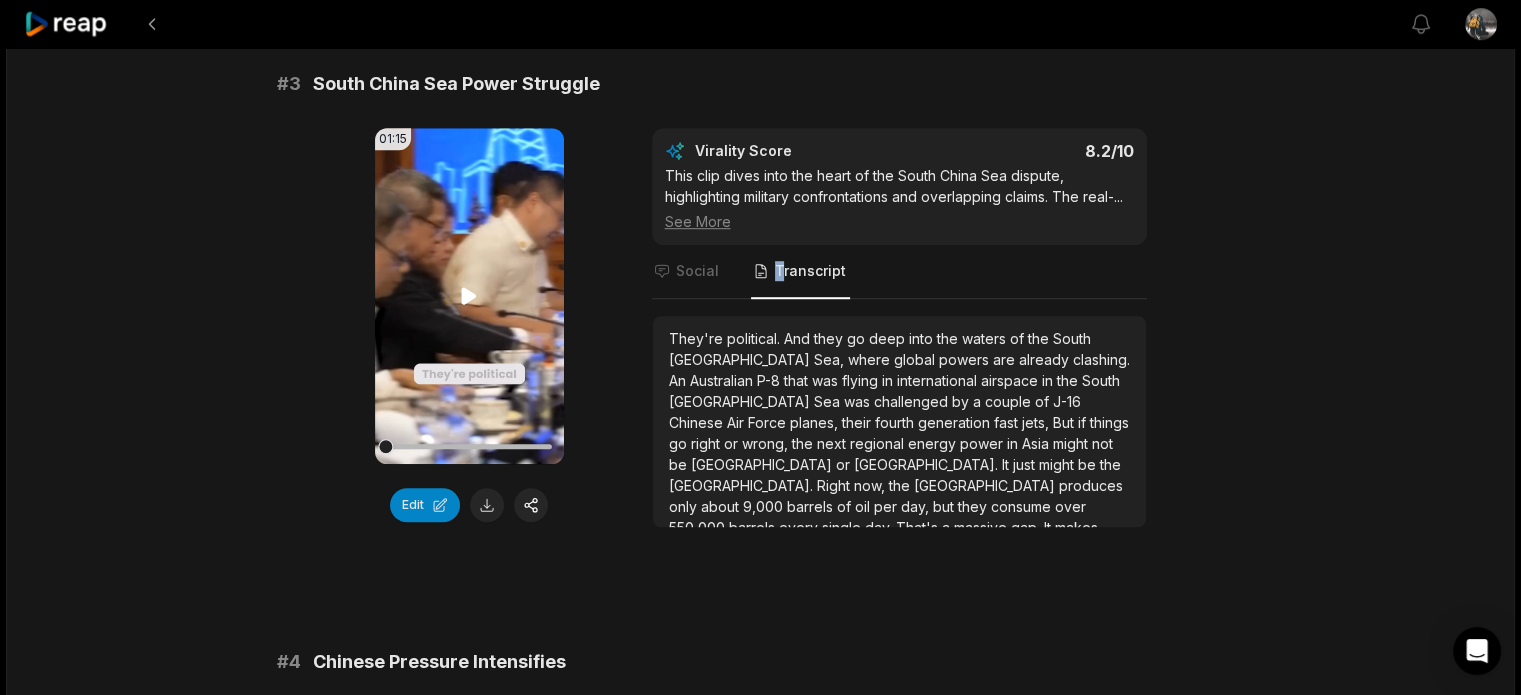 drag, startPoint x: 484, startPoint y: 238, endPoint x: 532, endPoint y: 240, distance: 48.04165 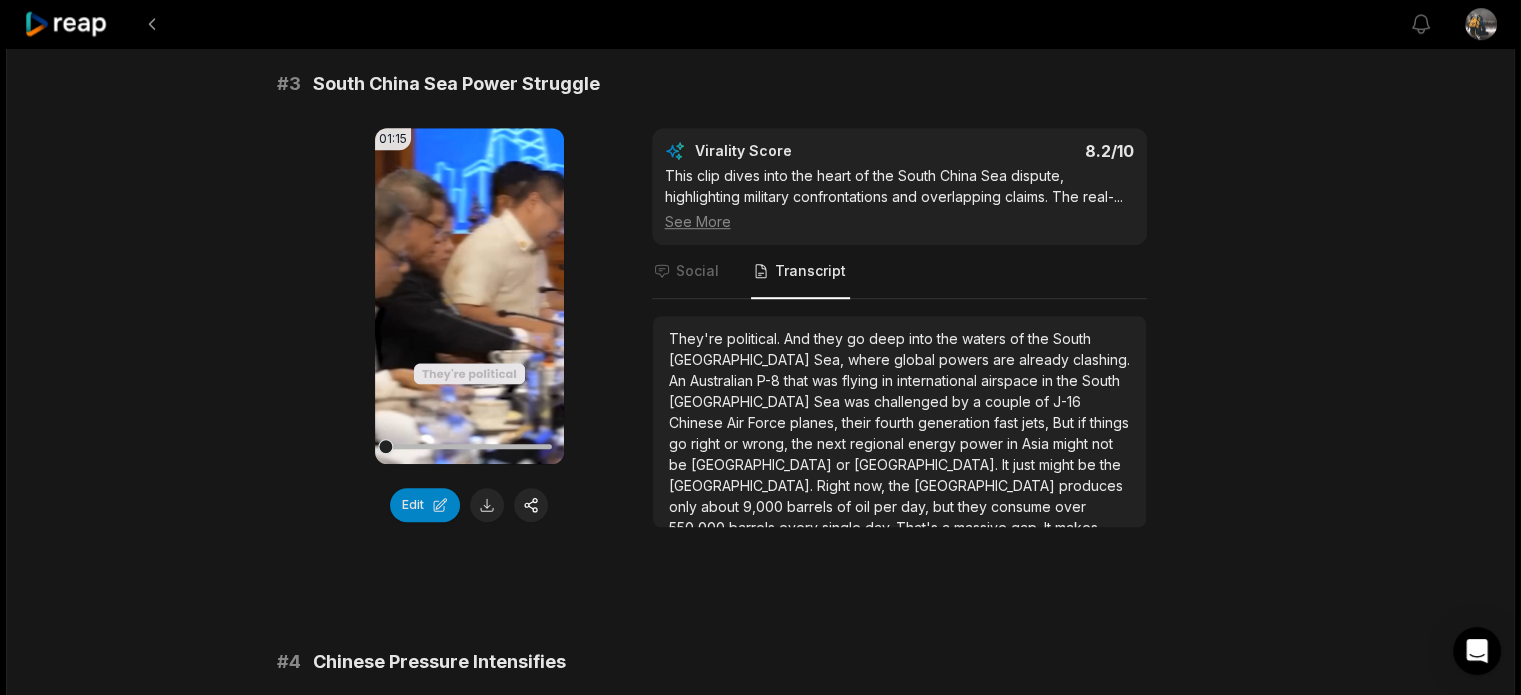 click on "This clip dives into the heart of the South China Sea dispute, highlighting military confrontations and overlapping claims. The real- ...   See More" at bounding box center [899, 198] 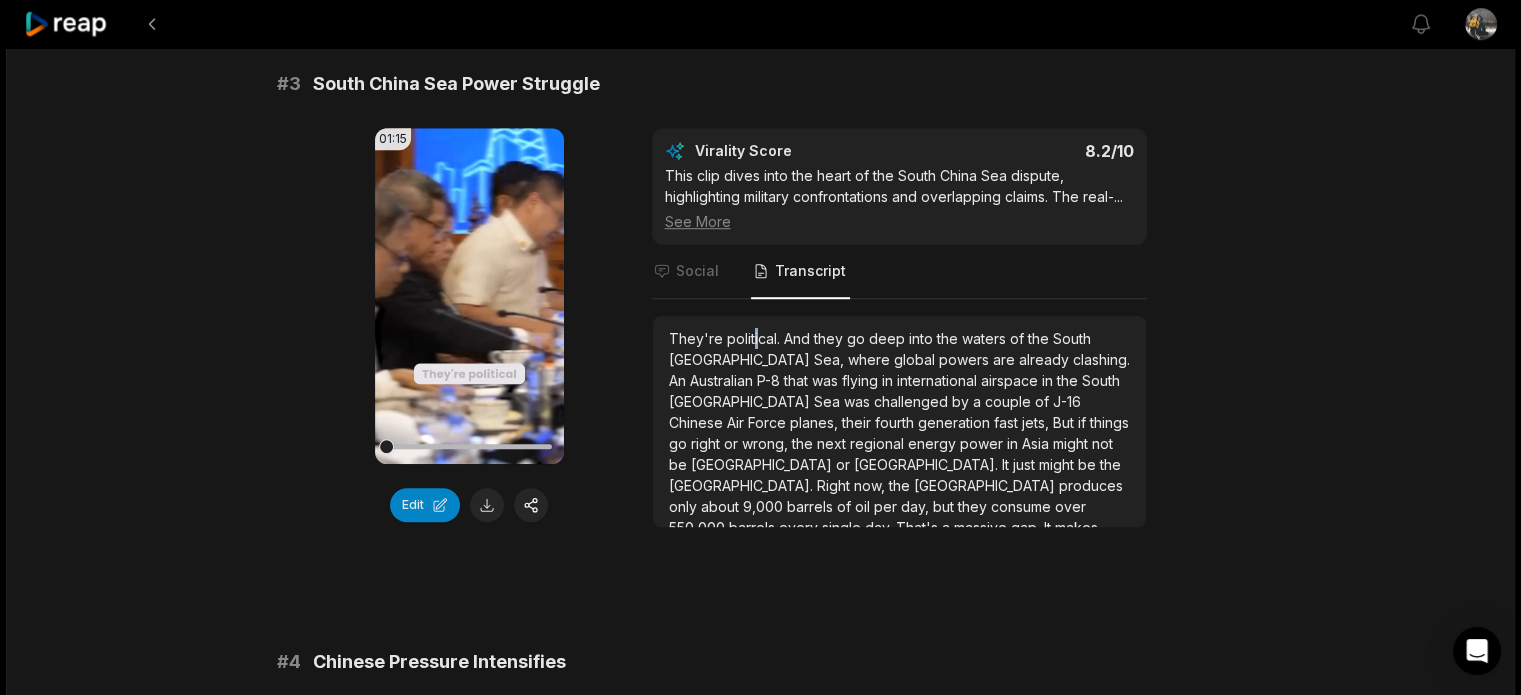 click on "They're     political.     And     they     go     deep     into     the     waters     of     the     South     China     Sea,     where     global     powers     are     already     clashing.     An     Australian     P-8     that     was     flying     in     international     airspace     in     the     South     China     Sea     was     challenged     by     a     couple     of     J-16     Chinese     Air     Force     planes,     their     fourth     generation     fast     jets,     But     if     things     go     right     or     wrong,     the     next     regional     energy     power     in     Asia     might     not     be     China     or     Indonesia.     It     just     might     be     the     Philippines.     Right     now,     the     Philippines     produces     only     about     9,000     barrels     of     oil     per     day,     but     they     consume     over     550,000     barrels     every     single     day.     That's     a     massive     gap.     It     makes     them" at bounding box center (899, 527) 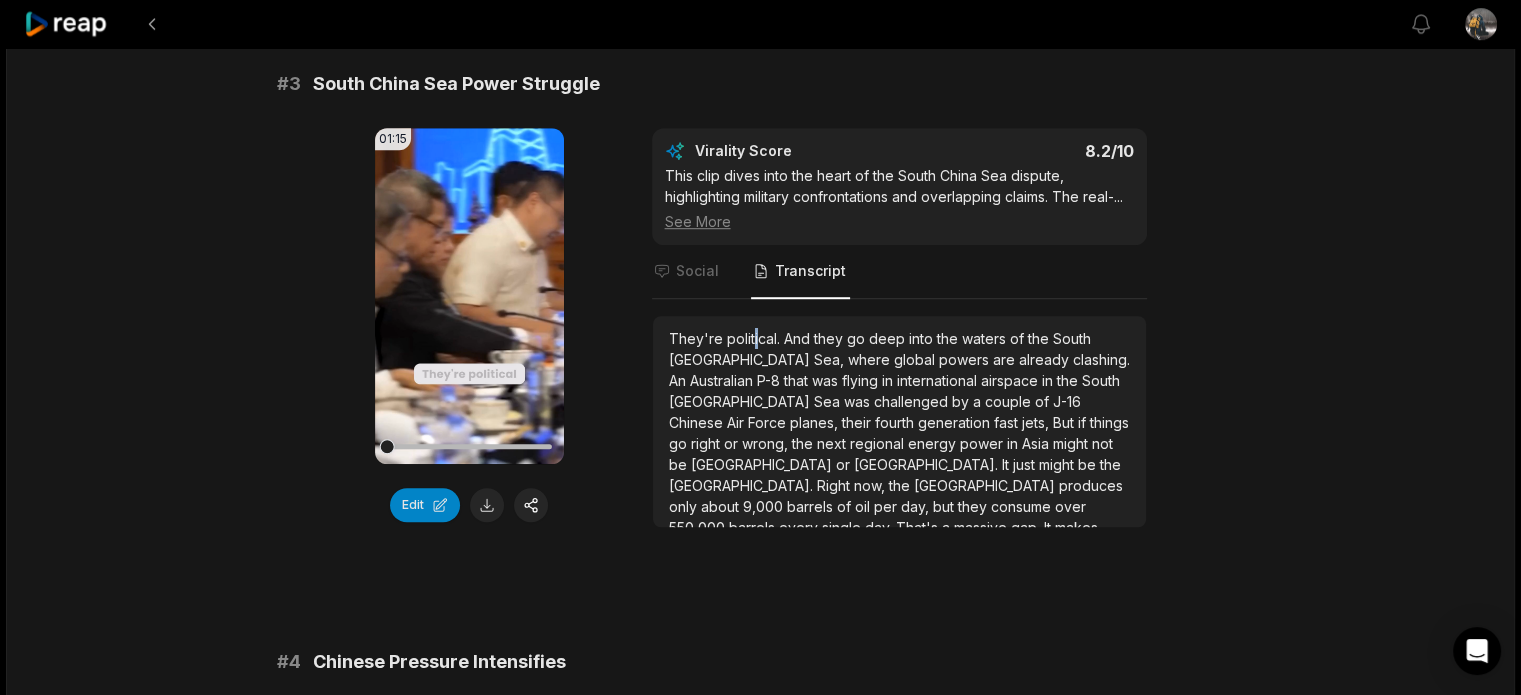 click on "They're     political.     And     they     go     deep     into     the     waters     of     the     South     China     Sea,     where     global     powers     are     already     clashing.     An     Australian     P-8     that     was     flying     in     international     airspace     in     the     South     China     Sea     was     challenged     by     a     couple     of     J-16     Chinese     Air     Force     planes,     their     fourth     generation     fast     jets,     But     if     things     go     right     or     wrong,     the     next     regional     energy     power     in     Asia     might     not     be     China     or     Indonesia.     It     just     might     be     the     Philippines.     Right     now,     the     Philippines     produces     only     about     9,000     barrels     of     oil     per     day,     but     they     consume     over     550,000     barrels     every     single     day.     That's     a     massive     gap.     It     makes     them" at bounding box center (899, 527) 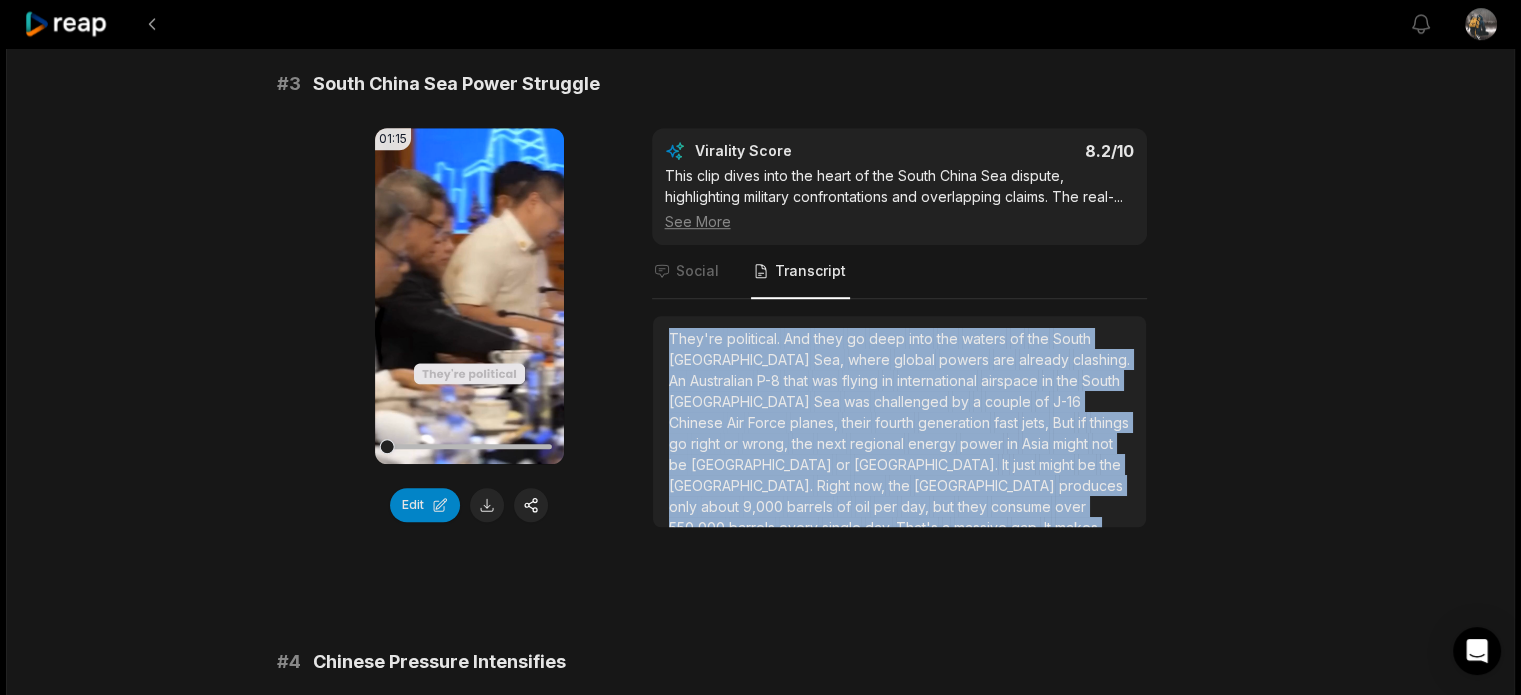 click on "They're     political.     And     they     go     deep     into     the     waters     of     the     South     China     Sea,     where     global     powers     are     already     clashing.     An     Australian     P-8     that     was     flying     in     international     airspace     in     the     South     China     Sea     was     challenged     by     a     couple     of     J-16     Chinese     Air     Force     planes,     their     fourth     generation     fast     jets,     But     if     things     go     right     or     wrong,     the     next     regional     energy     power     in     Asia     might     not     be     China     or     Indonesia.     It     just     might     be     the     Philippines.     Right     now,     the     Philippines     produces     only     about     9,000     barrels     of     oil     per     day,     but     they     consume     over     550,000     barrels     every     single     day.     That's     a     massive     gap.     It     makes     them" at bounding box center (899, 527) 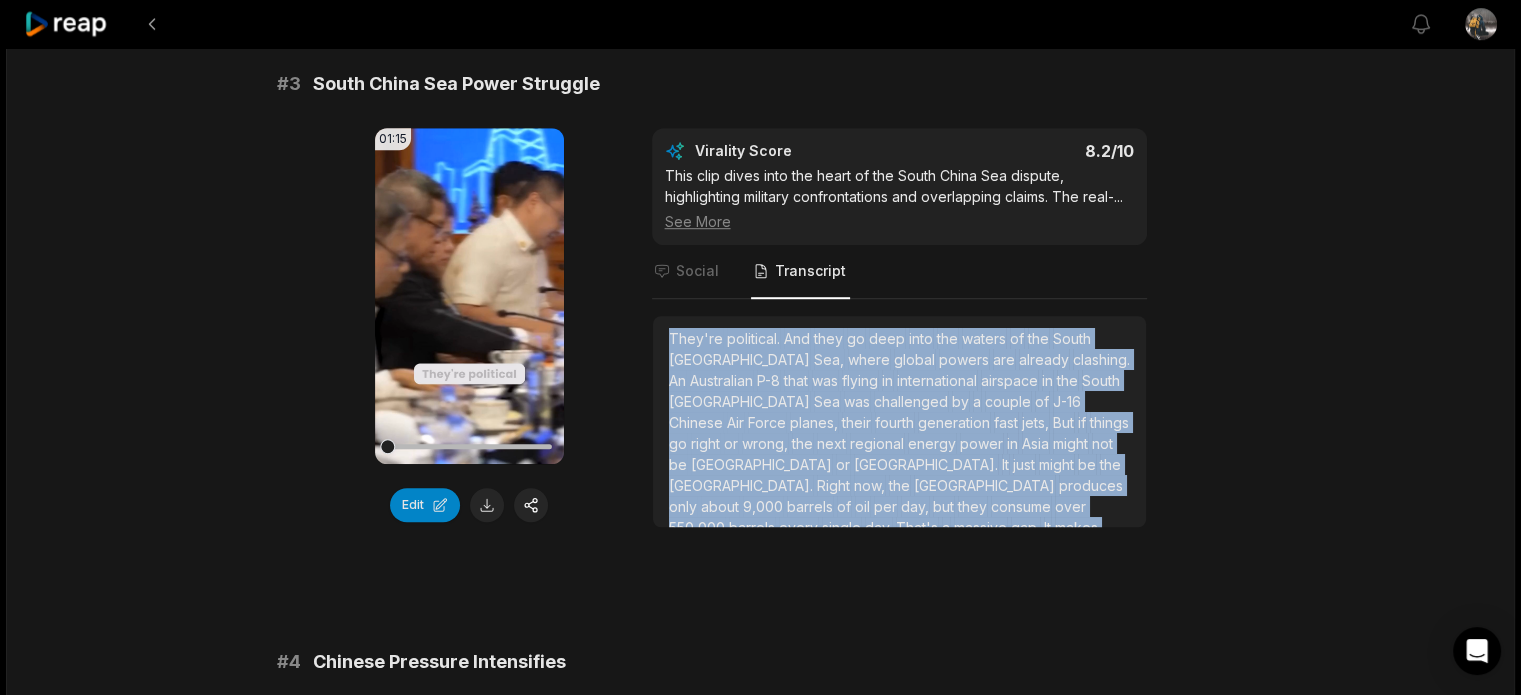 copy on "They're     political.     And     they     go     deep     into     the     waters     of     the     South     China     Sea,     where     global     powers     are     already     clashing.     An     Australian     P-8     that     was     flying     in     international     airspace     in     the     South     China     Sea     was     challenged     by     a     couple     of     J-16     Chinese     Air     Force     planes,     their     fourth     generation     fast     jets,     But     if     things     go     right     or     wrong,     the     next     regional     energy     power     in     Asia     might     not     be     China     or     Indonesia.     It     just     might     be     the     Philippines.     Right     now,     the     Philippines     produces     only     about     9,000     barrels     of     oil     per     day,     but     they     consume     over     550,000     barrels     every     single     day.     That's     a     massive     gap.     It     makes     them ..." 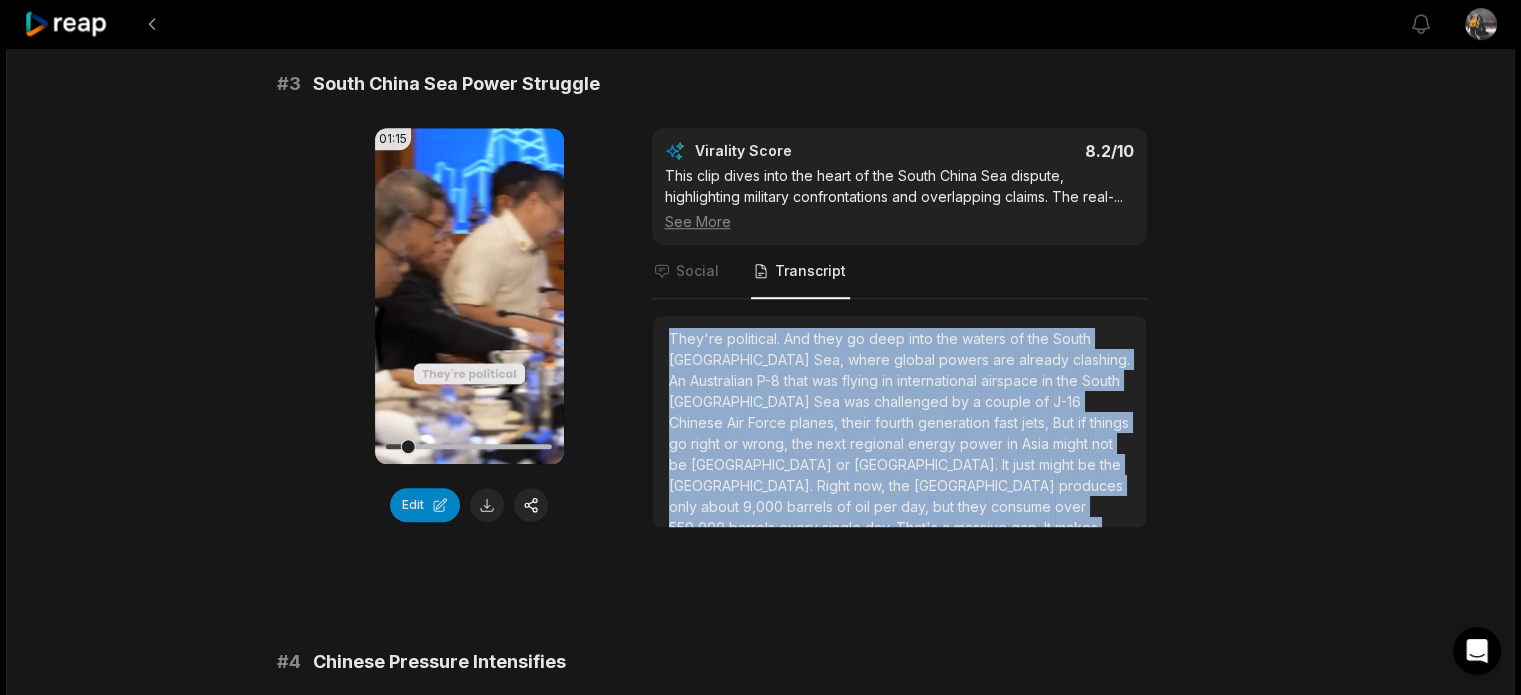 drag, startPoint x: 397, startPoint y: 436, endPoint x: 304, endPoint y: 435, distance: 93.00538 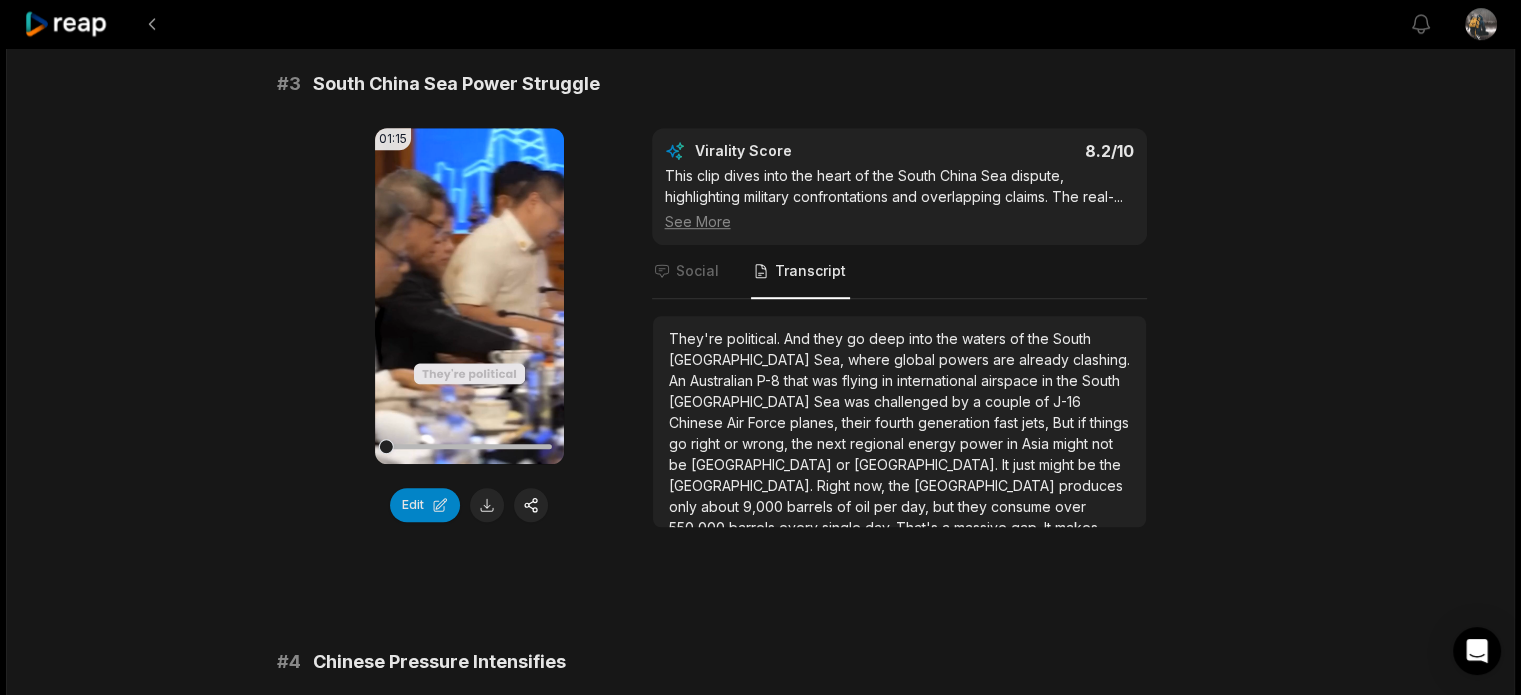 click on "19:26 Philippines MULTI-TRILLION DOLLARS OIL and GAS DEPOSITS 5 days ago English en 00:00  -  19:26 Portrait 29.97   fps Deep Diver # 1 Philippines' Untapped Oil Wealth 01:11 Your browser does not support mp4 format. Edit Virality Score 8.5 /10 This segment hooks viewers with a massive, surprising figure and quickly pivots to the dramatic reasons why the Philippines hasn't ca ...   See More Social Transcript Did you know the Philippines sits on $26 trillion in oil and gas? Discover why this wealth remains untapped and how politics and global powers keep it just out of reach. #philippines #oilgas #energy #geopolitics #southchinasea # 2 Foreign Investors Fear Conflict 01:01 Your browser does not support mp4 format. Edit Virality Score 8.3 /10 The intersection of economics, military tension, and lost opportunity creates a high-stakes, emotional narrative that resonates with  ...   See More Social Transcript # 3 South China Sea Power Struggle 01:15 Your browser does not support mp4 format. Edit Virality Score 8.2" at bounding box center (760, 1738) 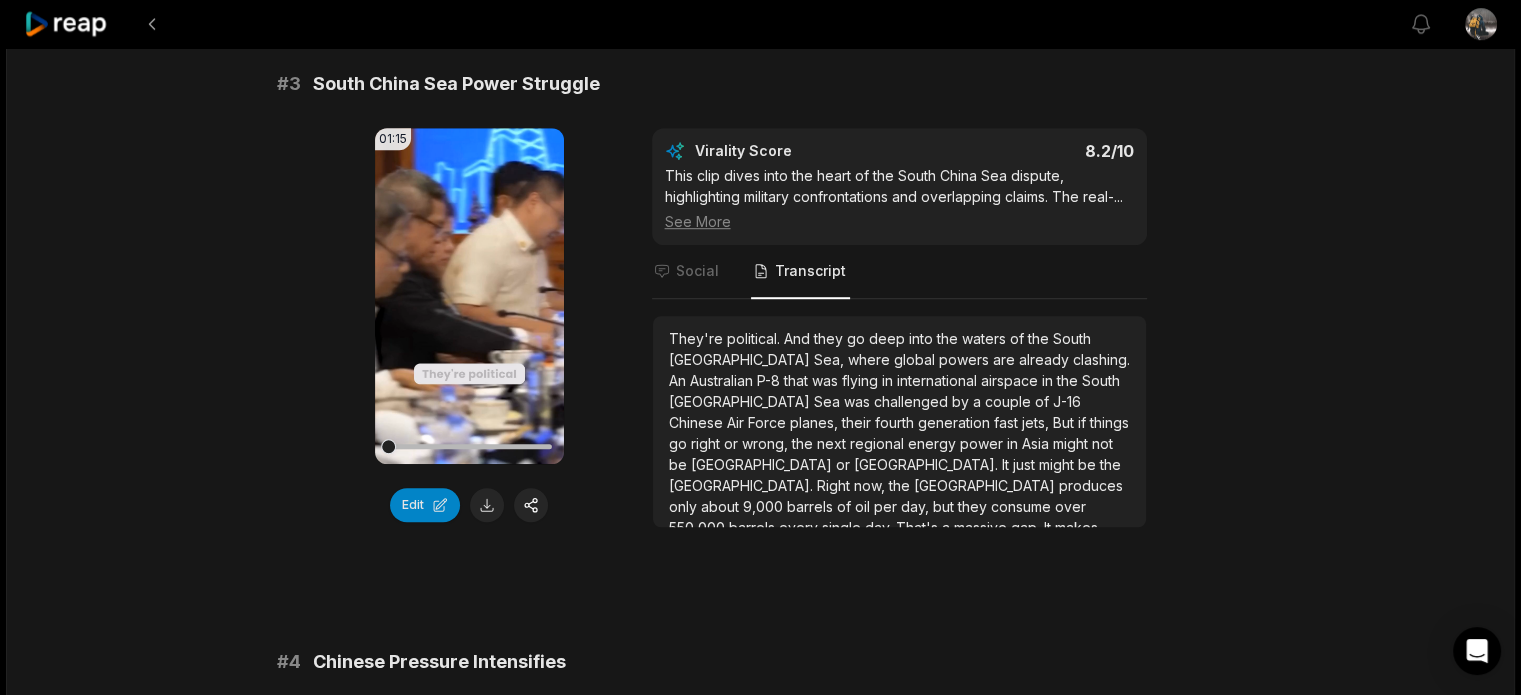drag, startPoint x: 232, startPoint y: 279, endPoint x: 247, endPoint y: 284, distance: 15.811388 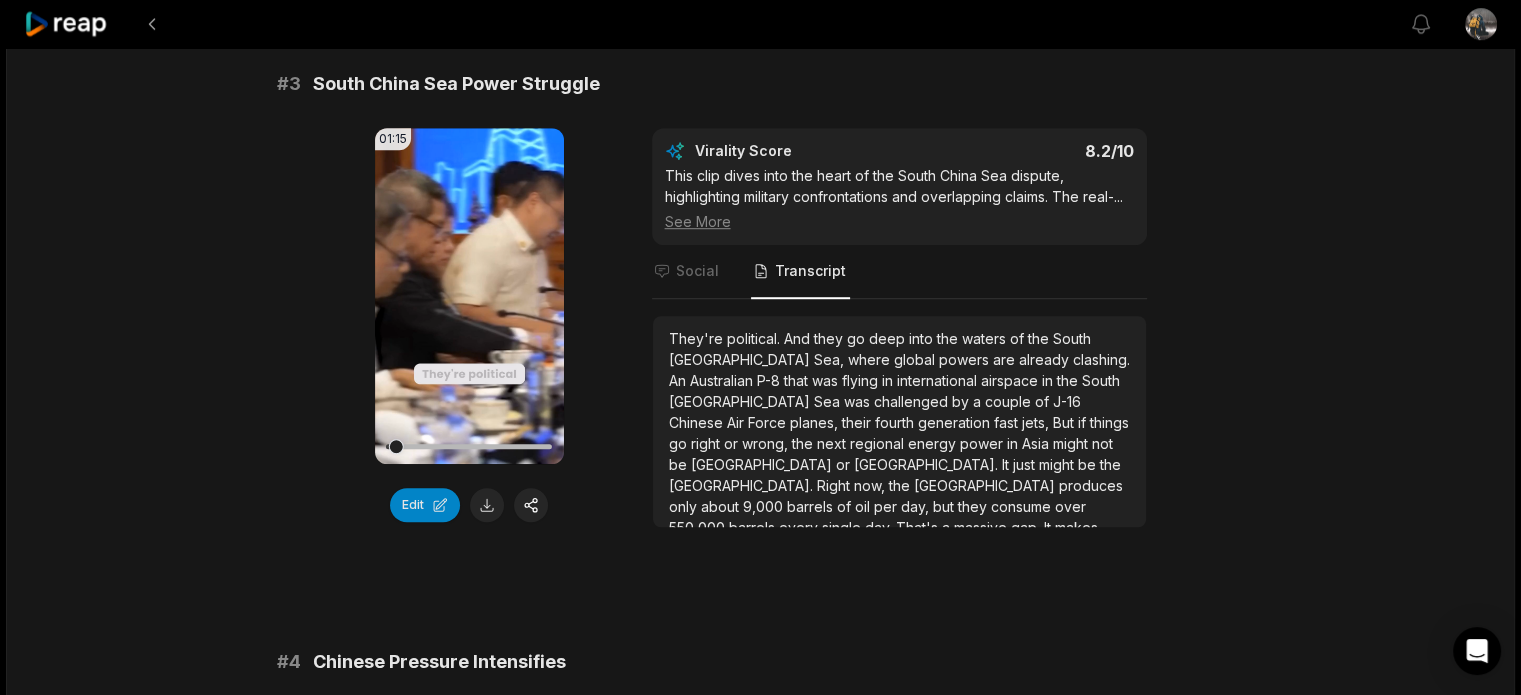 scroll, scrollTop: 1466, scrollLeft: 0, axis: vertical 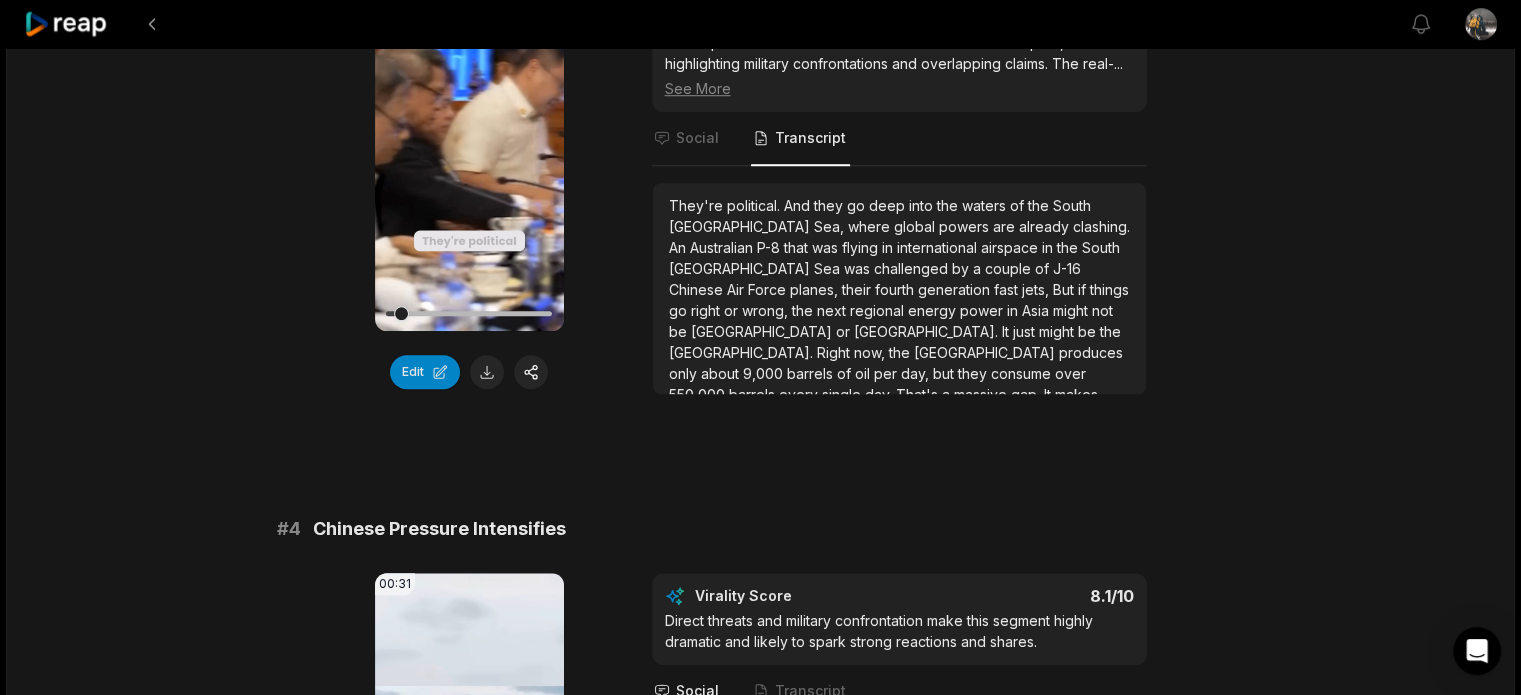 click on "01:15 Your browser does not support mp4 format. Edit Virality Score 8.2 /10 This clip dives into the heart of the South China Sea dispute, highlighting military confrontations and overlapping claims. The real- ...   See More Social Transcript They're     political.     And     they     go     deep     into     the     waters     of     the     South     China     Sea,     where     global     powers     are     already     clashing.     An     Australian     P-8     that     was     flying     in     international     airspace     in     the     South     China     Sea     was     challenged     by     a     couple     of     J-16     Chinese     Air     Force     planes,     their     fourth     generation     fast     jets,     But     if     things     go     right     or     wrong,     the     next     regional     energy     power     in     Asia     might     not     be     China     or     Indonesia.     It     just     might     be     the     Philippines.     Right     now,     the     Philippines" at bounding box center [761, 195] 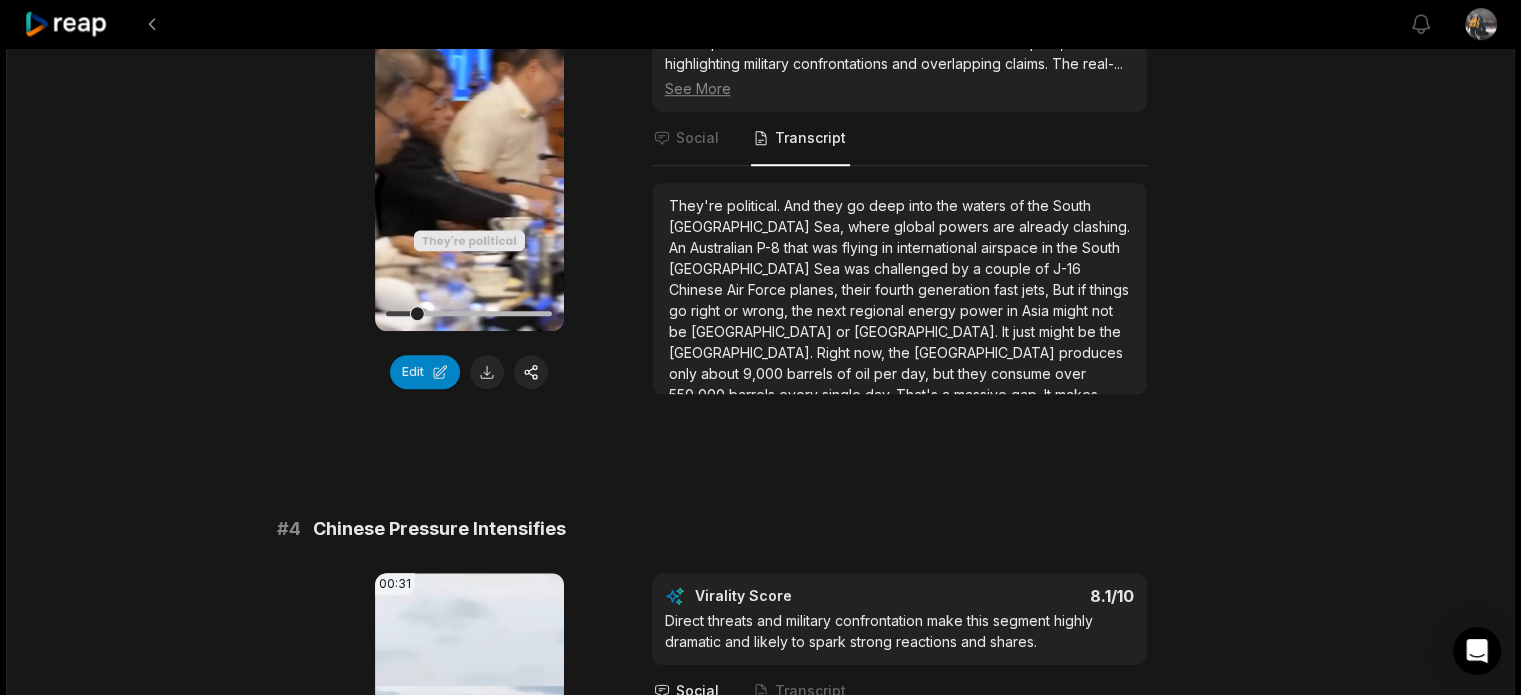click on "01:15 Your browser does not support mp4 format. Edit Virality Score 8.2 /10 This clip dives into the heart of the South China Sea dispute, highlighting military confrontations and overlapping claims. The real- ...   See More Social Transcript They're     political.     And     they     go     deep     into     the     waters     of     the     South     China     Sea,     where     global     powers     are     already     clashing.     An     Australian     P-8     that     was     flying     in     international     airspace     in     the     South     China     Sea     was     challenged     by     a     couple     of     J-16     Chinese     Air     Force     planes,     their     fourth     generation     fast     jets,     But     if     things     go     right     or     wrong,     the     next     regional     energy     power     in     Asia     might     not     be     China     or     Indonesia.     It     just     might     be     the     Philippines.     Right     now,     the     Philippines" at bounding box center (761, 195) 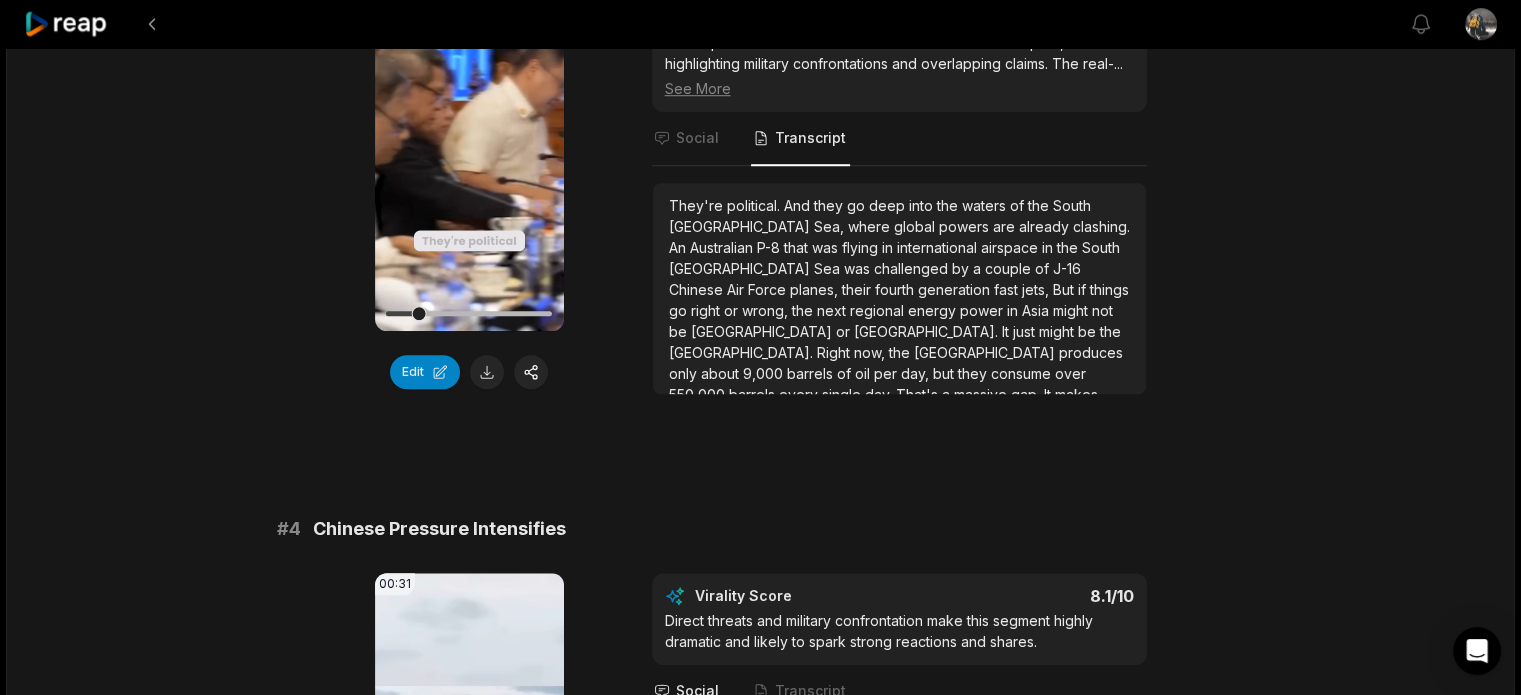 click on "01:15 Your browser does not support mp4 format. Edit Virality Score 8.2 /10 This clip dives into the heart of the South China Sea dispute, highlighting military confrontations and overlapping claims. The real- ...   See More Social Transcript They're     political.     And     they     go     deep     into     the     waters     of     the     South     China     Sea,     where     global     powers     are     already     clashing.     An     Australian     P-8     that     was     flying     in     international     airspace     in     the     South     China     Sea     was     challenged     by     a     couple     of     J-16     Chinese     Air     Force     planes,     their     fourth     generation     fast     jets,     But     if     things     go     right     or     wrong,     the     next     regional     energy     power     in     Asia     might     not     be     China     or     Indonesia.     It     just     might     be     the     Philippines.     Right     now,     the     Philippines" at bounding box center (761, 195) 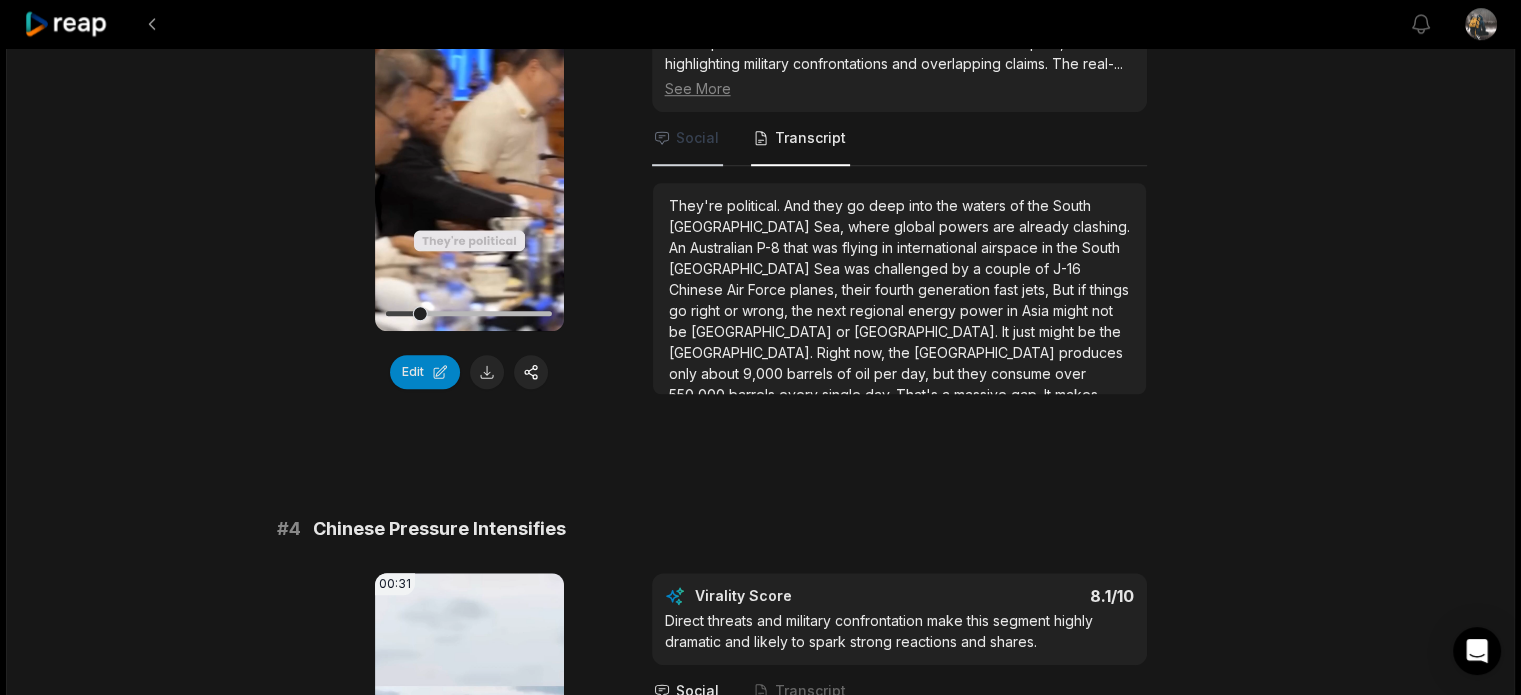 click on "Social" at bounding box center [687, 139] 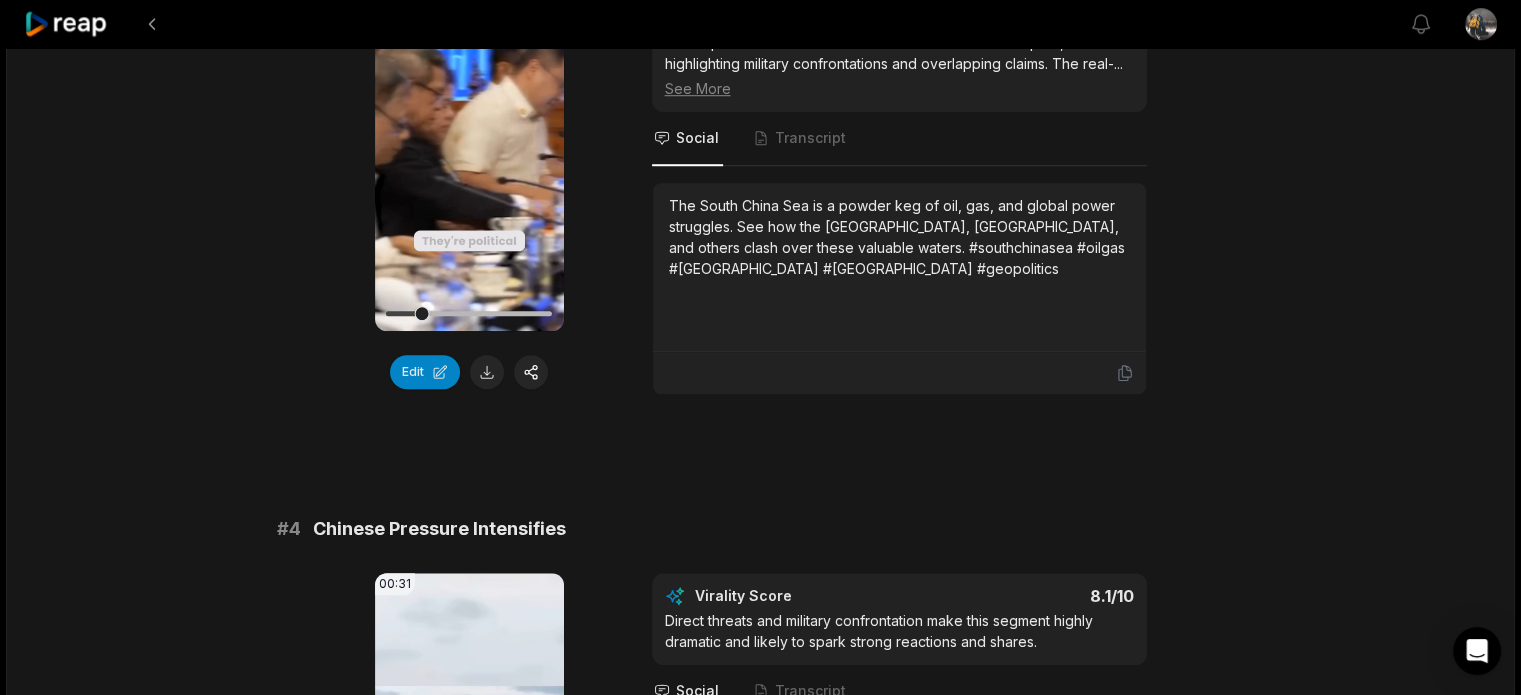 drag, startPoint x: 76, startPoint y: 176, endPoint x: 97, endPoint y: 199, distance: 31.144823 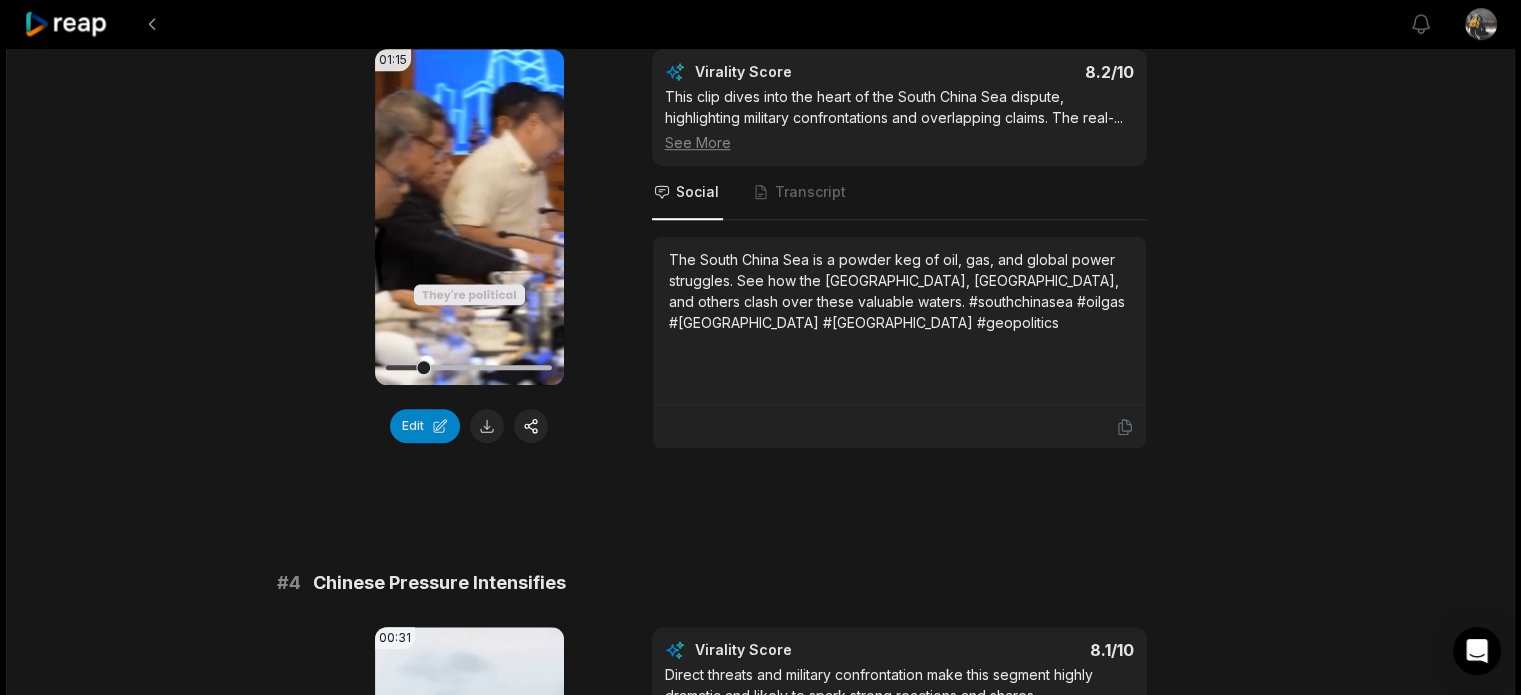 scroll, scrollTop: 1333, scrollLeft: 0, axis: vertical 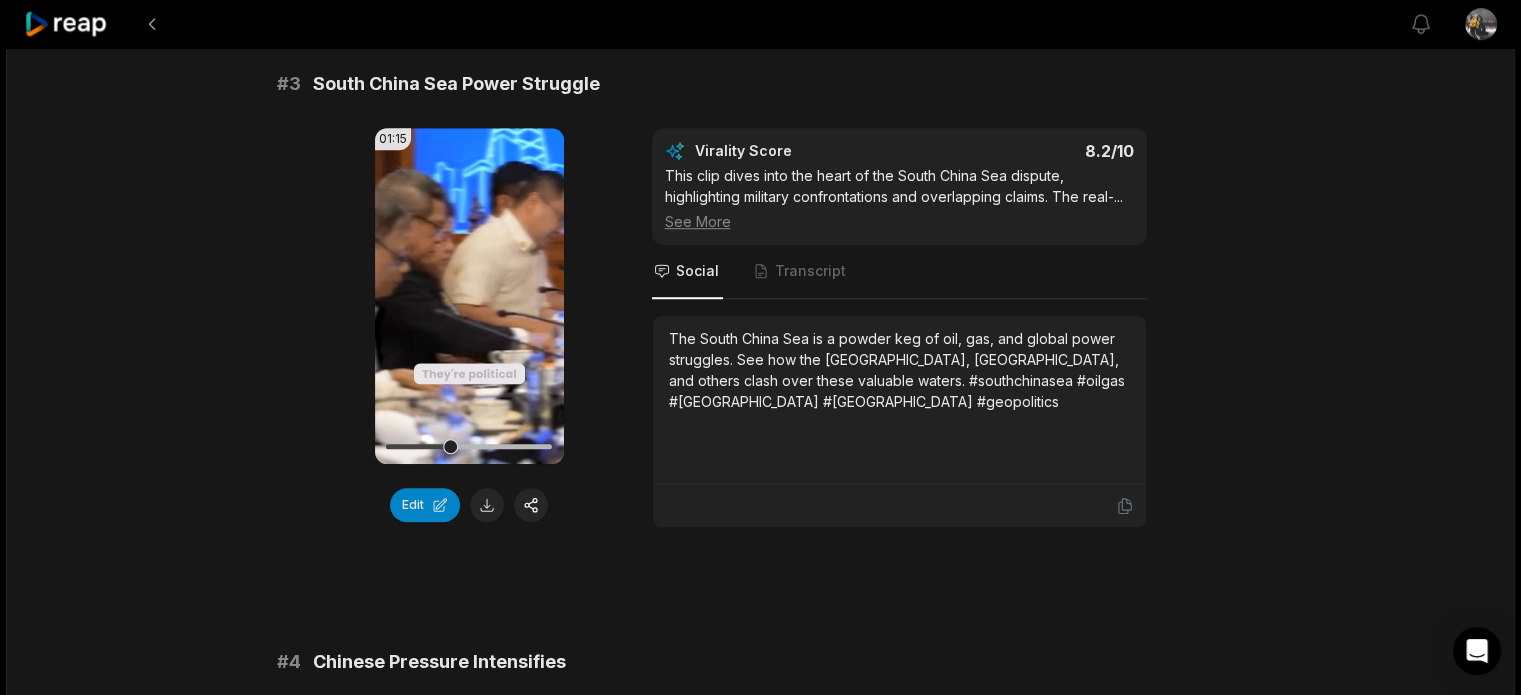 click on "South China Sea Power Struggle" at bounding box center (456, 84) 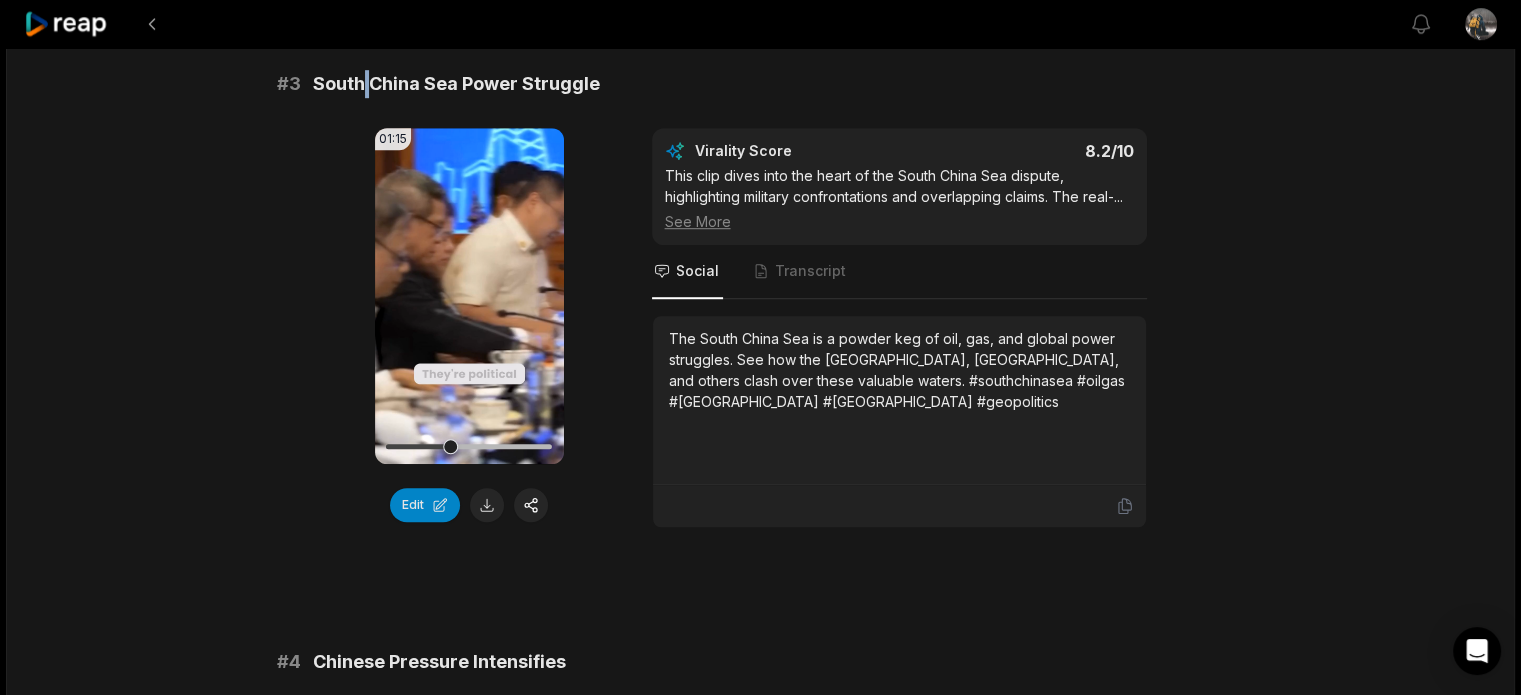 click on "South China Sea Power Struggle" at bounding box center (456, 84) 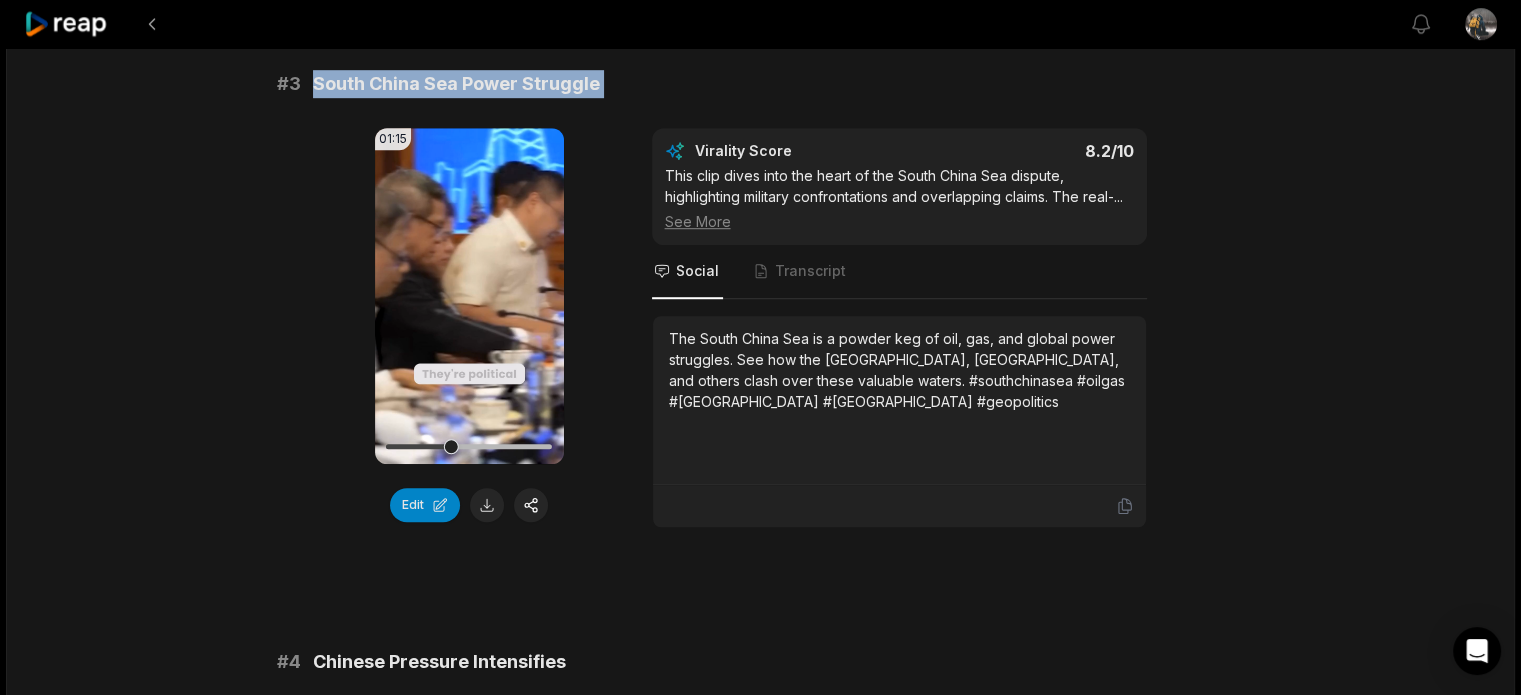 click on "South China Sea Power Struggle" at bounding box center (456, 84) 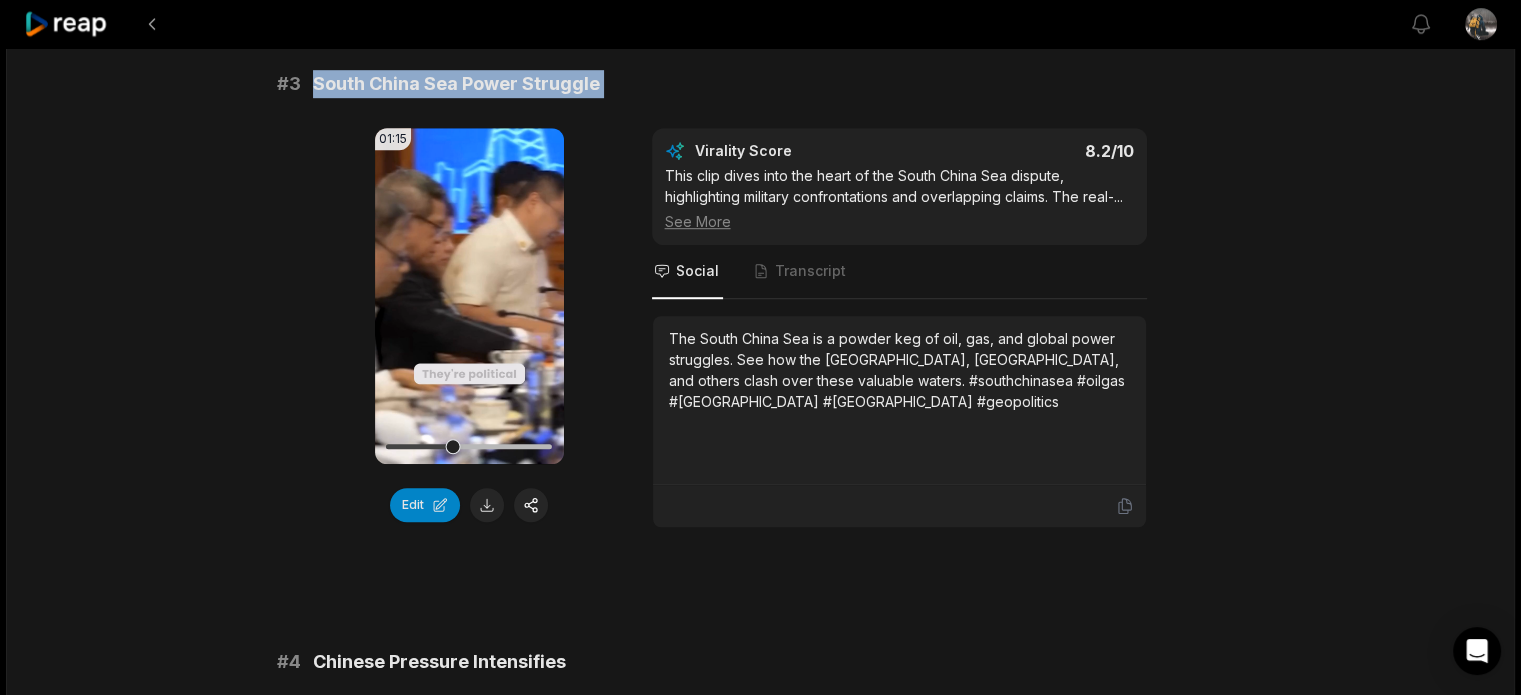 copy on "South China Sea Power Struggle" 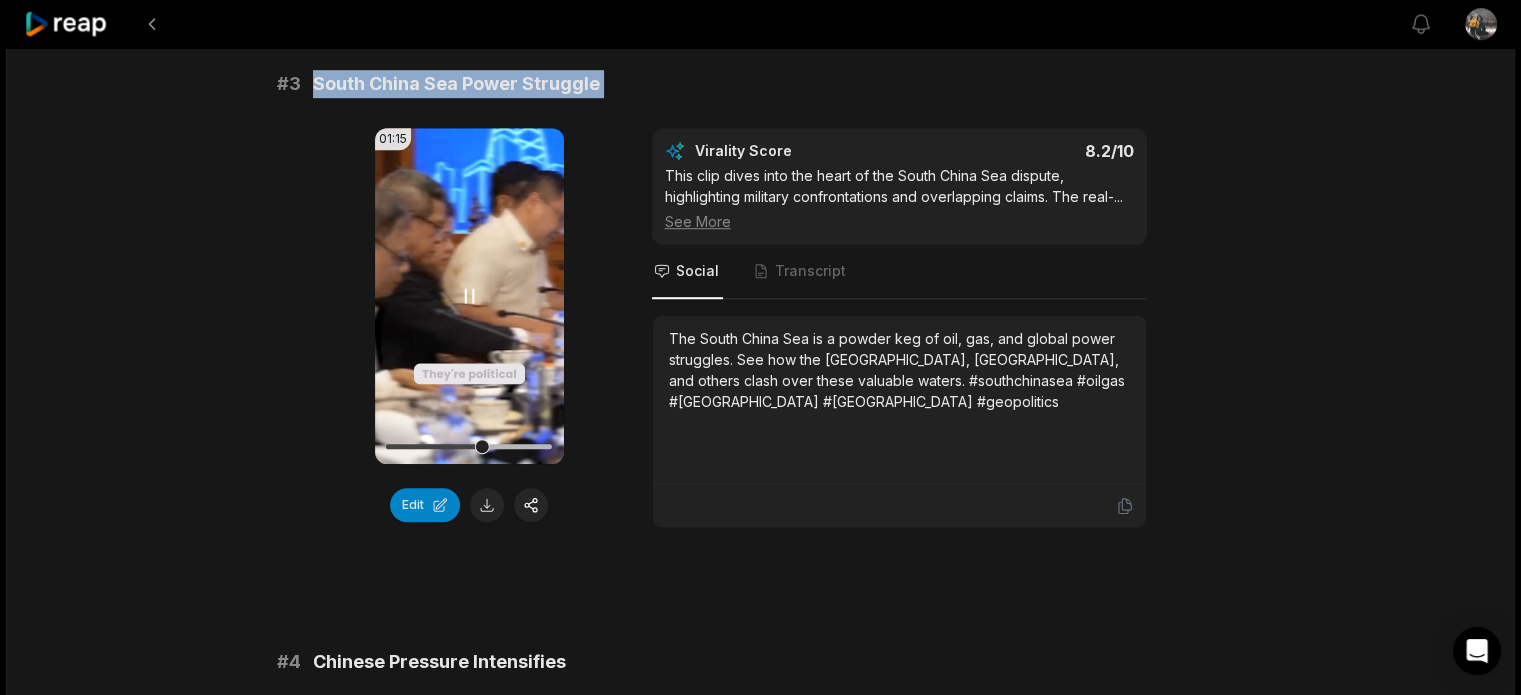 click 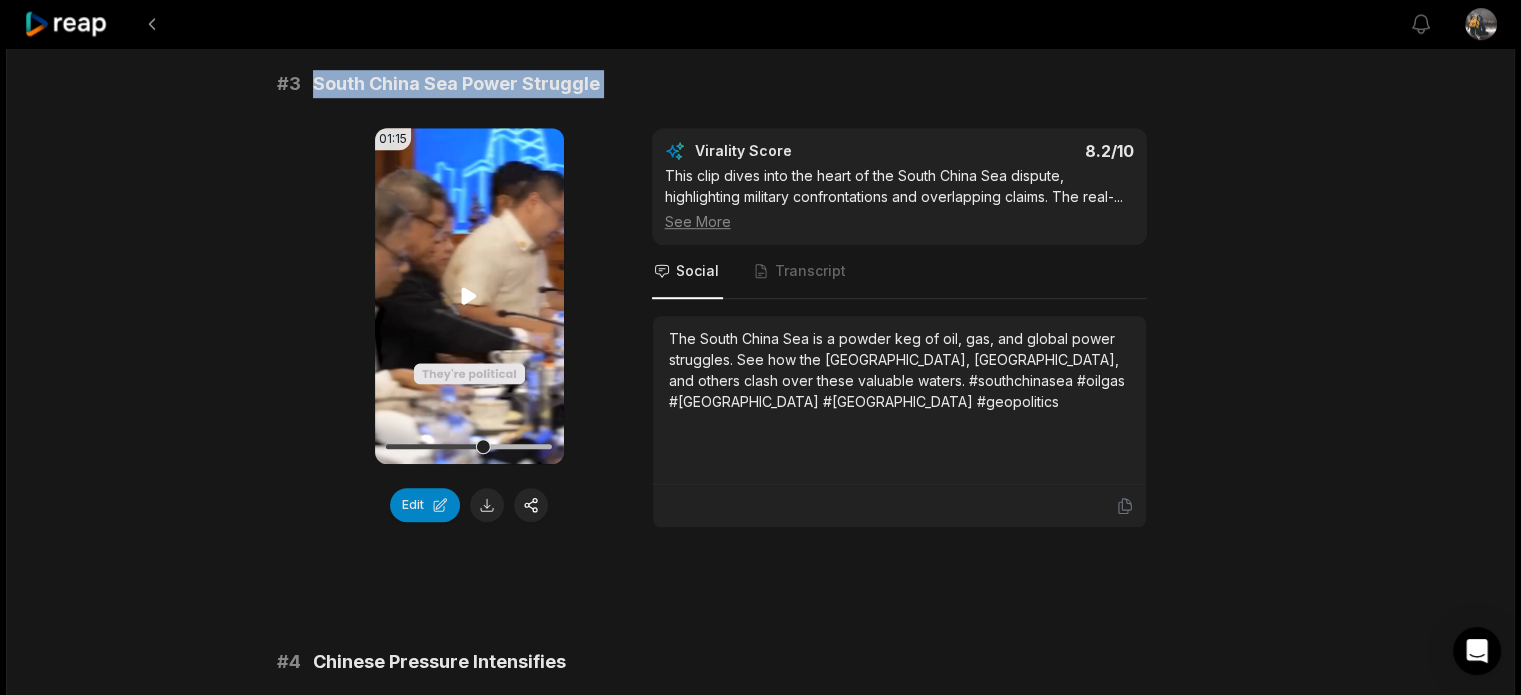 click on "Your browser does not support mp4 format." at bounding box center (469, 296) 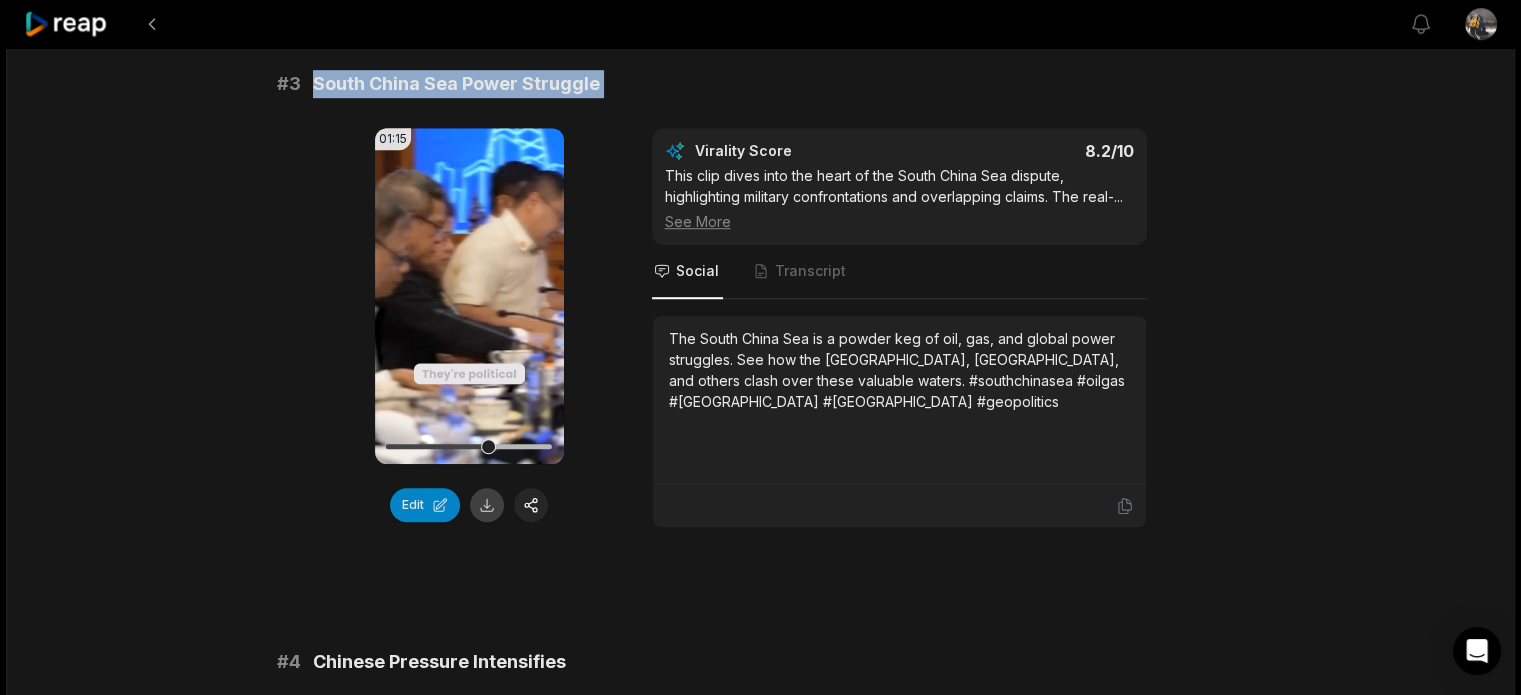 click at bounding box center (487, 505) 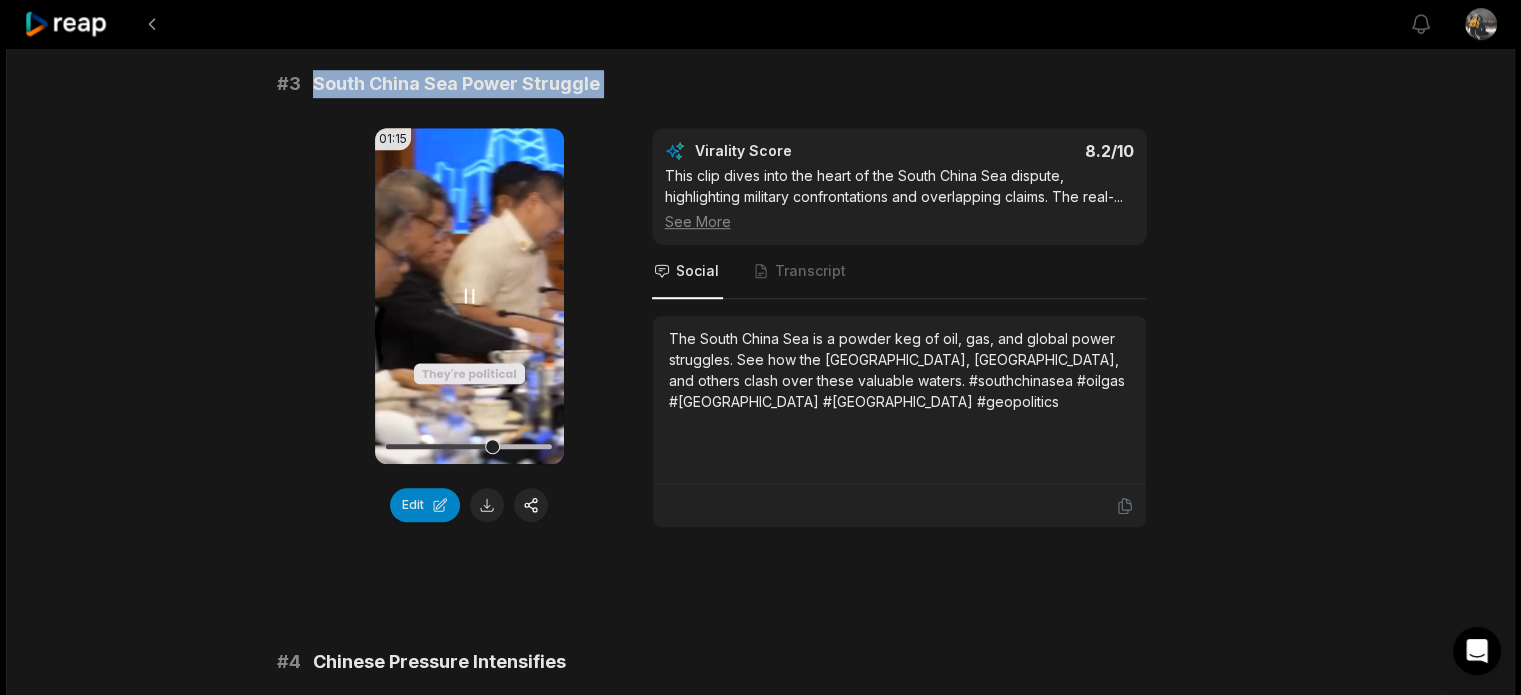 click 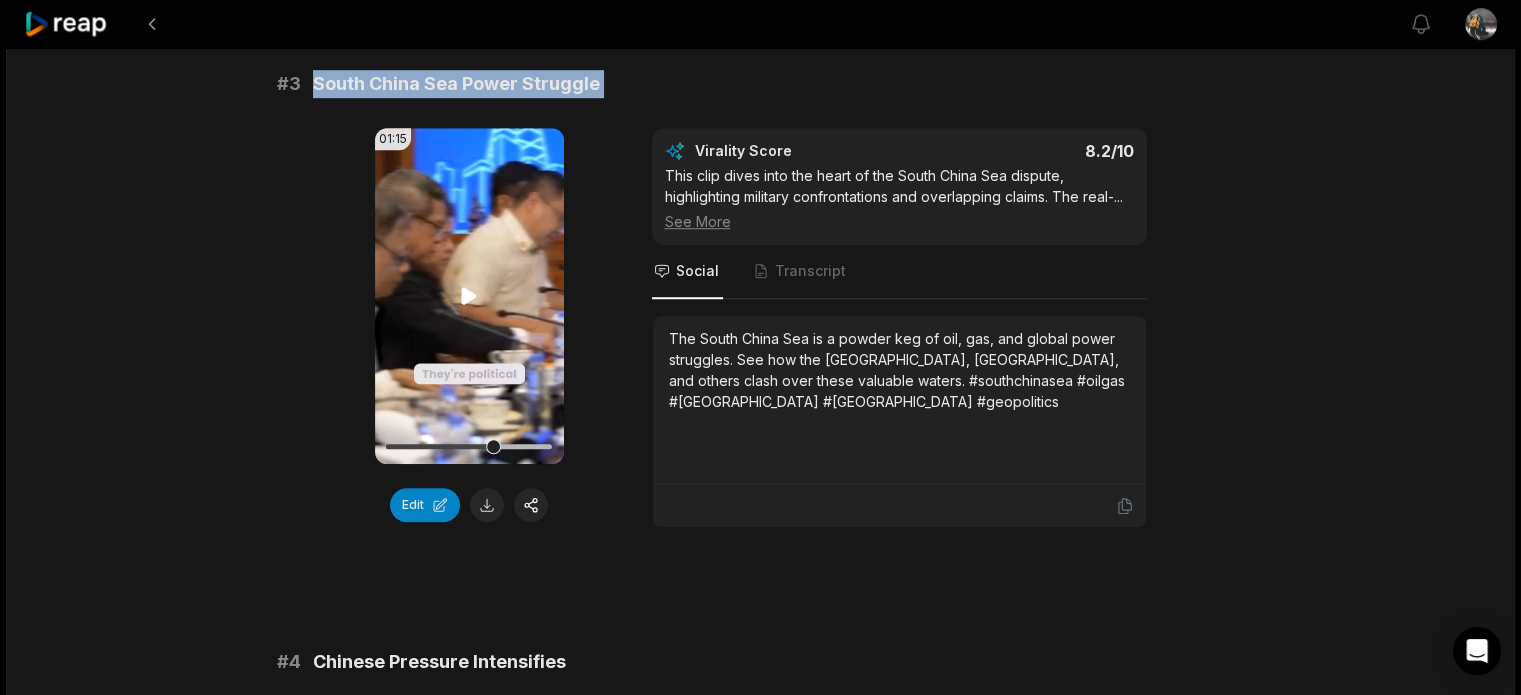 click 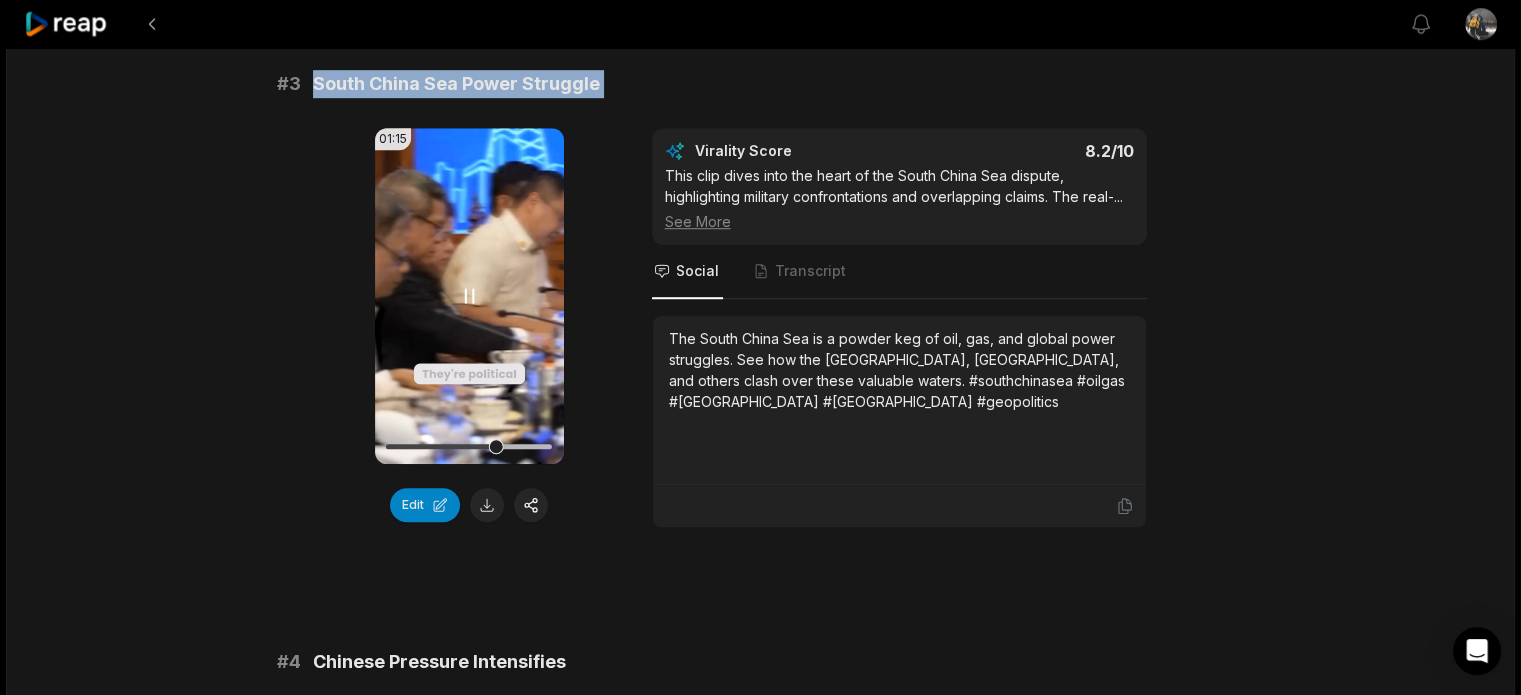 type 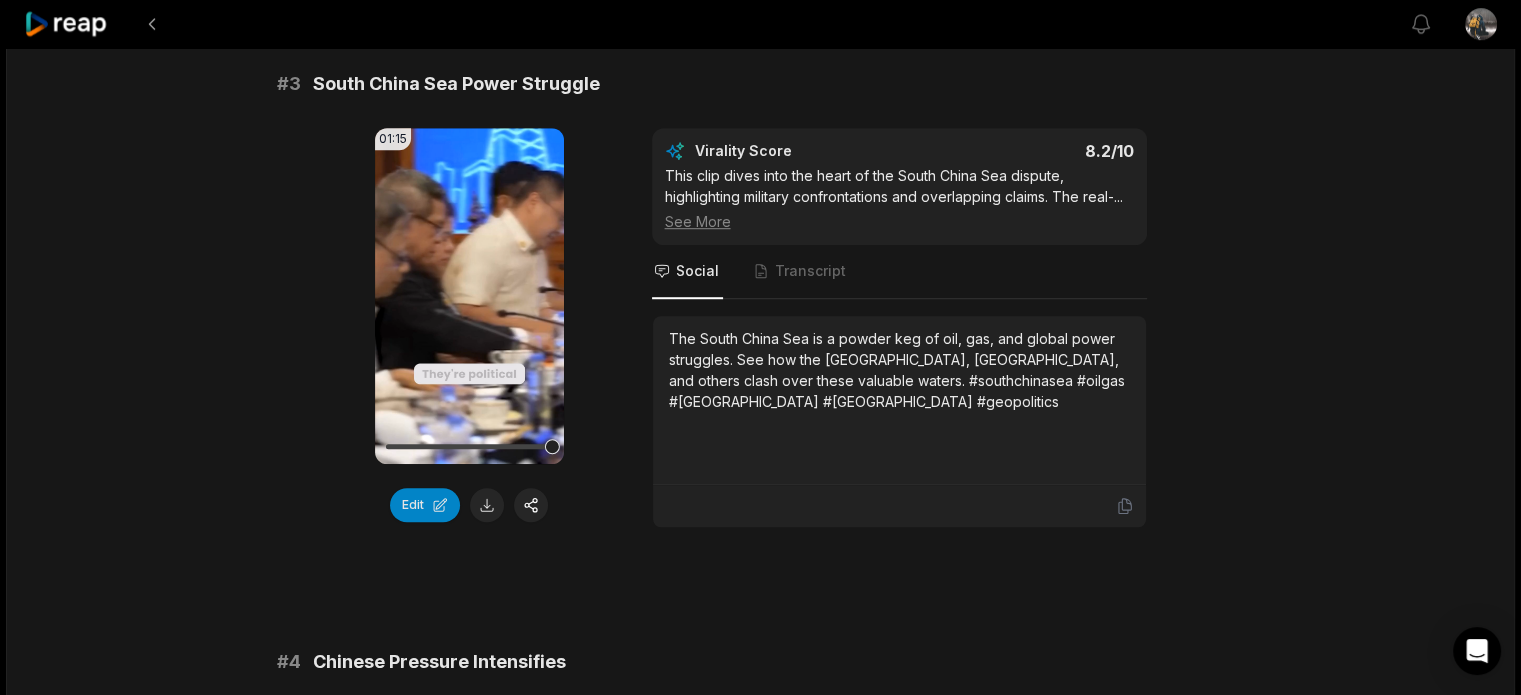 click on "The South China Sea is a powder keg of oil, gas, and global power struggles. See how the Philippines, China, and others clash over these valuable waters. #southchinasea #oilgas #philippines #china #geopolitics" at bounding box center (899, 370) 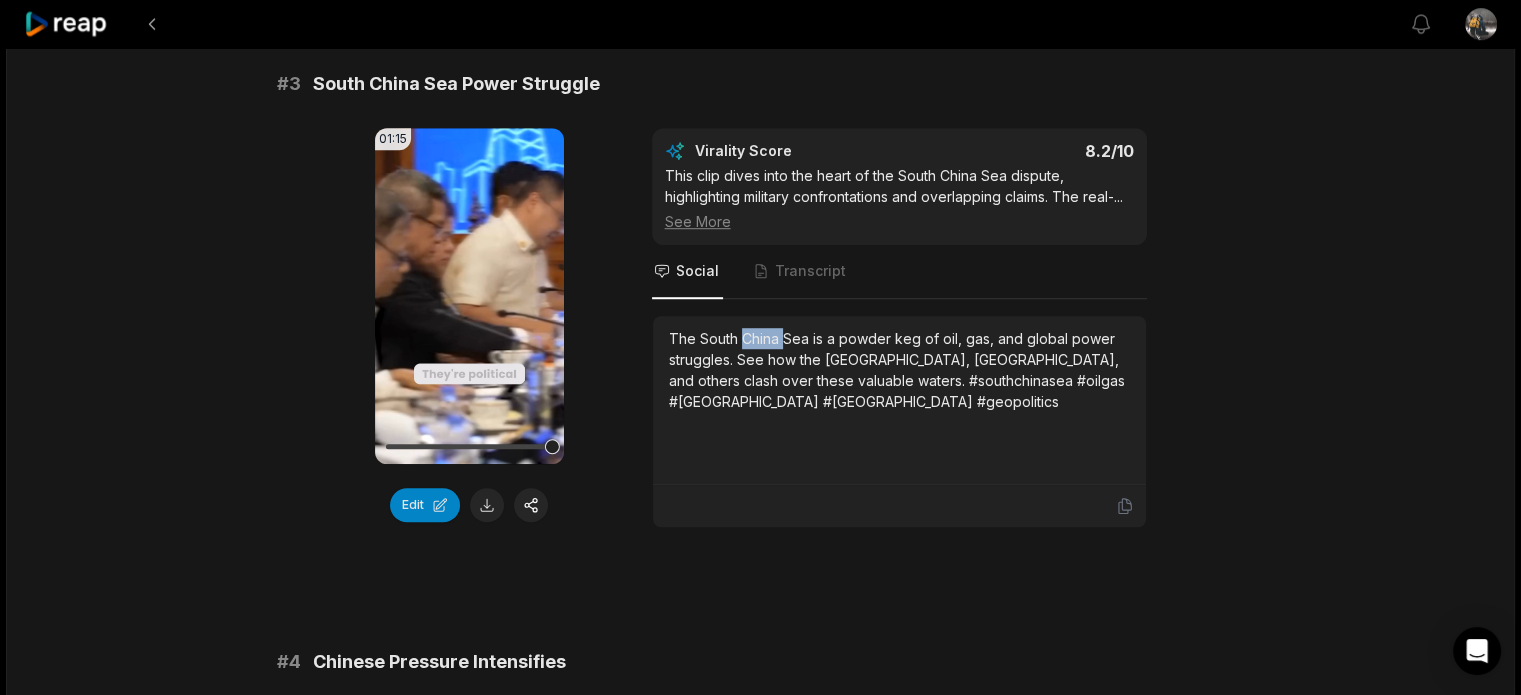 click on "The South China Sea is a powder keg of oil, gas, and global power struggles. See how the Philippines, China, and others clash over these valuable waters. #southchinasea #oilgas #philippines #china #geopolitics" at bounding box center [899, 370] 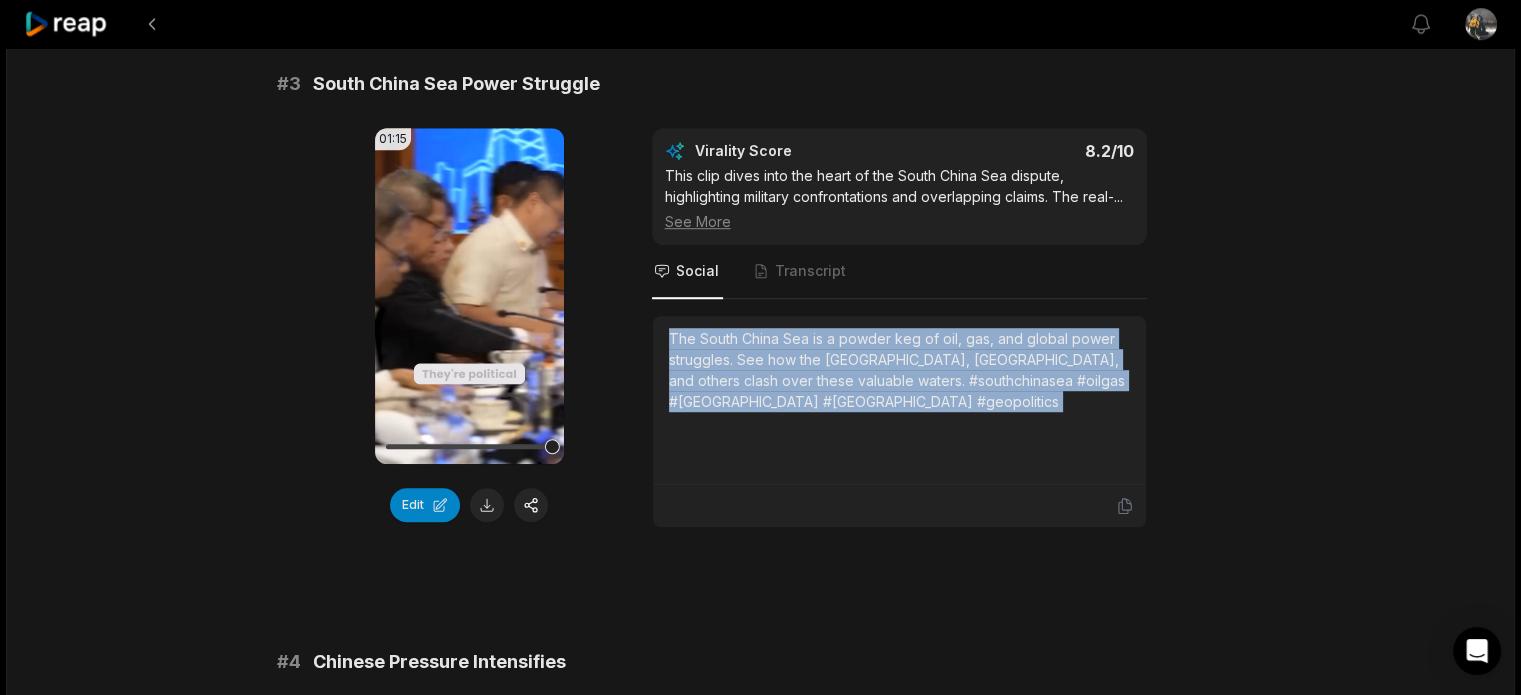 click on "The South China Sea is a powder keg of oil, gas, and global power struggles. See how the Philippines, China, and others clash over these valuable waters. #southchinasea #oilgas #philippines #china #geopolitics" at bounding box center (899, 370) 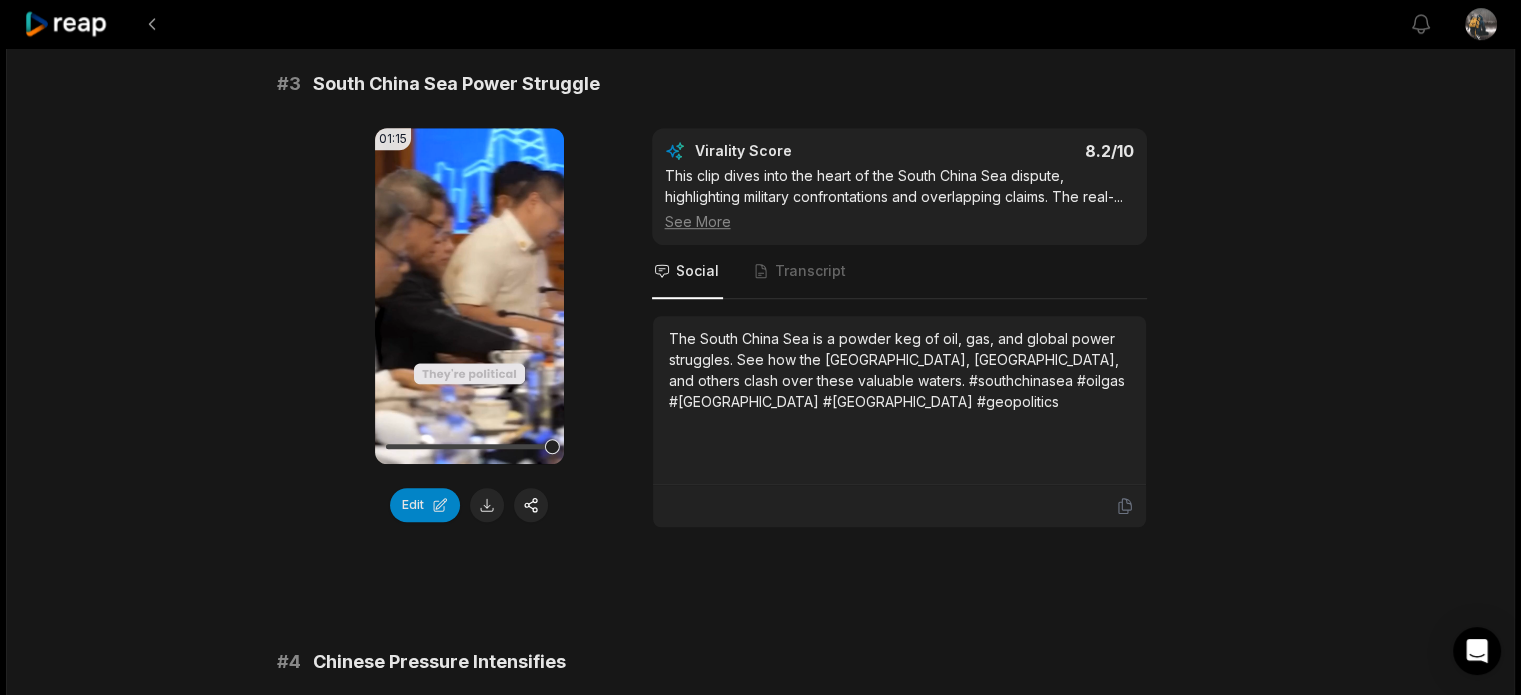 click on "01:15 Your browser does not support mp4 format. Edit Virality Score 8.2 /10 This clip dives into the heart of the South China Sea dispute, highlighting military confrontations and overlapping claims. The real- ...   See More Social Transcript The South China Sea is a powder keg of oil, gas, and global power struggles. See how the Philippines, China, and others clash over these valuable waters. #southchinasea #oilgas #philippines #china #geopolitics" at bounding box center (761, 328) 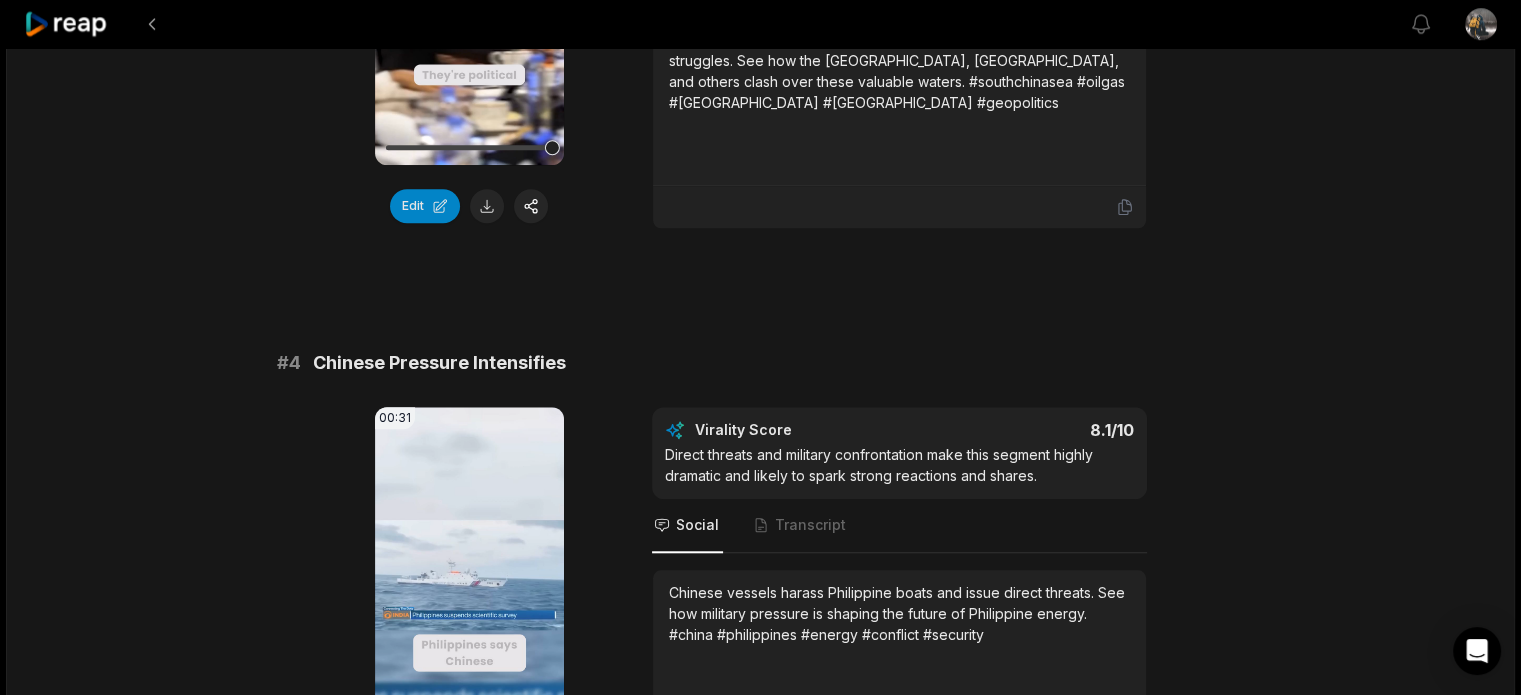 scroll, scrollTop: 1733, scrollLeft: 0, axis: vertical 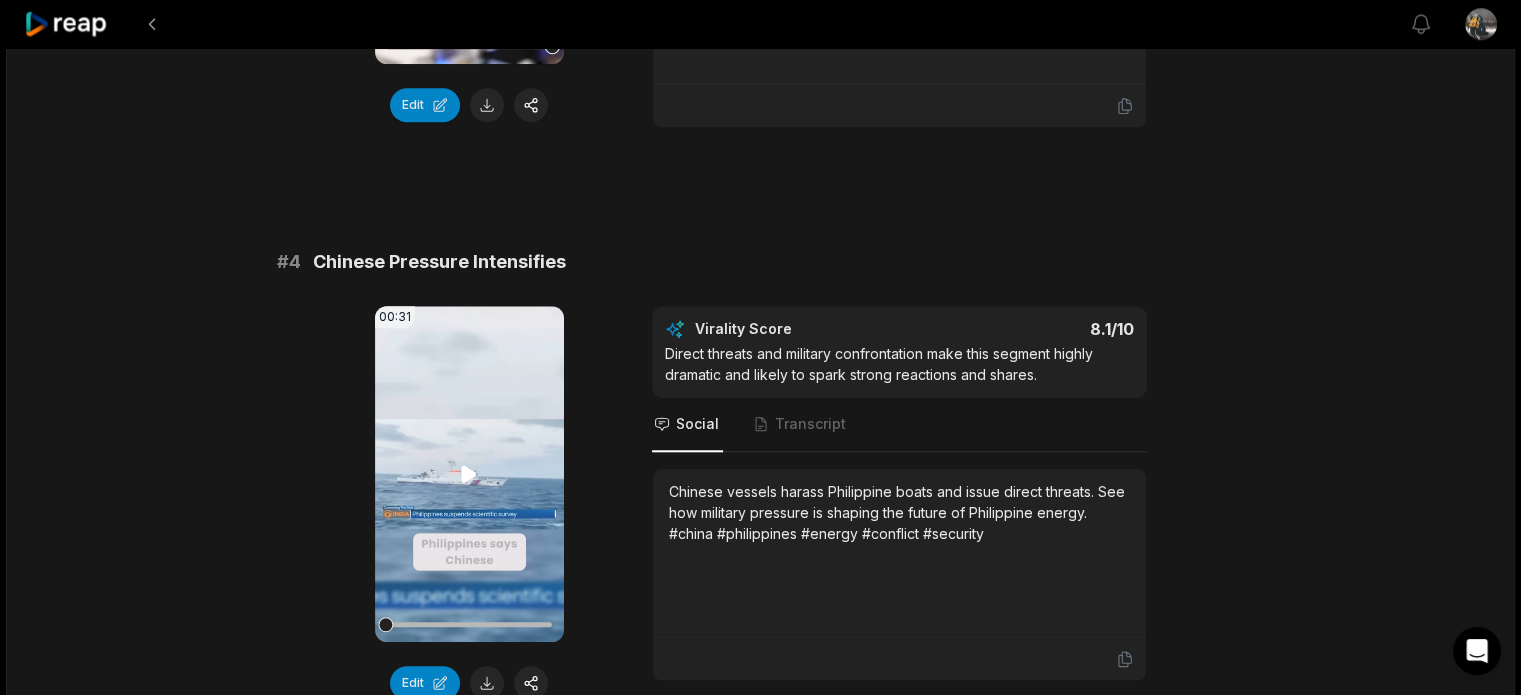 click on "Your browser does not support mp4 format." at bounding box center [469, 474] 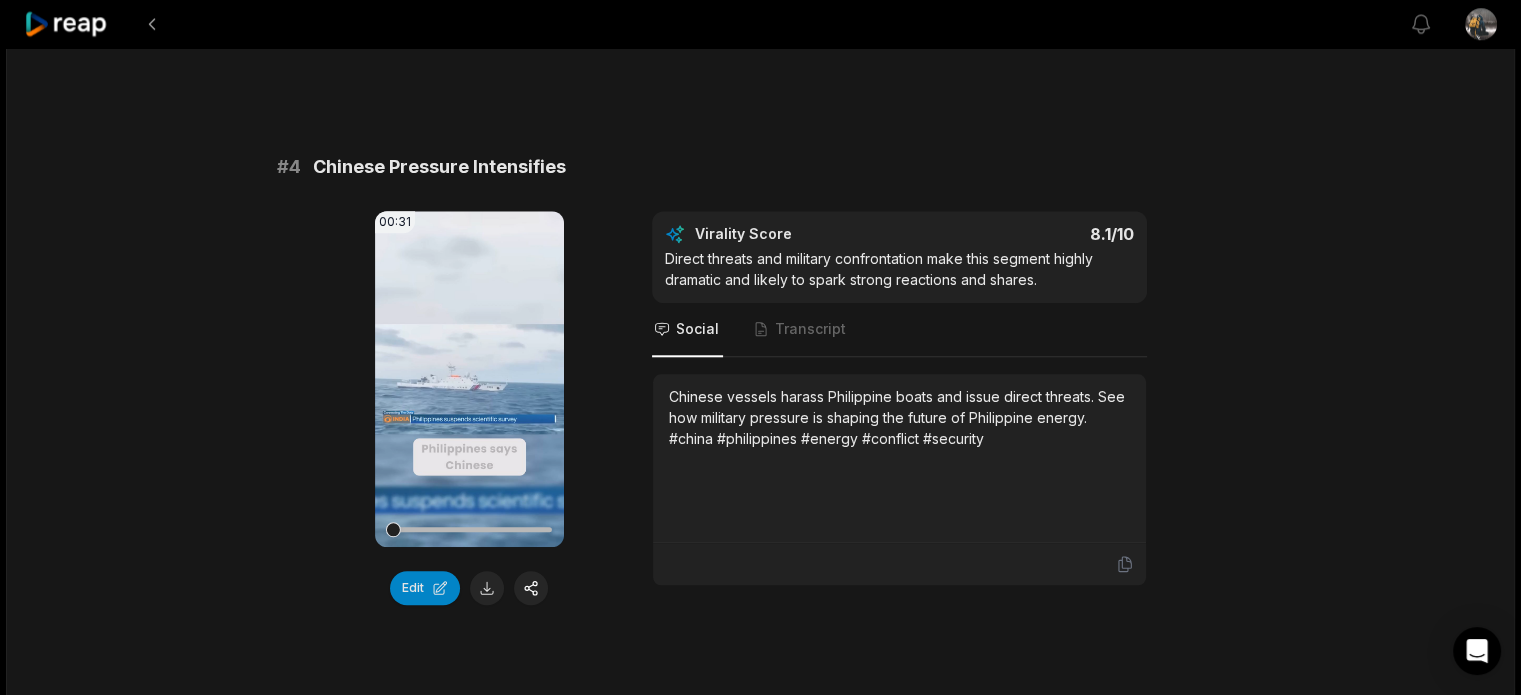 scroll, scrollTop: 1866, scrollLeft: 0, axis: vertical 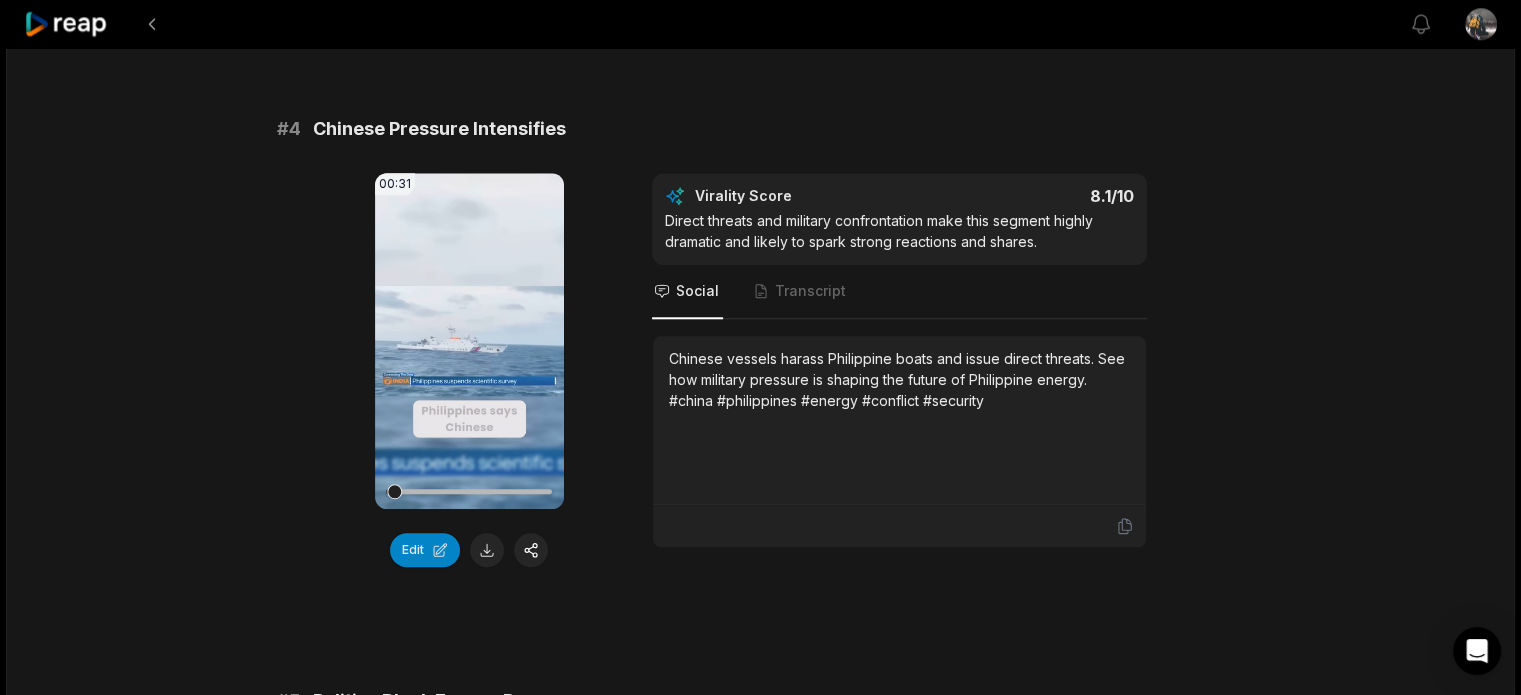 click on "19:26 Philippines MULTI-TRILLION DOLLARS OIL and GAS DEPOSITS 5 days ago English en 00:00  -  19:26 Portrait 29.97   fps Deep Diver # 1 Philippines' Untapped Oil Wealth 01:11 Your browser does not support mp4 format. Edit Virality Score 8.5 /10 This segment hooks viewers with a massive, surprising figure and quickly pivots to the dramatic reasons why the Philippines hasn't ca ...   See More Social Transcript Did you know the Philippines sits on $26 trillion in oil and gas? Discover why this wealth remains untapped and how politics and global powers keep it just out of reach. #philippines #oilgas #energy #geopolitics #southchinasea # 2 Foreign Investors Fear Conflict 01:01 Your browser does not support mp4 format. Edit Virality Score 8.3 /10 The intersection of economics, military tension, and lost opportunity creates a high-stakes, emotional narrative that resonates with  ...   See More Social Transcript # 3 South China Sea Power Struggle 01:15 Your browser does not support mp4 format. Edit Virality Score 8.2" at bounding box center (760, 1205) 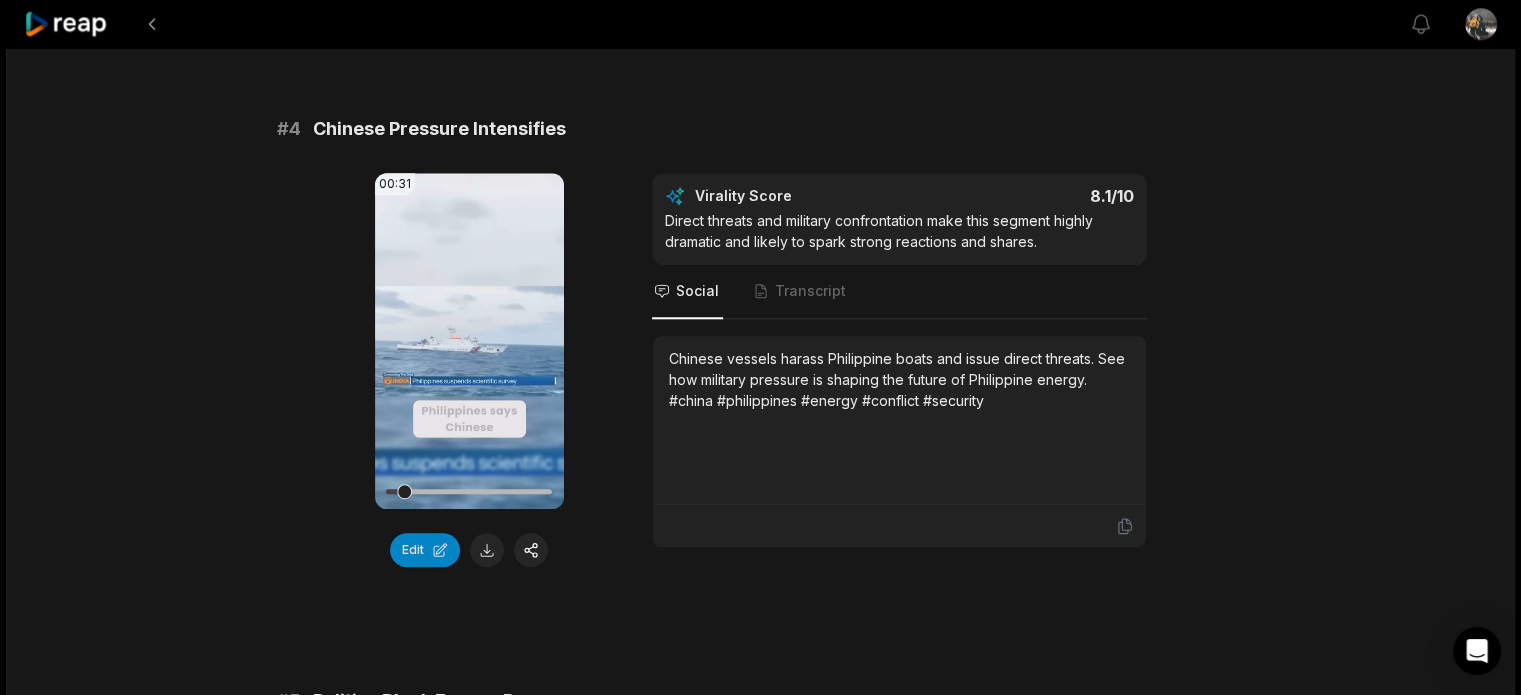 click on "19:26 Philippines MULTI-TRILLION DOLLARS OIL and GAS DEPOSITS 5 days ago English en 00:00  -  19:26 Portrait 29.97   fps Deep Diver # 1 Philippines' Untapped Oil Wealth 01:11 Your browser does not support mp4 format. Edit Virality Score 8.5 /10 This segment hooks viewers with a massive, surprising figure and quickly pivots to the dramatic reasons why the Philippines hasn't ca ...   See More Social Transcript Did you know the Philippines sits on $26 trillion in oil and gas? Discover why this wealth remains untapped and how politics and global powers keep it just out of reach. #philippines #oilgas #energy #geopolitics #southchinasea # 2 Foreign Investors Fear Conflict 01:01 Your browser does not support mp4 format. Edit Virality Score 8.3 /10 The intersection of economics, military tension, and lost opportunity creates a high-stakes, emotional narrative that resonates with  ...   See More Social Transcript # 3 South China Sea Power Struggle 01:15 Your browser does not support mp4 format. Edit Virality Score 8.2" at bounding box center [760, 1205] 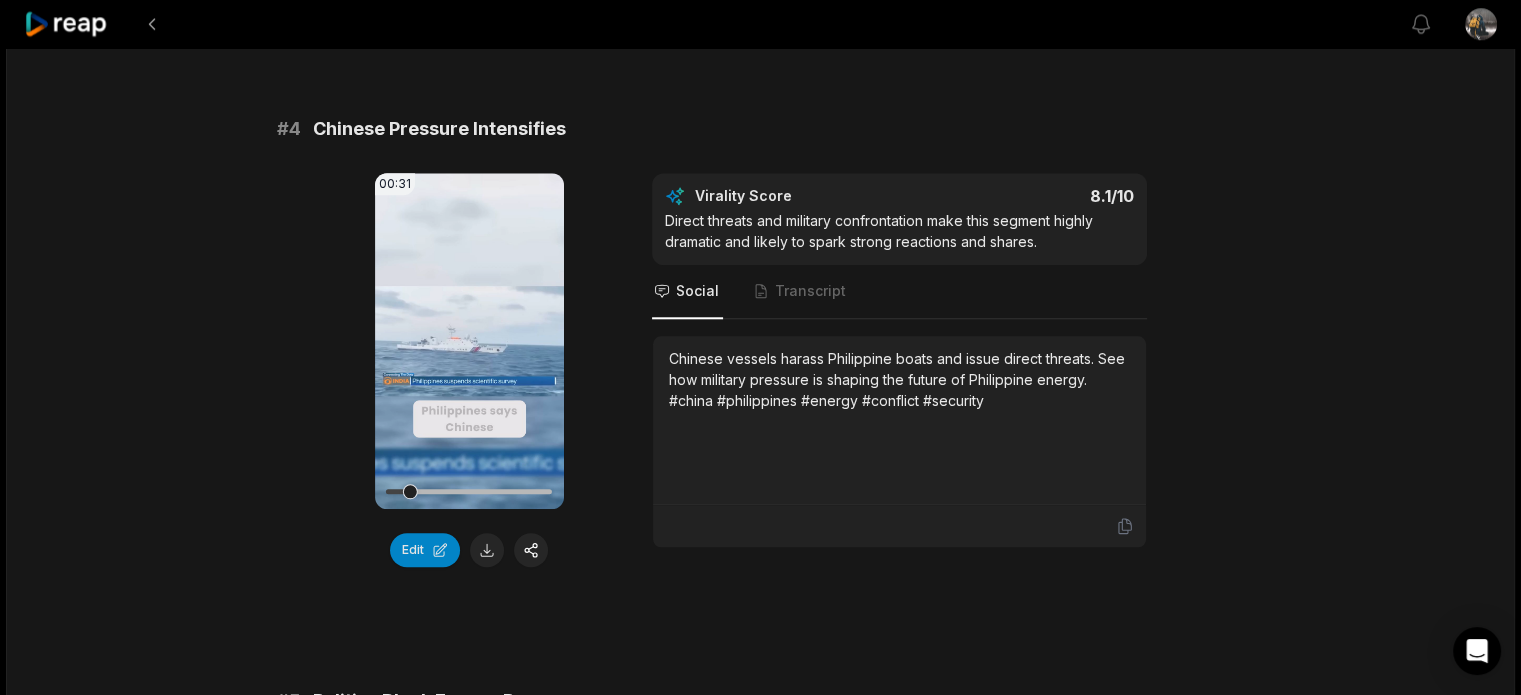 click on "19:26 Philippines MULTI-TRILLION DOLLARS OIL and GAS DEPOSITS 5 days ago English en 00:00  -  19:26 Portrait 29.97   fps Deep Diver # 1 Philippines' Untapped Oil Wealth 01:11 Your browser does not support mp4 format. Edit Virality Score 8.5 /10 This segment hooks viewers with a massive, surprising figure and quickly pivots to the dramatic reasons why the Philippines hasn't ca ...   See More Social Transcript Did you know the Philippines sits on $26 trillion in oil and gas? Discover why this wealth remains untapped and how politics and global powers keep it just out of reach. #philippines #oilgas #energy #geopolitics #southchinasea # 2 Foreign Investors Fear Conflict 01:01 Your browser does not support mp4 format. Edit Virality Score 8.3 /10 The intersection of economics, military tension, and lost opportunity creates a high-stakes, emotional narrative that resonates with  ...   See More Social Transcript # 3 South China Sea Power Struggle 01:15 Your browser does not support mp4 format. Edit Virality Score 8.2" at bounding box center (760, 1205) 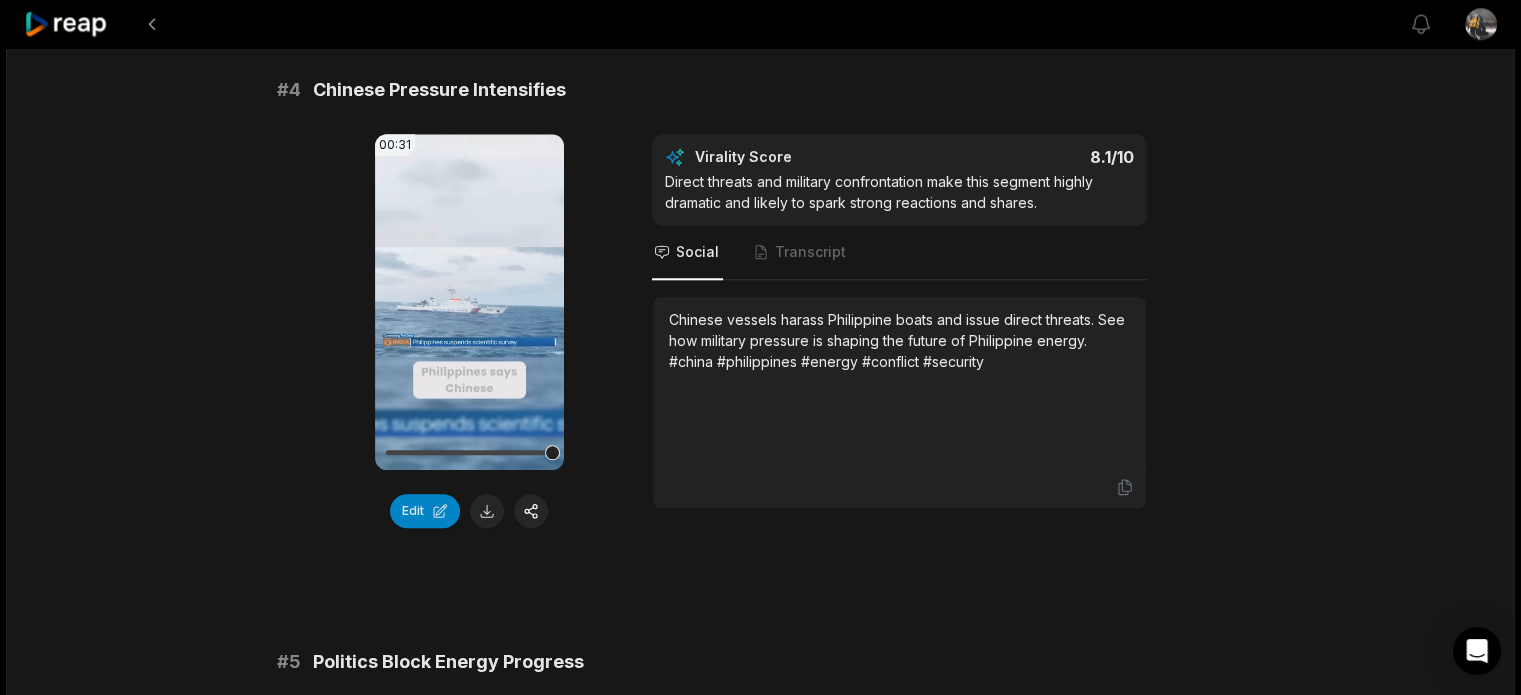scroll, scrollTop: 1866, scrollLeft: 0, axis: vertical 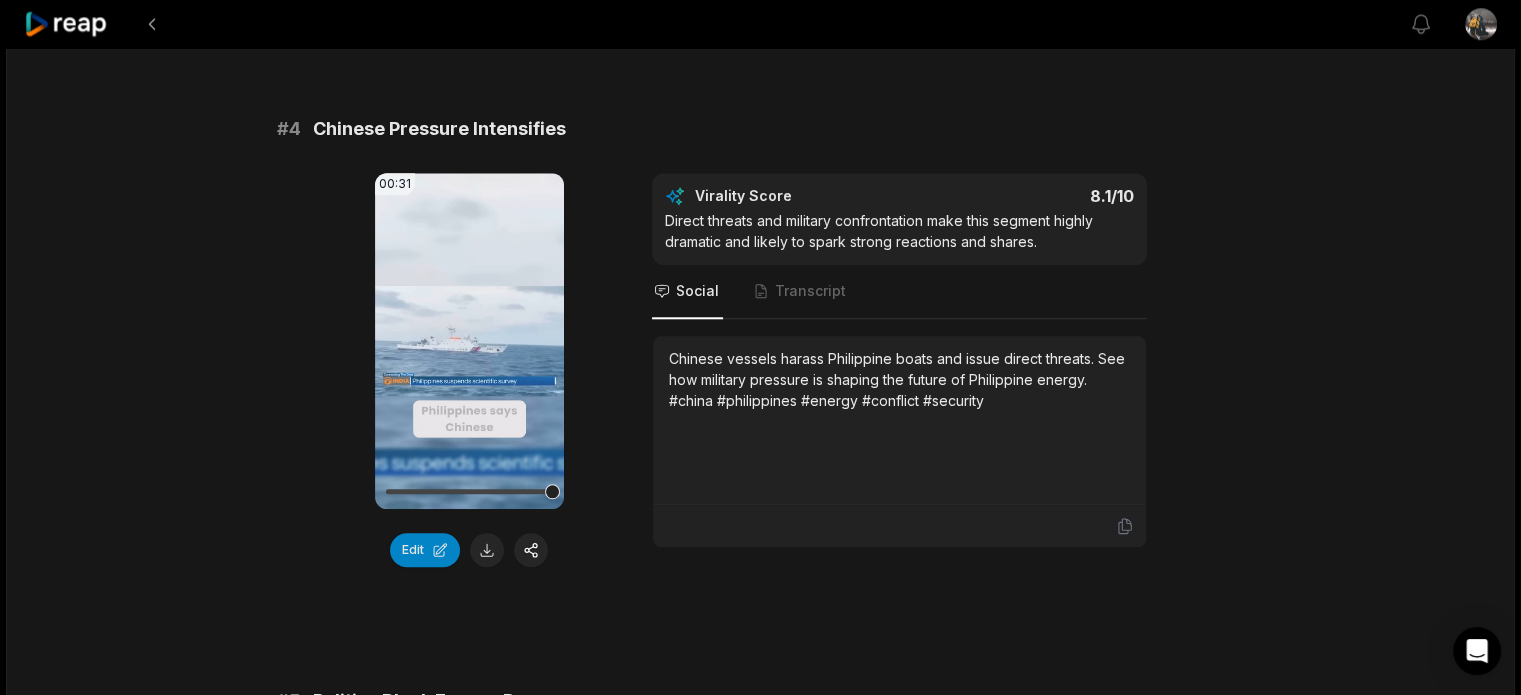 click on "Chinese Pressure Intensifies" at bounding box center [439, 129] 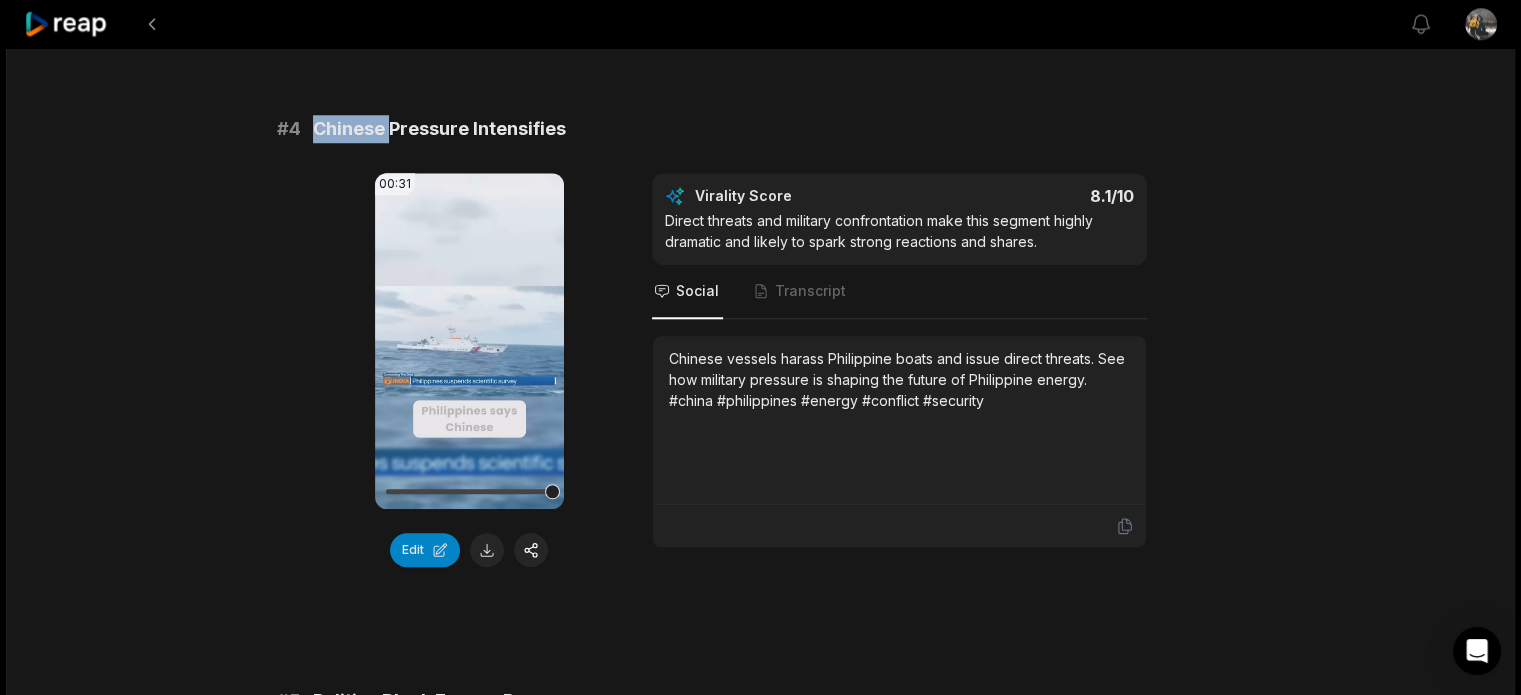 click on "Chinese Pressure Intensifies" at bounding box center (439, 129) 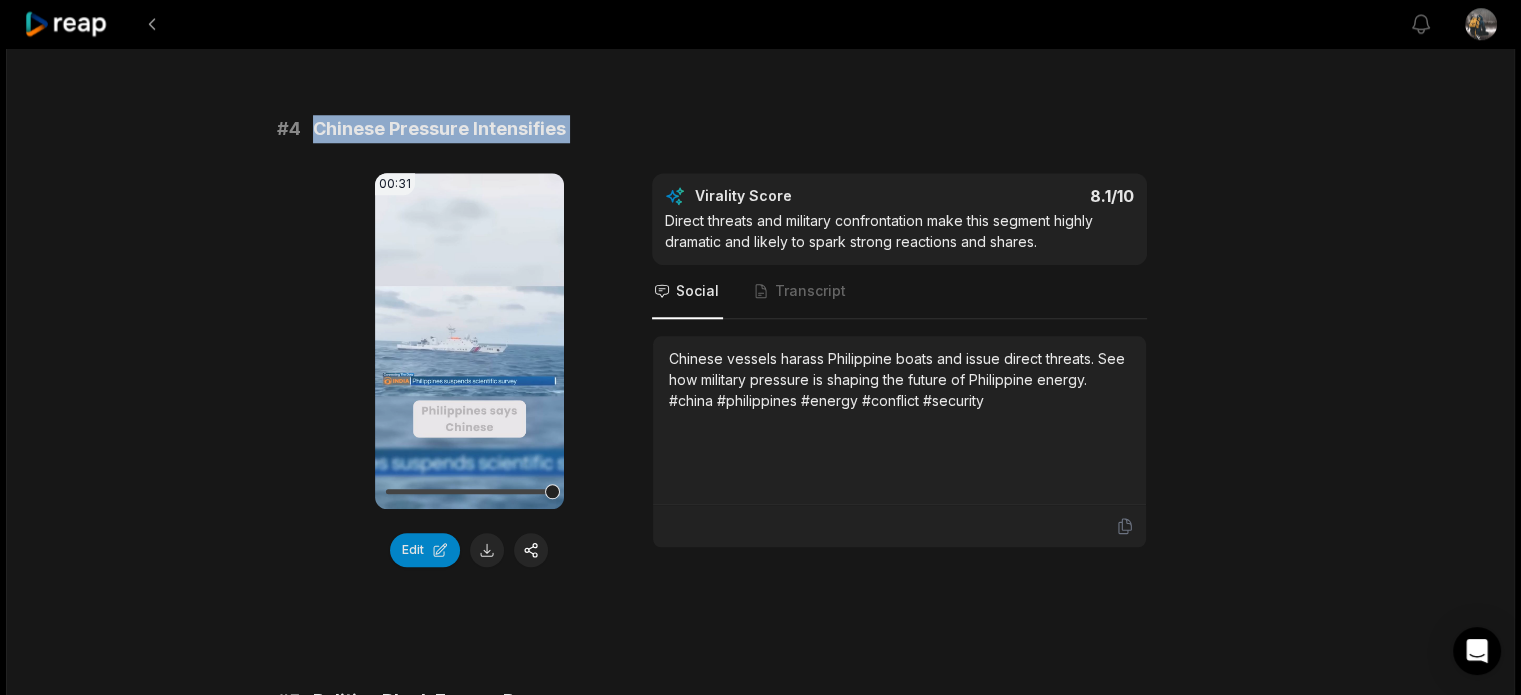 click on "Chinese Pressure Intensifies" at bounding box center (439, 129) 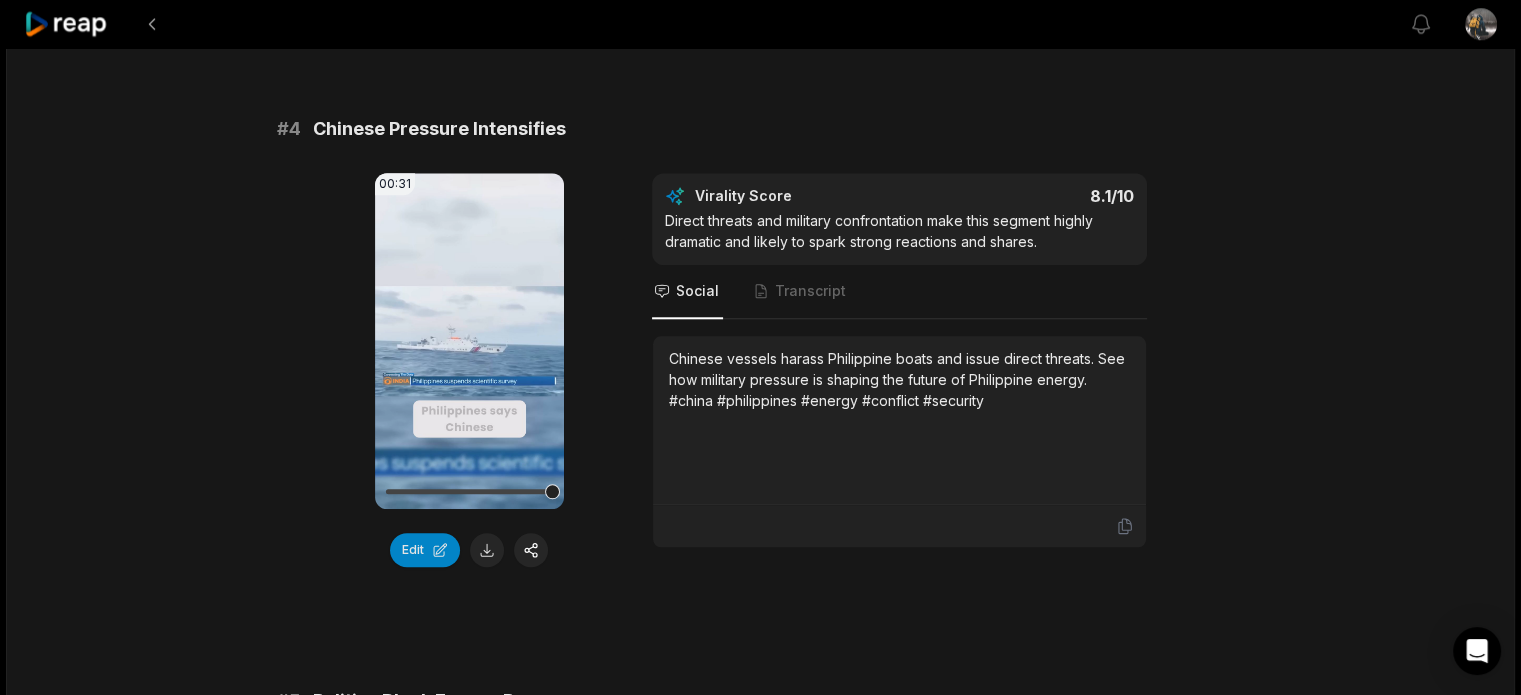 click on "00:31 Your browser does not support mp4 format. Edit Virality Score 8.1 /10 Direct threats and military confrontation make this segment highly dramatic and likely to spark strong reactions and shares. Social Transcript Chinese vessels harass Philippine boats and issue direct threats. See how military pressure is shaping the future of Philippine energy. #china #philippines #energy #conflict #security" at bounding box center [761, 370] 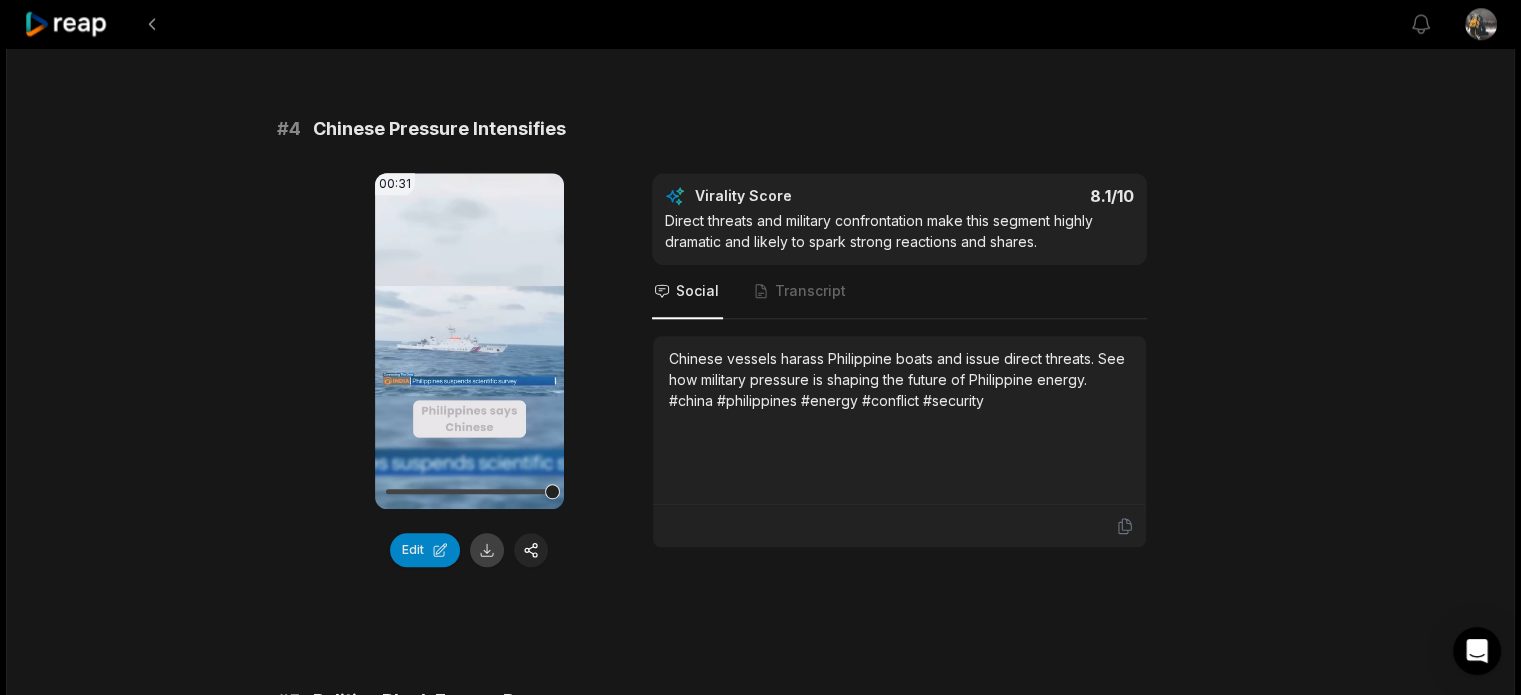 click at bounding box center (487, 550) 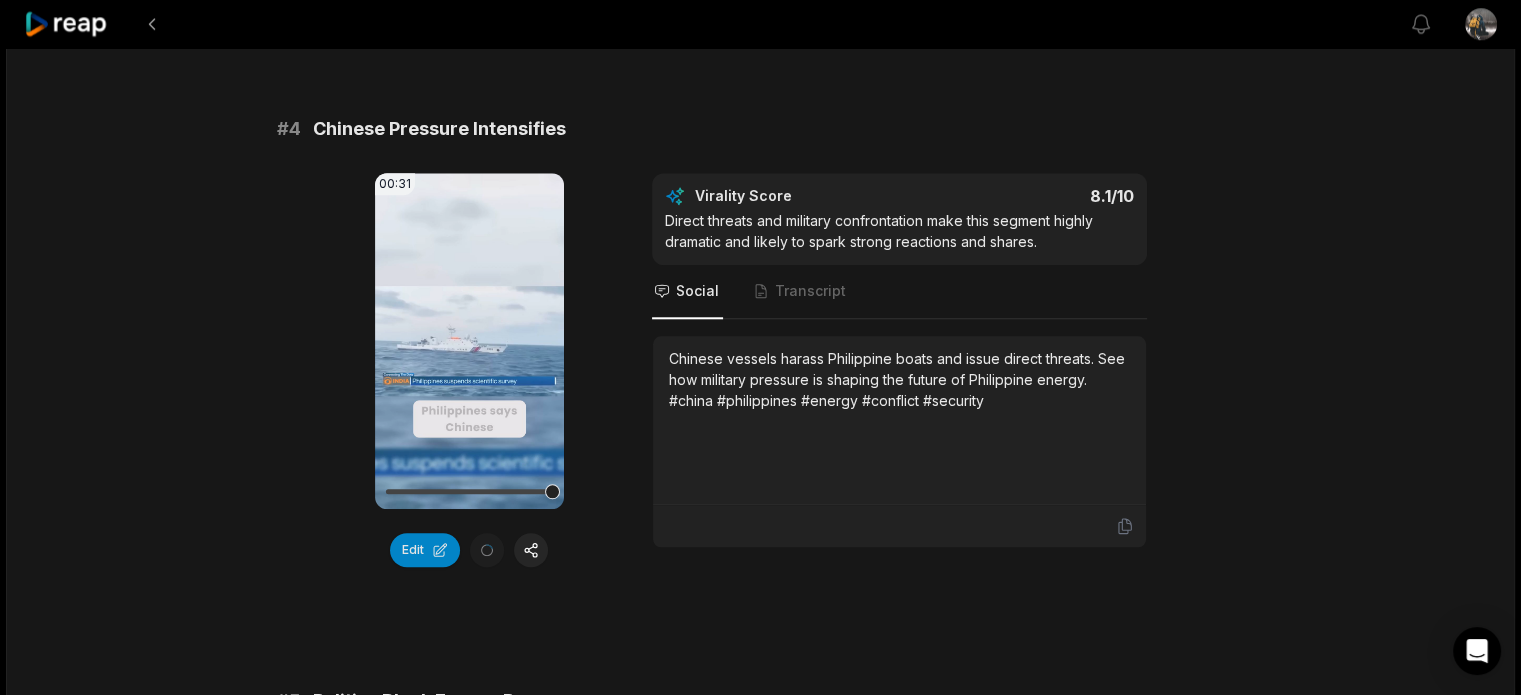 click on "Chinese vessels harass Philippine boats and issue direct threats. See how military pressure is shaping the future of Philippine energy. #china #philippines #energy #conflict #security" at bounding box center [899, 379] 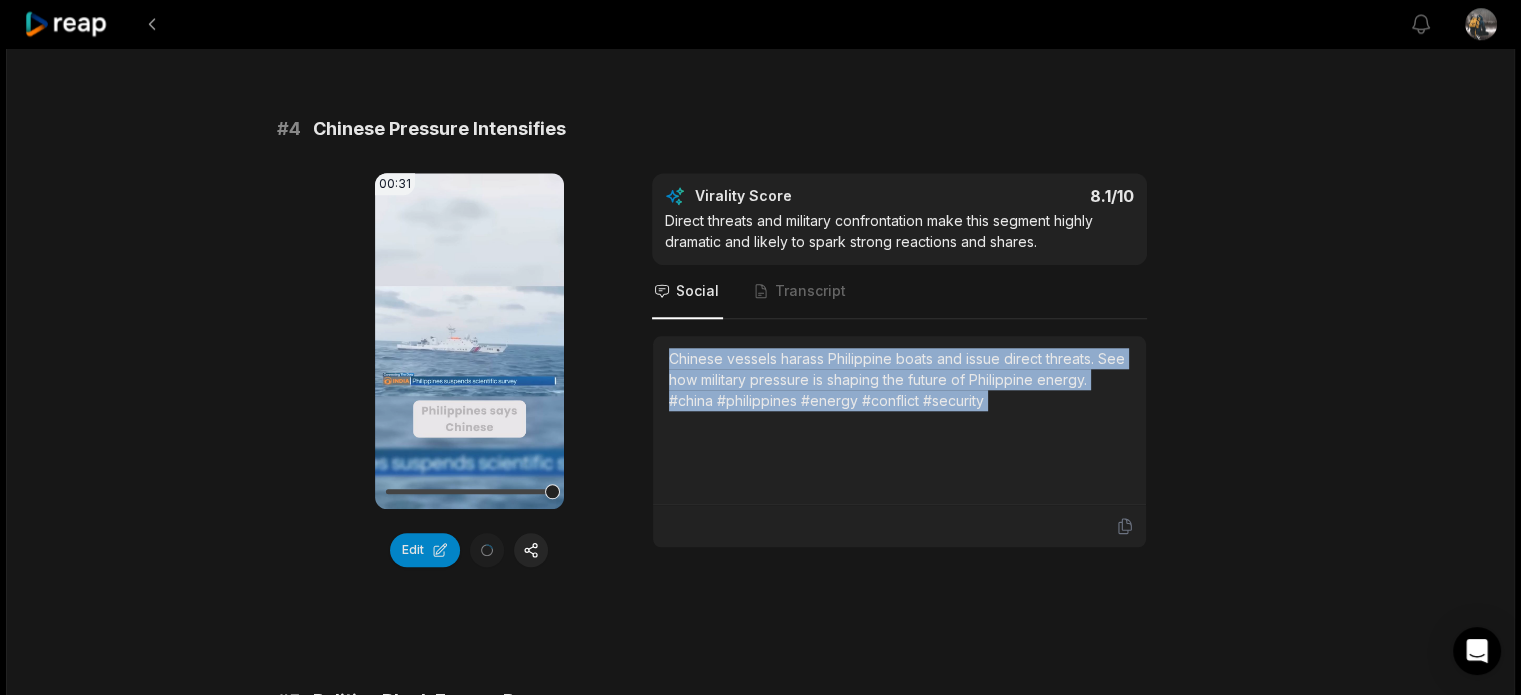 click on "Chinese vessels harass Philippine boats and issue direct threats. See how military pressure is shaping the future of Philippine energy. #china #philippines #energy #conflict #security" at bounding box center (899, 379) 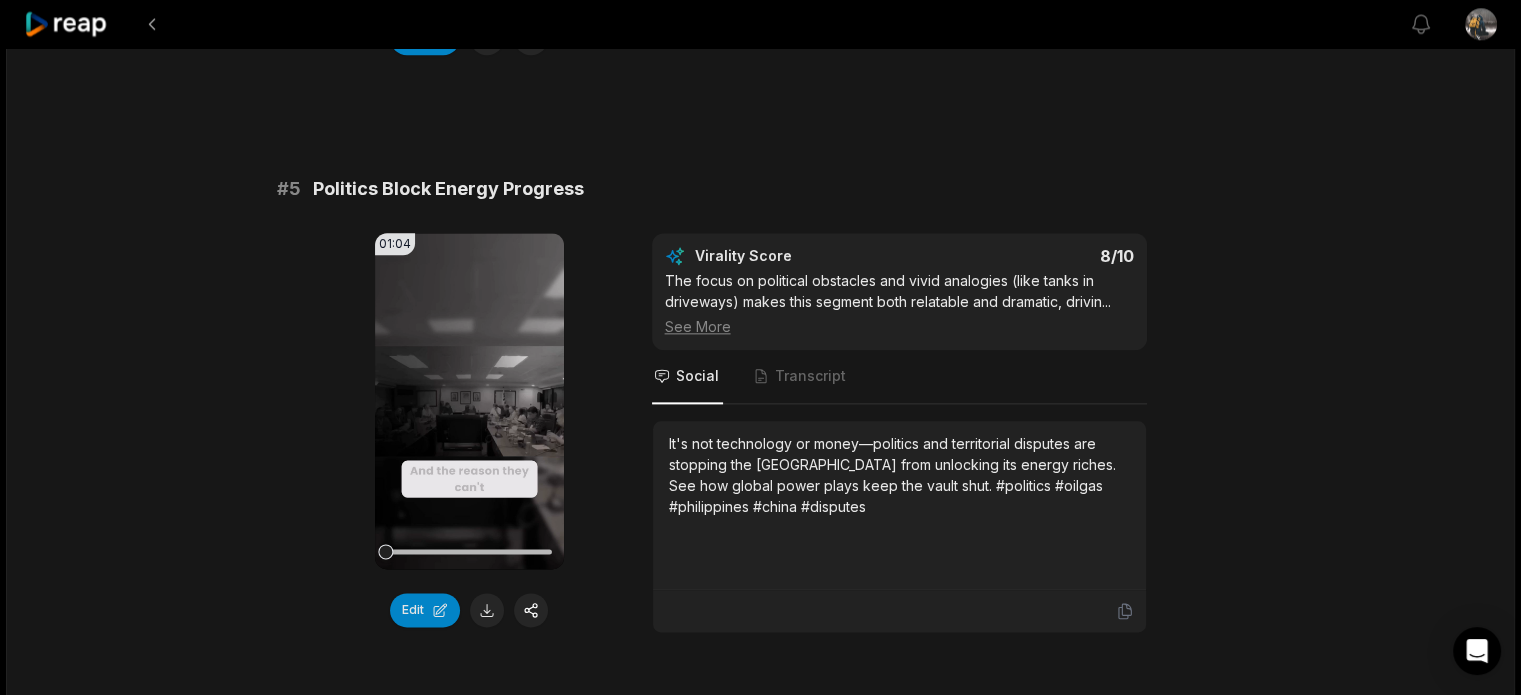 scroll, scrollTop: 2400, scrollLeft: 0, axis: vertical 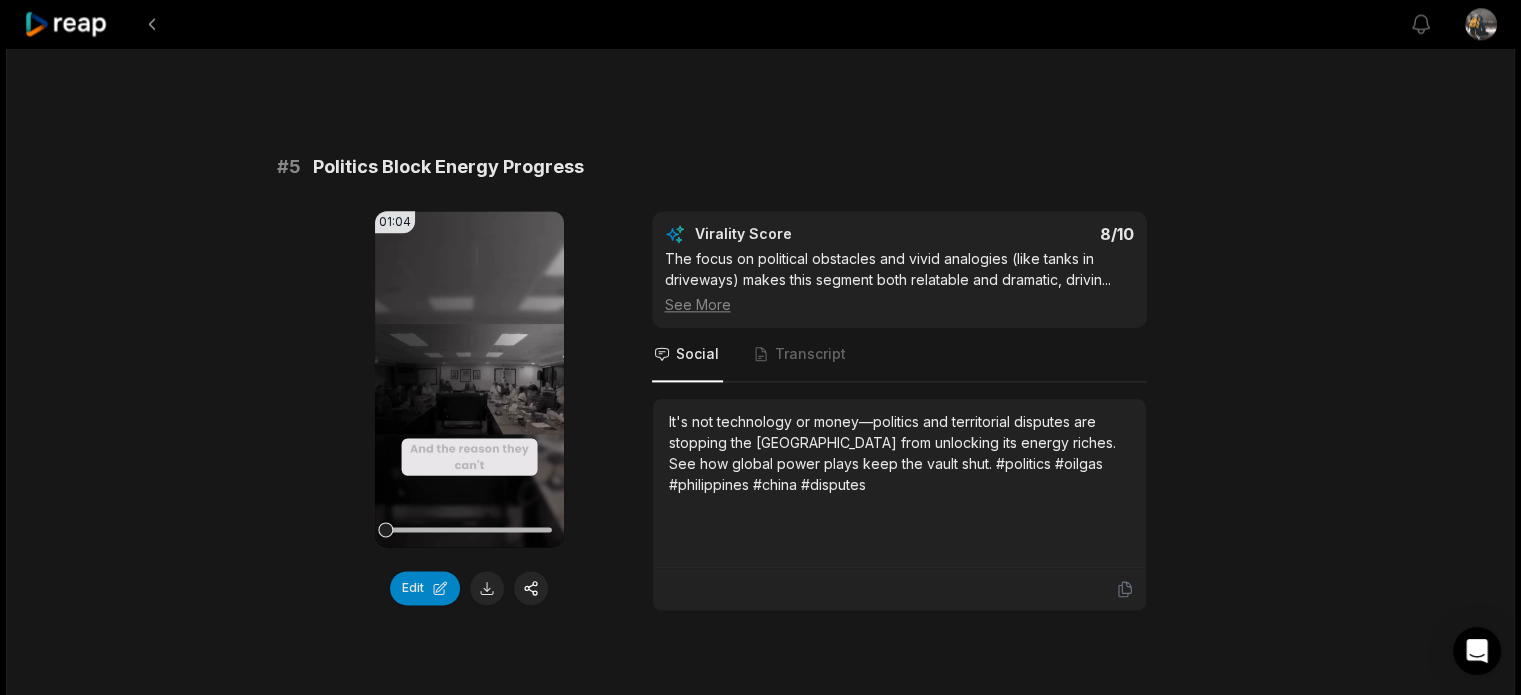 click on "19:26 Philippines MULTI-TRILLION DOLLARS OIL and GAS DEPOSITS 5 days ago English en 00:00  -  19:26 Portrait 29.97   fps Deep Diver # 1 Philippines' Untapped Oil Wealth 01:11 Your browser does not support mp4 format. Edit Virality Score 8.5 /10 This segment hooks viewers with a massive, surprising figure and quickly pivots to the dramatic reasons why the Philippines hasn't ca ...   See More Social Transcript Did you know the Philippines sits on $26 trillion in oil and gas? Discover why this wealth remains untapped and how politics and global powers keep it just out of reach. #philippines #oilgas #energy #geopolitics #southchinasea # 2 Foreign Investors Fear Conflict 01:01 Your browser does not support mp4 format. Edit Virality Score 8.3 /10 The intersection of economics, military tension, and lost opportunity creates a high-stakes, emotional narrative that resonates with  ...   See More Social Transcript # 3 South China Sea Power Struggle 01:15 Your browser does not support mp4 format. Edit Virality Score 8.2" at bounding box center (760, 671) 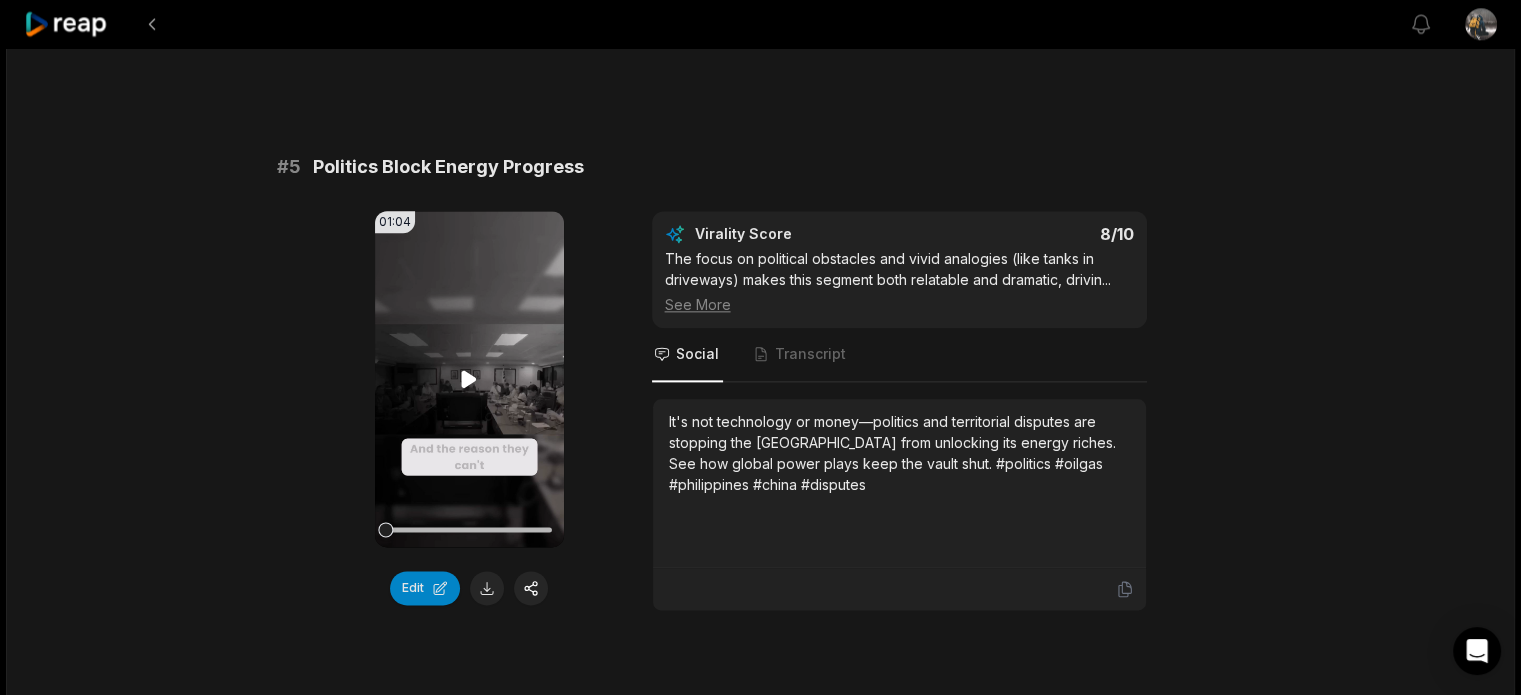 click on "Your browser does not support mp4 format." at bounding box center [469, 379] 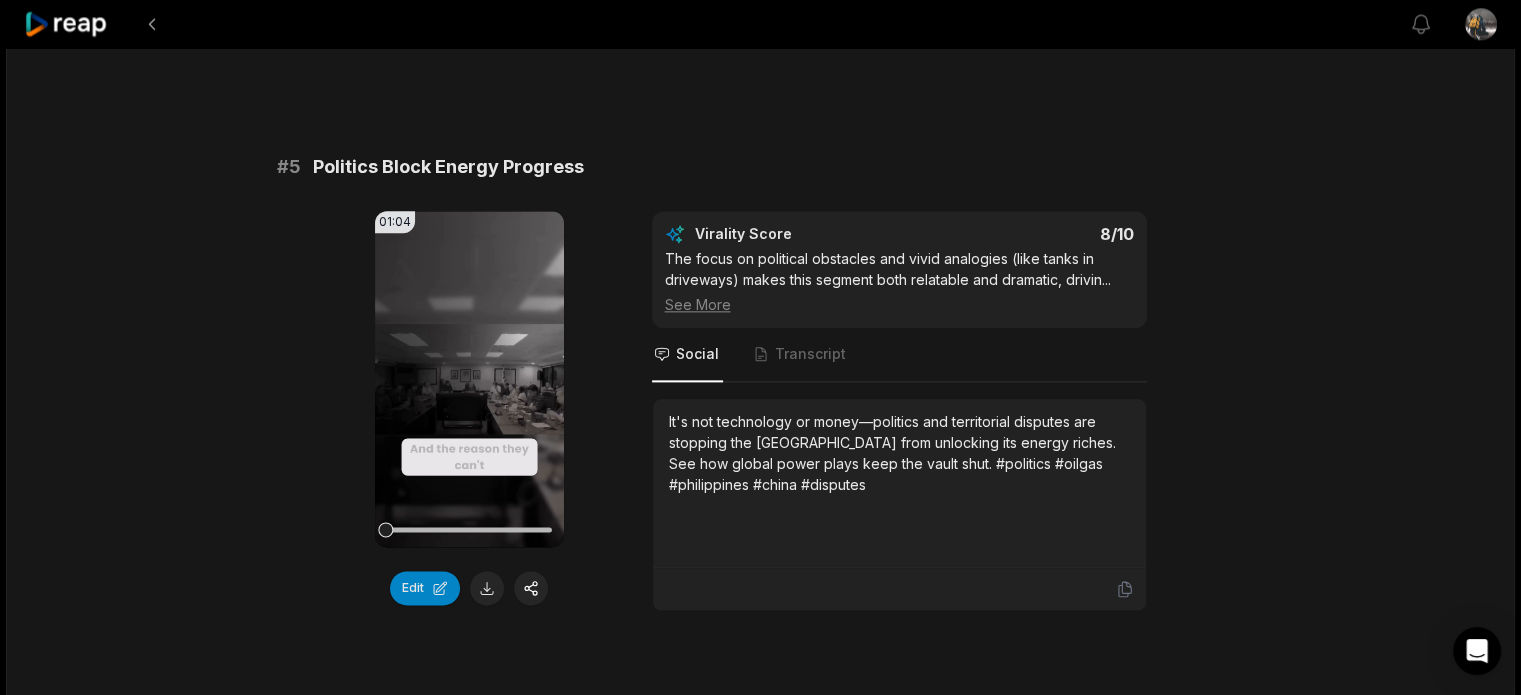 scroll, scrollTop: 2533, scrollLeft: 0, axis: vertical 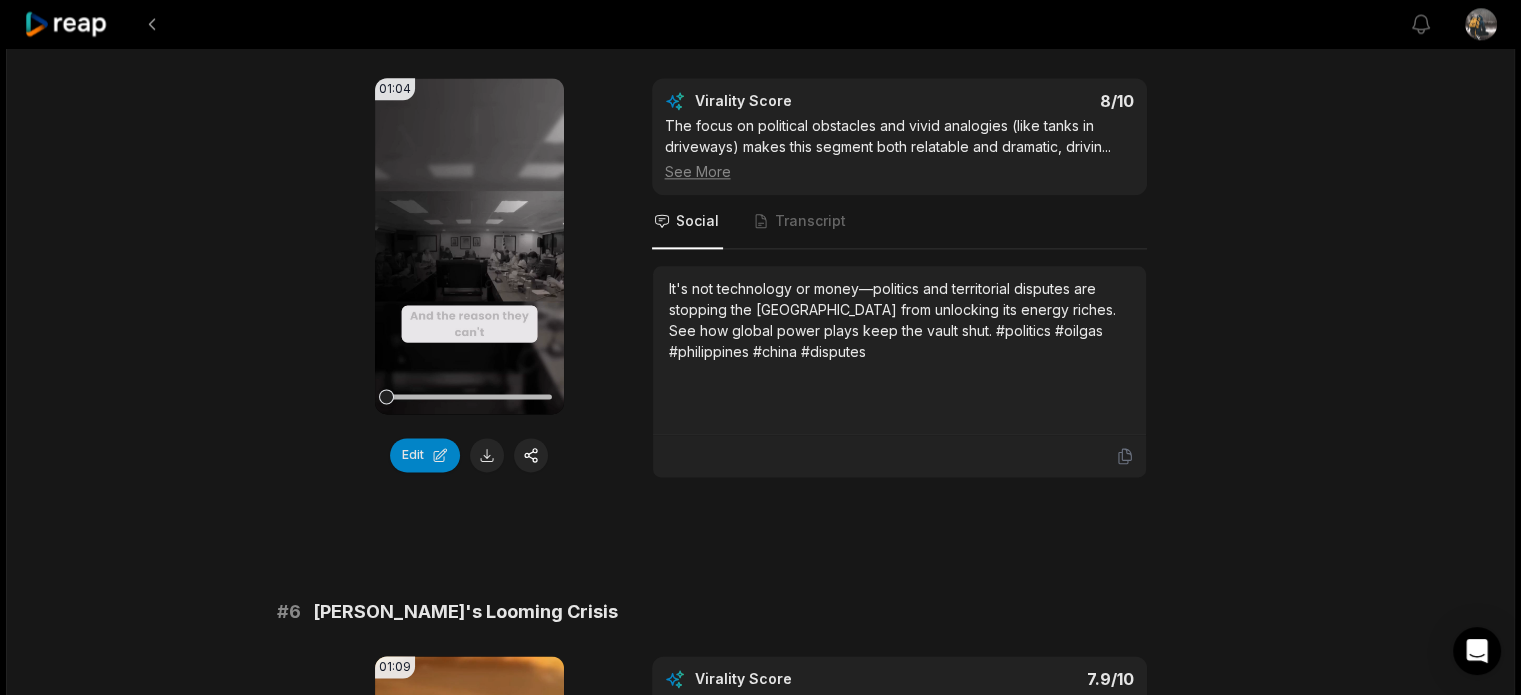click on "19:26 Philippines MULTI-TRILLION DOLLARS OIL and GAS DEPOSITS 5 days ago English en 00:00  -  19:26 Portrait 29.97   fps Deep Diver # 1 Philippines' Untapped Oil Wealth 01:11 Your browser does not support mp4 format. Edit Virality Score 8.5 /10 This segment hooks viewers with a massive, surprising figure and quickly pivots to the dramatic reasons why the Philippines hasn't ca ...   See More Social Transcript Did you know the Philippines sits on $26 trillion in oil and gas? Discover why this wealth remains untapped and how politics and global powers keep it just out of reach. #philippines #oilgas #energy #geopolitics #southchinasea # 2 Foreign Investors Fear Conflict 01:01 Your browser does not support mp4 format. Edit Virality Score 8.3 /10 The intersection of economics, military tension, and lost opportunity creates a high-stakes, emotional narrative that resonates with  ...   See More Social Transcript # 3 South China Sea Power Struggle 01:15 Your browser does not support mp4 format. Edit Virality Score 8.2" at bounding box center [760, 538] 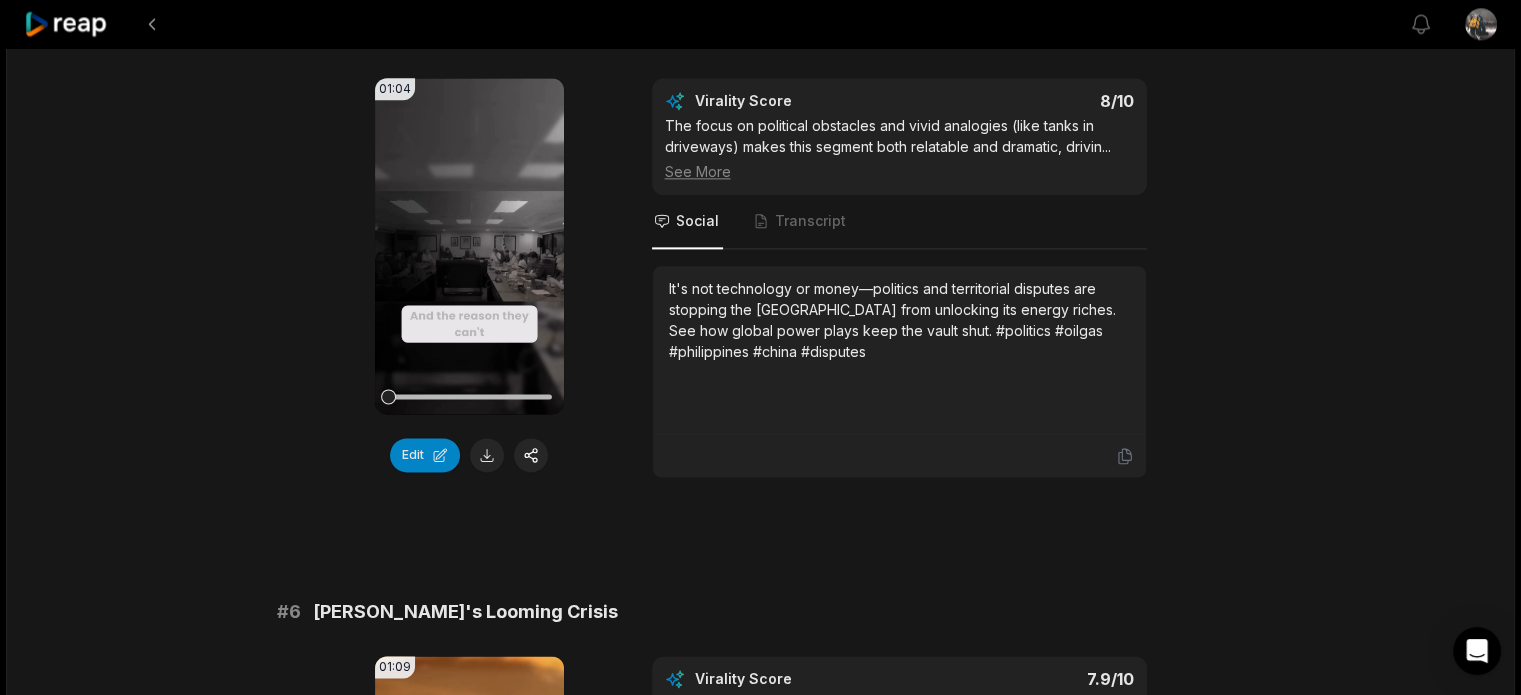 scroll, scrollTop: 2400, scrollLeft: 0, axis: vertical 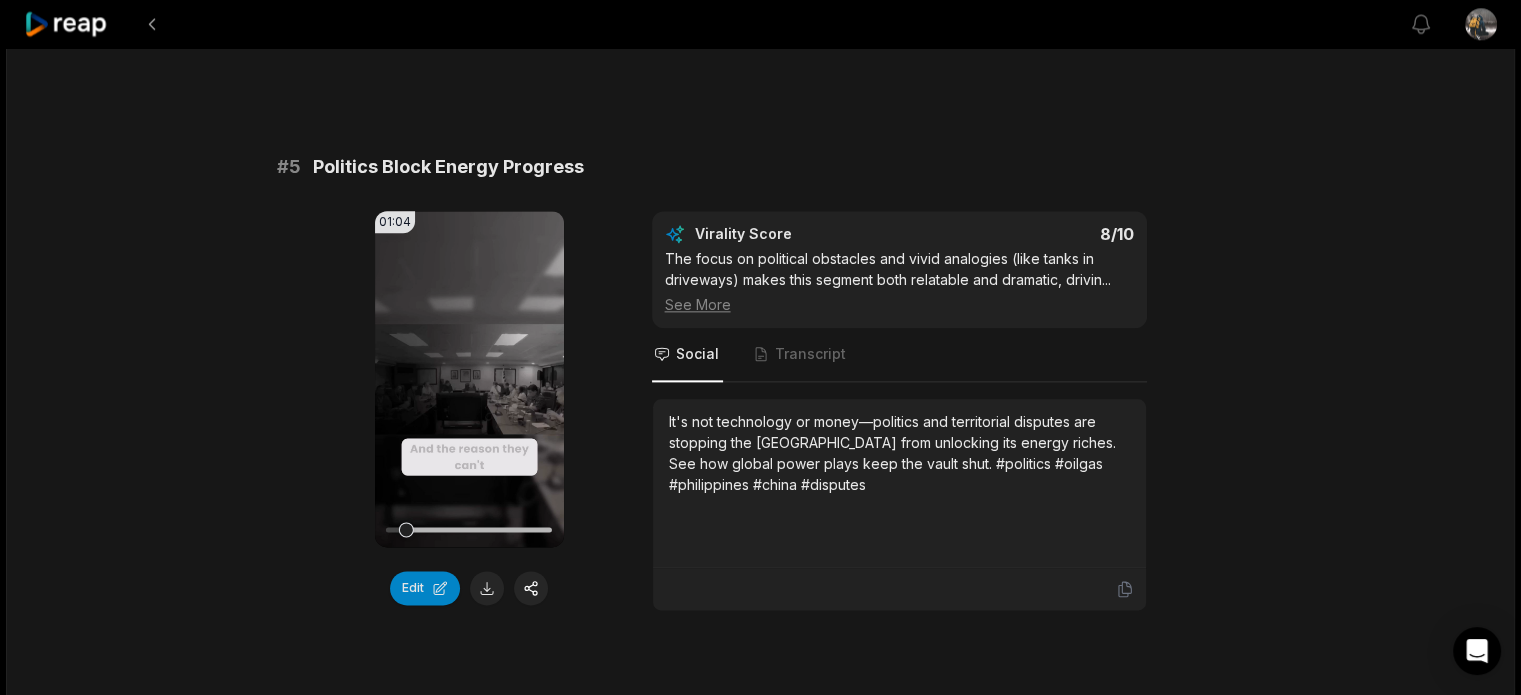click on "19:26 Philippines MULTI-TRILLION DOLLARS OIL and GAS DEPOSITS 5 days ago English en 00:00  -  19:26 Portrait 29.97   fps Deep Diver # 1 Philippines' Untapped Oil Wealth 01:11 Your browser does not support mp4 format. Edit Virality Score 8.5 /10 This segment hooks viewers with a massive, surprising figure and quickly pivots to the dramatic reasons why the Philippines hasn't ca ...   See More Social Transcript Did you know the Philippines sits on $26 trillion in oil and gas? Discover why this wealth remains untapped and how politics and global powers keep it just out of reach. #philippines #oilgas #energy #geopolitics #southchinasea # 2 Foreign Investors Fear Conflict 01:01 Your browser does not support mp4 format. Edit Virality Score 8.3 /10 The intersection of economics, military tension, and lost opportunity creates a high-stakes, emotional narrative that resonates with  ...   See More Social Transcript # 3 South China Sea Power Struggle 01:15 Your browser does not support mp4 format. Edit Virality Score 8.2" at bounding box center [760, 671] 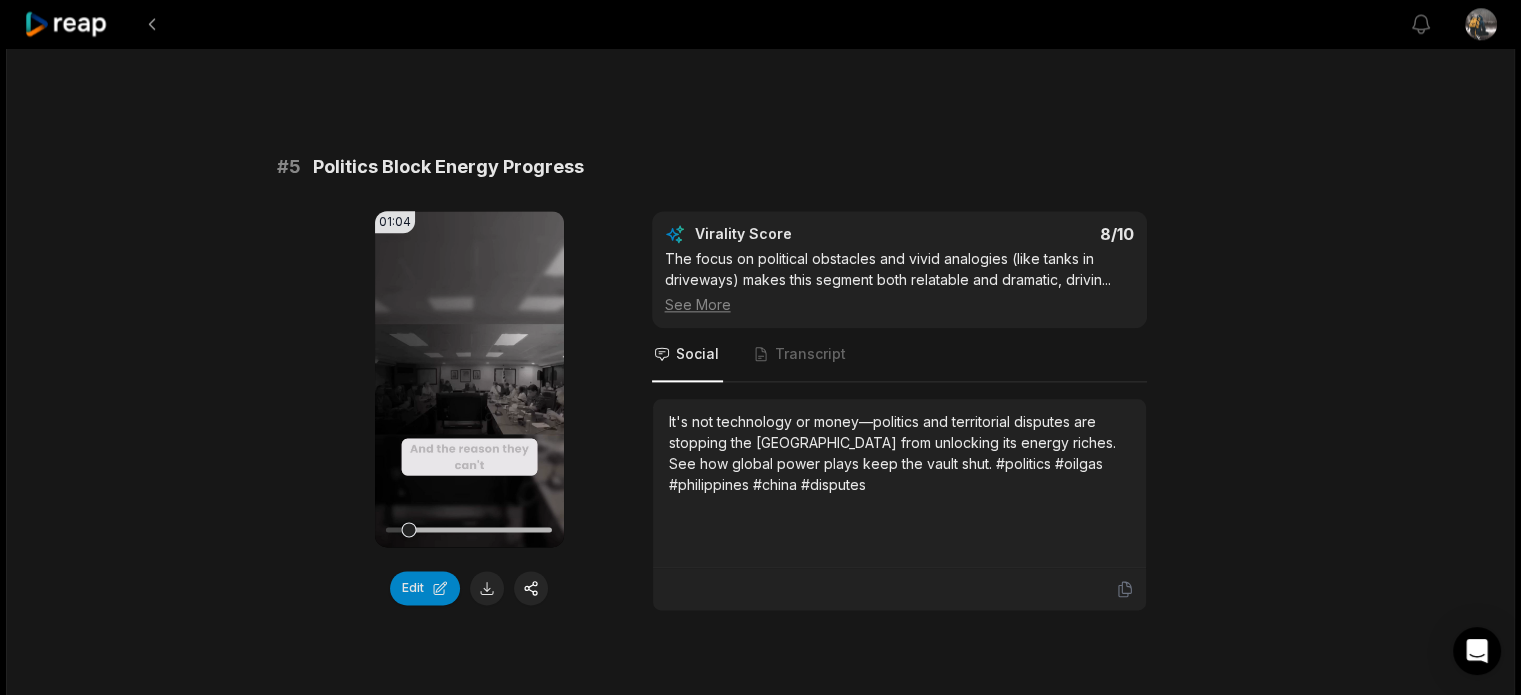 click on "19:26 Philippines MULTI-TRILLION DOLLARS OIL and GAS DEPOSITS 5 days ago English en 00:00  -  19:26 Portrait 29.97   fps Deep Diver # 1 Philippines' Untapped Oil Wealth 01:11 Your browser does not support mp4 format. Edit Virality Score 8.5 /10 This segment hooks viewers with a massive, surprising figure and quickly pivots to the dramatic reasons why the Philippines hasn't ca ...   See More Social Transcript Did you know the Philippines sits on $26 trillion in oil and gas? Discover why this wealth remains untapped and how politics and global powers keep it just out of reach. #philippines #oilgas #energy #geopolitics #southchinasea # 2 Foreign Investors Fear Conflict 01:01 Your browser does not support mp4 format. Edit Virality Score 8.3 /10 The intersection of economics, military tension, and lost opportunity creates a high-stakes, emotional narrative that resonates with  ...   See More Social Transcript # 3 South China Sea Power Struggle 01:15 Your browser does not support mp4 format. Edit Virality Score 8.2" at bounding box center [760, 671] 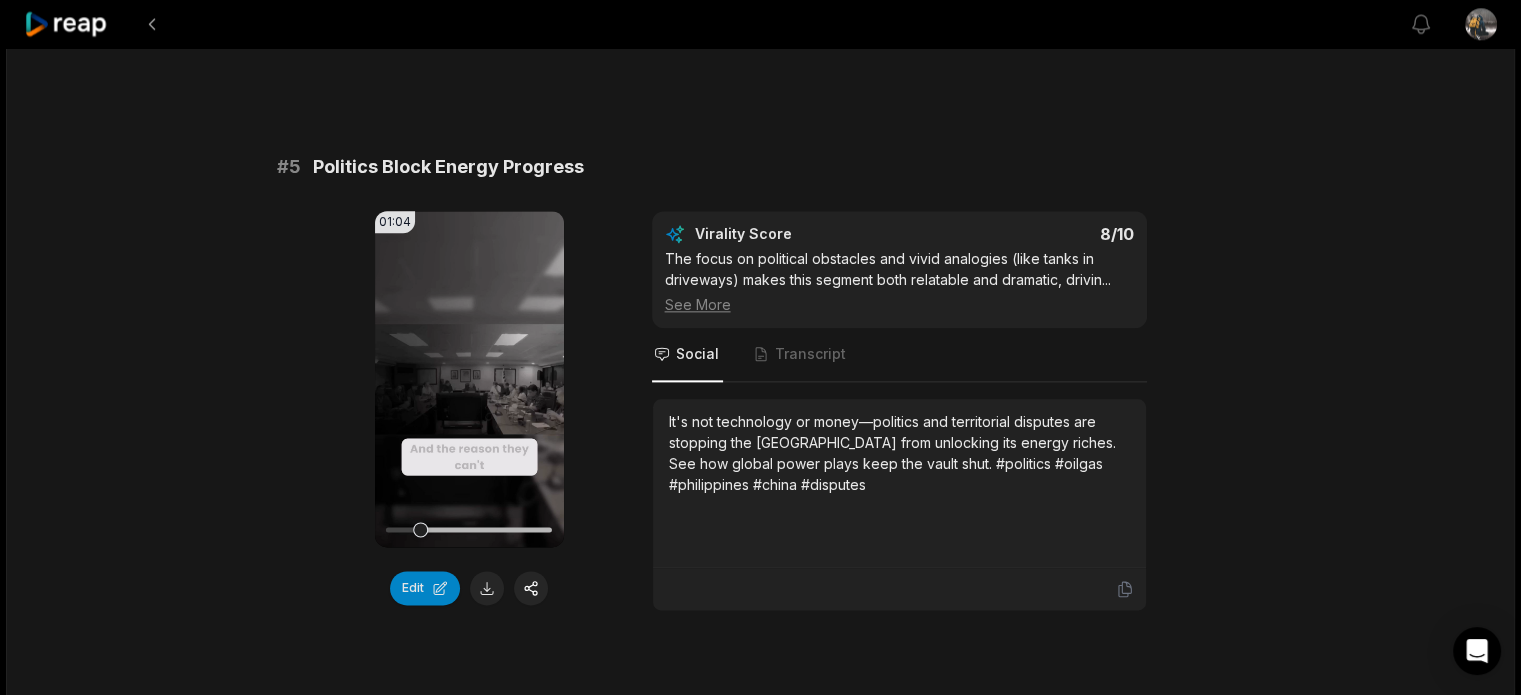 click on "01:04 Your browser does not support mp4 format. Edit Virality Score 8 /10 The focus on political obstacles and vivid analogies (like tanks in driveways) makes this segment both relatable and dramatic, drivin ...   See More Social Transcript It's not technology or money—politics and territorial disputes are stopping the Philippines from unlocking its energy riches. See how global power plays keep the vault shut. #politics #oilgas #philippines #china #disputes" at bounding box center [761, 411] 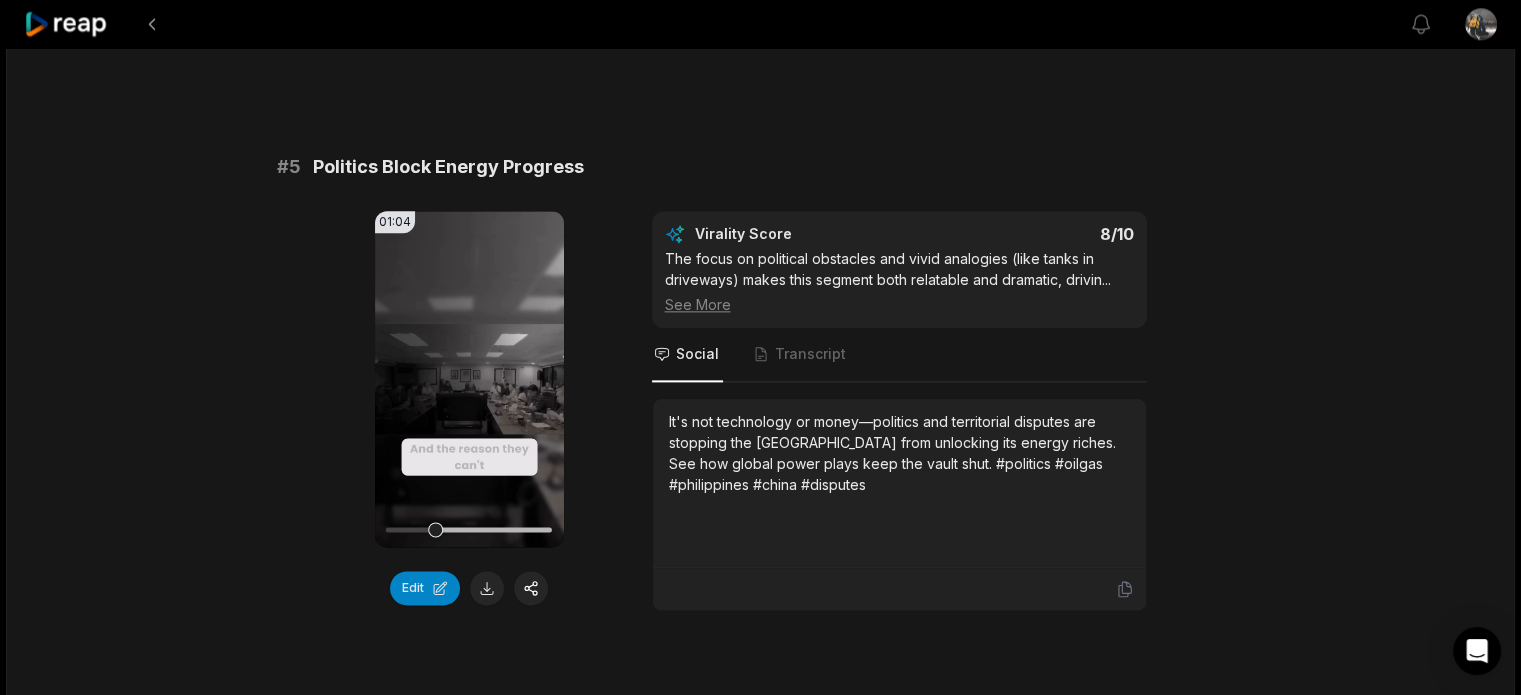 click on "01:04 Your browser does not support mp4 format. Edit Virality Score 8 /10 The focus on political obstacles and vivid analogies (like tanks in driveways) makes this segment both relatable and dramatic, drivin ...   See More Social Transcript It's not technology or money—politics and territorial disputes are stopping the Philippines from unlocking its energy riches. See how global power plays keep the vault shut. #politics #oilgas #philippines #china #disputes" at bounding box center (761, 411) 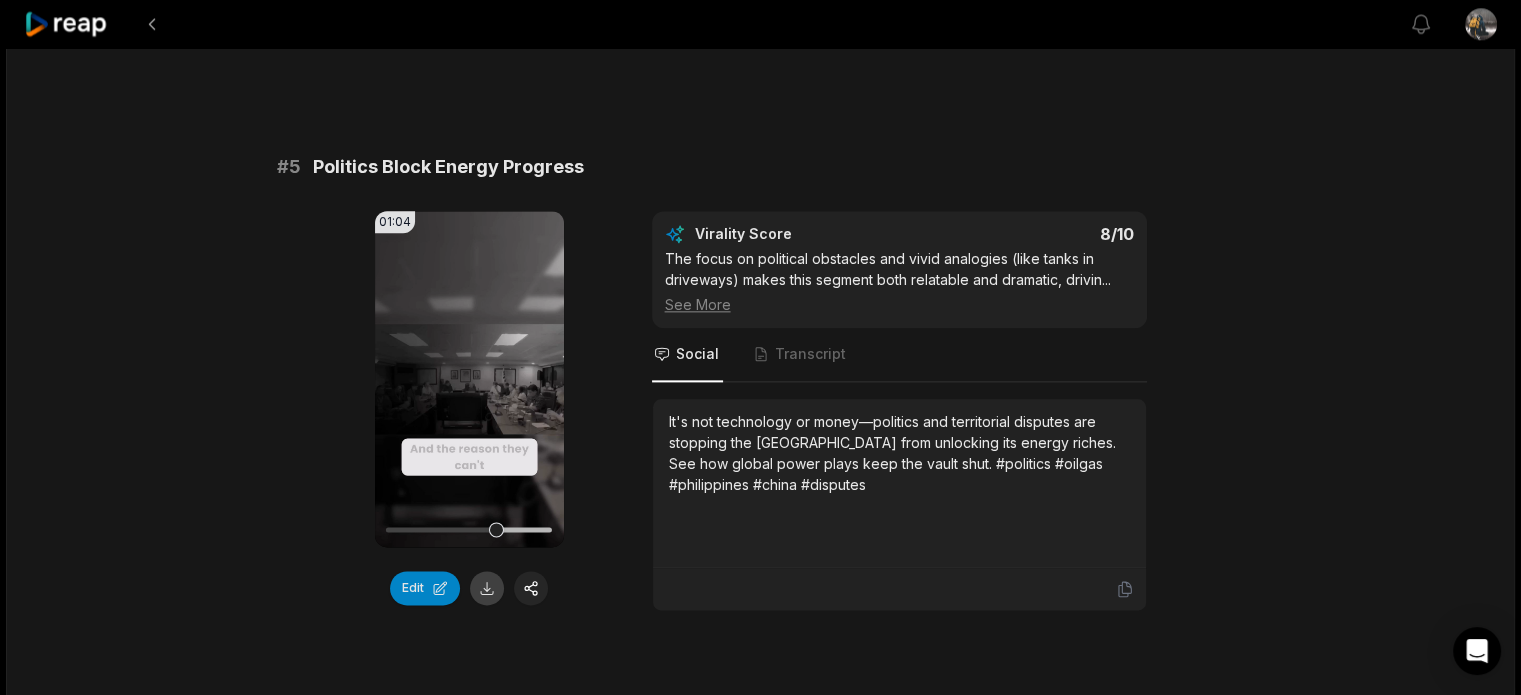 click at bounding box center [487, 588] 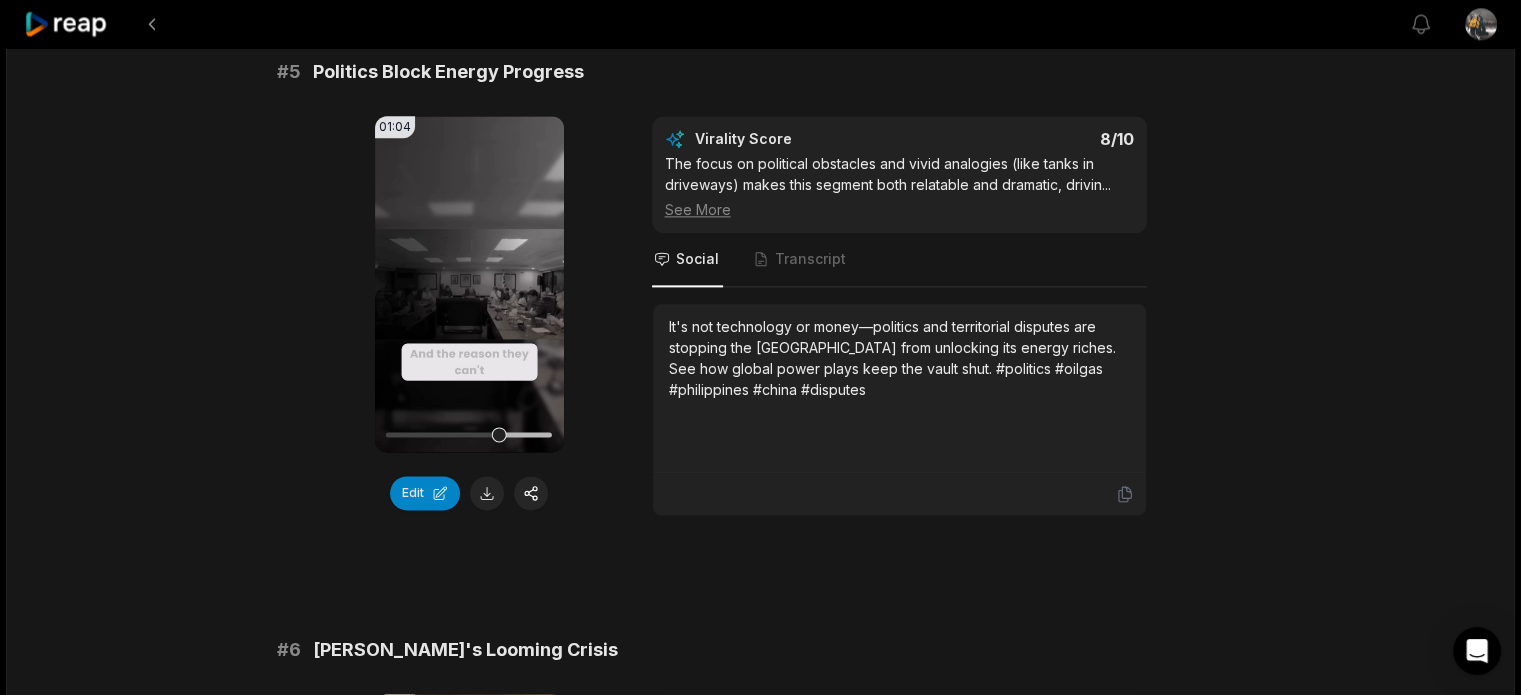 scroll, scrollTop: 2533, scrollLeft: 0, axis: vertical 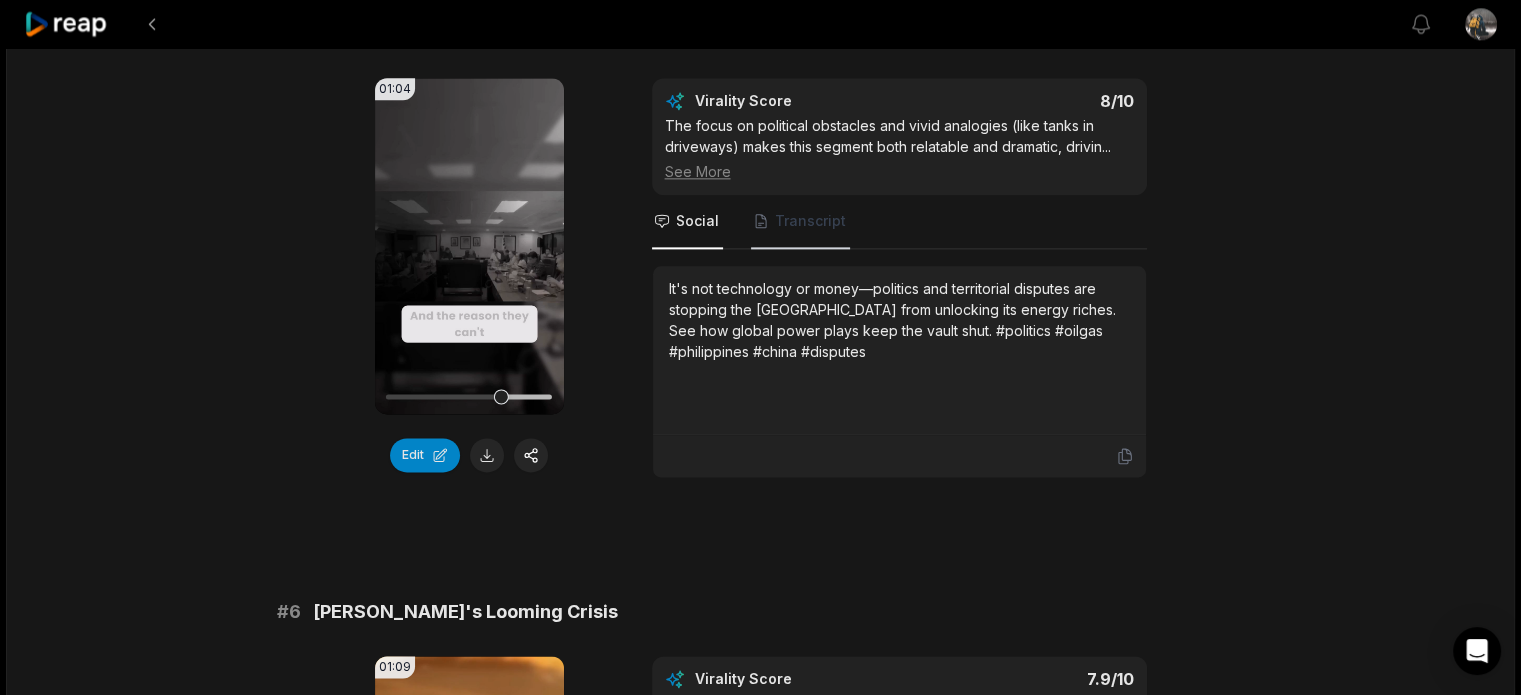 click on "Transcript" at bounding box center [810, 221] 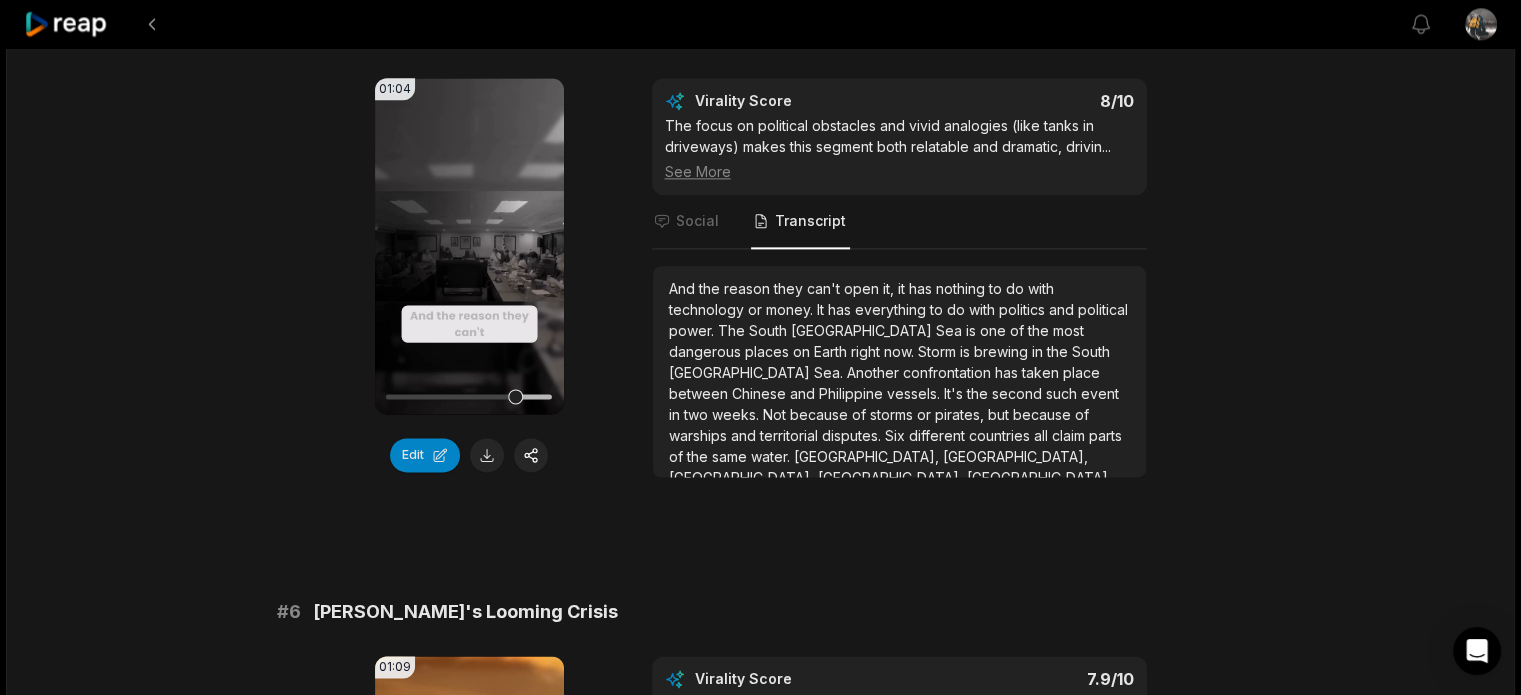 click on "places" at bounding box center (769, 351) 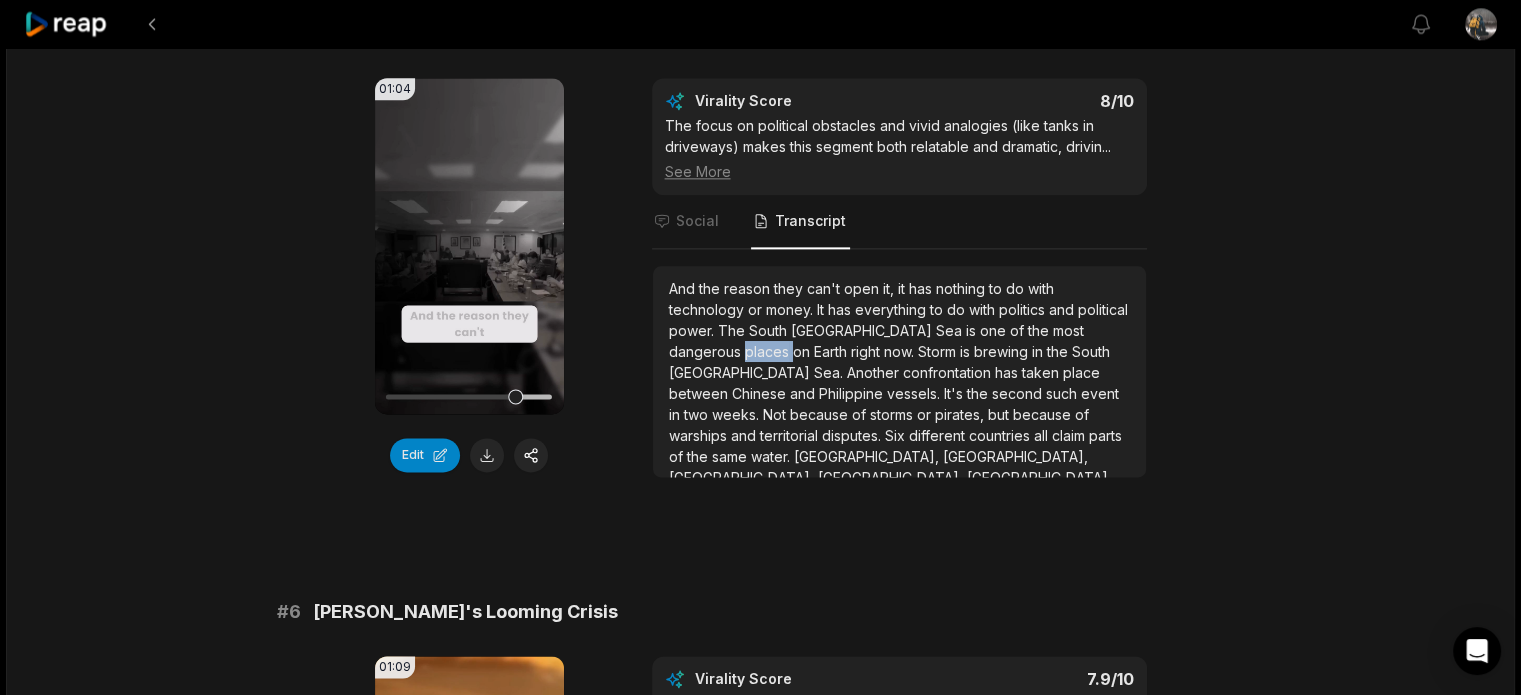 click on "places" at bounding box center (769, 351) 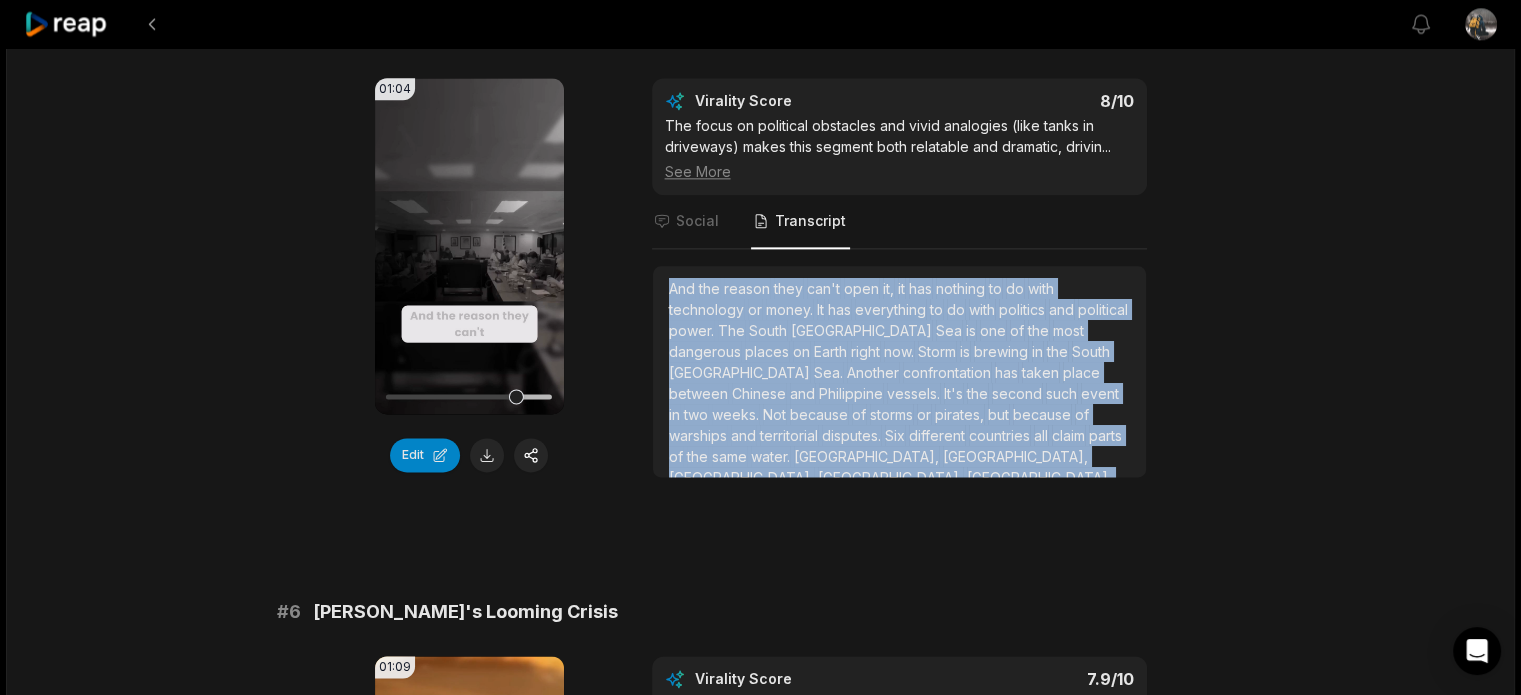 click on "places" at bounding box center (769, 351) 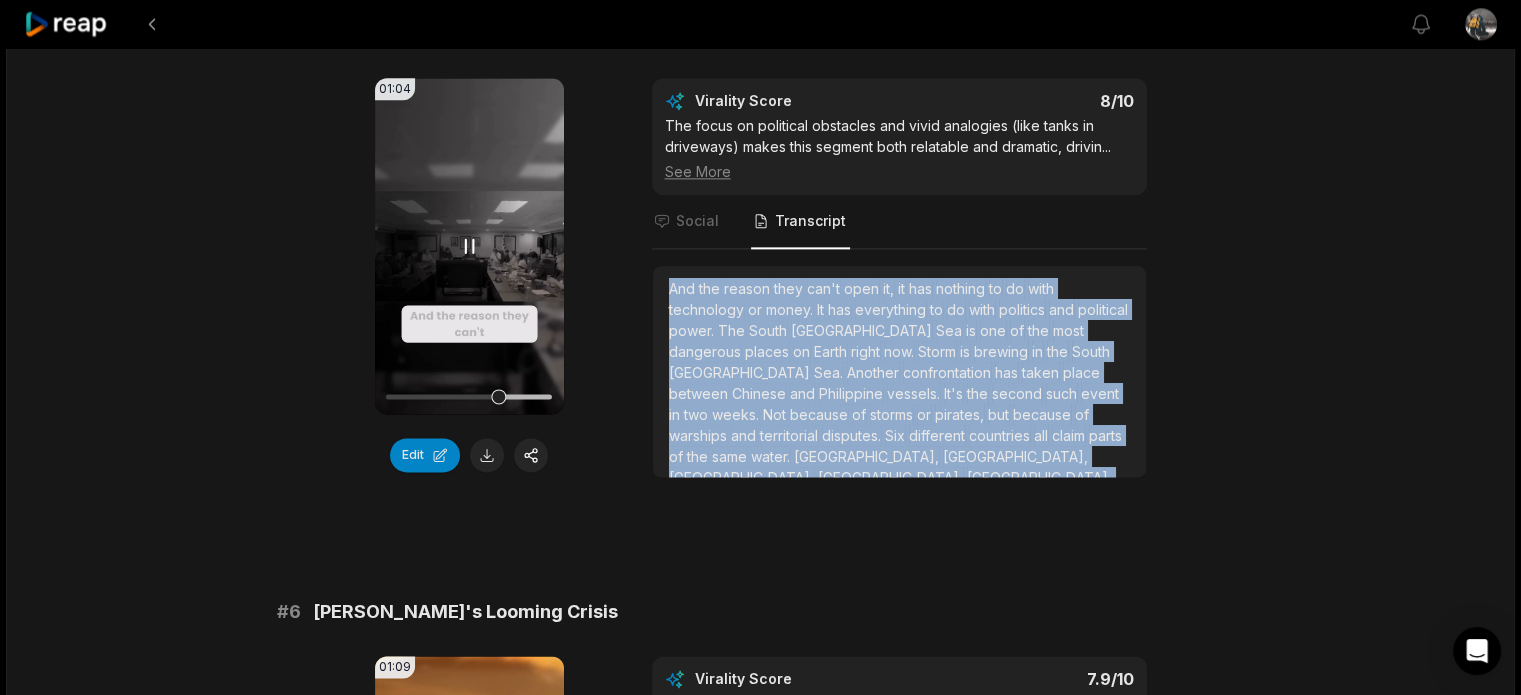 click at bounding box center [469, 396] 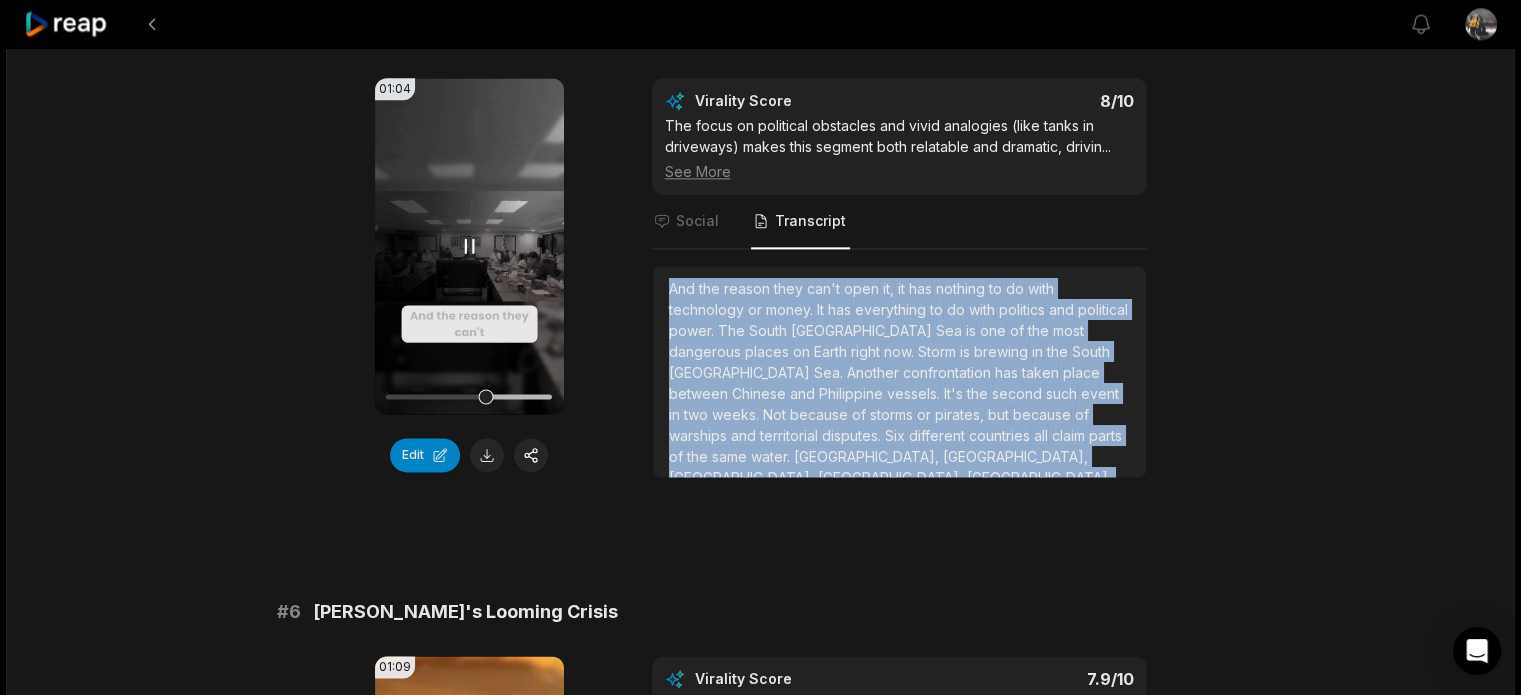 click at bounding box center [469, 396] 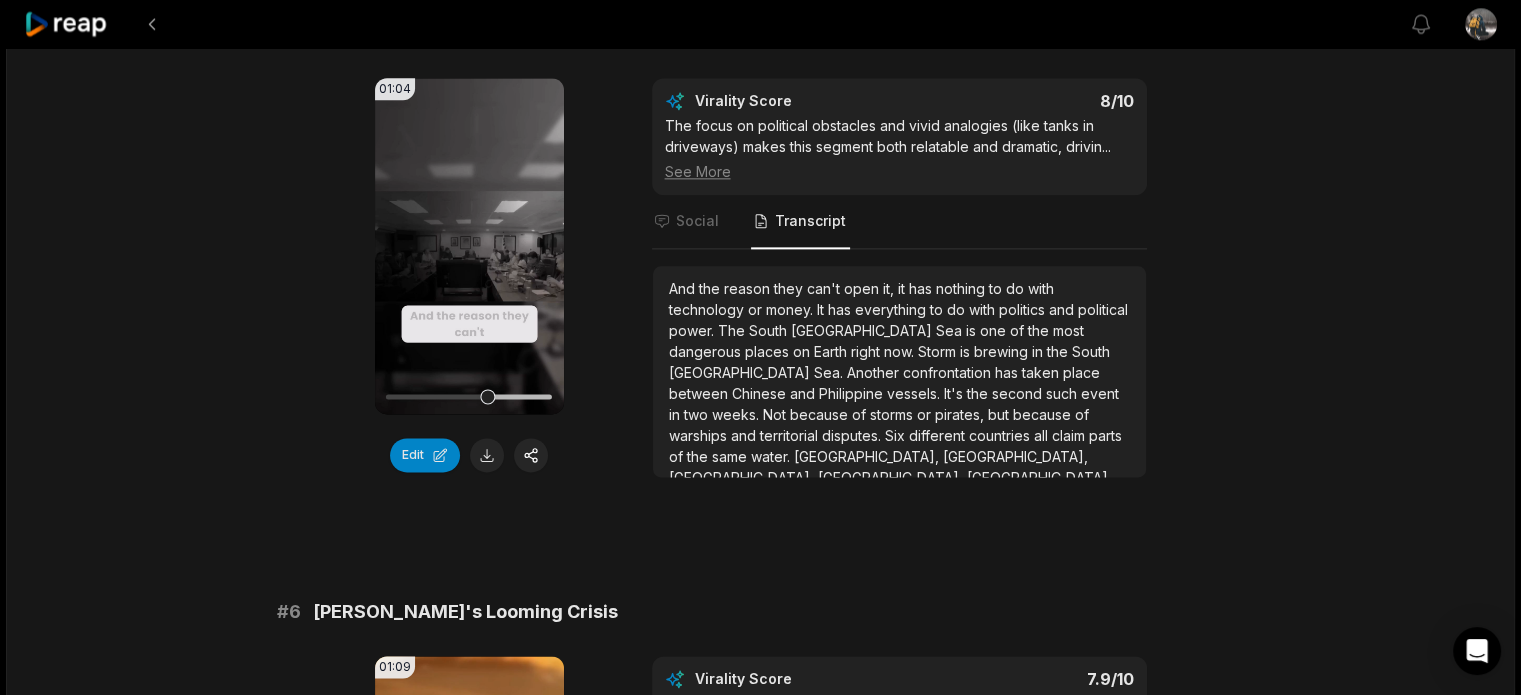 click on "01:04 Your browser does not support mp4 format. Edit Virality Score 8 /10 The focus on political obstacles and vivid analogies (like tanks in driveways) makes this segment both relatable and dramatic, drivin ...   See More Social Transcript And     the     reason     they     can't     open     it,     it     has     nothing     to     do     with     technology     or     money.     It     has     everything     to     do     with     politics     and     political     power.     The     South     China     Sea     is     one     of     the     most     dangerous     places     on     Earth     right     now.     Storm     is     brewing     in     the     South     China     Sea.     Another     confrontation     has     taken     place     between     Chinese     and     Philippine     vessels.     It's     the     second     such     event     in     two     weeks.     Not     because     of     storms     or     pirates,     but     because     of     warships     and     territorial     disputes." at bounding box center [761, 278] 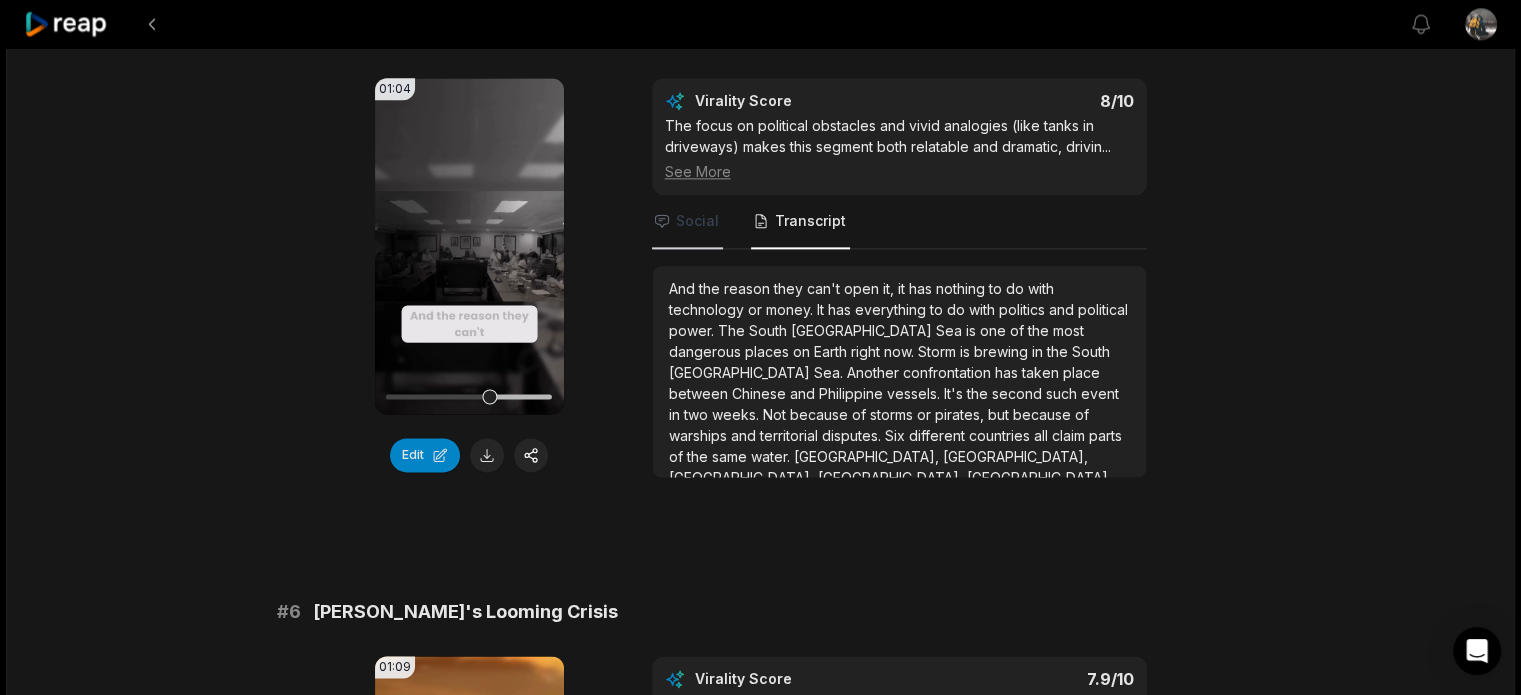 click on "Social" at bounding box center [687, 222] 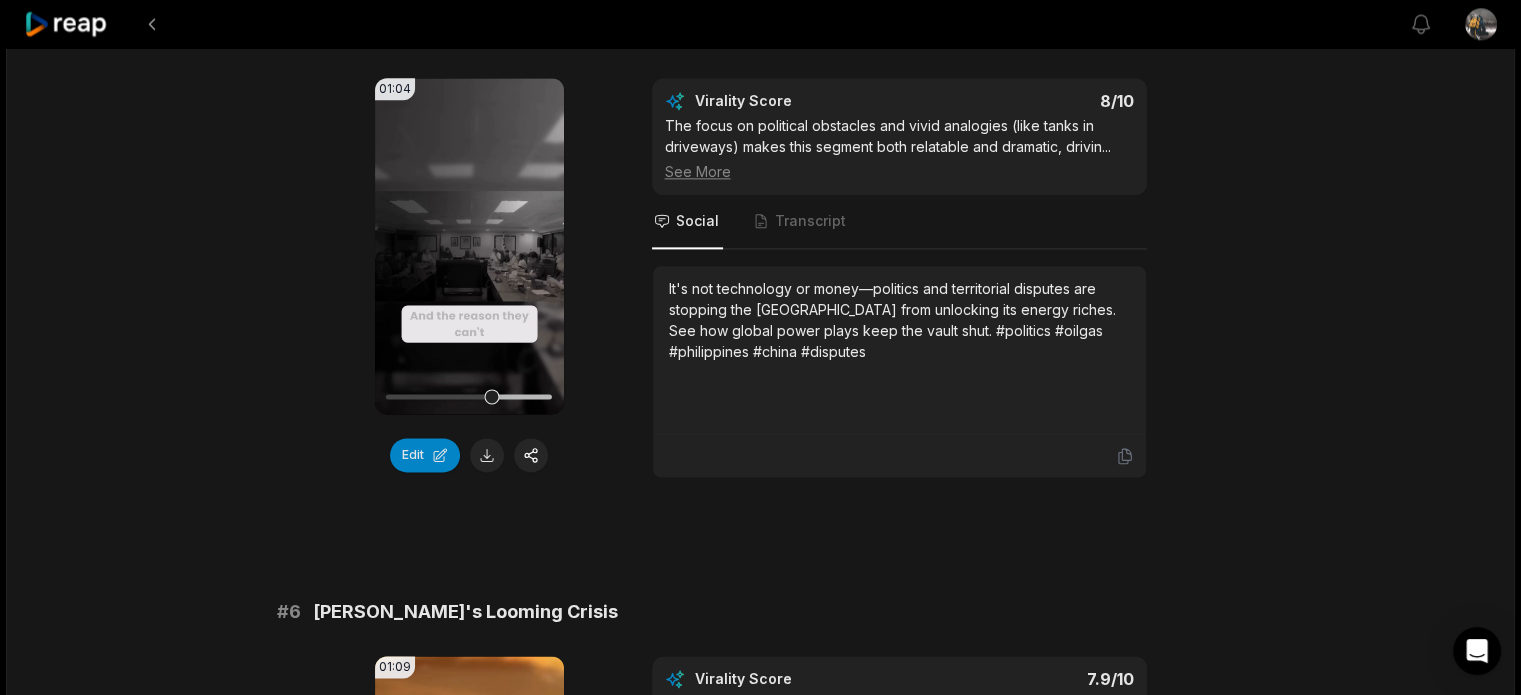 drag, startPoint x: 100, startPoint y: 190, endPoint x: 126, endPoint y: 190, distance: 26 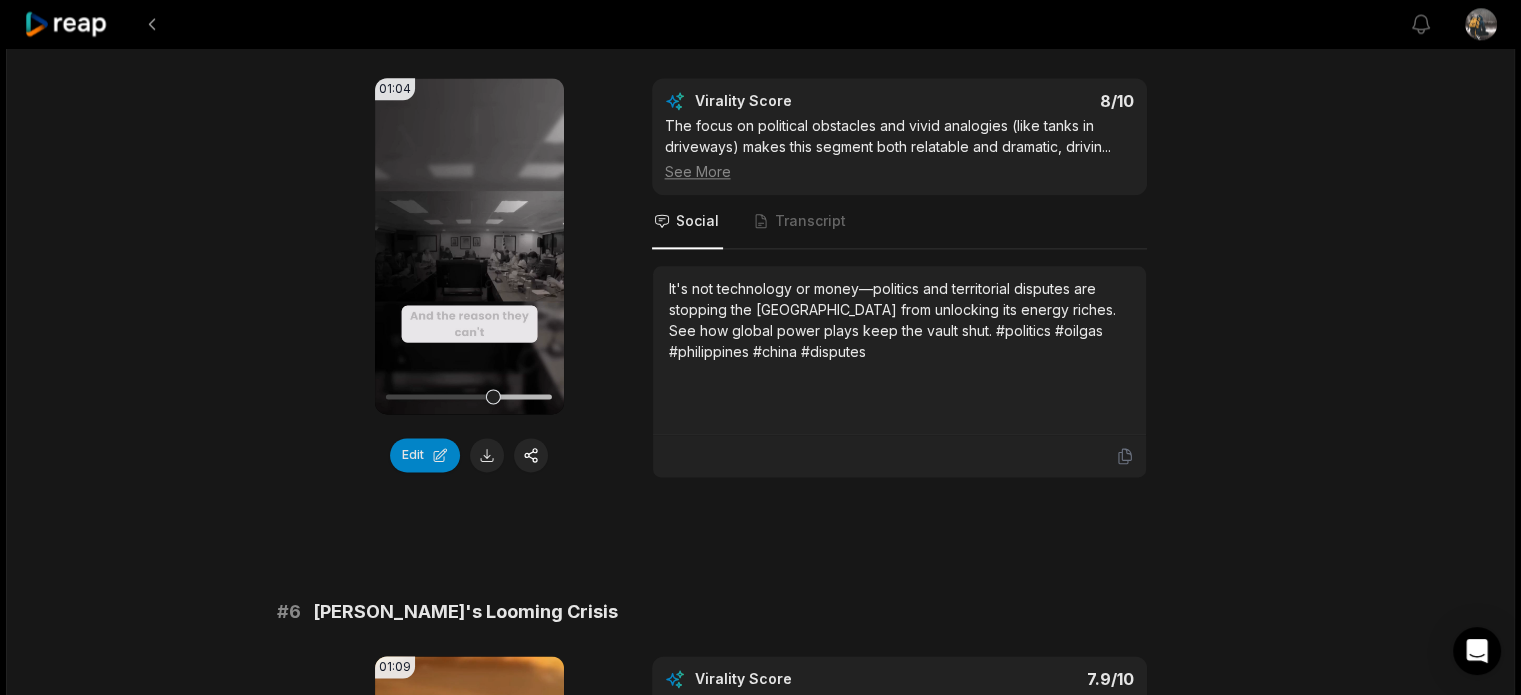 click on "19:26 Philippines MULTI-TRILLION DOLLARS OIL and GAS DEPOSITS 5 days ago English en 00:00  -  19:26 Portrait 29.97   fps Deep Diver # 1 Philippines' Untapped Oil Wealth 01:11 Your browser does not support mp4 format. Edit Virality Score 8.5 /10 This segment hooks viewers with a massive, surprising figure and quickly pivots to the dramatic reasons why the Philippines hasn't ca ...   See More Social Transcript Did you know the Philippines sits on $26 trillion in oil and gas? Discover why this wealth remains untapped and how politics and global powers keep it just out of reach. #philippines #oilgas #energy #geopolitics #southchinasea # 2 Foreign Investors Fear Conflict 01:01 Your browser does not support mp4 format. Edit Virality Score 8.3 /10 The intersection of economics, military tension, and lost opportunity creates a high-stakes, emotional narrative that resonates with  ...   See More Social Transcript # 3 South China Sea Power Struggle 01:15 Your browser does not support mp4 format. Edit Virality Score 8.2" at bounding box center [760, 538] 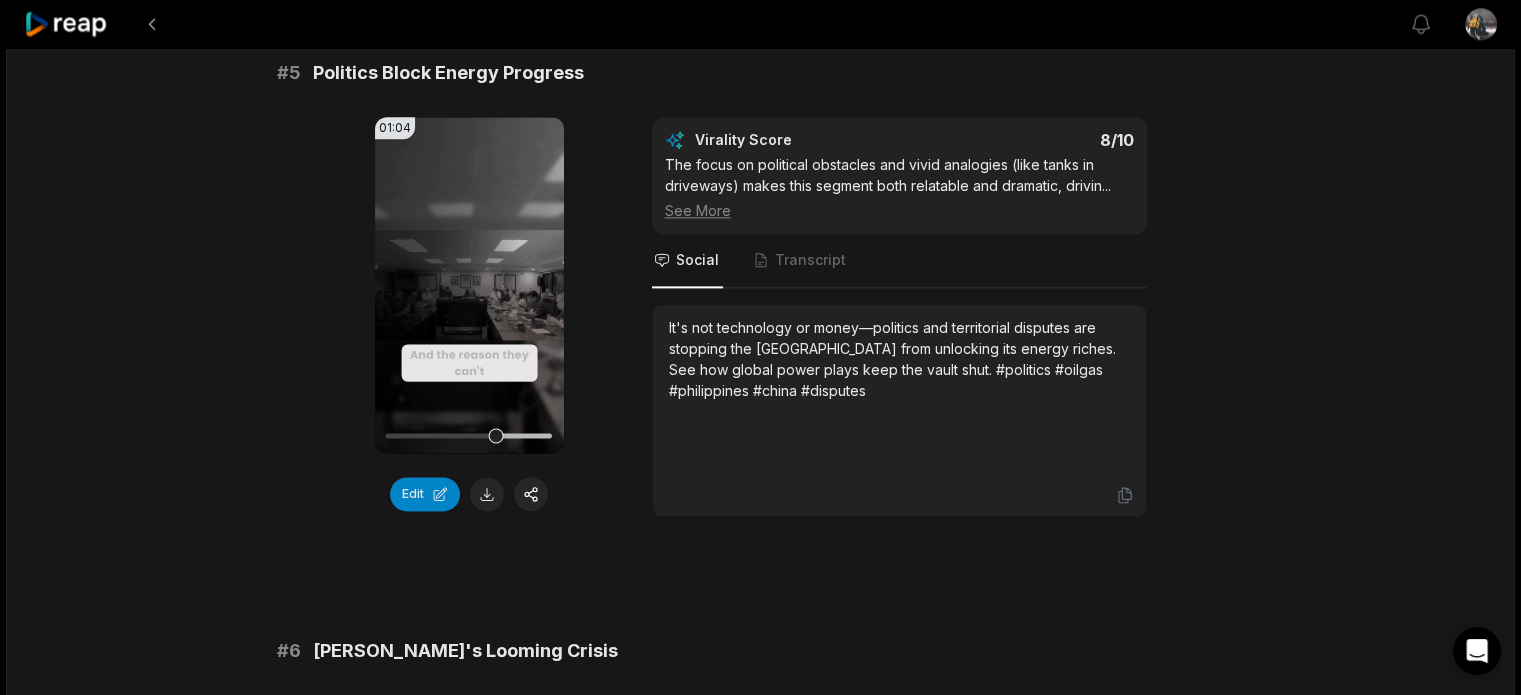 scroll, scrollTop: 2533, scrollLeft: 0, axis: vertical 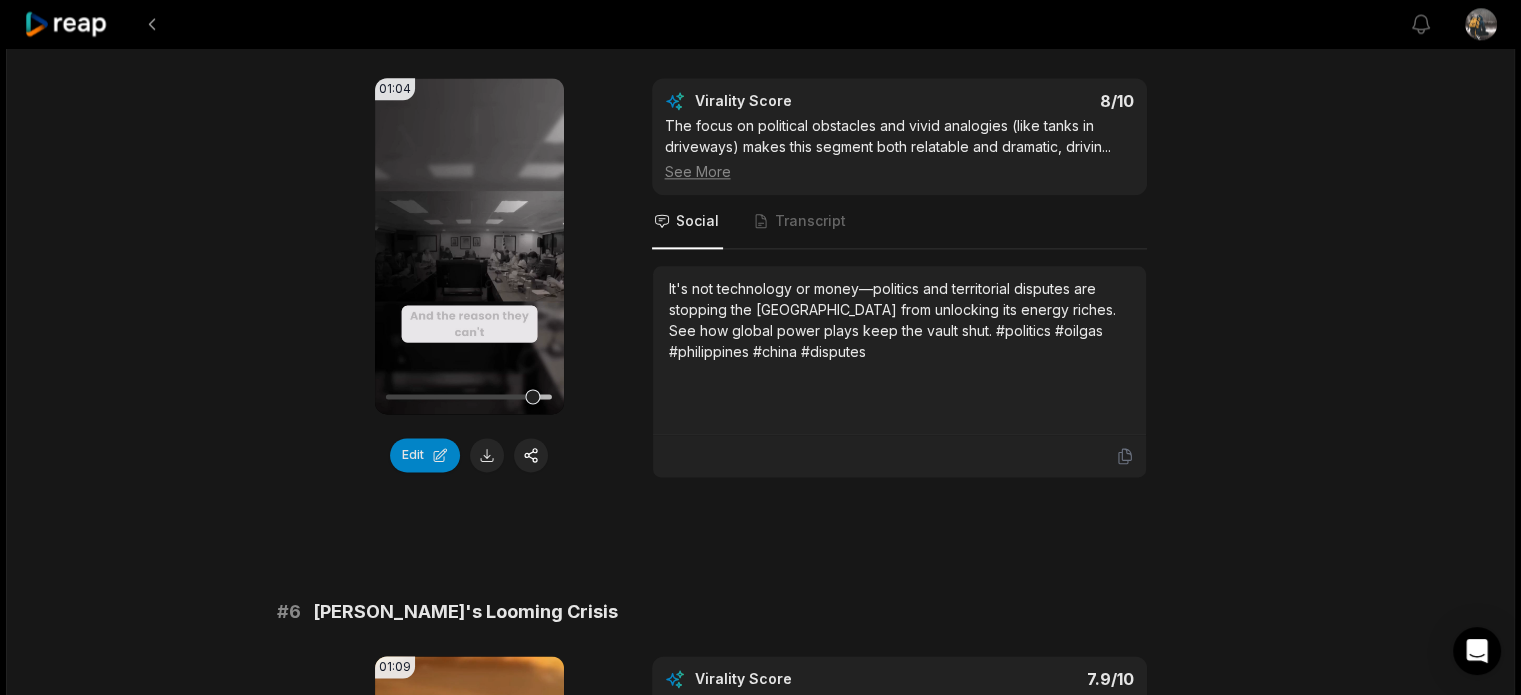 click on "19:26 Philippines MULTI-TRILLION DOLLARS OIL and GAS DEPOSITS 5 days ago English en 00:00  -  19:26 Portrait 29.97   fps Deep Diver # 1 Philippines' Untapped Oil Wealth 01:11 Your browser does not support mp4 format. Edit Virality Score 8.5 /10 This segment hooks viewers with a massive, surprising figure and quickly pivots to the dramatic reasons why the Philippines hasn't ca ...   See More Social Transcript Did you know the Philippines sits on $26 trillion in oil and gas? Discover why this wealth remains untapped and how politics and global powers keep it just out of reach. #philippines #oilgas #energy #geopolitics #southchinasea # 2 Foreign Investors Fear Conflict 01:01 Your browser does not support mp4 format. Edit Virality Score 8.3 /10 The intersection of economics, military tension, and lost opportunity creates a high-stakes, emotional narrative that resonates with  ...   See More Social Transcript # 3 South China Sea Power Struggle 01:15 Your browser does not support mp4 format. Edit Virality Score 8.2" at bounding box center [760, 538] 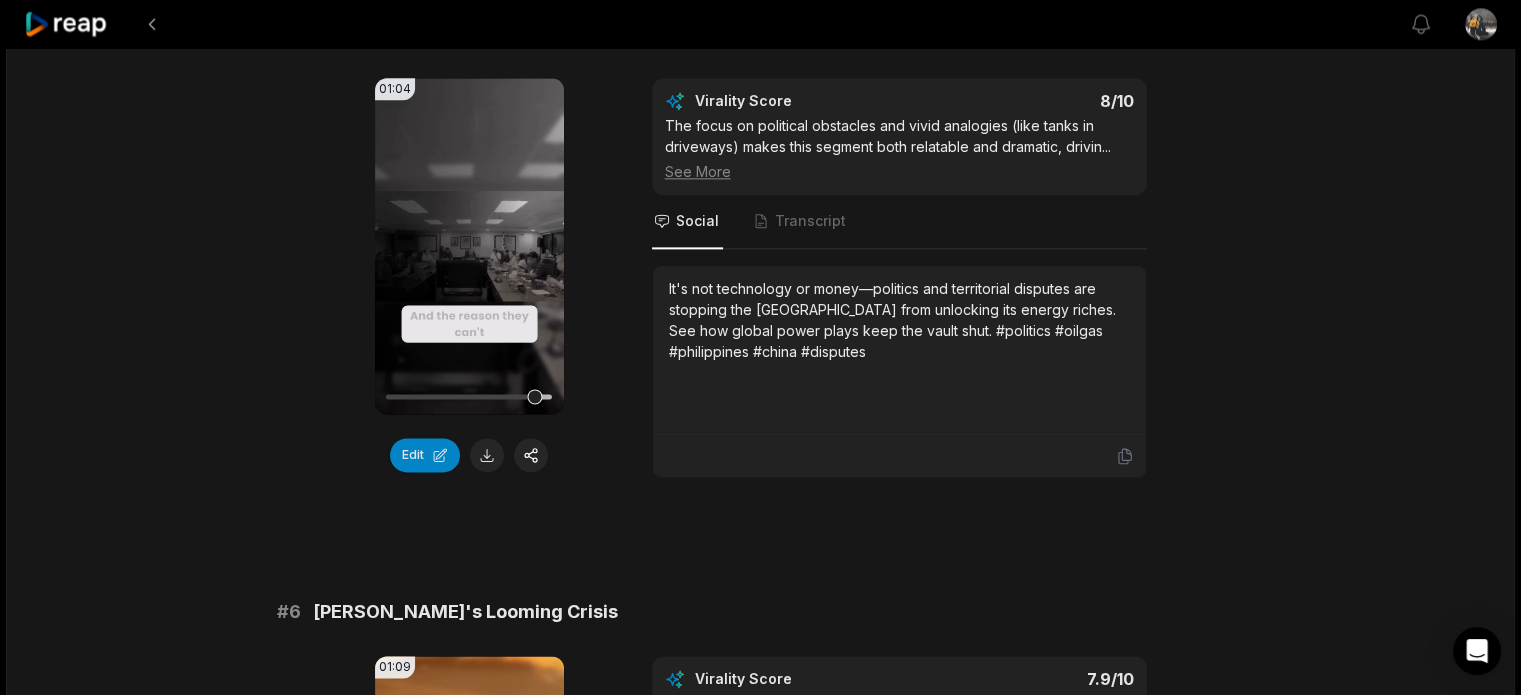 drag, startPoint x: 154, startPoint y: 193, endPoint x: 189, endPoint y: 219, distance: 43.60046 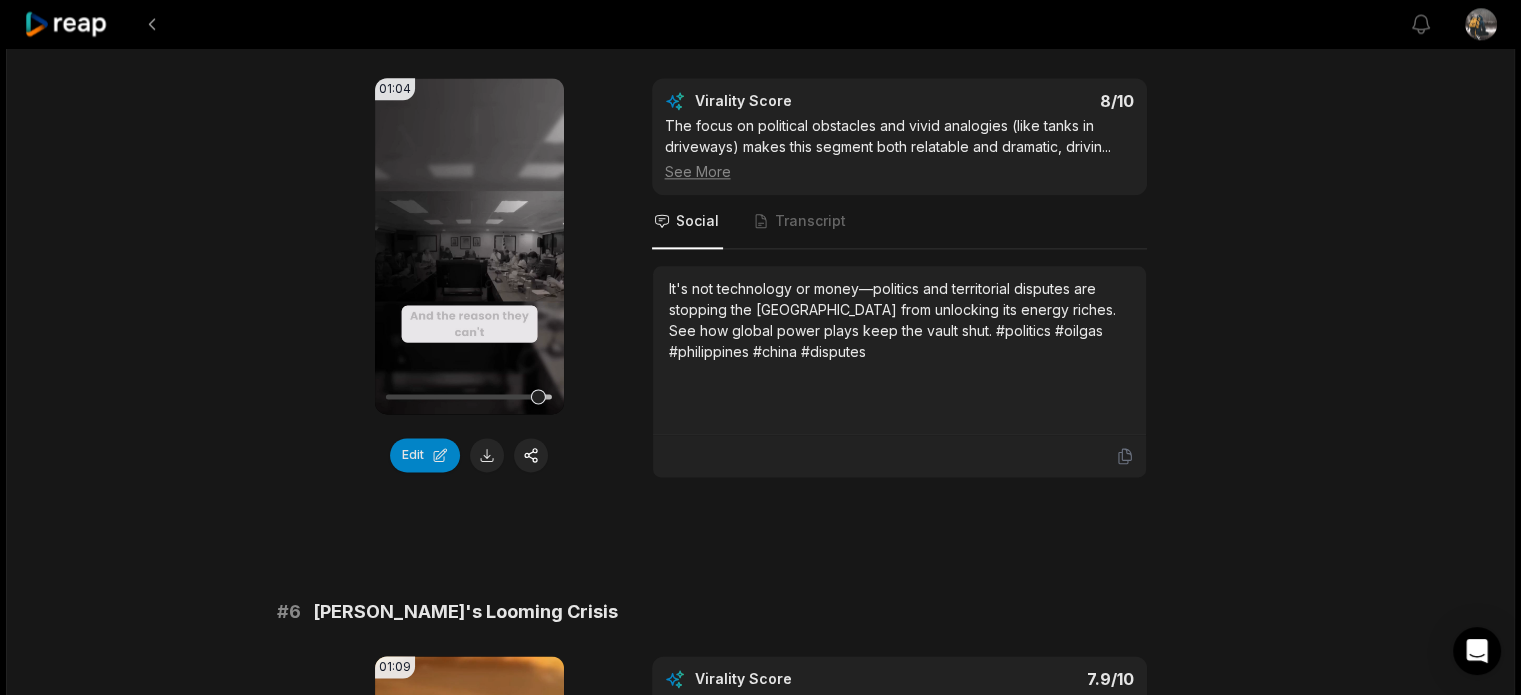 click on "19:26 Philippines MULTI-TRILLION DOLLARS OIL and GAS DEPOSITS 5 days ago English en 00:00  -  19:26 Portrait 29.97   fps Deep Diver # 1 Philippines' Untapped Oil Wealth 01:11 Your browser does not support mp4 format. Edit Virality Score 8.5 /10 This segment hooks viewers with a massive, surprising figure and quickly pivots to the dramatic reasons why the Philippines hasn't ca ...   See More Social Transcript Did you know the Philippines sits on $26 trillion in oil and gas? Discover why this wealth remains untapped and how politics and global powers keep it just out of reach. #philippines #oilgas #energy #geopolitics #southchinasea # 2 Foreign Investors Fear Conflict 01:01 Your browser does not support mp4 format. Edit Virality Score 8.3 /10 The intersection of economics, military tension, and lost opportunity creates a high-stakes, emotional narrative that resonates with  ...   See More Social Transcript # 3 South China Sea Power Struggle 01:15 Your browser does not support mp4 format. Edit Virality Score 8.2" at bounding box center (760, 538) 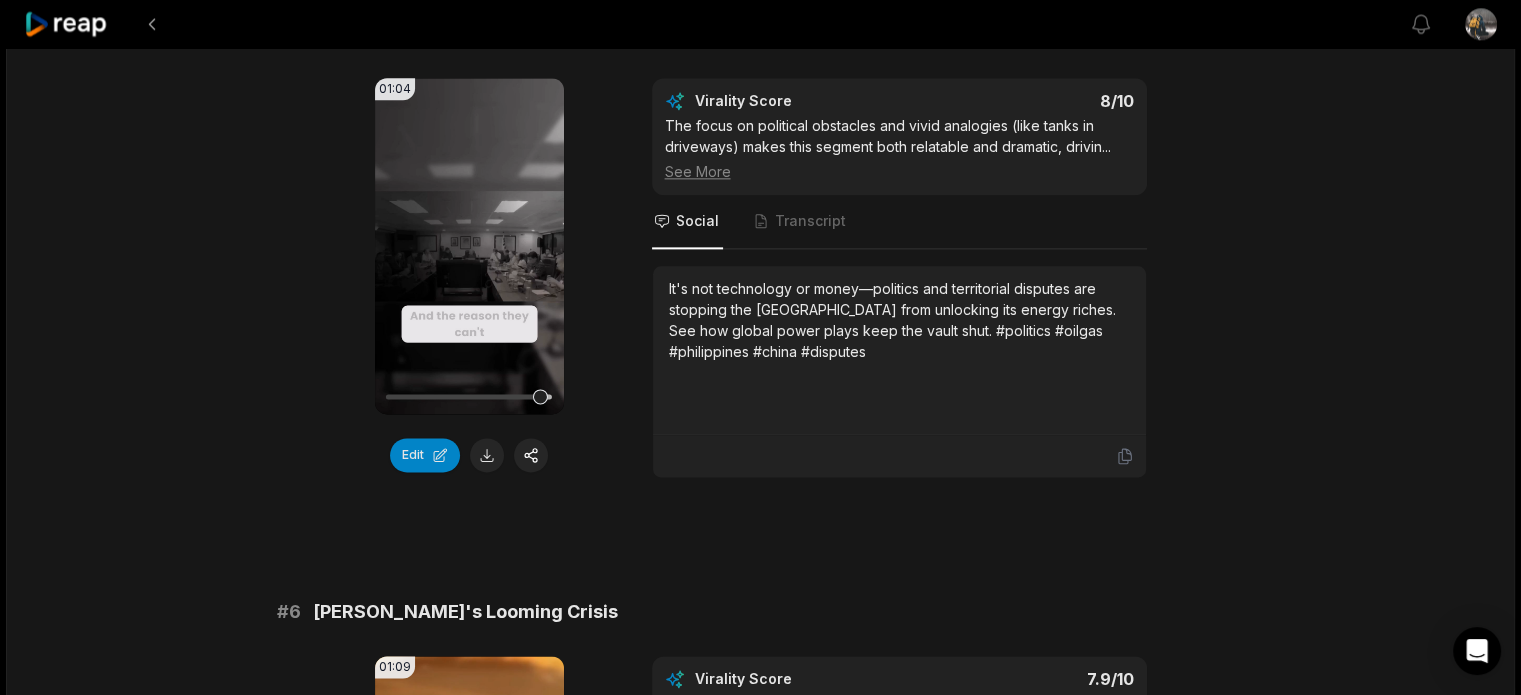click on "19:26 Philippines MULTI-TRILLION DOLLARS OIL and GAS DEPOSITS 5 days ago English en 00:00  -  19:26 Portrait 29.97   fps Deep Diver # 1 Philippines' Untapped Oil Wealth 01:11 Your browser does not support mp4 format. Edit Virality Score 8.5 /10 This segment hooks viewers with a massive, surprising figure and quickly pivots to the dramatic reasons why the Philippines hasn't ca ...   See More Social Transcript Did you know the Philippines sits on $26 trillion in oil and gas? Discover why this wealth remains untapped and how politics and global powers keep it just out of reach. #philippines #oilgas #energy #geopolitics #southchinasea # 2 Foreign Investors Fear Conflict 01:01 Your browser does not support mp4 format. Edit Virality Score 8.3 /10 The intersection of economics, military tension, and lost opportunity creates a high-stakes, emotional narrative that resonates with  ...   See More Social Transcript # 3 South China Sea Power Struggle 01:15 Your browser does not support mp4 format. Edit Virality Score 8.2" at bounding box center (760, 538) 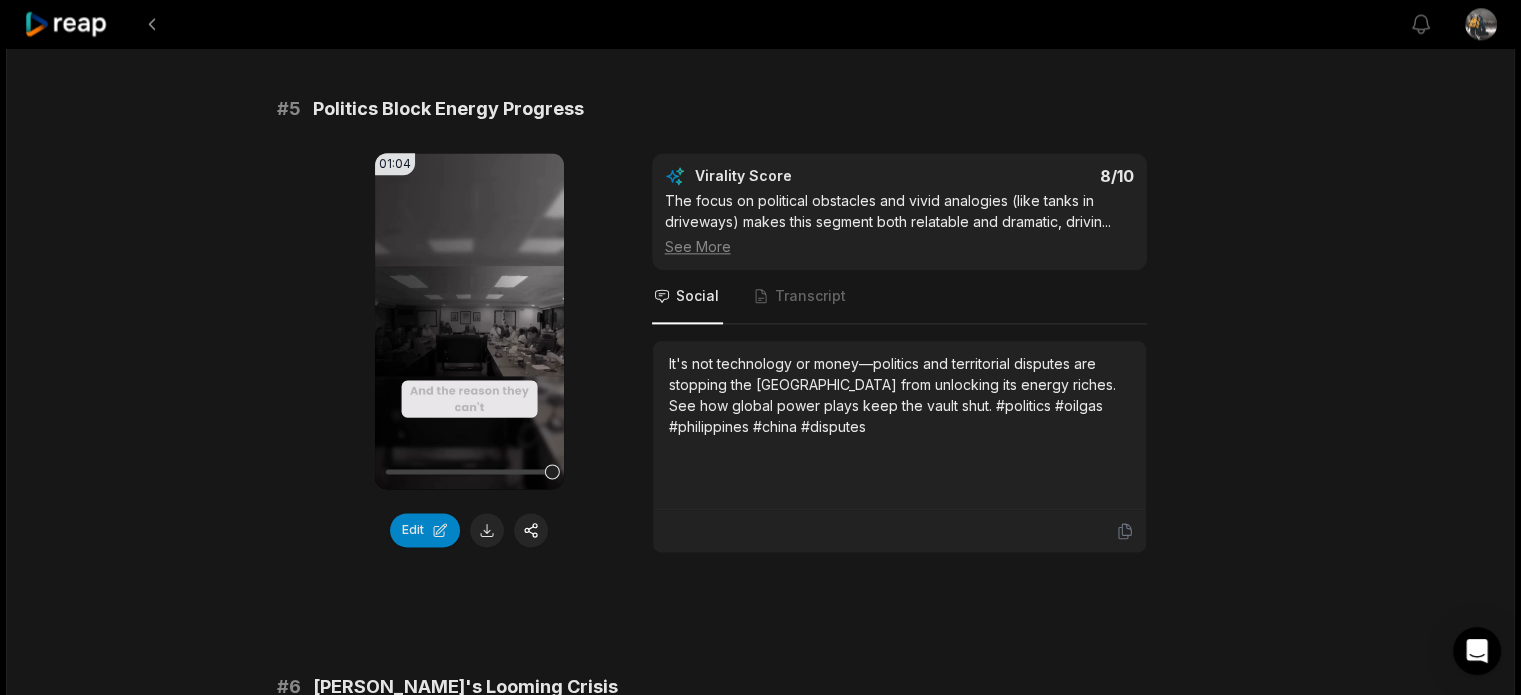 scroll, scrollTop: 2400, scrollLeft: 0, axis: vertical 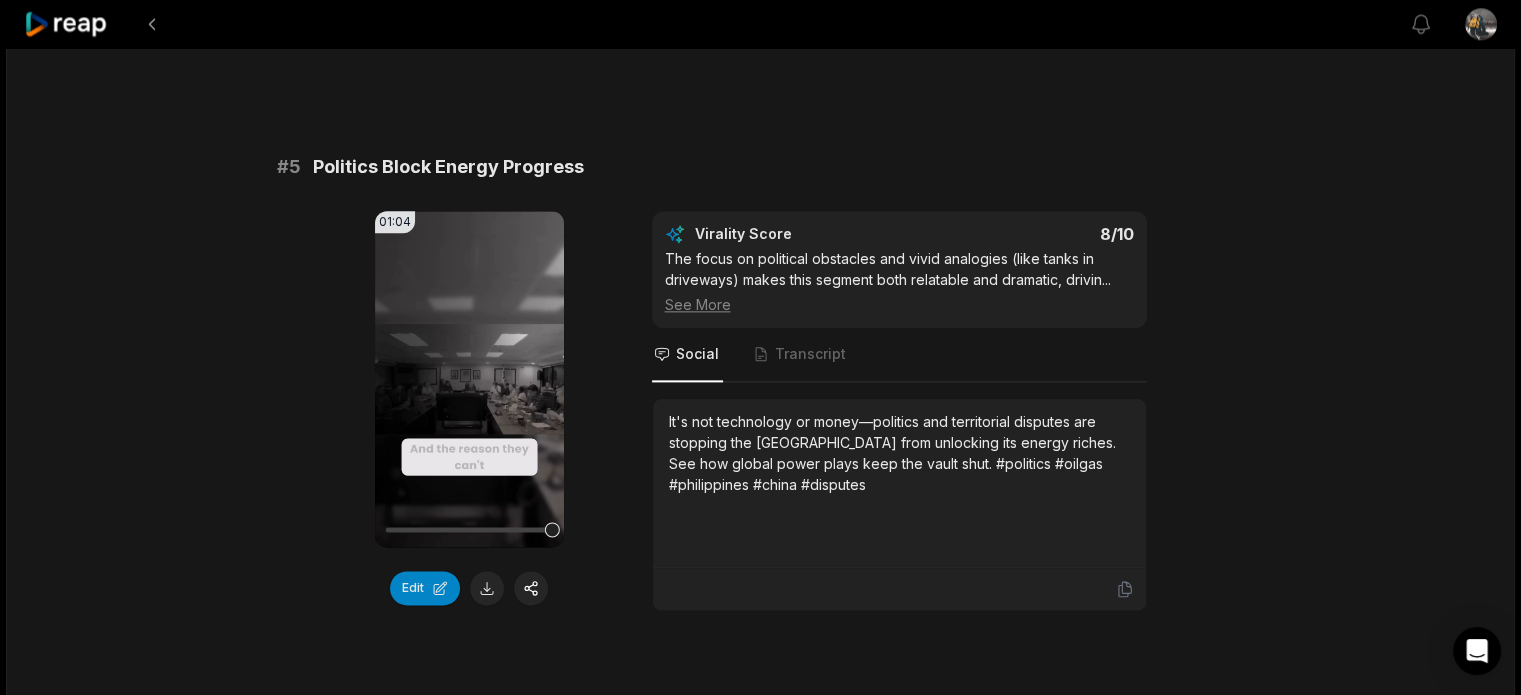 click on "Politics Block Energy Progress" at bounding box center [448, 167] 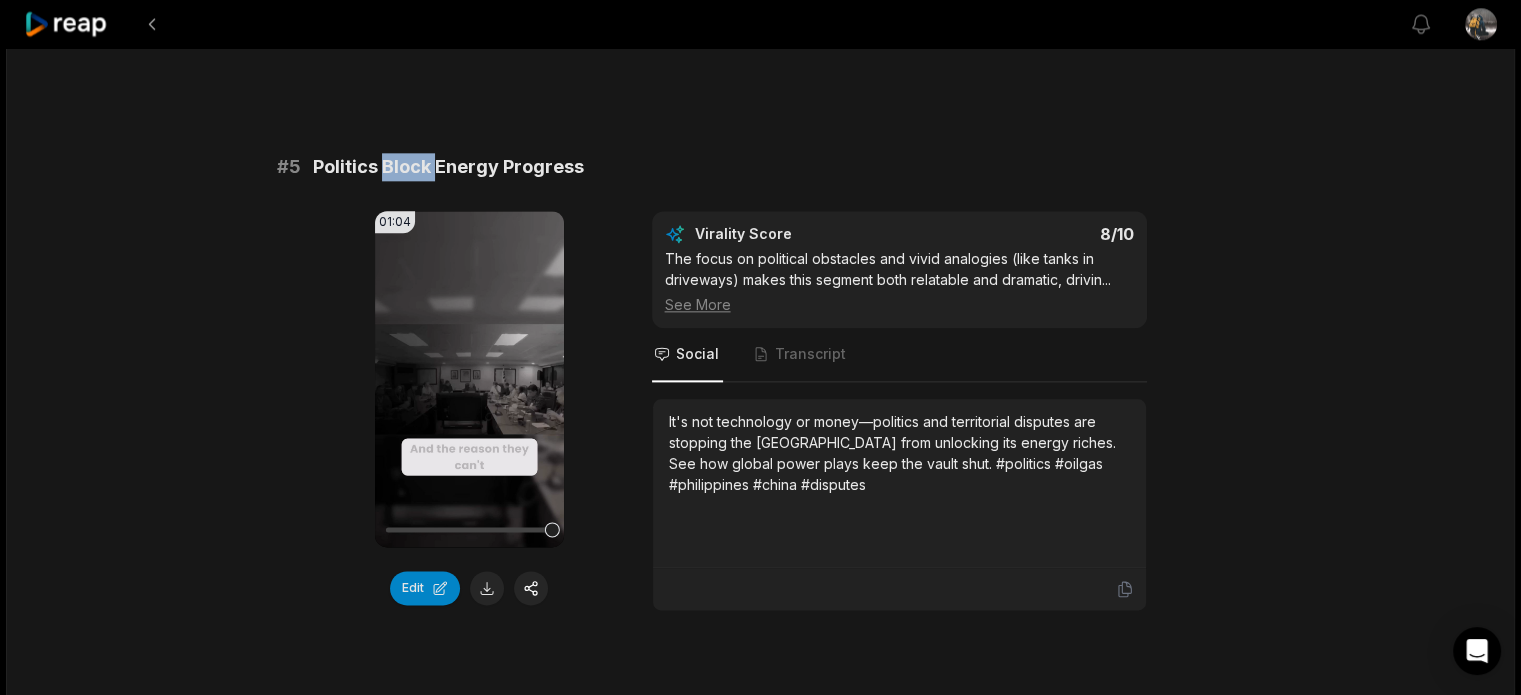 click on "Politics Block Energy Progress" at bounding box center [448, 167] 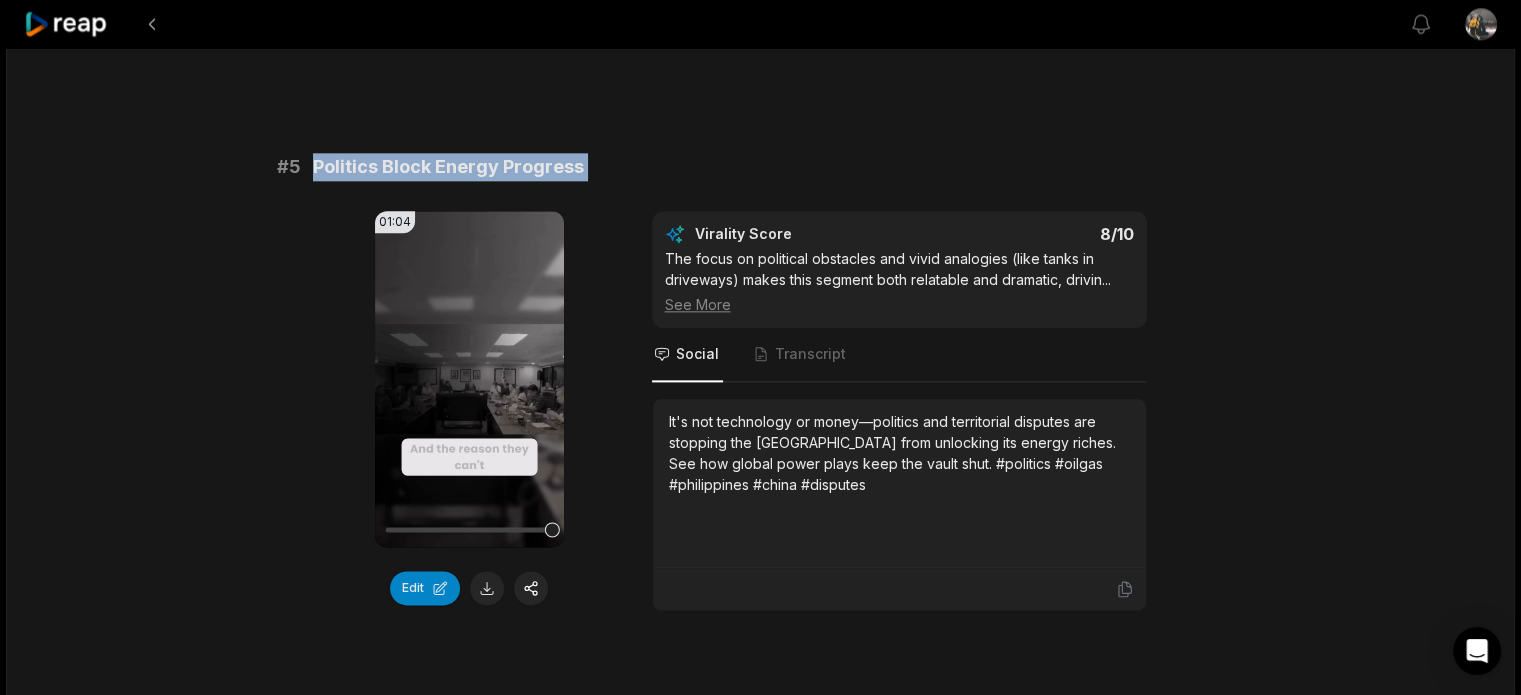 click on "Politics Block Energy Progress" at bounding box center (448, 167) 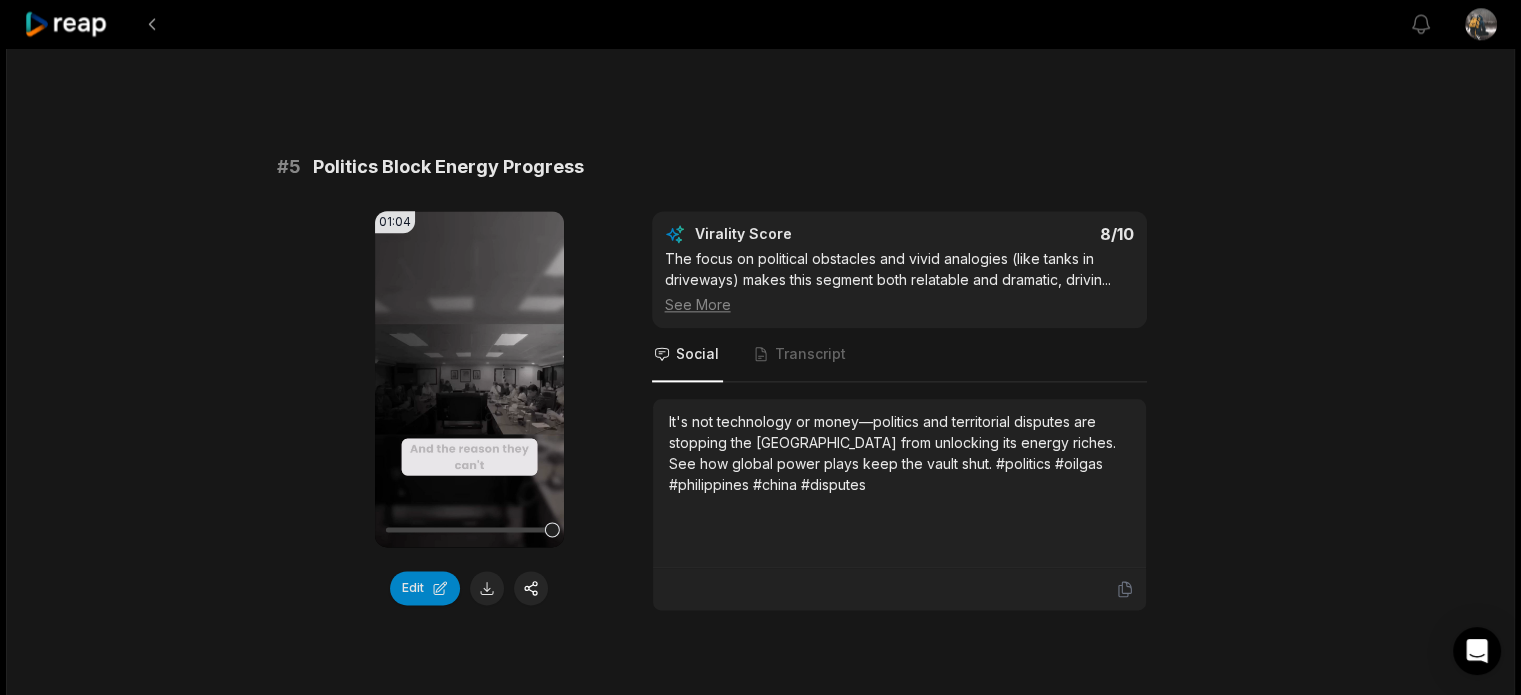 click on "It's not technology or money—politics and territorial disputes are stopping the Philippines from unlocking its energy riches. See how global power plays keep the vault shut. #politics #oilgas #philippines #china #disputes" at bounding box center [899, 453] 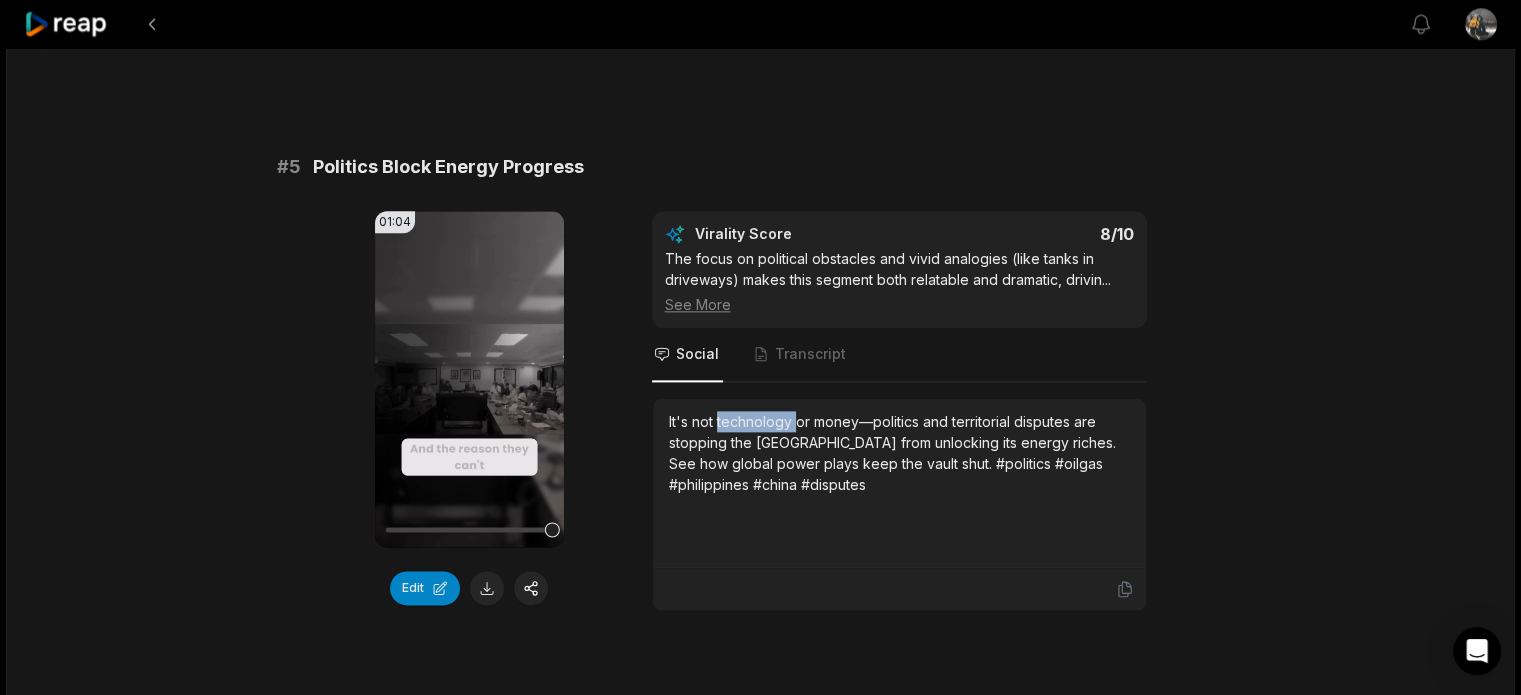 click on "It's not technology or money—politics and territorial disputes are stopping the Philippines from unlocking its energy riches. See how global power plays keep the vault shut. #politics #oilgas #philippines #china #disputes" at bounding box center [899, 453] 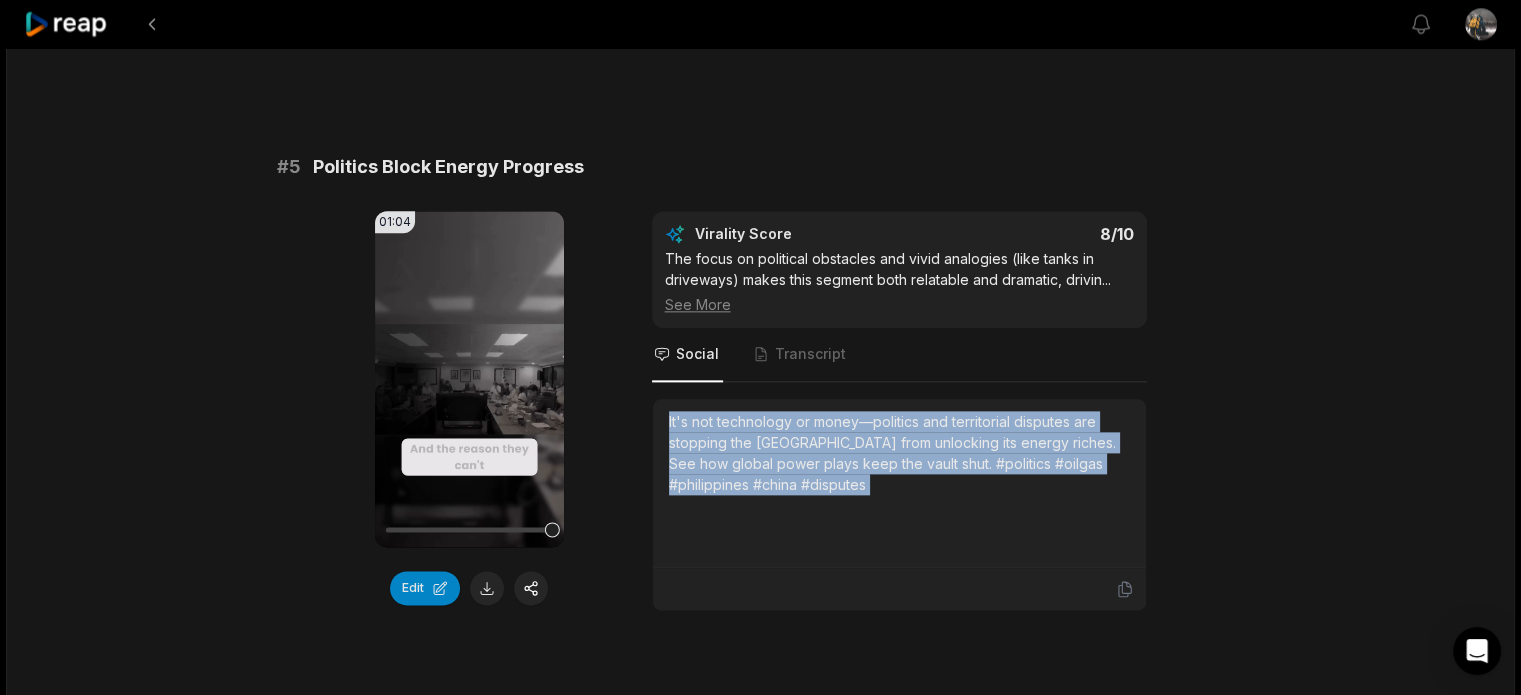 click on "It's not technology or money—politics and territorial disputes are stopping the Philippines from unlocking its energy riches. See how global power plays keep the vault shut. #politics #oilgas #philippines #china #disputes" at bounding box center [899, 453] 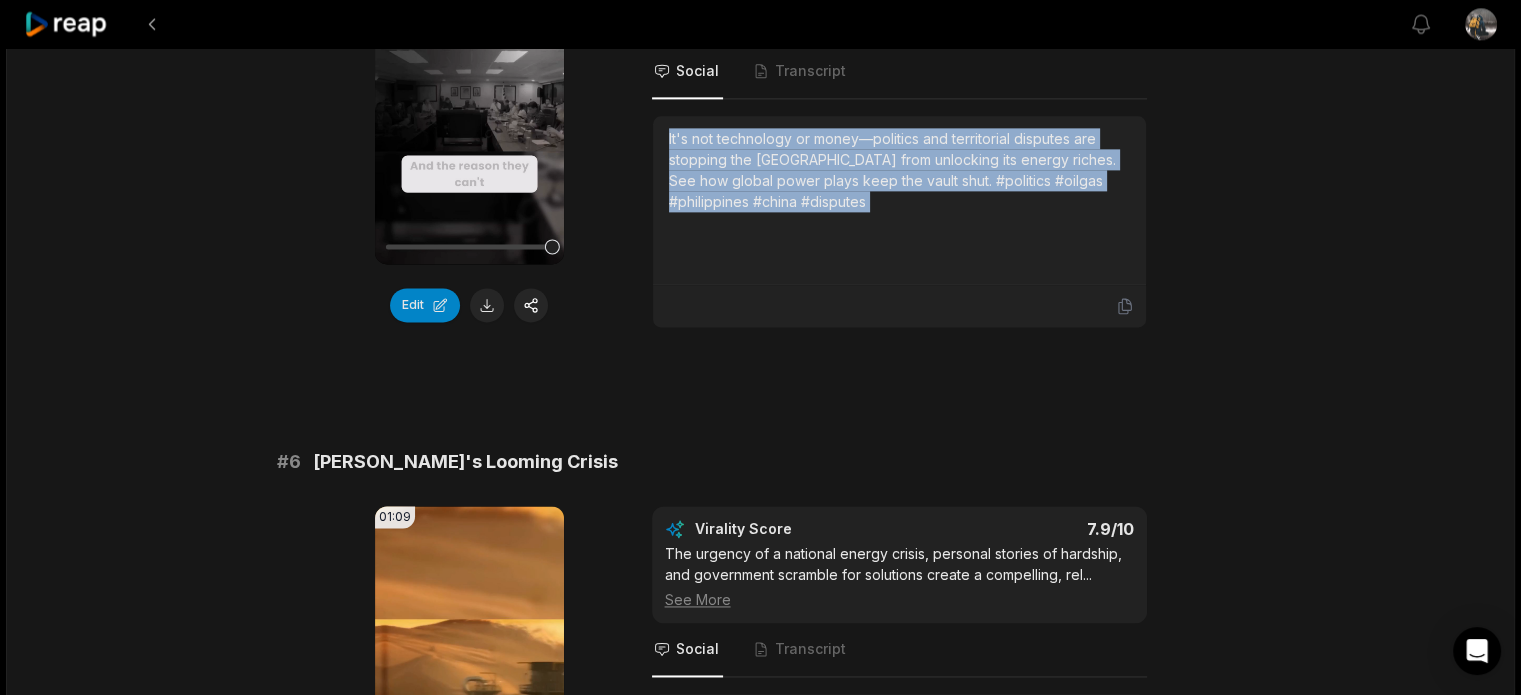 scroll, scrollTop: 2933, scrollLeft: 0, axis: vertical 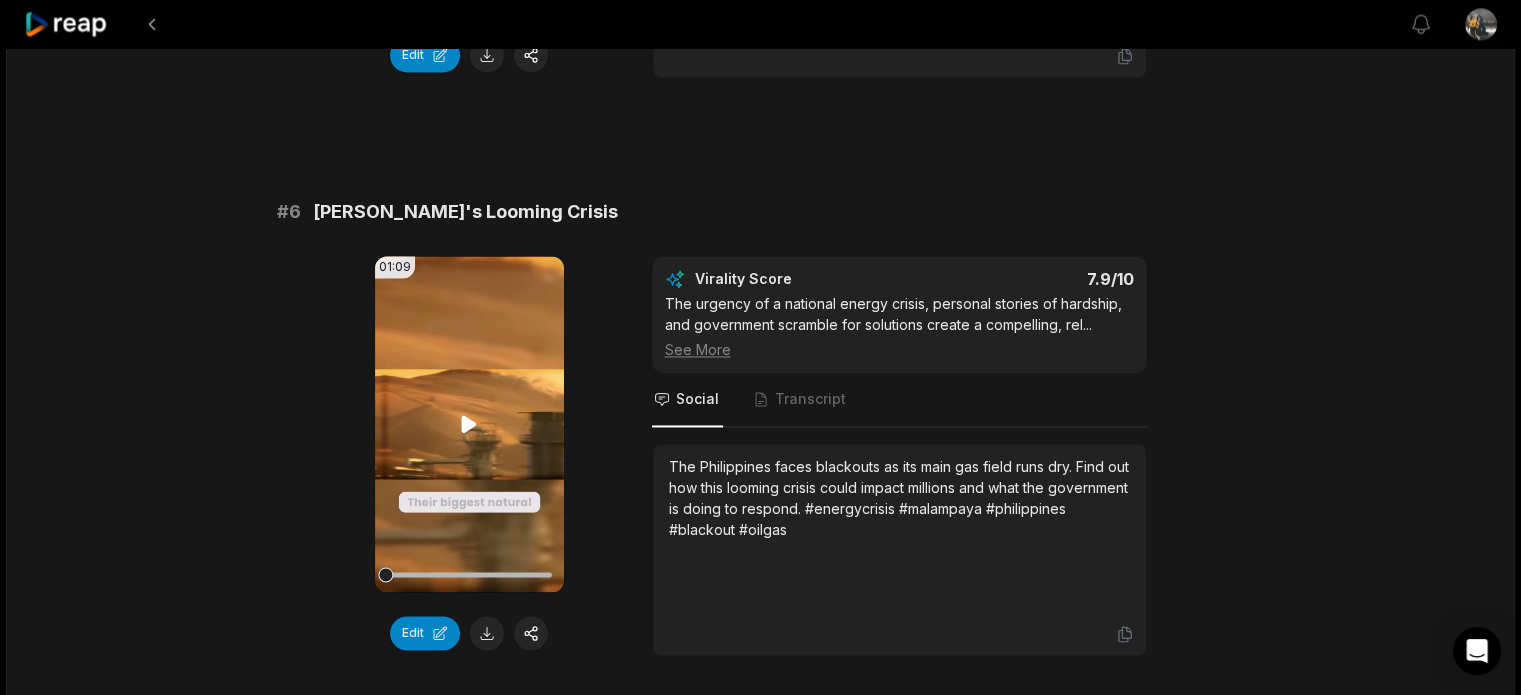 click on "Your browser does not support mp4 format." at bounding box center [469, 424] 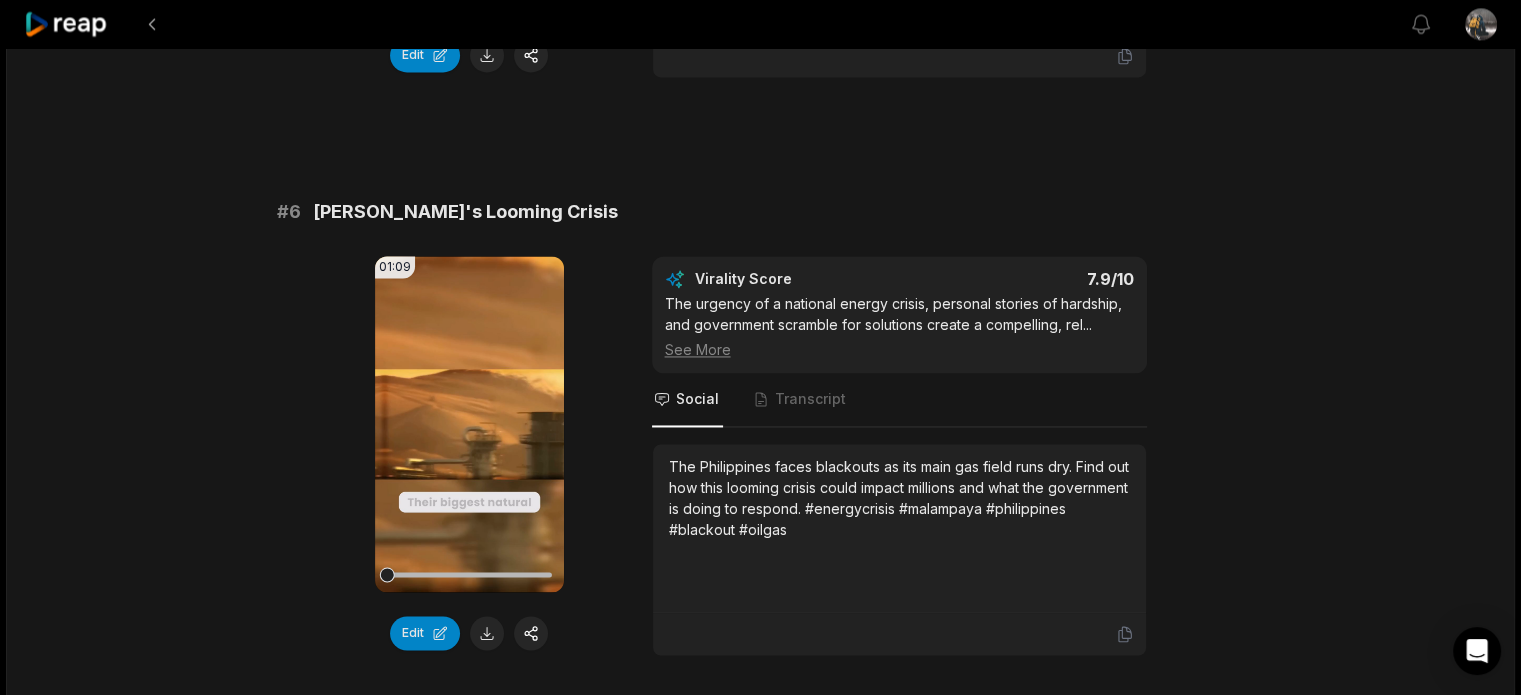 click on "19:26 Philippines MULTI-TRILLION DOLLARS OIL and GAS DEPOSITS 5 days ago English en 00:00  -  19:26 Portrait 29.97   fps Deep Diver # 1 Philippines' Untapped Oil Wealth 01:11 Your browser does not support mp4 format. Edit Virality Score 8.5 /10 This segment hooks viewers with a massive, surprising figure and quickly pivots to the dramatic reasons why the Philippines hasn't ca ...   See More Social Transcript Did you know the Philippines sits on $26 trillion in oil and gas? Discover why this wealth remains untapped and how politics and global powers keep it just out of reach. #philippines #oilgas #energy #geopolitics #southchinasea # 2 Foreign Investors Fear Conflict 01:01 Your browser does not support mp4 format. Edit Virality Score 8.3 /10 The intersection of economics, military tension, and lost opportunity creates a high-stakes, emotional narrative that resonates with  ...   See More Social Transcript # 3 South China Sea Power Struggle 01:15 Your browser does not support mp4 format. Edit Virality Score 8.2" at bounding box center [760, 138] 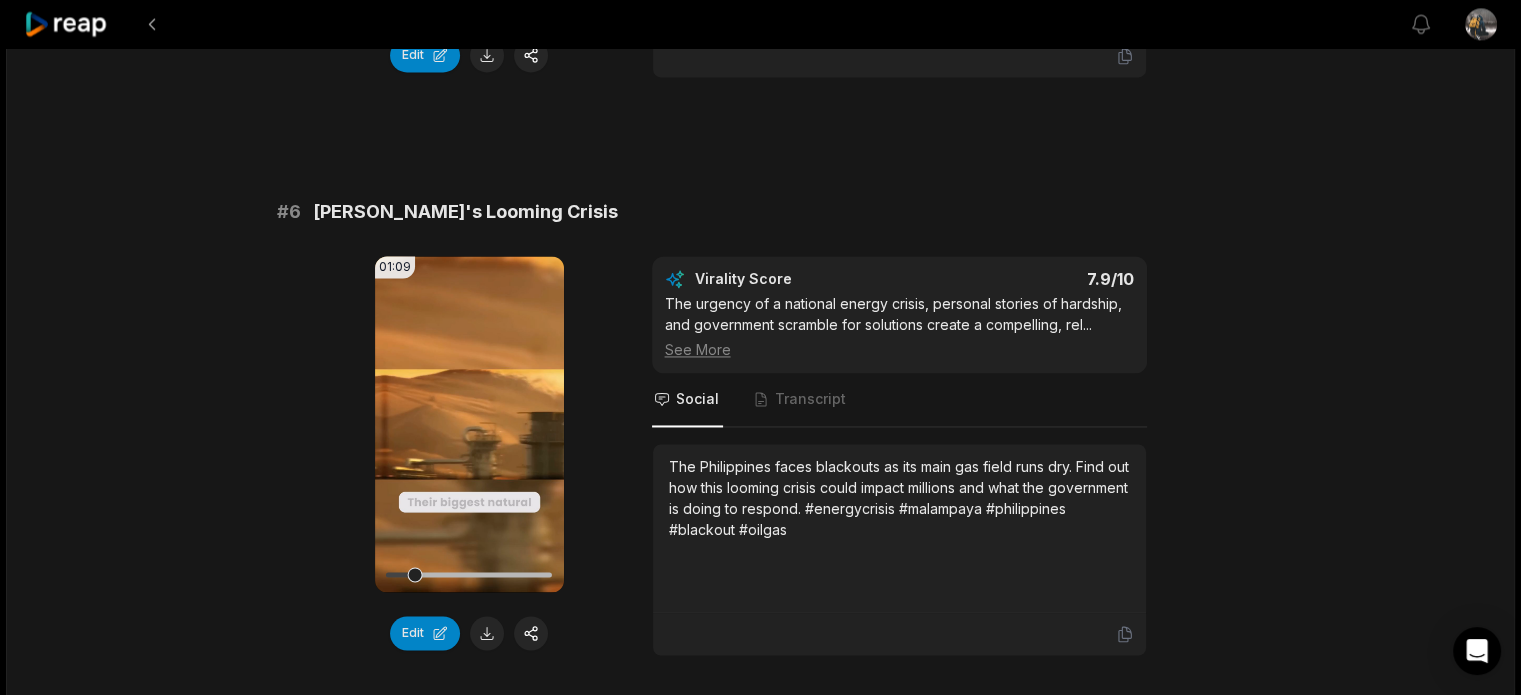 drag, startPoint x: 66, startPoint y: 279, endPoint x: 109, endPoint y: 326, distance: 63.702435 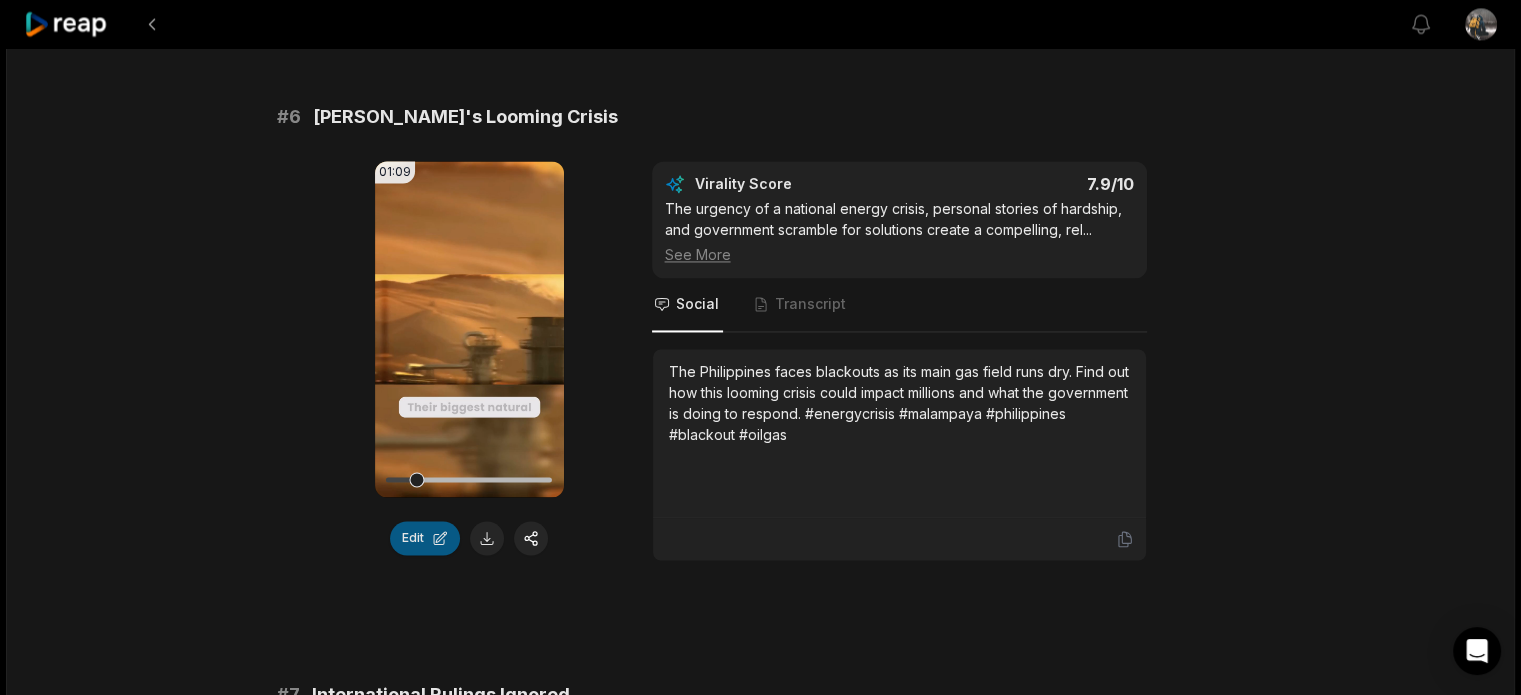scroll, scrollTop: 3066, scrollLeft: 0, axis: vertical 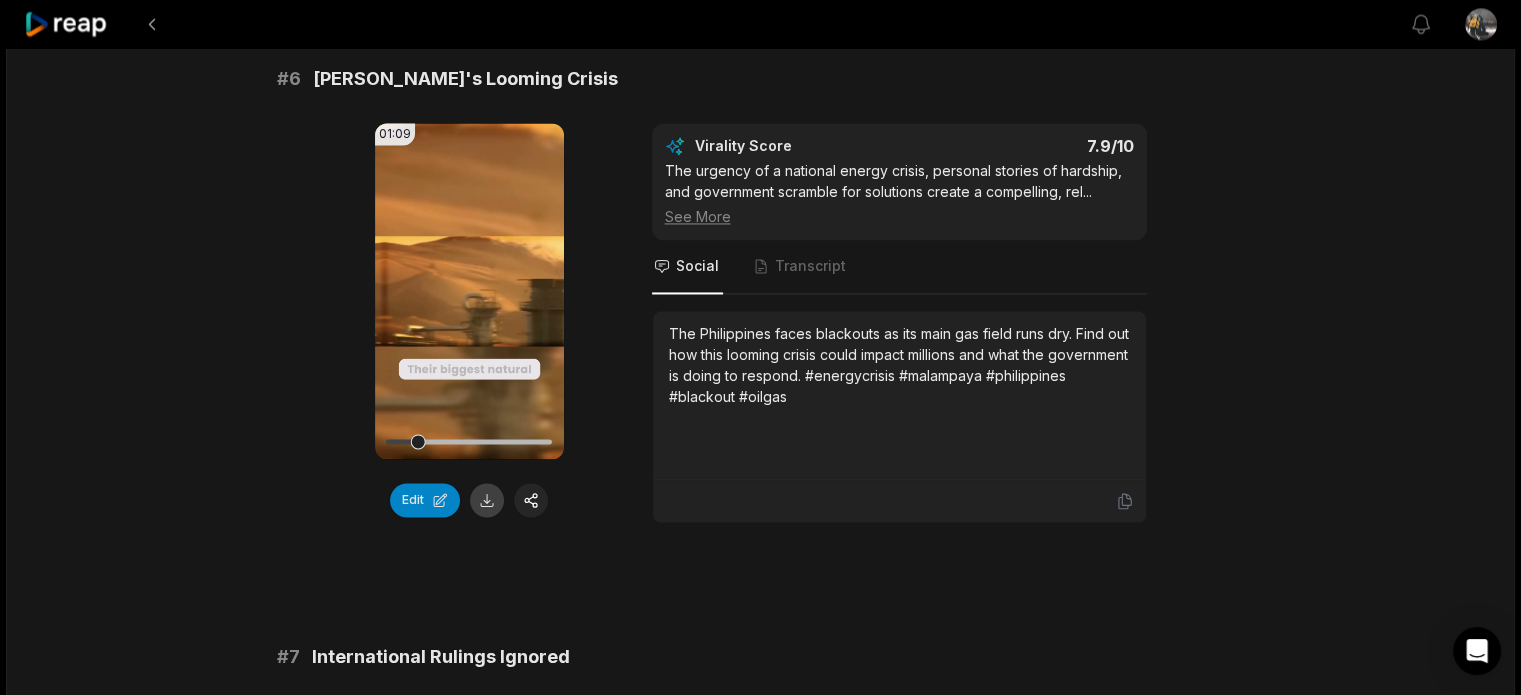 click at bounding box center [487, 500] 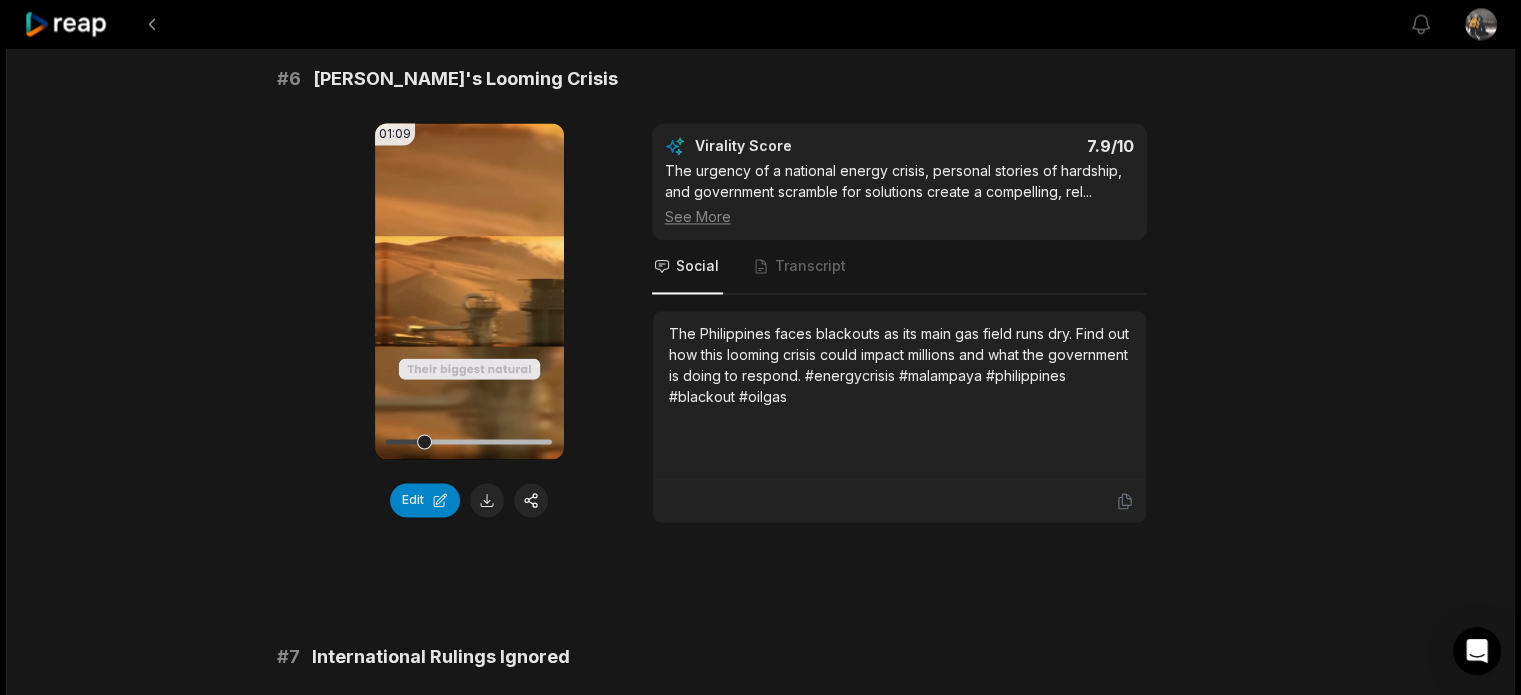 click on "Malampaya's Looming Crisis" at bounding box center [465, 79] 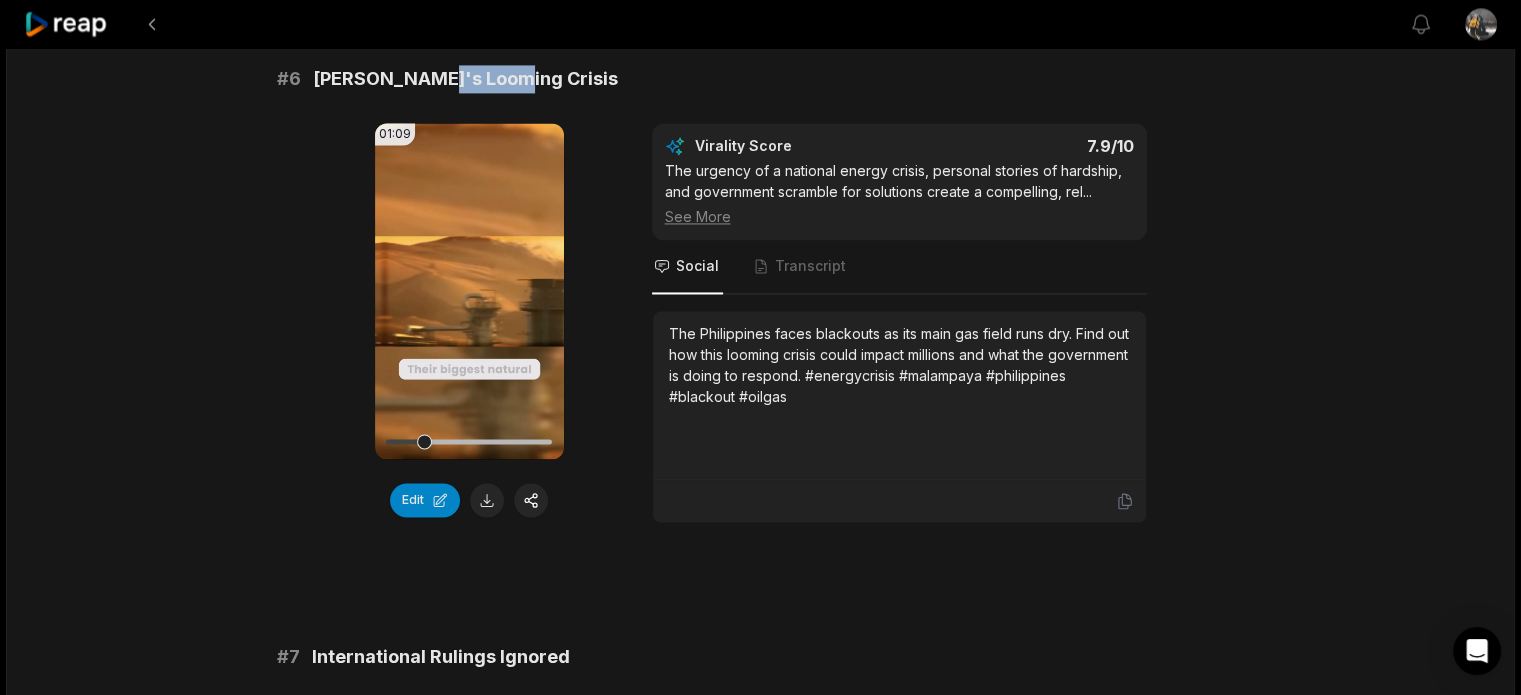 click on "Malampaya's Looming Crisis" at bounding box center (465, 79) 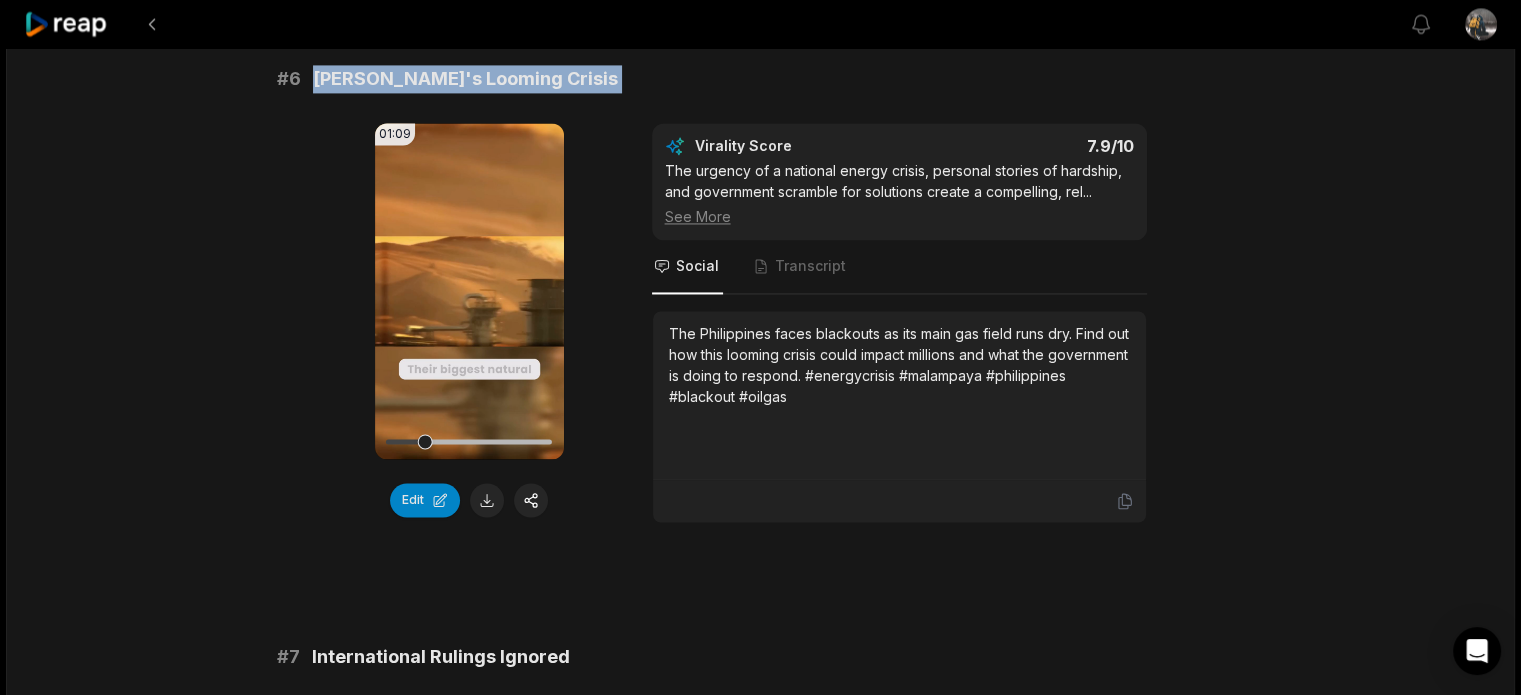 click on "Malampaya's Looming Crisis" at bounding box center [465, 79] 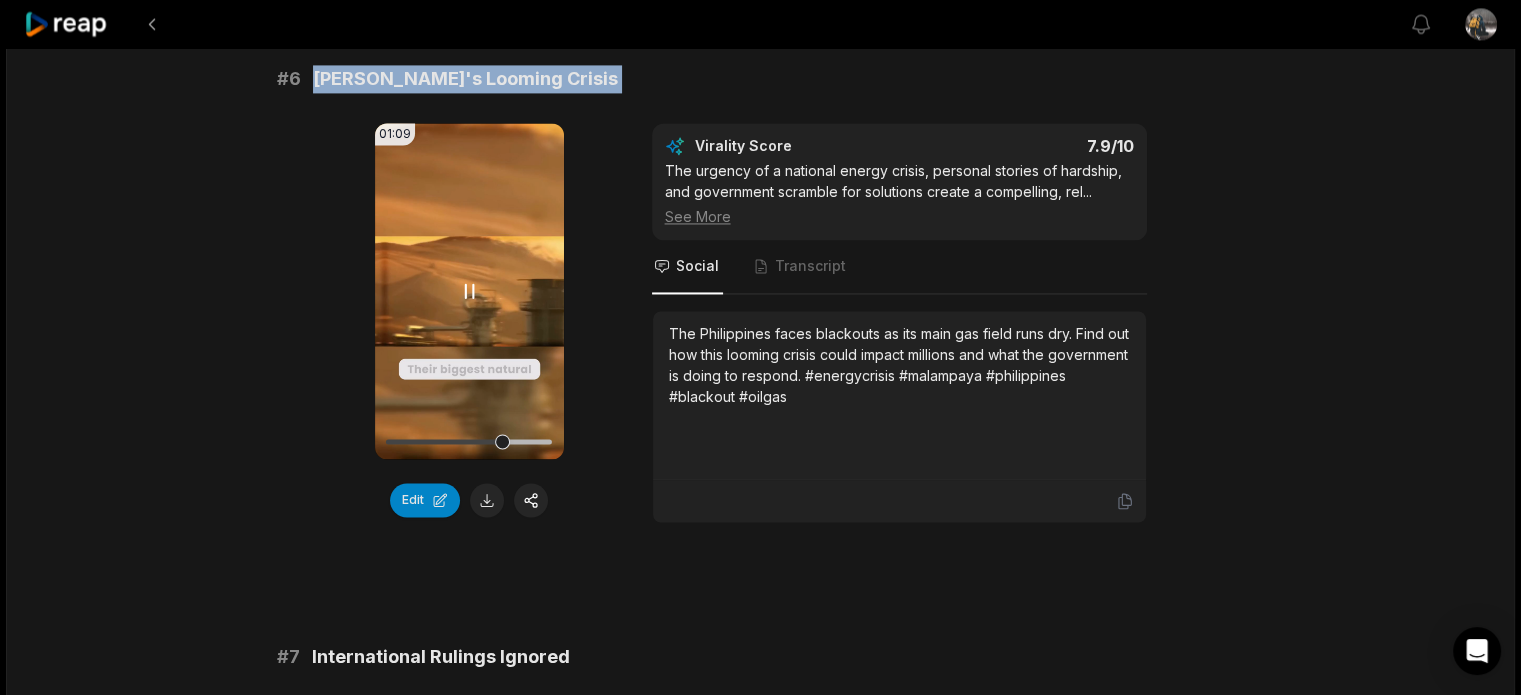 click at bounding box center (469, 441) 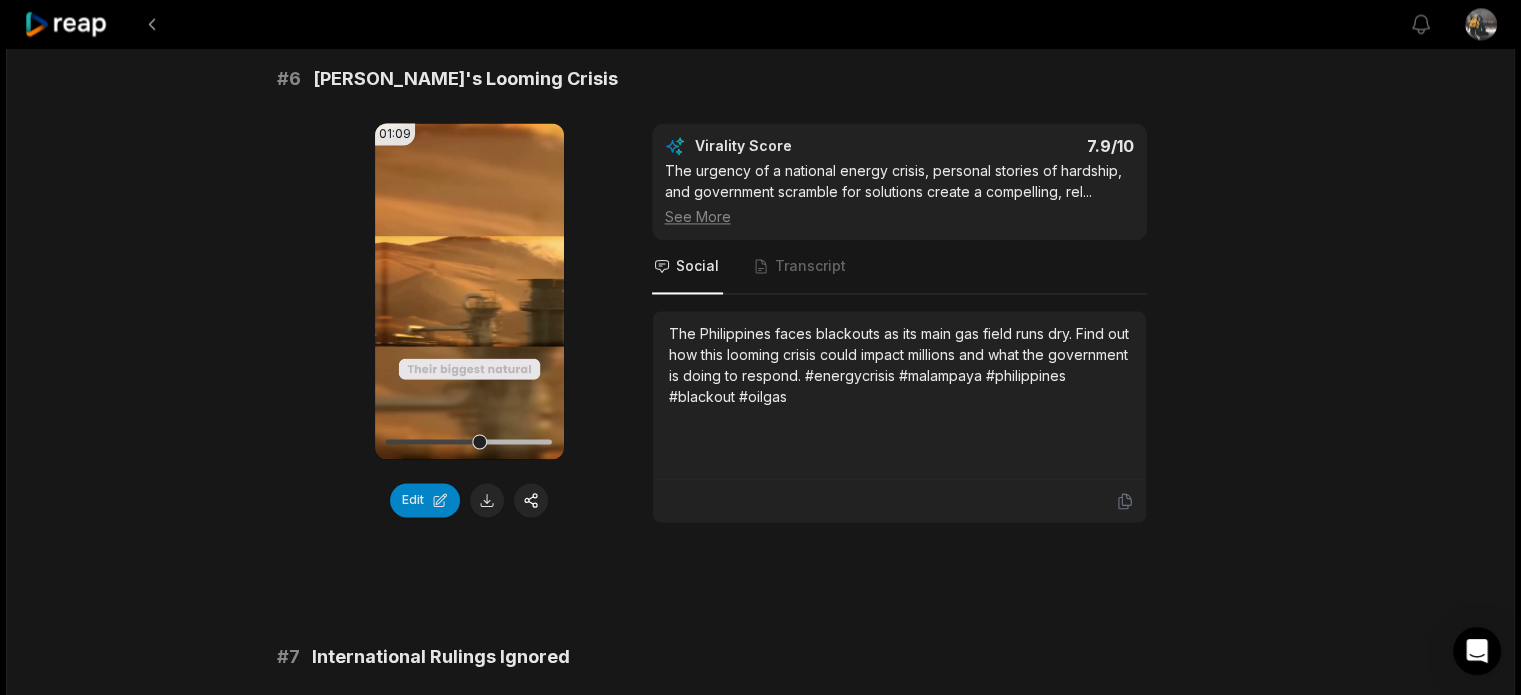 click on "The Philippines faces blackouts as its main gas field runs dry. Find out how this looming crisis could impact millions and what the government is doing to respond. #energycrisis #malampaya #philippines #blackout #oilgas" at bounding box center (899, 365) 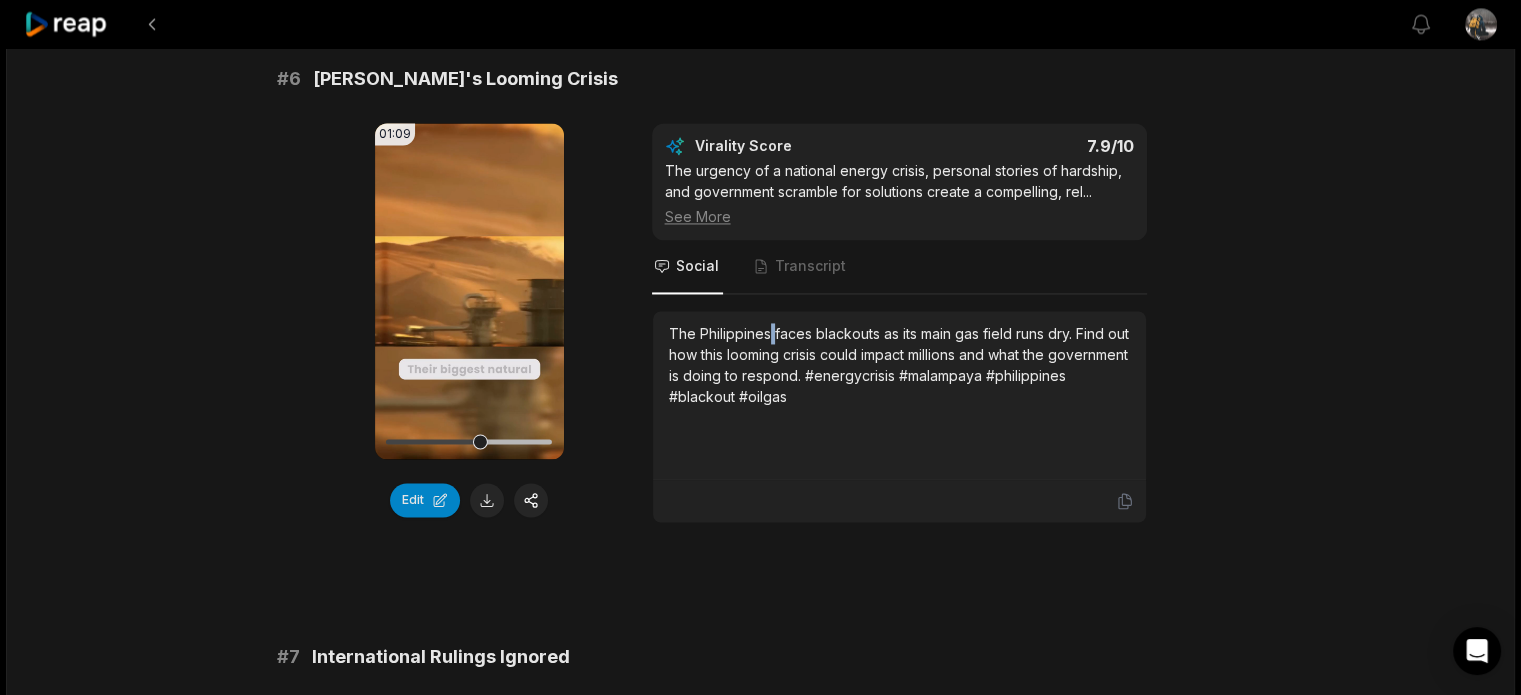 click on "The Philippines faces blackouts as its main gas field runs dry. Find out how this looming crisis could impact millions and what the government is doing to respond. #energycrisis #malampaya #philippines #blackout #oilgas" at bounding box center (899, 365) 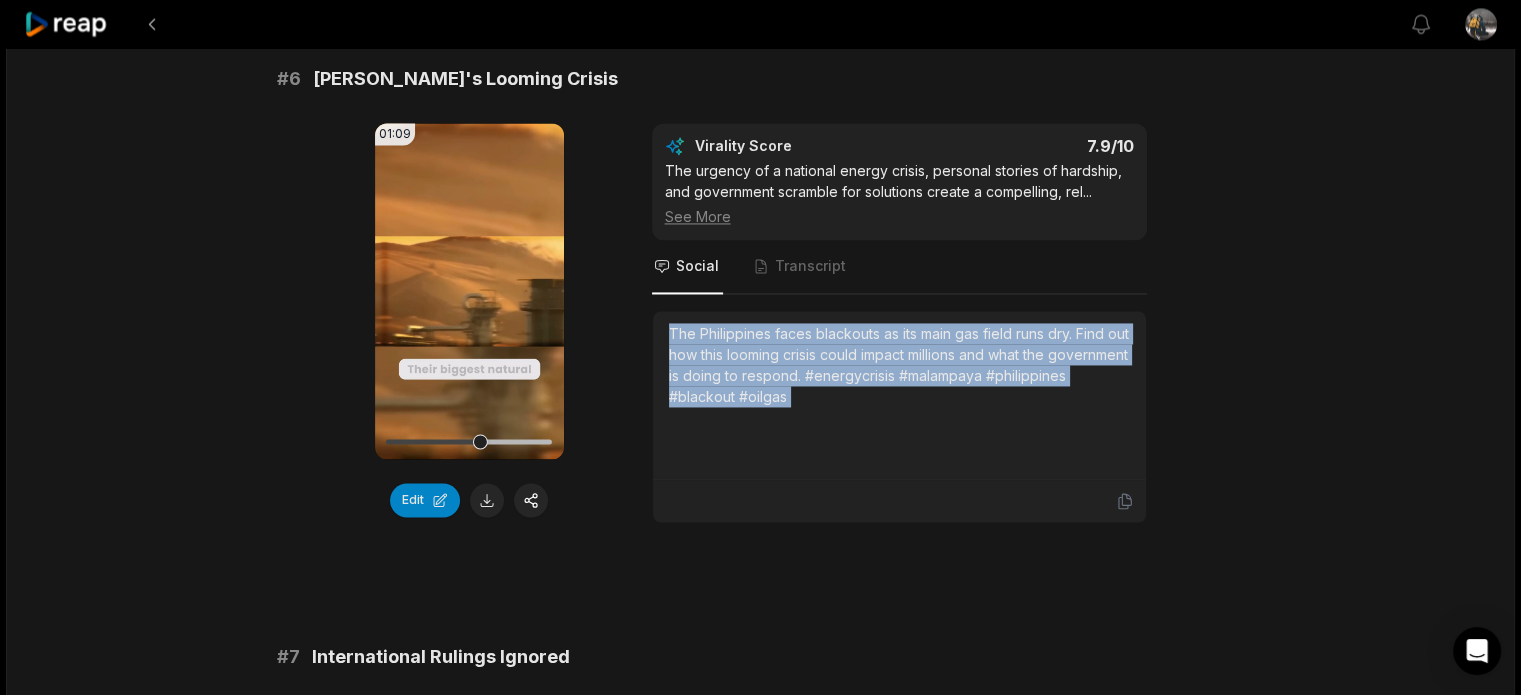 click on "The Philippines faces blackouts as its main gas field runs dry. Find out how this looming crisis could impact millions and what the government is doing to respond. #energycrisis #malampaya #philippines #blackout #oilgas" at bounding box center (899, 365) 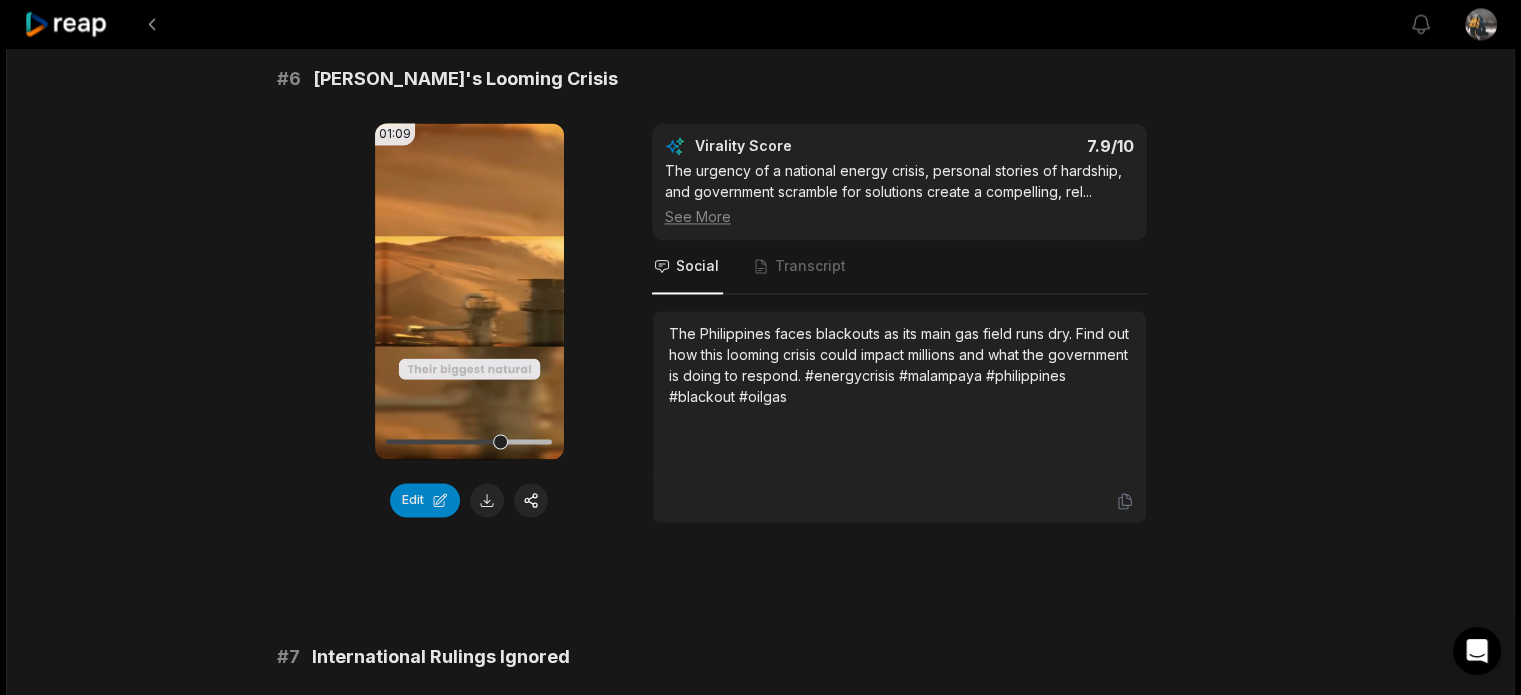 click on "19:26 Philippines MULTI-TRILLION DOLLARS OIL and GAS DEPOSITS 5 days ago English en 00:00  -  19:26 Portrait 29.97   fps Deep Diver # 1 Philippines' Untapped Oil Wealth 01:11 Your browser does not support mp4 format. Edit Virality Score 8.5 /10 This segment hooks viewers with a massive, surprising figure and quickly pivots to the dramatic reasons why the Philippines hasn't ca ...   See More Social Transcript Did you know the Philippines sits on $26 trillion in oil and gas? Discover why this wealth remains untapped and how politics and global powers keep it just out of reach. #philippines #oilgas #energy #geopolitics #southchinasea # 2 Foreign Investors Fear Conflict 01:01 Your browser does not support mp4 format. Edit Virality Score 8.3 /10 The intersection of economics, military tension, and lost opportunity creates a high-stakes, emotional narrative that resonates with  ...   See More Social Transcript # 3 South China Sea Power Struggle 01:15 Your browser does not support mp4 format. Edit Virality Score 8.2" at bounding box center [760, 5] 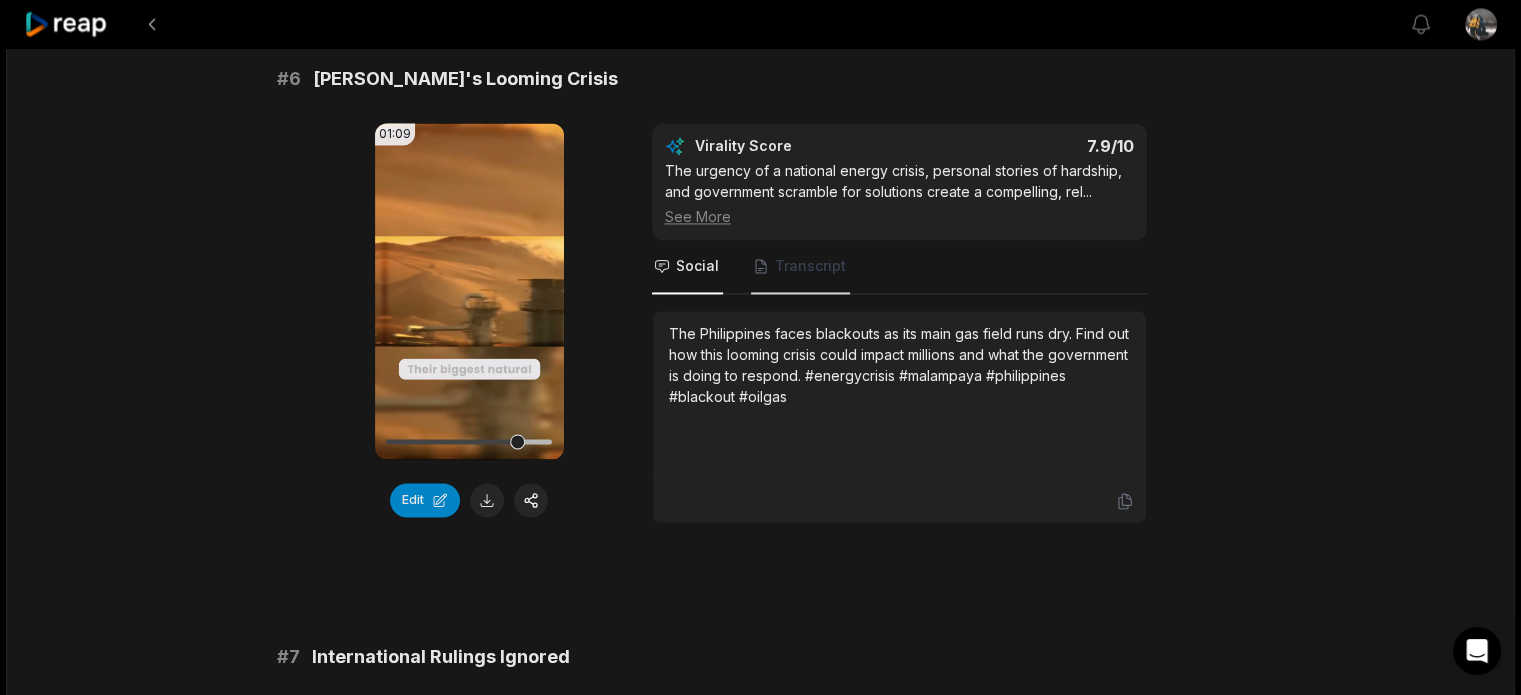 click on "Transcript" at bounding box center (810, 266) 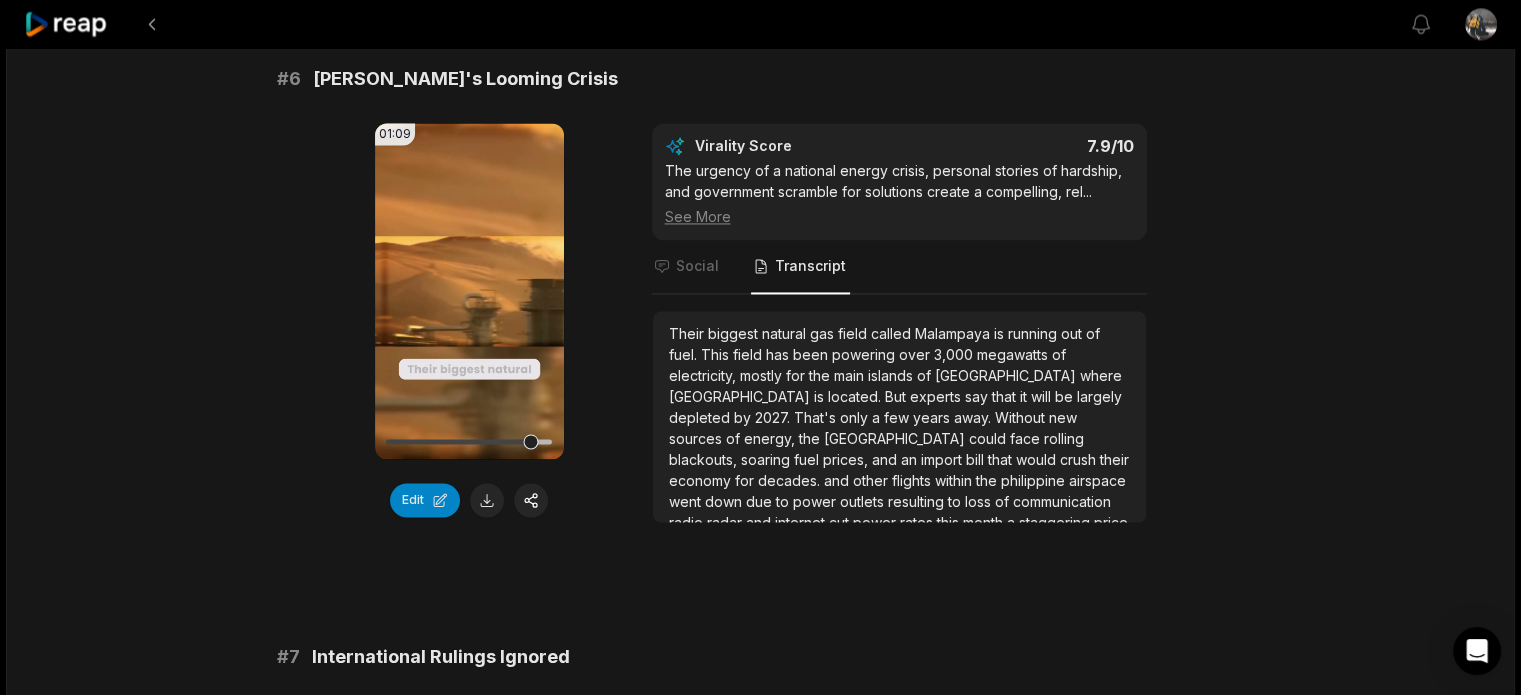 click on "experts" at bounding box center [937, 396] 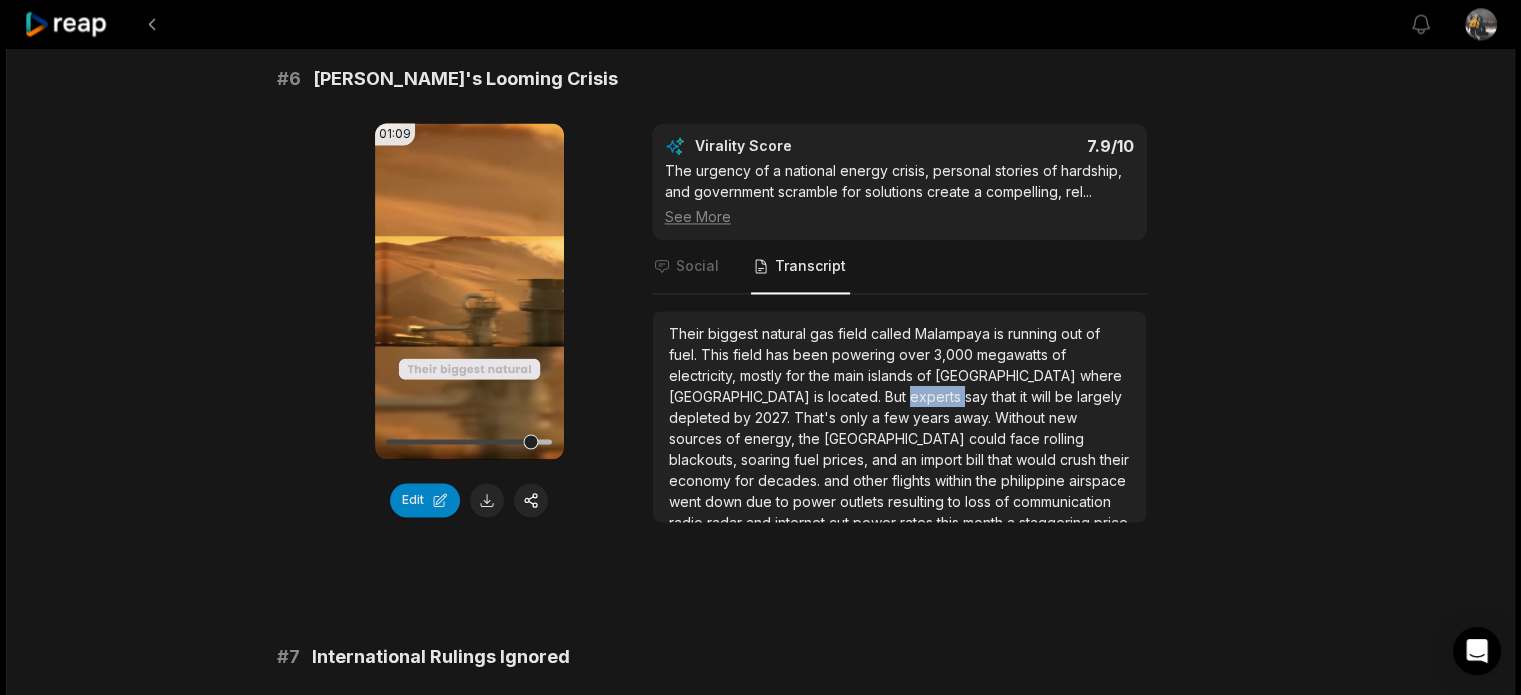 click on "experts" at bounding box center (937, 396) 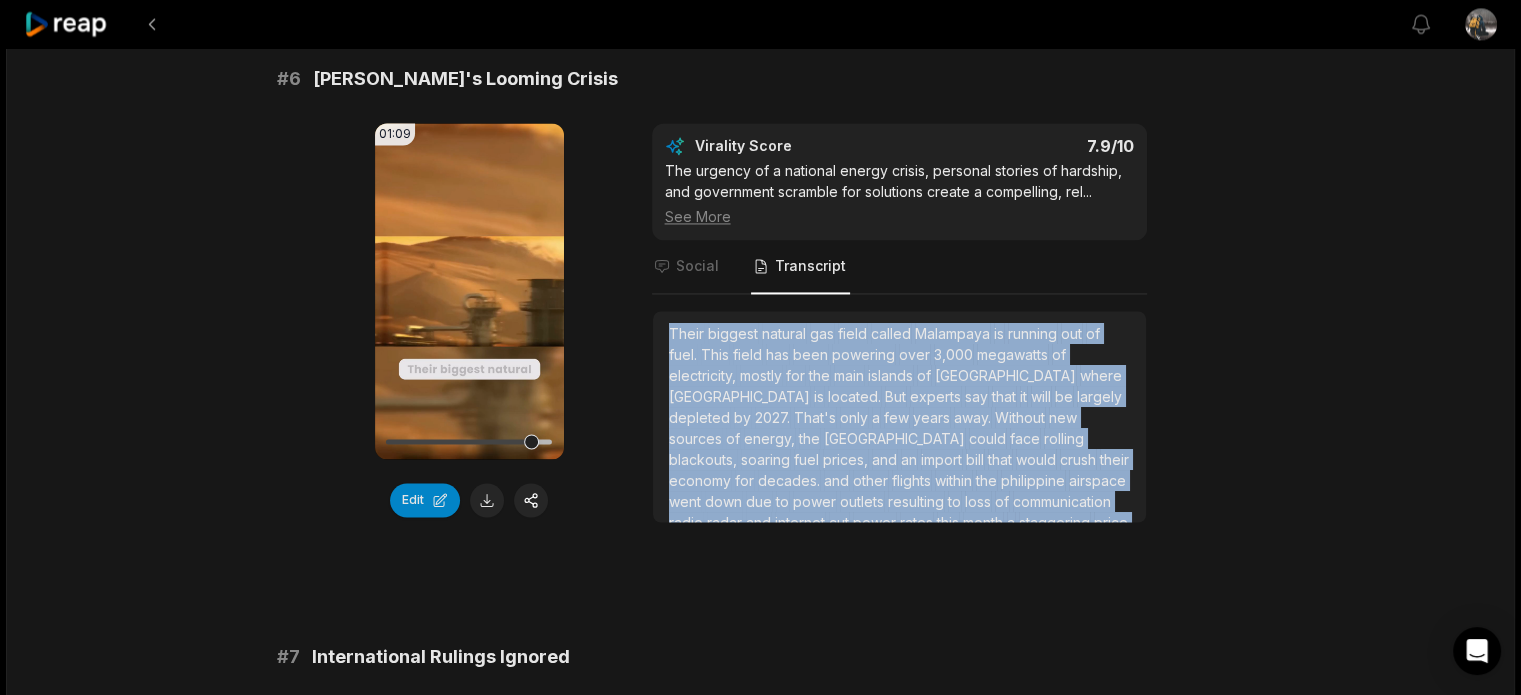 click on "experts" at bounding box center [937, 396] 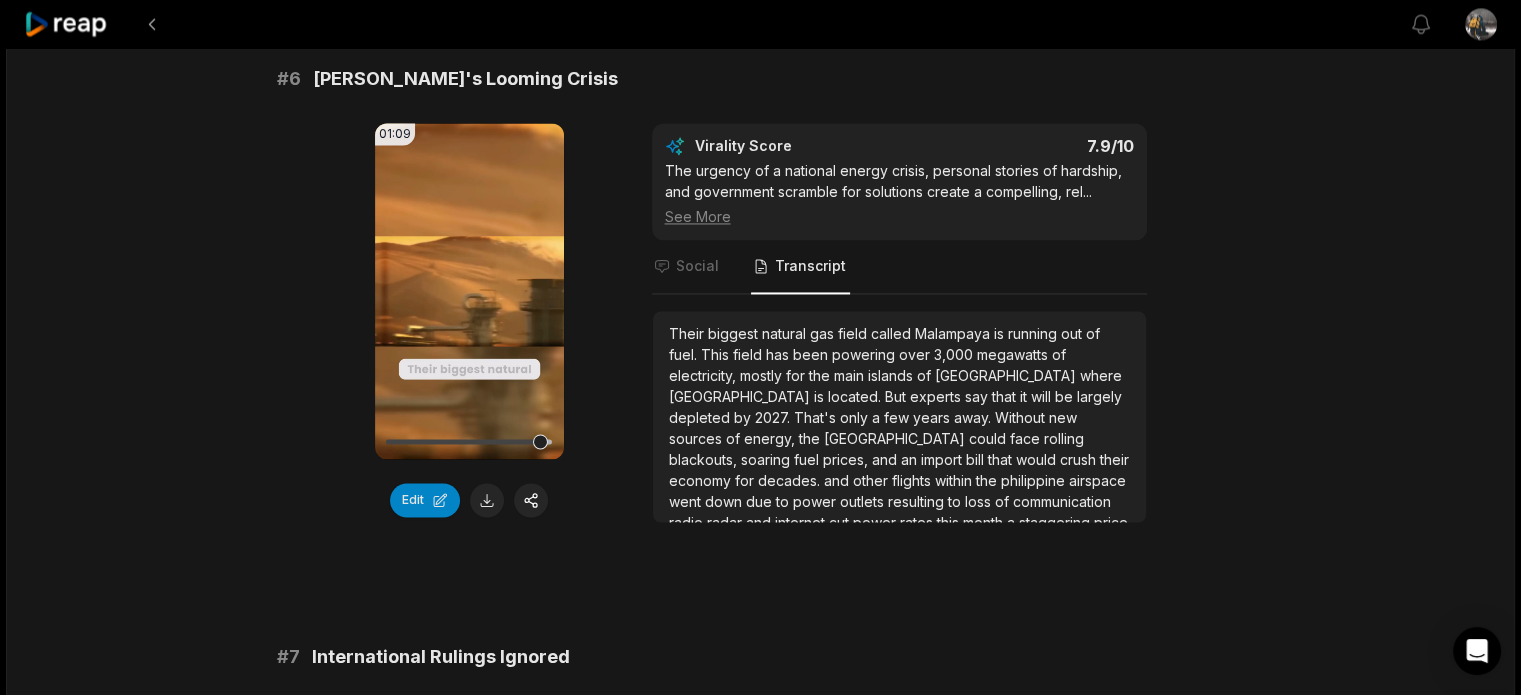 click on "19:26 Philippines MULTI-TRILLION DOLLARS OIL and GAS DEPOSITS 5 days ago English en 00:00  -  19:26 Portrait 29.97   fps Deep Diver # 1 Philippines' Untapped Oil Wealth 01:11 Your browser does not support mp4 format. Edit Virality Score 8.5 /10 This segment hooks viewers with a massive, surprising figure and quickly pivots to the dramatic reasons why the Philippines hasn't ca ...   See More Social Transcript Did you know the Philippines sits on $26 trillion in oil and gas? Discover why this wealth remains untapped and how politics and global powers keep it just out of reach. #philippines #oilgas #energy #geopolitics #southchinasea # 2 Foreign Investors Fear Conflict 01:01 Your browser does not support mp4 format. Edit Virality Score 8.3 /10 The intersection of economics, military tension, and lost opportunity creates a high-stakes, emotional narrative that resonates with  ...   See More Social Transcript # 3 South China Sea Power Struggle 01:15 Your browser does not support mp4 format. Edit Virality Score 8.2" at bounding box center [760, 5] 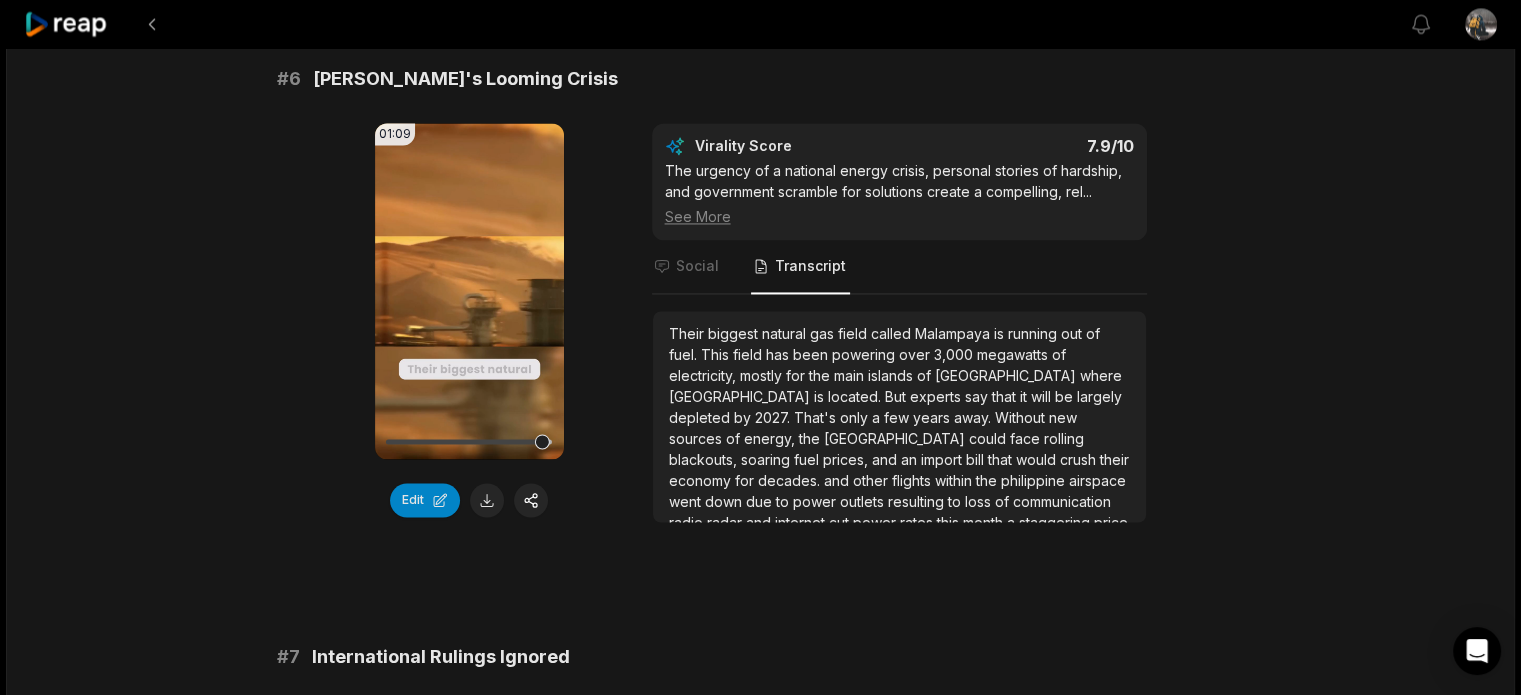 click on "View notifications Open user menu 19:26 Philippines MULTI-TRILLION DOLLARS OIL and GAS DEPOSITS 5 days ago English en 00:00  -  19:26 Portrait 29.97   fps Deep Diver # 1 Philippines' Untapped Oil Wealth 01:11 Your browser does not support mp4 format. Edit Virality Score 8.5 /10 This segment hooks viewers with a massive, surprising figure and quickly pivots to the dramatic reasons why the Philippines hasn't ca ...   See More Social Transcript Did you know the Philippines sits on $26 trillion in oil and gas? Discover why this wealth remains untapped and how politics and global powers keep it just out of reach. #philippines #oilgas #energy #geopolitics #southchinasea # 2 Foreign Investors Fear Conflict 01:01 Your browser does not support mp4 format. Edit Virality Score 8.3 /10 The intersection of economics, military tension, and lost opportunity creates a high-stakes, emotional narrative that resonates with  ...   See More Social Transcript # 3 South China Sea Power Struggle 01:15 Edit Virality Score 8.2 /10 ..." at bounding box center [760, -16] 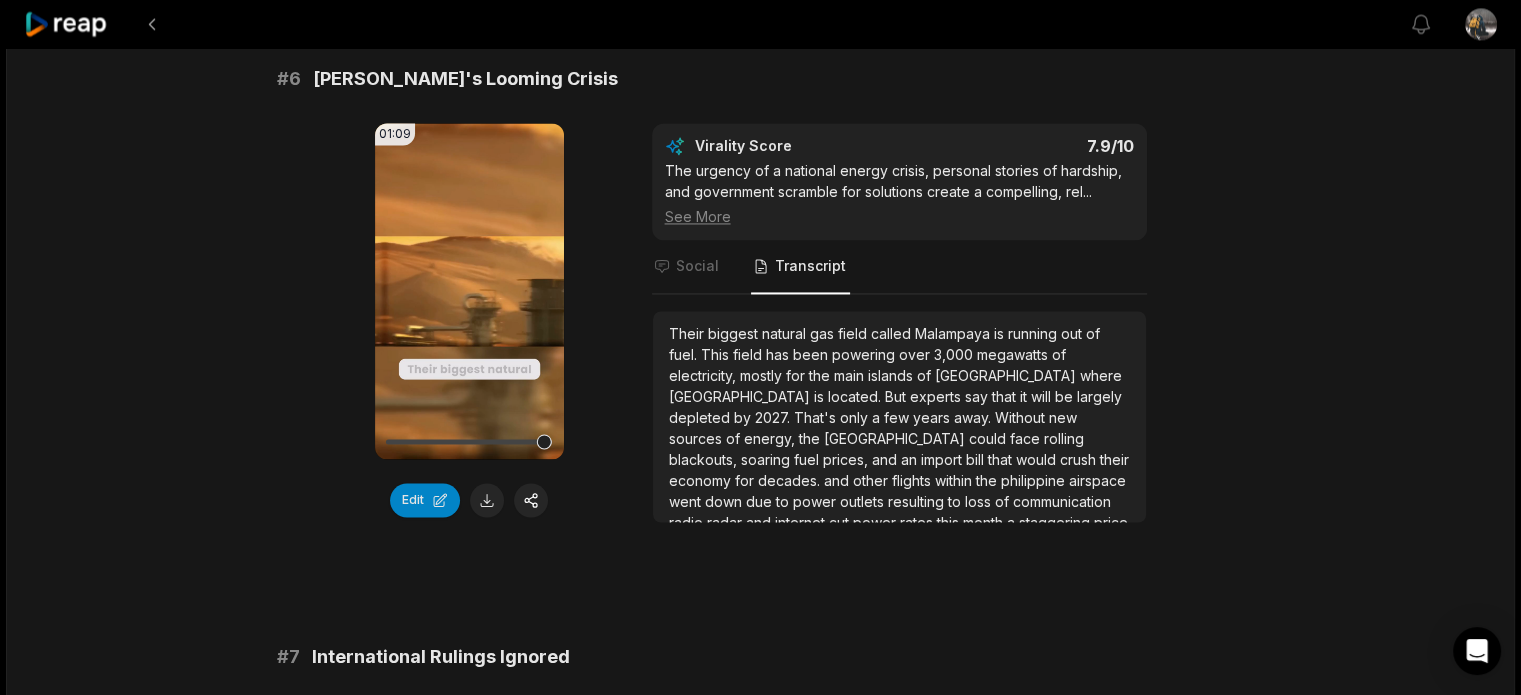 click on "19:26 Philippines MULTI-TRILLION DOLLARS OIL and GAS DEPOSITS 5 days ago English en 00:00  -  19:26 Portrait 29.97   fps Deep Diver # 1 Philippines' Untapped Oil Wealth 01:11 Your browser does not support mp4 format. Edit Virality Score 8.5 /10 This segment hooks viewers with a massive, surprising figure and quickly pivots to the dramatic reasons why the Philippines hasn't ca ...   See More Social Transcript Did you know the Philippines sits on $26 trillion in oil and gas? Discover why this wealth remains untapped and how politics and global powers keep it just out of reach. #philippines #oilgas #energy #geopolitics #southchinasea # 2 Foreign Investors Fear Conflict 01:01 Your browser does not support mp4 format. Edit Virality Score 8.3 /10 The intersection of economics, military tension, and lost opportunity creates a high-stakes, emotional narrative that resonates with  ...   See More Social Transcript # 3 South China Sea Power Struggle 01:15 Your browser does not support mp4 format. Edit Virality Score 8.2" at bounding box center (760, 5) 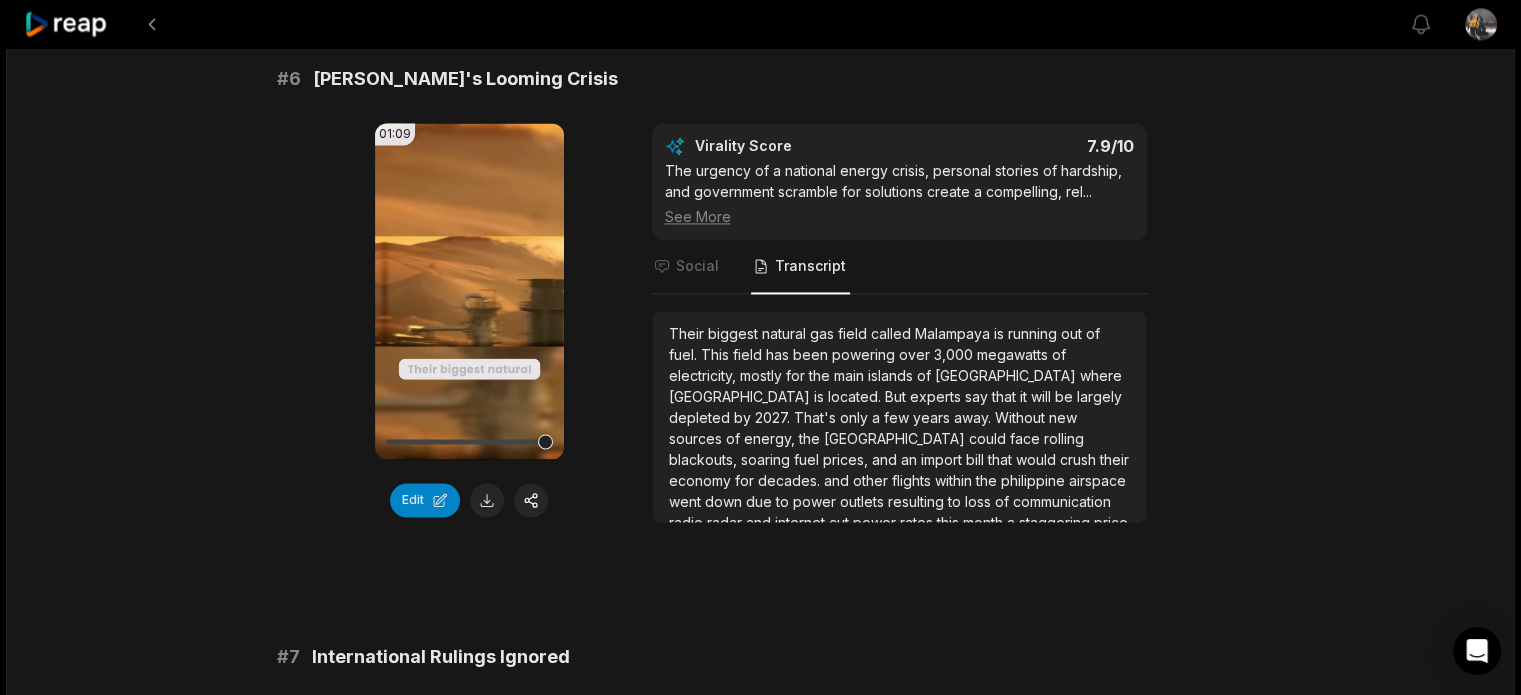 click on "19:26 Philippines MULTI-TRILLION DOLLARS OIL and GAS DEPOSITS 5 days ago English en 00:00  -  19:26 Portrait 29.97   fps Deep Diver # 1 Philippines' Untapped Oil Wealth 01:11 Your browser does not support mp4 format. Edit Virality Score 8.5 /10 This segment hooks viewers with a massive, surprising figure and quickly pivots to the dramatic reasons why the Philippines hasn't ca ...   See More Social Transcript Did you know the Philippines sits on $26 trillion in oil and gas? Discover why this wealth remains untapped and how politics and global powers keep it just out of reach. #philippines #oilgas #energy #geopolitics #southchinasea # 2 Foreign Investors Fear Conflict 01:01 Your browser does not support mp4 format. Edit Virality Score 8.3 /10 The intersection of economics, military tension, and lost opportunity creates a high-stakes, emotional narrative that resonates with  ...   See More Social Transcript # 3 South China Sea Power Struggle 01:15 Your browser does not support mp4 format. Edit Virality Score 8.2" at bounding box center [760, 5] 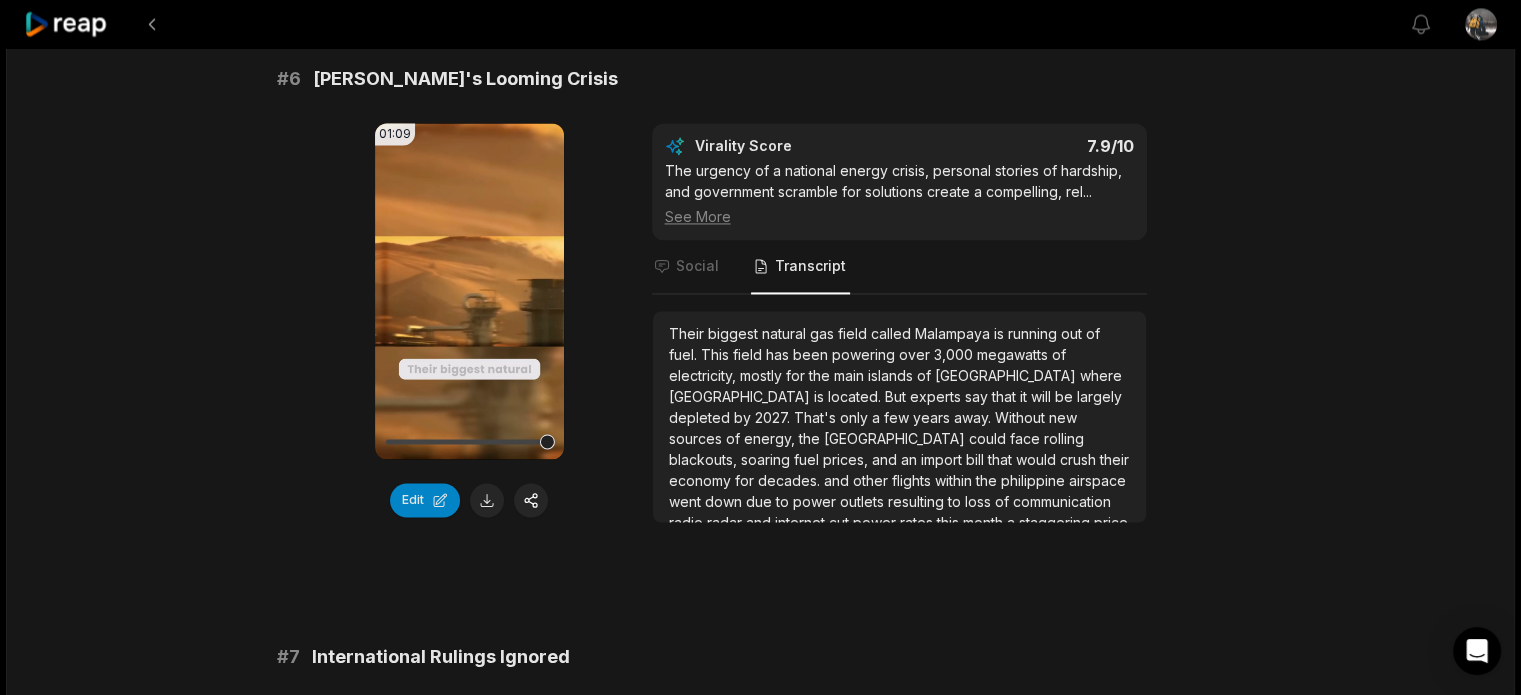 click on "19:26 Philippines MULTI-TRILLION DOLLARS OIL and GAS DEPOSITS 5 days ago English en 00:00  -  19:26 Portrait 29.97   fps Deep Diver # 1 Philippines' Untapped Oil Wealth 01:11 Your browser does not support mp4 format. Edit Virality Score 8.5 /10 This segment hooks viewers with a massive, surprising figure and quickly pivots to the dramatic reasons why the Philippines hasn't ca ...   See More Social Transcript Did you know the Philippines sits on $26 trillion in oil and gas? Discover why this wealth remains untapped and how politics and global powers keep it just out of reach. #philippines #oilgas #energy #geopolitics #southchinasea # 2 Foreign Investors Fear Conflict 01:01 Your browser does not support mp4 format. Edit Virality Score 8.3 /10 The intersection of economics, military tension, and lost opportunity creates a high-stakes, emotional narrative that resonates with  ...   See More Social Transcript # 3 South China Sea Power Struggle 01:15 Your browser does not support mp4 format. Edit Virality Score 8.2" at bounding box center [760, 5] 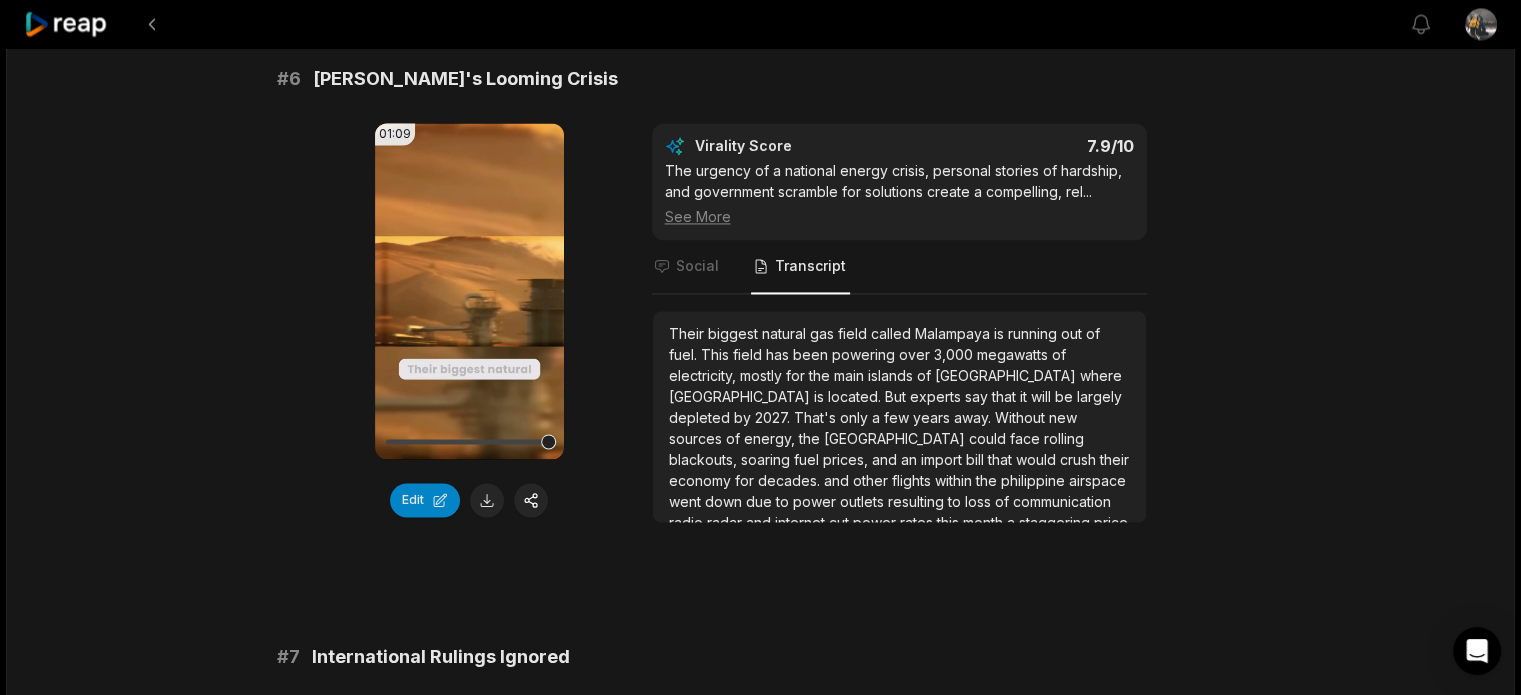 click on "19:26 Philippines MULTI-TRILLION DOLLARS OIL and GAS DEPOSITS 5 days ago English en 00:00  -  19:26 Portrait 29.97   fps Deep Diver # 1 Philippines' Untapped Oil Wealth 01:11 Your browser does not support mp4 format. Edit Virality Score 8.5 /10 This segment hooks viewers with a massive, surprising figure and quickly pivots to the dramatic reasons why the Philippines hasn't ca ...   See More Social Transcript Did you know the Philippines sits on $26 trillion in oil and gas? Discover why this wealth remains untapped and how politics and global powers keep it just out of reach. #philippines #oilgas #energy #geopolitics #southchinasea # 2 Foreign Investors Fear Conflict 01:01 Your browser does not support mp4 format. Edit Virality Score 8.3 /10 The intersection of economics, military tension, and lost opportunity creates a high-stakes, emotional narrative that resonates with  ...   See More Social Transcript # 3 South China Sea Power Struggle 01:15 Your browser does not support mp4 format. Edit Virality Score 8.2" at bounding box center [760, 5] 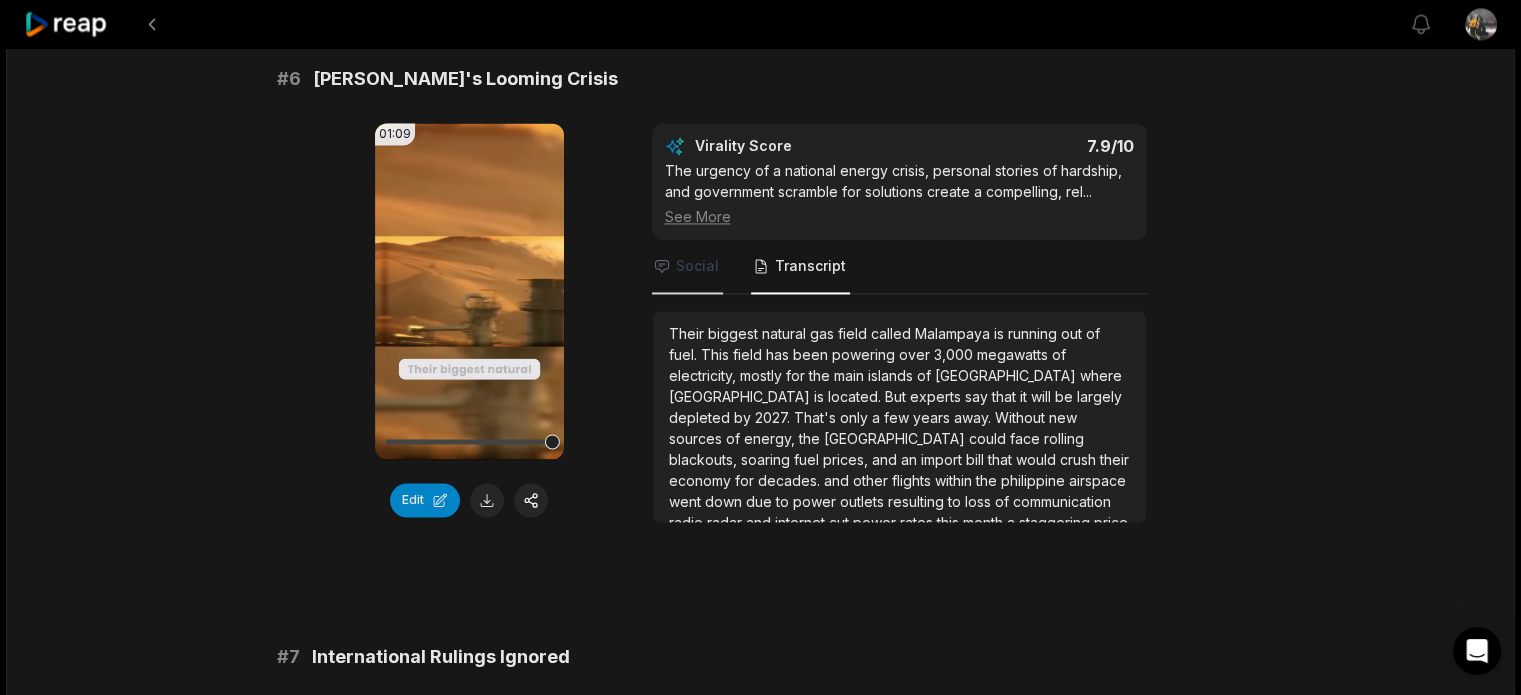 click on "Social" at bounding box center (697, 266) 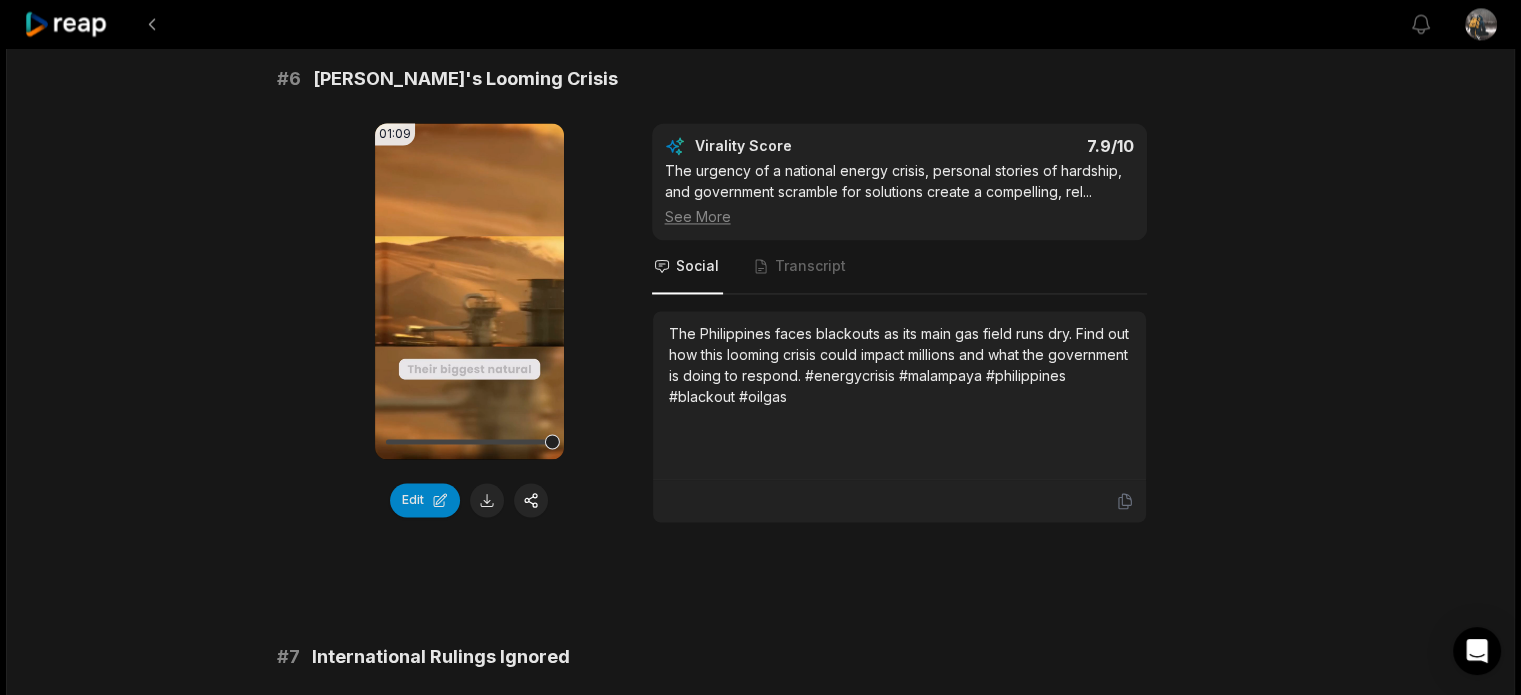click on "The Philippines faces blackouts as its main gas field runs dry. Find out how this looming crisis could impact millions and what the government is doing to respond. #energycrisis #malampaya #philippines #blackout #oilgas" at bounding box center (899, 365) 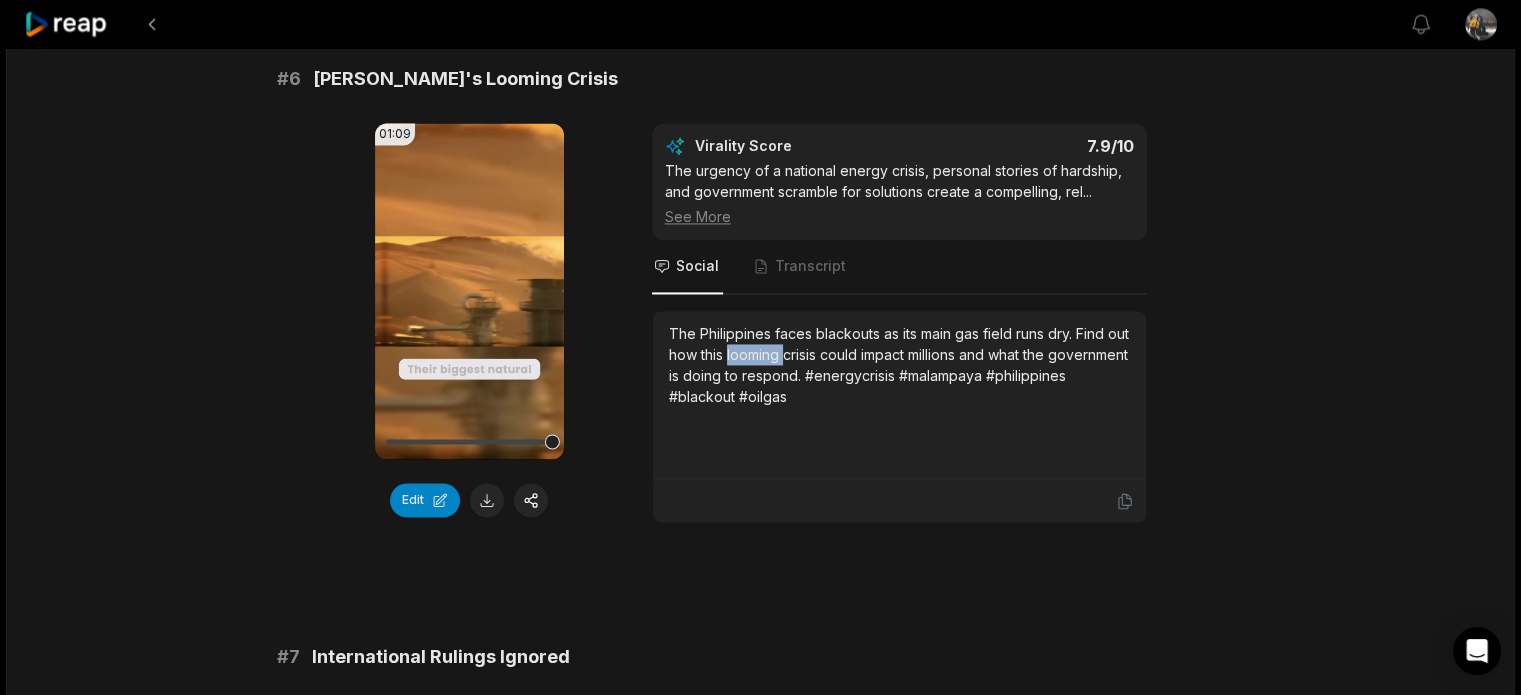 click on "The Philippines faces blackouts as its main gas field runs dry. Find out how this looming crisis could impact millions and what the government is doing to respond. #energycrisis #malampaya #philippines #blackout #oilgas" at bounding box center (899, 365) 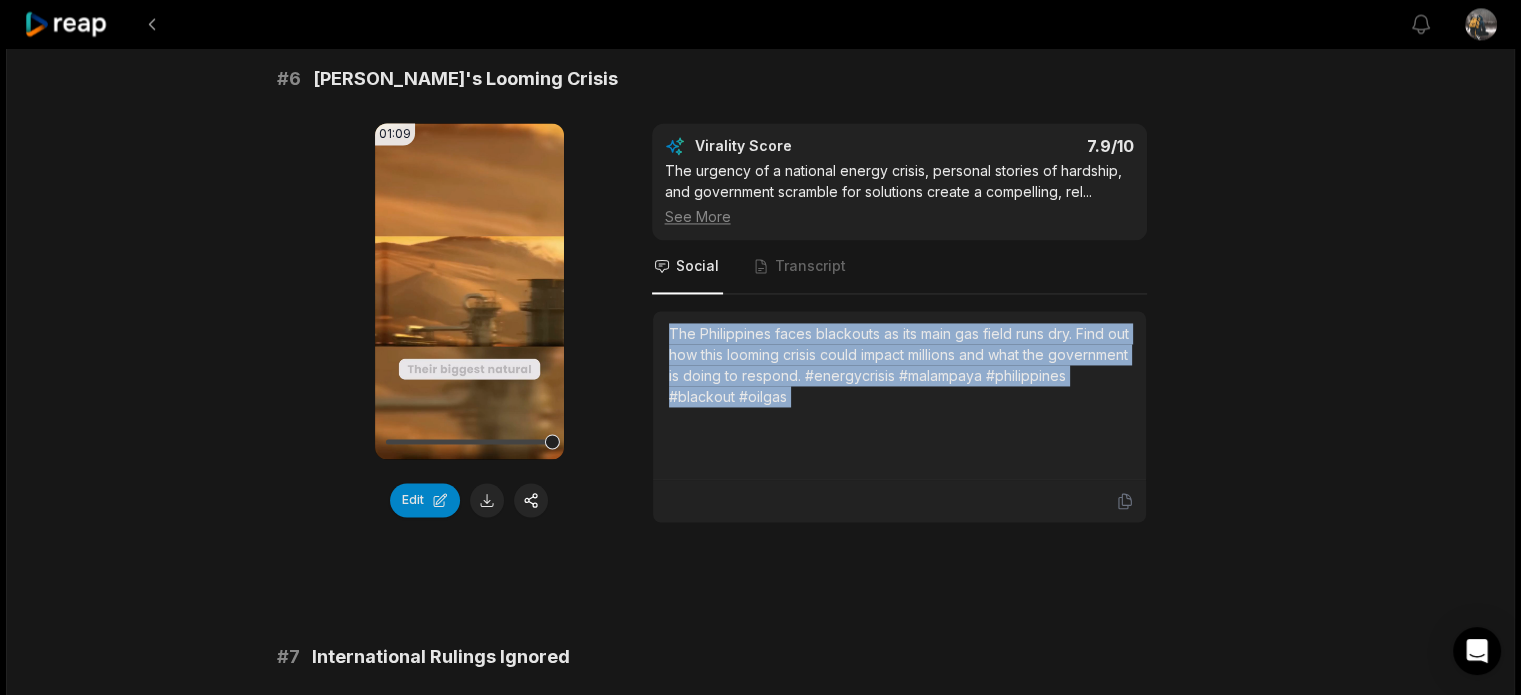 click on "The Philippines faces blackouts as its main gas field runs dry. Find out how this looming crisis could impact millions and what the government is doing to respond. #energycrisis #malampaya #philippines #blackout #oilgas" at bounding box center (899, 365) 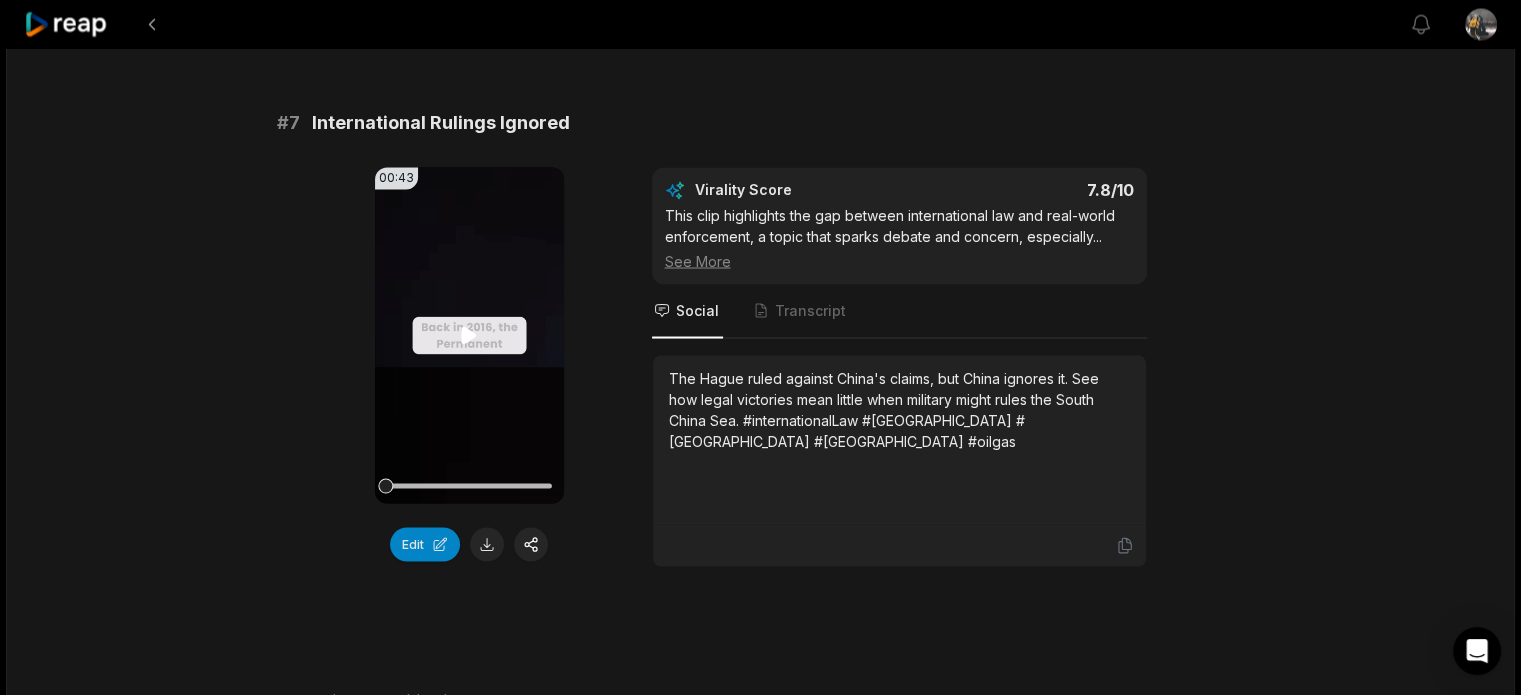 click on "Your browser does not support mp4 format." at bounding box center (469, 335) 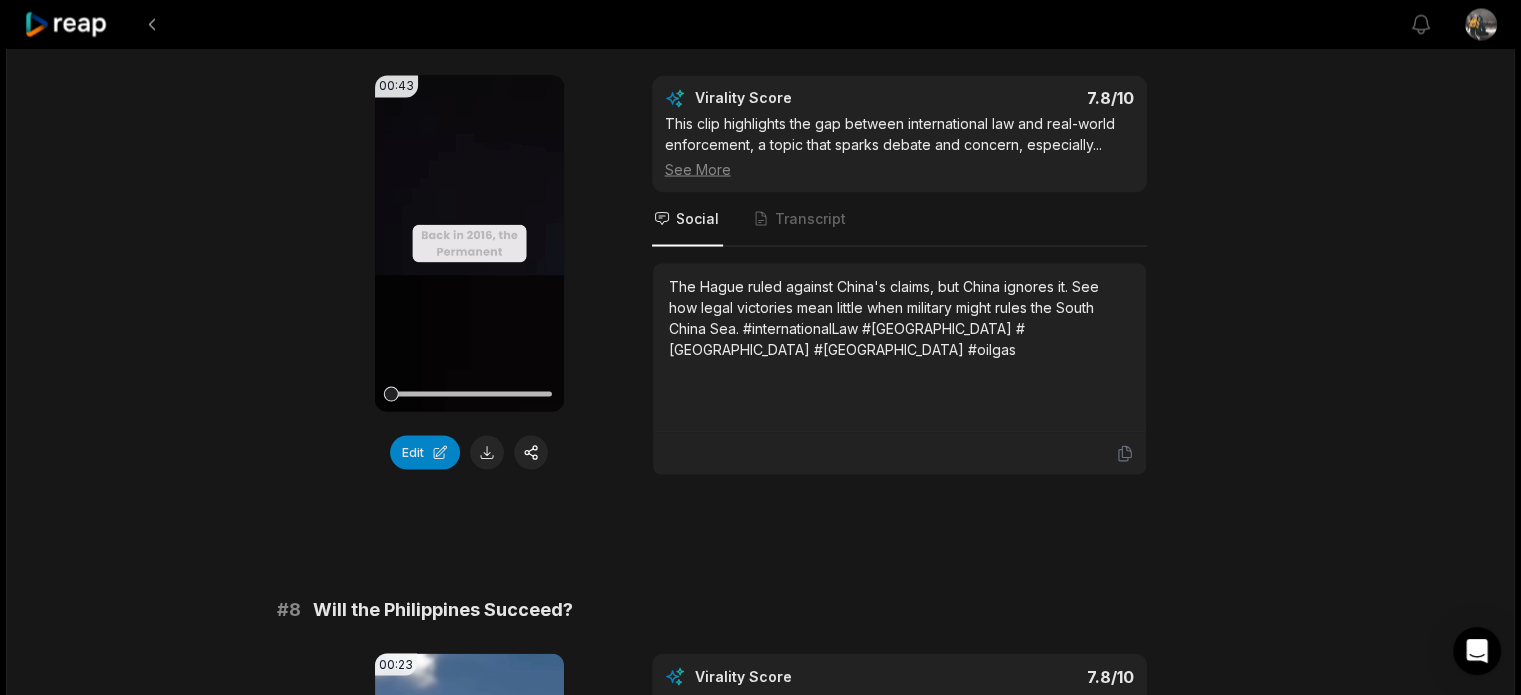 scroll, scrollTop: 3600, scrollLeft: 0, axis: vertical 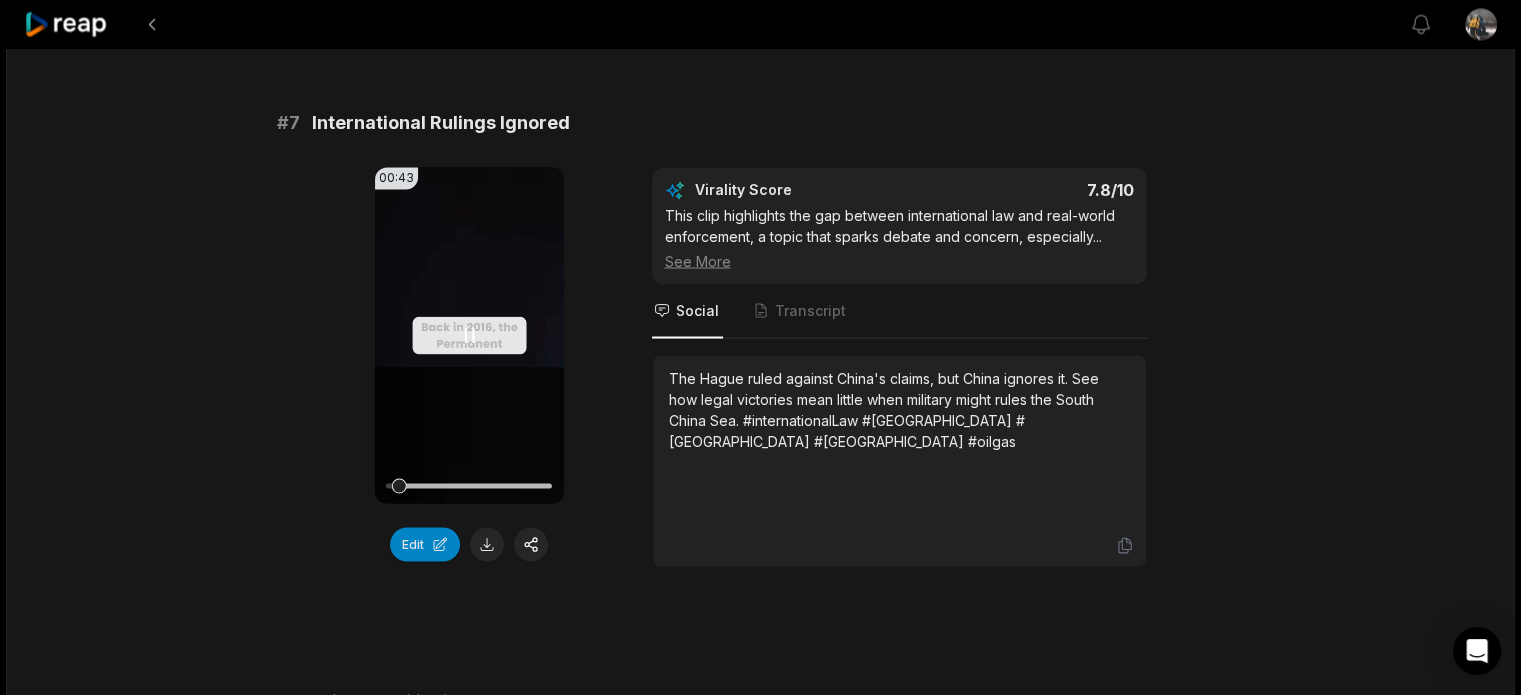 click on "Your browser does not support mp4 format." at bounding box center (469, 335) 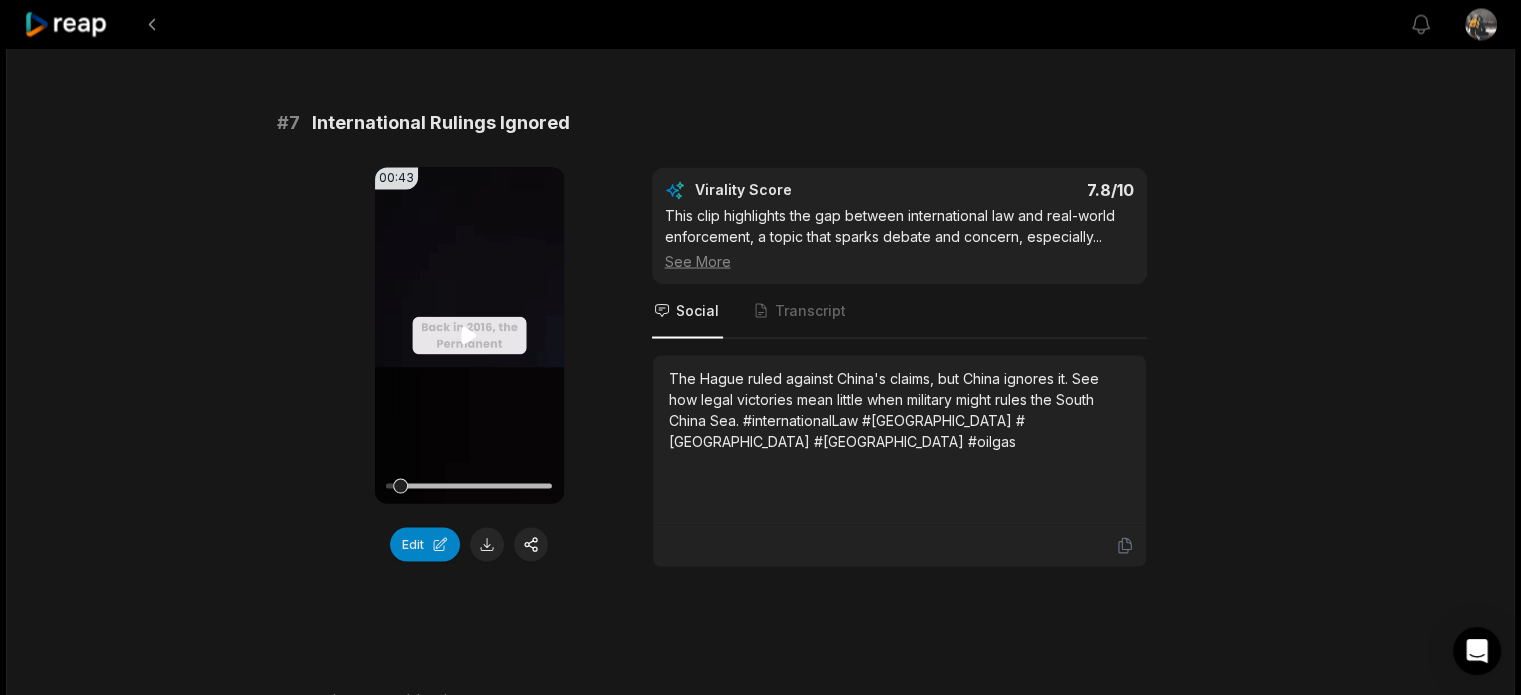 click on "Your browser does not support mp4 format." at bounding box center [469, 335] 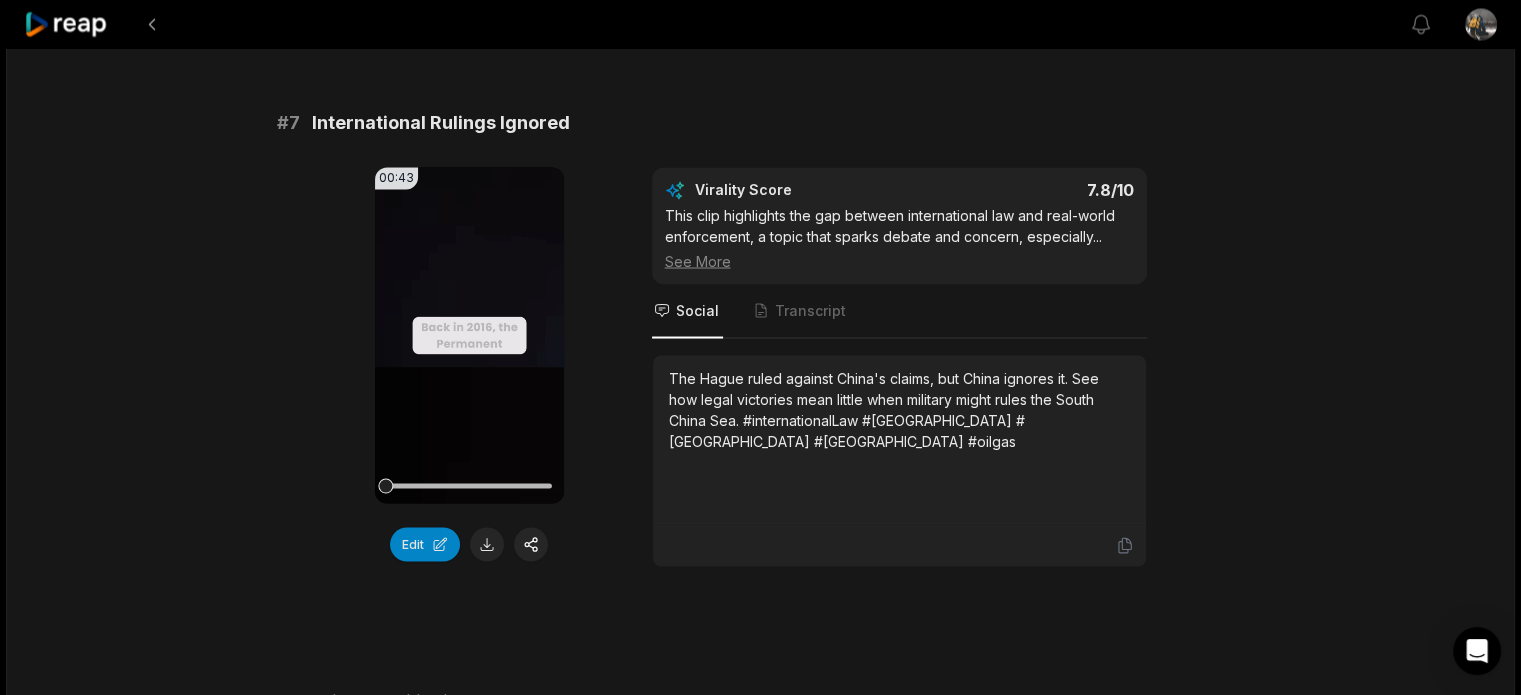 drag, startPoint x: 387, startPoint y: 479, endPoint x: 353, endPoint y: 475, distance: 34.234486 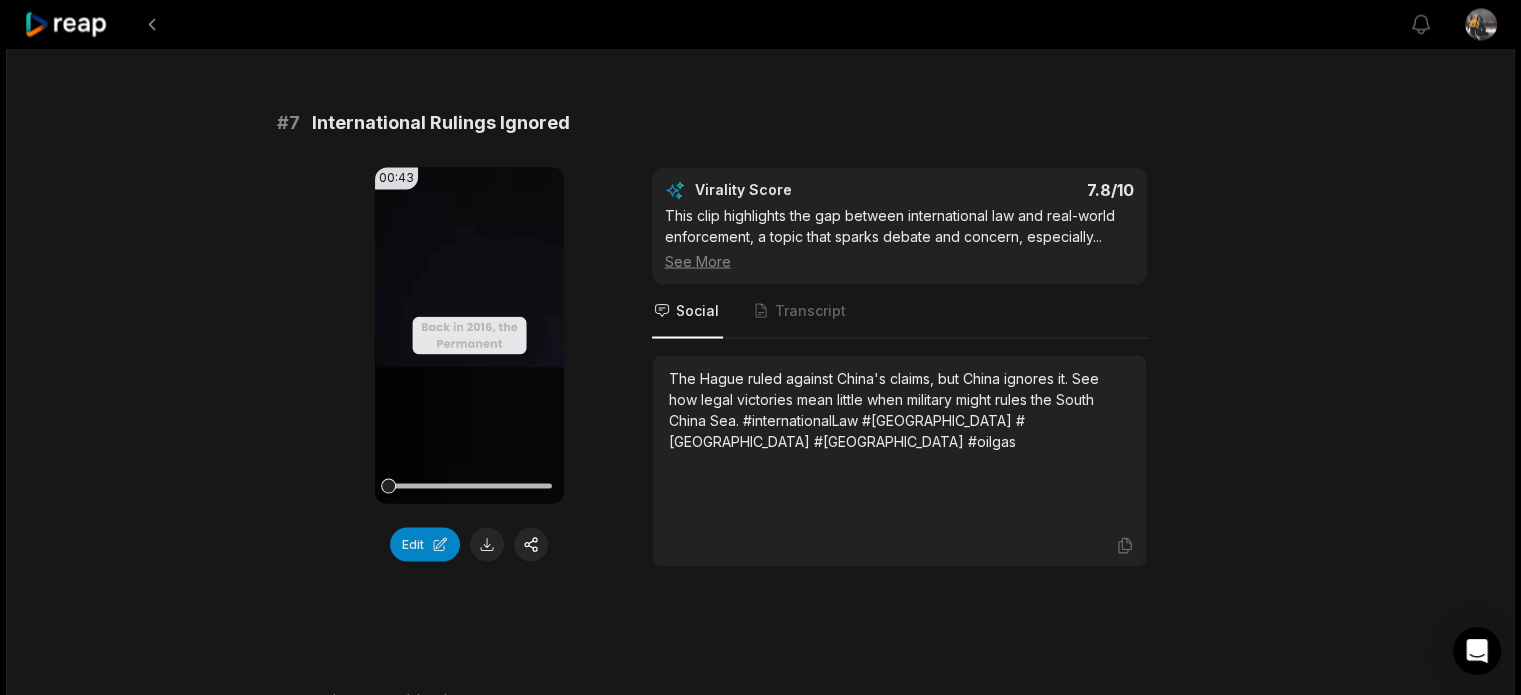 click on "19:26 Philippines MULTI-TRILLION DOLLARS OIL and GAS DEPOSITS 5 days ago English en 00:00  -  19:26 Portrait 29.97   fps Deep Diver # 1 Philippines' Untapped Oil Wealth 01:11 Your browser does not support mp4 format. Edit Virality Score 8.5 /10 This segment hooks viewers with a massive, surprising figure and quickly pivots to the dramatic reasons why the Philippines hasn't ca ...   See More Social Transcript Did you know the Philippines sits on $26 trillion in oil and gas? Discover why this wealth remains untapped and how politics and global powers keep it just out of reach. #philippines #oilgas #energy #geopolitics #southchinasea # 2 Foreign Investors Fear Conflict 01:01 Your browser does not support mp4 format. Edit Virality Score 8.3 /10 The intersection of economics, military tension, and lost opportunity creates a high-stakes, emotional narrative that resonates with  ...   See More Social Transcript # 3 South China Sea Power Struggle 01:15 Your browser does not support mp4 format. Edit Virality Score 8.2" at bounding box center (760, -529) 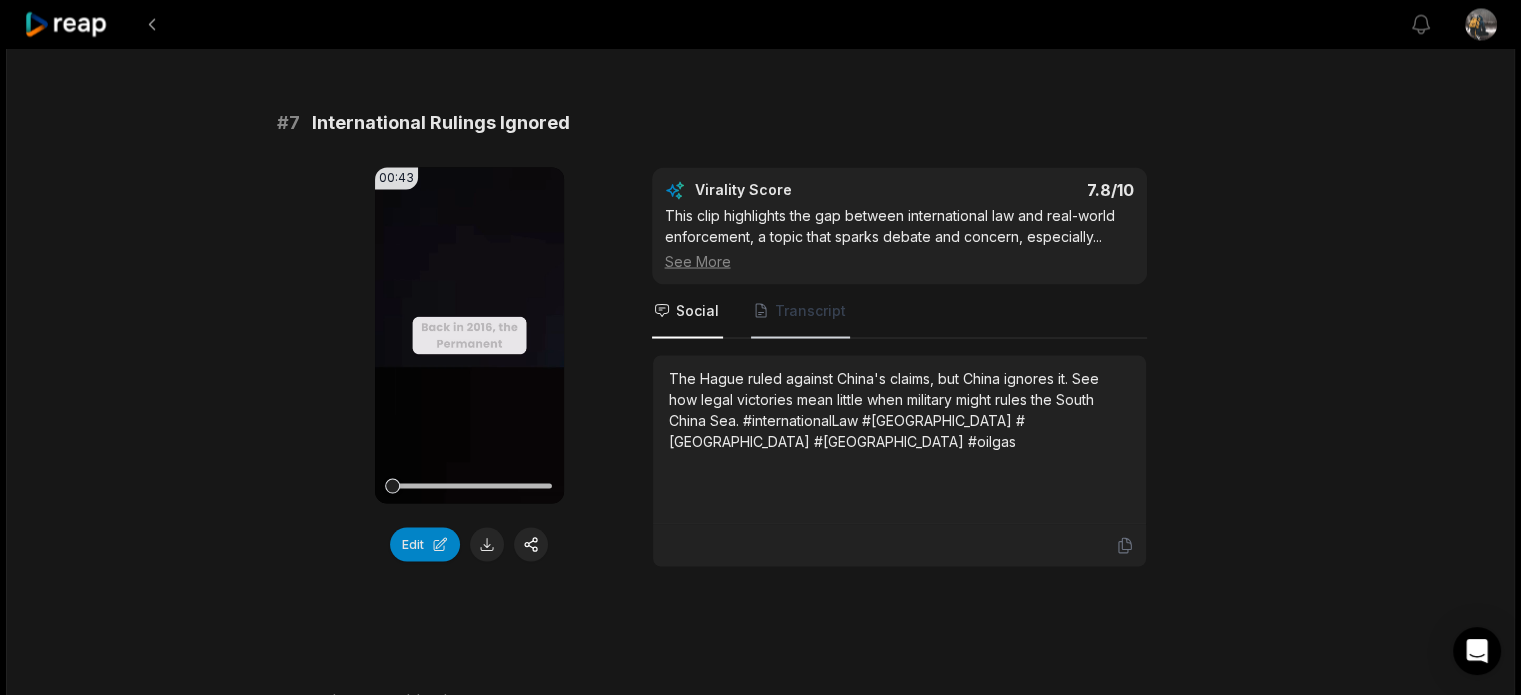 click on "Transcript" at bounding box center (810, 310) 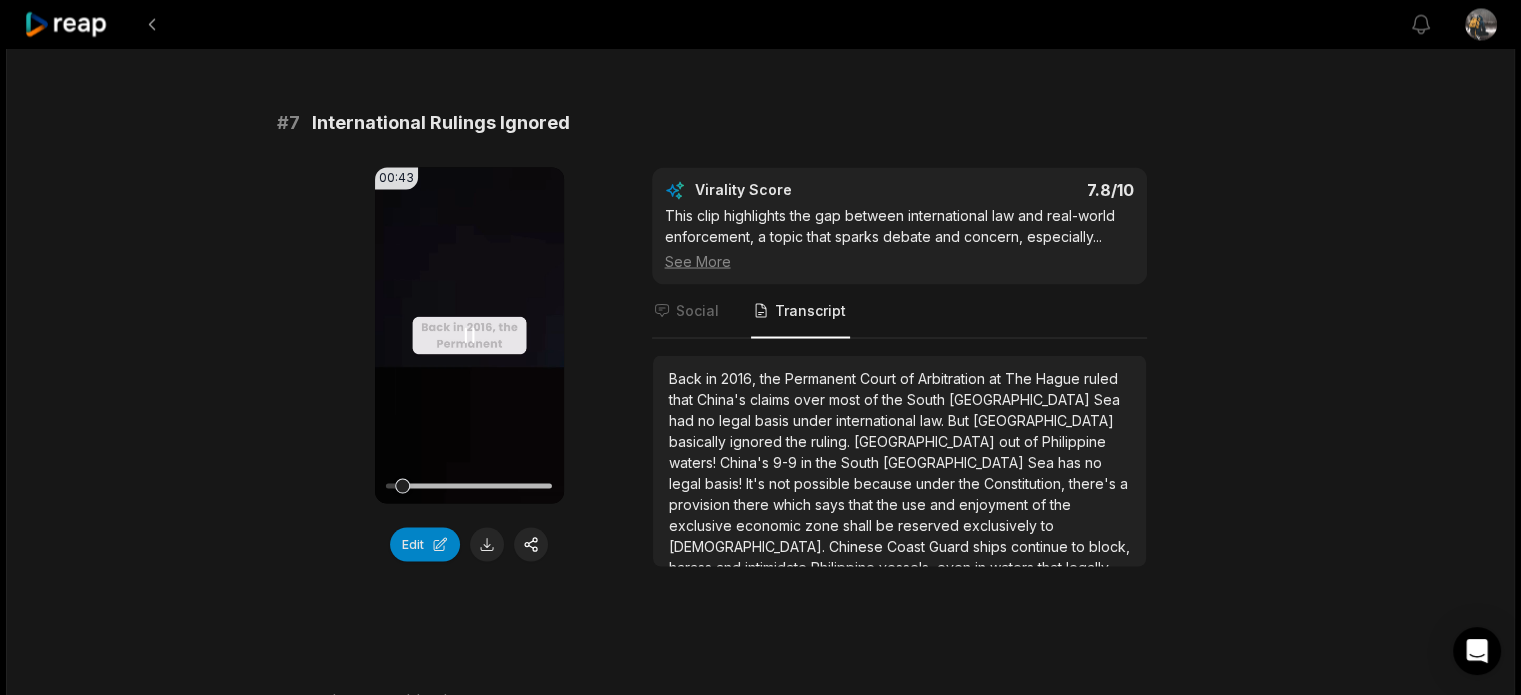 click on "Your browser does not support mp4 format." at bounding box center (469, 335) 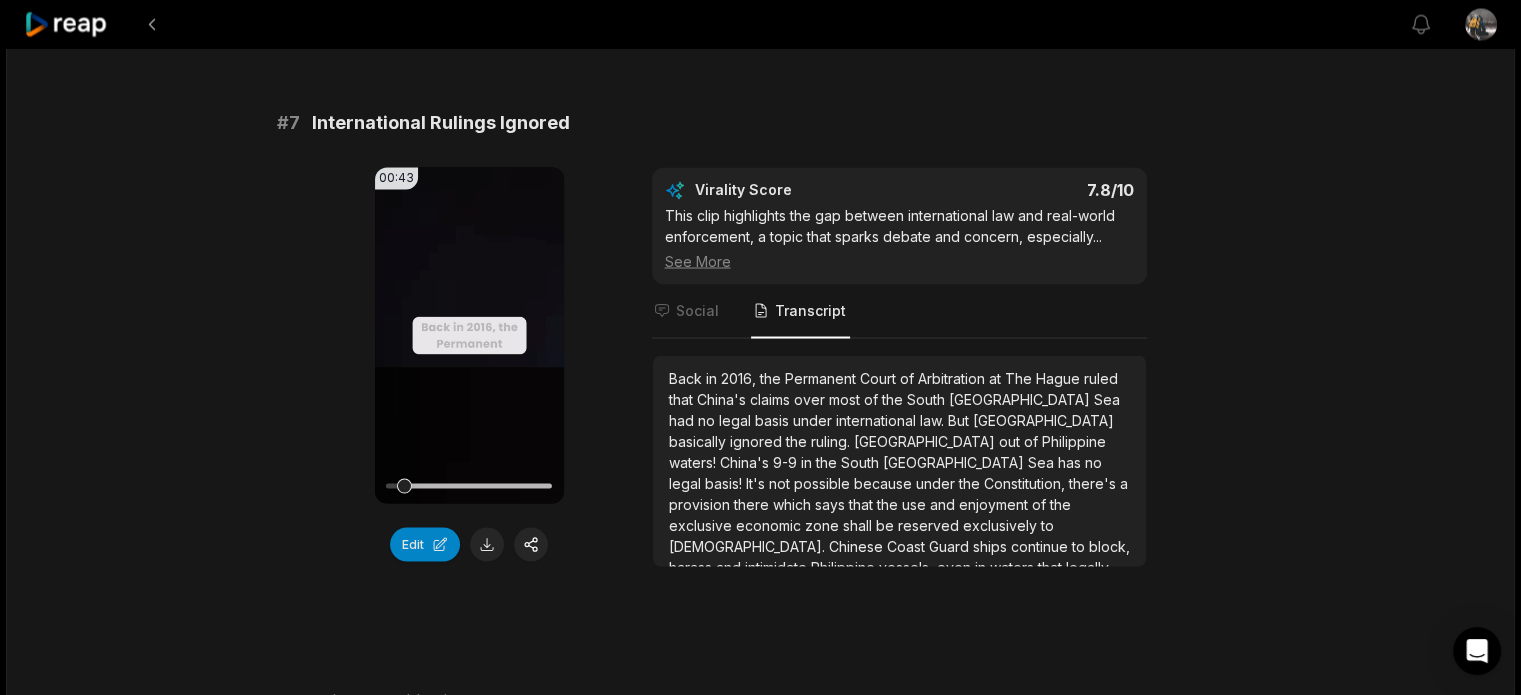 click on "2016," at bounding box center (740, 377) 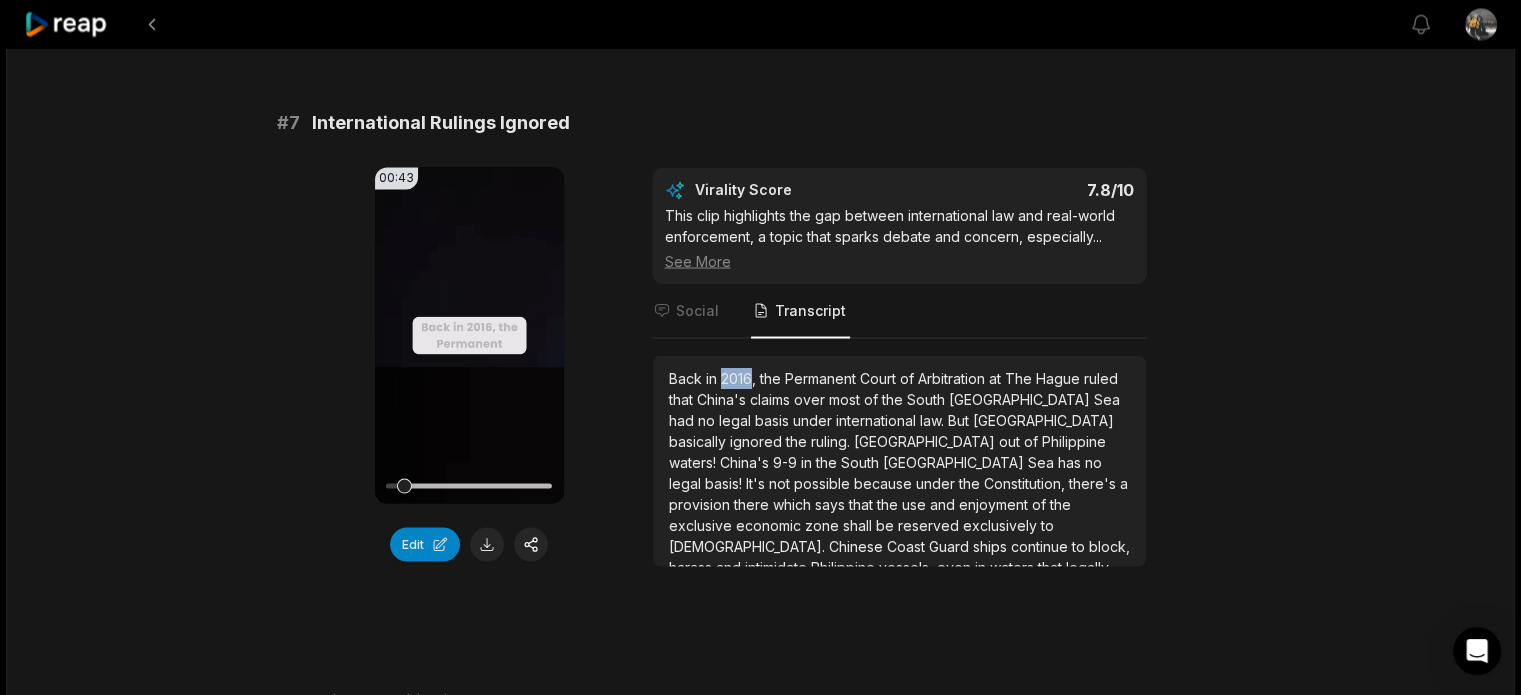 click on "2016," at bounding box center [740, 377] 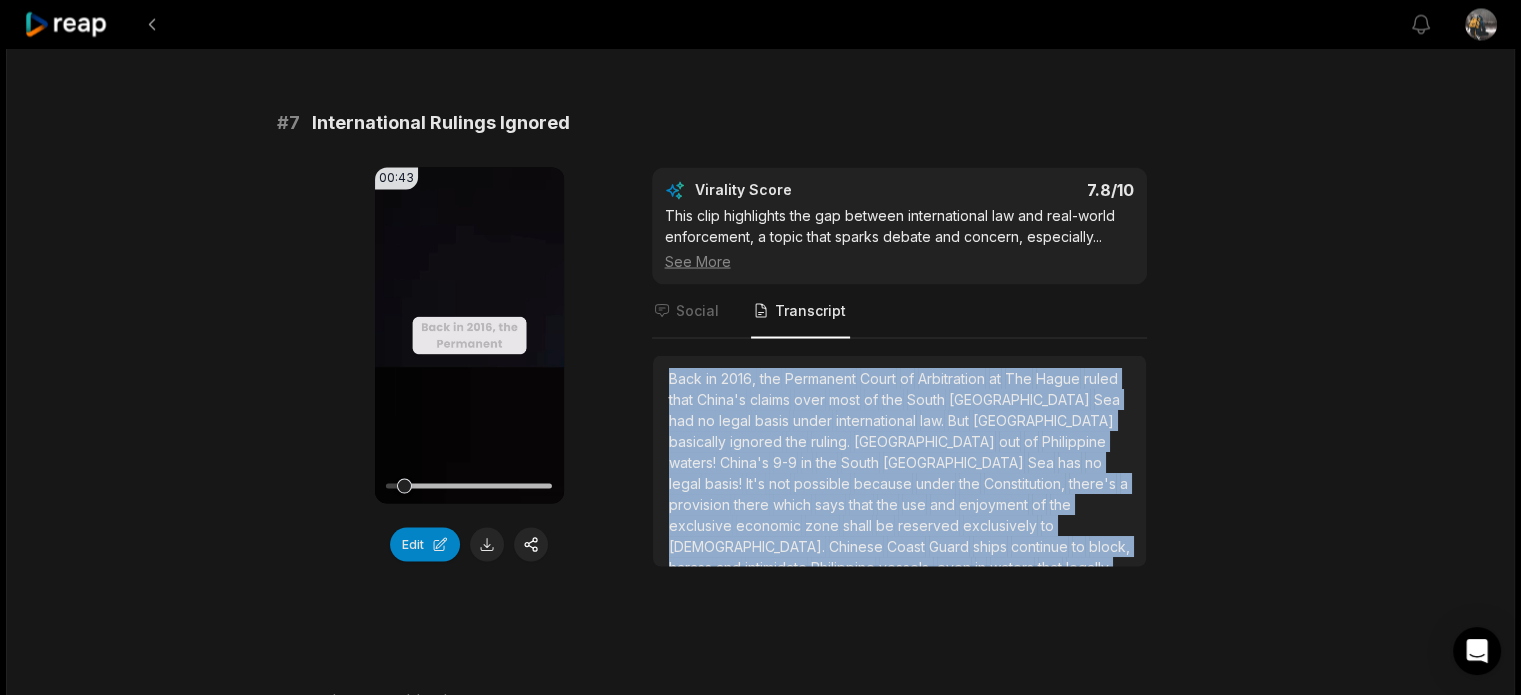 click on "2016," at bounding box center [740, 377] 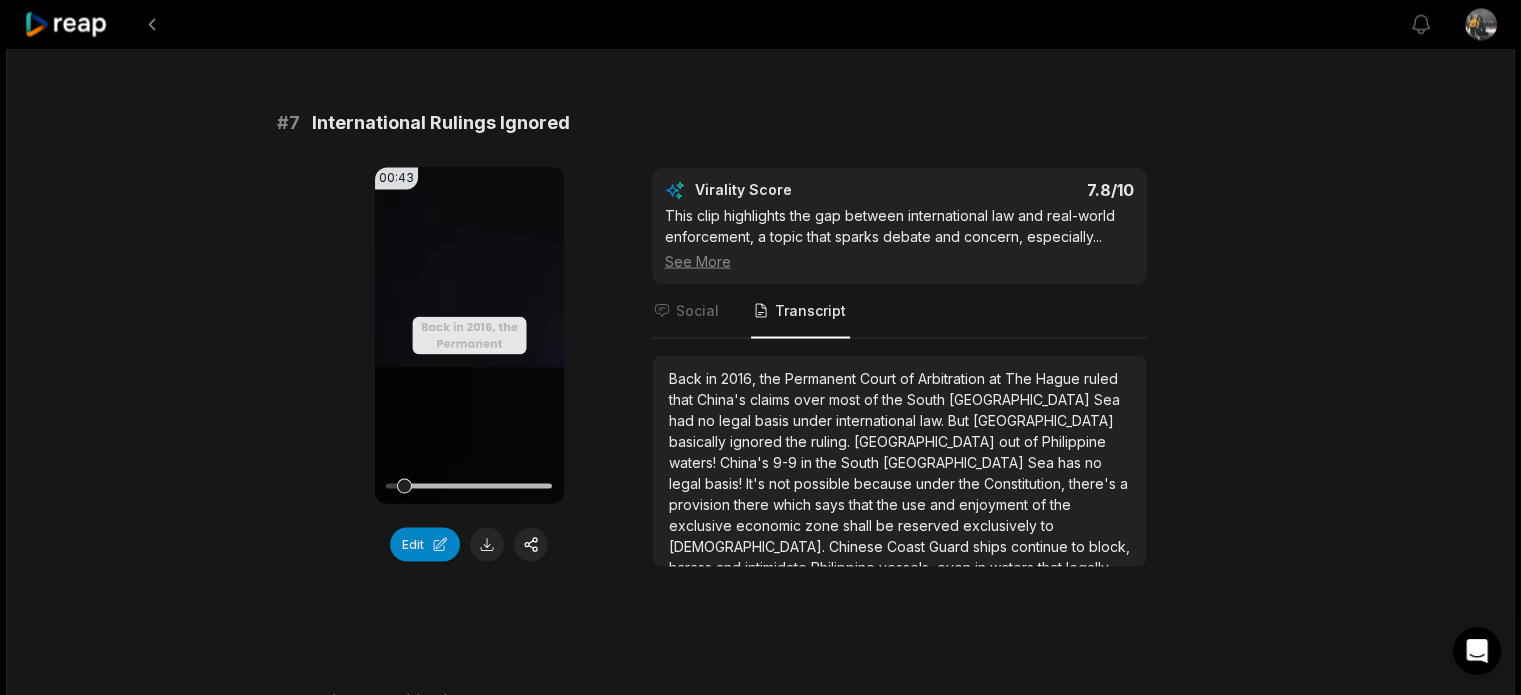 click on "International Rulings Ignored" at bounding box center [441, 123] 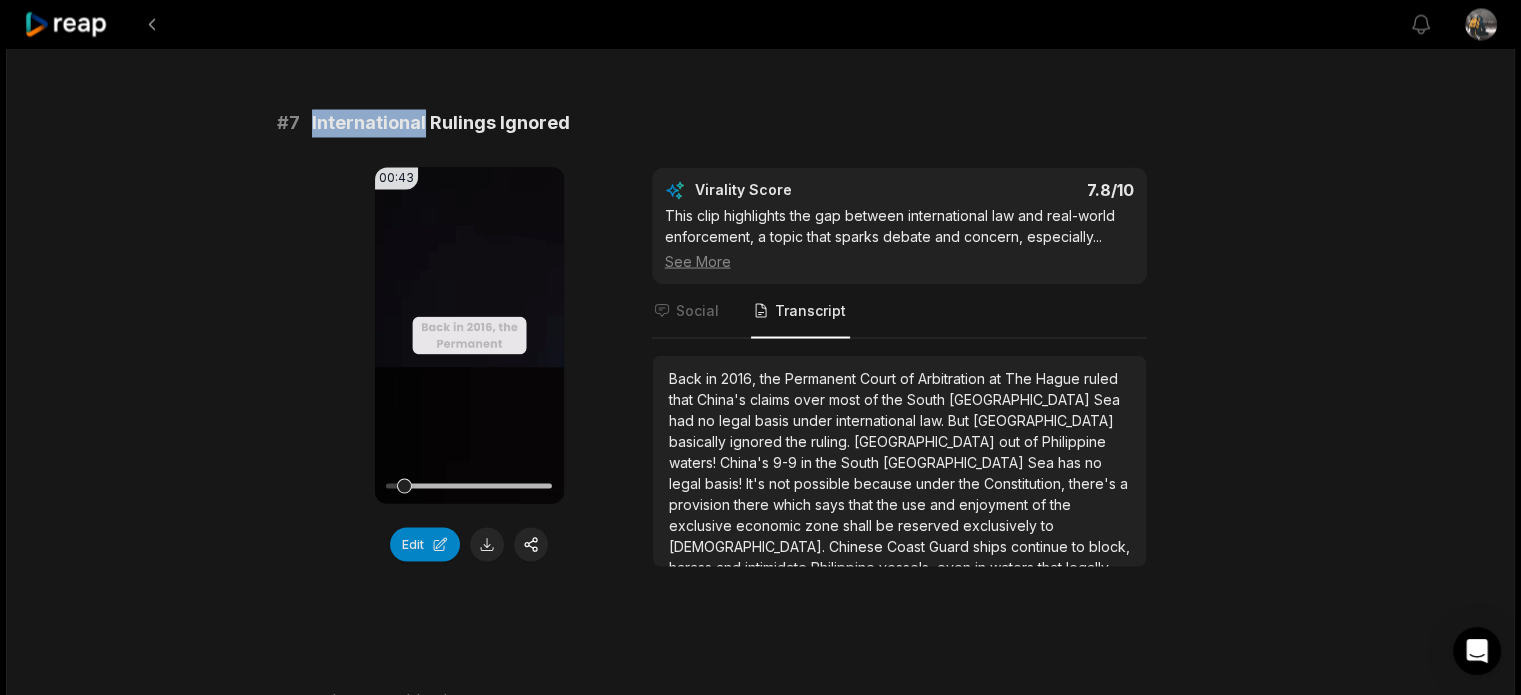 click on "International Rulings Ignored" at bounding box center (441, 123) 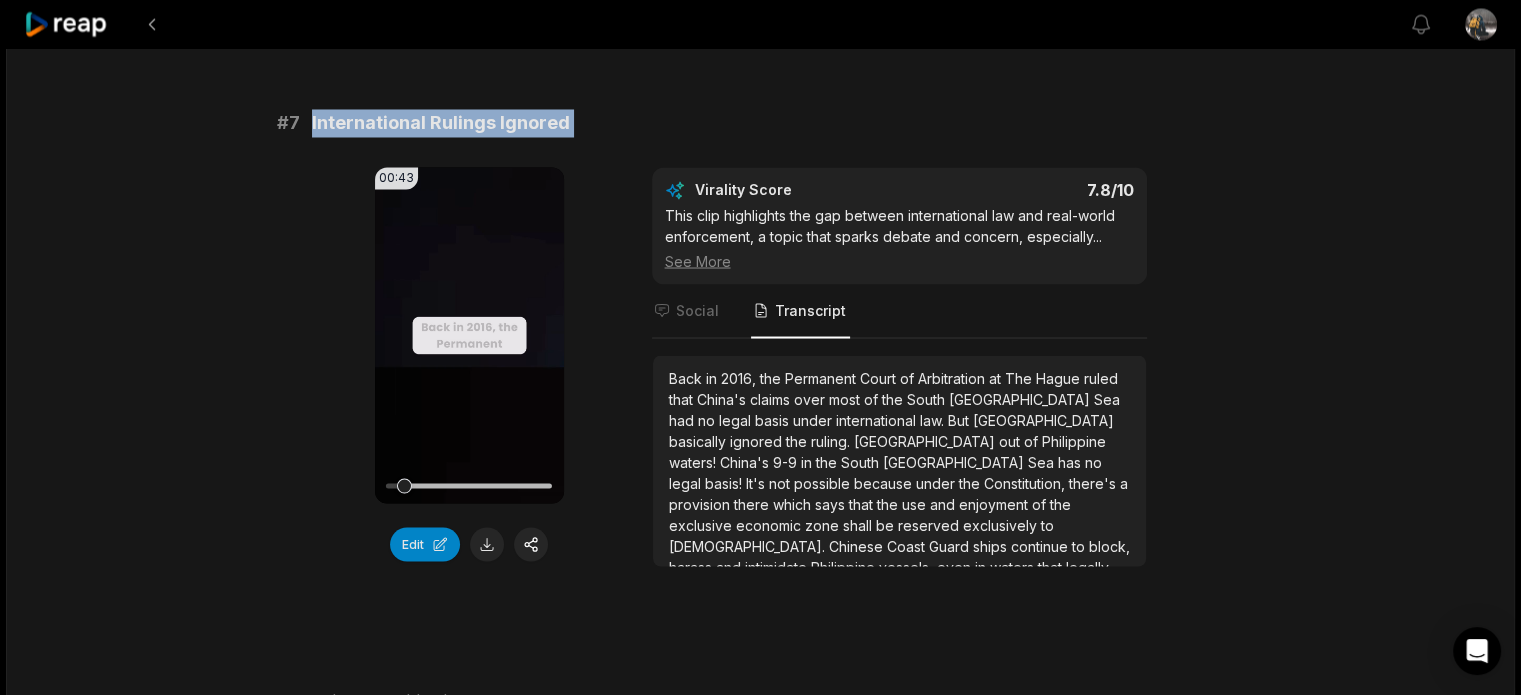 click on "International Rulings Ignored" at bounding box center [441, 123] 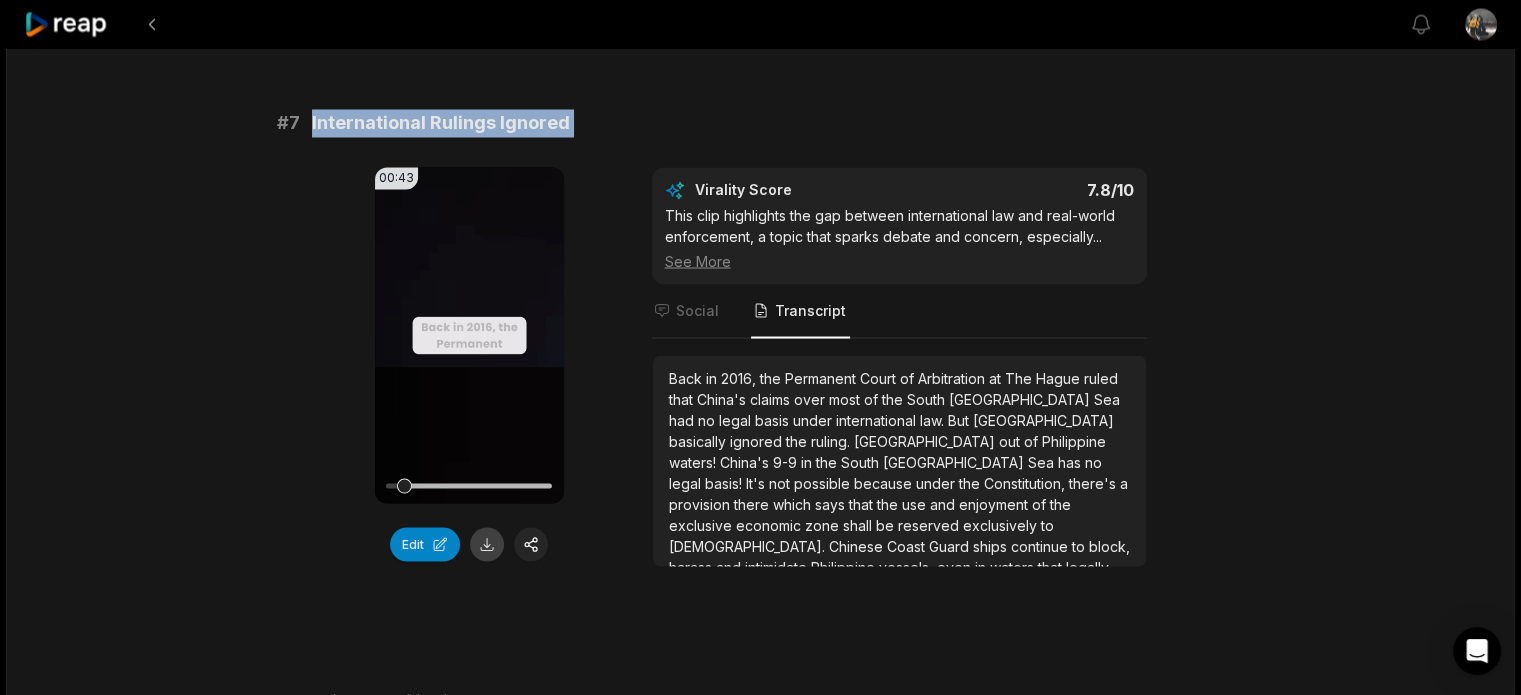 click at bounding box center [487, 544] 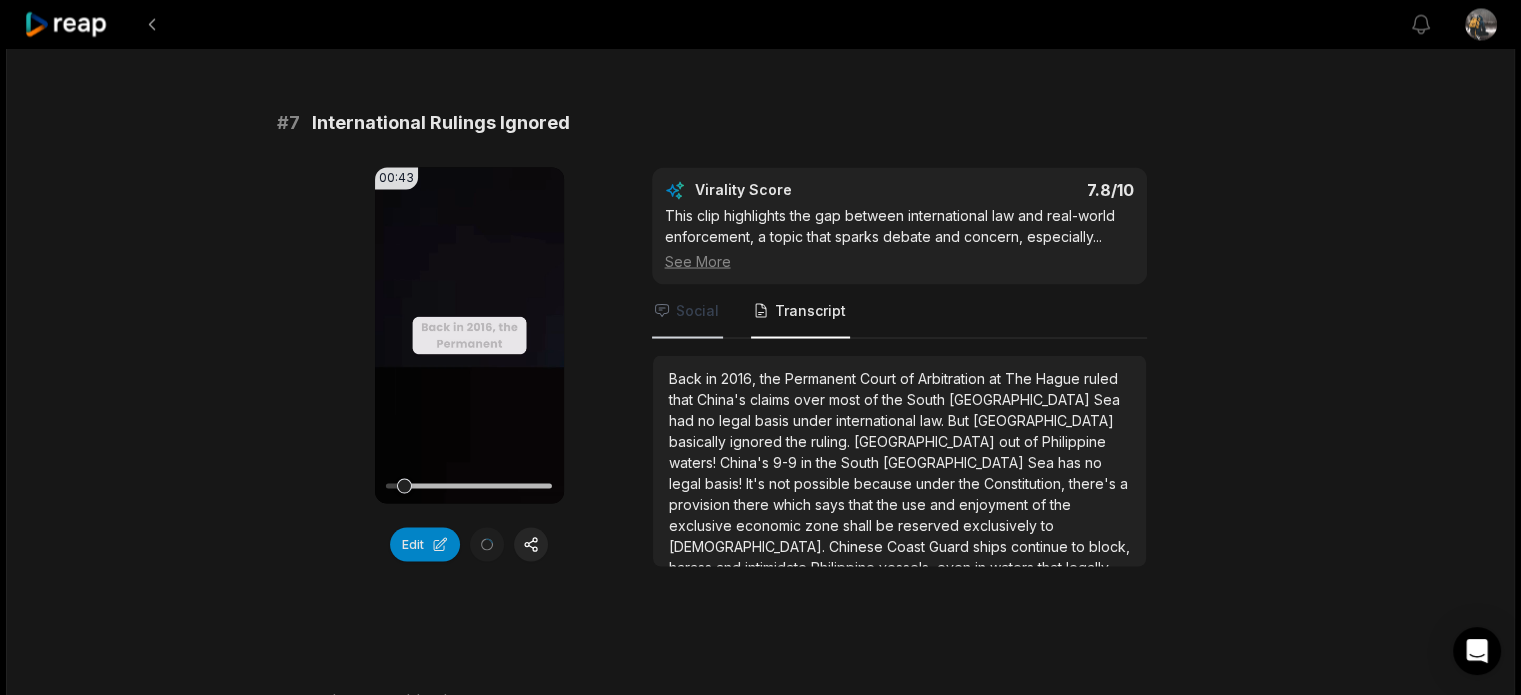 click on "Social" at bounding box center [697, 310] 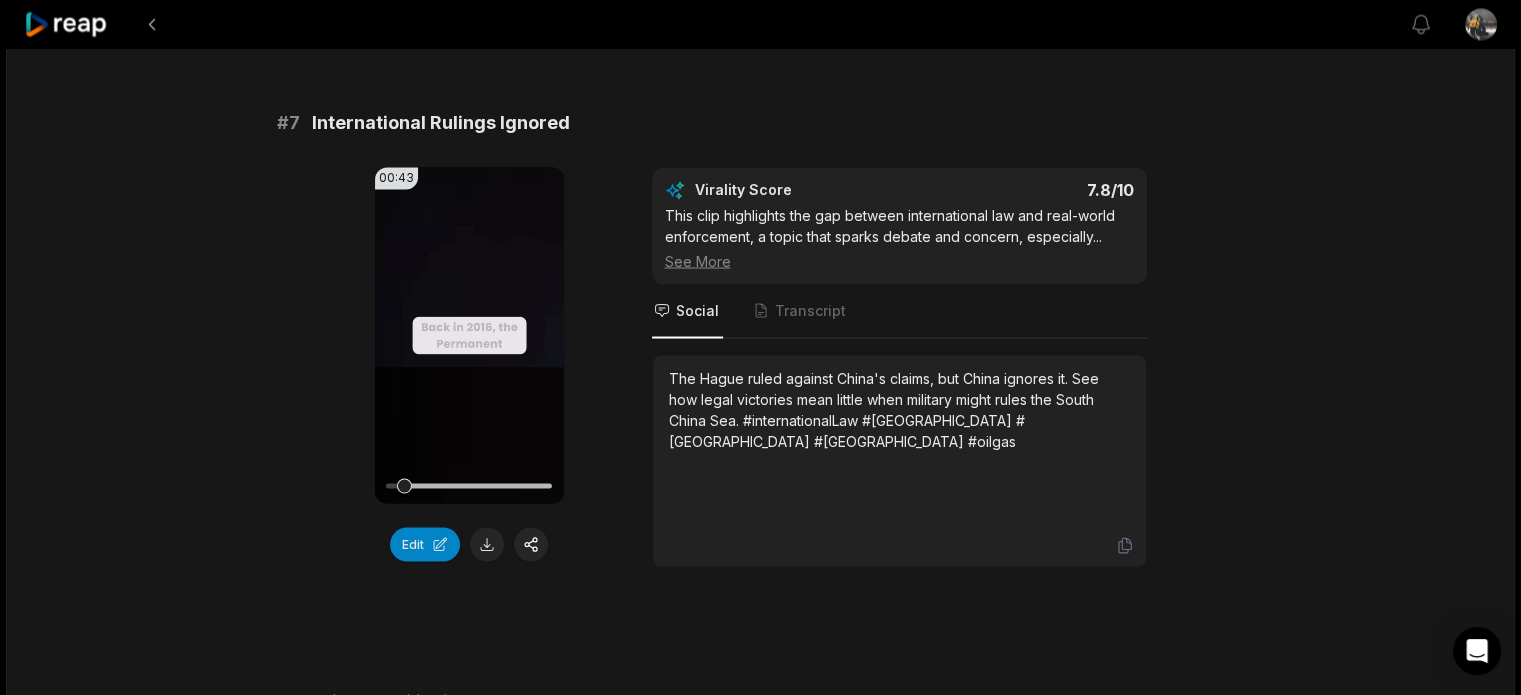 click on "The Hague ruled against China's claims, but China ignores it. See how legal victories mean little when military might rules the South China Sea. #internationalLaw #china #philippines #southchinasea #oilgas" at bounding box center [899, 409] 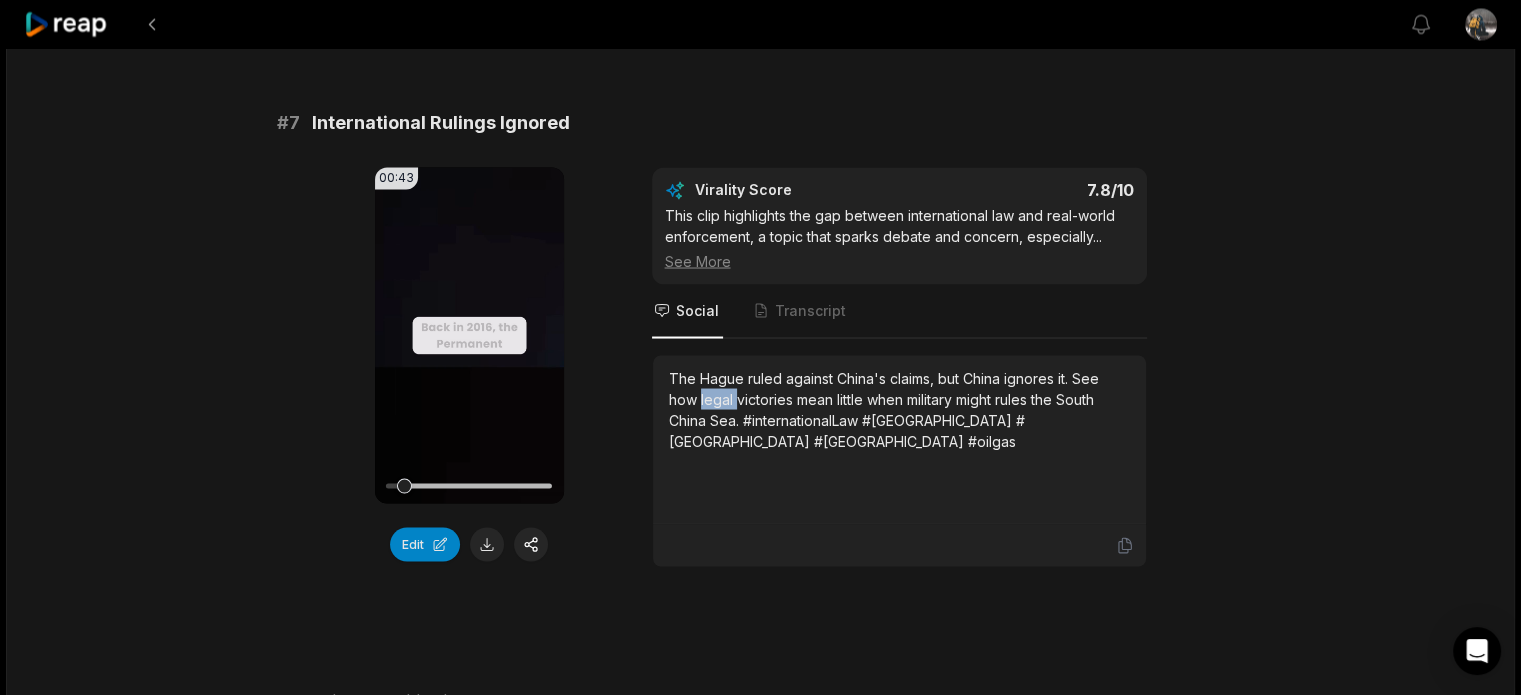 click on "The Hague ruled against China's claims, but China ignores it. See how legal victories mean little when military might rules the South China Sea. #internationalLaw #china #philippines #southchinasea #oilgas" at bounding box center (899, 409) 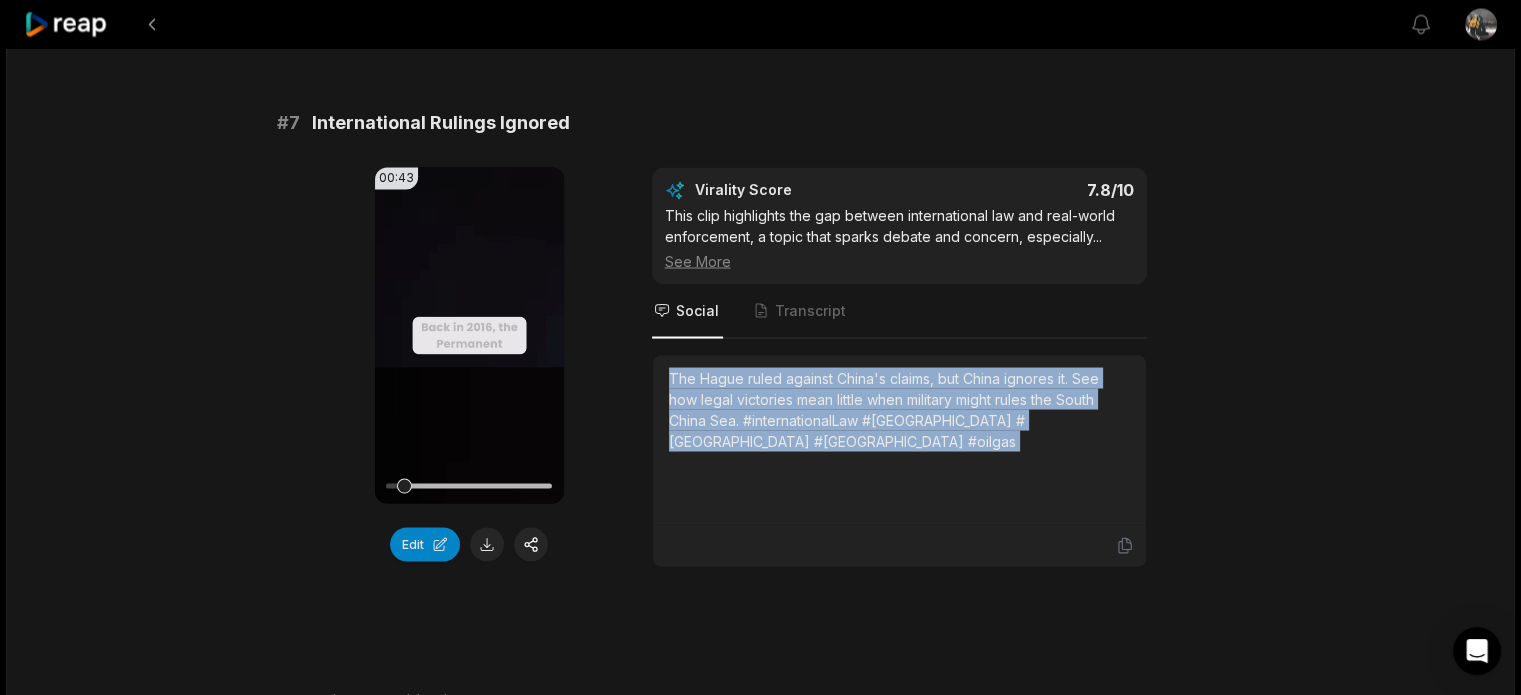 click on "The Hague ruled against China's claims, but China ignores it. See how legal victories mean little when military might rules the South China Sea. #internationalLaw #china #philippines #southchinasea #oilgas" at bounding box center [899, 409] 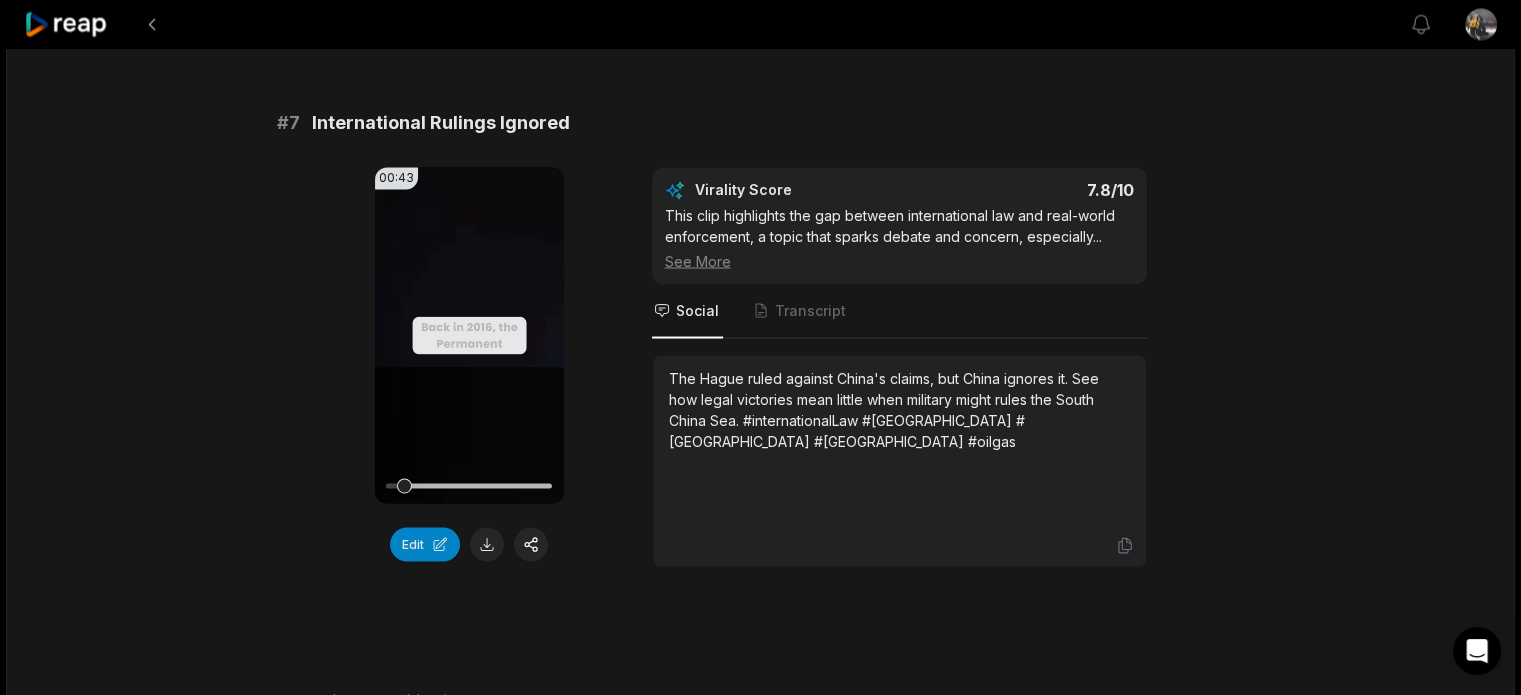 click on "00:43 Your browser does not support mp4 format. Edit Virality Score 7.8 /10 This clip highlights the gap between international law and real-world enforcement, a topic that sparks debate and concern, especially ...   See More Social Transcript The Hague ruled against China's claims, but China ignores it. See how legal victories mean little when military might rules the South China Sea. #internationalLaw #china #philippines #southchinasea #oilgas" at bounding box center [761, 367] 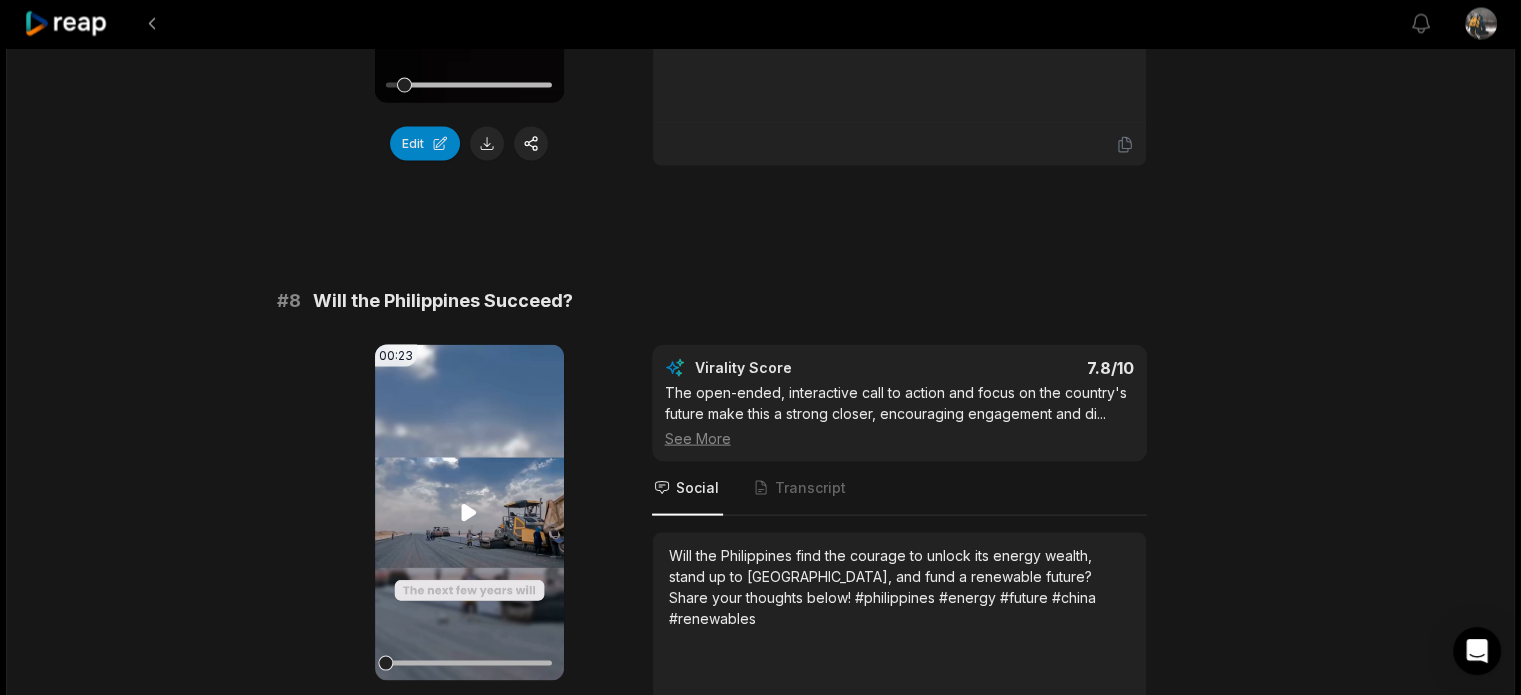 click on "Your browser does not support mp4 format." at bounding box center [469, 513] 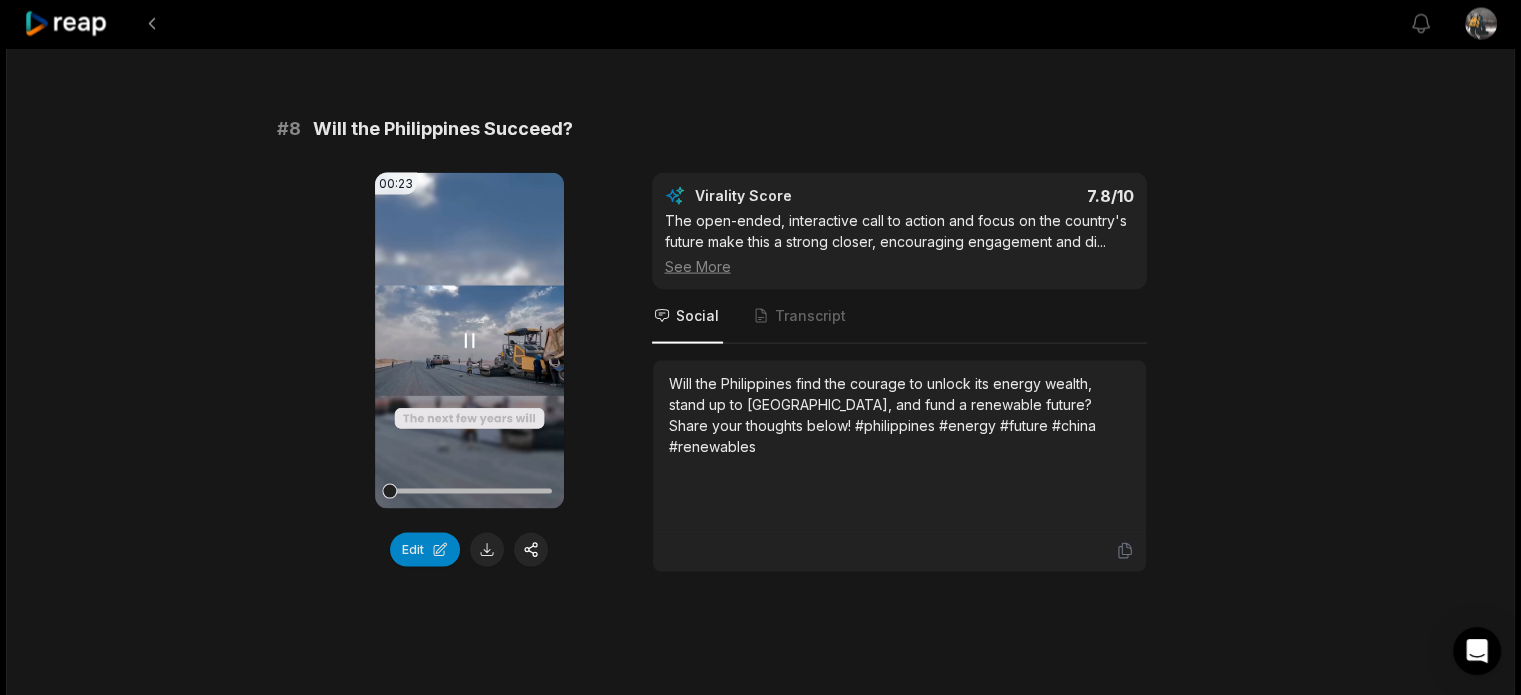 scroll, scrollTop: 4133, scrollLeft: 0, axis: vertical 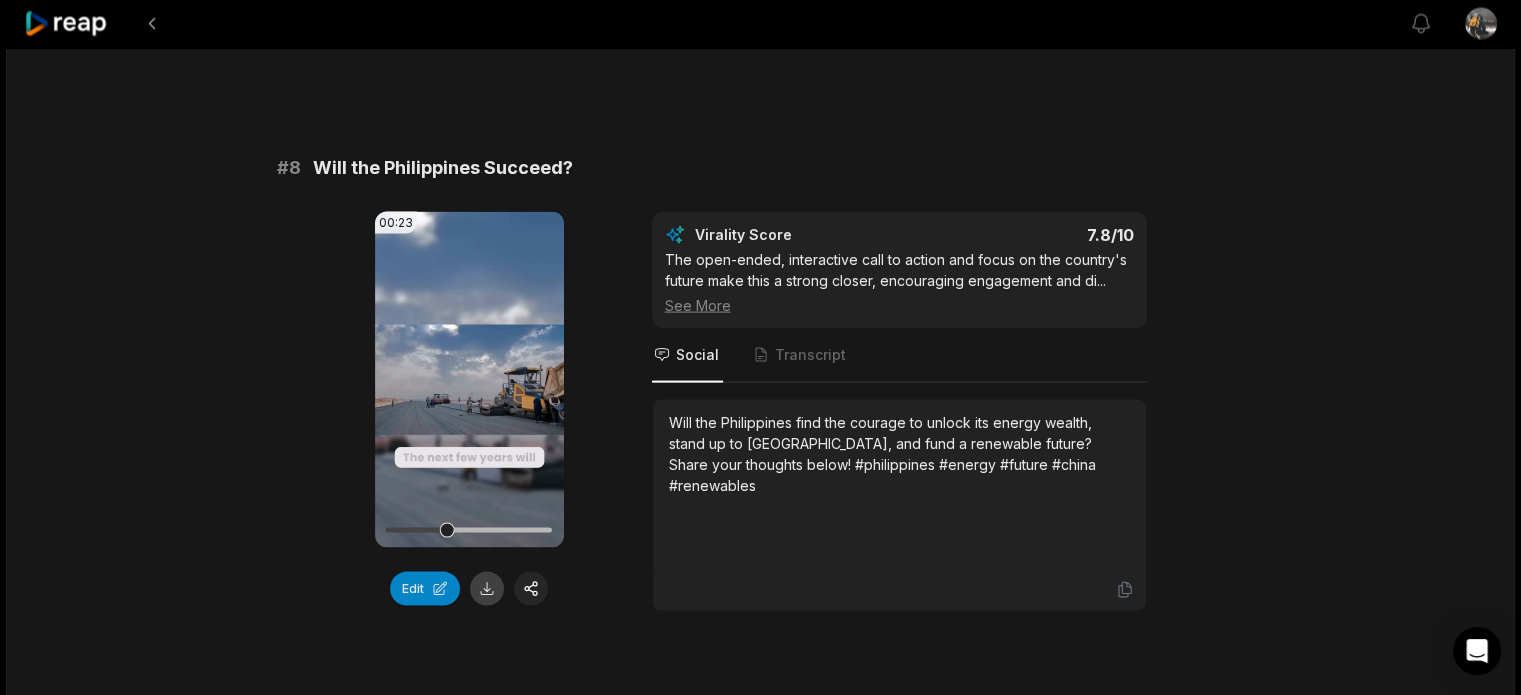 click at bounding box center [487, 589] 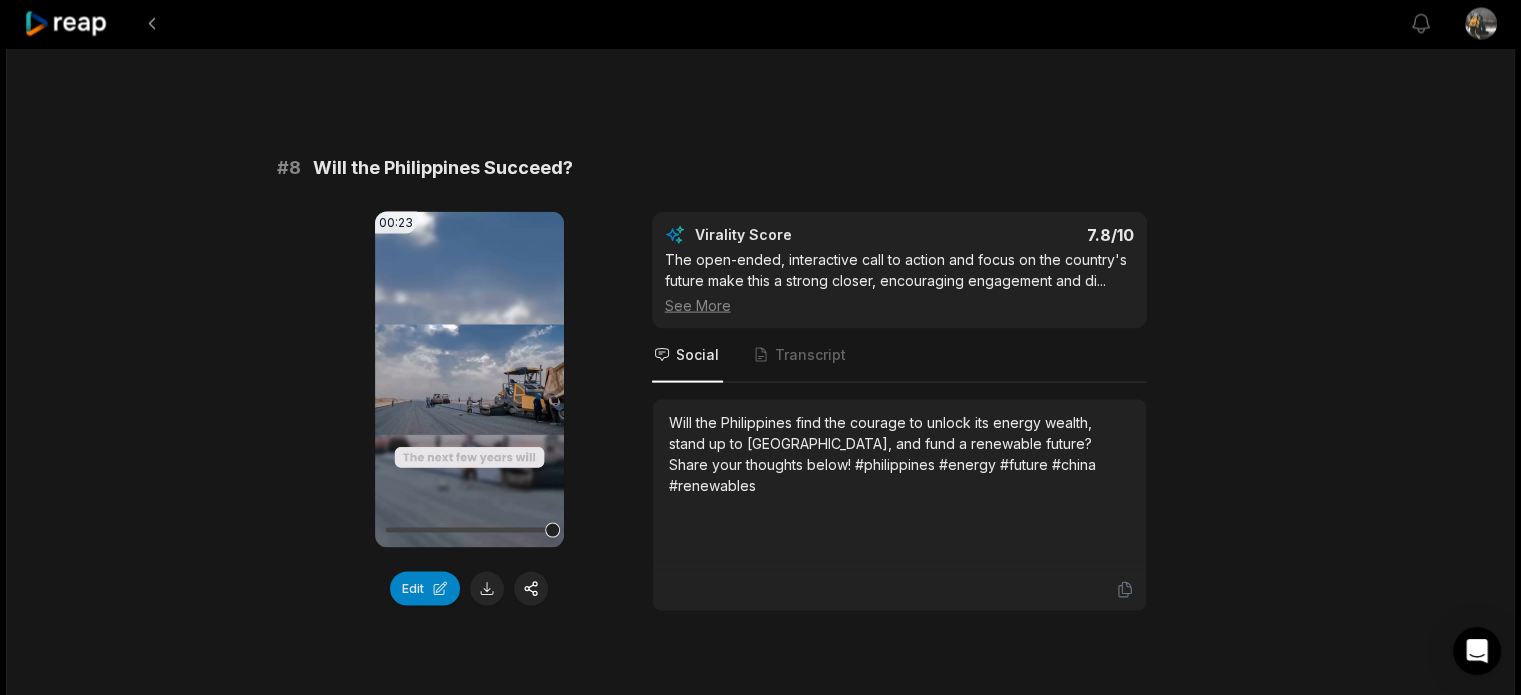 click on "Will the Philippines Succeed?" at bounding box center (443, 168) 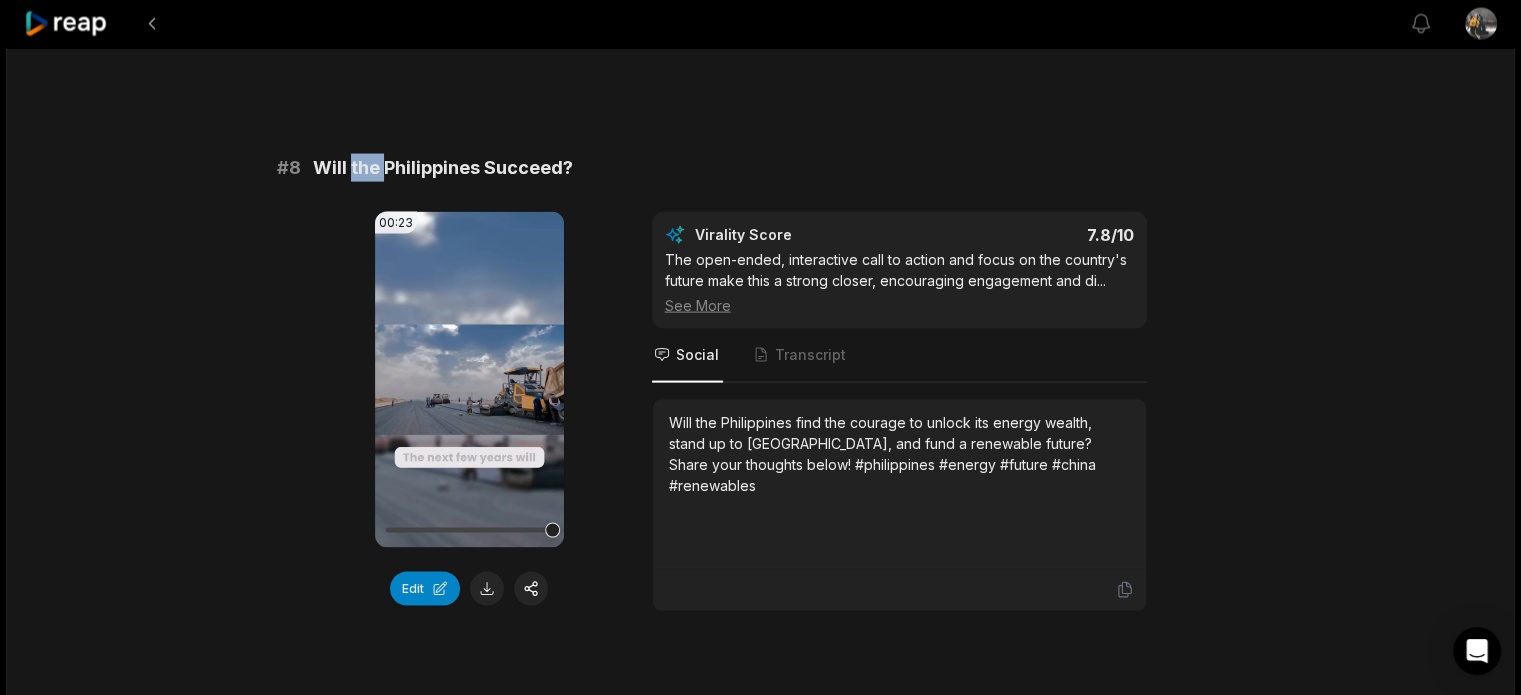 click on "Will the Philippines Succeed?" at bounding box center [443, 168] 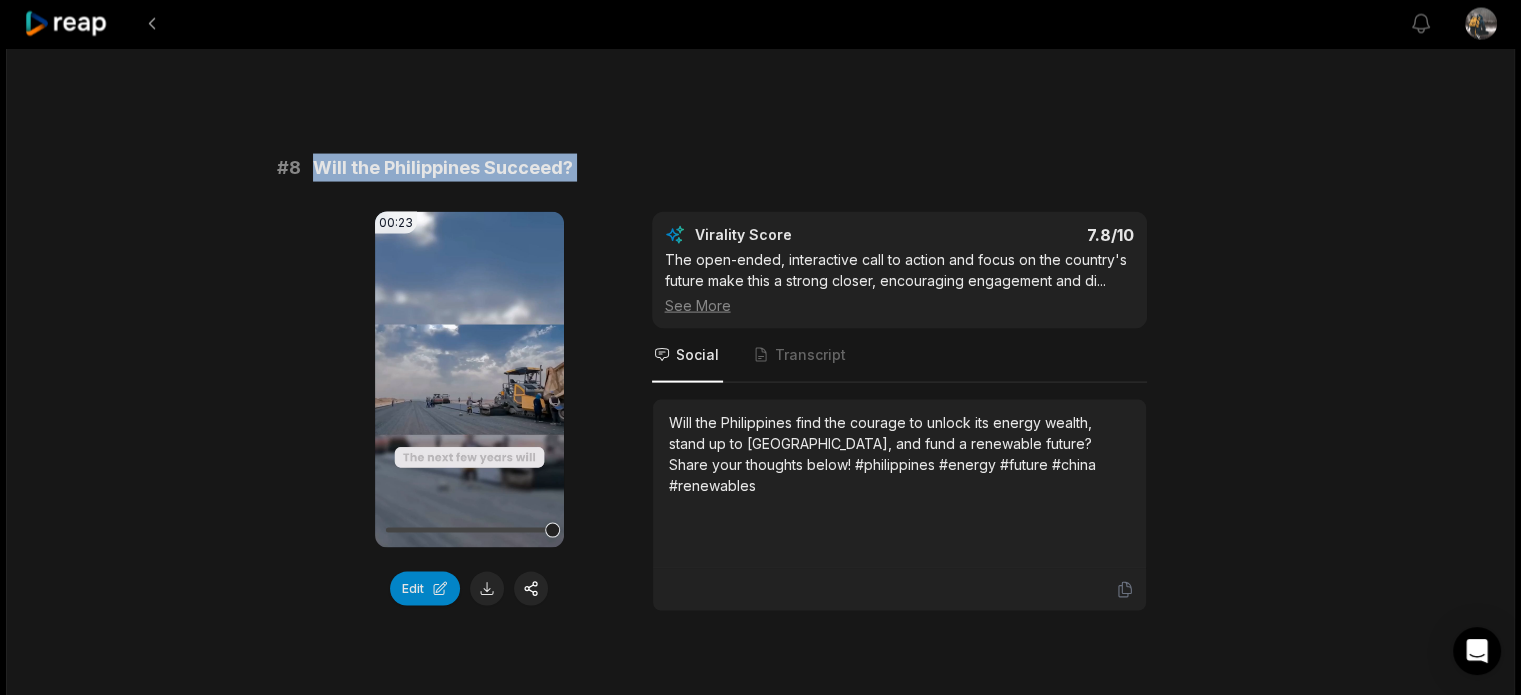 click on "Will the Philippines Succeed?" at bounding box center (443, 168) 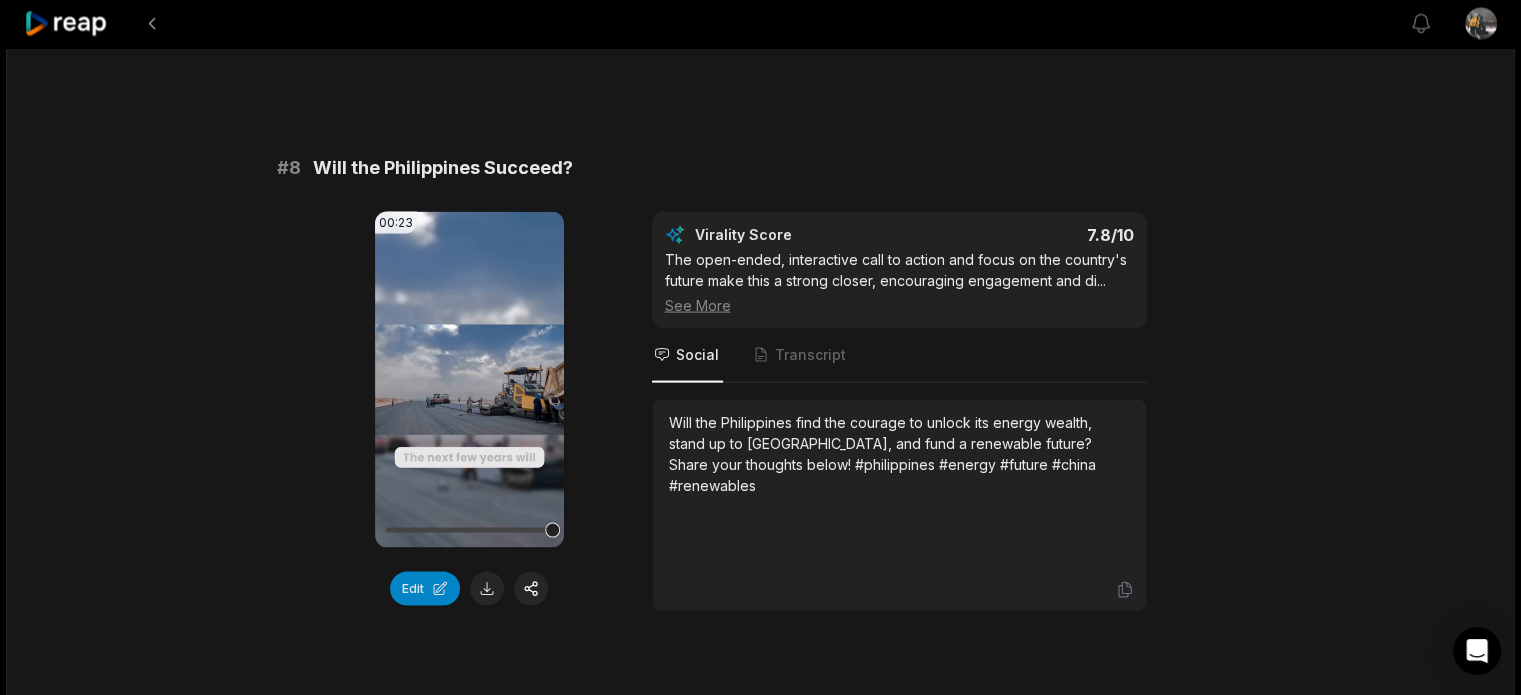 click on "Will the Philippines find the courage to unlock its energy wealth, stand up to China, and fund a renewable future? Share your thoughts below! #philippines #energy #future #china #renewables" at bounding box center (899, 454) 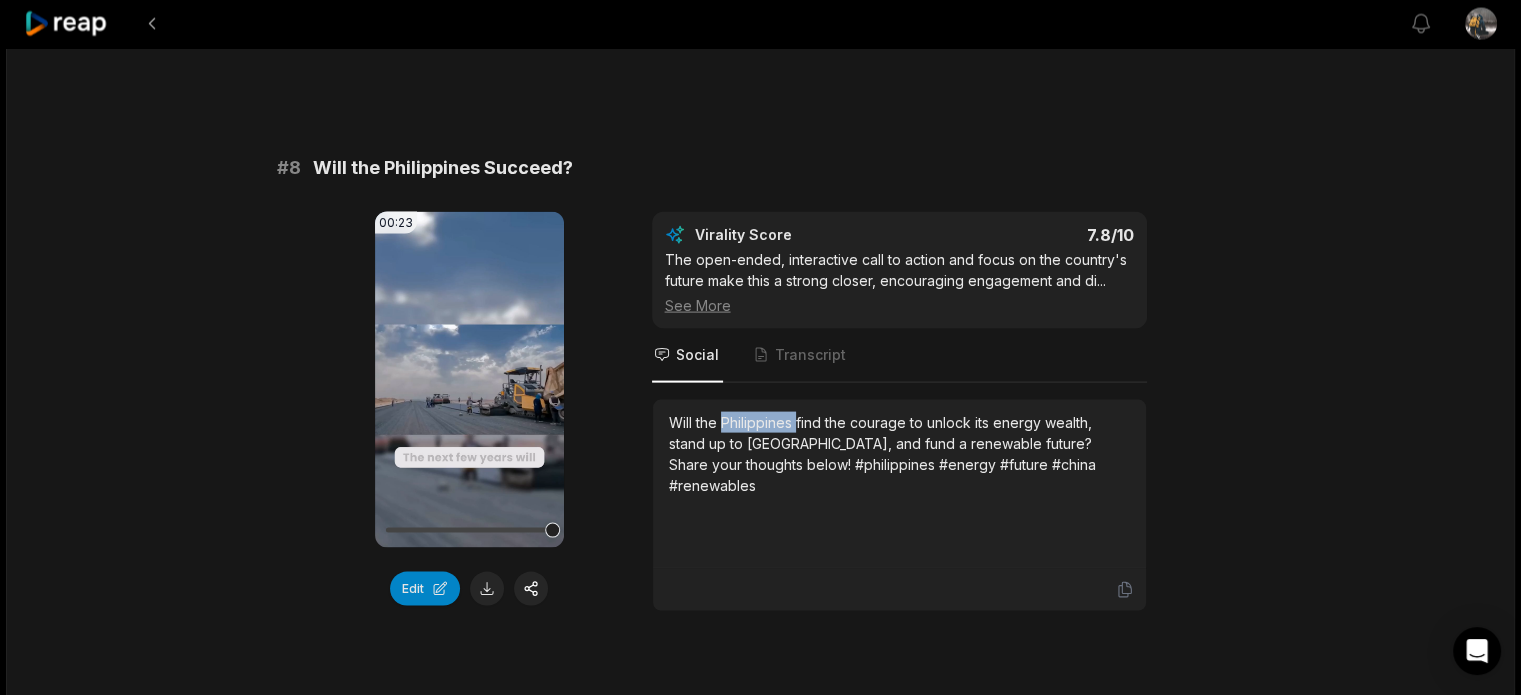 click on "Will the Philippines find the courage to unlock its energy wealth, stand up to China, and fund a renewable future? Share your thoughts below! #philippines #energy #future #china #renewables" at bounding box center [899, 454] 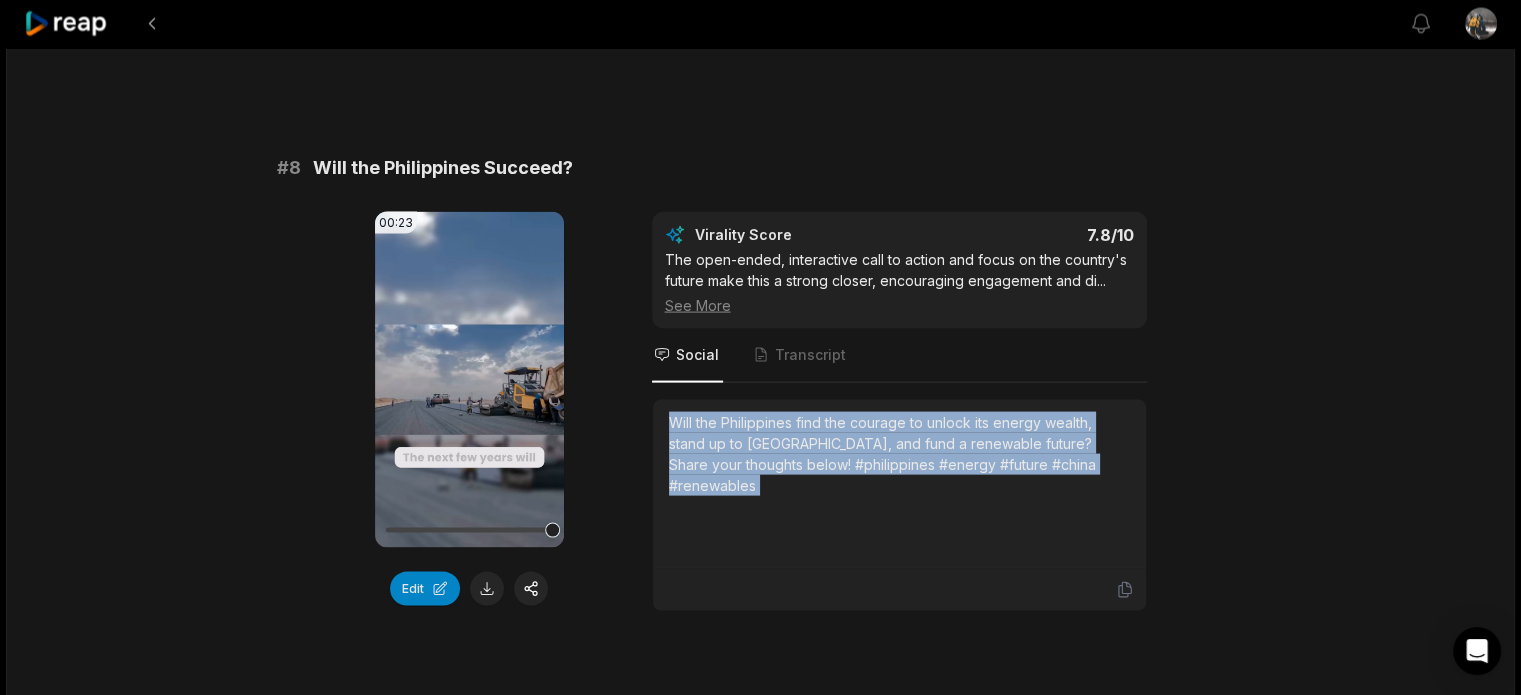 click on "Will the Philippines find the courage to unlock its energy wealth, stand up to China, and fund a renewable future? Share your thoughts below! #philippines #energy #future #china #renewables" at bounding box center [899, 454] 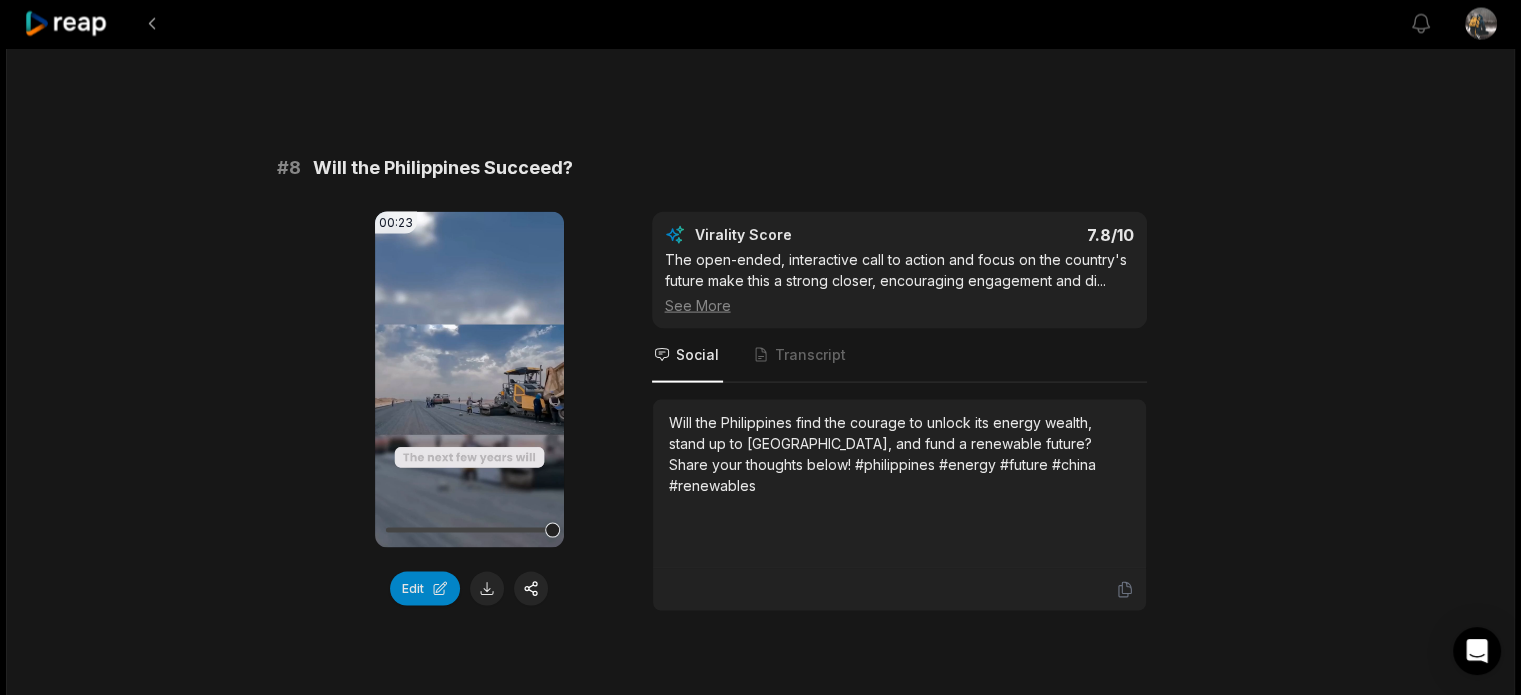 click on "19:26 Philippines MULTI-TRILLION DOLLARS OIL and GAS DEPOSITS 5 days ago English en 00:00  -  19:26 Portrait 29.97   fps Deep Diver # 1 Philippines' Untapped Oil Wealth 01:11 Your browser does not support mp4 format. Edit Virality Score 8.5 /10 This segment hooks viewers with a massive, surprising figure and quickly pivots to the dramatic reasons why the Philippines hasn't ca ...   See More Social Transcript Did you know the Philippines sits on $26 trillion in oil and gas? Discover why this wealth remains untapped and how politics and global powers keep it just out of reach. #philippines #oilgas #energy #geopolitics #southchinasea # 2 Foreign Investors Fear Conflict 01:01 Your browser does not support mp4 format. Edit Virality Score 8.3 /10 The intersection of economics, military tension, and lost opportunity creates a high-stakes, emotional narrative that resonates with  ...   See More Social Transcript # 3 South China Sea Power Struggle 01:15 Your browser does not support mp4 format. Edit Virality Score 8.2" at bounding box center [760, -1062] 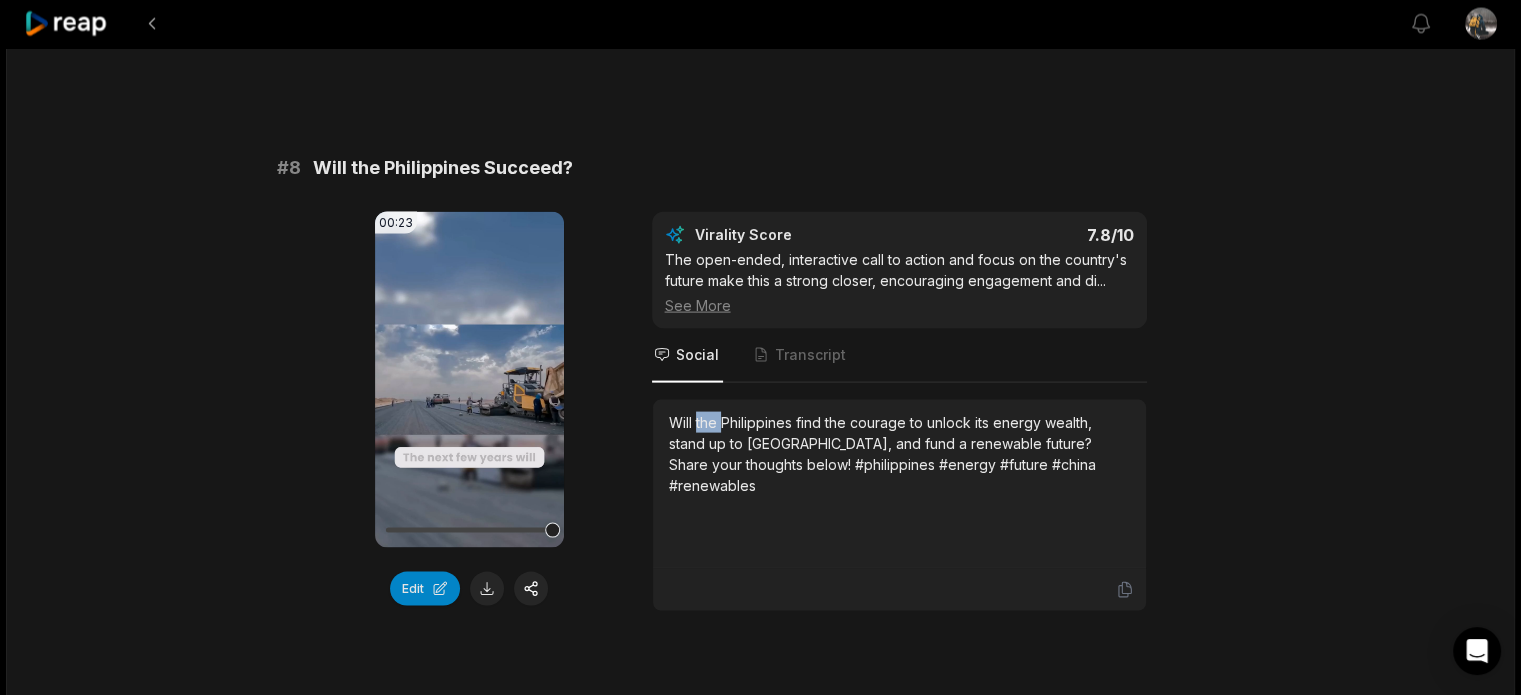 click on "Will the Philippines find the courage to unlock its energy wealth, stand up to China, and fund a renewable future? Share your thoughts below! #philippines #energy #future #china #renewables" at bounding box center [899, 454] 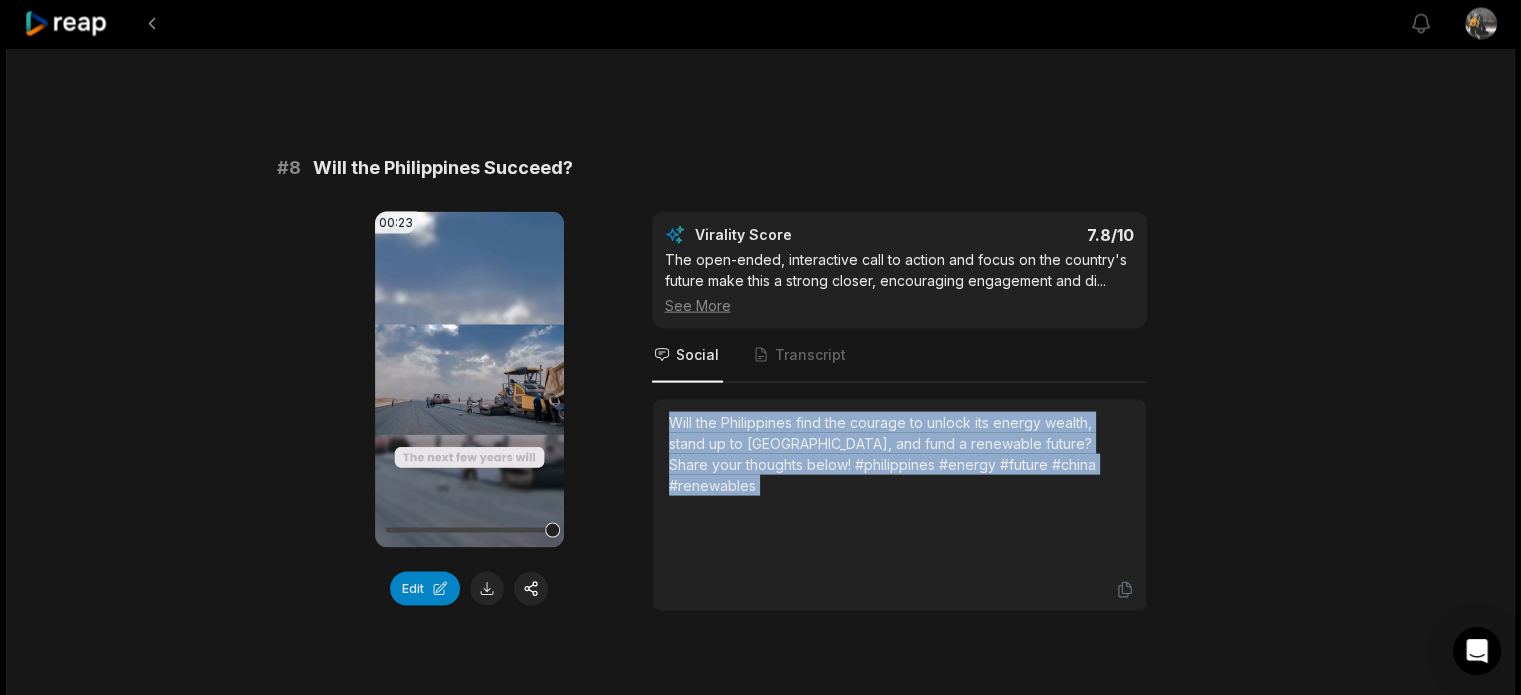 click on "Will the Philippines find the courage to unlock its energy wealth, stand up to China, and fund a renewable future? Share your thoughts below! #philippines #energy #future #china #renewables" at bounding box center (899, 454) 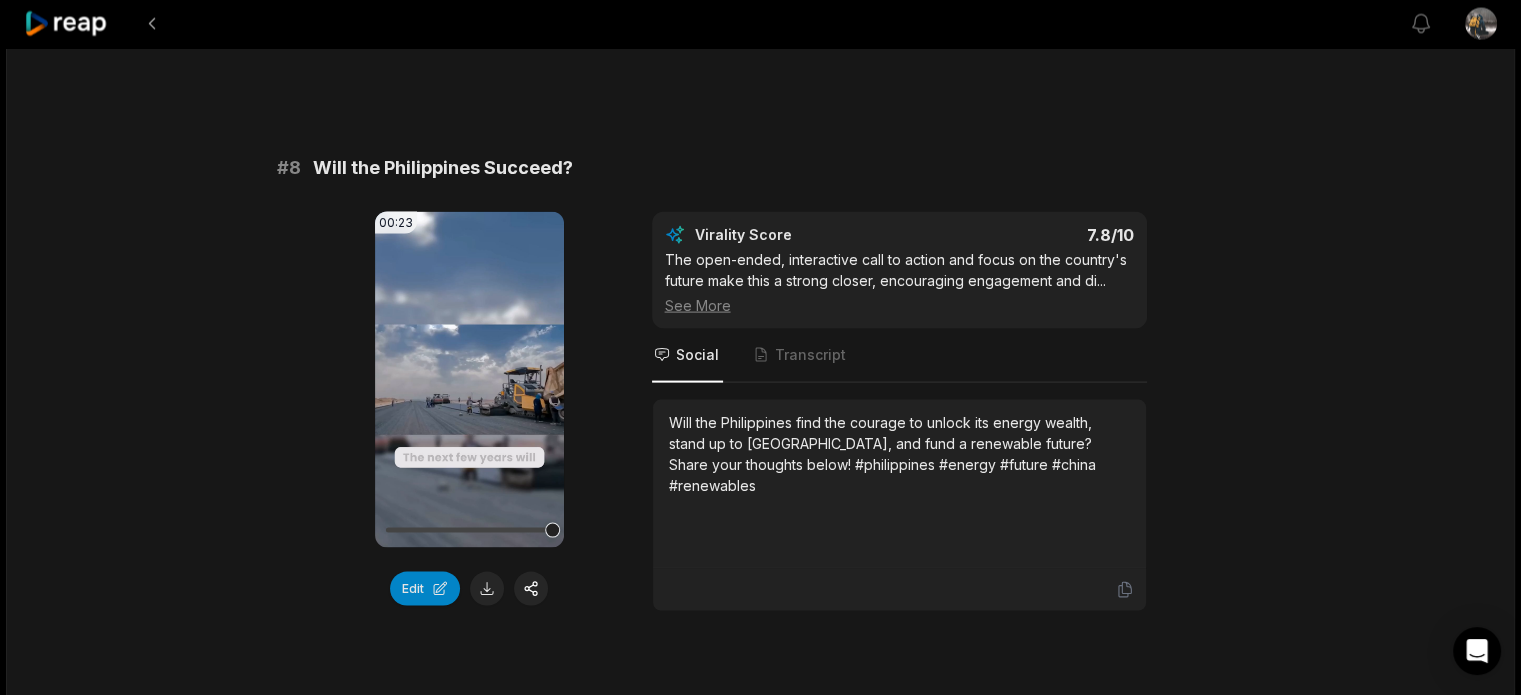 click on "19:26 Philippines MULTI-TRILLION DOLLARS OIL and GAS DEPOSITS 5 days ago English en 00:00  -  19:26 Portrait 29.97   fps Deep Diver # 1 Philippines' Untapped Oil Wealth 01:11 Your browser does not support mp4 format. Edit Virality Score 8.5 /10 This segment hooks viewers with a massive, surprising figure and quickly pivots to the dramatic reasons why the Philippines hasn't ca ...   See More Social Transcript Did you know the Philippines sits on $26 trillion in oil and gas? Discover why this wealth remains untapped and how politics and global powers keep it just out of reach. #philippines #oilgas #energy #geopolitics #southchinasea # 2 Foreign Investors Fear Conflict 01:01 Your browser does not support mp4 format. Edit Virality Score 8.3 /10 The intersection of economics, military tension, and lost opportunity creates a high-stakes, emotional narrative that resonates with  ...   See More Social Transcript # 3 South China Sea Power Struggle 01:15 Your browser does not support mp4 format. Edit Virality Score 8.2" at bounding box center [760, -1062] 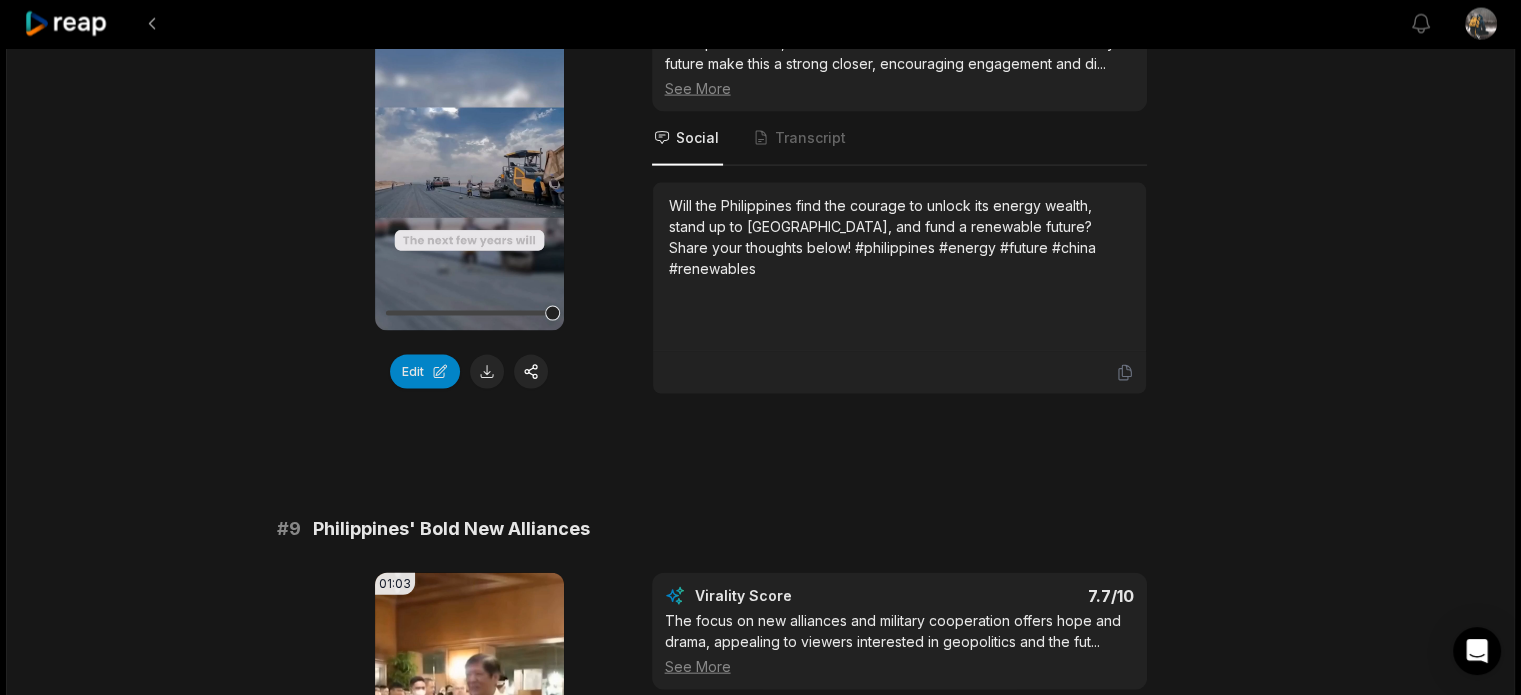 scroll, scrollTop: 4800, scrollLeft: 0, axis: vertical 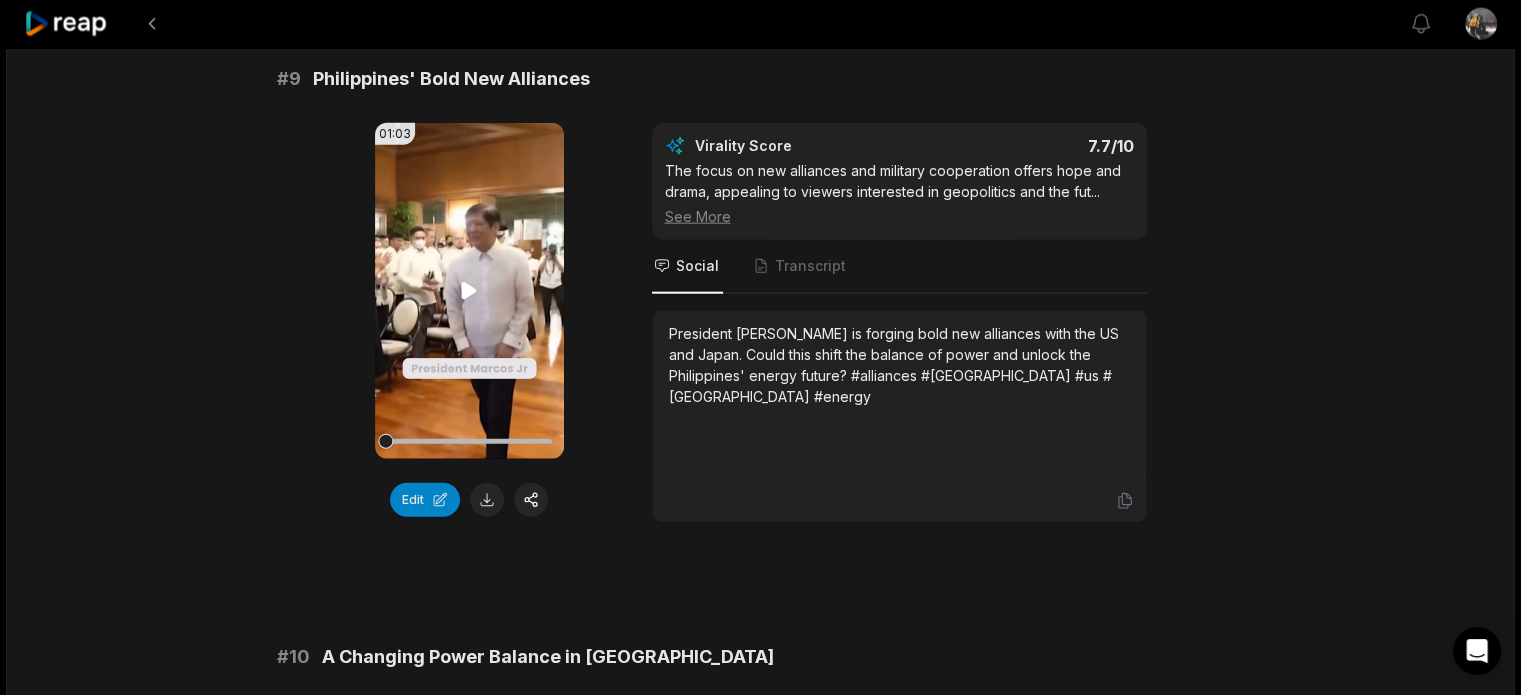 click on "Your browser does not support mp4 format." at bounding box center [469, 291] 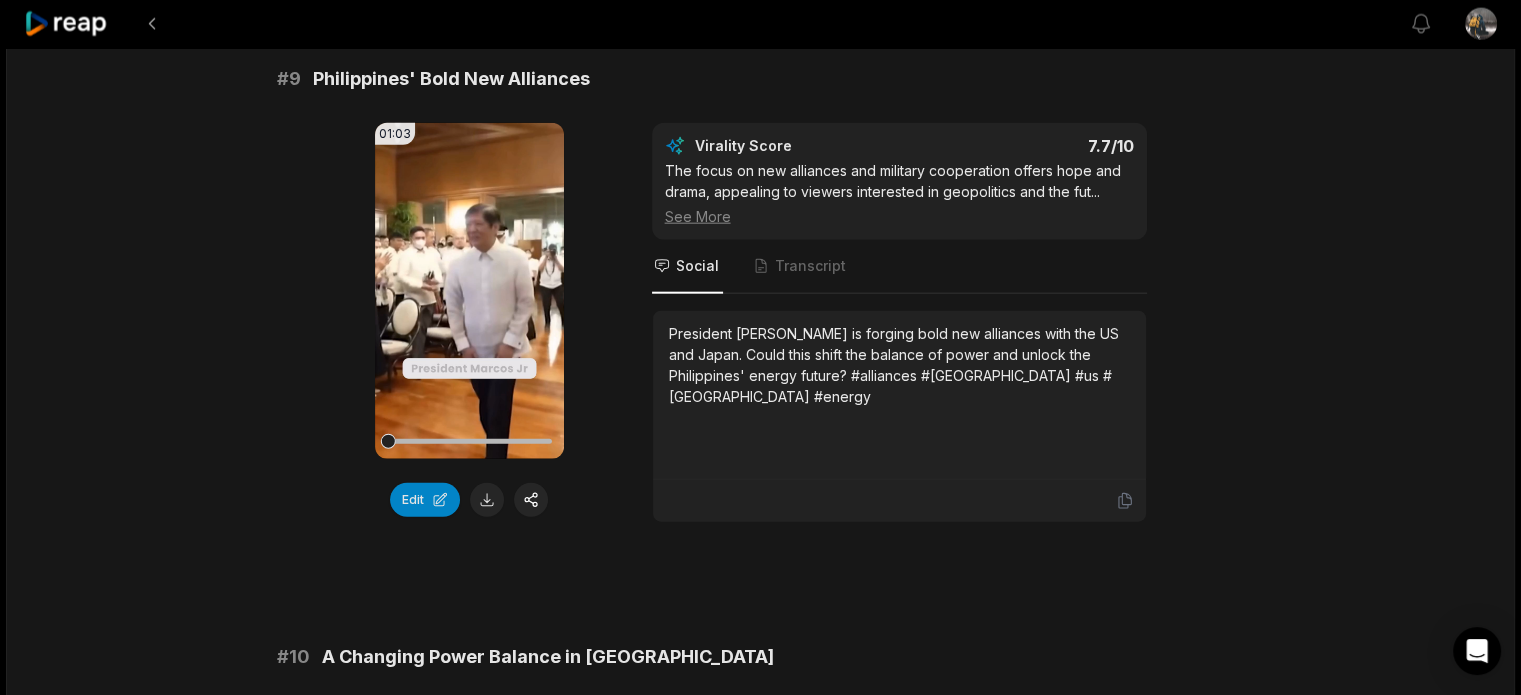 click on "01:03 Your browser does not support mp4 format. Edit Virality Score 7.7 /10 The focus on new alliances and military cooperation offers hope and drama, appealing to viewers interested in geopolitics and the fut ...   See More Social Transcript President Marcos Jr. is forging bold new alliances with the US and Japan. Could this shift the balance of power and unlock the Philippines' energy future? #alliances #philippines #us #japan #energy" at bounding box center (761, 323) 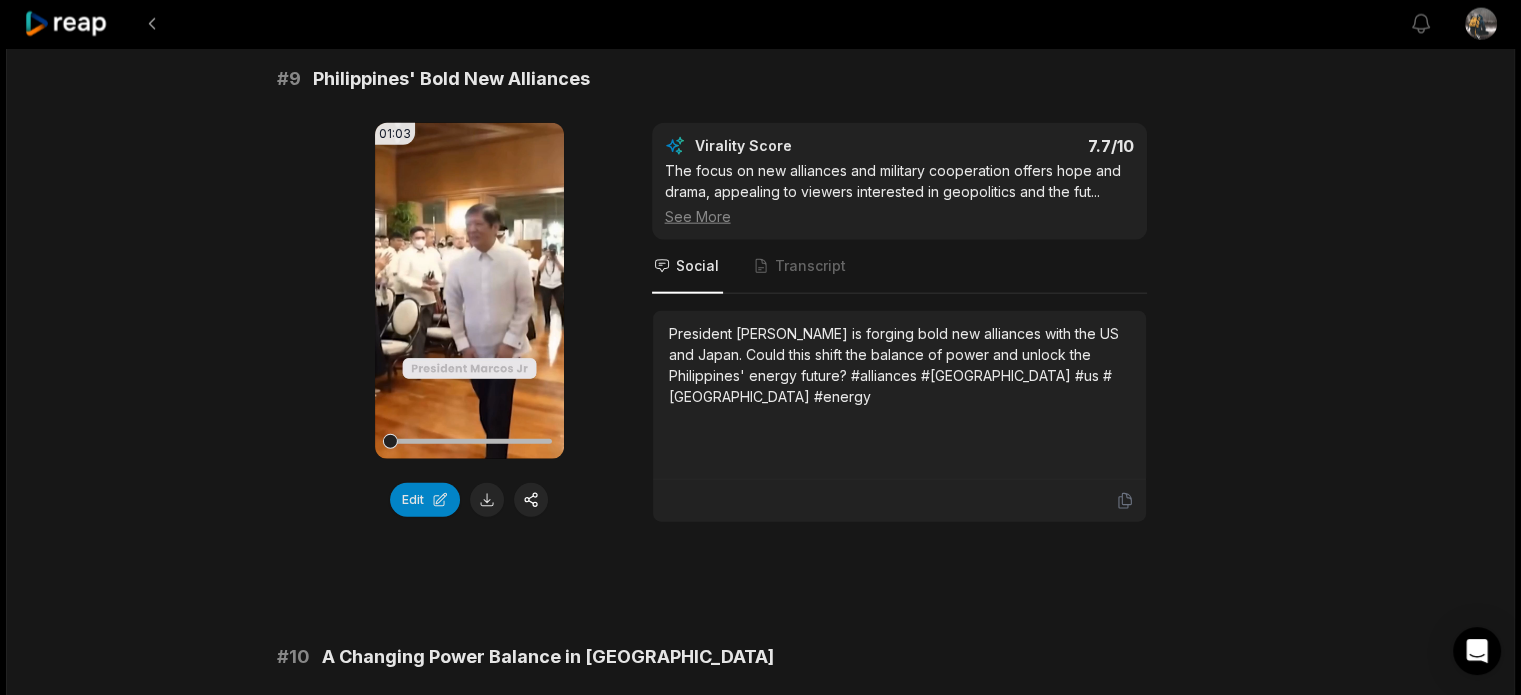 click on "19:26 Philippines MULTI-TRILLION DOLLARS OIL and GAS DEPOSITS 5 days ago English en 00:00  -  19:26 Portrait 29.97   fps Deep Diver # 1 Philippines' Untapped Oil Wealth 01:11 Your browser does not support mp4 format. Edit Virality Score 8.5 /10 This segment hooks viewers with a massive, surprising figure and quickly pivots to the dramatic reasons why the Philippines hasn't ca ...   See More Social Transcript Did you know the Philippines sits on $26 trillion in oil and gas? Discover why this wealth remains untapped and how politics and global powers keep it just out of reach. #philippines #oilgas #energy #geopolitics #southchinasea # 2 Foreign Investors Fear Conflict 01:01 Your browser does not support mp4 format. Edit Virality Score 8.3 /10 The intersection of economics, military tension, and lost opportunity creates a high-stakes, emotional narrative that resonates with  ...   See More Social Transcript # 3 South China Sea Power Struggle 01:15 Your browser does not support mp4 format. Edit Virality Score 8.2" at bounding box center [760, -1729] 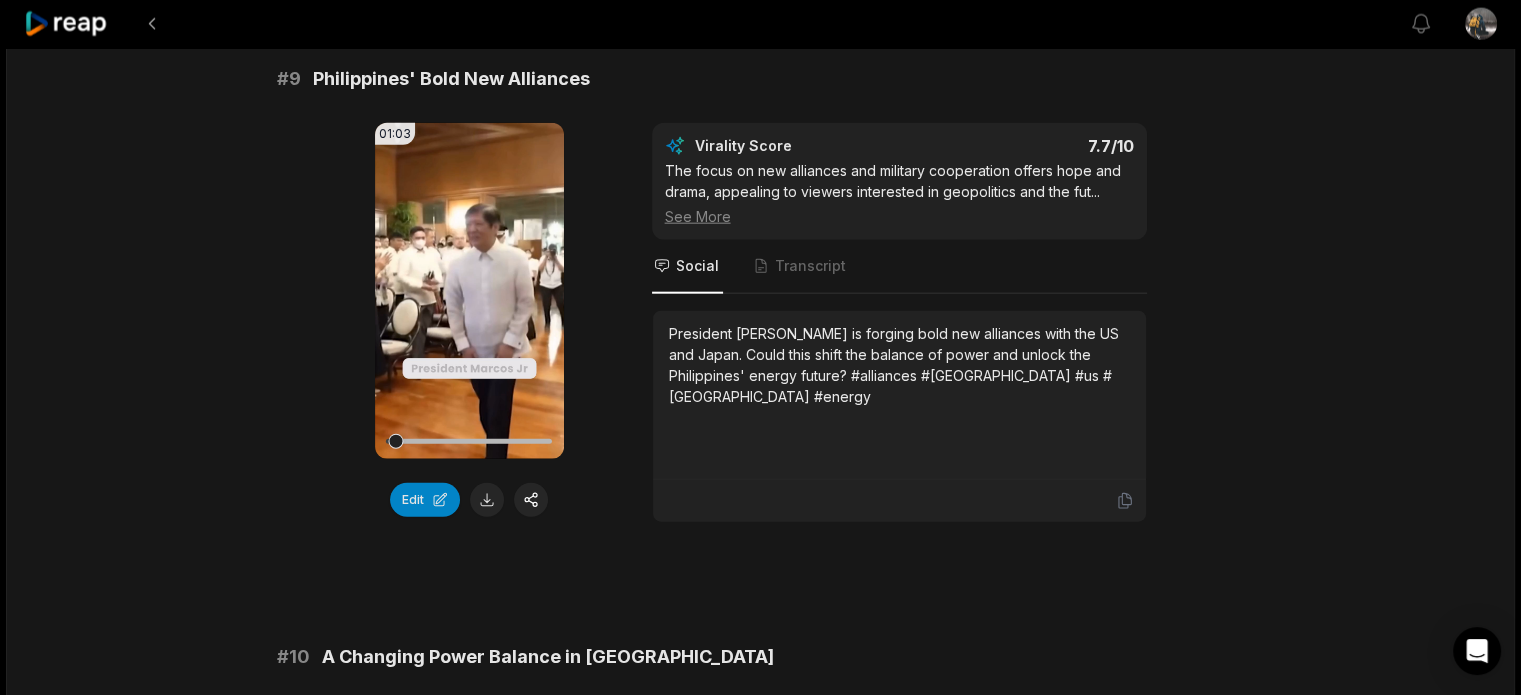 click on "Philippines' Bold New Alliances" at bounding box center (451, 79) 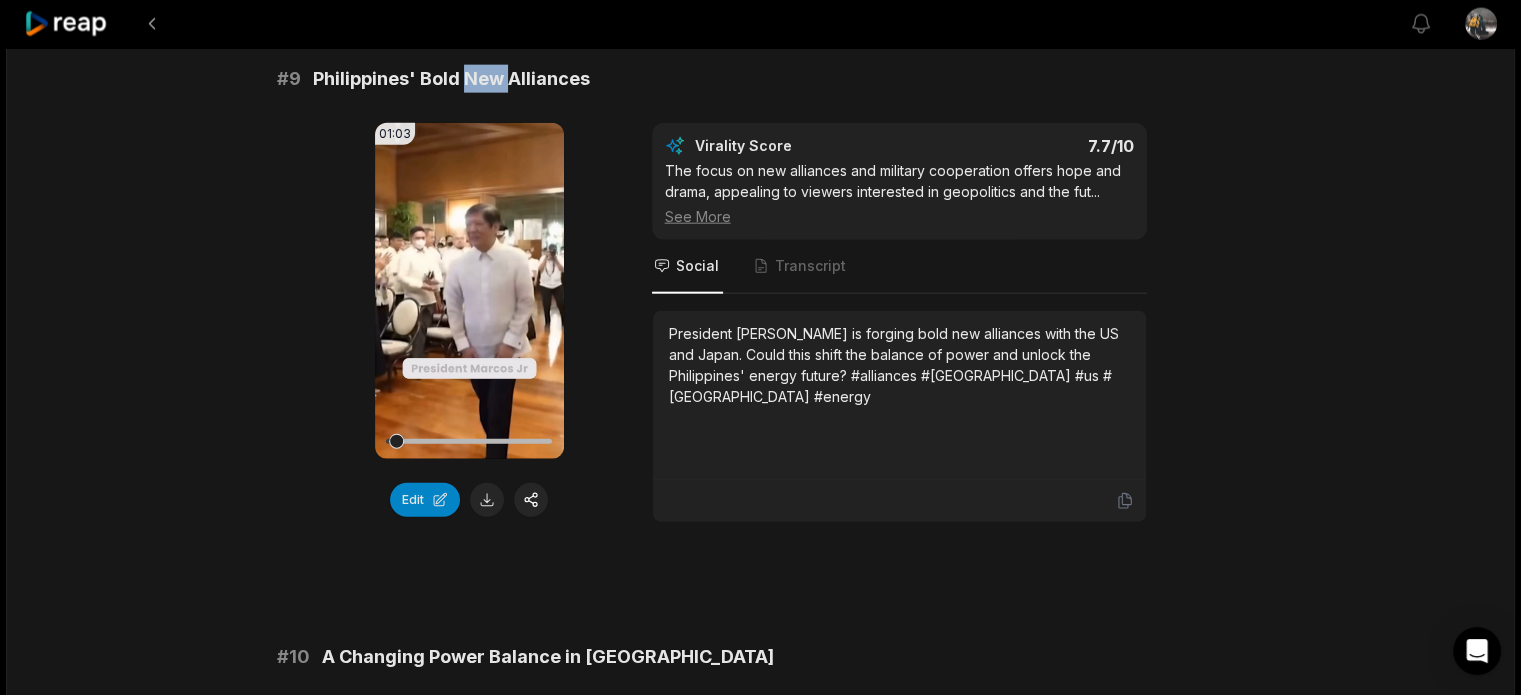 click on "Philippines' Bold New Alliances" at bounding box center [451, 79] 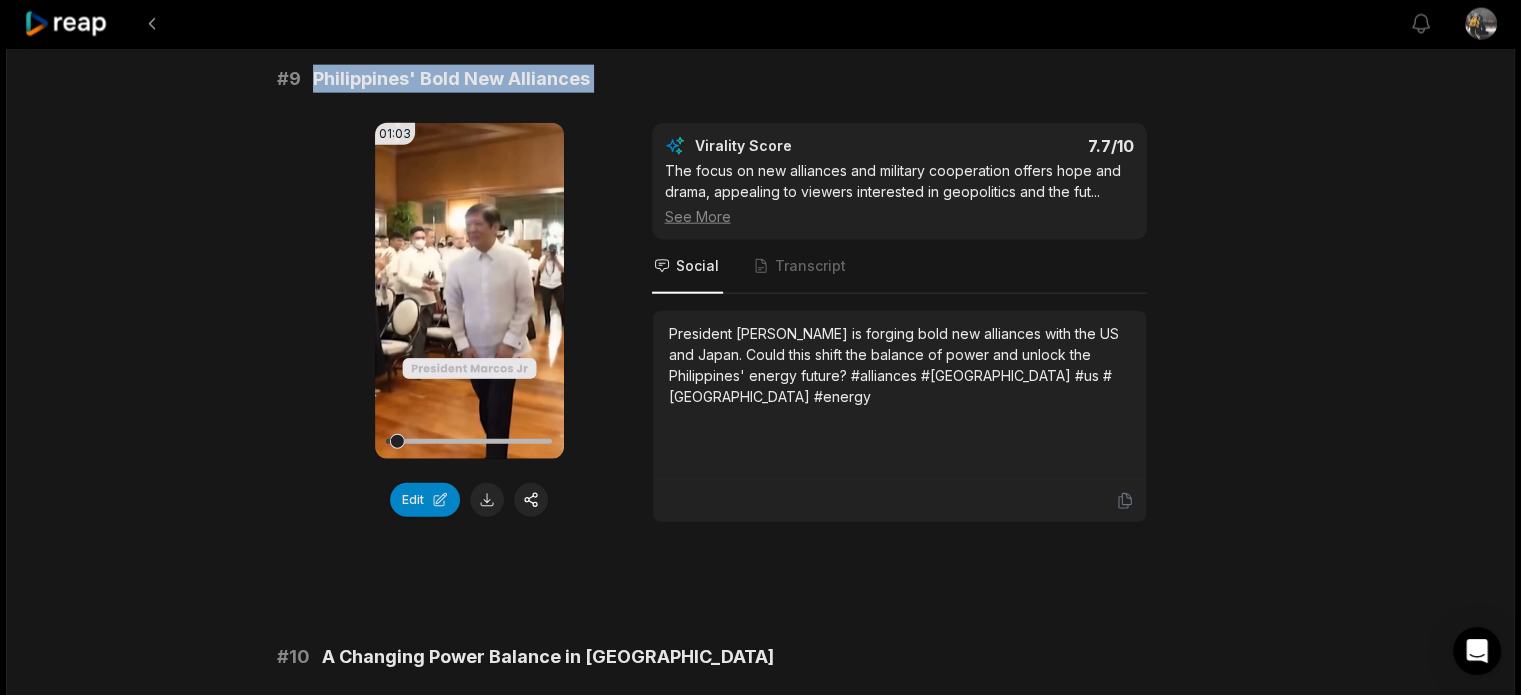 click on "Philippines' Bold New Alliances" at bounding box center (451, 79) 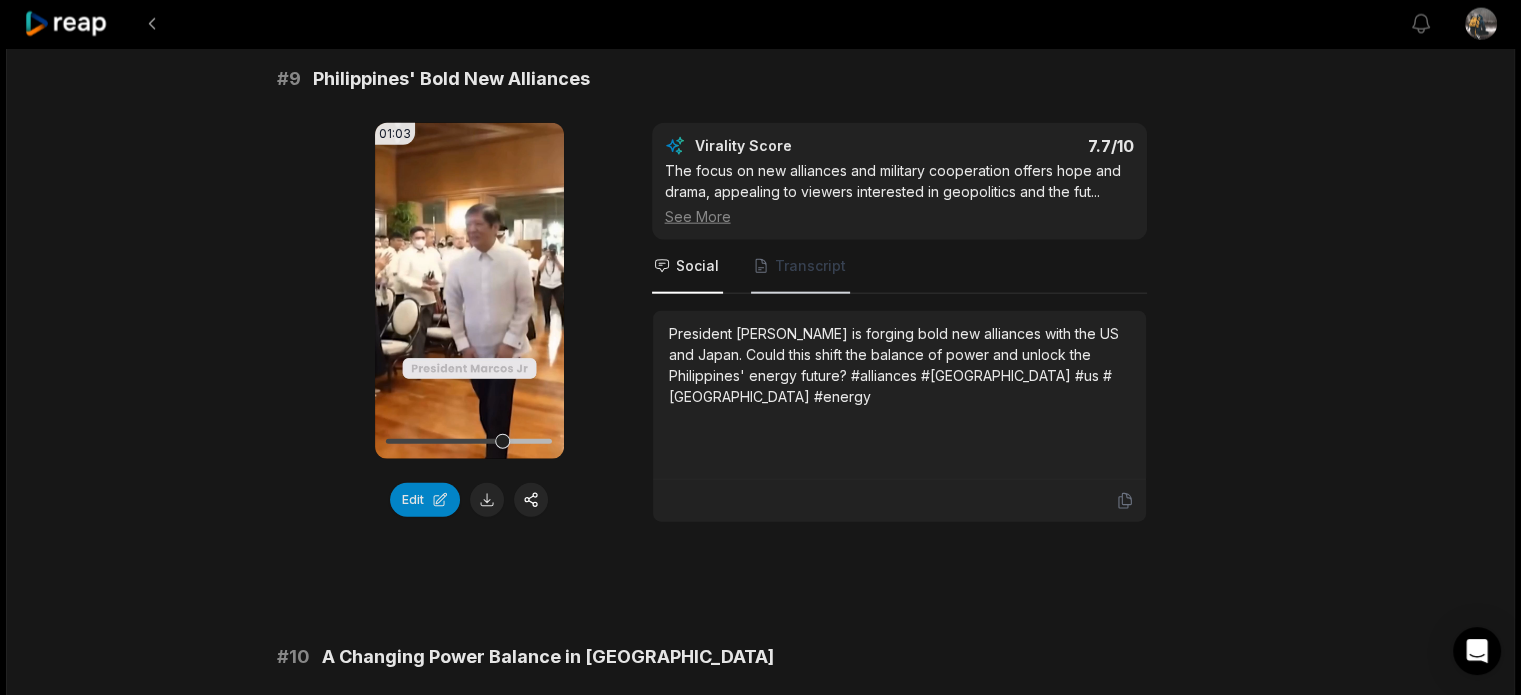 click on "Transcript" at bounding box center (810, 266) 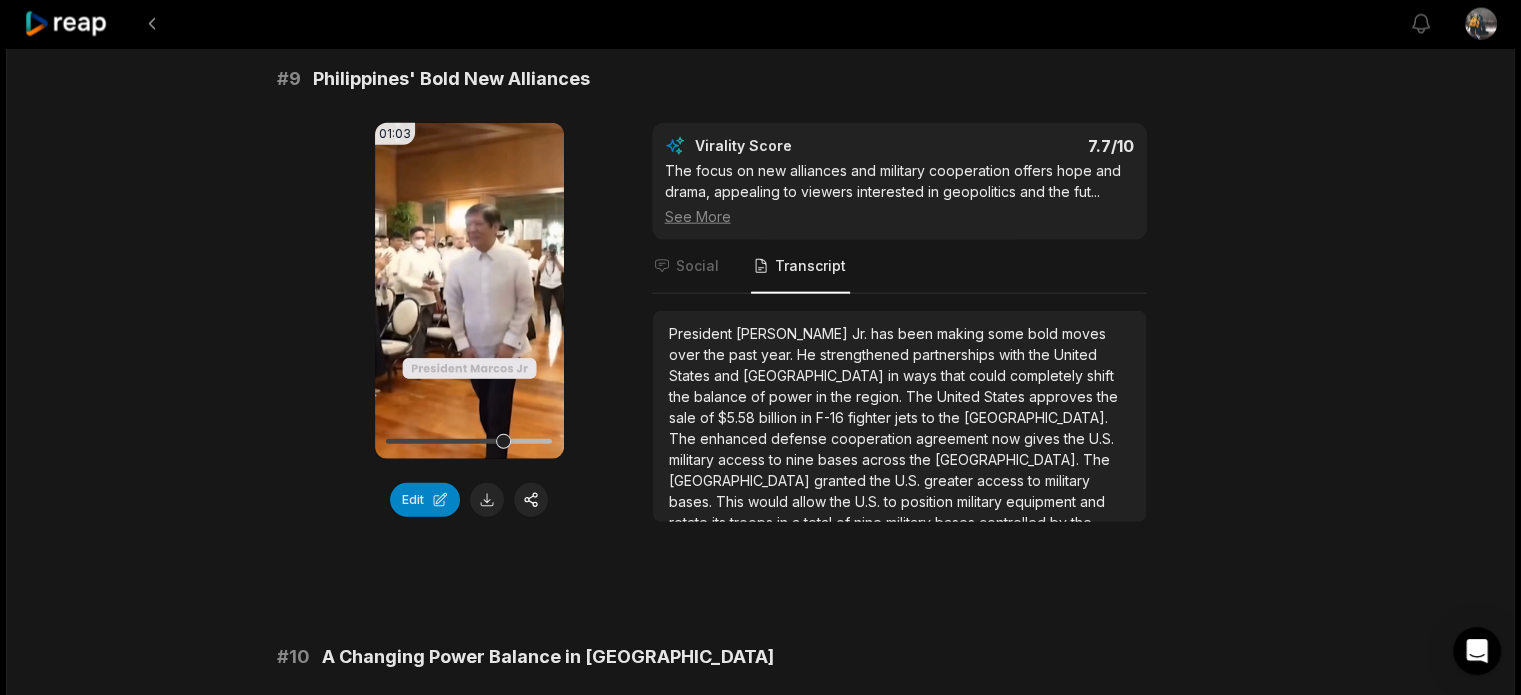 click on "that" at bounding box center (955, 375) 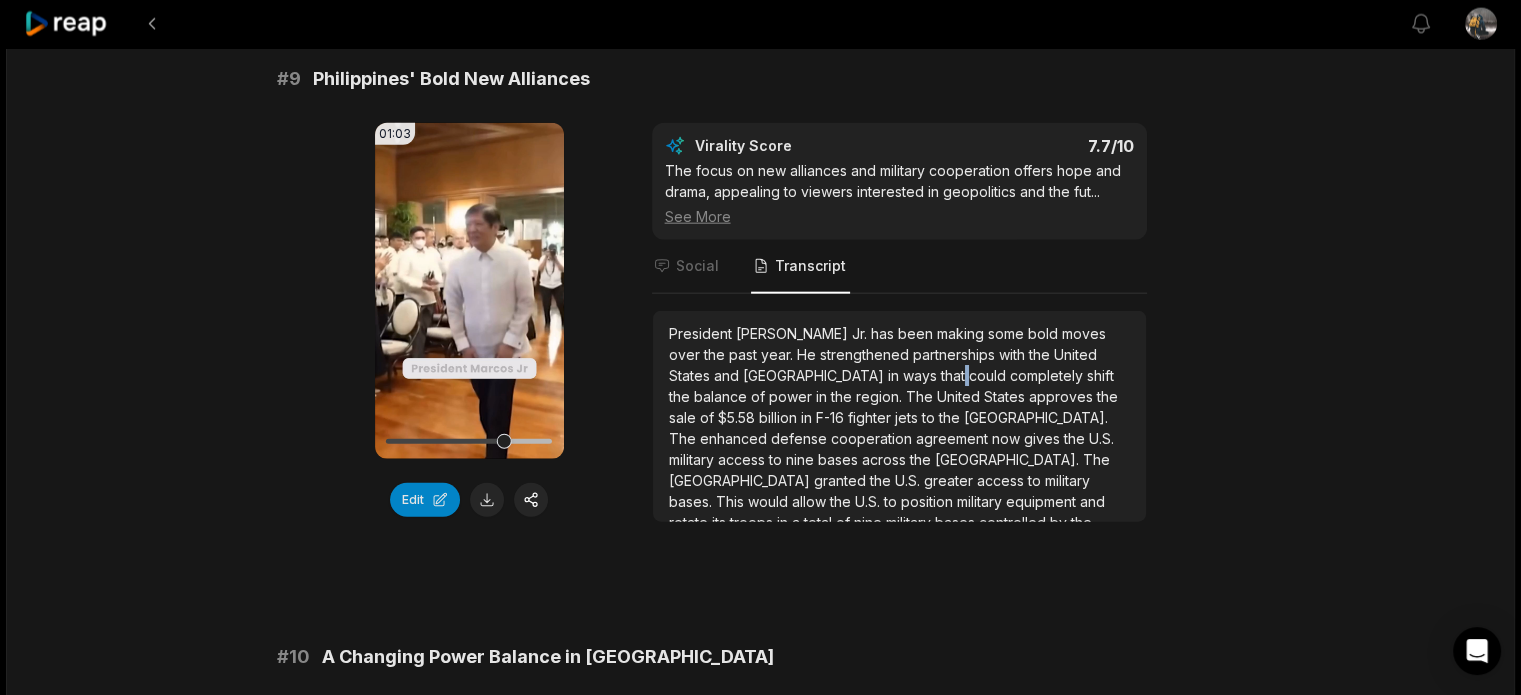 click on "that" at bounding box center (955, 375) 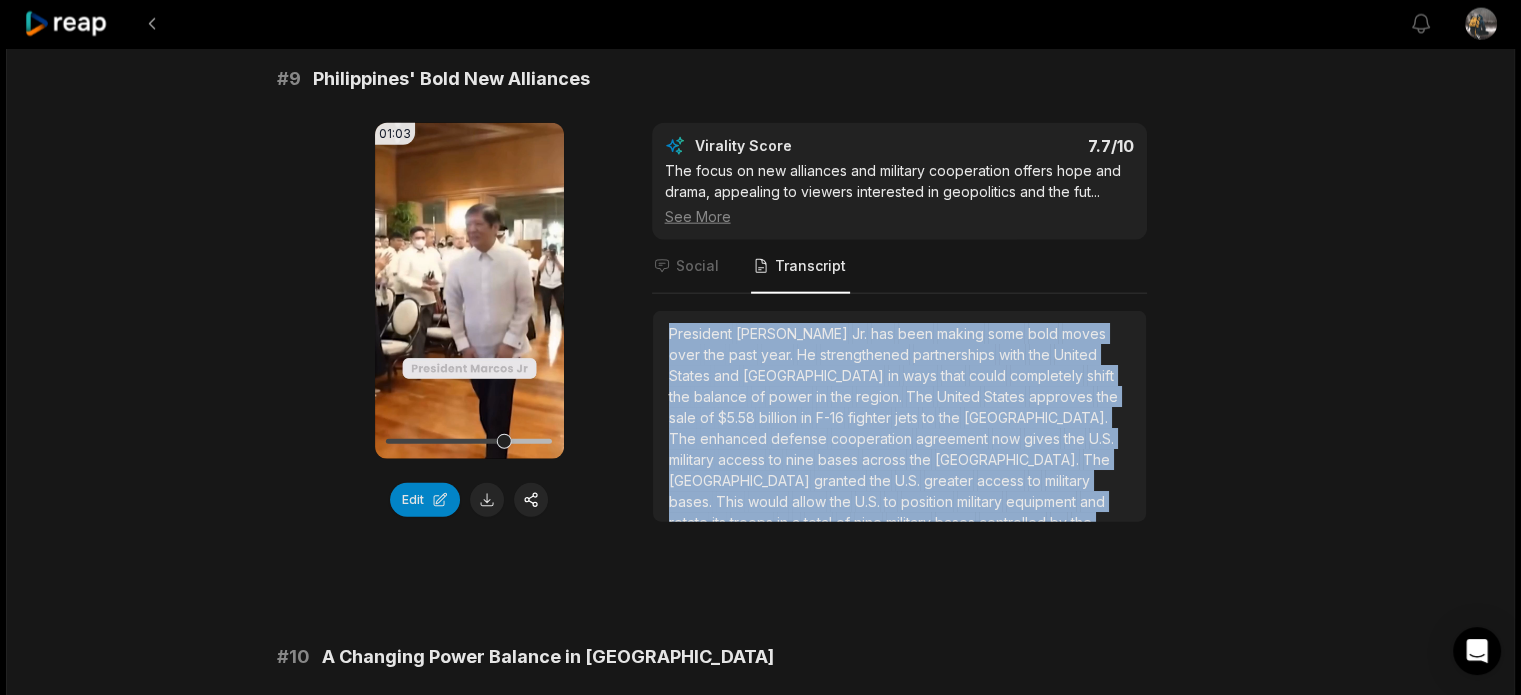 click on "that" at bounding box center (955, 375) 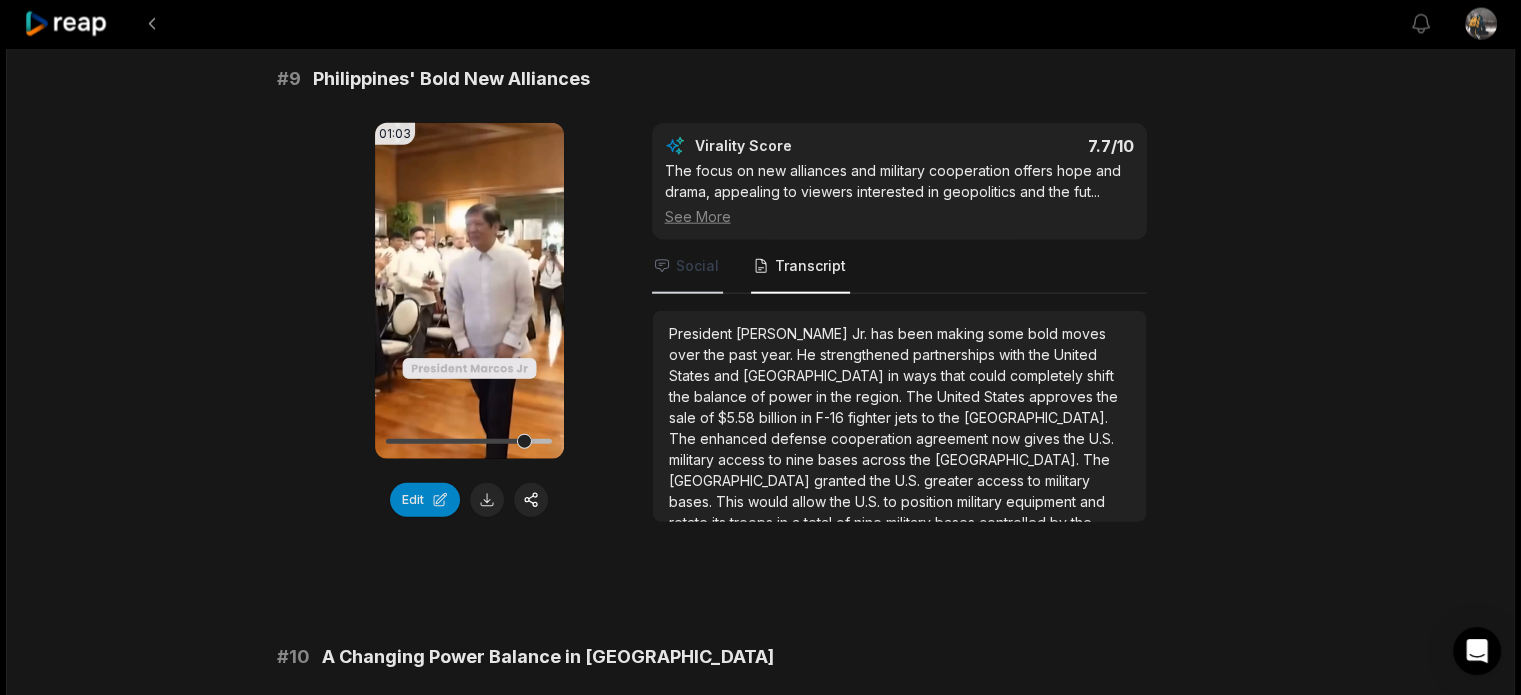 click on "Social" at bounding box center [697, 266] 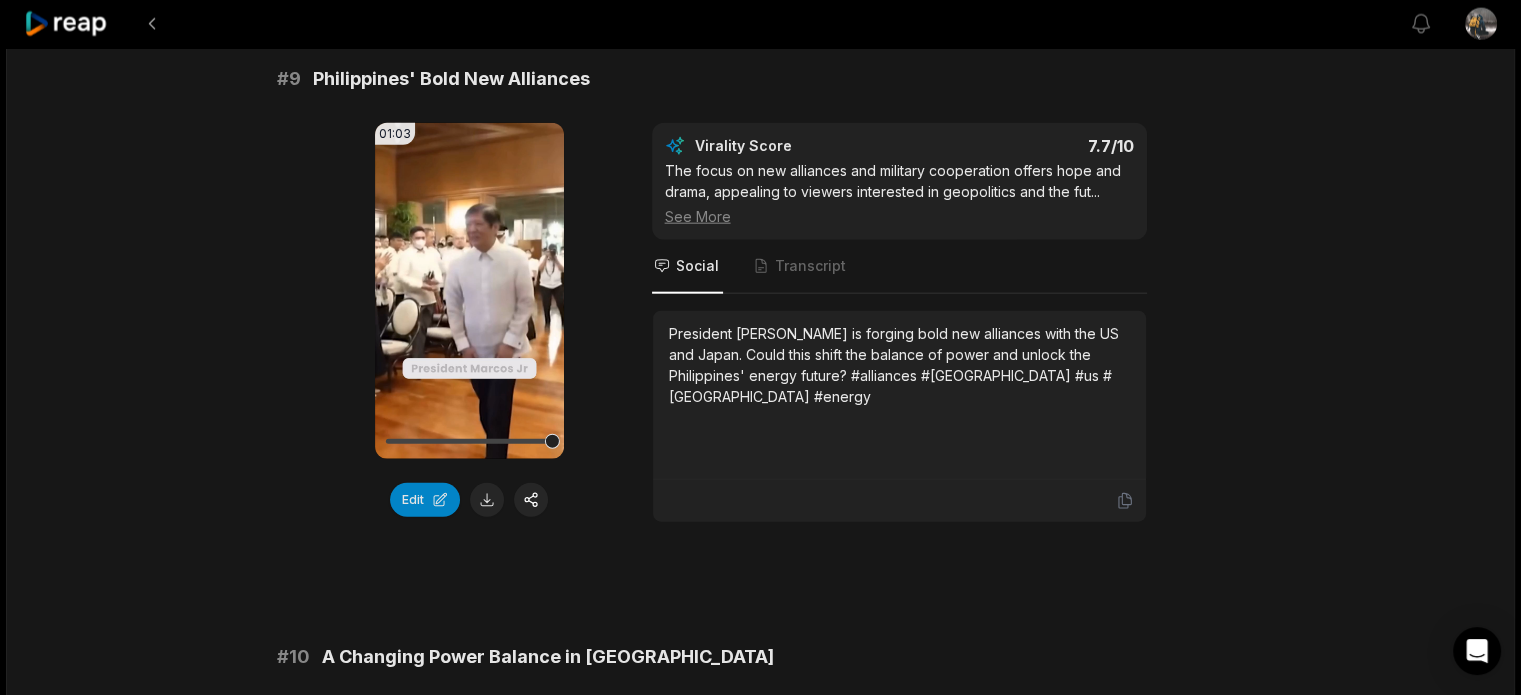 click at bounding box center [487, 500] 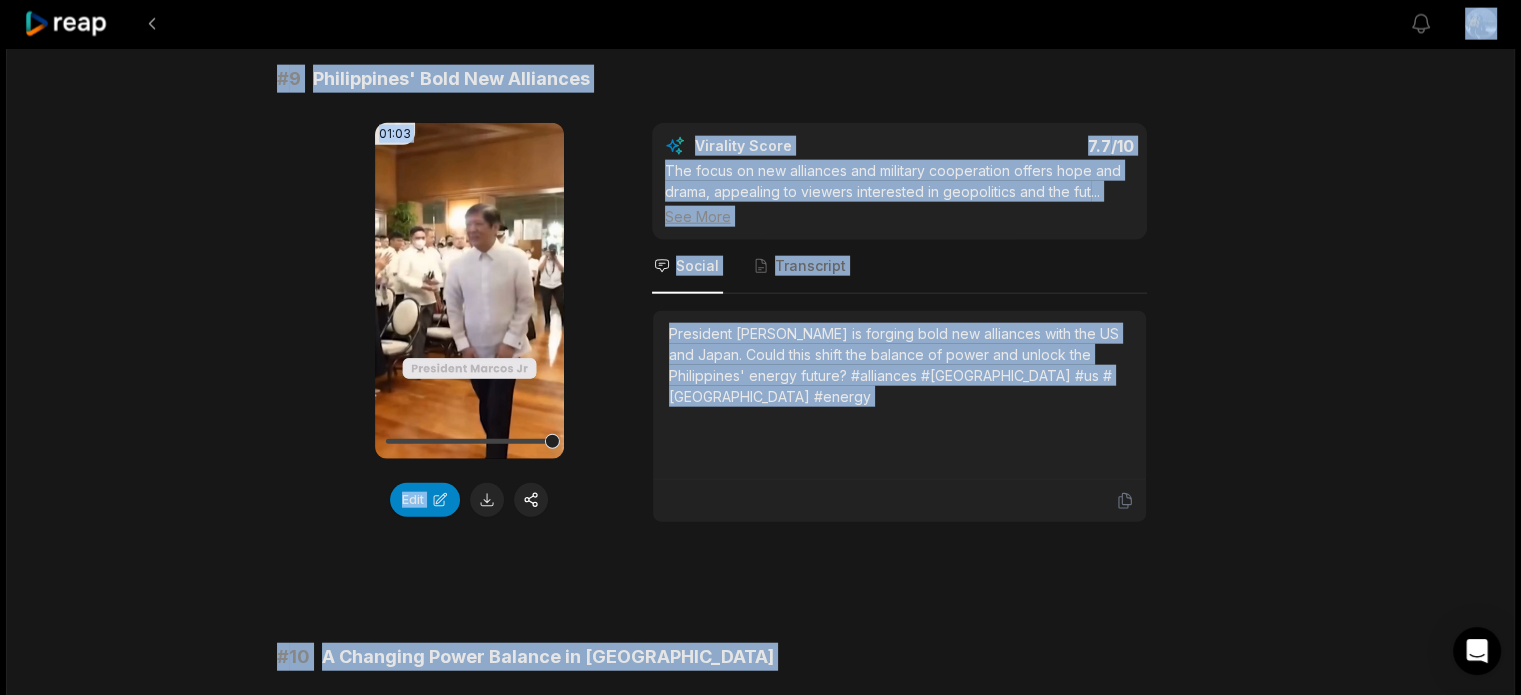 click on "President Marcos Jr. is forging bold new alliances with the US and Japan. Could this shift the balance of power and unlock the Philippines' energy future? #alliances #philippines #us #japan #energy" at bounding box center (899, 365) 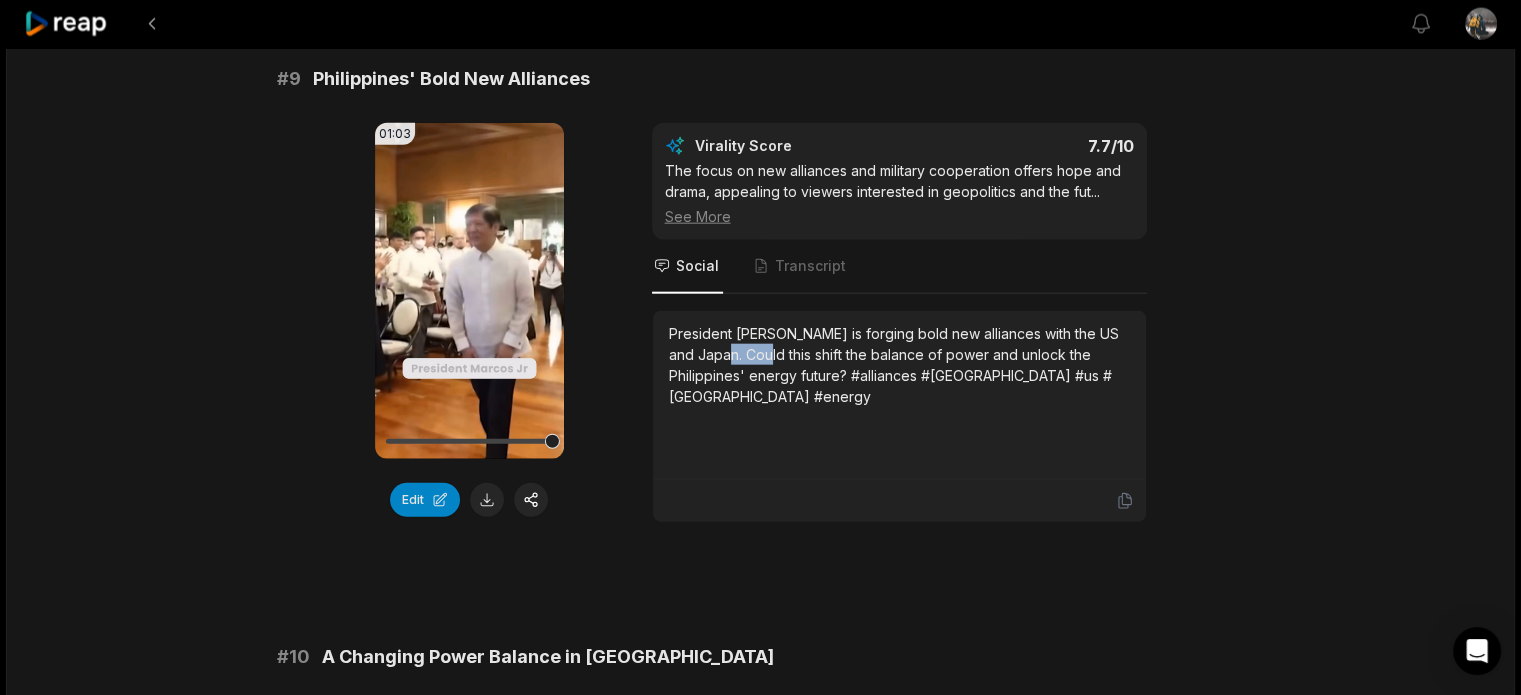 click on "President Marcos Jr. is forging bold new alliances with the US and Japan. Could this shift the balance of power and unlock the Philippines' energy future? #alliances #philippines #us #japan #energy" at bounding box center [899, 365] 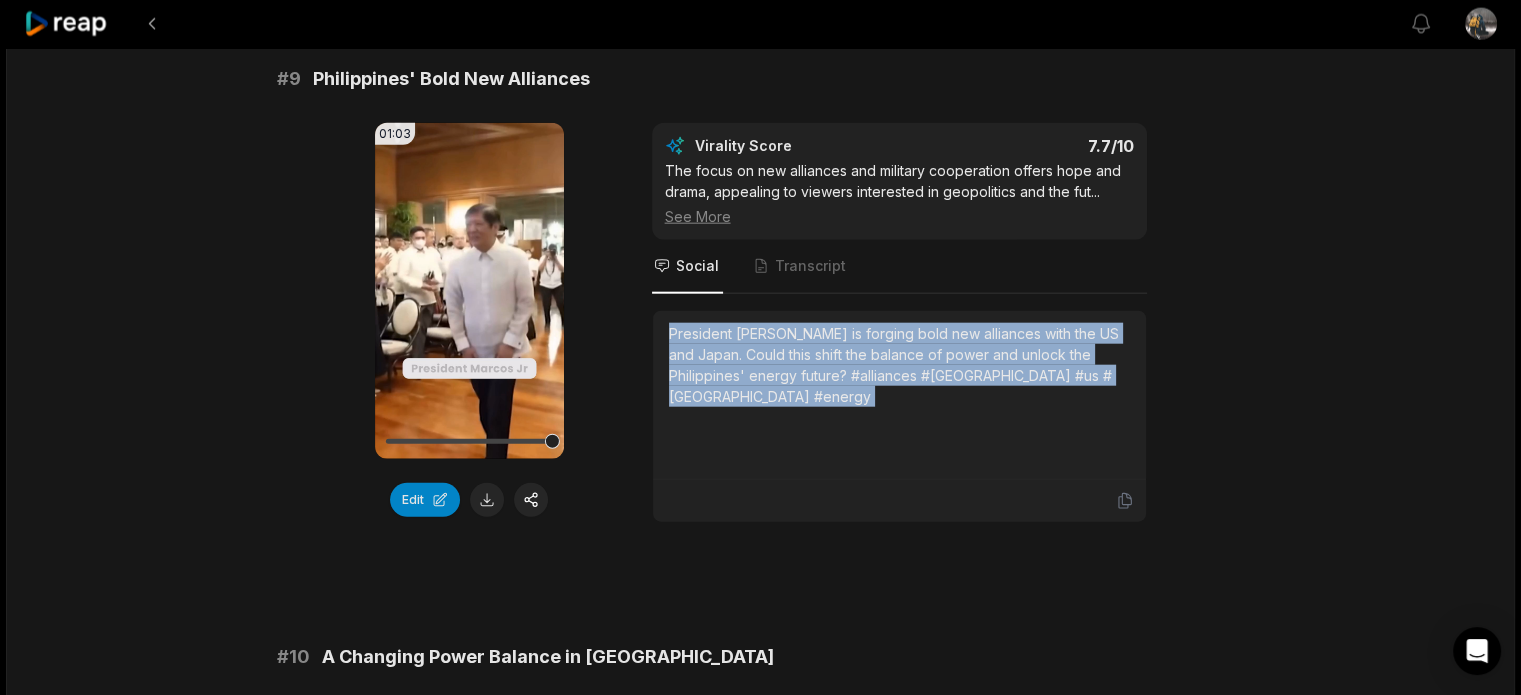 click on "President Marcos Jr. is forging bold new alliances with the US and Japan. Could this shift the balance of power and unlock the Philippines' energy future? #alliances #philippines #us #japan #energy" at bounding box center (899, 365) 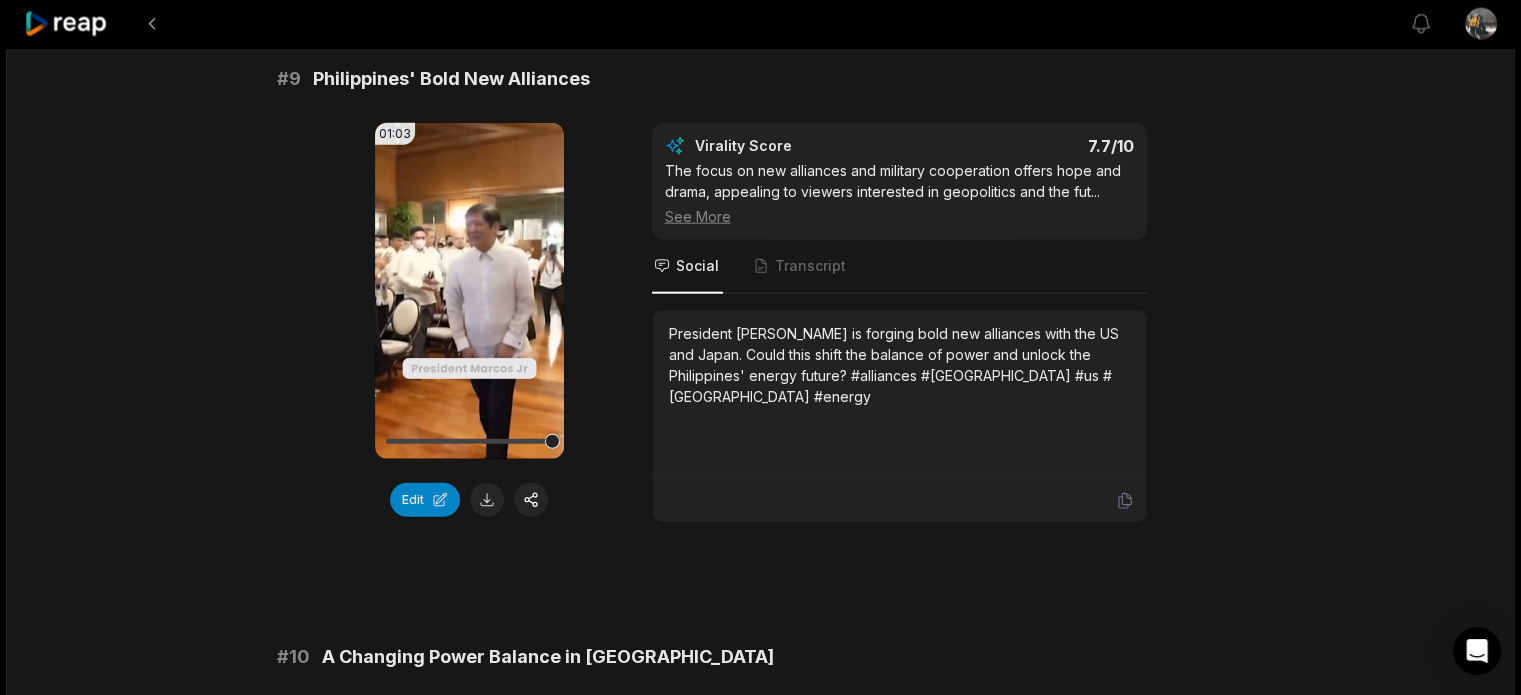 click on "19:26 Philippines MULTI-TRILLION DOLLARS OIL and GAS DEPOSITS 5 days ago English en 00:00  -  19:26 Portrait 29.97   fps Deep Diver # 1 Philippines' Untapped Oil Wealth 01:11 Your browser does not support mp4 format. Edit Virality Score 8.5 /10 This segment hooks viewers with a massive, surprising figure and quickly pivots to the dramatic reasons why the Philippines hasn't ca ...   See More Social Transcript Did you know the Philippines sits on $26 trillion in oil and gas? Discover why this wealth remains untapped and how politics and global powers keep it just out of reach. #philippines #oilgas #energy #geopolitics #southchinasea # 2 Foreign Investors Fear Conflict 01:01 Your browser does not support mp4 format. Edit Virality Score 8.3 /10 The intersection of economics, military tension, and lost opportunity creates a high-stakes, emotional narrative that resonates with  ...   See More Social Transcript # 3 South China Sea Power Struggle 01:15 Your browser does not support mp4 format. Edit Virality Score 8.2" at bounding box center (760, -1729) 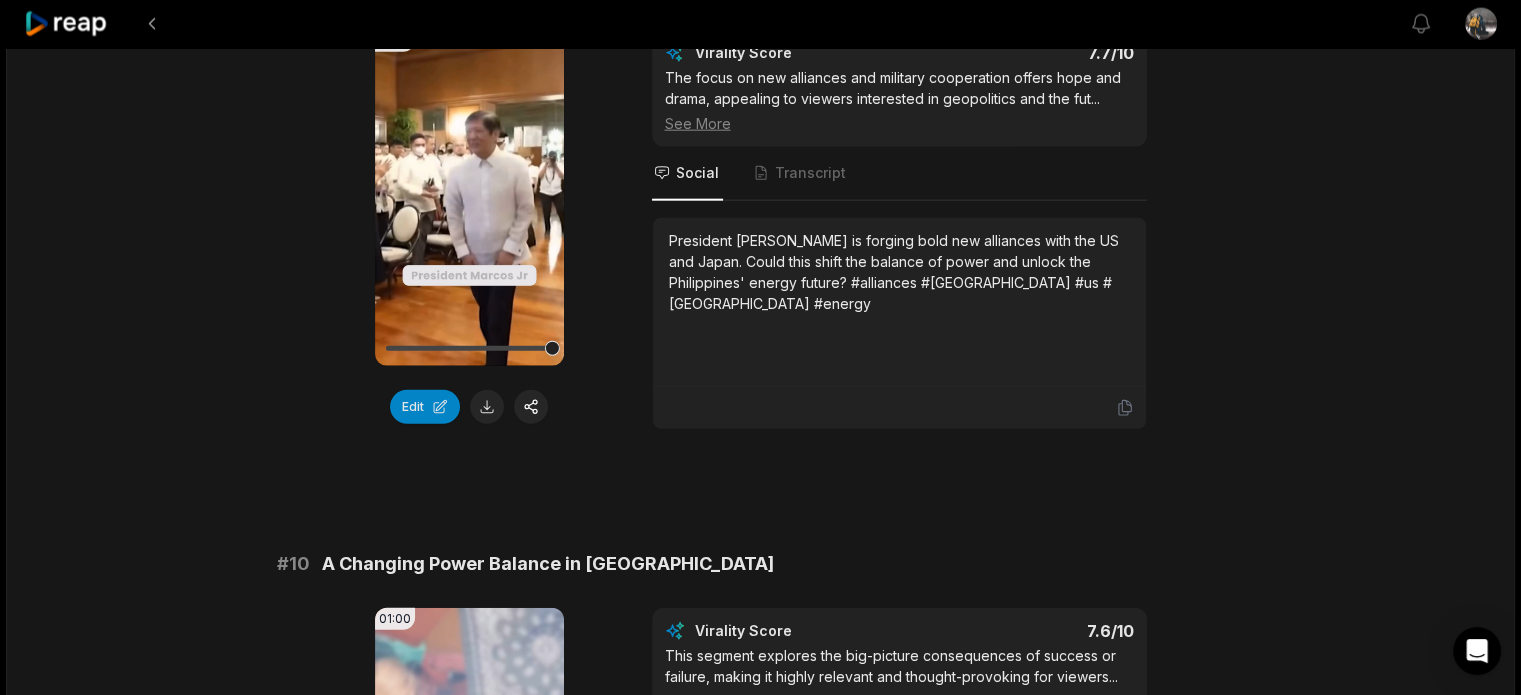 scroll, scrollTop: 5333, scrollLeft: 0, axis: vertical 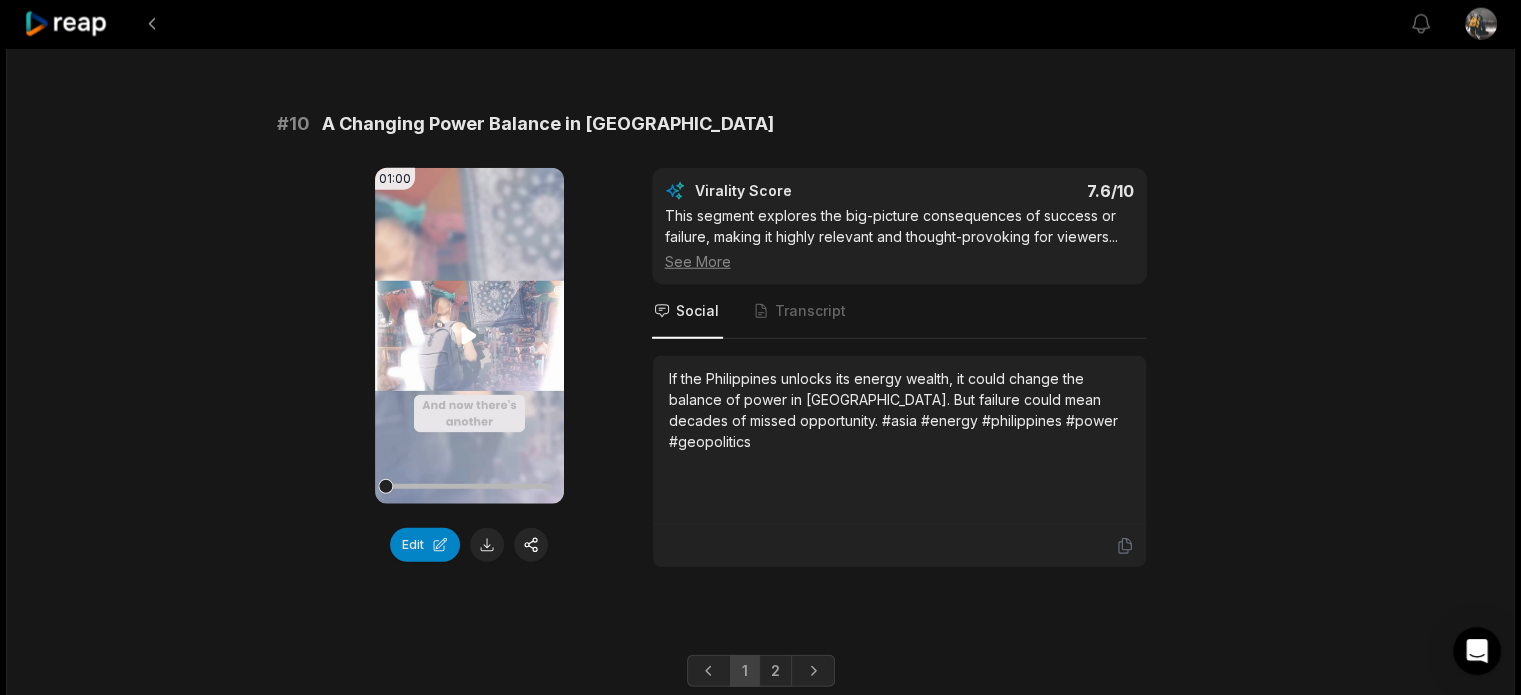 click on "Your browser does not support mp4 format." at bounding box center [469, 336] 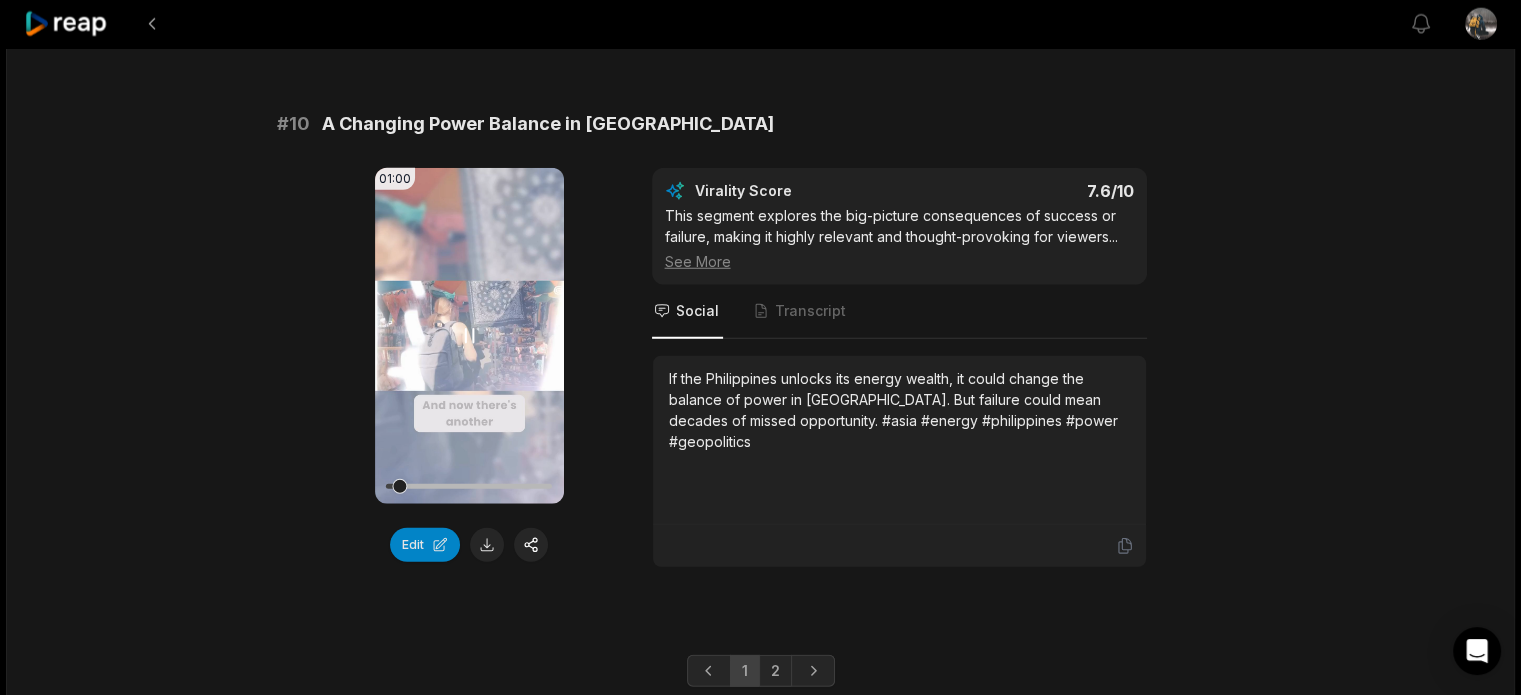 click on "Your browser does not support mp4 format." at bounding box center [469, 336] 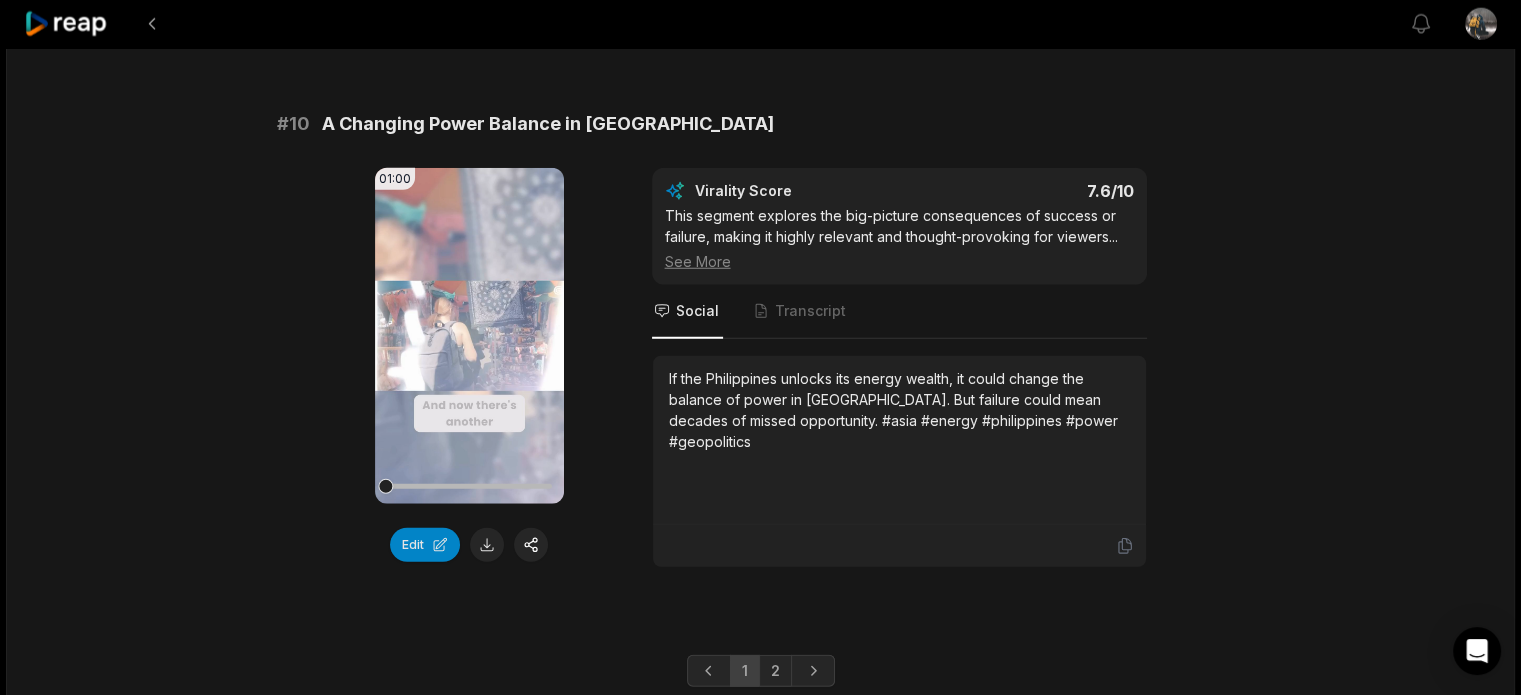 drag, startPoint x: 475, startPoint y: 254, endPoint x: 746, endPoint y: 159, distance: 287.16895 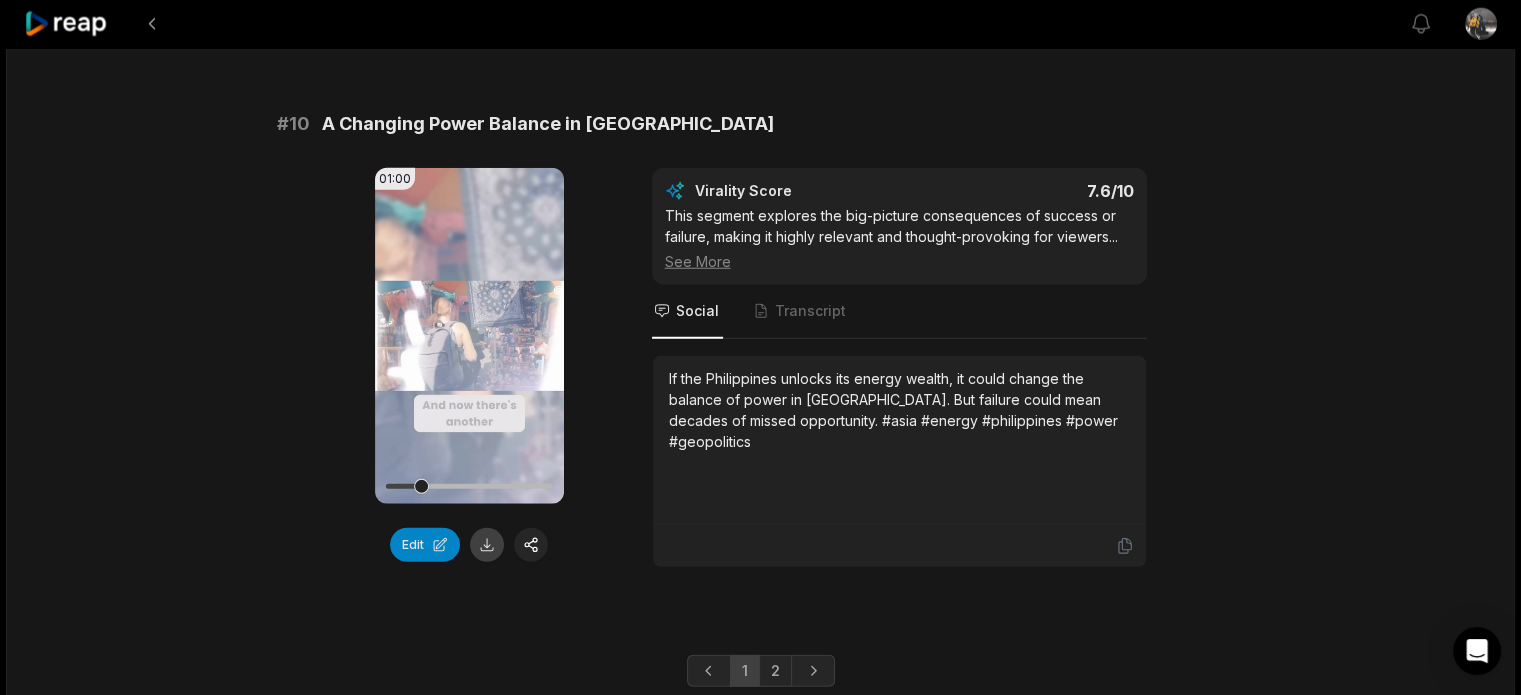 click at bounding box center [487, 545] 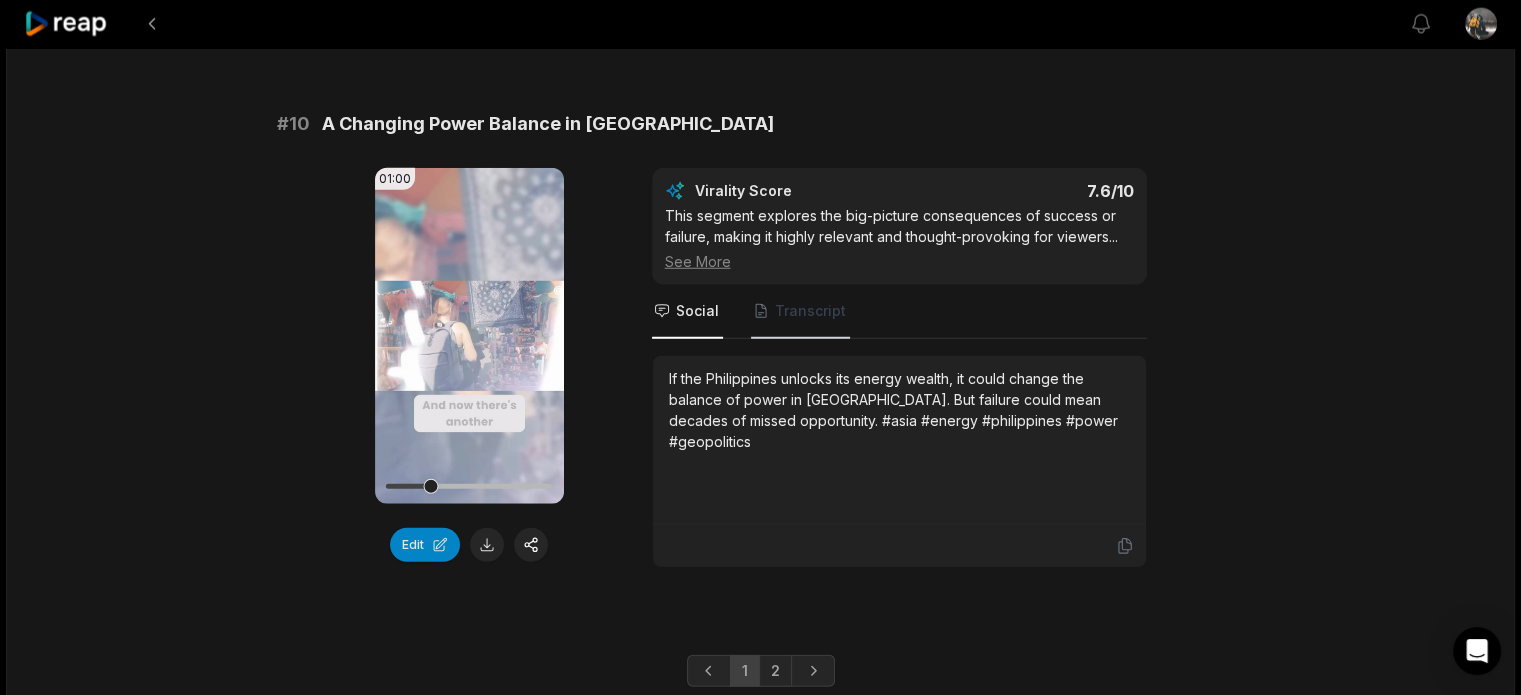 click on "Transcript" at bounding box center [810, 311] 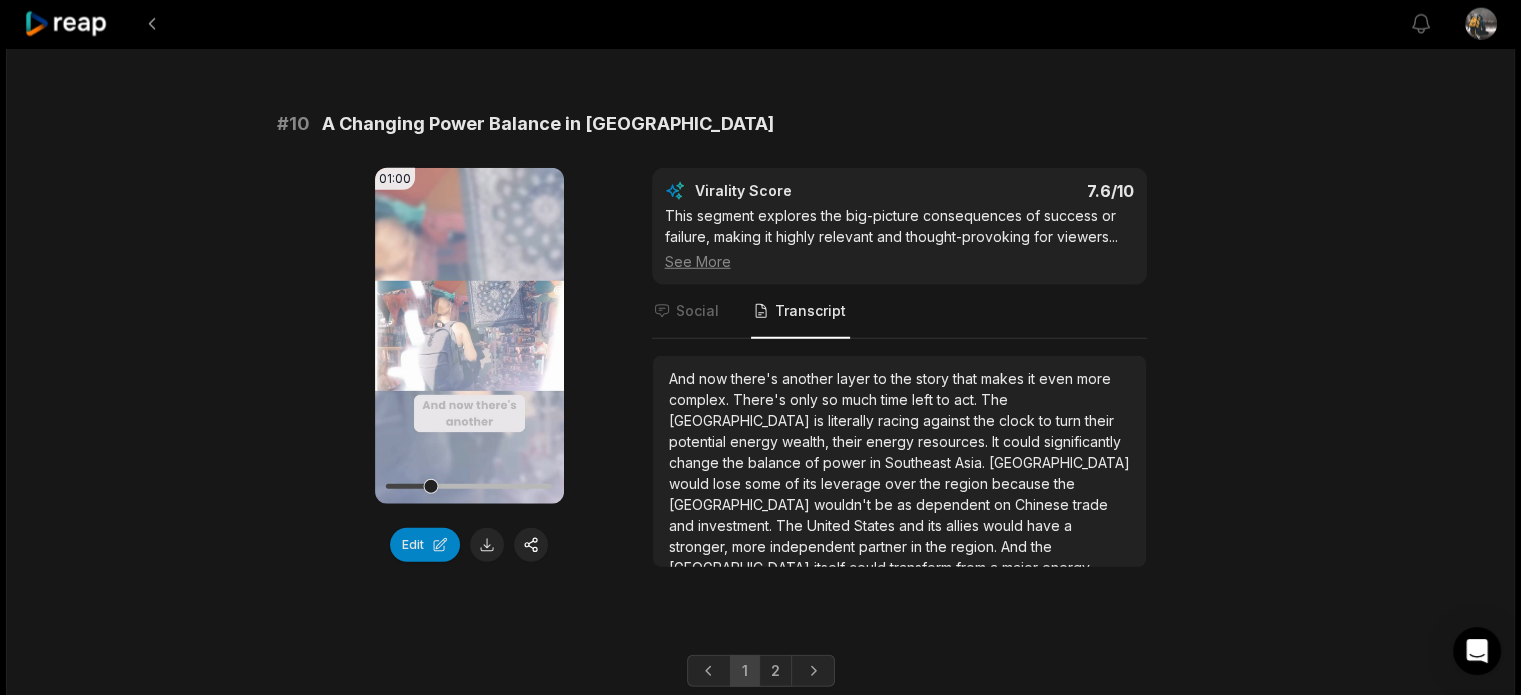 click on "only" at bounding box center [806, 399] 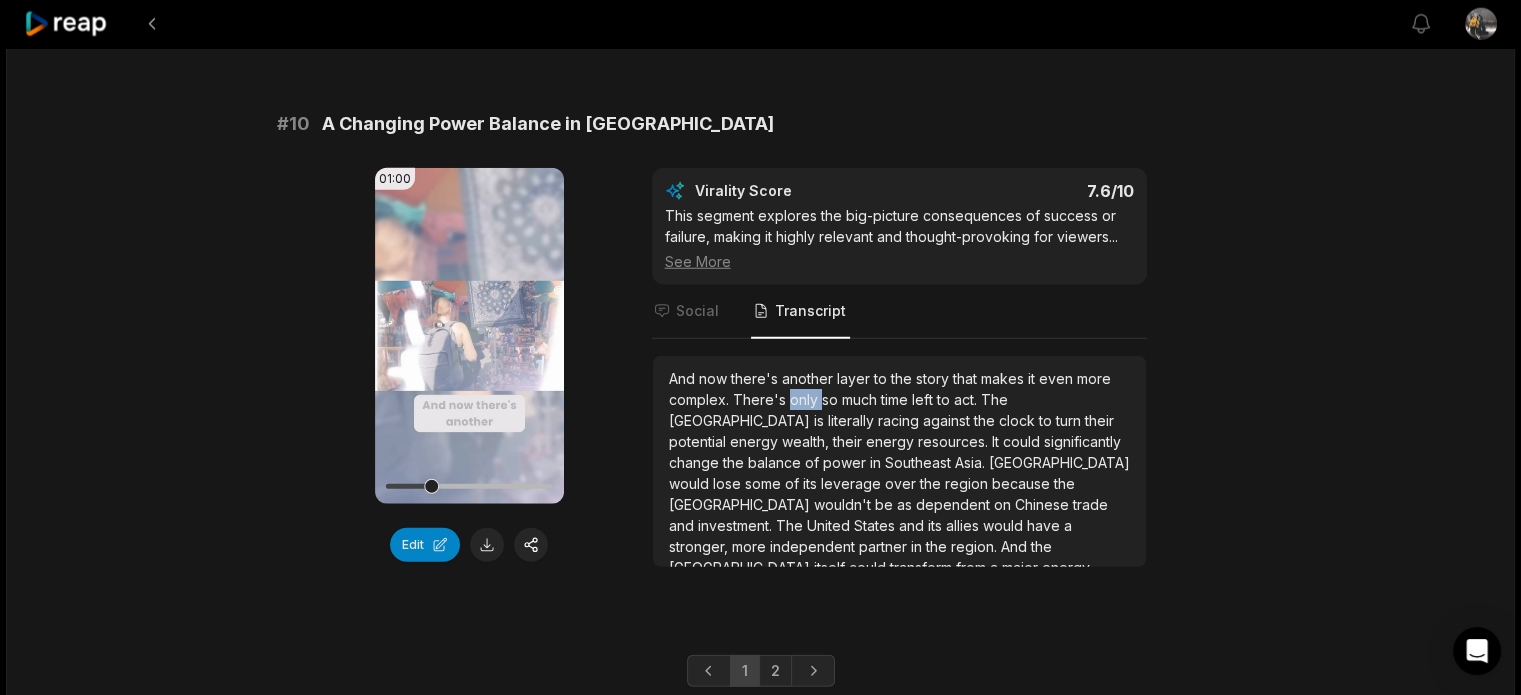 click on "only" at bounding box center [806, 399] 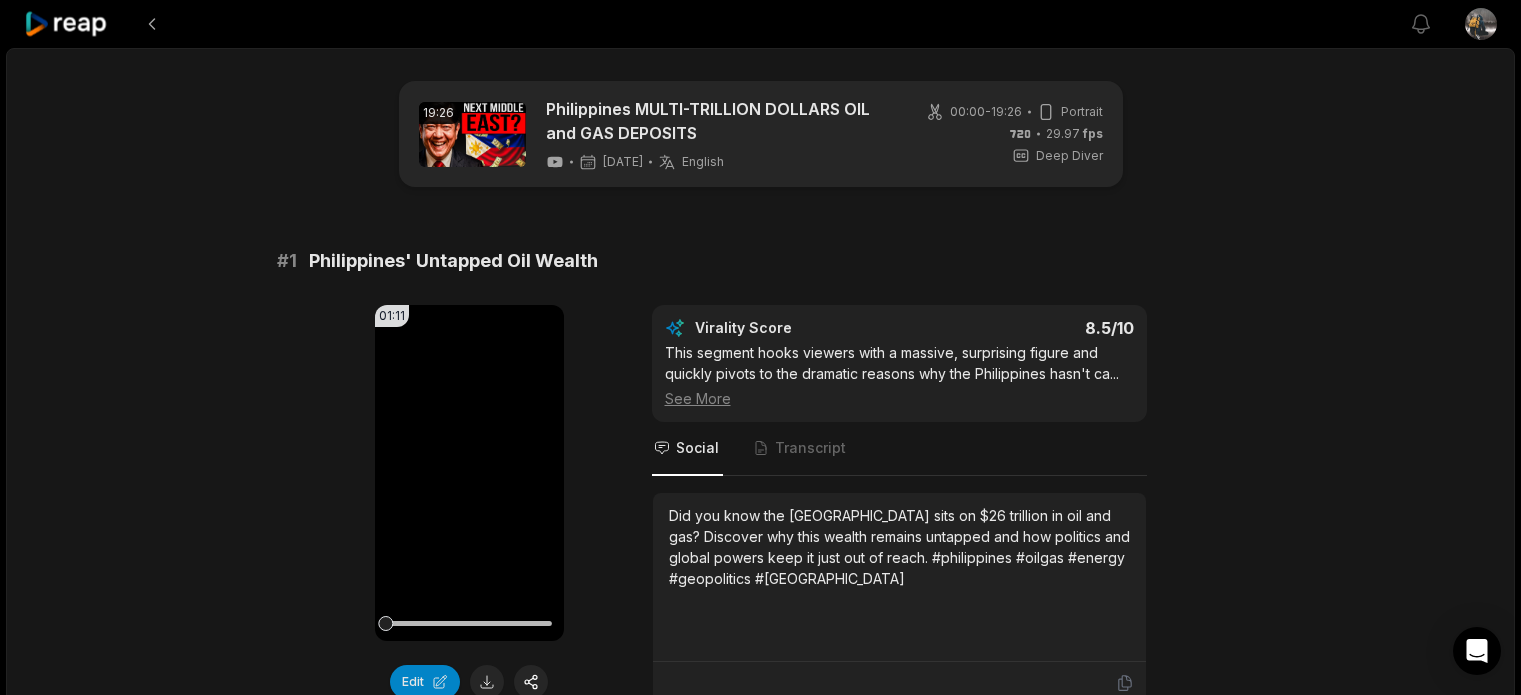scroll, scrollTop: 0, scrollLeft: 0, axis: both 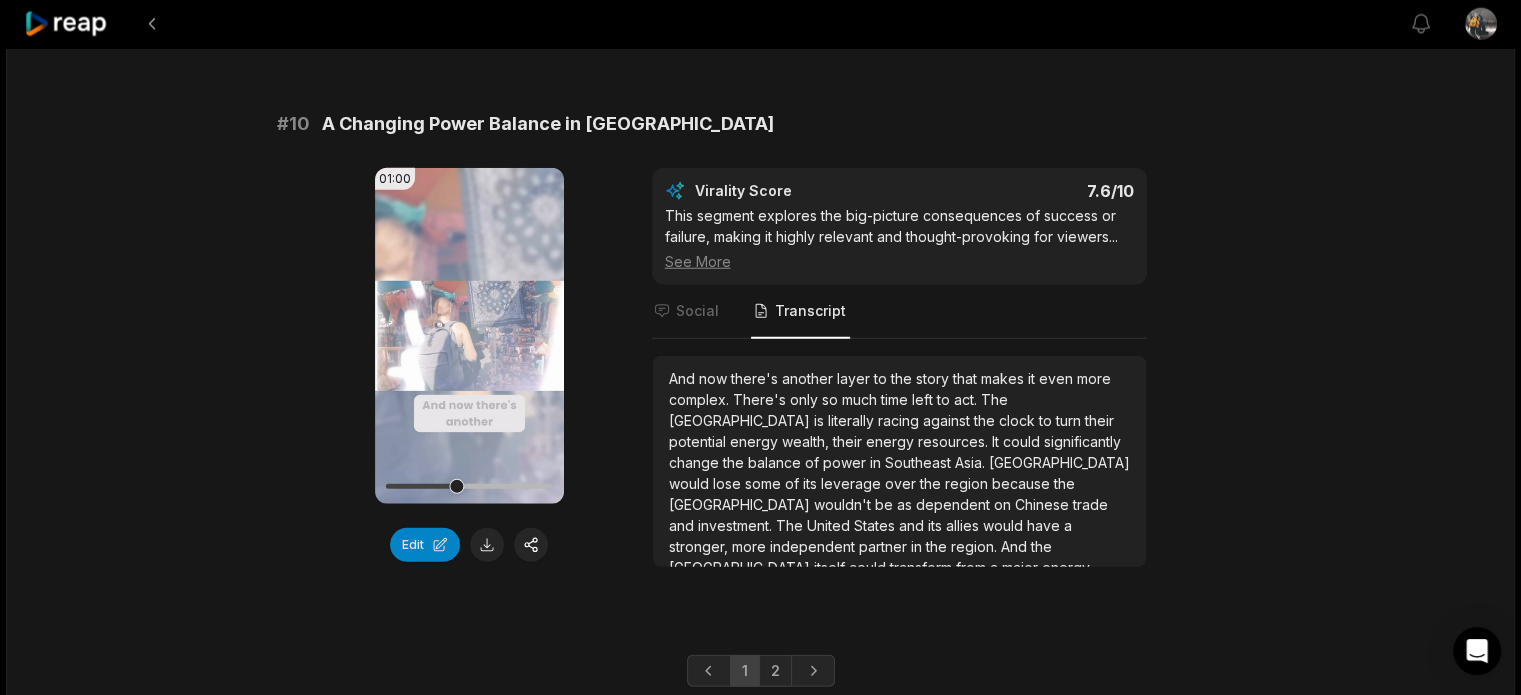 click on "racing" at bounding box center [900, 420] 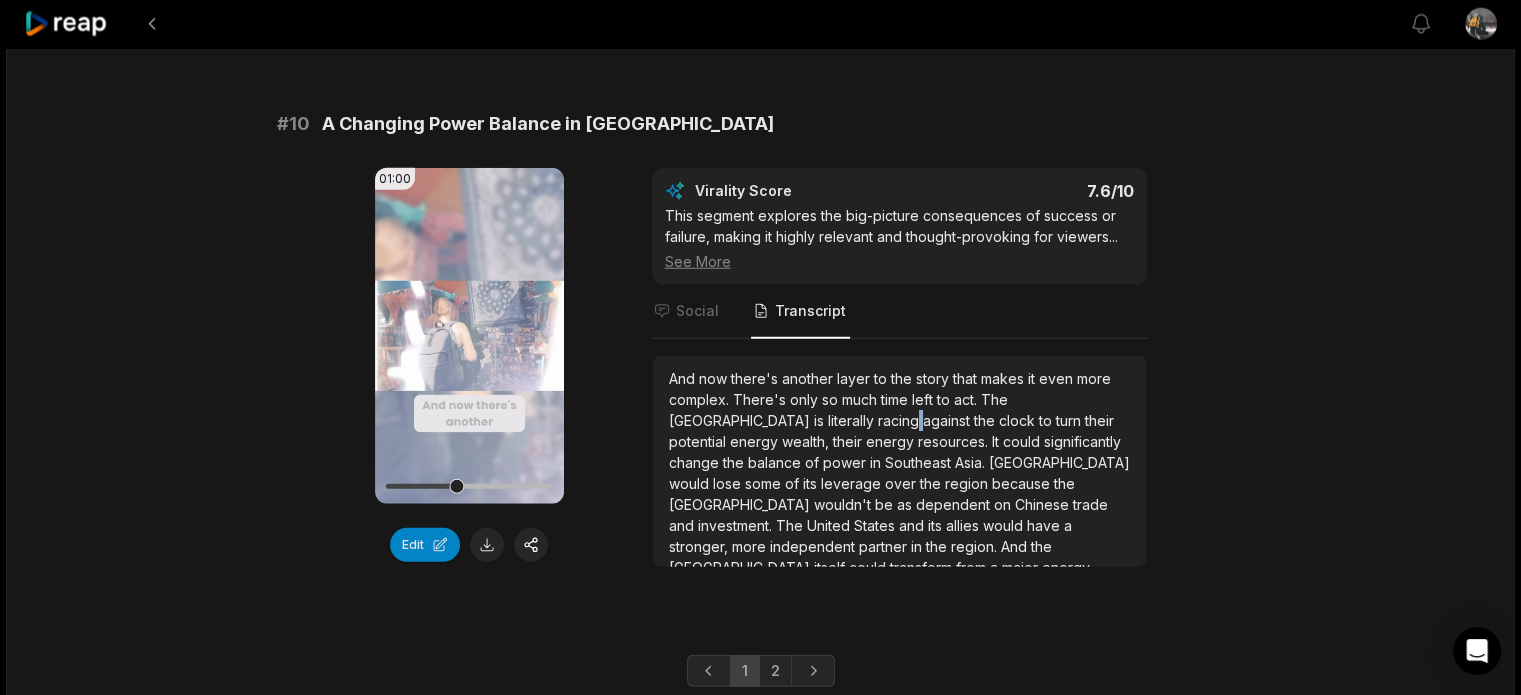click on "racing" at bounding box center [900, 420] 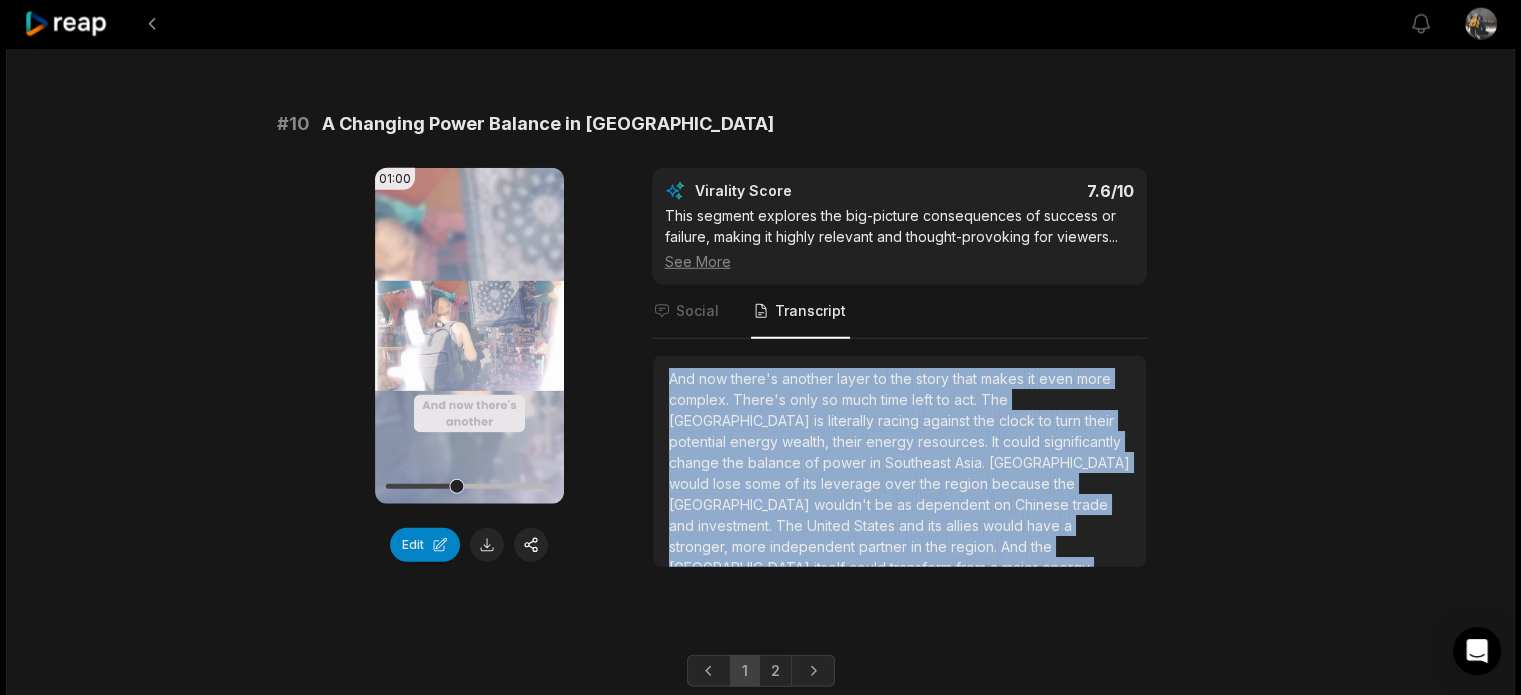 click on "racing" at bounding box center (900, 420) 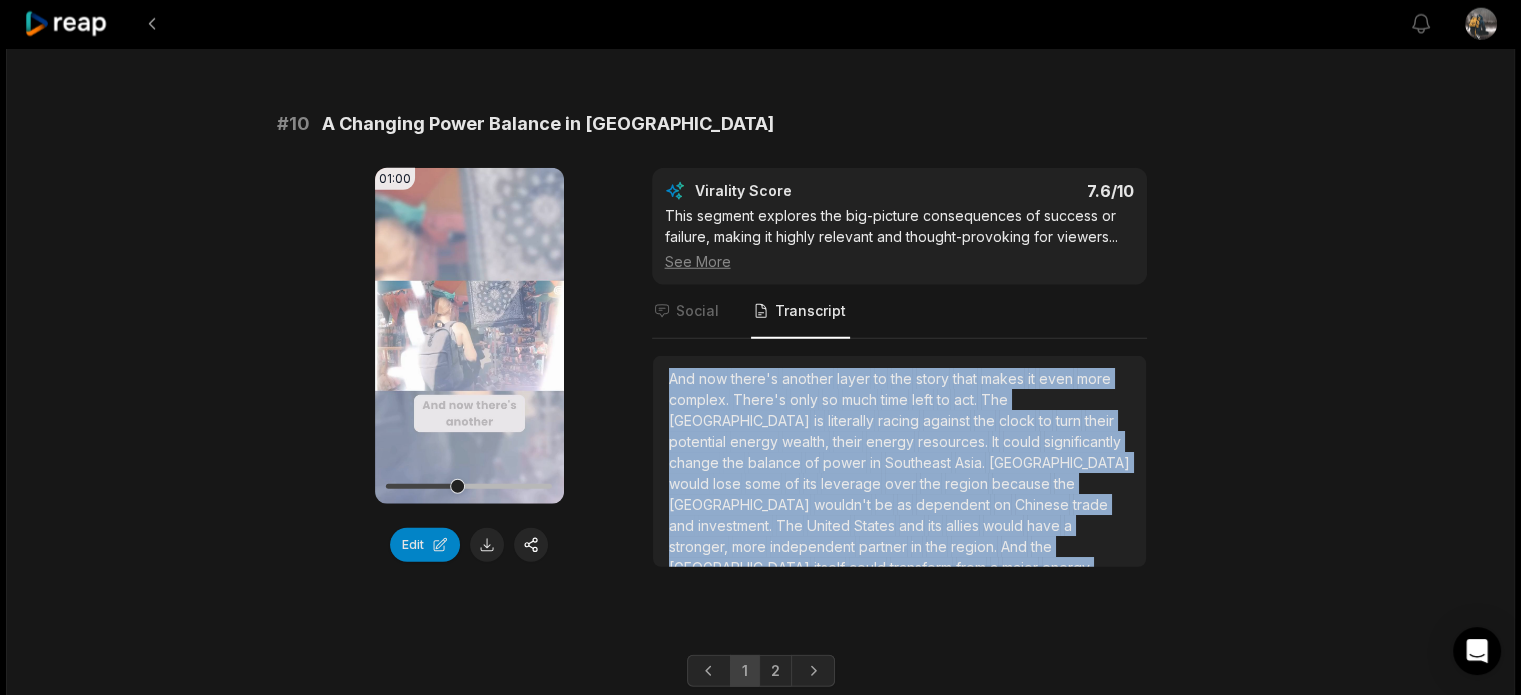 copy on "And     now     there's     another     layer     to     the     story     that     makes     it     even     more     complex.     There's     only     so     much     time     left     to     act.     The     Philippines     is     literally     racing     against     the     clock     to     turn     their     potential     energy     wealth,     their     energy     resources.     It     could     significantly     change     the     balance     of     power     in     [GEOGRAPHIC_DATA].     China     would     lose     some     of     its     leverage     over     the     region     because     the     Philippines     wouldn't     be     as     dependent     on     Chinese     trade     and     investment.     The     United     States     and     its     allies     would     have     a     stronger,     more     independent     partner     in     the     region.     And     the     Philippines     itself     could     transform     from     a     major     energy     importer     into     a     coun..." 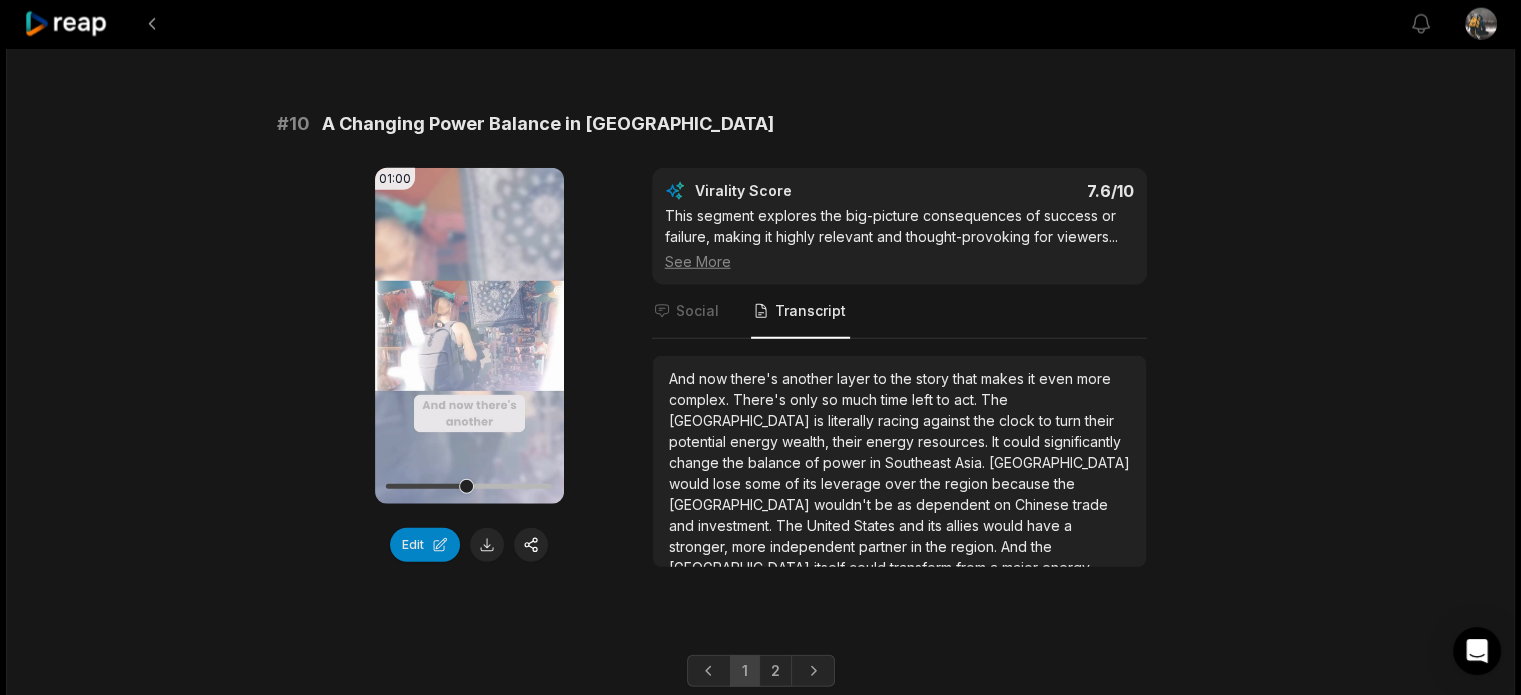 click on "A Changing Power Balance in [GEOGRAPHIC_DATA]" at bounding box center (548, 124) 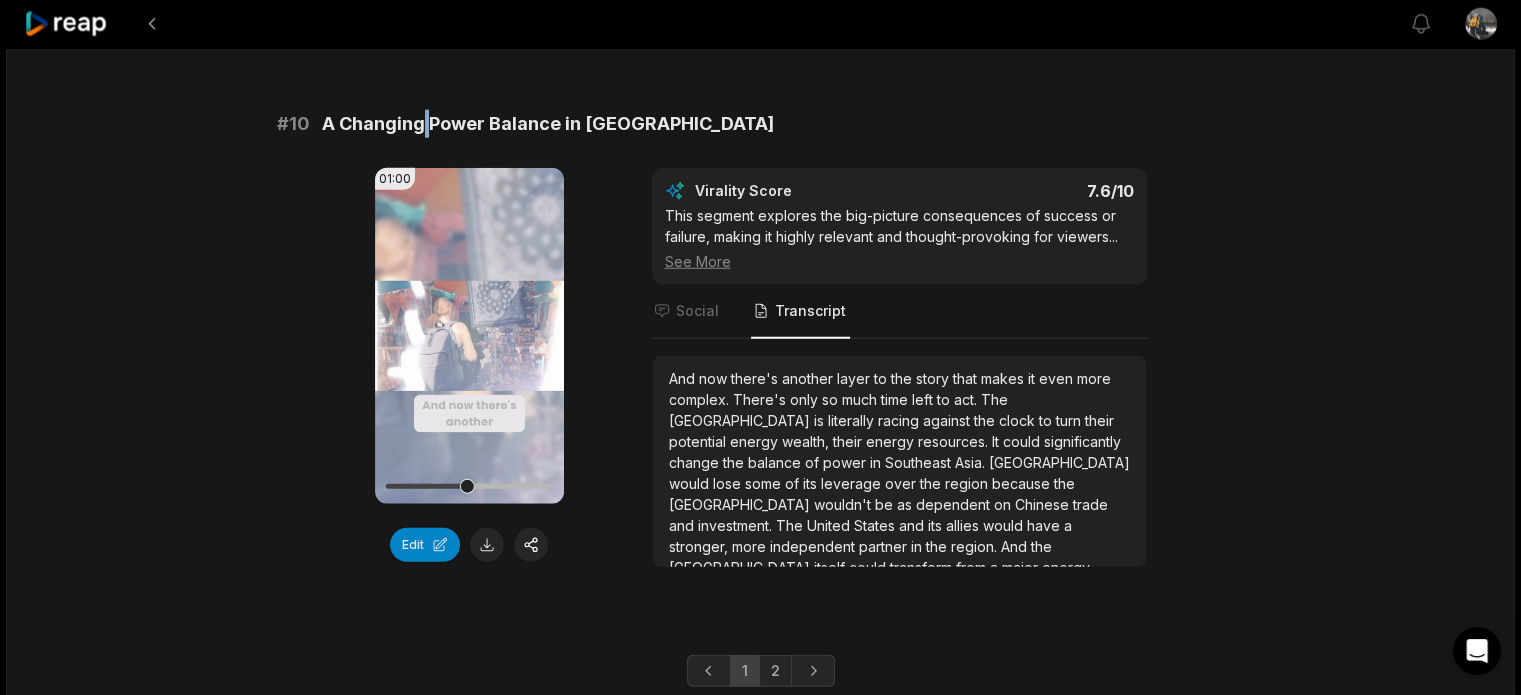 click on "A Changing Power Balance in [GEOGRAPHIC_DATA]" at bounding box center (548, 124) 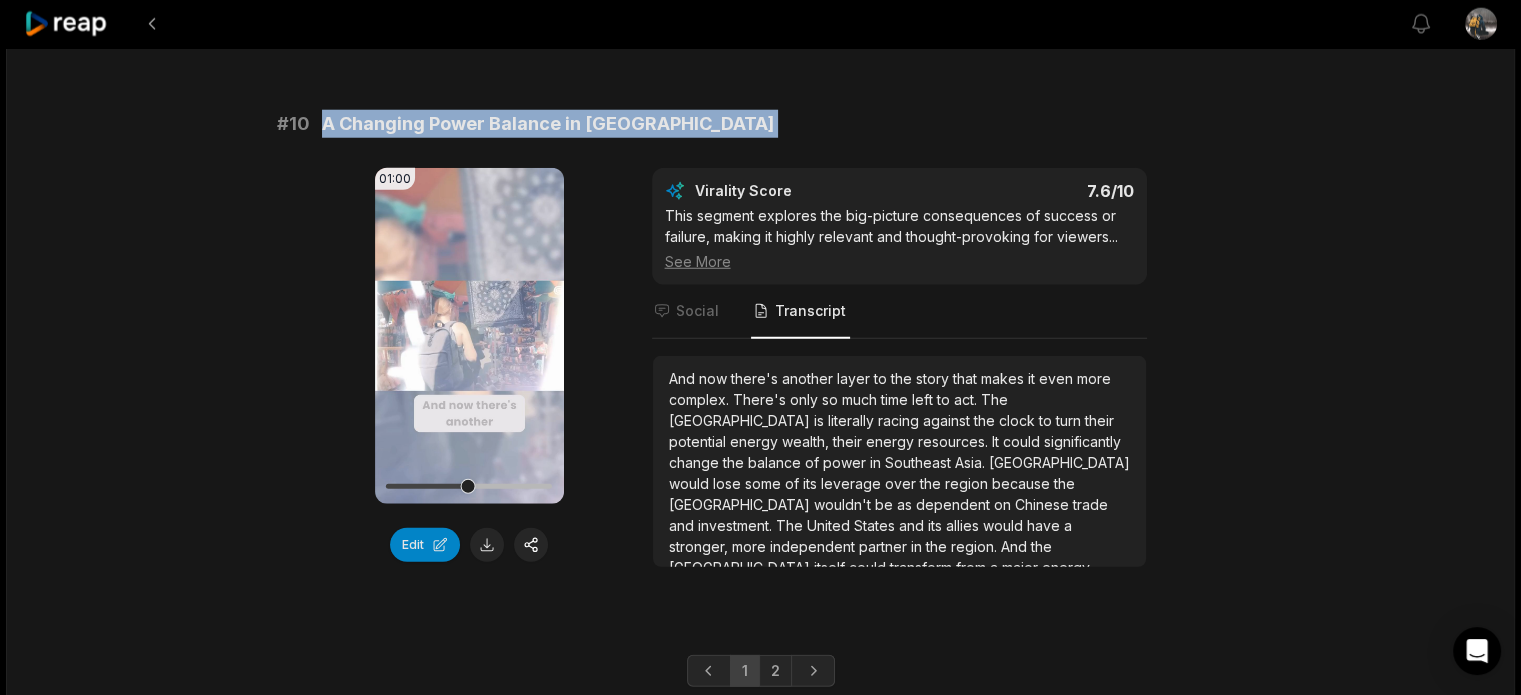 click on "A Changing Power Balance in [GEOGRAPHIC_DATA]" at bounding box center [548, 124] 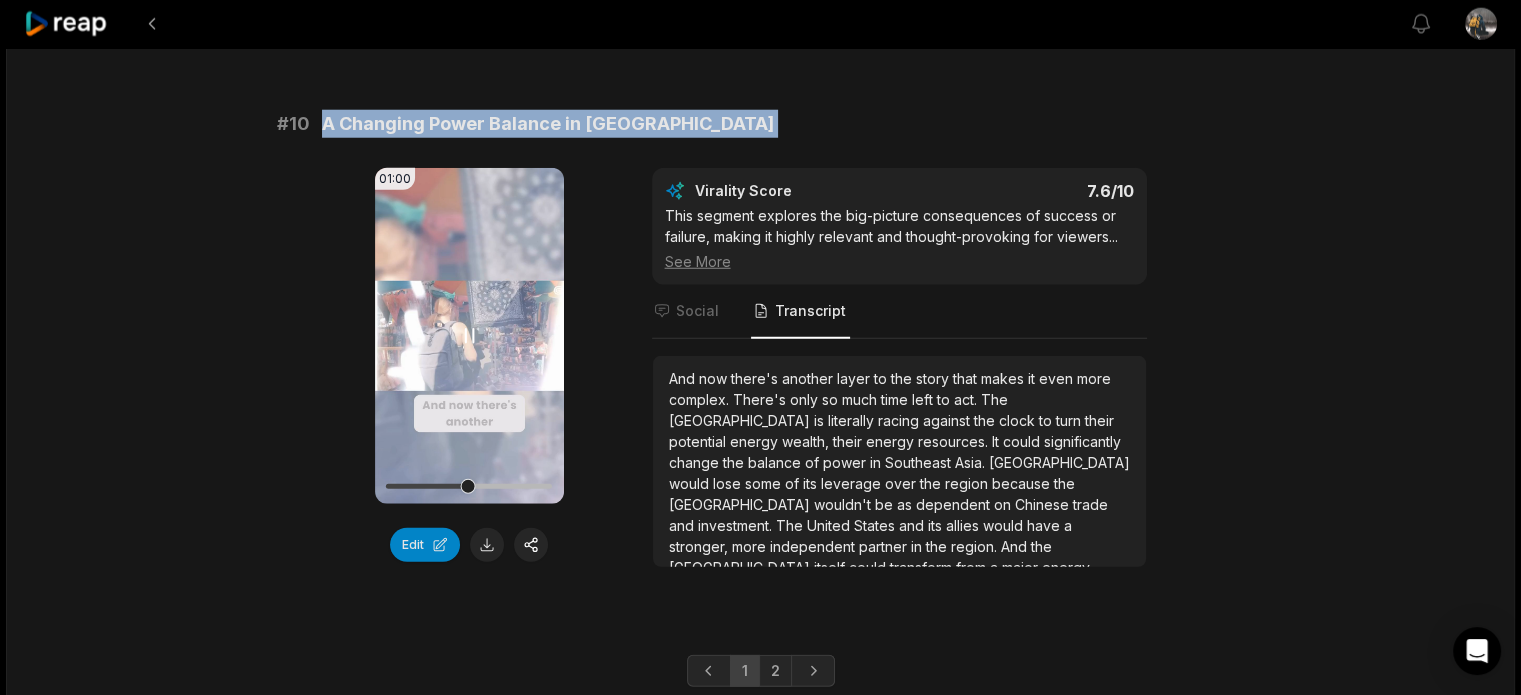 copy on "A Changing Power Balance in [GEOGRAPHIC_DATA]" 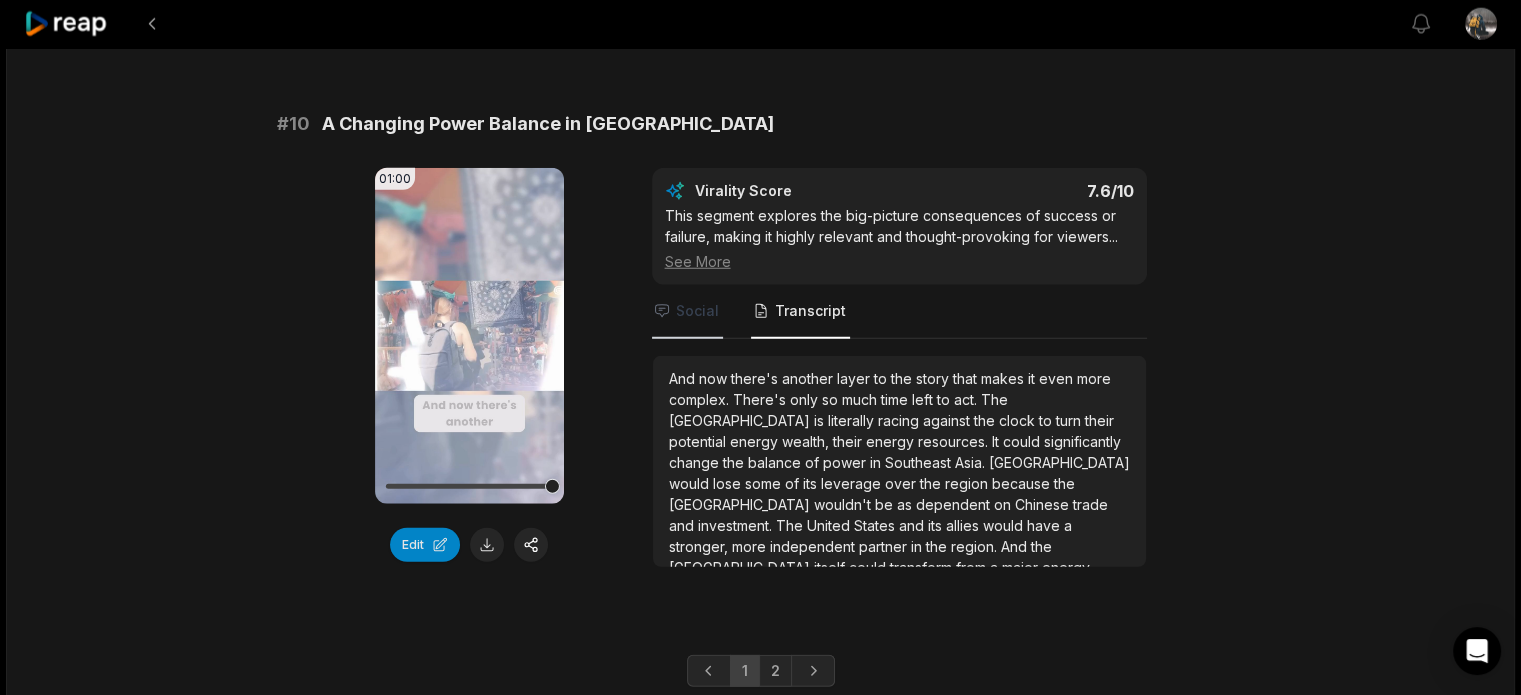 click on "Social" at bounding box center [697, 311] 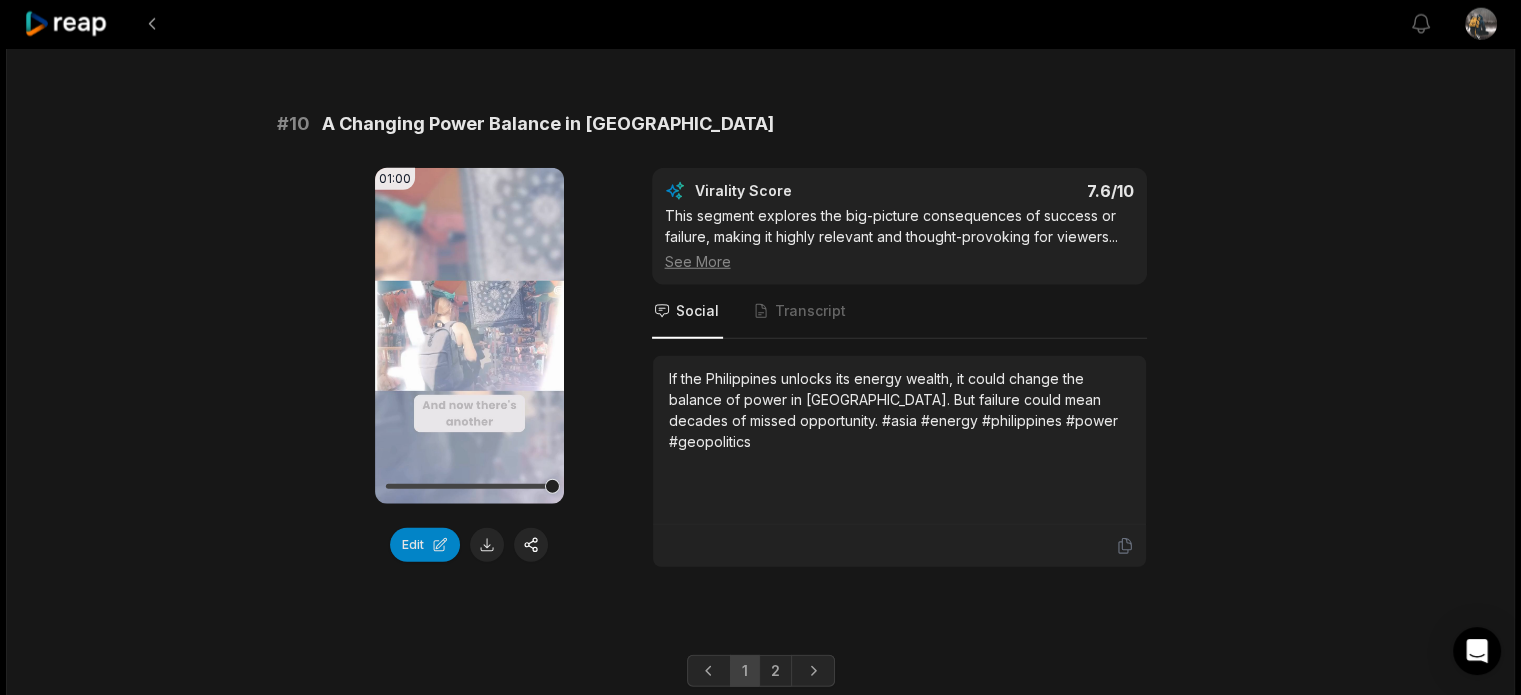 click on "If the Philippines unlocks its energy wealth, it could change the balance of power in Asia. But failure could mean decades of missed opportunity. #asia #energy #philippines #power #geopolitics" at bounding box center (899, 410) 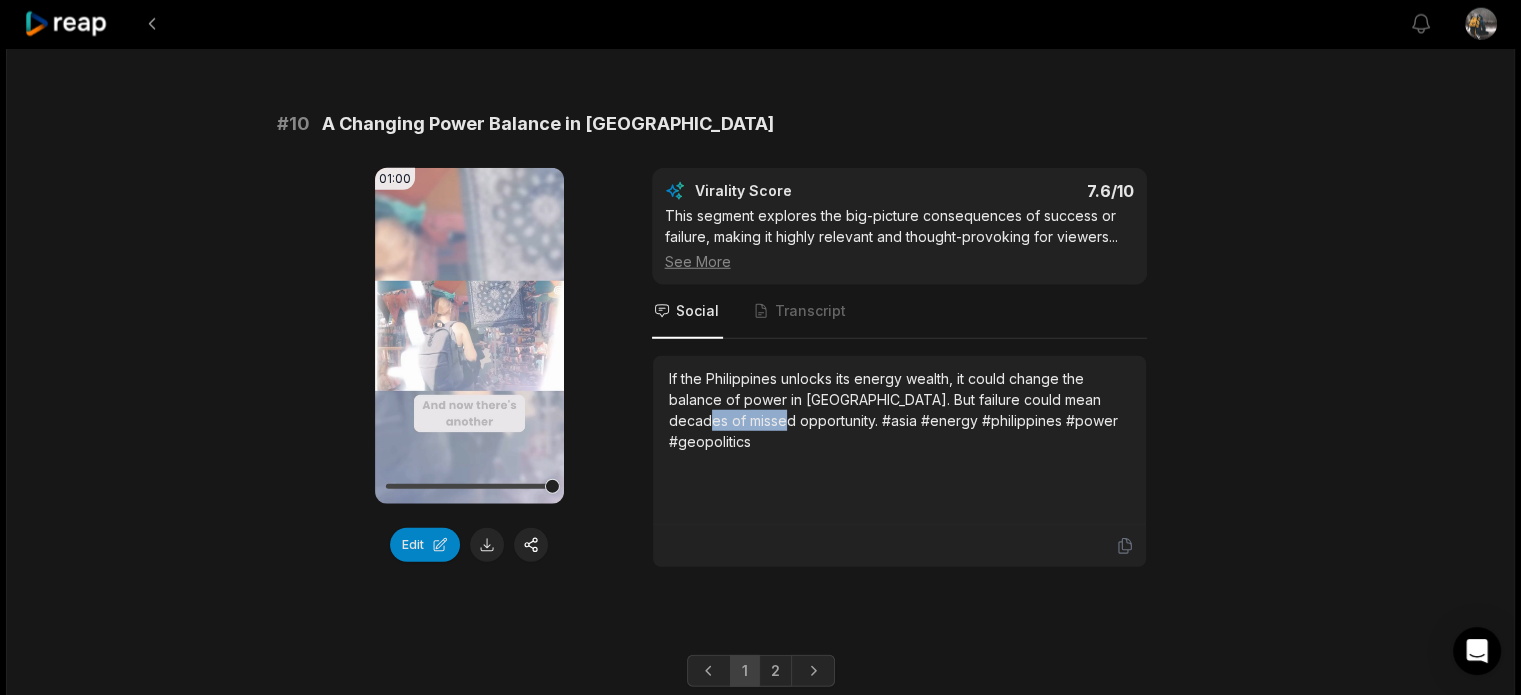 click on "If the Philippines unlocks its energy wealth, it could change the balance of power in Asia. But failure could mean decades of missed opportunity. #asia #energy #philippines #power #geopolitics" at bounding box center [899, 410] 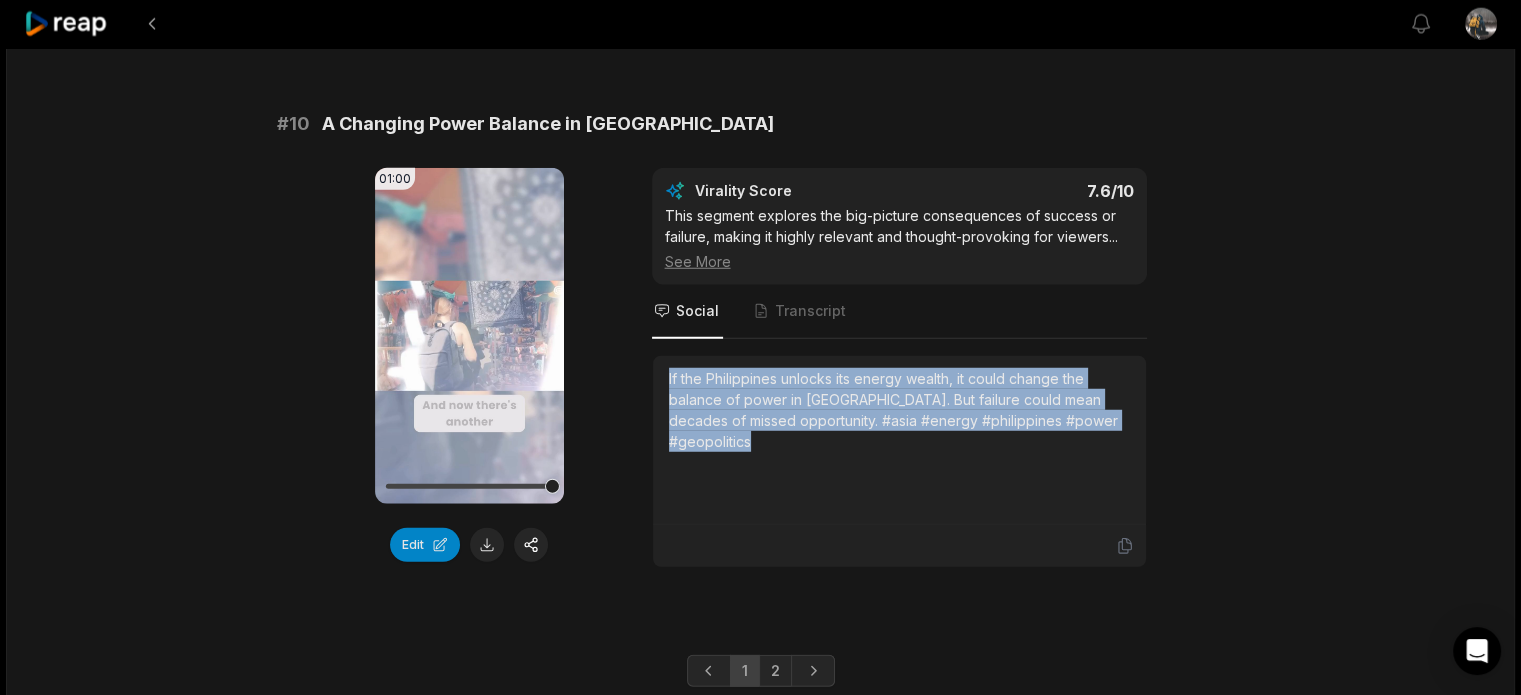 click on "If the Philippines unlocks its energy wealth, it could change the balance of power in Asia. But failure could mean decades of missed opportunity. #asia #energy #philippines #power #geopolitics" at bounding box center (899, 410) 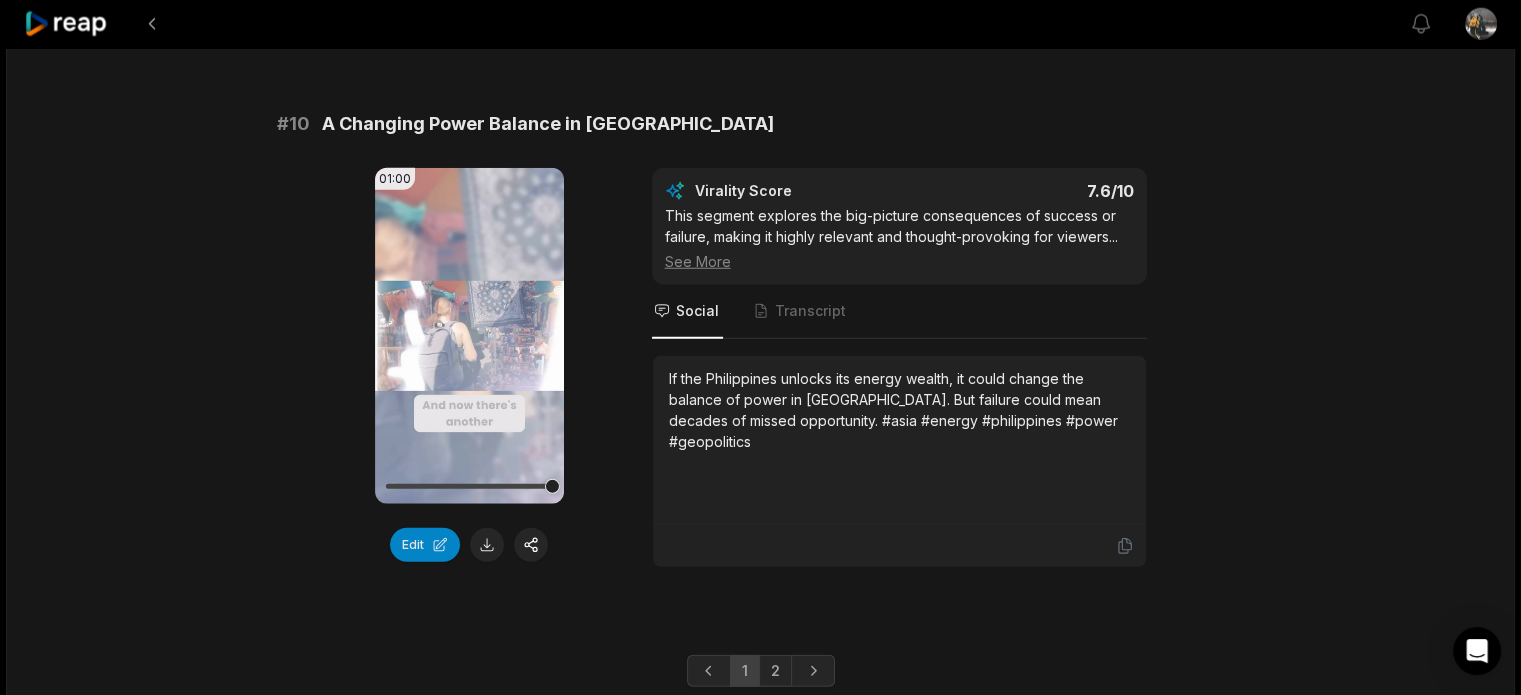 click on "19:26 Philippines MULTI-TRILLION DOLLARS OIL and GAS DEPOSITS 5 days ago English en 00:00  -  19:26 Portrait 29.97   fps Deep Diver # 1 Philippines' Untapped Oil Wealth 01:11 Your browser does not support mp4 format. Edit Virality Score 8.5 /10 This segment hooks viewers with a massive, surprising figure and quickly pivots to the dramatic reasons why the Philippines hasn't ca ...   See More Social Transcript Did you know the Philippines sits on $26 trillion in oil and gas? Discover why this wealth remains untapped and how politics and global powers keep it just out of reach. #philippines #oilgas #energy #geopolitics #southchinasea # 2 Foreign Investors Fear Conflict 01:01 Your browser does not support mp4 format. Edit Virality Score 8.3 /10 The intersection of economics, military tension, and lost opportunity creates a high-stakes, emotional narrative that resonates with  ...   See More Social Transcript # 3 South China Sea Power Struggle 01:15 Your browser does not support mp4 format. Edit Virality Score 8.2" at bounding box center (760, -2262) 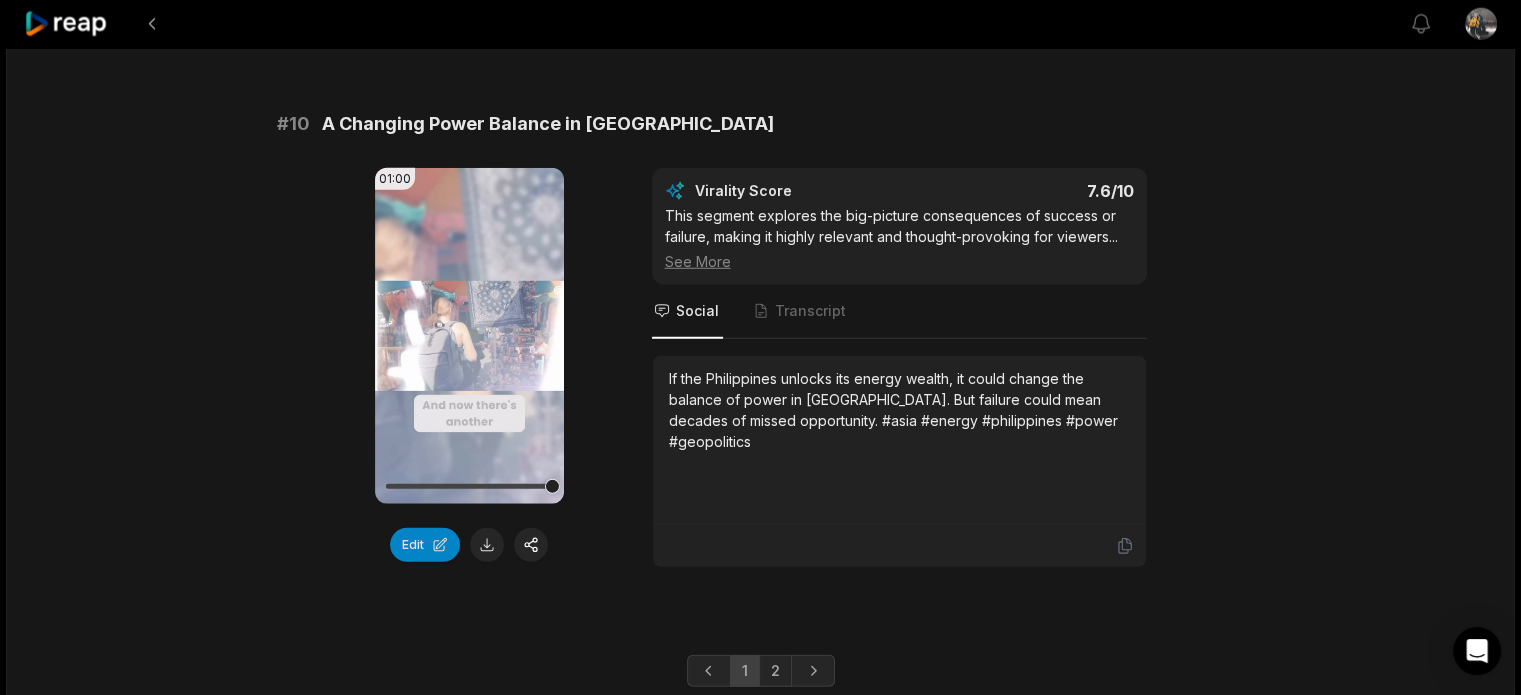 drag, startPoint x: 766, startPoint y: 658, endPoint x: 758, endPoint y: 645, distance: 15.264338 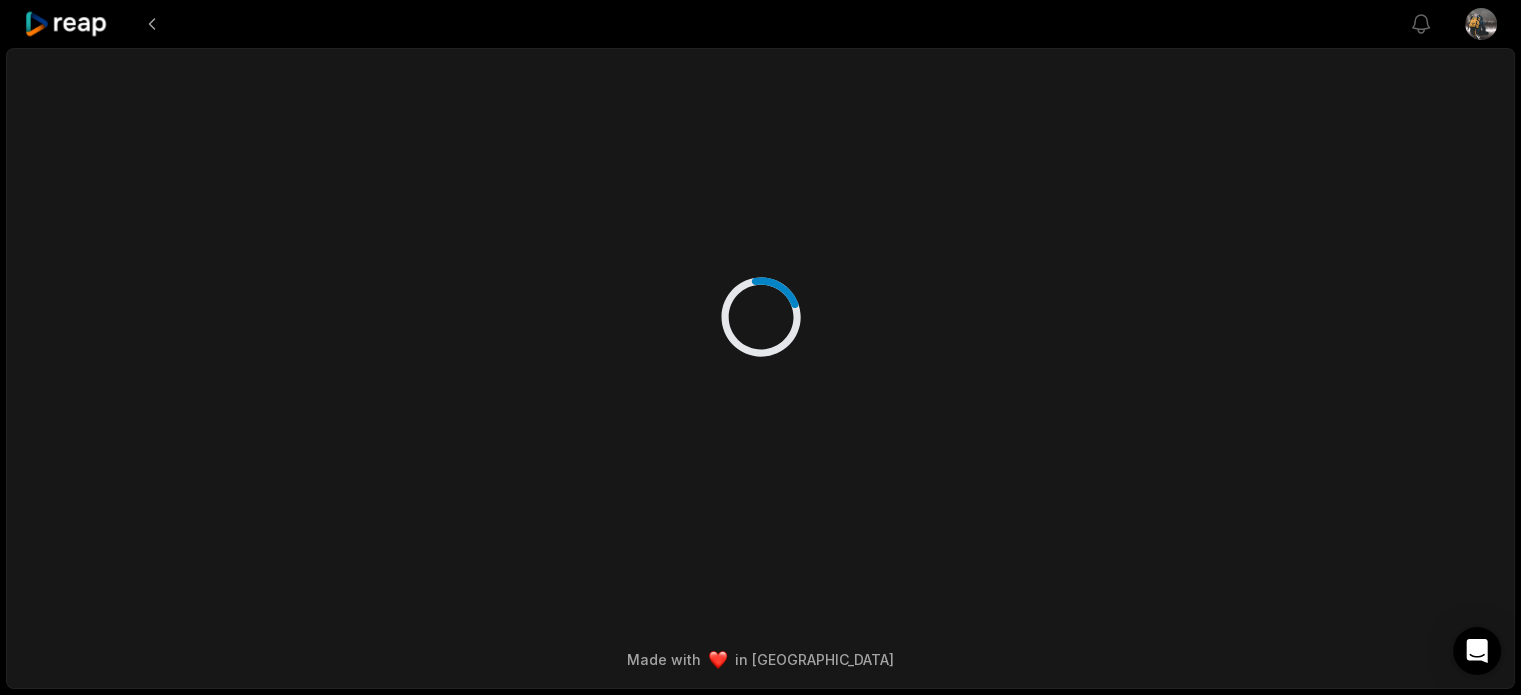 scroll, scrollTop: 0, scrollLeft: 0, axis: both 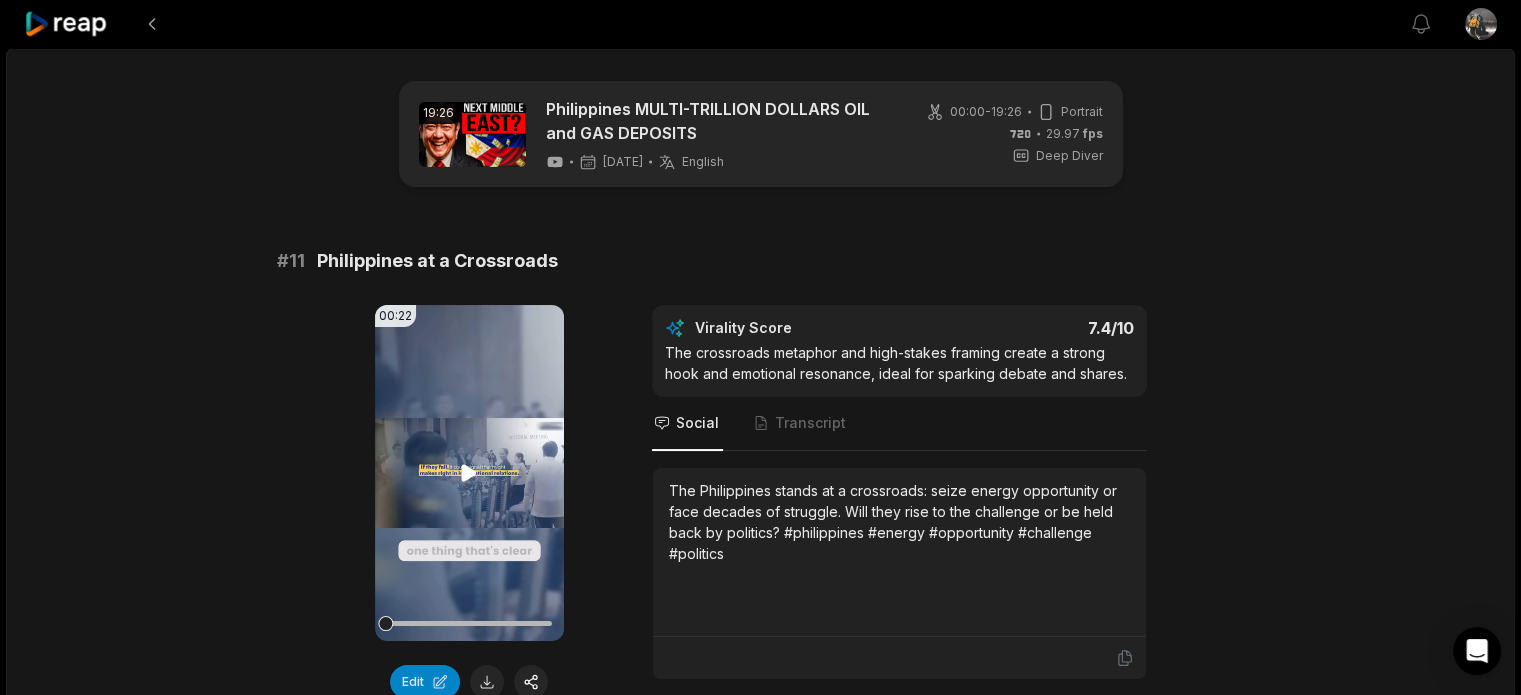 click on "Your browser does not support mp4 format." at bounding box center (469, 473) 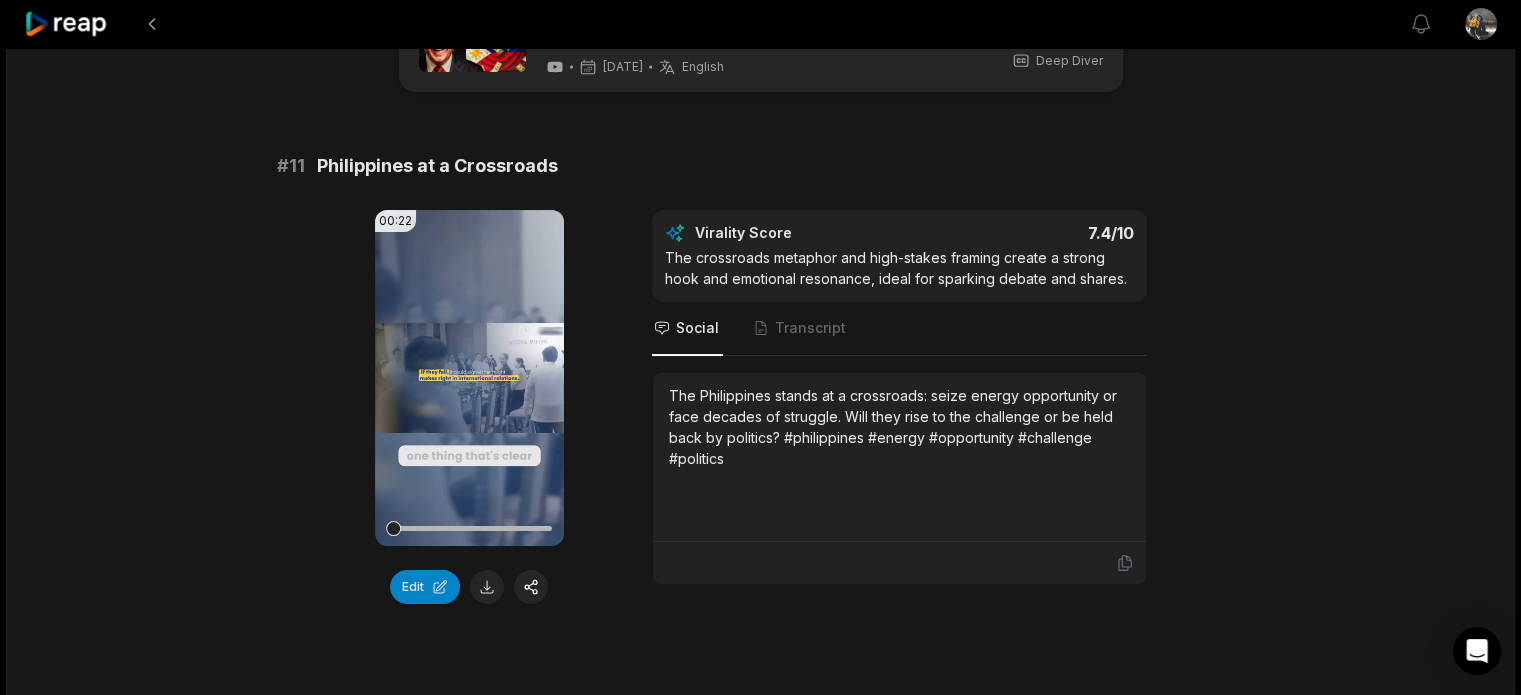 scroll, scrollTop: 133, scrollLeft: 0, axis: vertical 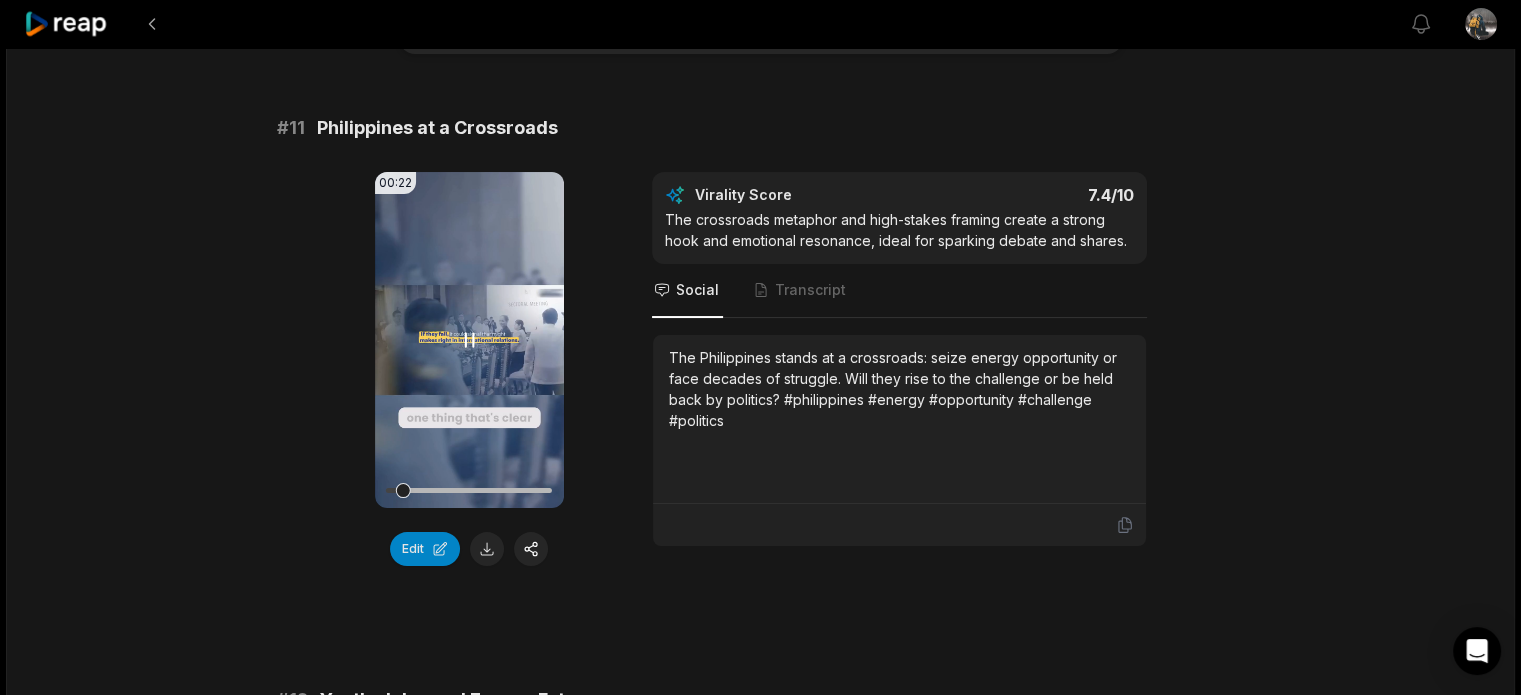 click on "Your browser does not support mp4 format." at bounding box center [469, 340] 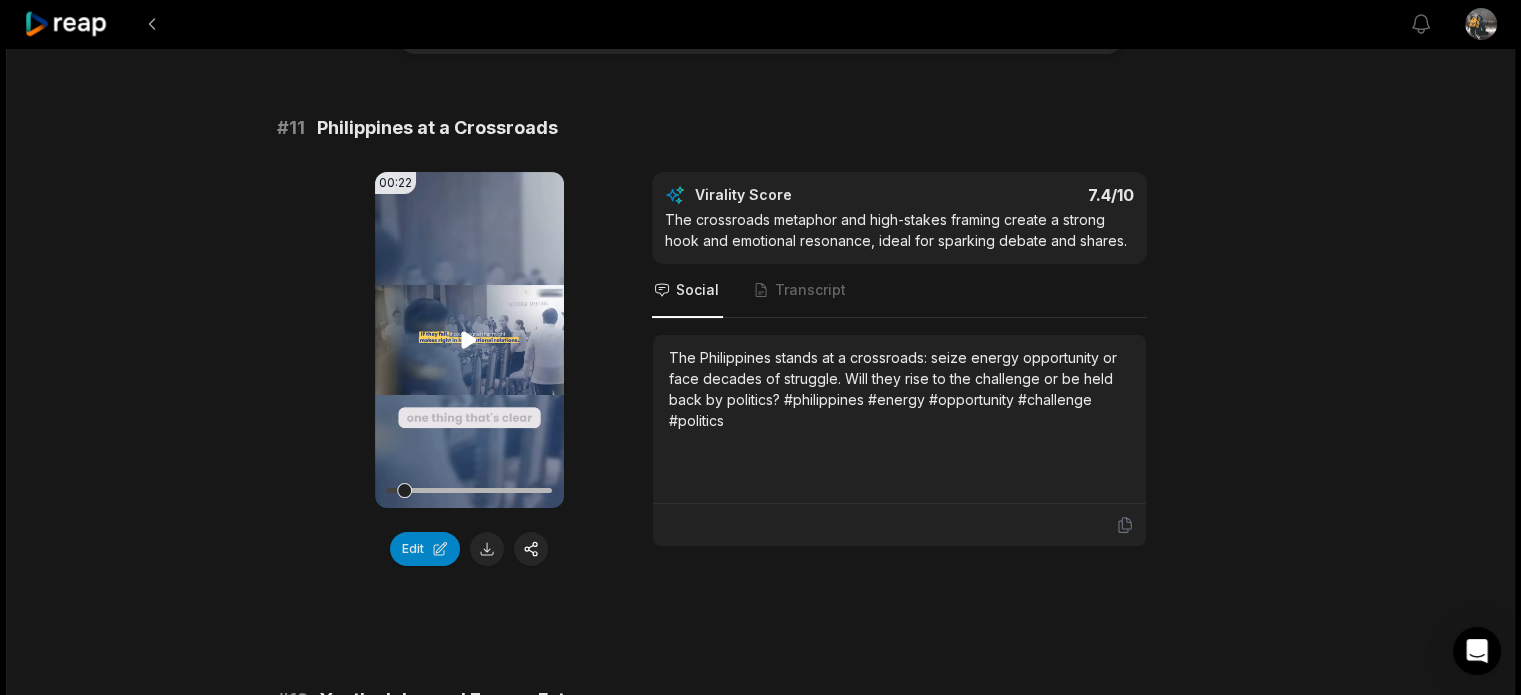 click on "Your browser does not support mp4 format." at bounding box center [469, 340] 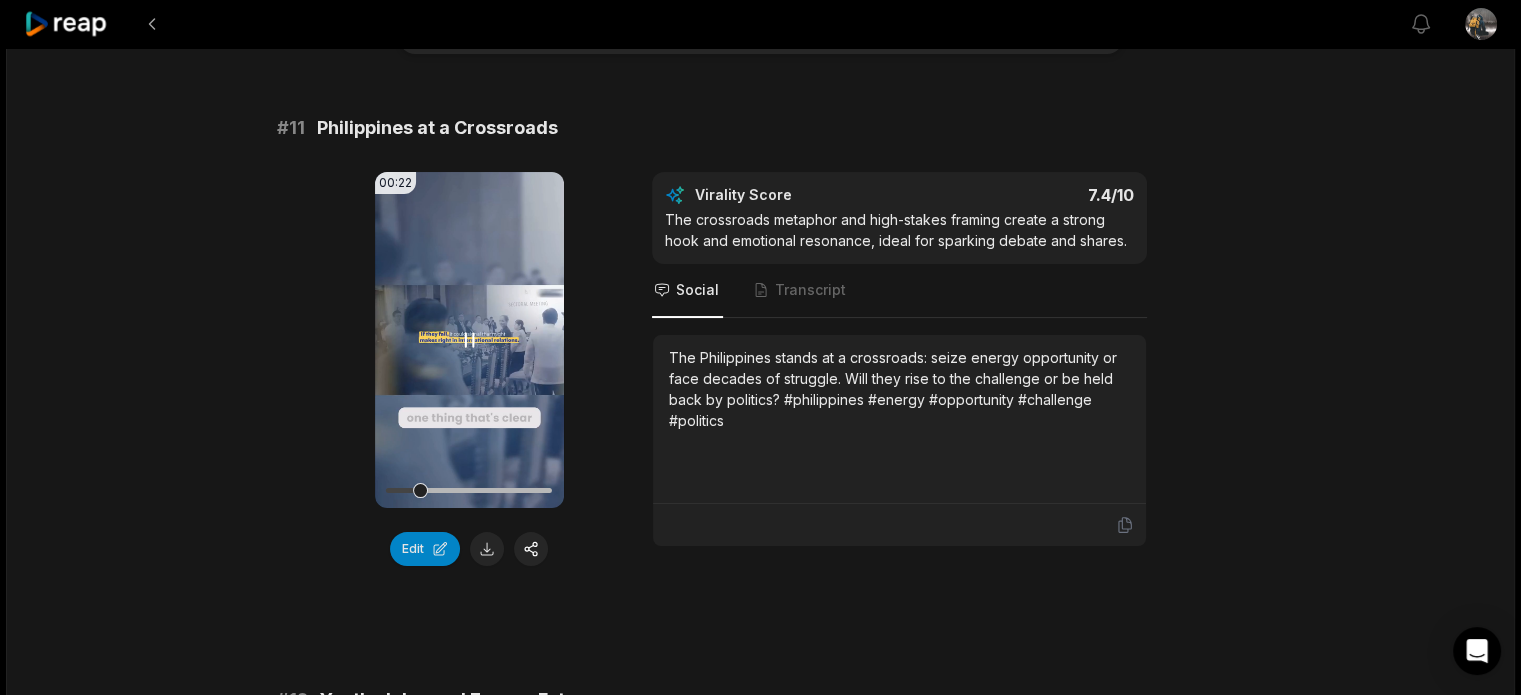 click on "Your browser does not support mp4 format." at bounding box center [469, 340] 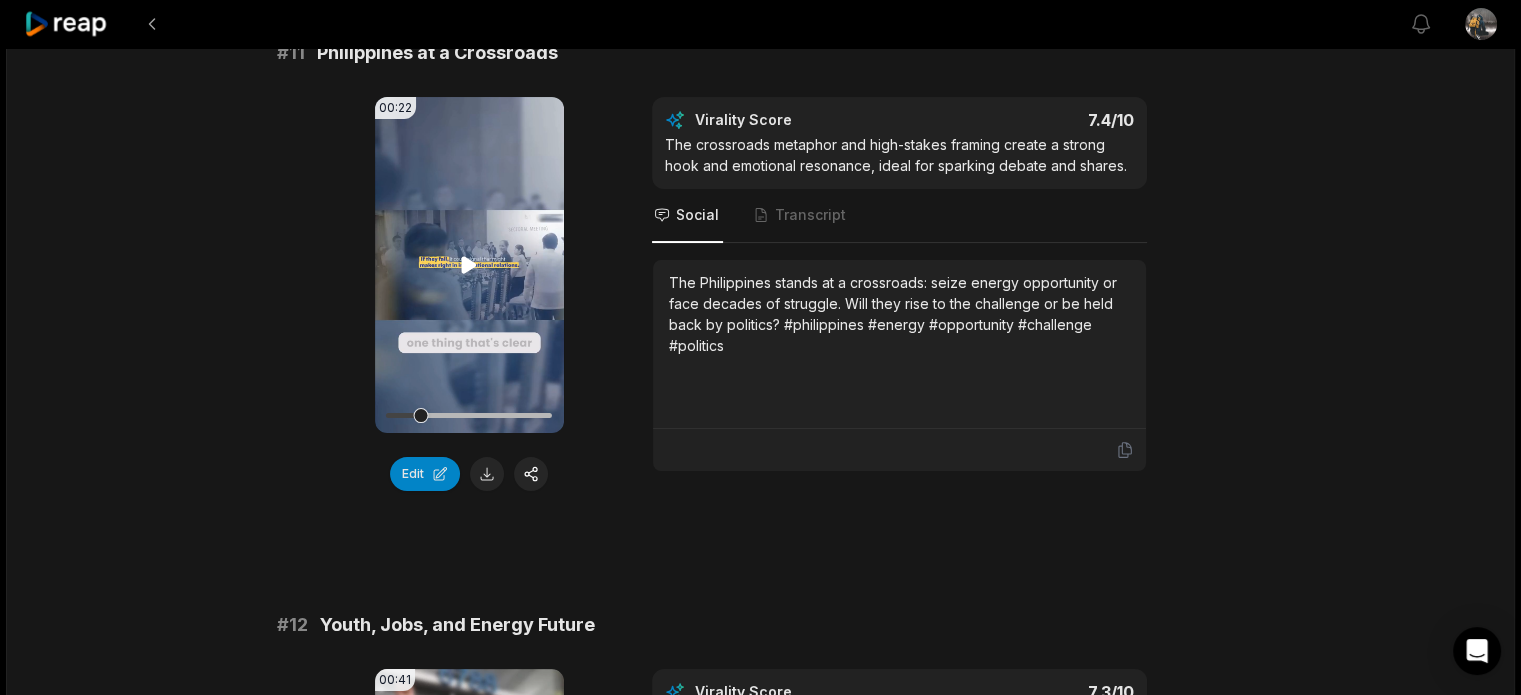 scroll, scrollTop: 266, scrollLeft: 0, axis: vertical 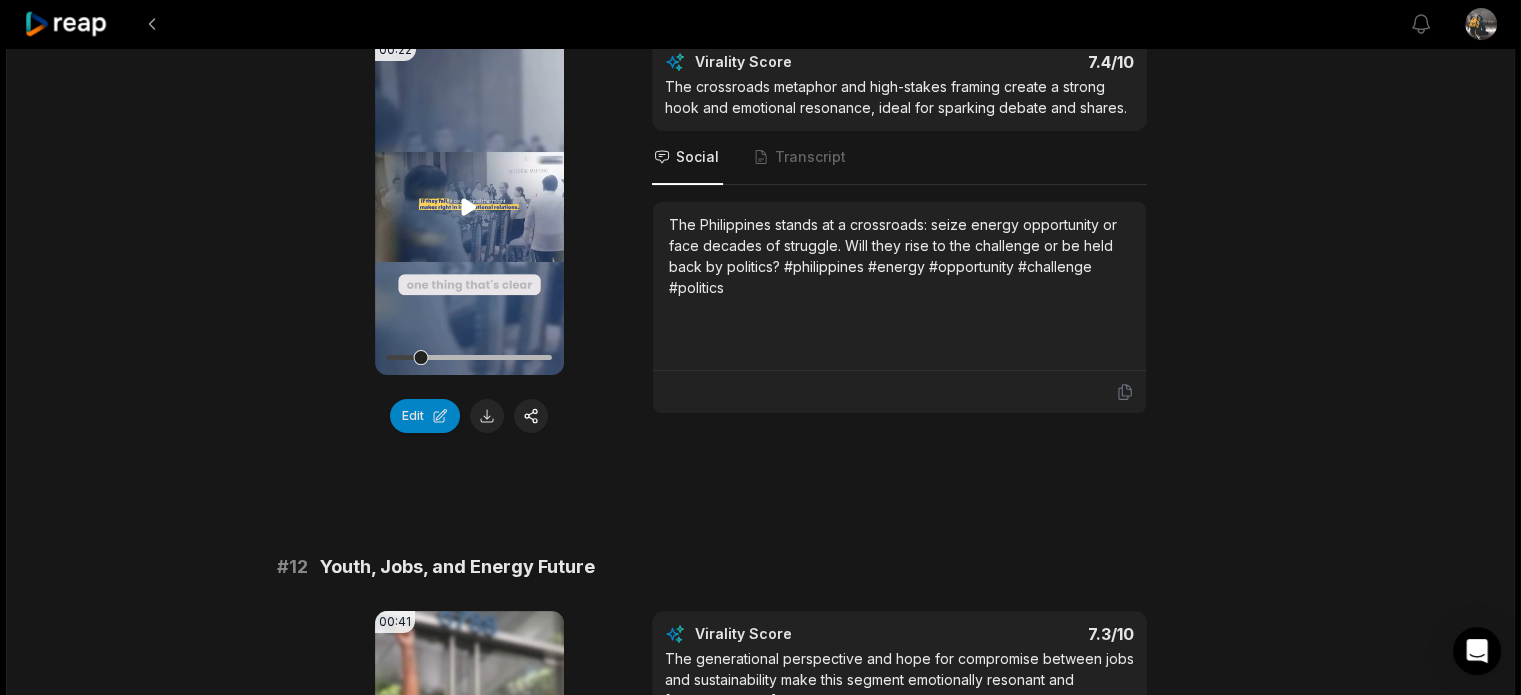 click on "Your browser does not support mp4 format." at bounding box center [469, 207] 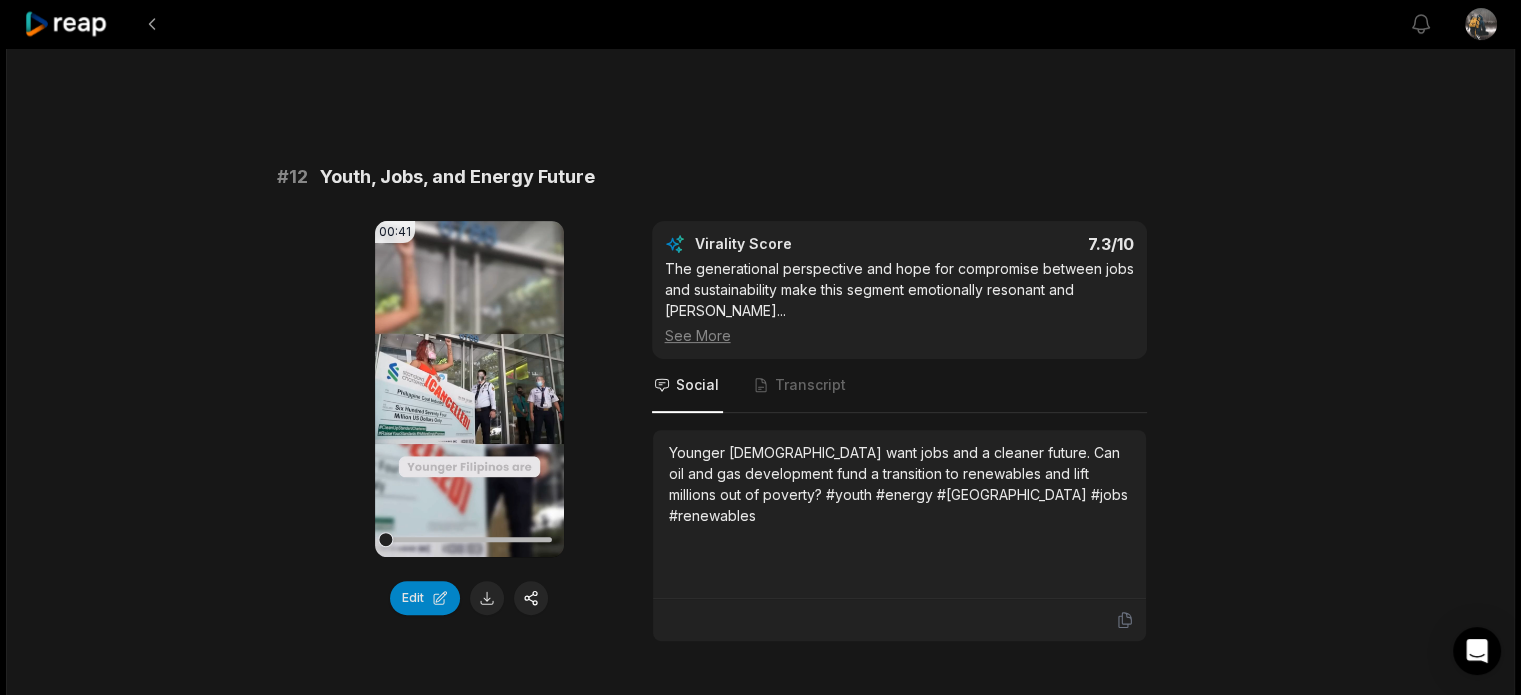 scroll, scrollTop: 666, scrollLeft: 0, axis: vertical 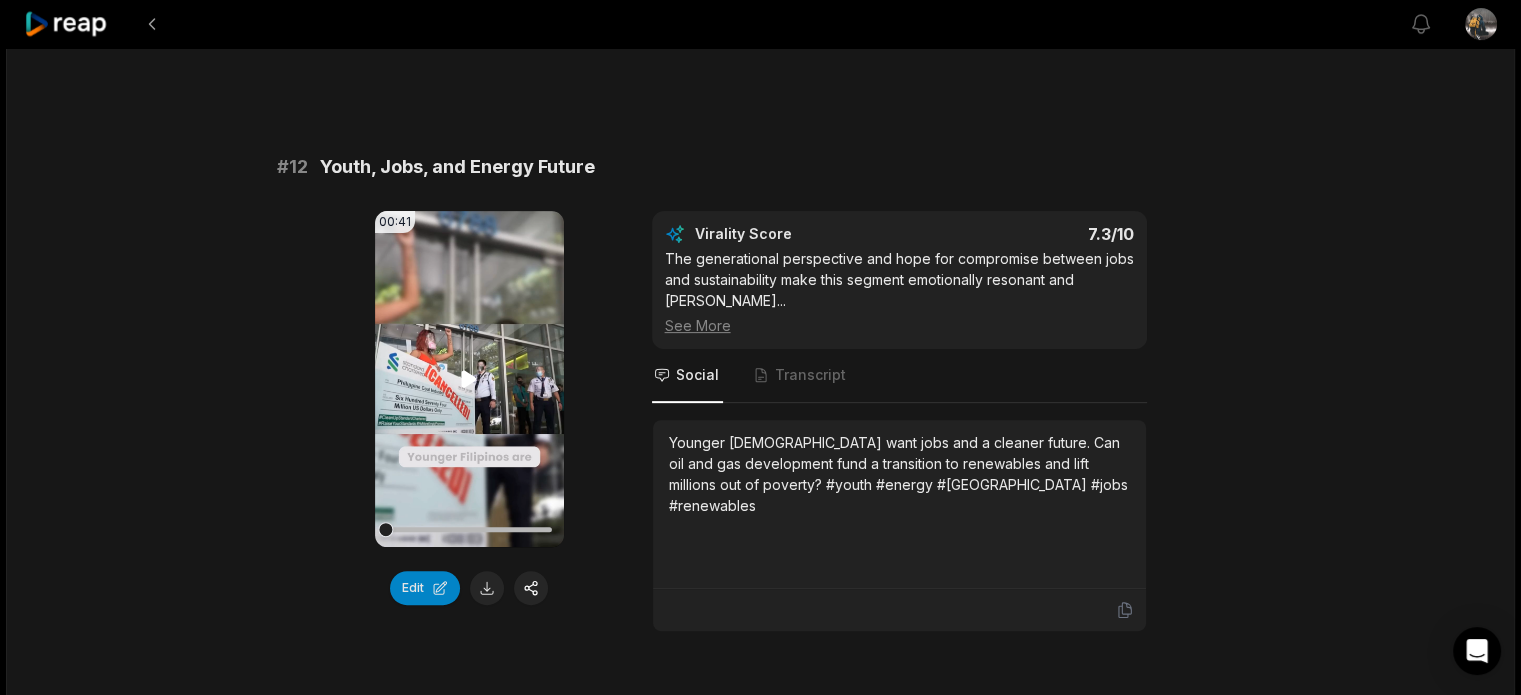 click on "Your browser does not support mp4 format." at bounding box center (469, 379) 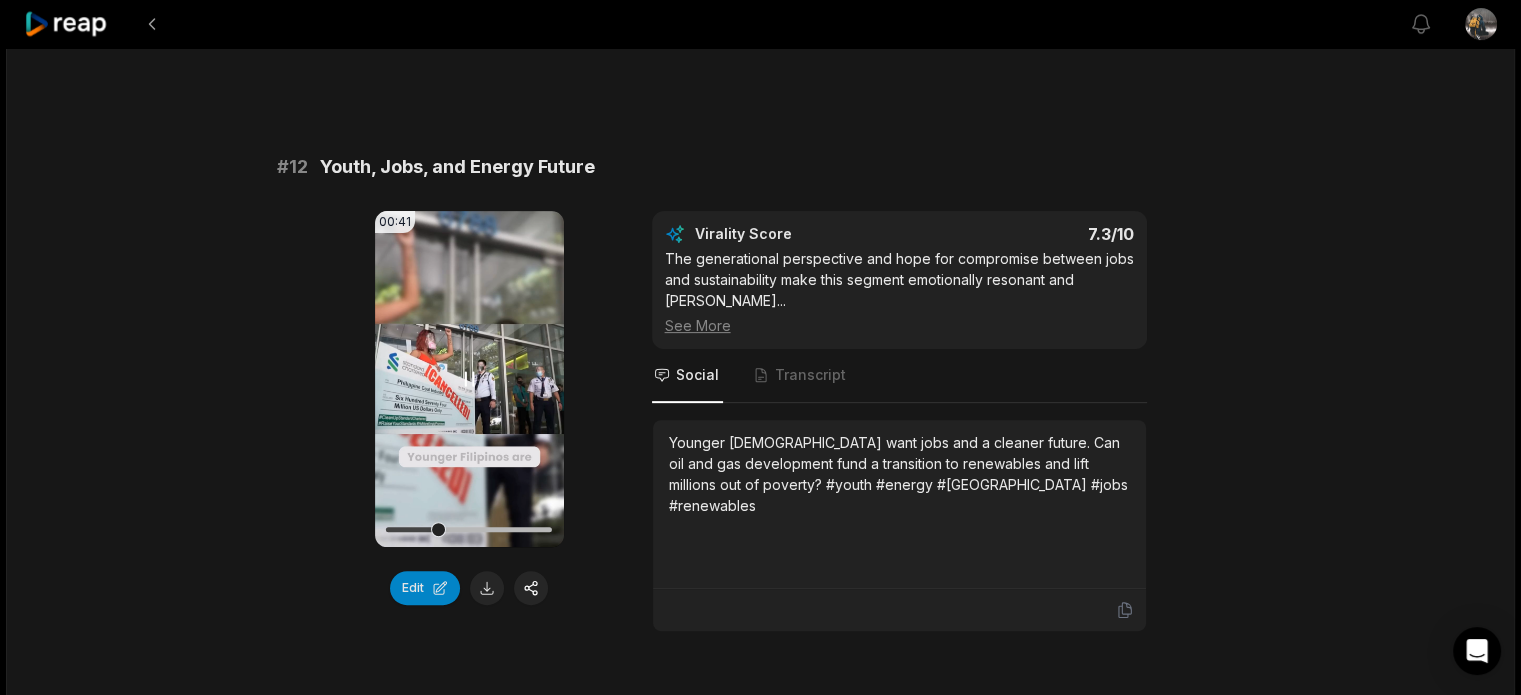 click on "Your browser does not support mp4 format." at bounding box center [469, 379] 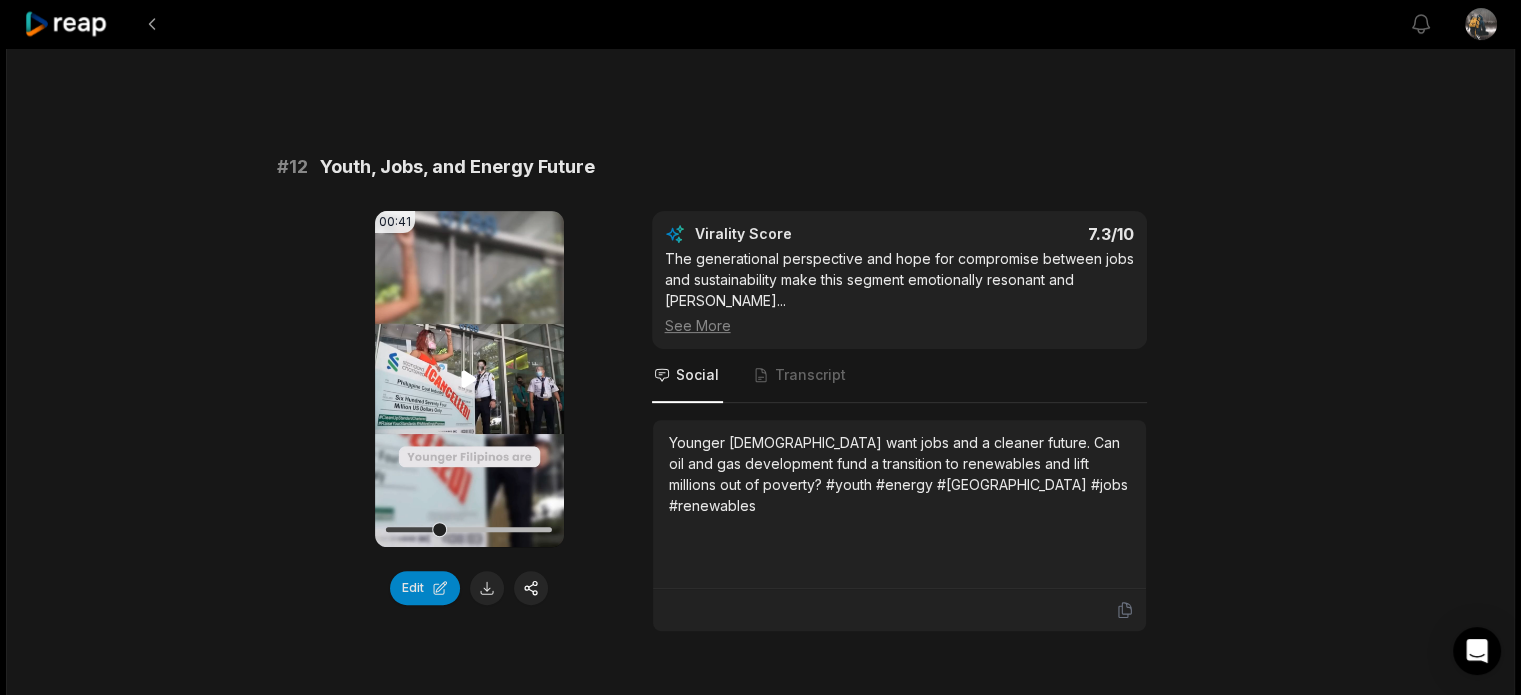 click on "Your browser does not support mp4 format." at bounding box center [469, 379] 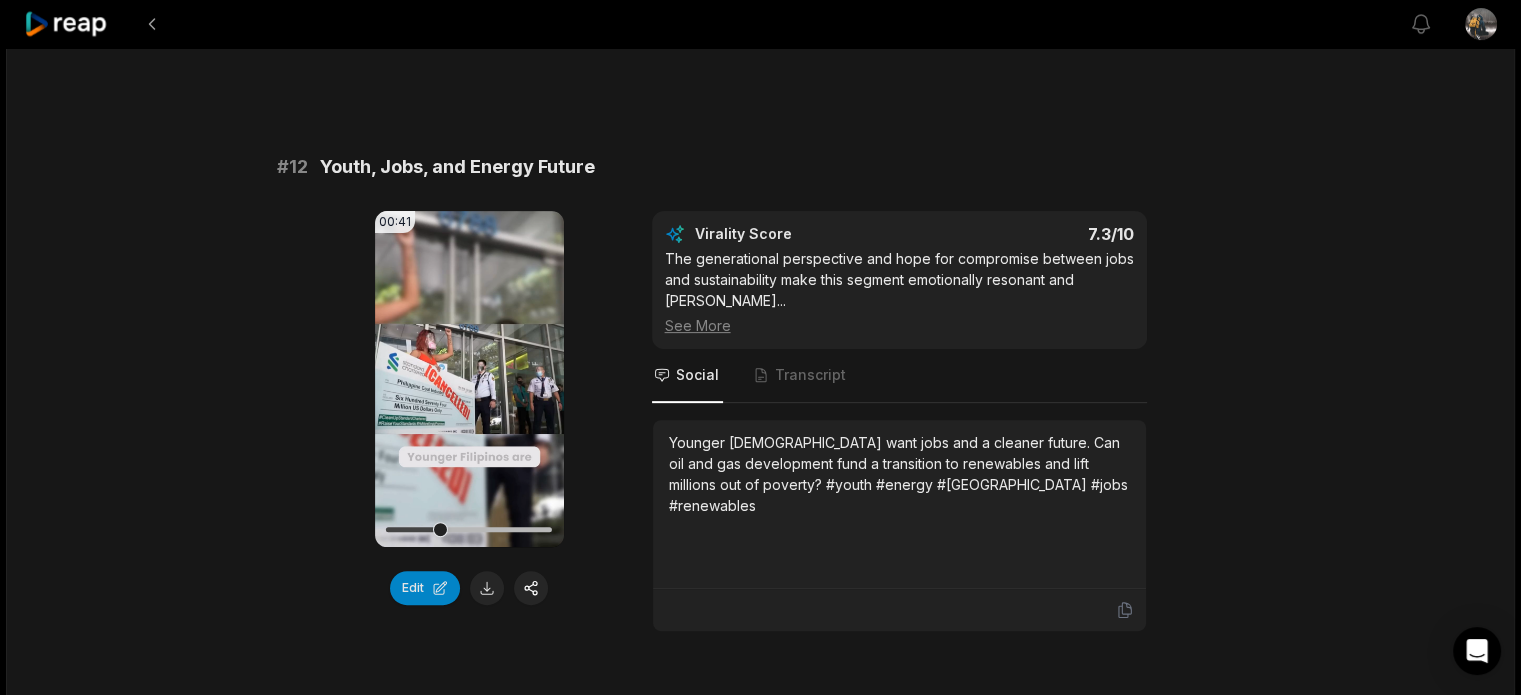 click on "Youth, Jobs, and Energy Future" at bounding box center [457, 167] 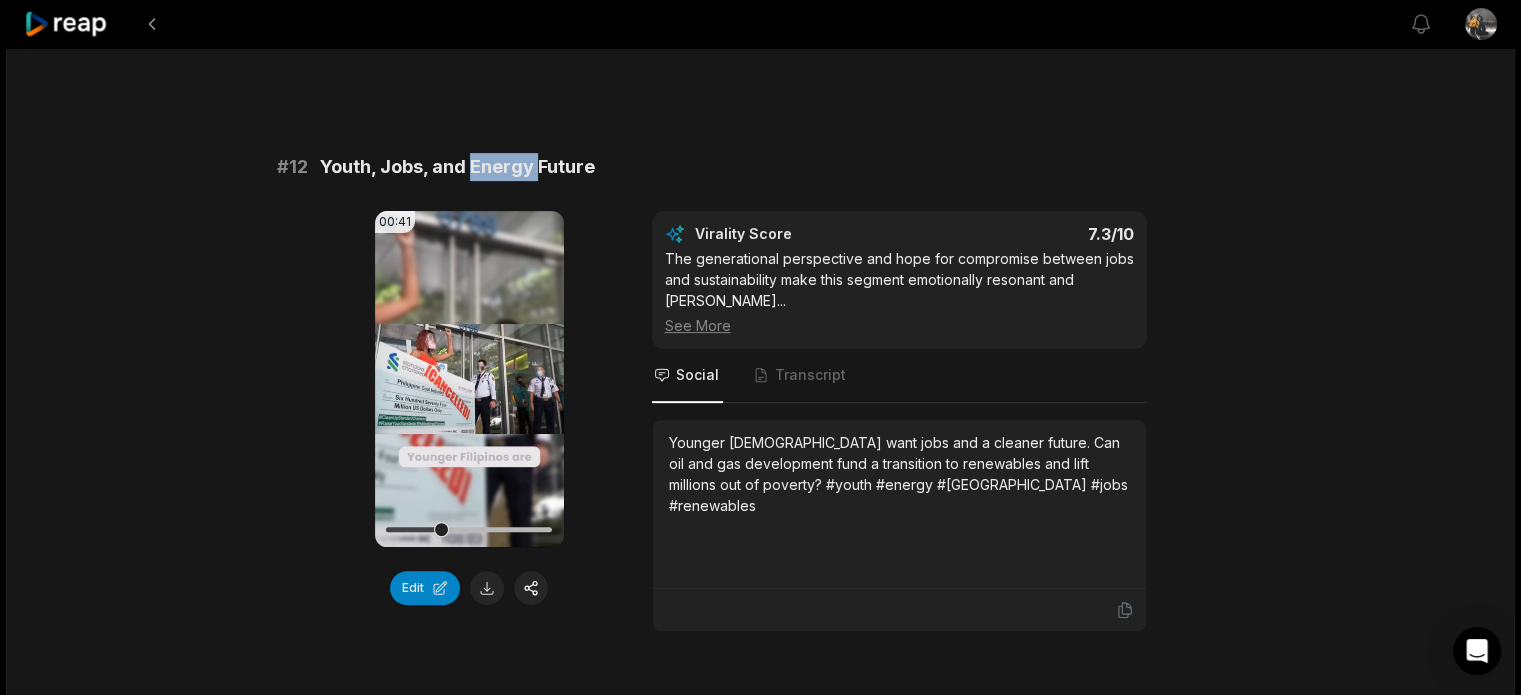 click on "Youth, Jobs, and Energy Future" at bounding box center [457, 167] 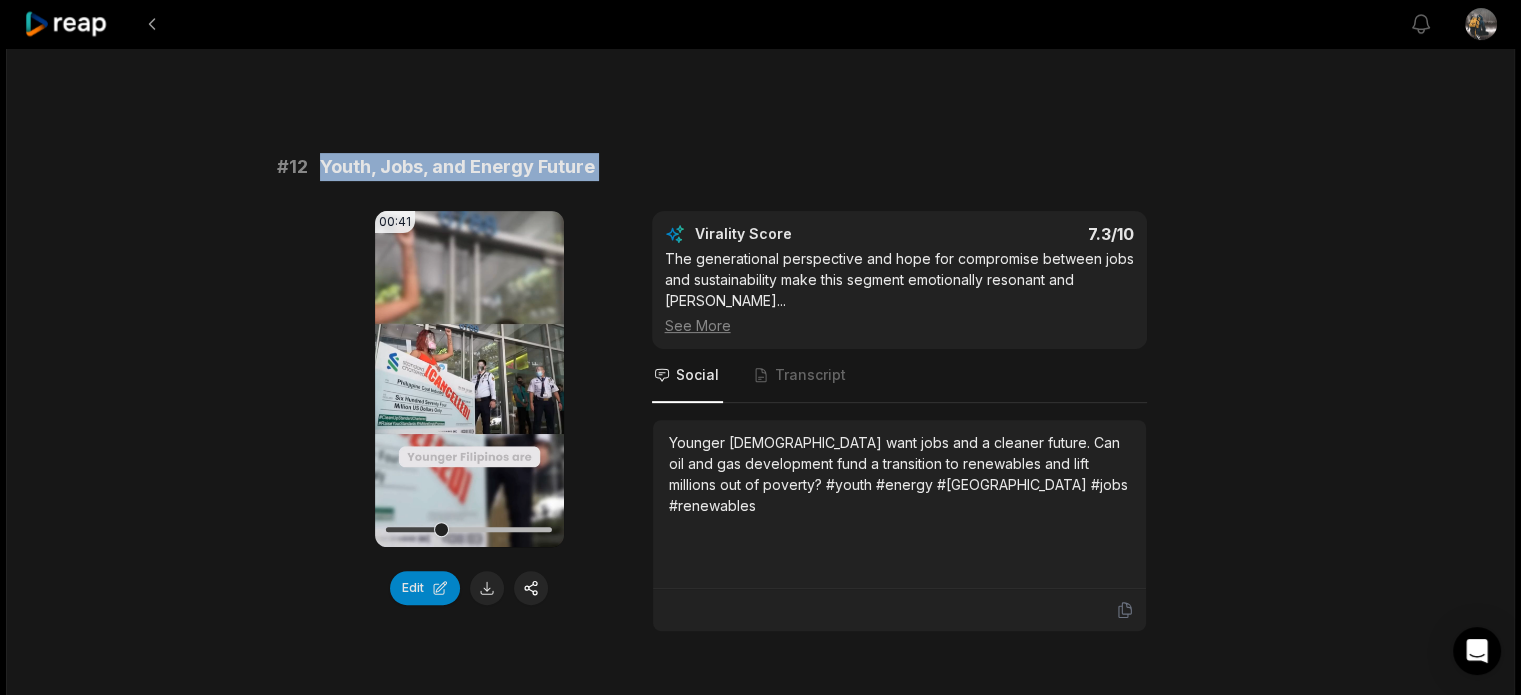 click on "Youth, Jobs, and Energy Future" at bounding box center (457, 167) 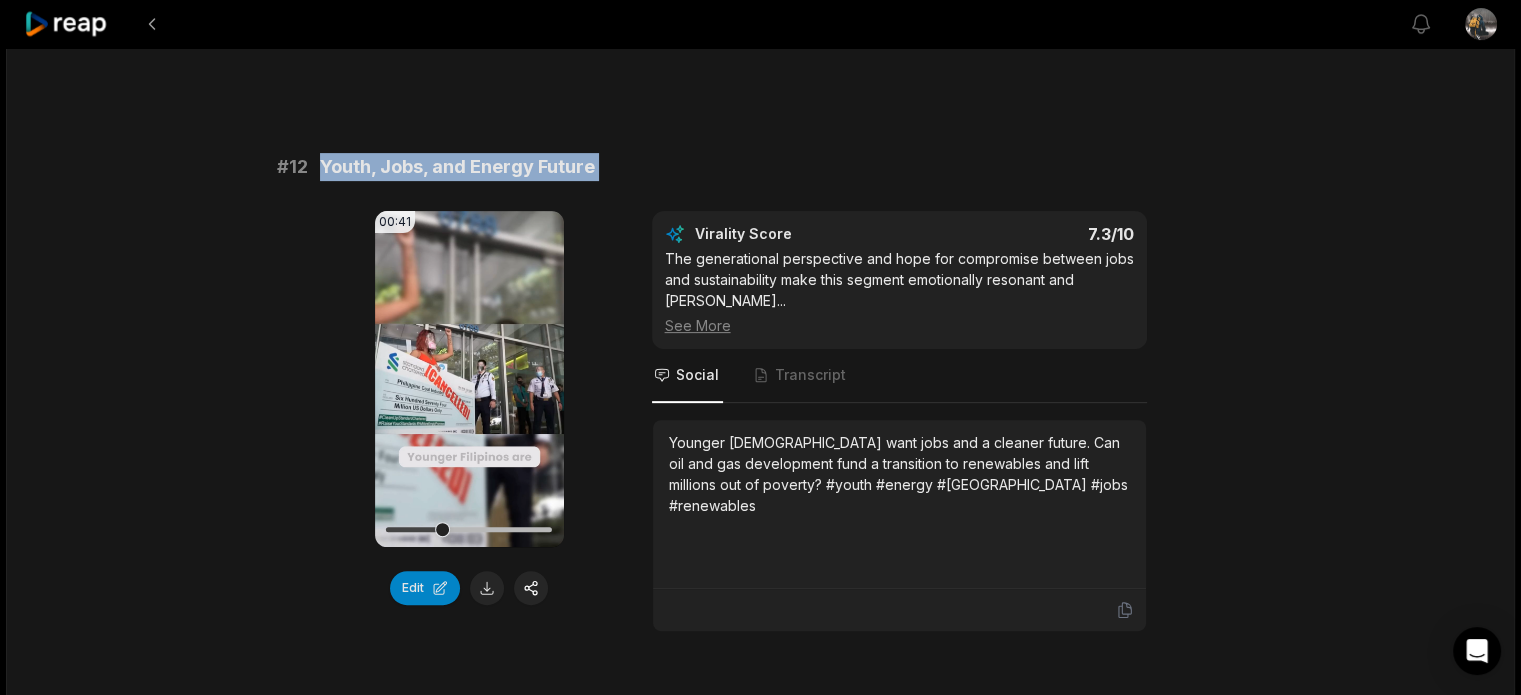 copy on "Youth, Jobs, and Energy Future" 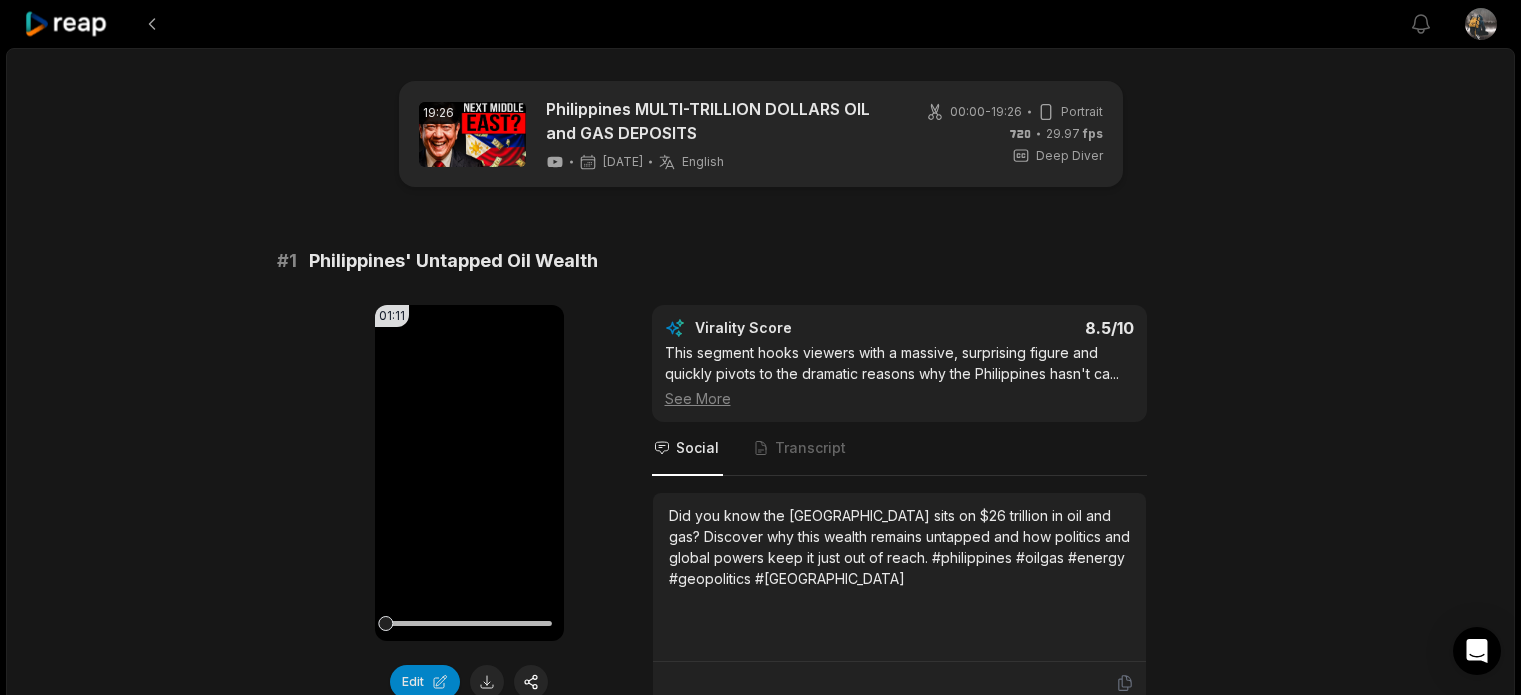 scroll, scrollTop: 0, scrollLeft: 0, axis: both 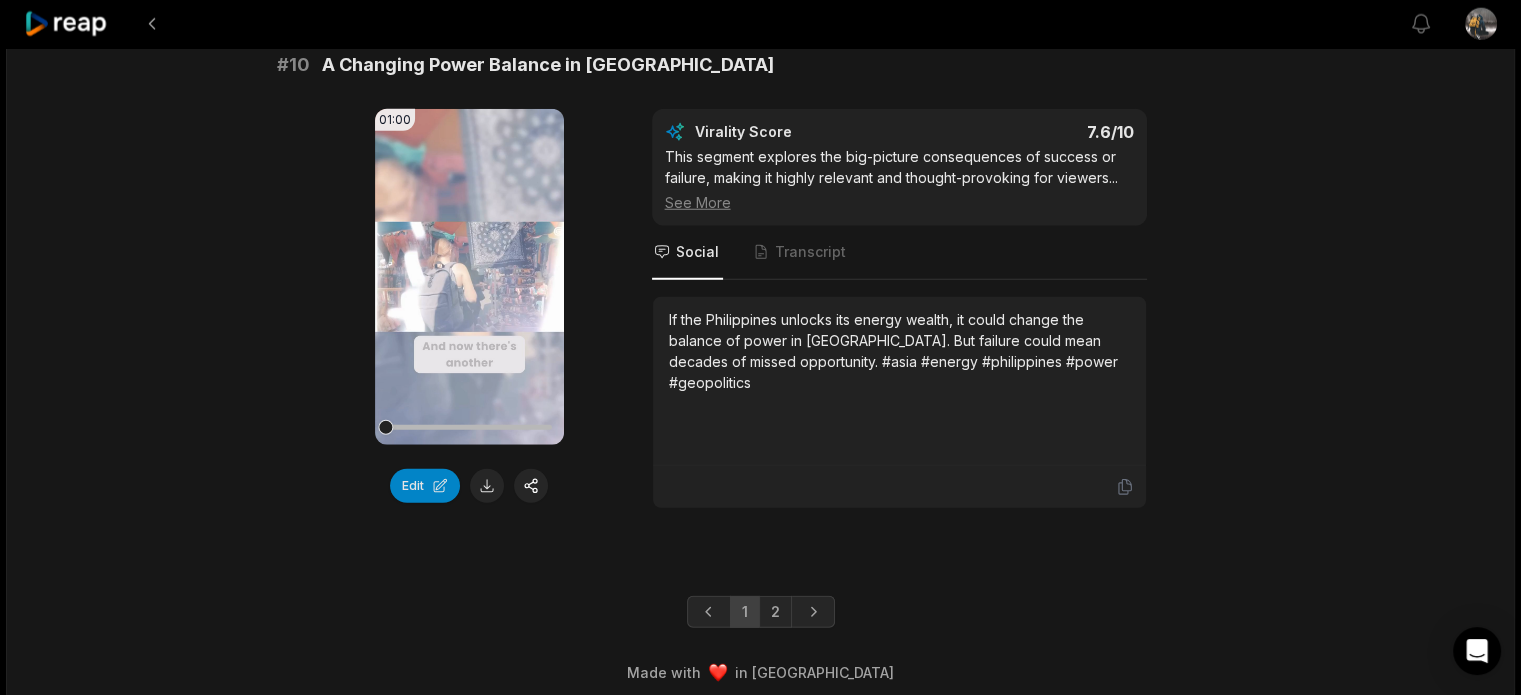 click on "2" at bounding box center [775, 612] 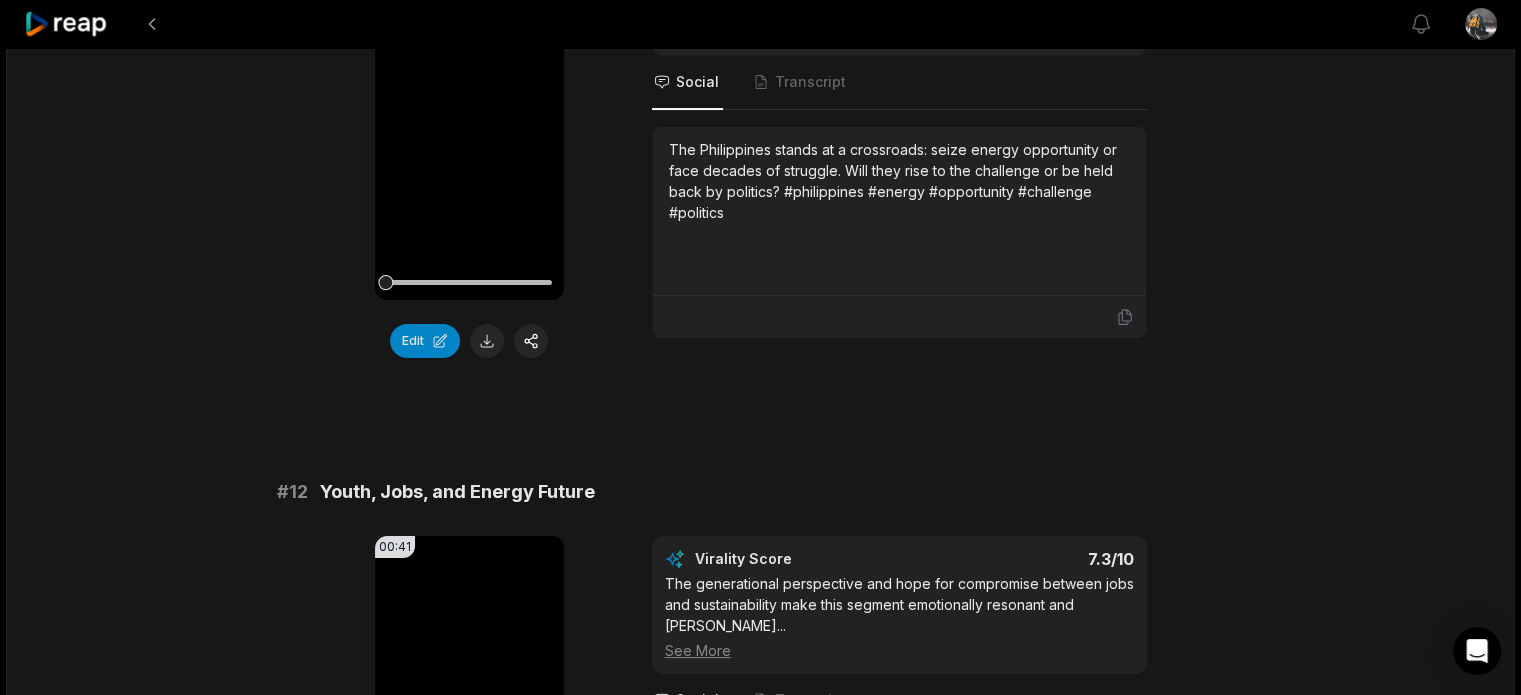 scroll, scrollTop: 666, scrollLeft: 0, axis: vertical 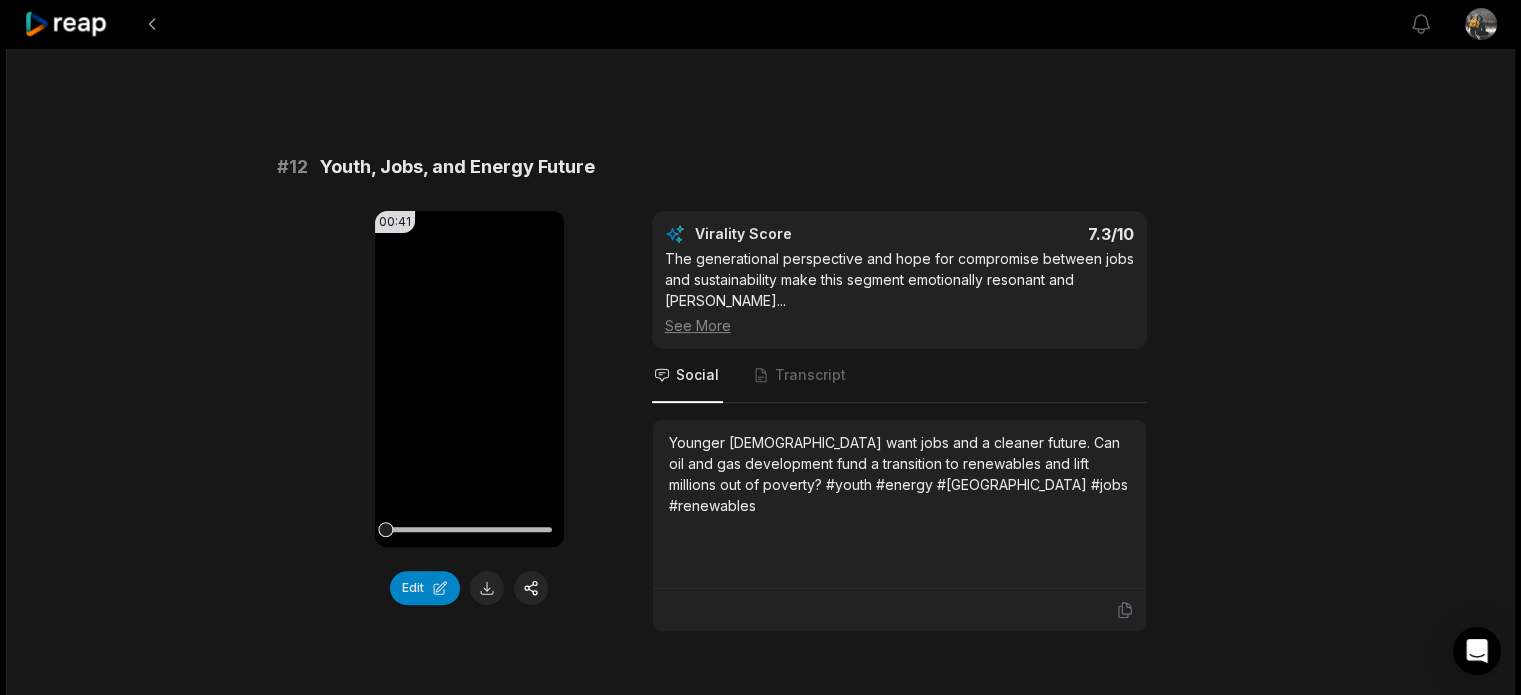 click on "Younger Filipinos want jobs and a cleaner future. Can oil and gas development fund a transition to renewables and lift millions out of poverty? #youth #energy #philippines #jobs #renewables" at bounding box center [899, 474] 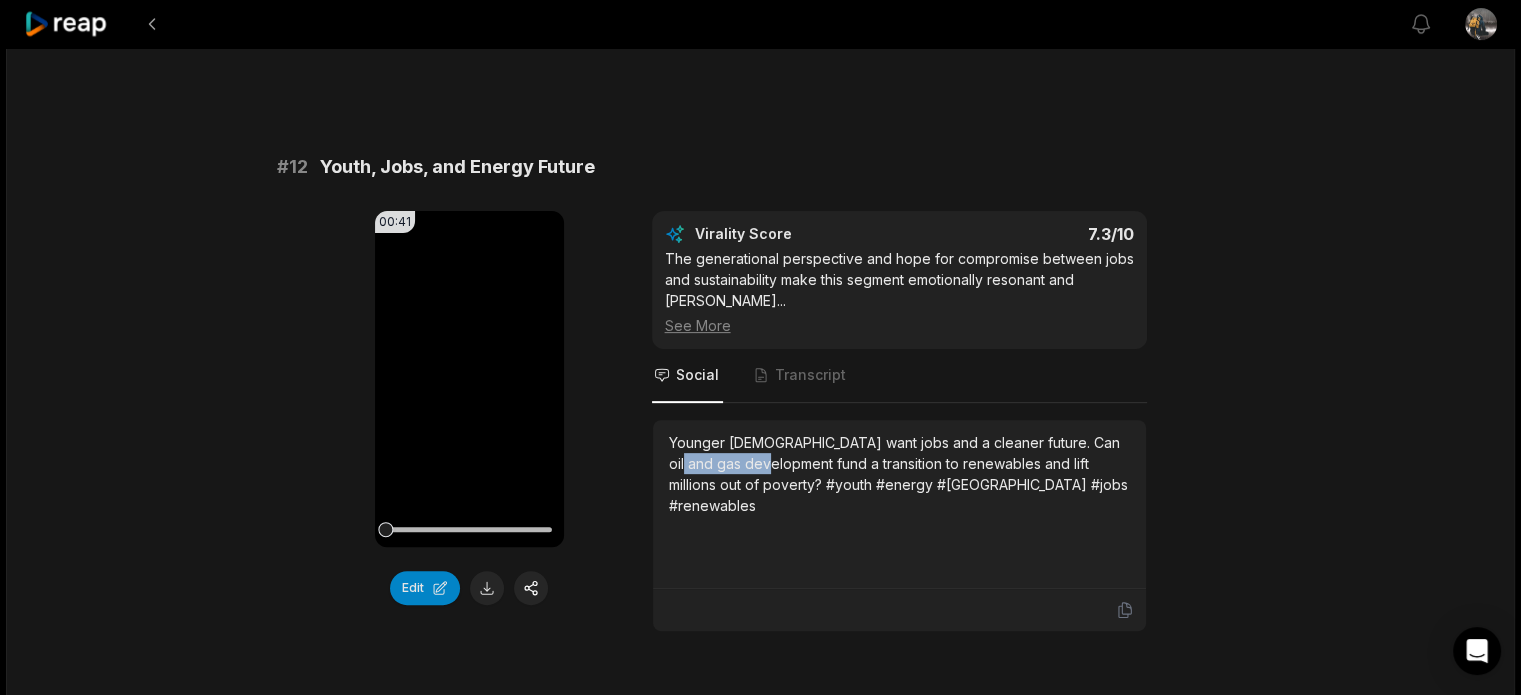 click on "Younger Filipinos want jobs and a cleaner future. Can oil and gas development fund a transition to renewables and lift millions out of poverty? #youth #energy #philippines #jobs #renewables" at bounding box center [899, 474] 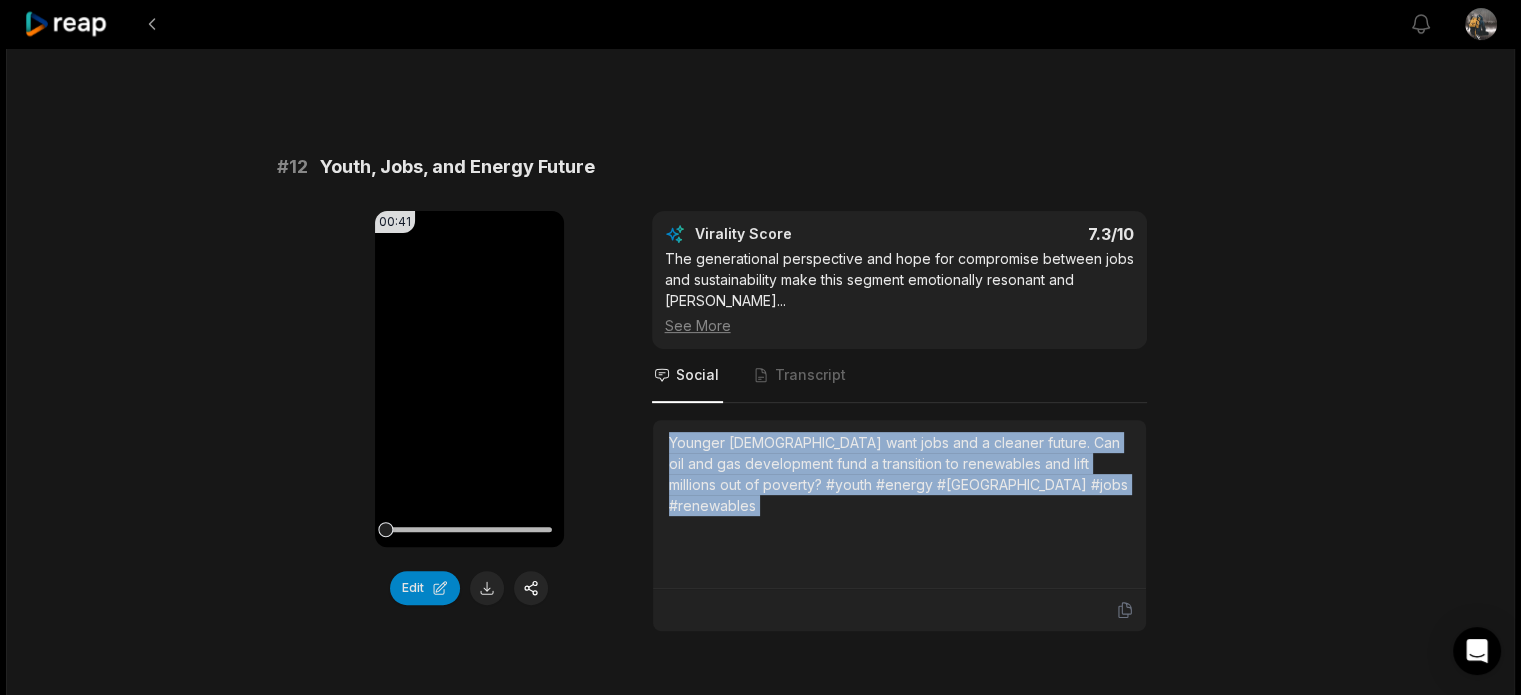 click on "Younger [DEMOGRAPHIC_DATA] want jobs and a cleaner future. Can oil and gas development fund a transition to renewables and lift millions out of poverty? #youth #energy #[GEOGRAPHIC_DATA] #jobs #renewables" at bounding box center [899, 474] 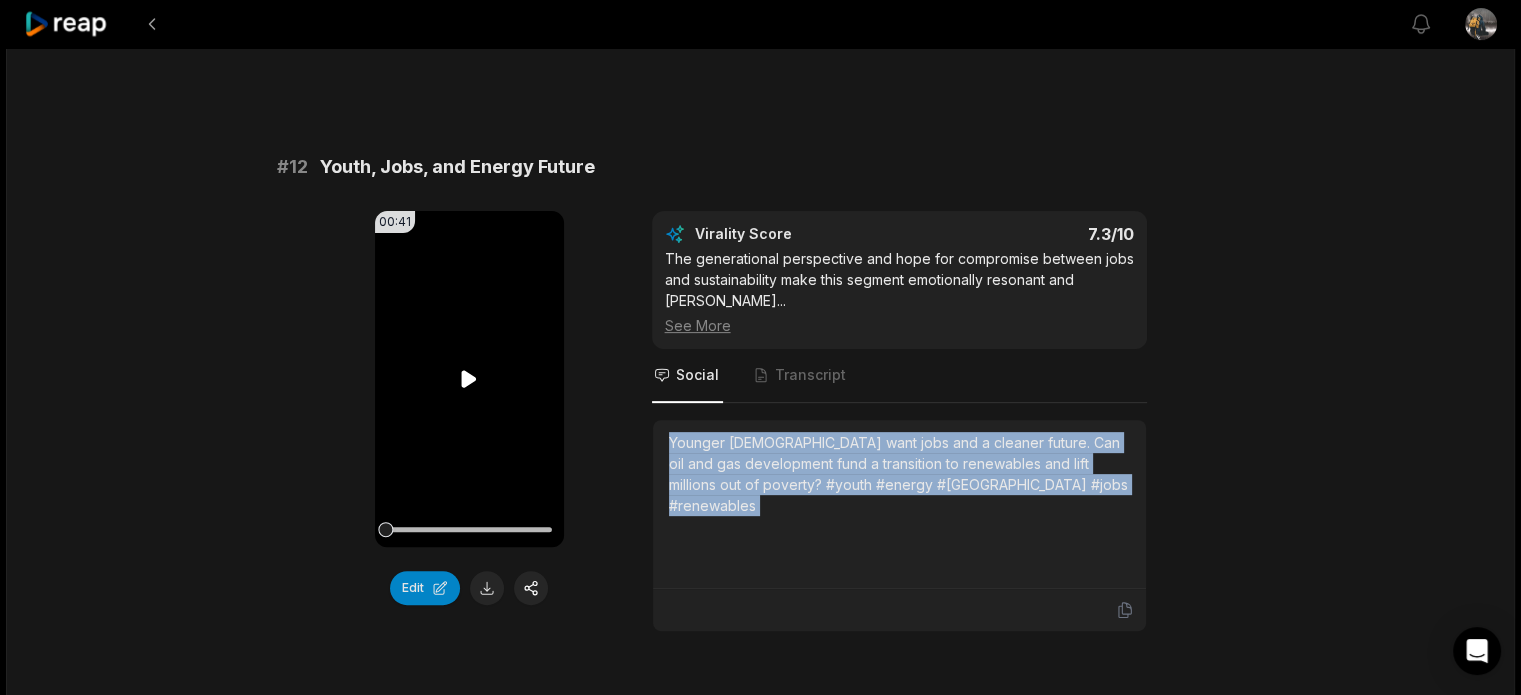 copy on "Younger [DEMOGRAPHIC_DATA] want jobs and a cleaner future. Can oil and gas development fund a transition to renewables and lift millions out of poverty? #youth #energy #[GEOGRAPHIC_DATA] #jobs #renewables" 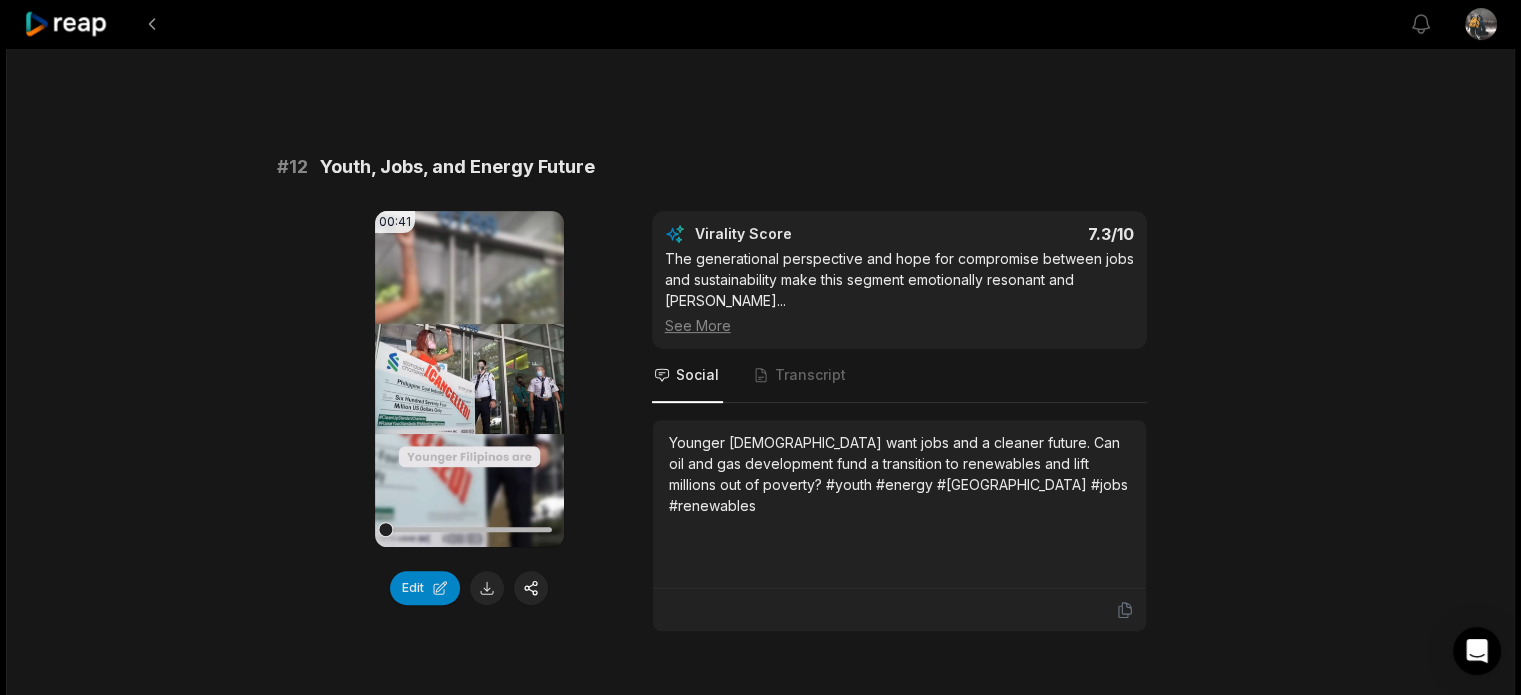 click on "19:26 Philippines MULTI-TRILLION DOLLARS OIL and GAS DEPOSITS 5 days ago English en 00:00  -  19:26 Portrait 29.97   fps Deep Diver # 11 Philippines at a Crossroads 00:22 Your browser does not support mp4 format. Edit Virality Score 7.4 /10 The crossroads metaphor and high-stakes framing create a strong hook and emotional resonance, ideal for sparking debate and shares. Social Transcript The Philippines stands at a crossroads: seize energy opportunity or face decades of struggle. Will they rise to the challenge or be held back by politics? #philippines #energy #opportunity #challenge #politics # 12 Youth, Jobs, and Energy Future 00:41 Your browser does not support mp4 format. Edit Virality Score 7.3 /10 The generational perspective and hope for compromise between jobs and sustainability make this segment emotionally resonant and widel ...   See More Social Transcript # 13 Massive Foreign Investment Ahead? 00:37 Your browser does not support mp4 format. Edit Virality Score 7.2 /10 ...   See More Social # 14" at bounding box center [760, 1839] 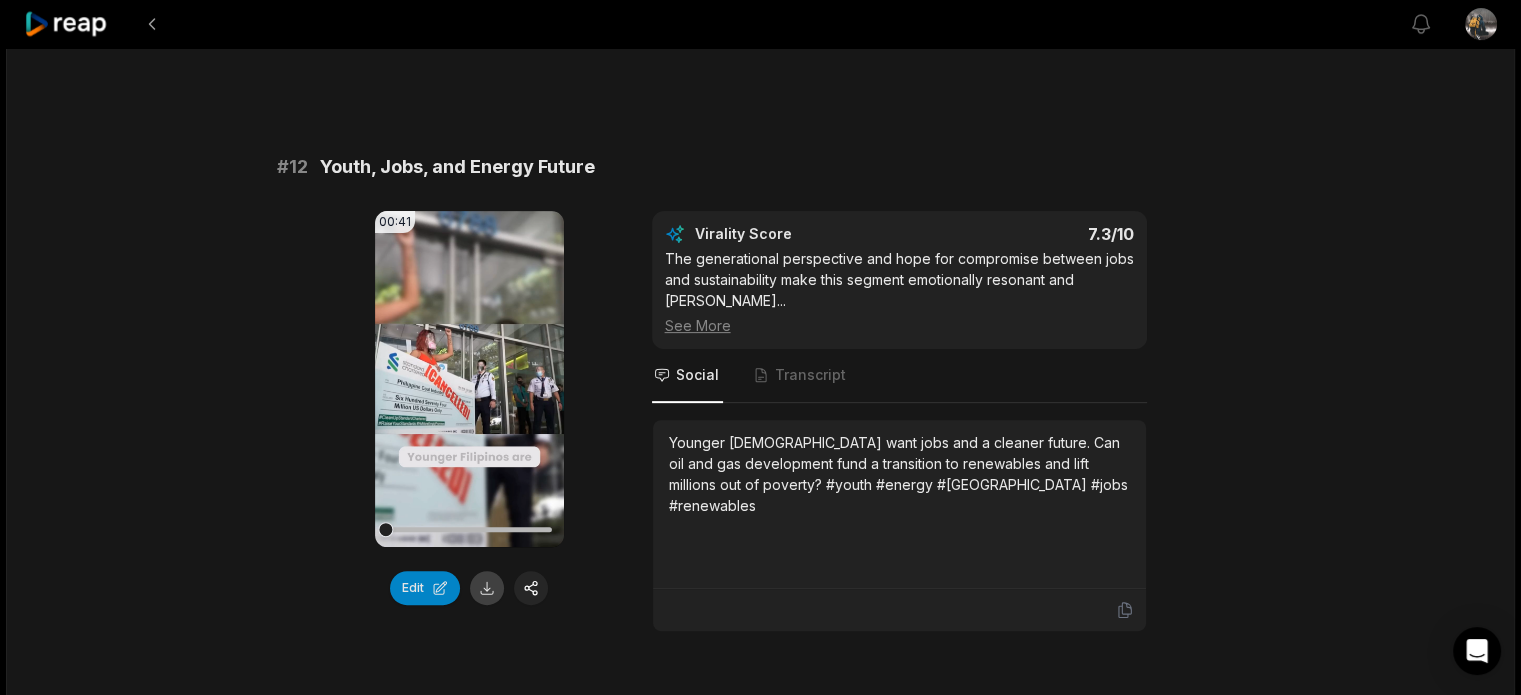 click at bounding box center (487, 588) 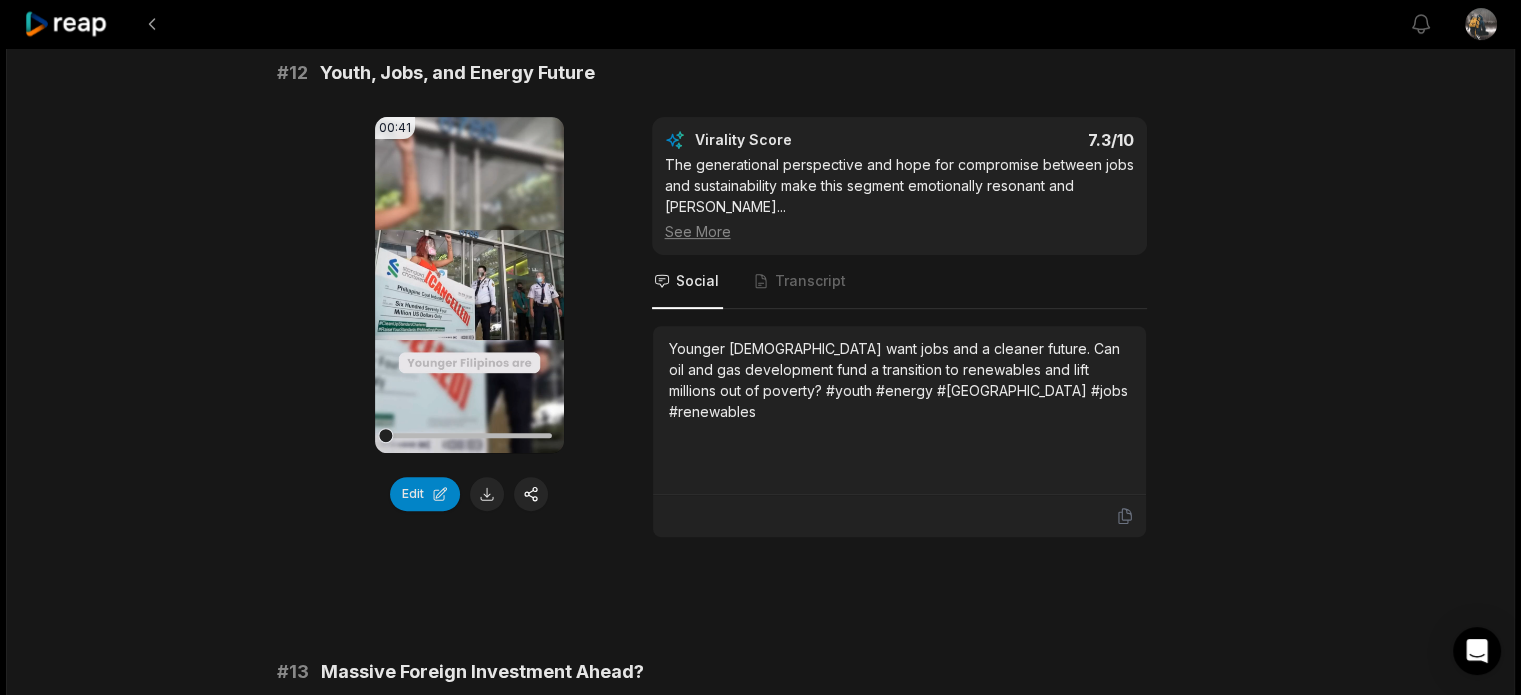 scroll, scrollTop: 800, scrollLeft: 0, axis: vertical 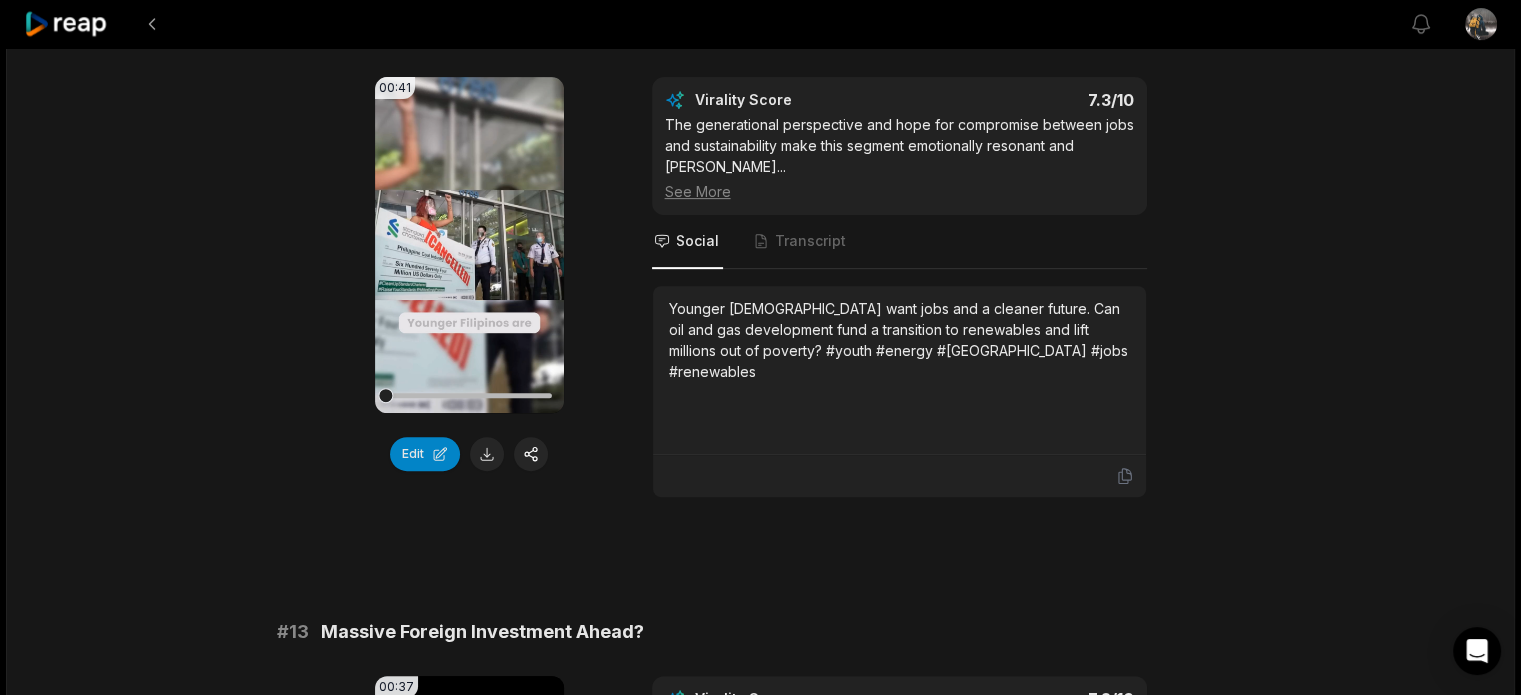 click on "Younger [DEMOGRAPHIC_DATA] want jobs and a cleaner future. Can oil and gas development fund a transition to renewables and lift millions out of poverty? #youth #energy #[GEOGRAPHIC_DATA] #jobs #renewables" at bounding box center (899, 340) 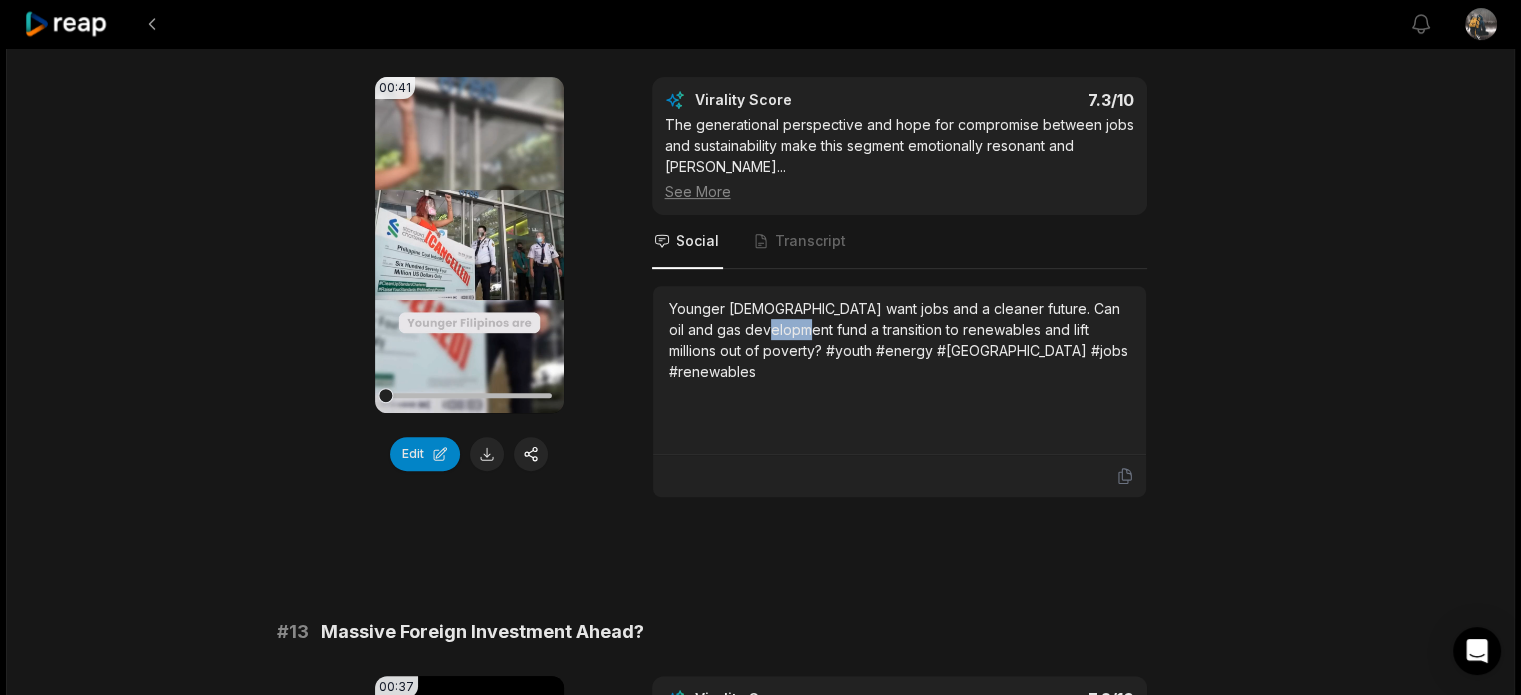 click on "Younger [DEMOGRAPHIC_DATA] want jobs and a cleaner future. Can oil and gas development fund a transition to renewables and lift millions out of poverty? #youth #energy #[GEOGRAPHIC_DATA] #jobs #renewables" at bounding box center [899, 340] 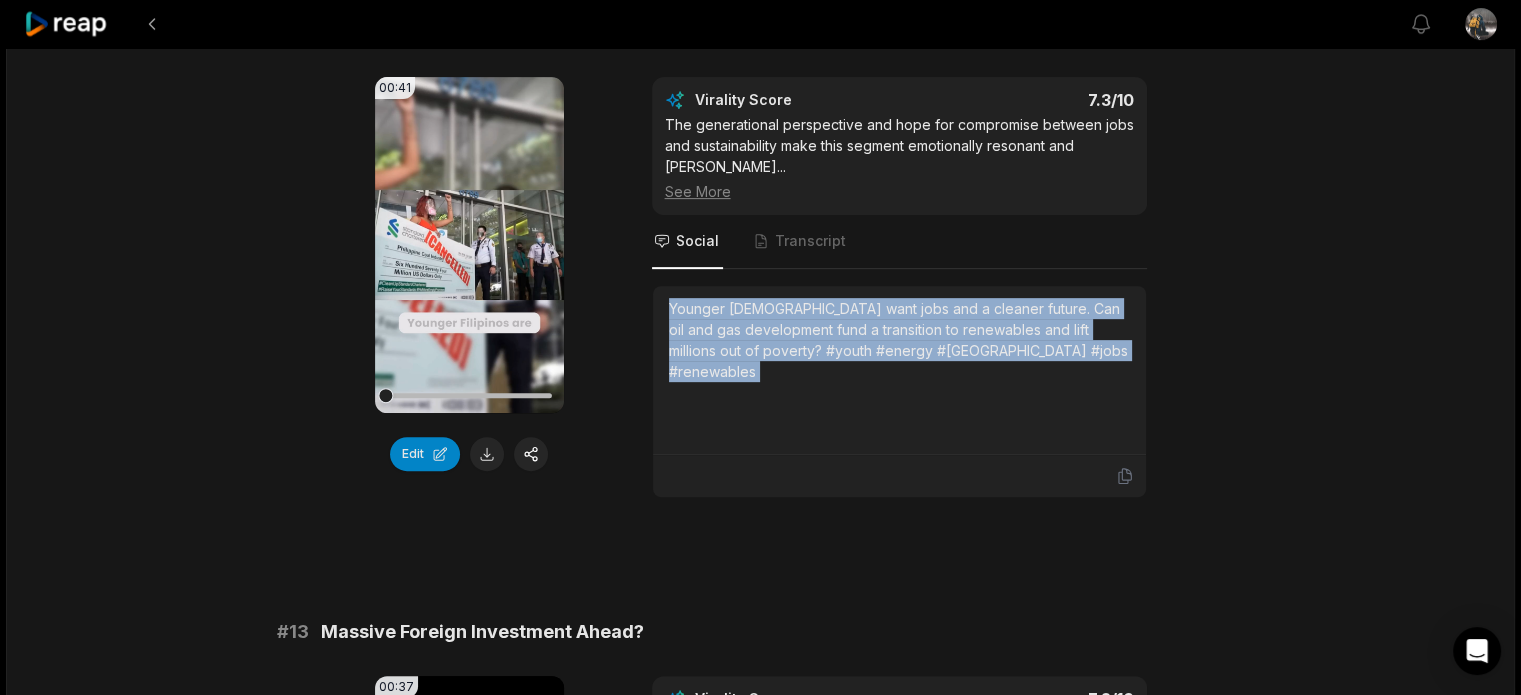 click on "Younger [DEMOGRAPHIC_DATA] want jobs and a cleaner future. Can oil and gas development fund a transition to renewables and lift millions out of poverty? #youth #energy #[GEOGRAPHIC_DATA] #jobs #renewables" at bounding box center (899, 340) 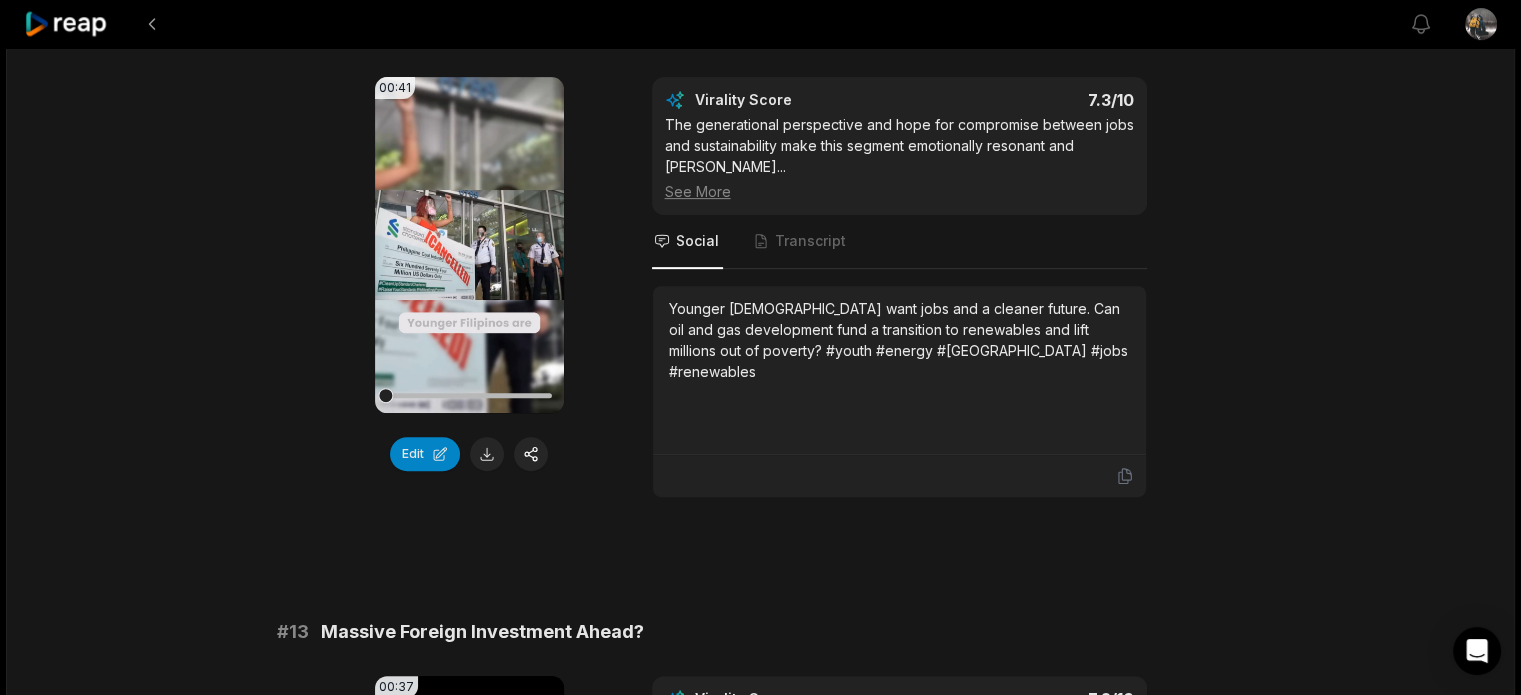 click on "19:26 Philippines MULTI-TRILLION DOLLARS OIL and GAS DEPOSITS 5 days ago English en 00:00  -  19:26 Portrait 29.97   fps Deep Diver # 11 Philippines at a Crossroads 00:22 Your browser does not support mp4 format. Edit Virality Score 7.4 /10 The crossroads metaphor and high-stakes framing create a strong hook and emotional resonance, ideal for sparking debate and shares. Social Transcript The Philippines stands at a crossroads: seize energy opportunity or face decades of struggle. Will they rise to the challenge or be held back by politics? #philippines #energy #opportunity #challenge #politics # 12 Youth, Jobs, and Energy Future 00:41 Your browser does not support mp4 format. Edit Virality Score 7.3 /10 The generational perspective and hope for compromise between jobs and sustainability make this segment emotionally resonant and widel ...   See More Social Transcript # 13 Massive Foreign Investment Ahead? 00:37 Your browser does not support mp4 format. Edit Virality Score 7.2 /10 ...   See More Social # 14" at bounding box center (760, 1705) 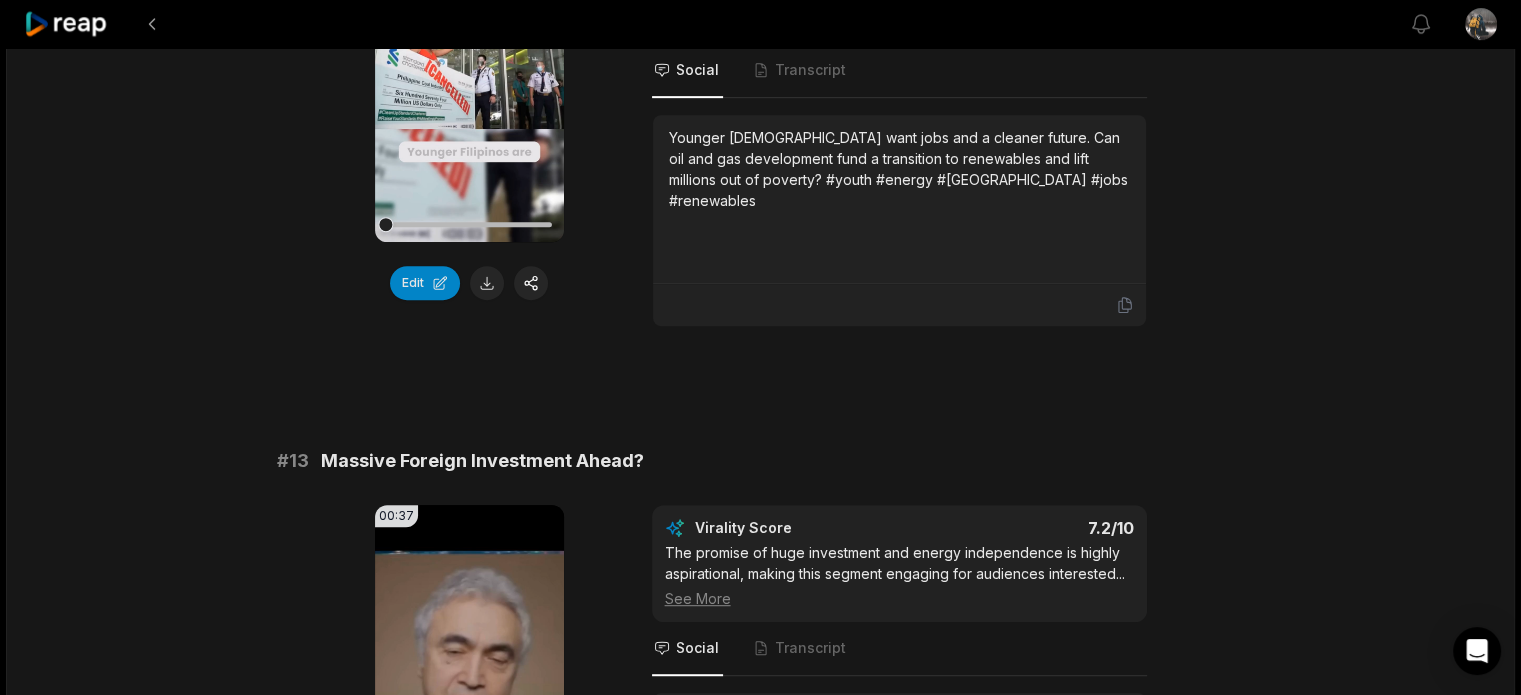 scroll, scrollTop: 1200, scrollLeft: 0, axis: vertical 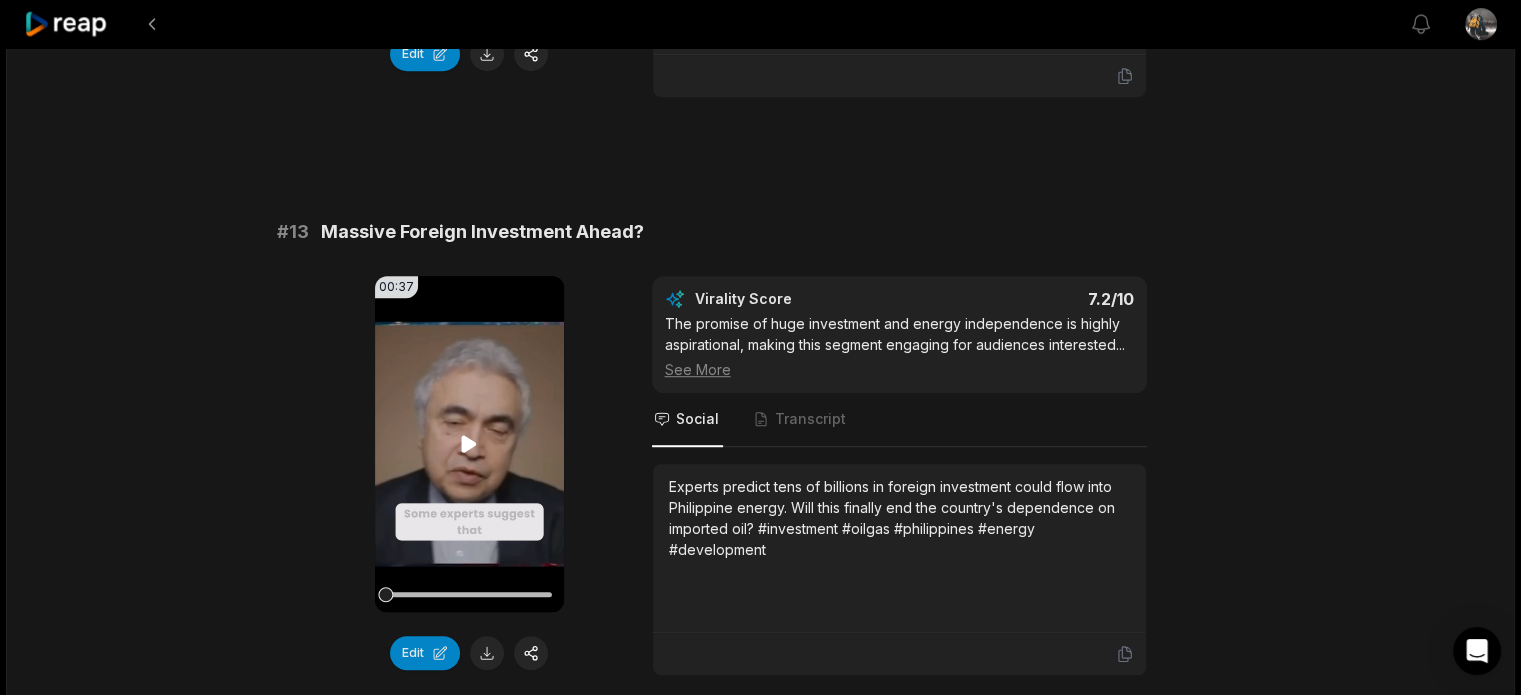 click on "Your browser does not support mp4 format." at bounding box center (469, 444) 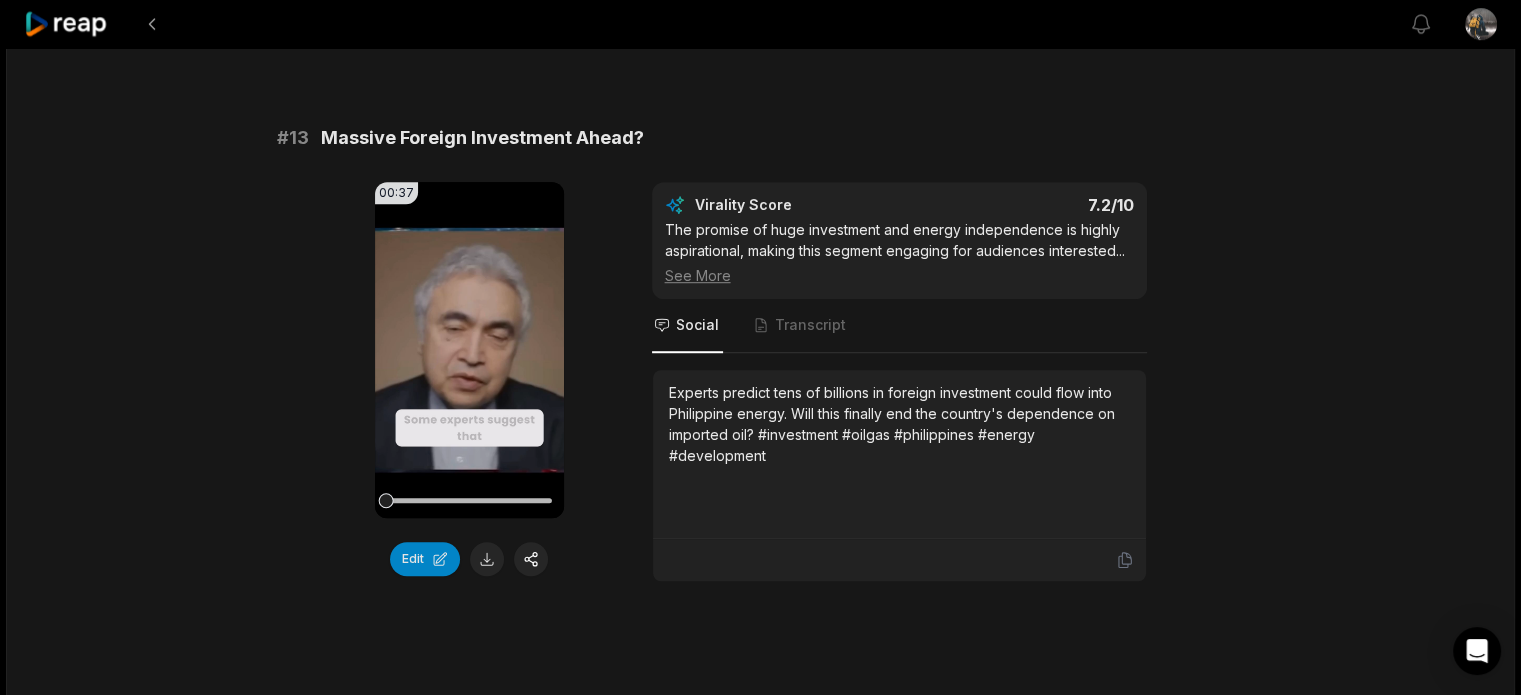 scroll, scrollTop: 1333, scrollLeft: 0, axis: vertical 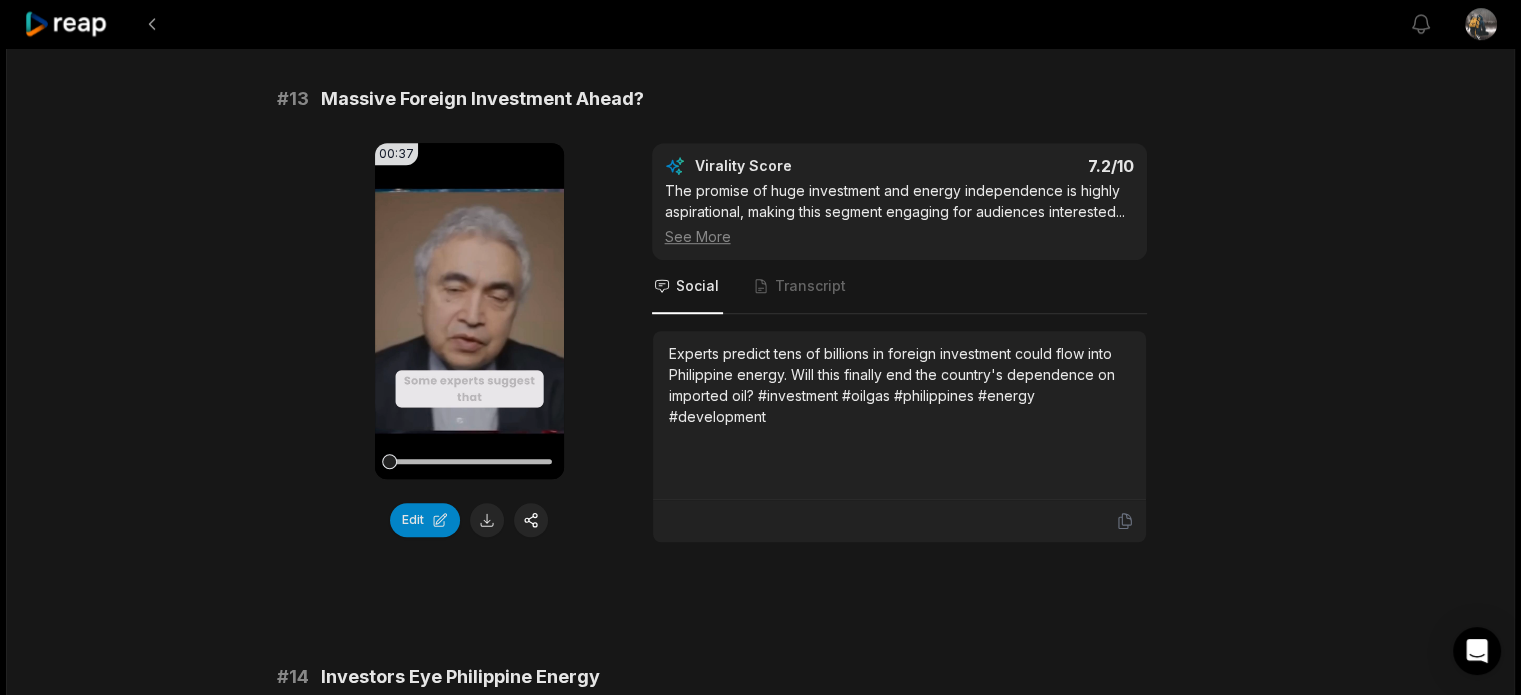 click on "19:26 Philippines MULTI-TRILLION DOLLARS OIL and GAS DEPOSITS 5 days ago English en 00:00  -  19:26 Portrait 29.97   fps Deep Diver # 11 Philippines at a Crossroads 00:22 Your browser does not support mp4 format. Edit Virality Score 7.4 /10 The crossroads metaphor and high-stakes framing create a strong hook and emotional resonance, ideal for sparking debate and shares. Social Transcript The Philippines stands at a crossroads: seize energy opportunity or face decades of struggle. Will they rise to the challenge or be held back by politics? #philippines #energy #opportunity #challenge #politics # 12 Youth, Jobs, and Energy Future 00:41 Your browser does not support mp4 format. Edit Virality Score 7.3 /10 The generational perspective and hope for compromise between jobs and sustainability make this segment emotionally resonant and widel ...   See More Social Transcript # 13 Massive Foreign Investment Ahead? 00:37 Your browser does not support mp4 format. Edit Virality Score 7.2 /10 ...   See More Social # 14" at bounding box center (760, 1172) 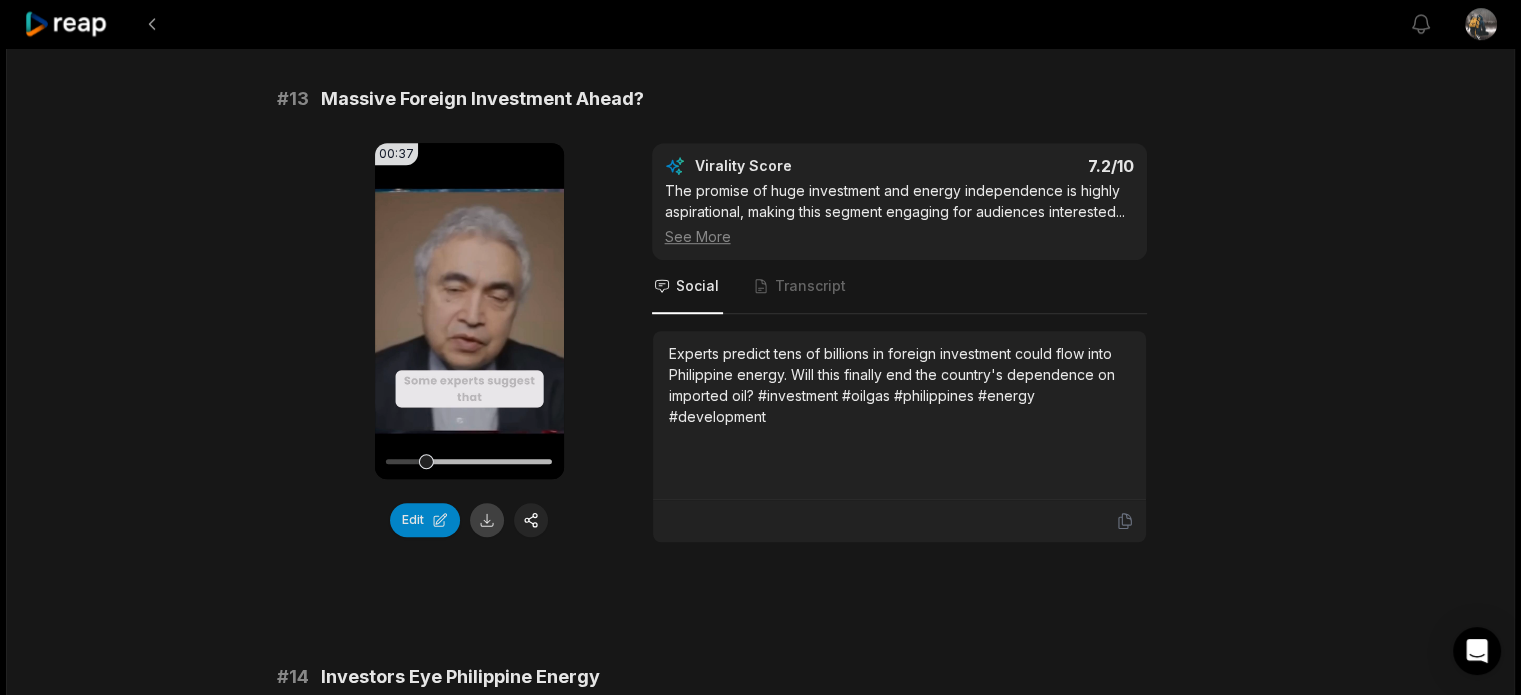 click at bounding box center [487, 520] 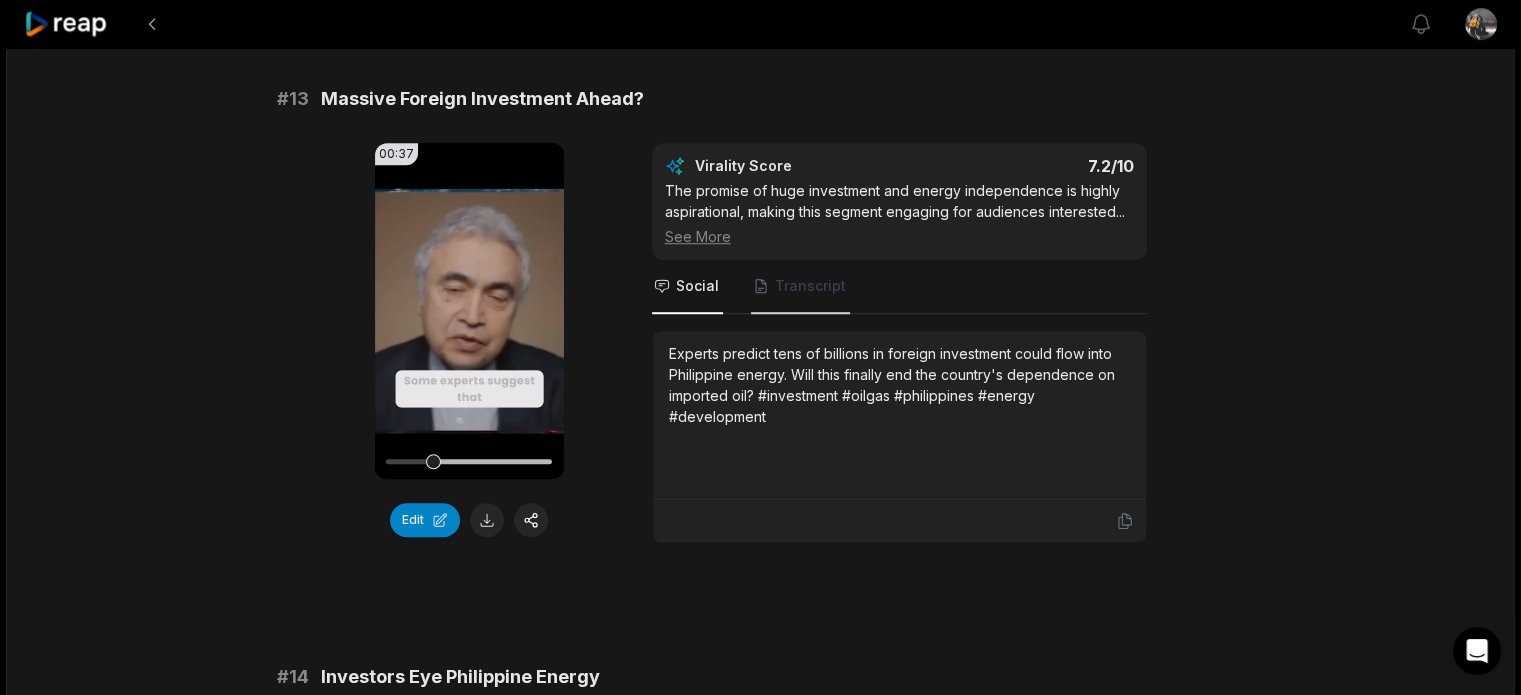click on "Transcript" at bounding box center (800, 287) 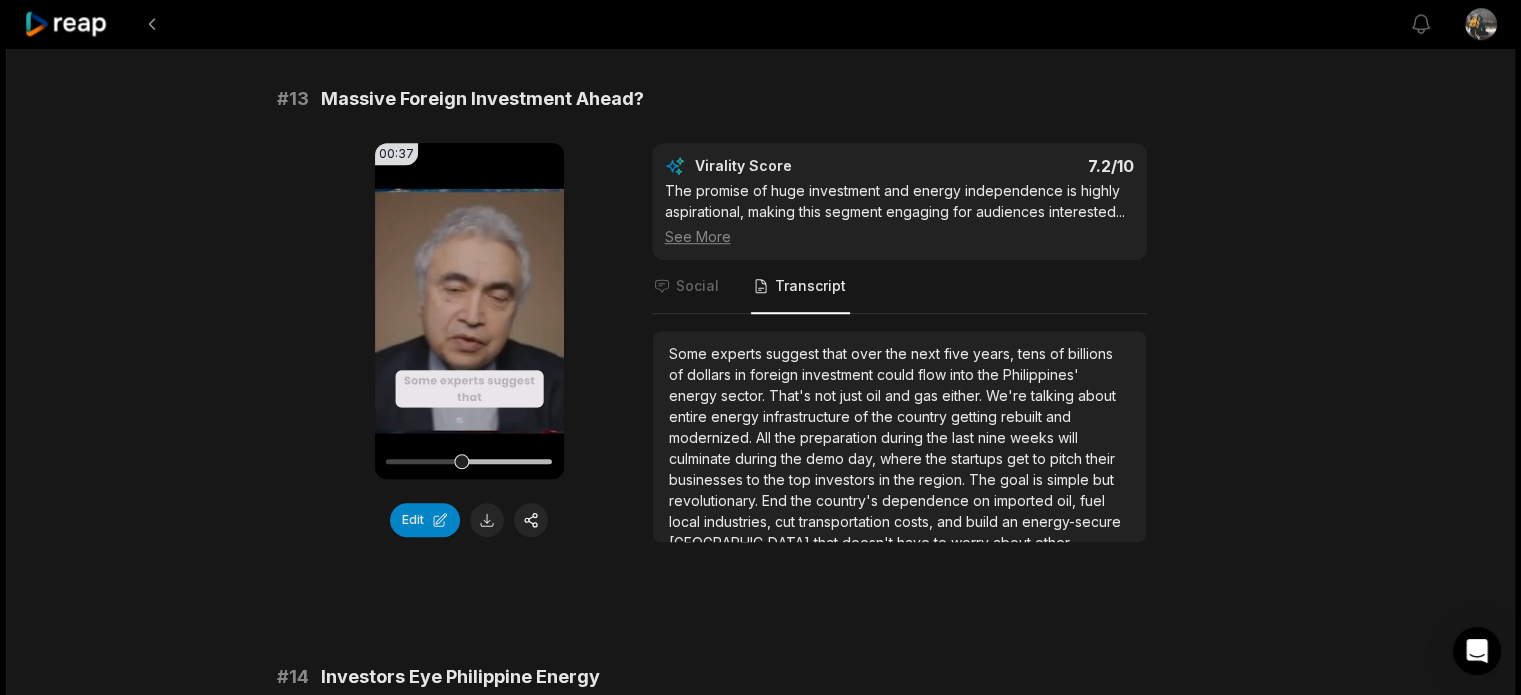 click on "sector." at bounding box center [745, 395] 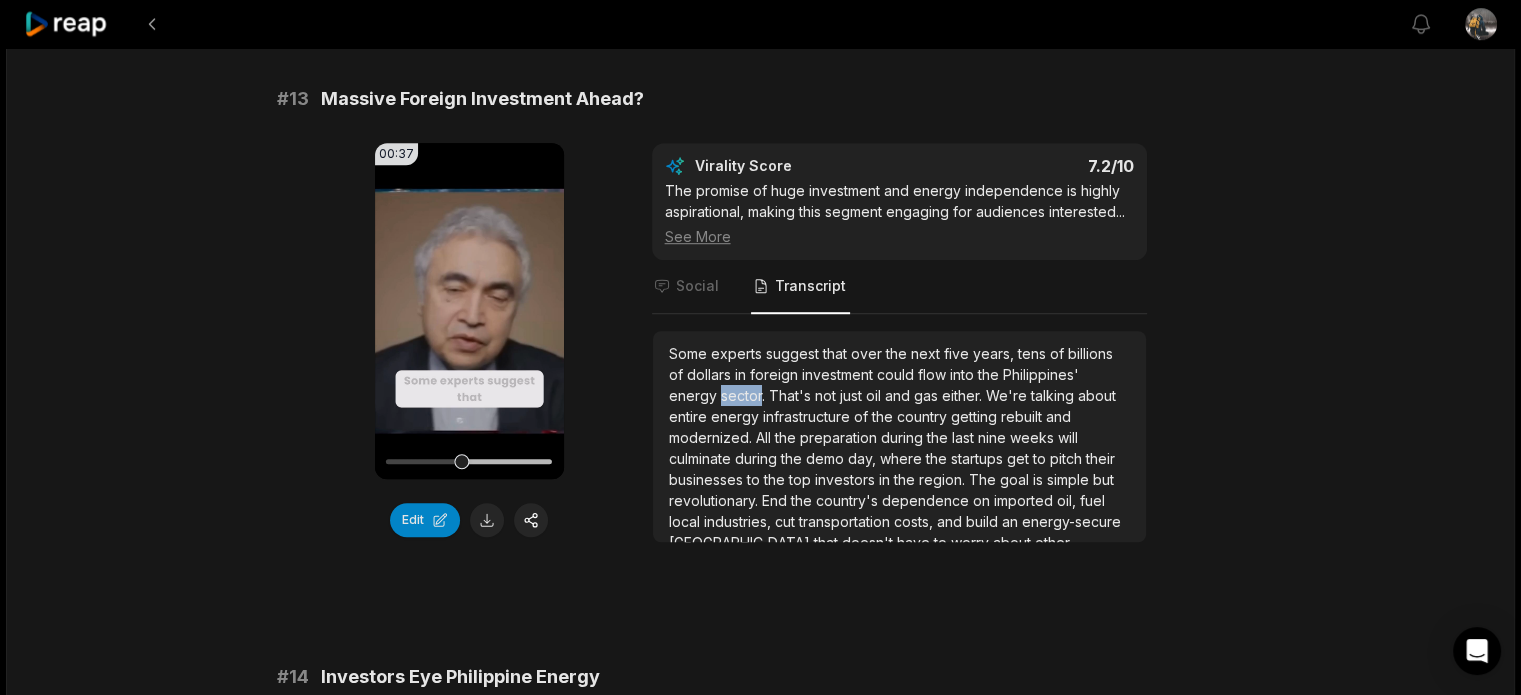 click on "sector." at bounding box center [745, 395] 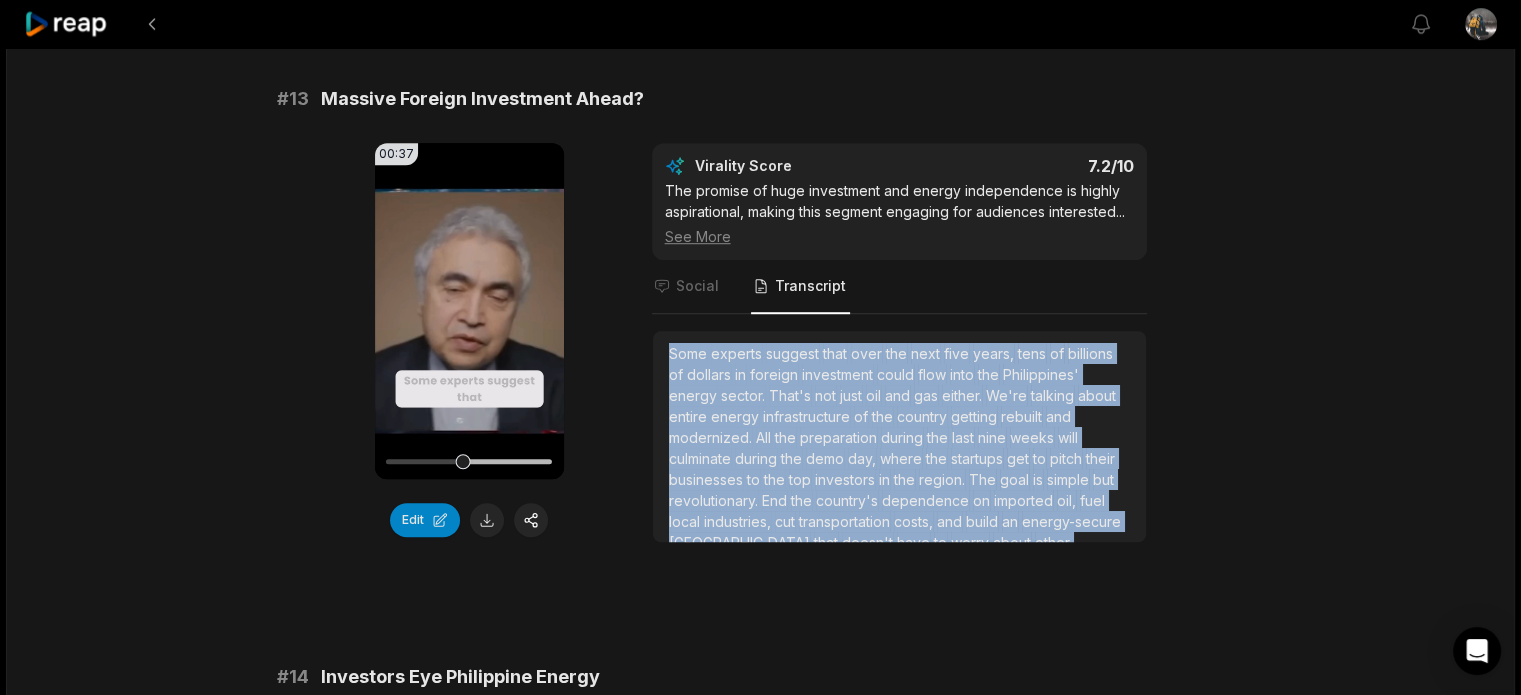 click on "sector." at bounding box center (745, 395) 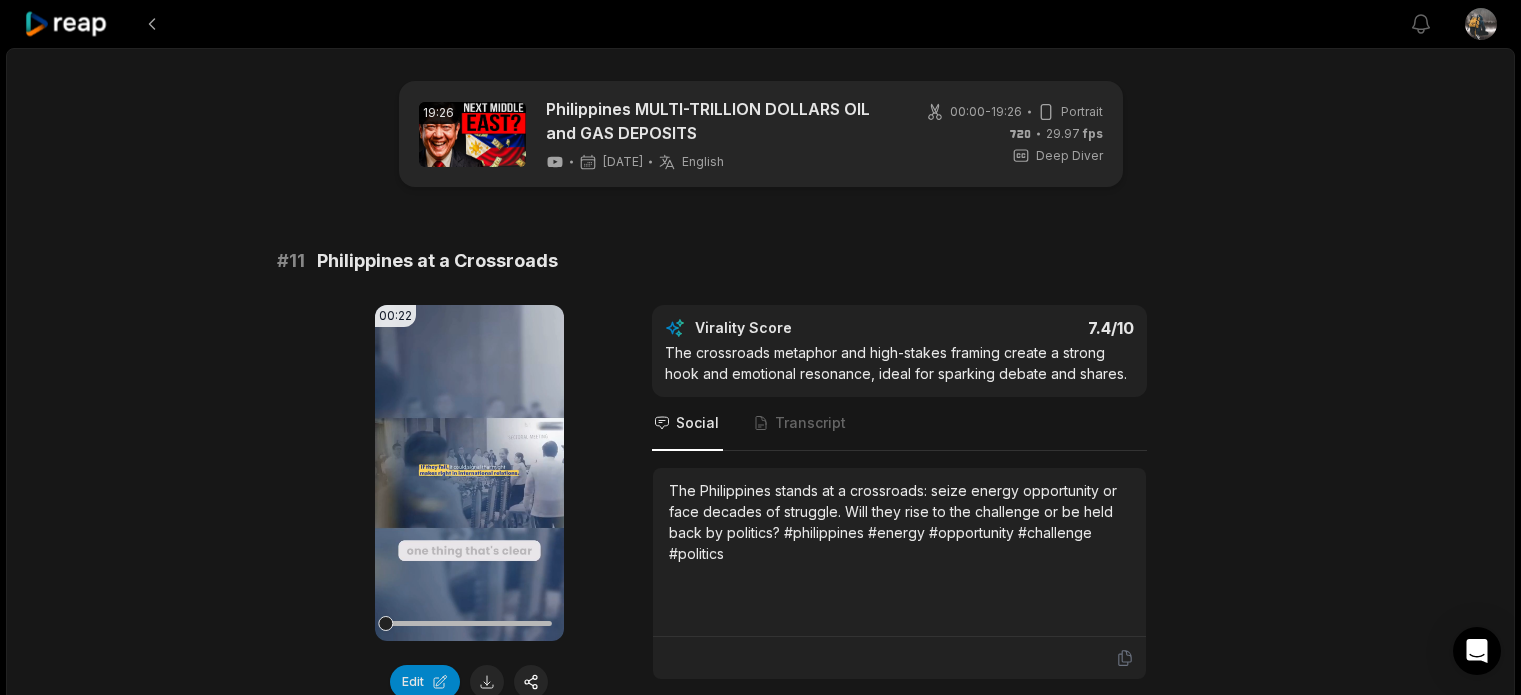 scroll, scrollTop: 1333, scrollLeft: 0, axis: vertical 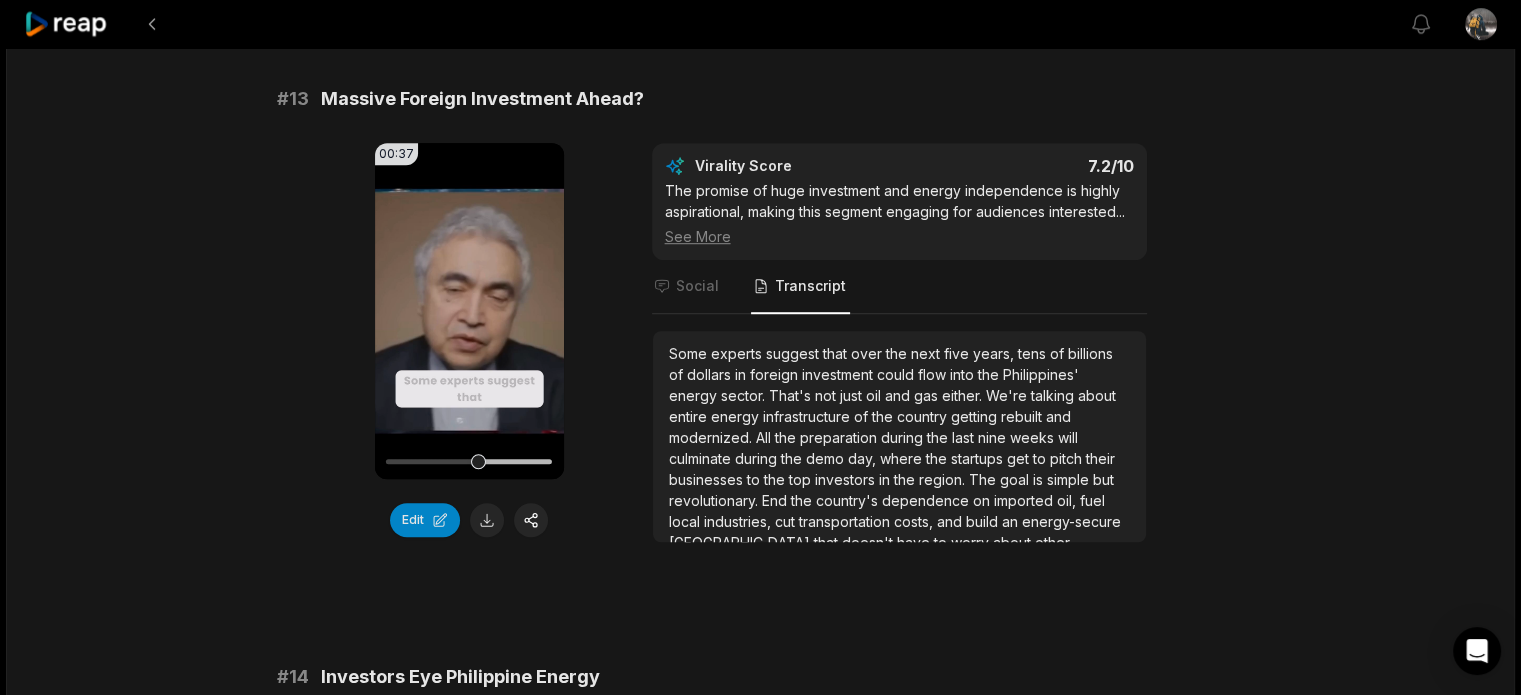 click on "19:26 Philippines MULTI-TRILLION DOLLARS OIL and GAS DEPOSITS [DATE] English en 00:00  -  19:26 Portrait 29.97   fps Deep Diver # 11 Philippines at a Crossroads 00:22 Your browser does not support mp4 format. Edit Virality Score 7.4 /10 The crossroads metaphor and high-stakes framing create a strong hook and emotional resonance, ideal for sparking debate and shares. Social Transcript The Philippines stands at a crossroads: seize energy opportunity or face decades of struggle. Will they rise to the challenge or be held back by politics? #philippines #energy #opportunity #challenge #politics # 12 Youth, Jobs, and Energy Future 00:41 Your browser does not support mp4 format. Edit Virality Score 7.3 /10 The generational perspective and hope for compromise between jobs and sustainability make this segment emotionally resonant and [PERSON_NAME] ...   See More Social Transcript # 13 Massive Foreign Investment Ahead? 00:37 Your browser does not support mp4 format. Edit Virality Score 7.2 /10 ...   See More Social Some" at bounding box center (760, 1172) 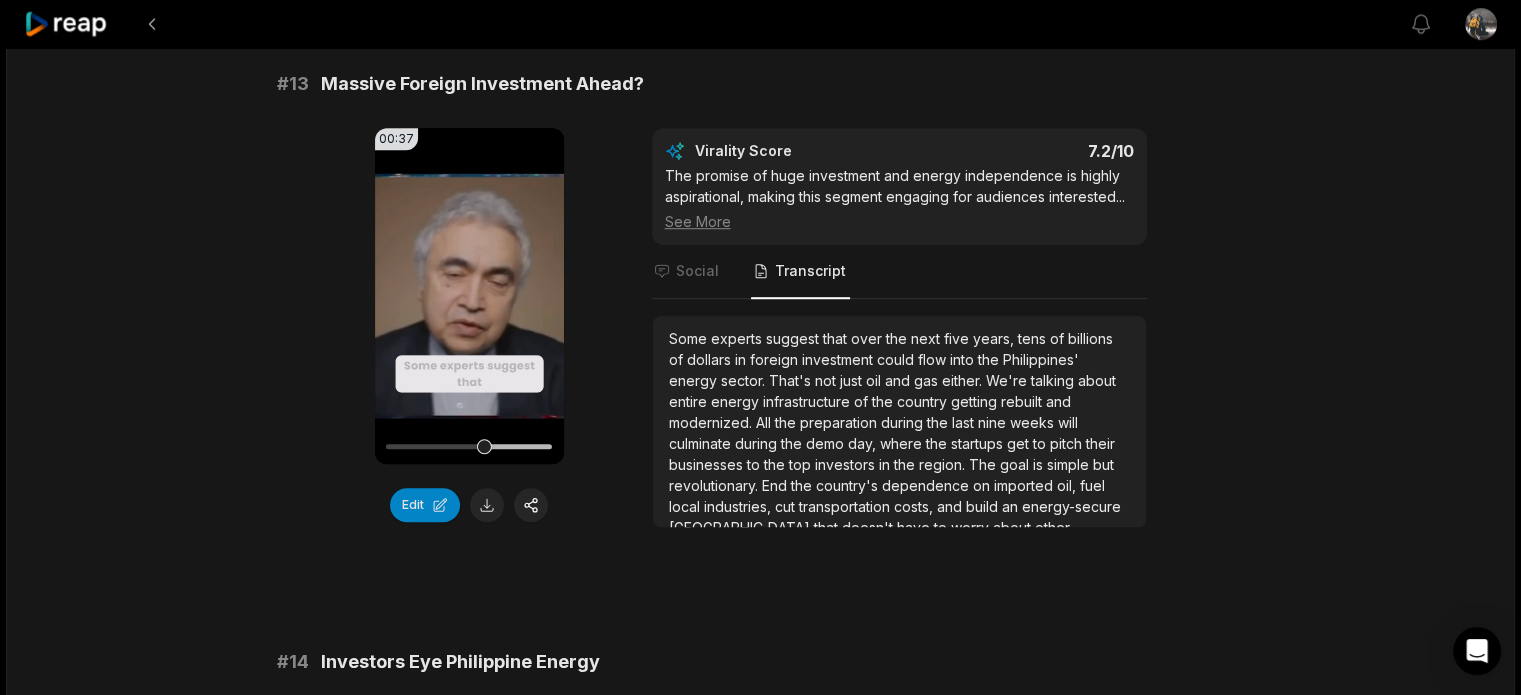 scroll, scrollTop: 1333, scrollLeft: 0, axis: vertical 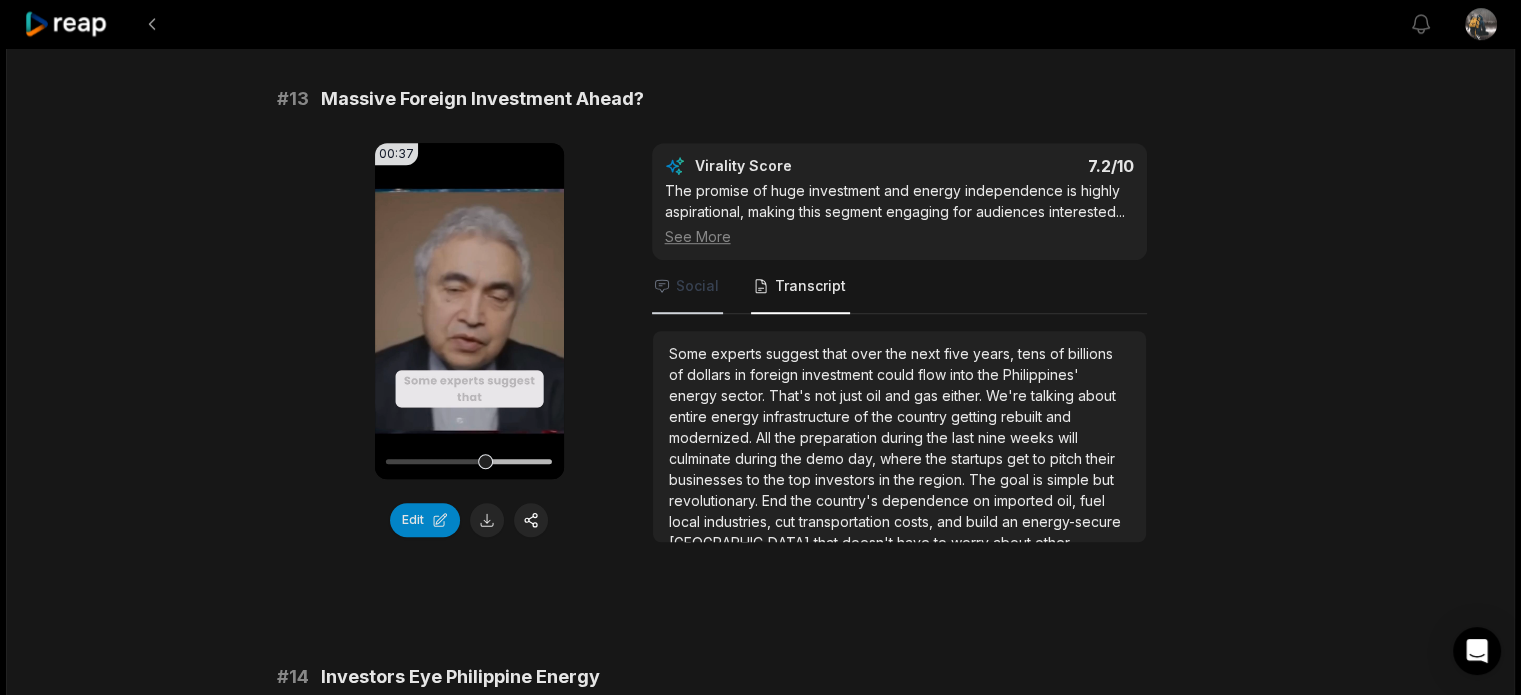 click on "Social" at bounding box center [687, 287] 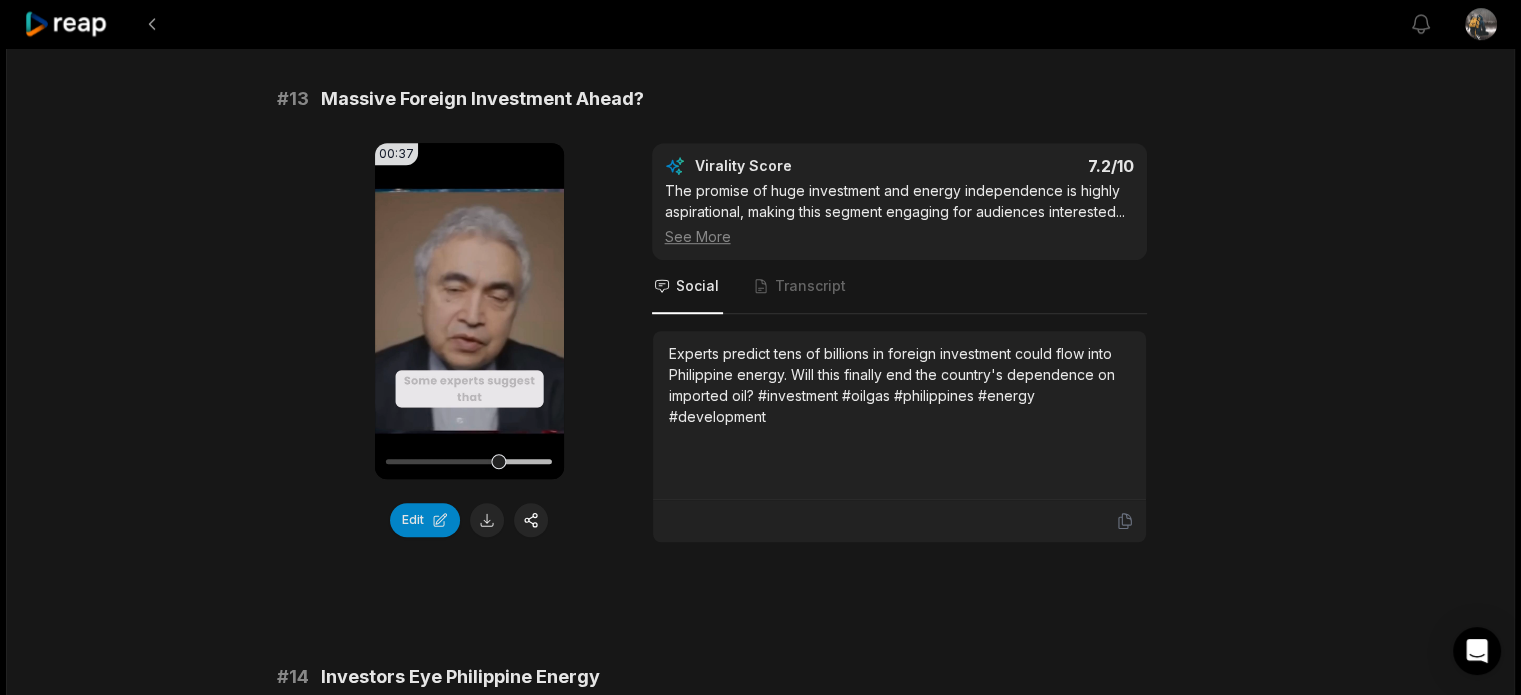 click on "Massive Foreign Investment Ahead?" at bounding box center [482, 99] 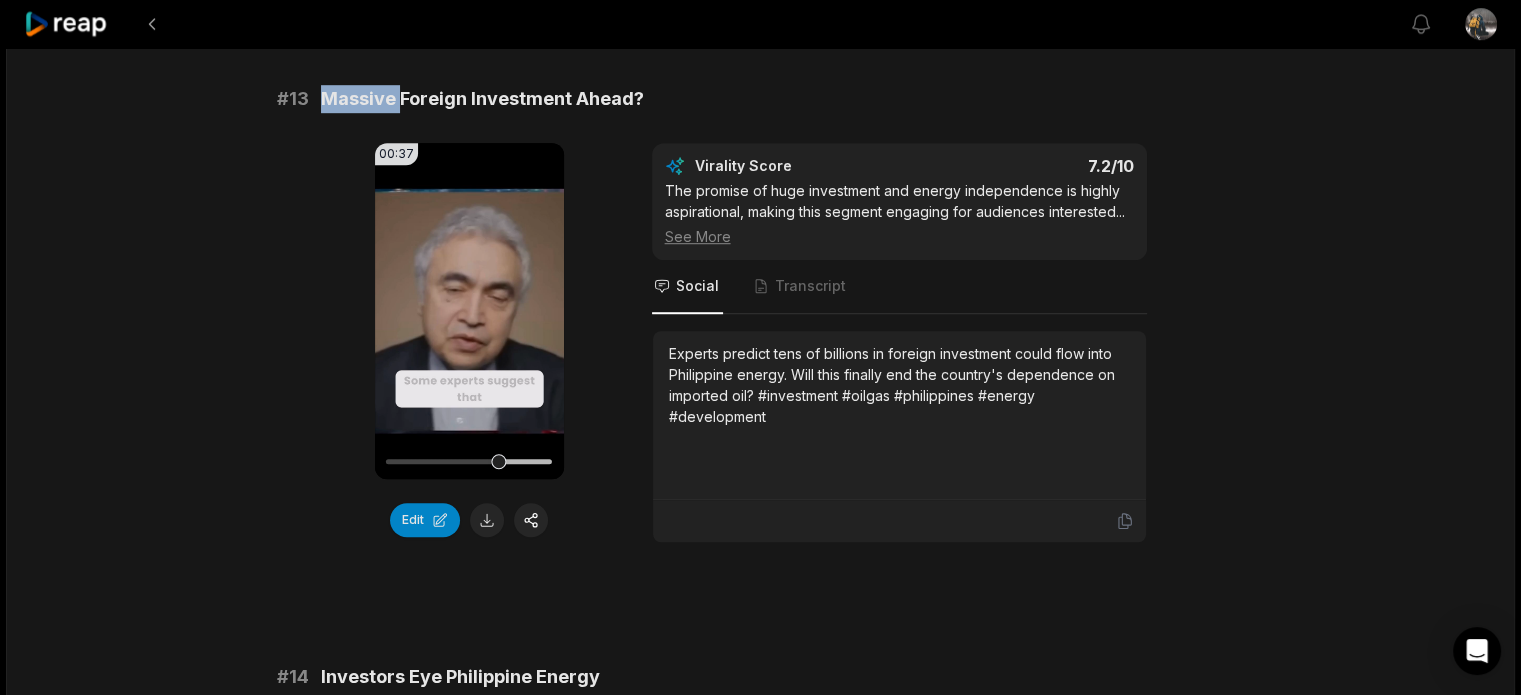 click on "Massive Foreign Investment Ahead?" at bounding box center (482, 99) 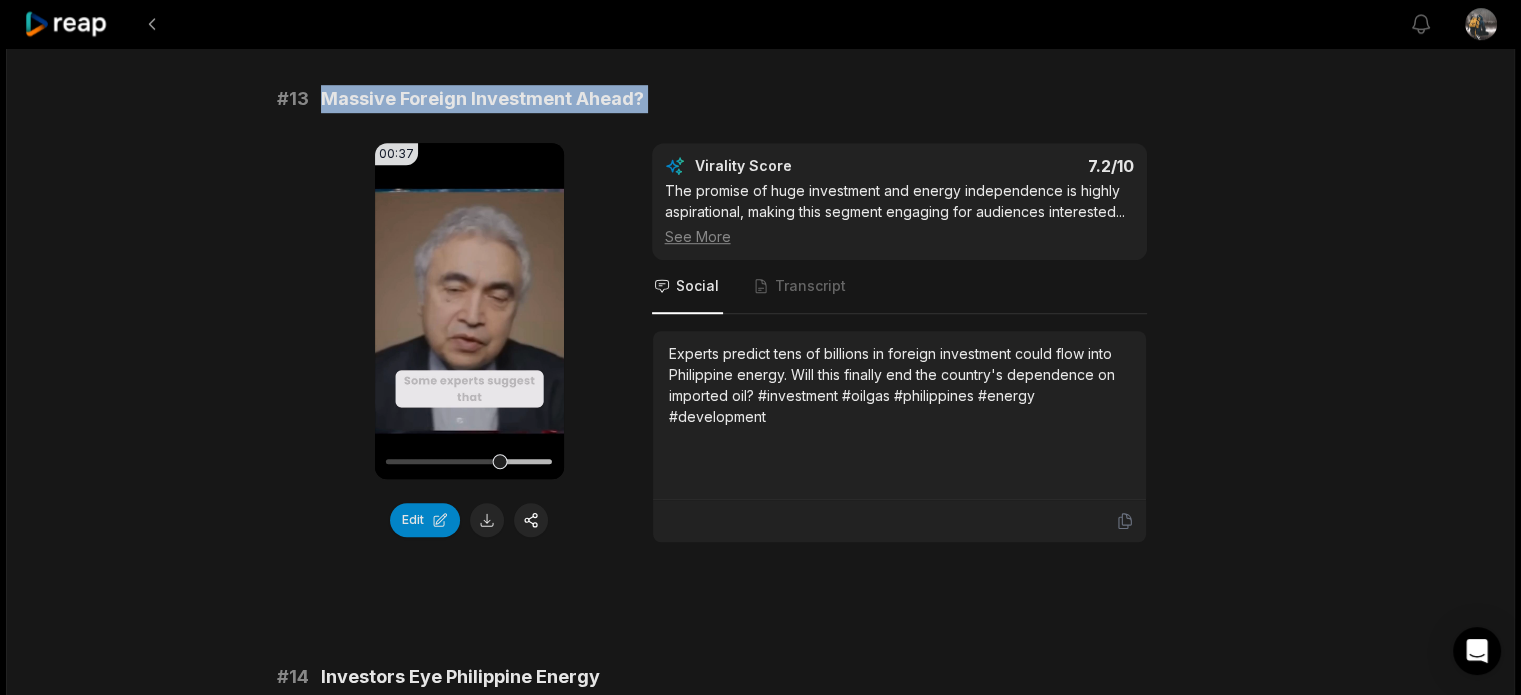 click on "Massive Foreign Investment Ahead?" at bounding box center [482, 99] 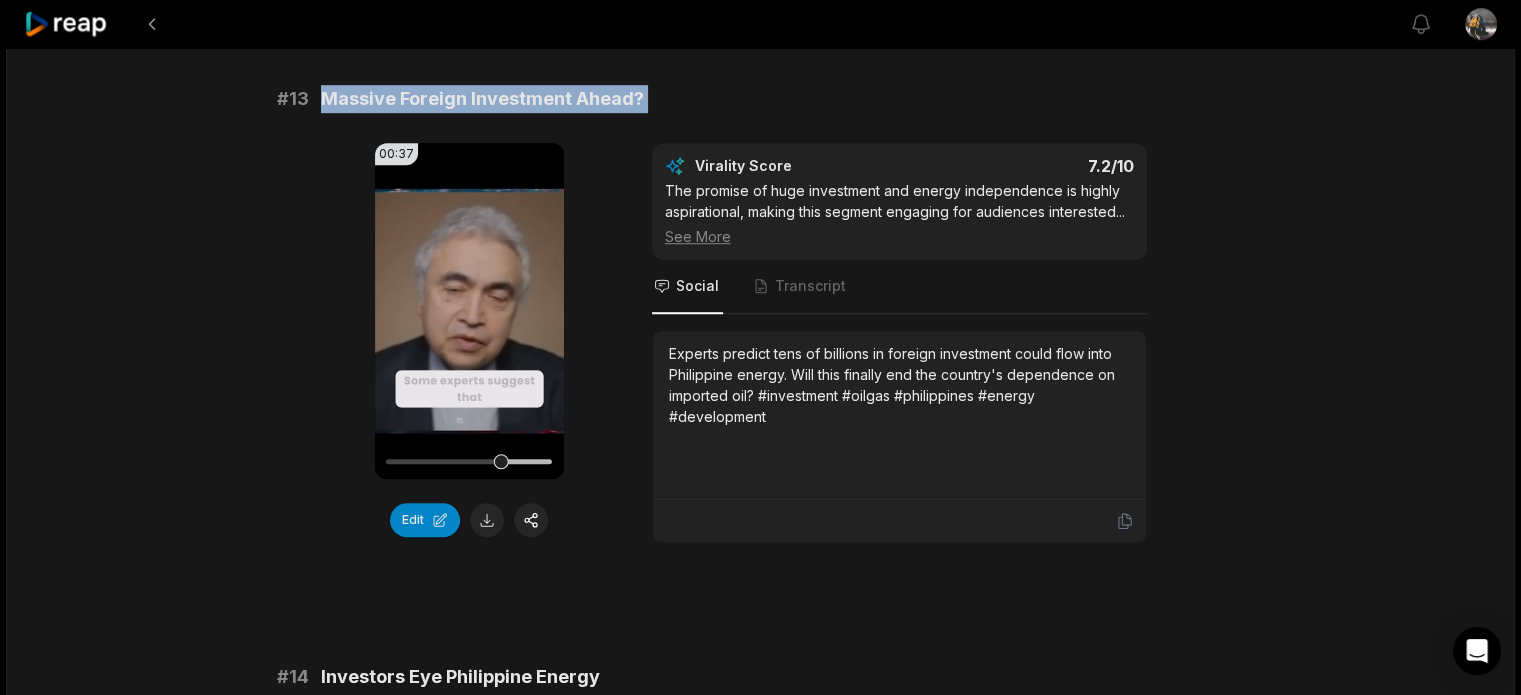 copy on "Massive Foreign Investment Ahead?" 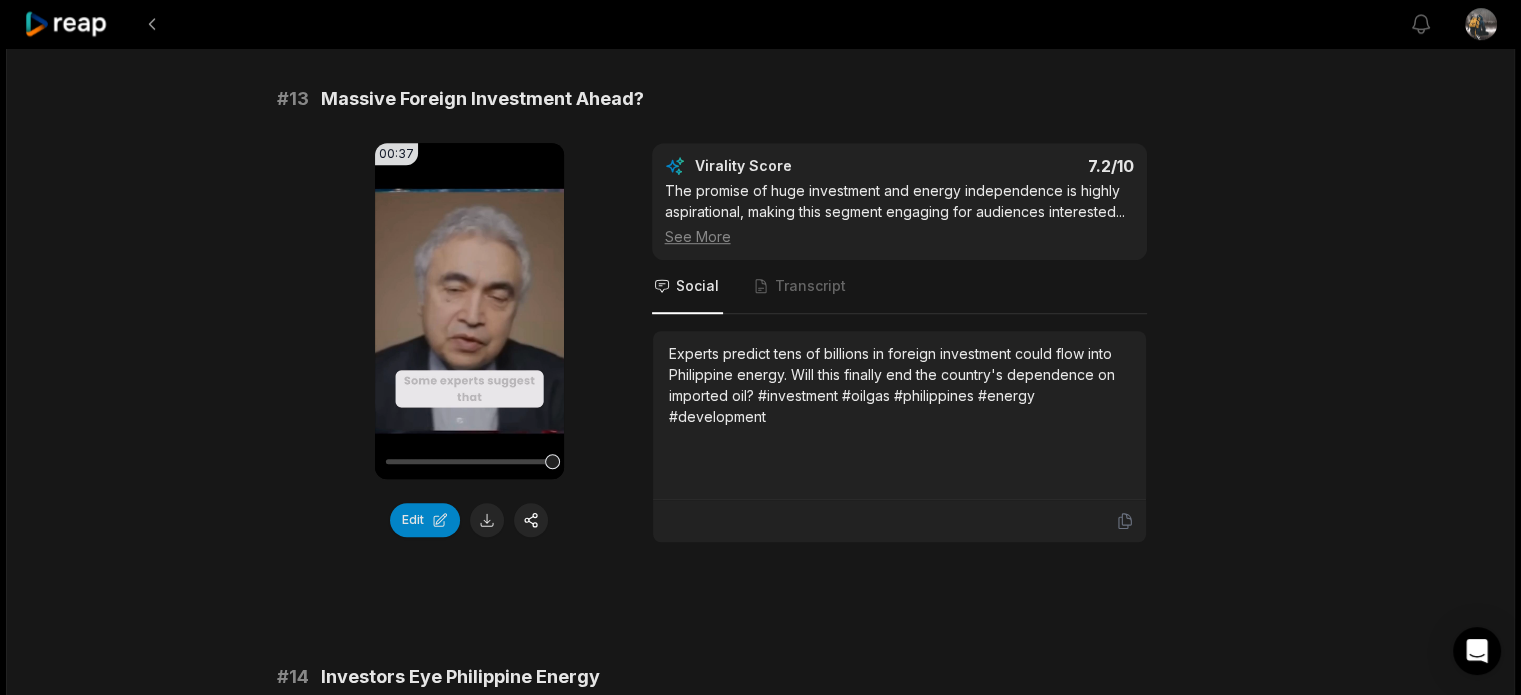 click on "Experts predict tens of billions in foreign investment could flow into Philippine energy. Will this finally end the country's dependence on imported oil? #investment #oilgas #philippines #energy #development" at bounding box center (899, 385) 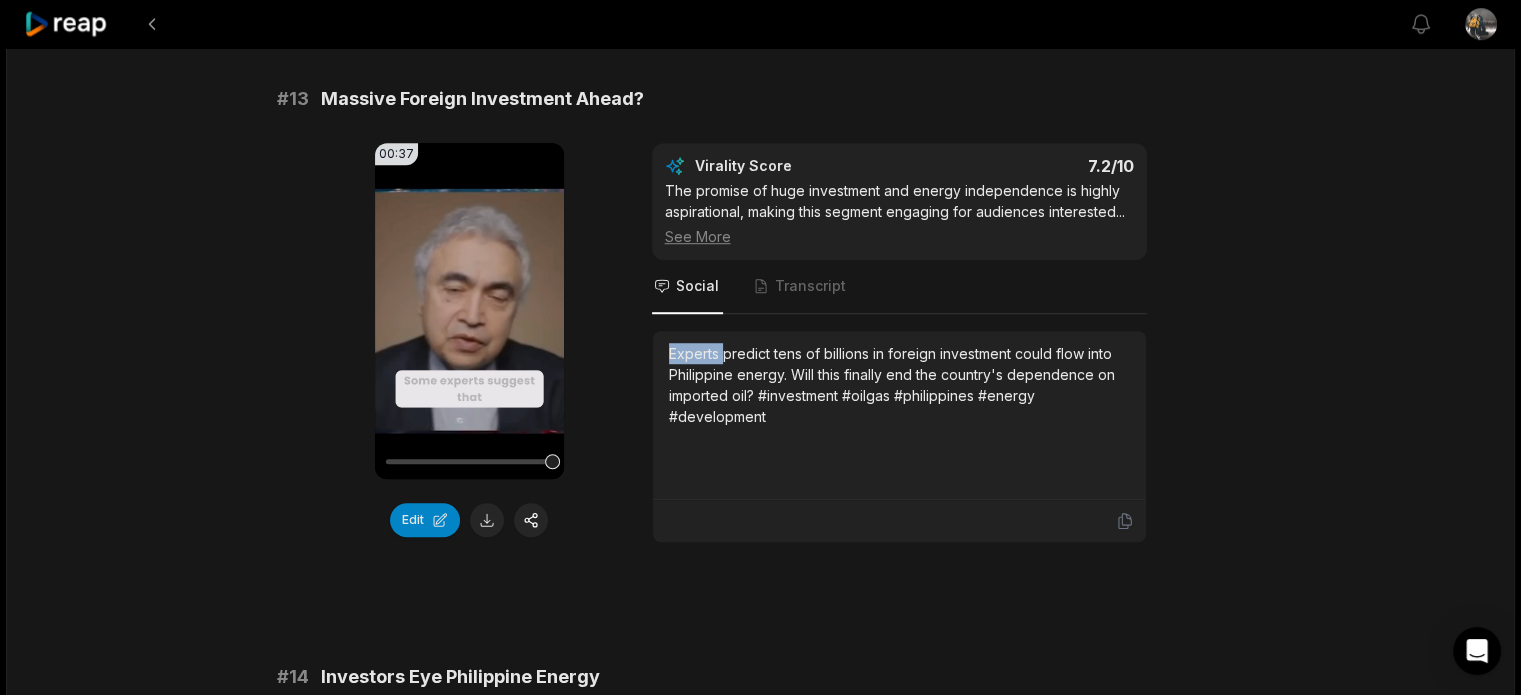 click on "Experts predict tens of billions in foreign investment could flow into Philippine energy. Will this finally end the country's dependence on imported oil? #investment #oilgas #philippines #energy #development" at bounding box center [899, 385] 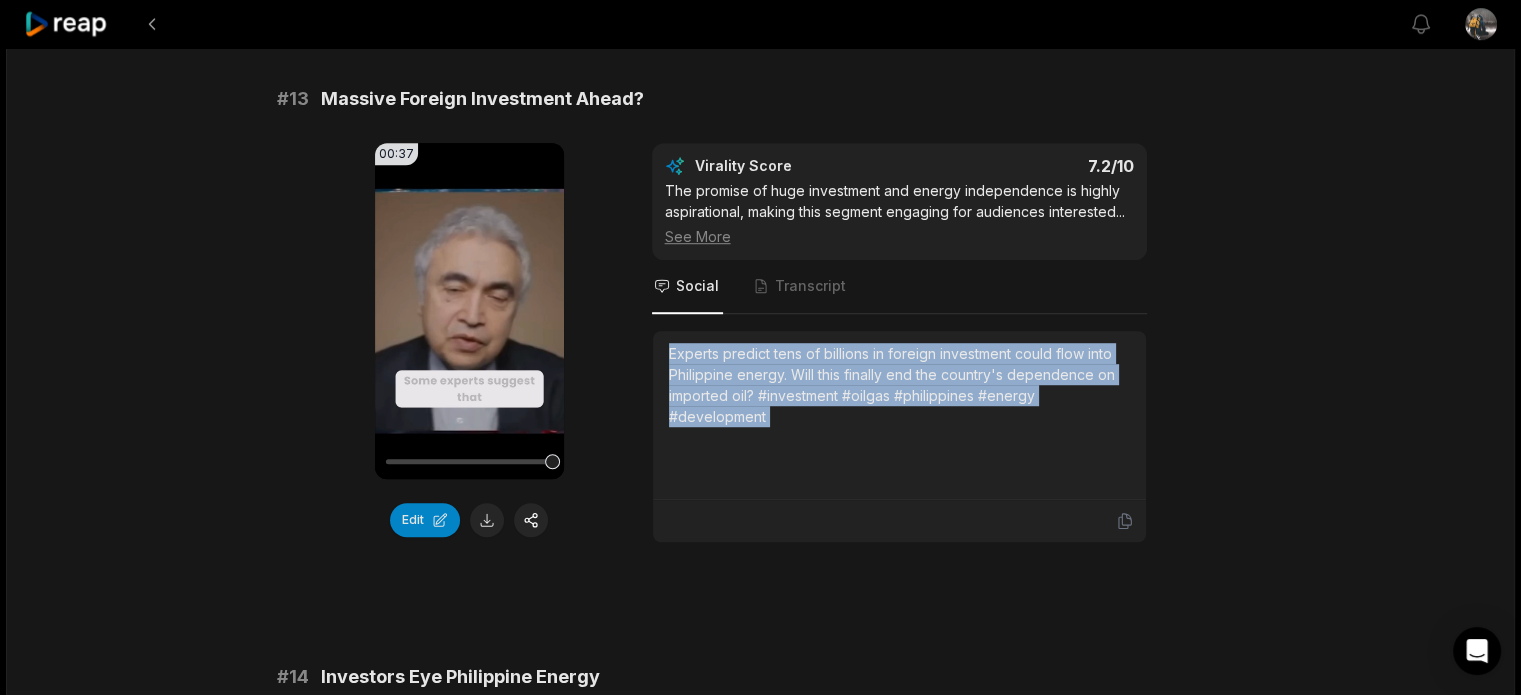 click on "Experts predict tens of billions in foreign investment could flow into Philippine energy. Will this finally end the country's dependence on imported oil? #investment #oilgas #philippines #energy #development" at bounding box center (899, 385) 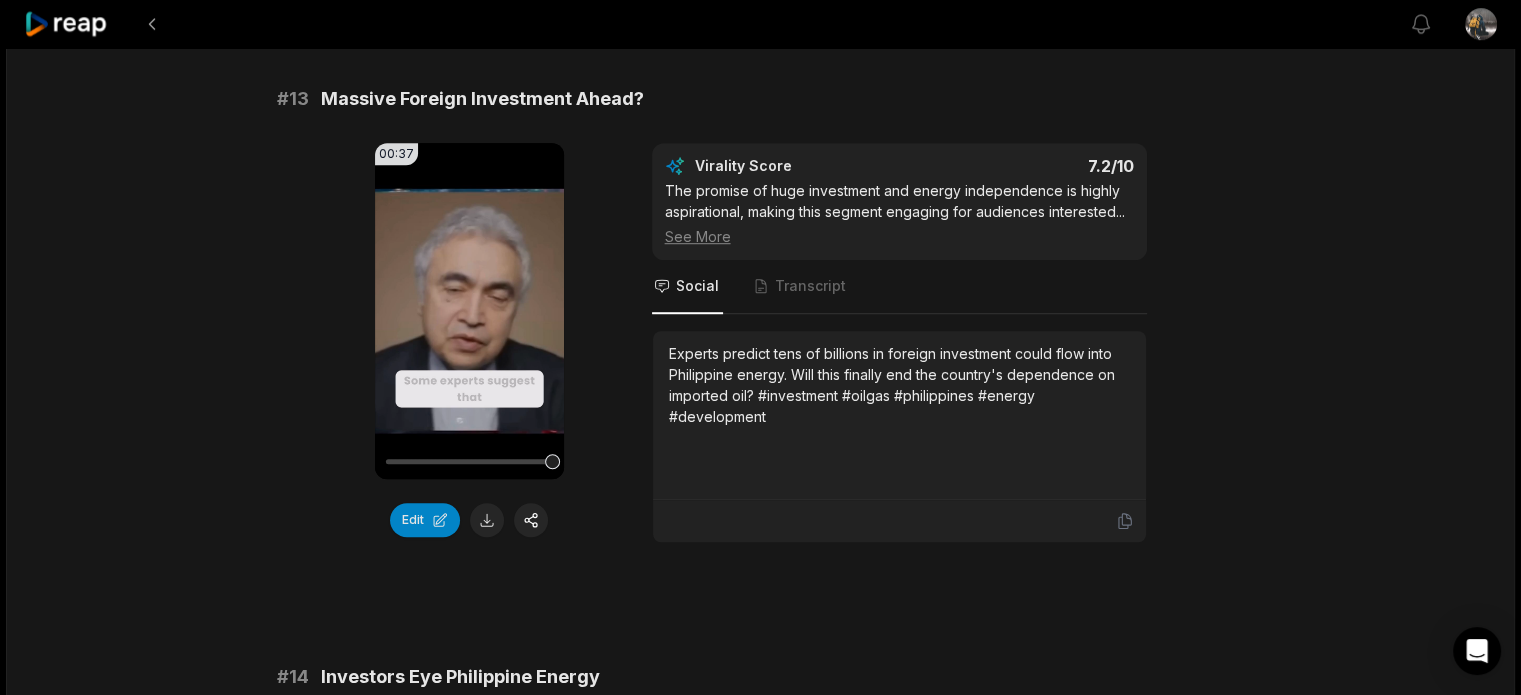 click on "19:26 Philippines MULTI-TRILLION DOLLARS OIL and GAS DEPOSITS [DATE] English en 00:00  -  19:26 Portrait 29.97   fps Deep Diver # 11 Philippines at a Crossroads 00:22 Your browser does not support mp4 format. Edit Virality Score 7.4 /10 The crossroads metaphor and high-stakes framing create a strong hook and emotional resonance, ideal for sparking debate and shares. Social Transcript The Philippines stands at a crossroads: seize energy opportunity or face decades of struggle. Will they rise to the challenge or be held back by politics? #philippines #energy #opportunity #challenge #politics # 12 Youth, Jobs, and Energy Future 00:41 Your browser does not support mp4 format. Edit Virality Score 7.3 /10 The generational perspective and hope for compromise between jobs and sustainability make this segment emotionally resonant and [PERSON_NAME] ...   See More Social Transcript # 13 Massive Foreign Investment Ahead? 00:37 Your browser does not support mp4 format. Edit Virality Score 7.2 /10 ...   See More Social # 14" at bounding box center [760, 1172] 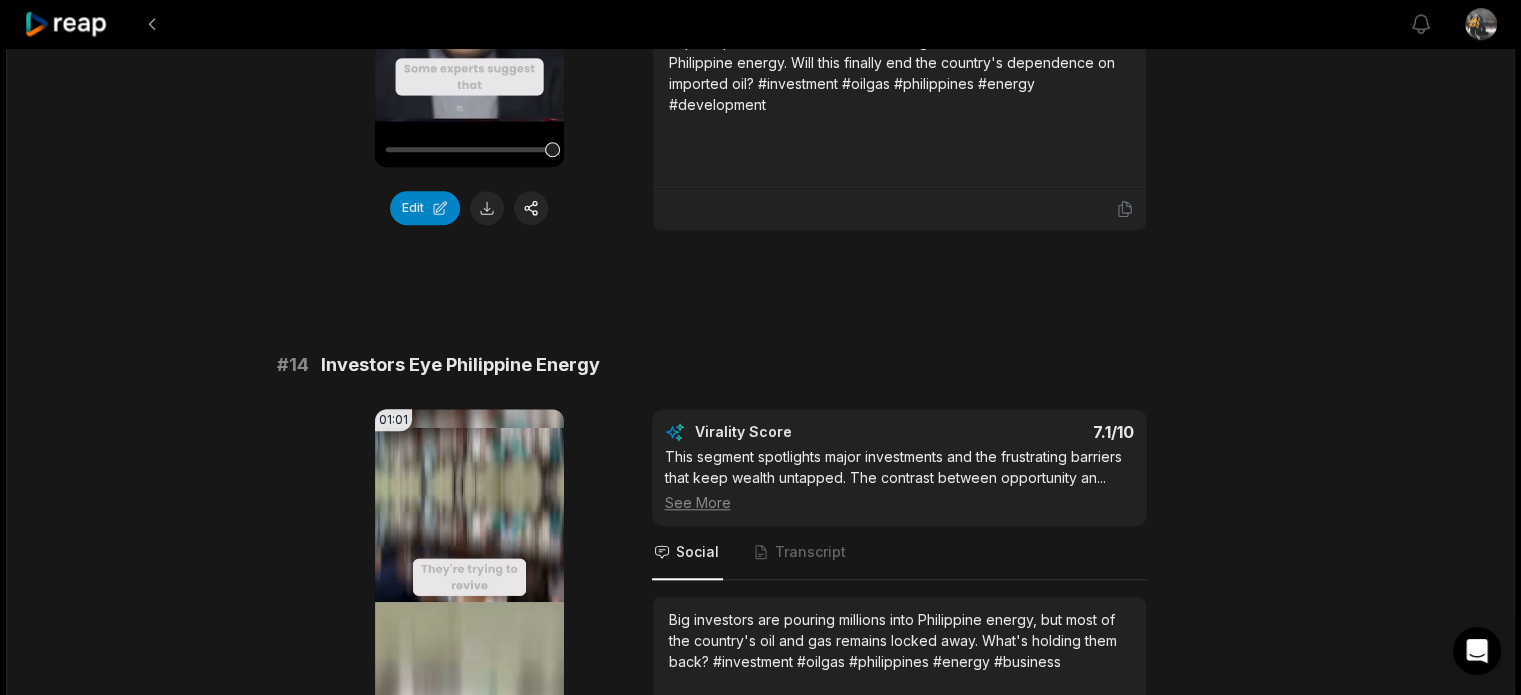 scroll, scrollTop: 1866, scrollLeft: 0, axis: vertical 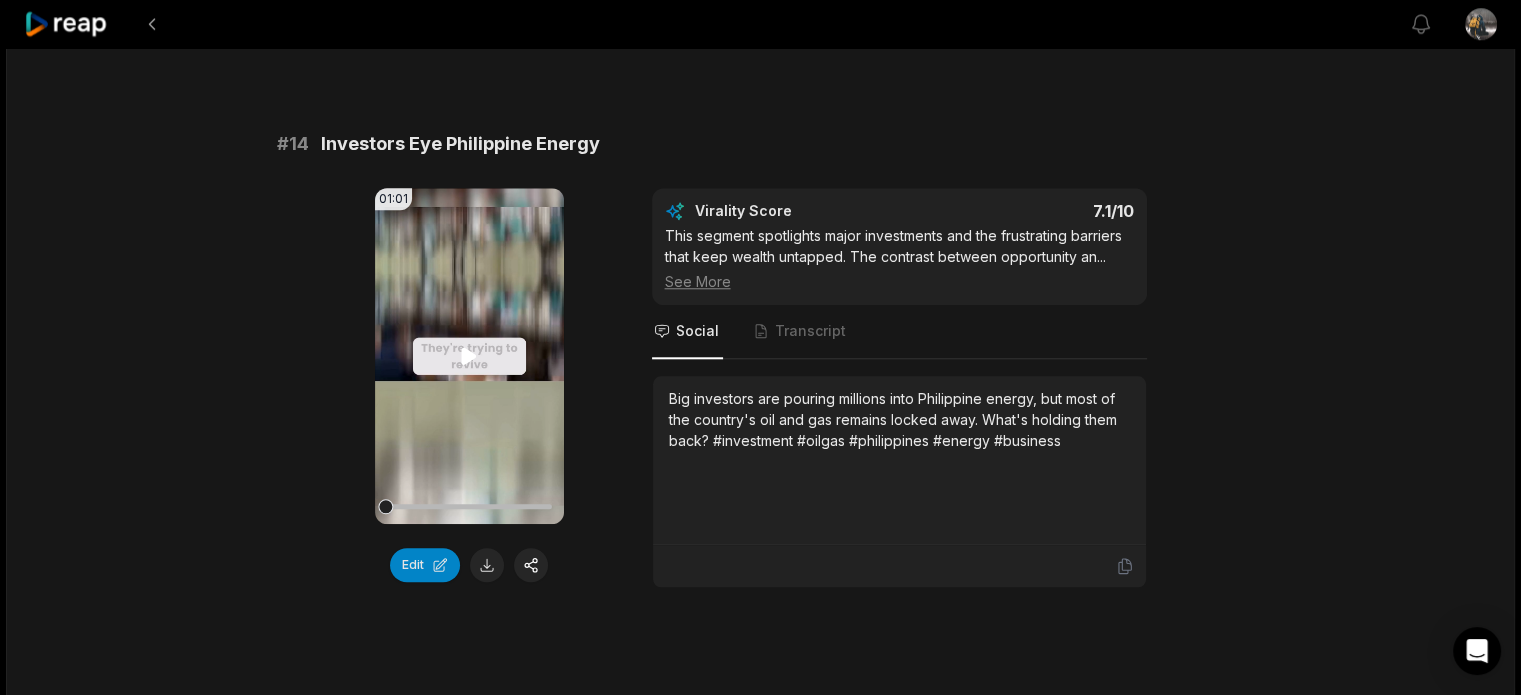click on "Your browser does not support mp4 format." at bounding box center (469, 356) 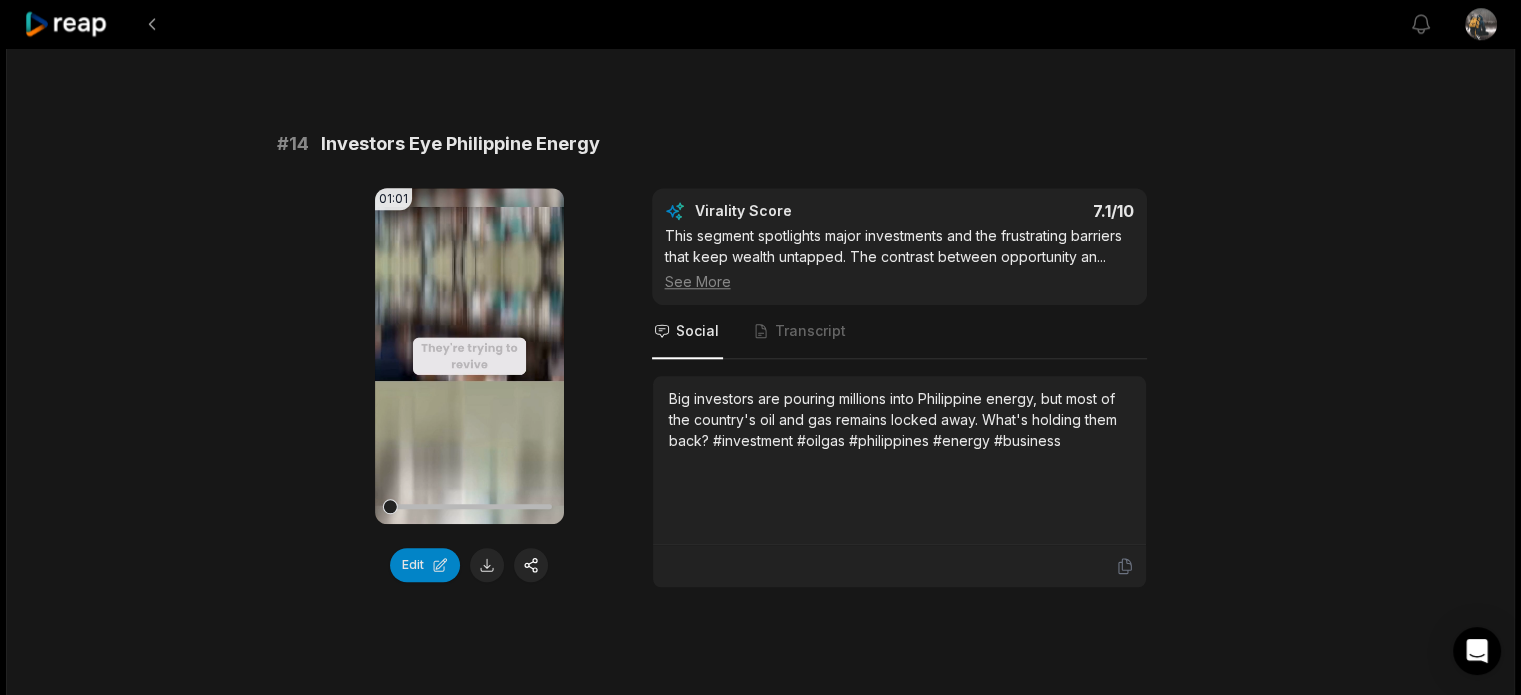 click on "19:26 Philippines MULTI-TRILLION DOLLARS OIL and GAS DEPOSITS [DATE] English en 00:00  -  19:26 Portrait 29.97   fps Deep Diver # 11 Philippines at a Crossroads 00:22 Your browser does not support mp4 format. Edit Virality Score 7.4 /10 The crossroads metaphor and high-stakes framing create a strong hook and emotional resonance, ideal for sparking debate and shares. Social Transcript The Philippines stands at a crossroads: seize energy opportunity or face decades of struggle. Will they rise to the challenge or be held back by politics? #philippines #energy #opportunity #challenge #politics # 12 Youth, Jobs, and Energy Future 00:41 Your browser does not support mp4 format. Edit Virality Score 7.3 /10 The generational perspective and hope for compromise between jobs and sustainability make this segment emotionally resonant and [PERSON_NAME] ...   See More Social Transcript # 13 Massive Foreign Investment Ahead? 00:37 Your browser does not support mp4 format. Edit Virality Score 7.2 /10 ...   See More Social # 14" at bounding box center (760, 639) 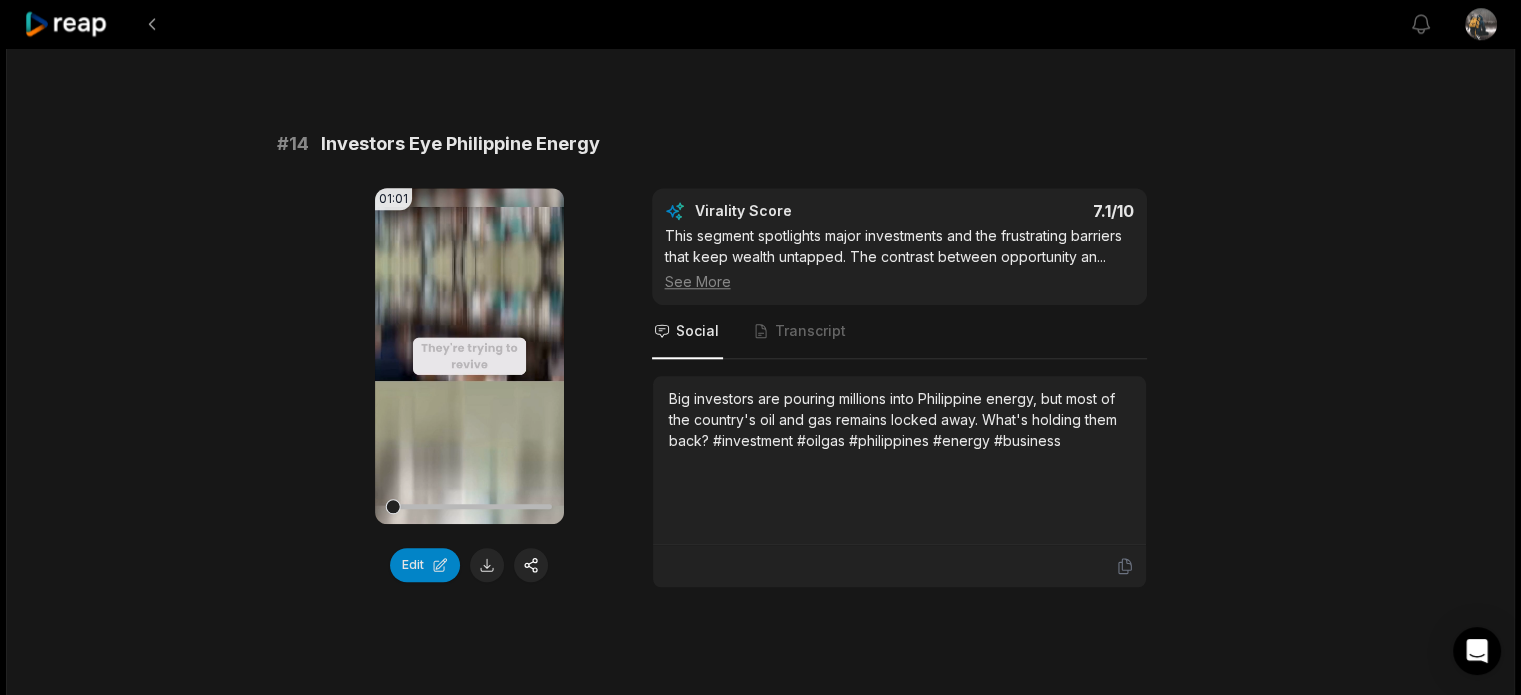 click on "19:26 Philippines MULTI-TRILLION DOLLARS OIL and GAS DEPOSITS [DATE] English en 00:00  -  19:26 Portrait 29.97   fps Deep Diver # 11 Philippines at a Crossroads 00:22 Your browser does not support mp4 format. Edit Virality Score 7.4 /10 The crossroads metaphor and high-stakes framing create a strong hook and emotional resonance, ideal for sparking debate and shares. Social Transcript The Philippines stands at a crossroads: seize energy opportunity or face decades of struggle. Will they rise to the challenge or be held back by politics? #philippines #energy #opportunity #challenge #politics # 12 Youth, Jobs, and Energy Future 00:41 Your browser does not support mp4 format. Edit Virality Score 7.3 /10 The generational perspective and hope for compromise between jobs and sustainability make this segment emotionally resonant and [PERSON_NAME] ...   See More Social Transcript # 13 Massive Foreign Investment Ahead? 00:37 Your browser does not support mp4 format. Edit Virality Score 7.2 /10 ...   See More Social # 14" at bounding box center (760, 639) 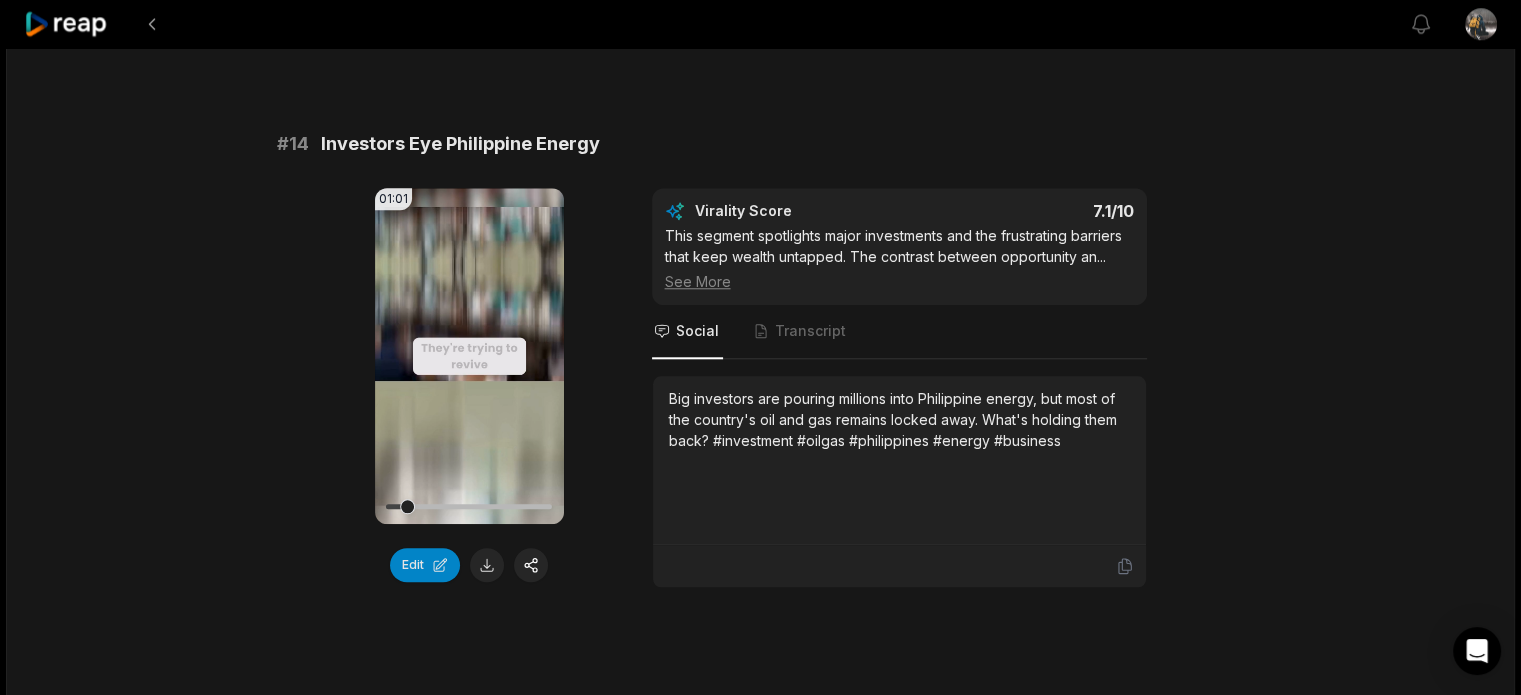 click on "19:26 Philippines MULTI-TRILLION DOLLARS OIL and GAS DEPOSITS [DATE] English en 00:00  -  19:26 Portrait 29.97   fps Deep Diver # 11 Philippines at a Crossroads 00:22 Your browser does not support mp4 format. Edit Virality Score 7.4 /10 The crossroads metaphor and high-stakes framing create a strong hook and emotional resonance, ideal for sparking debate and shares. Social Transcript The Philippines stands at a crossroads: seize energy opportunity or face decades of struggle. Will they rise to the challenge or be held back by politics? #philippines #energy #opportunity #challenge #politics # 12 Youth, Jobs, and Energy Future 00:41 Your browser does not support mp4 format. Edit Virality Score 7.3 /10 The generational perspective and hope for compromise between jobs and sustainability make this segment emotionally resonant and [PERSON_NAME] ...   See More Social Transcript # 13 Massive Foreign Investment Ahead? 00:37 Your browser does not support mp4 format. Edit Virality Score 7.2 /10 ...   See More Social # 14" at bounding box center (760, 639) 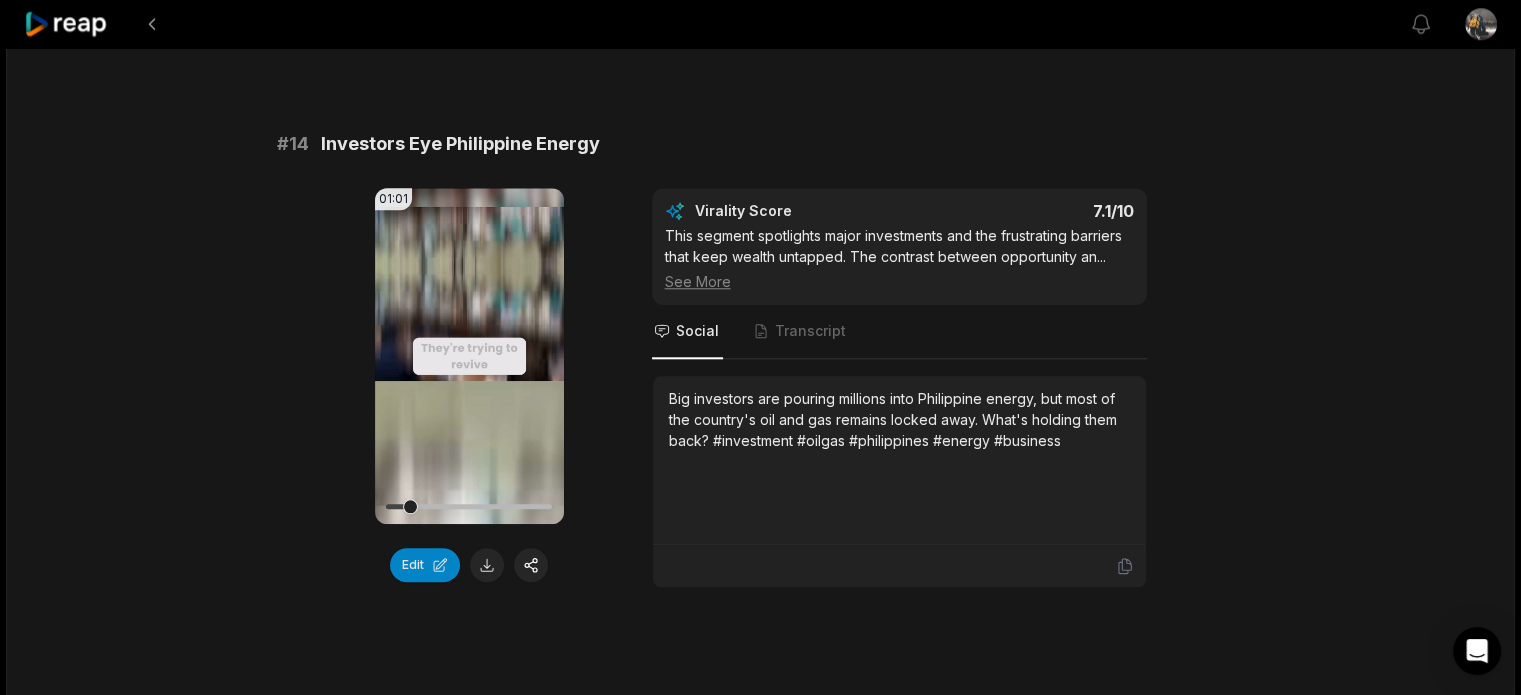 click on "19:26 Philippines MULTI-TRILLION DOLLARS OIL and GAS DEPOSITS [DATE] English en 00:00  -  19:26 Portrait 29.97   fps Deep Diver # 11 Philippines at a Crossroads 00:22 Your browser does not support mp4 format. Edit Virality Score 7.4 /10 The crossroads metaphor and high-stakes framing create a strong hook and emotional resonance, ideal for sparking debate and shares. Social Transcript The Philippines stands at a crossroads: seize energy opportunity or face decades of struggle. Will they rise to the challenge or be held back by politics? #philippines #energy #opportunity #challenge #politics # 12 Youth, Jobs, and Energy Future 00:41 Your browser does not support mp4 format. Edit Virality Score 7.3 /10 The generational perspective and hope for compromise between jobs and sustainability make this segment emotionally resonant and [PERSON_NAME] ...   See More Social Transcript # 13 Massive Foreign Investment Ahead? 00:37 Your browser does not support mp4 format. Edit Virality Score 7.2 /10 ...   See More Social # 14" at bounding box center (760, 639) 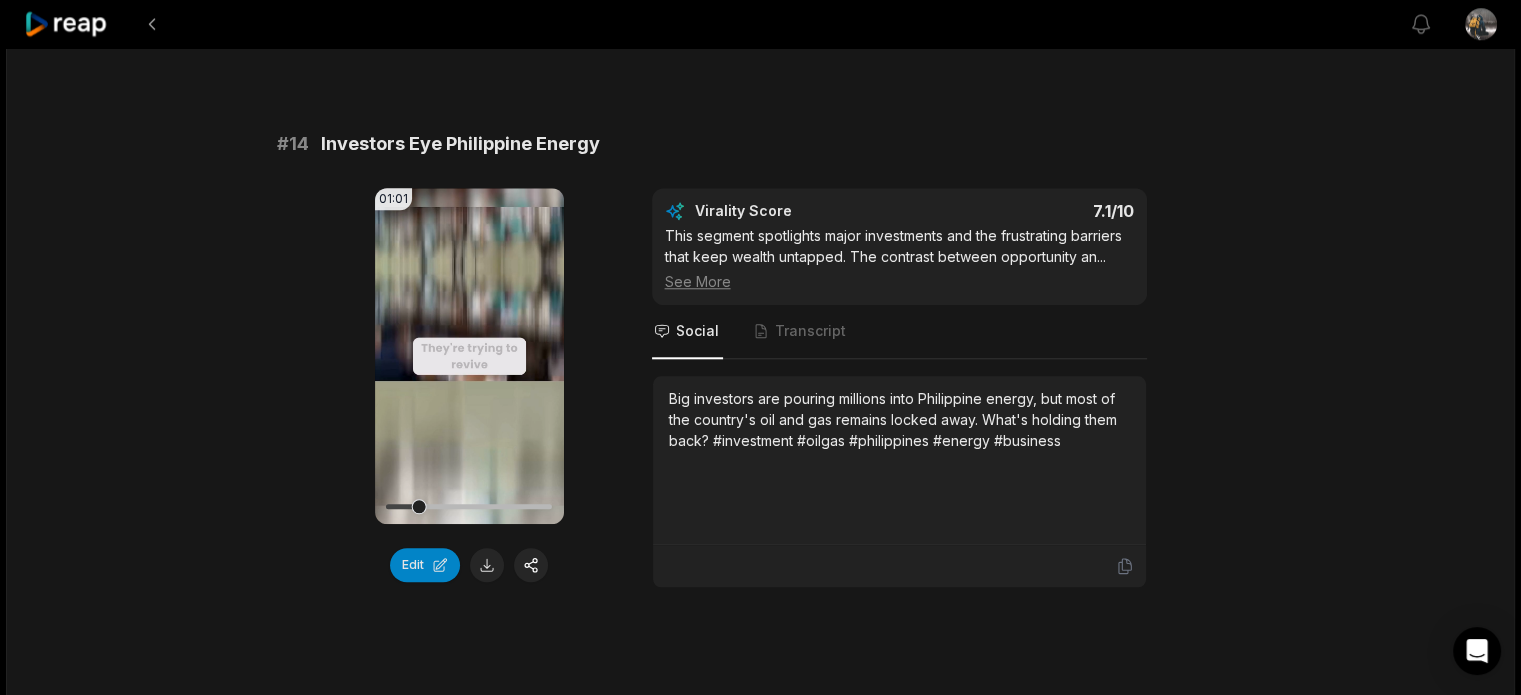 click on "19:26 Philippines MULTI-TRILLION DOLLARS OIL and GAS DEPOSITS [DATE] English en 00:00  -  19:26 Portrait 29.97   fps Deep Diver # 11 Philippines at a Crossroads 00:22 Your browser does not support mp4 format. Edit Virality Score 7.4 /10 The crossroads metaphor and high-stakes framing create a strong hook and emotional resonance, ideal for sparking debate and shares. Social Transcript The Philippines stands at a crossroads: seize energy opportunity or face decades of struggle. Will they rise to the challenge or be held back by politics? #philippines #energy #opportunity #challenge #politics # 12 Youth, Jobs, and Energy Future 00:41 Your browser does not support mp4 format. Edit Virality Score 7.3 /10 The generational perspective and hope for compromise between jobs and sustainability make this segment emotionally resonant and [PERSON_NAME] ...   See More Social Transcript # 13 Massive Foreign Investment Ahead? 00:37 Your browser does not support mp4 format. Edit Virality Score 7.2 /10 ...   See More Social # 14" at bounding box center (760, 639) 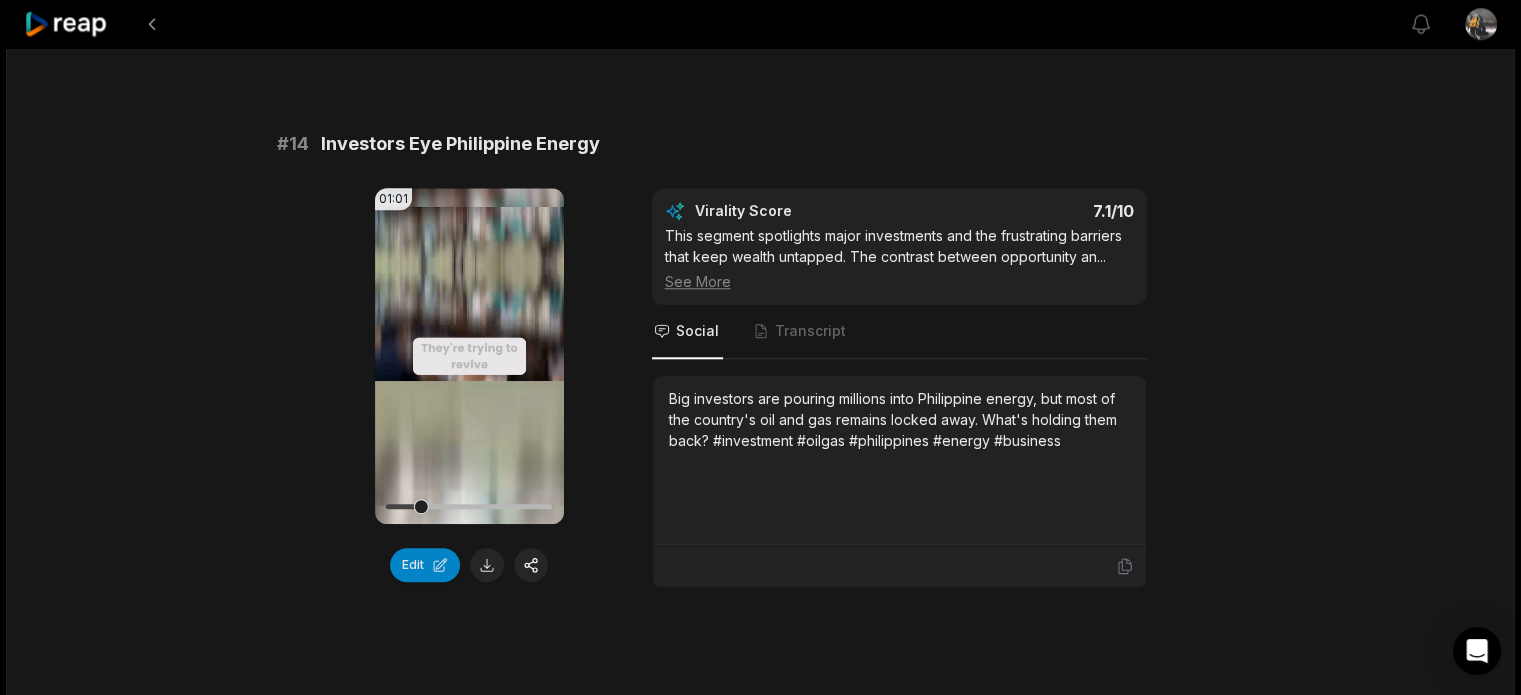 click on "19:26 Philippines MULTI-TRILLION DOLLARS OIL and GAS DEPOSITS [DATE] English en 00:00  -  19:26 Portrait 29.97   fps Deep Diver # 11 Philippines at a Crossroads 00:22 Your browser does not support mp4 format. Edit Virality Score 7.4 /10 The crossroads metaphor and high-stakes framing create a strong hook and emotional resonance, ideal for sparking debate and shares. Social Transcript The Philippines stands at a crossroads: seize energy opportunity or face decades of struggle. Will they rise to the challenge or be held back by politics? #philippines #energy #opportunity #challenge #politics # 12 Youth, Jobs, and Energy Future 00:41 Your browser does not support mp4 format. Edit Virality Score 7.3 /10 The generational perspective and hope for compromise between jobs and sustainability make this segment emotionally resonant and [PERSON_NAME] ...   See More Social Transcript # 13 Massive Foreign Investment Ahead? 00:37 Your browser does not support mp4 format. Edit Virality Score 7.2 /10 ...   See More Social # 14" at bounding box center (760, 639) 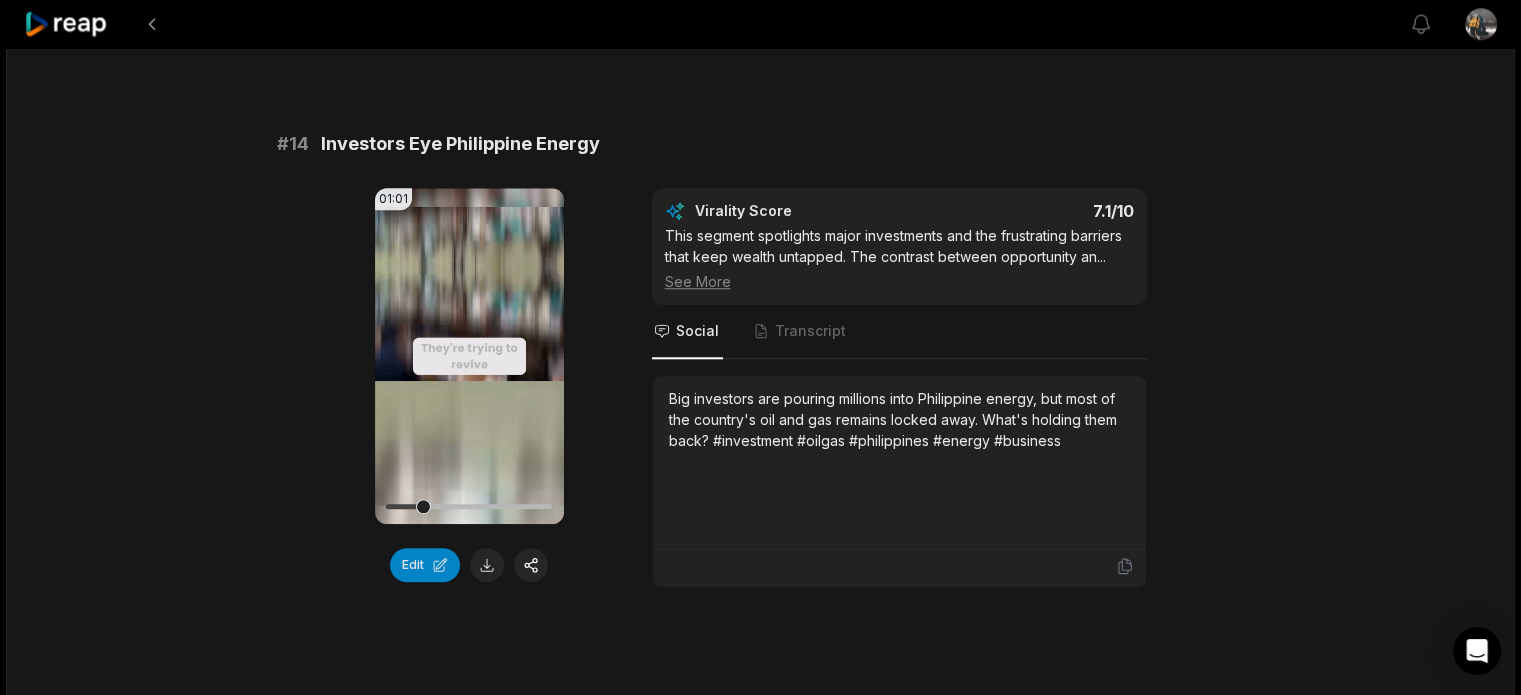 click on "19:26 Philippines MULTI-TRILLION DOLLARS OIL and GAS DEPOSITS [DATE] English en 00:00  -  19:26 Portrait 29.97   fps Deep Diver # 11 Philippines at a Crossroads 00:22 Your browser does not support mp4 format. Edit Virality Score 7.4 /10 The crossroads metaphor and high-stakes framing create a strong hook and emotional resonance, ideal for sparking debate and shares. Social Transcript The Philippines stands at a crossroads: seize energy opportunity or face decades of struggle. Will they rise to the challenge or be held back by politics? #philippines #energy #opportunity #challenge #politics # 12 Youth, Jobs, and Energy Future 00:41 Your browser does not support mp4 format. Edit Virality Score 7.3 /10 The generational perspective and hope for compromise between jobs and sustainability make this segment emotionally resonant and [PERSON_NAME] ...   See More Social Transcript # 13 Massive Foreign Investment Ahead? 00:37 Your browser does not support mp4 format. Edit Virality Score 7.2 /10 ...   See More Social # 14" at bounding box center (760, 639) 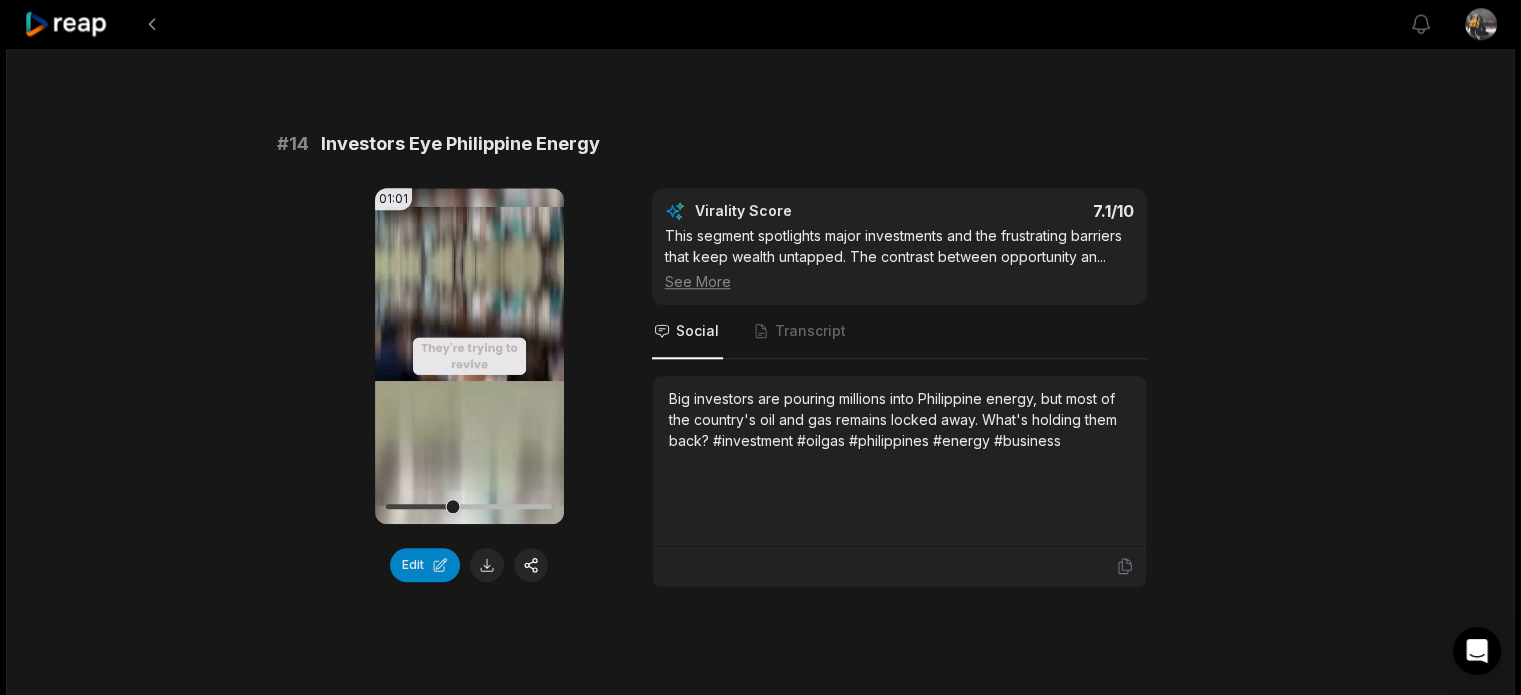 click on "19:26 Philippines MULTI-TRILLION DOLLARS OIL and GAS DEPOSITS [DATE] English en 00:00  -  19:26 Portrait 29.97   fps Deep Diver # 11 Philippines at a Crossroads 00:22 Your browser does not support mp4 format. Edit Virality Score 7.4 /10 The crossroads metaphor and high-stakes framing create a strong hook and emotional resonance, ideal for sparking debate and shares. Social Transcript The Philippines stands at a crossroads: seize energy opportunity or face decades of struggle. Will they rise to the challenge or be held back by politics? #philippines #energy #opportunity #challenge #politics # 12 Youth, Jobs, and Energy Future 00:41 Your browser does not support mp4 format. Edit Virality Score 7.3 /10 The generational perspective and hope for compromise between jobs and sustainability make this segment emotionally resonant and [PERSON_NAME] ...   See More Social Transcript # 13 Massive Foreign Investment Ahead? 00:37 Your browser does not support mp4 format. Edit Virality Score 7.2 /10 ...   See More Social # 14" at bounding box center [760, 639] 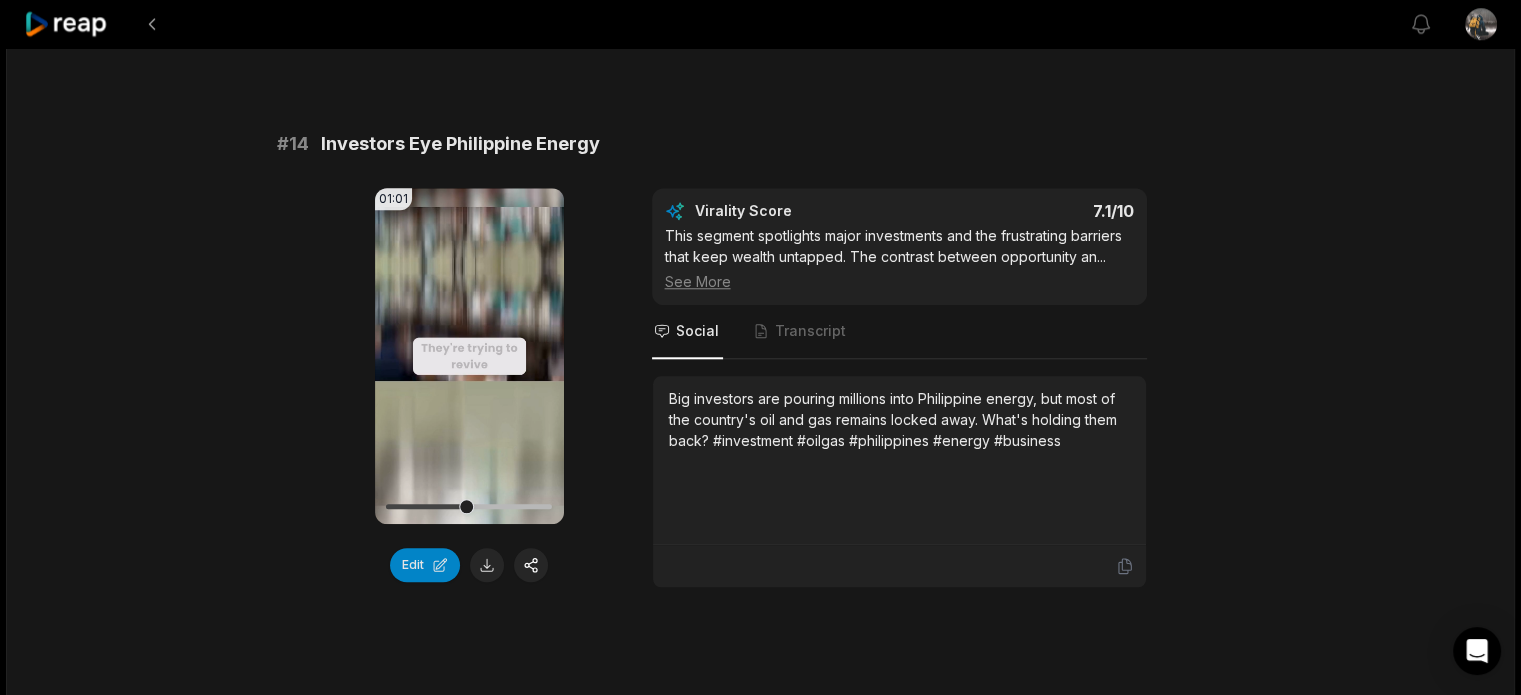 click on "19:26 Philippines MULTI-TRILLION DOLLARS OIL and GAS DEPOSITS [DATE] English en 00:00  -  19:26 Portrait 29.97   fps Deep Diver # 11 Philippines at a Crossroads 00:22 Your browser does not support mp4 format. Edit Virality Score 7.4 /10 The crossroads metaphor and high-stakes framing create a strong hook and emotional resonance, ideal for sparking debate and shares. Social Transcript The Philippines stands at a crossroads: seize energy opportunity or face decades of struggle. Will they rise to the challenge or be held back by politics? #philippines #energy #opportunity #challenge #politics # 12 Youth, Jobs, and Energy Future 00:41 Your browser does not support mp4 format. Edit Virality Score 7.3 /10 The generational perspective and hope for compromise between jobs and sustainability make this segment emotionally resonant and [PERSON_NAME] ...   See More Social Transcript # 13 Massive Foreign Investment Ahead? 00:37 Your browser does not support mp4 format. Edit Virality Score 7.2 /10 ...   See More Social # 14" at bounding box center [760, 639] 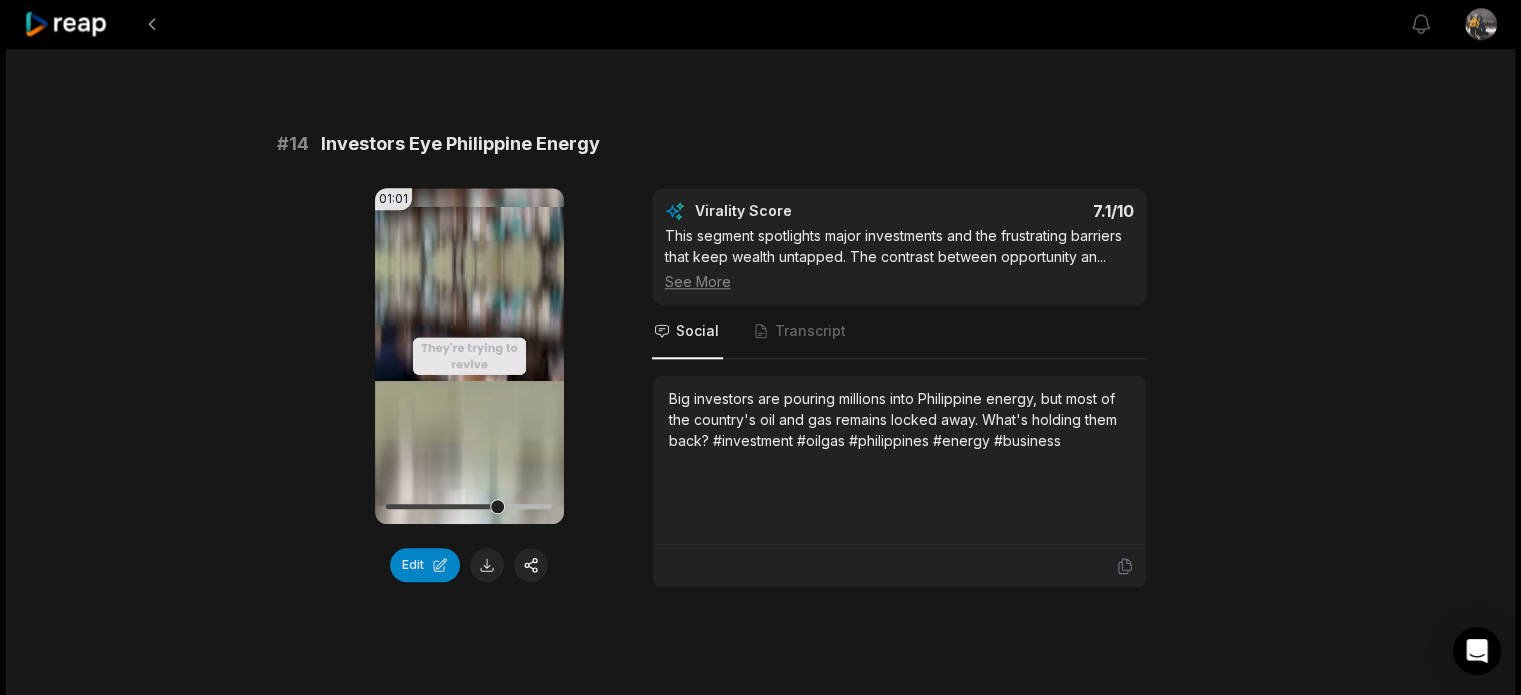 click on "19:26 Philippines MULTI-TRILLION DOLLARS OIL and GAS DEPOSITS [DATE] English en 00:00  -  19:26 Portrait 29.97   fps Deep Diver # 11 Philippines at a Crossroads 00:22 Your browser does not support mp4 format. Edit Virality Score 7.4 /10 The crossroads metaphor and high-stakes framing create a strong hook and emotional resonance, ideal for sparking debate and shares. Social Transcript The Philippines stands at a crossroads: seize energy opportunity or face decades of struggle. Will they rise to the challenge or be held back by politics? #philippines #energy #opportunity #challenge #politics # 12 Youth, Jobs, and Energy Future 00:41 Your browser does not support mp4 format. Edit Virality Score 7.3 /10 The generational perspective and hope for compromise between jobs and sustainability make this segment emotionally resonant and [PERSON_NAME] ...   See More Social Transcript # 13 Massive Foreign Investment Ahead? 00:37 Your browser does not support mp4 format. Edit Virality Score 7.2 /10 ...   See More Social # 14" at bounding box center [760, 639] 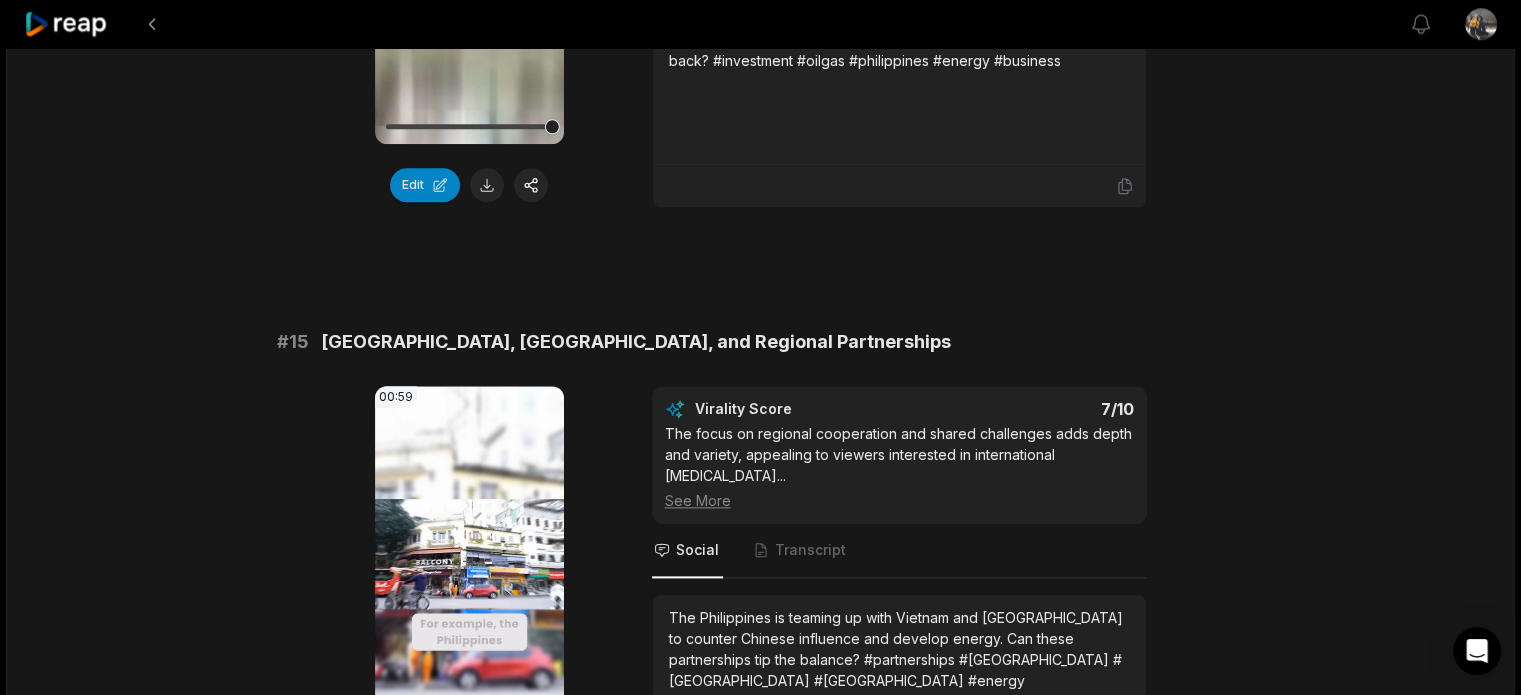 scroll, scrollTop: 2400, scrollLeft: 0, axis: vertical 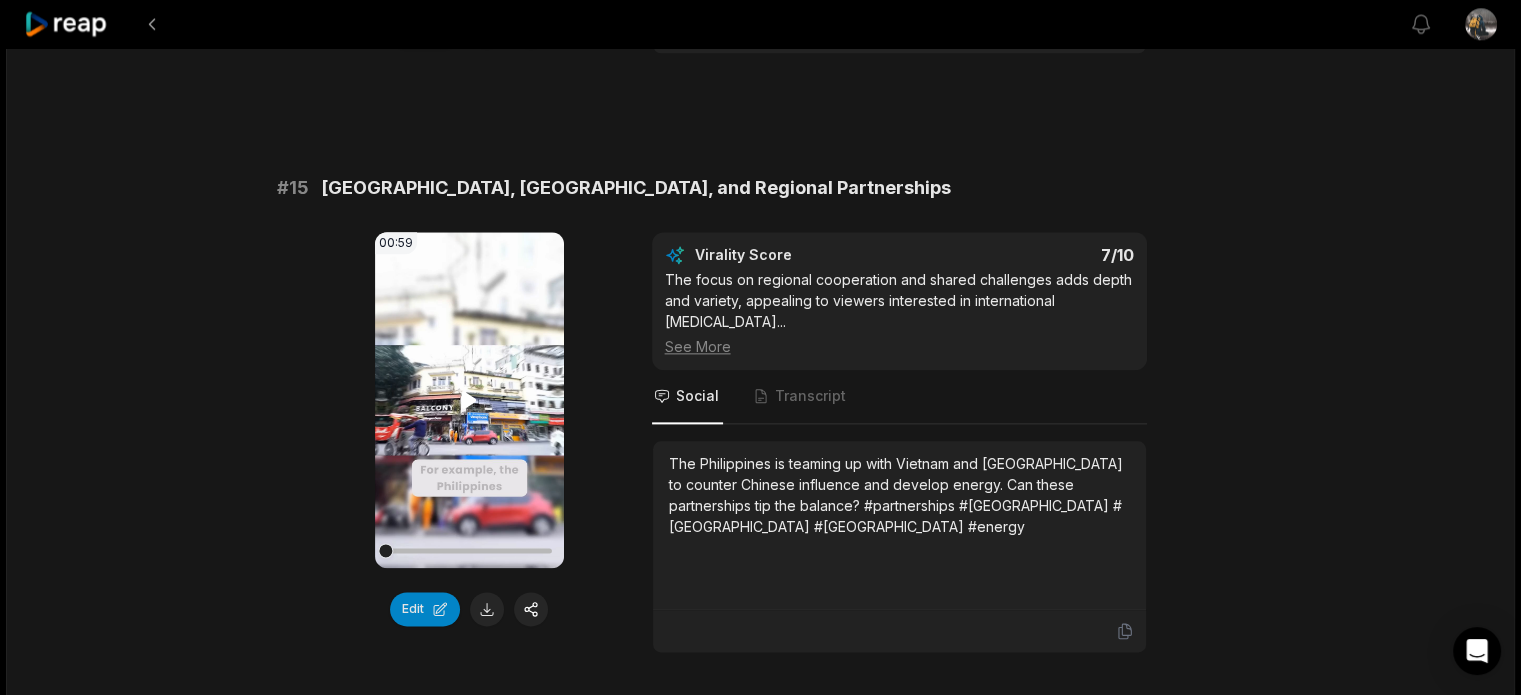 click on "Your browser does not support mp4 format." at bounding box center [469, 400] 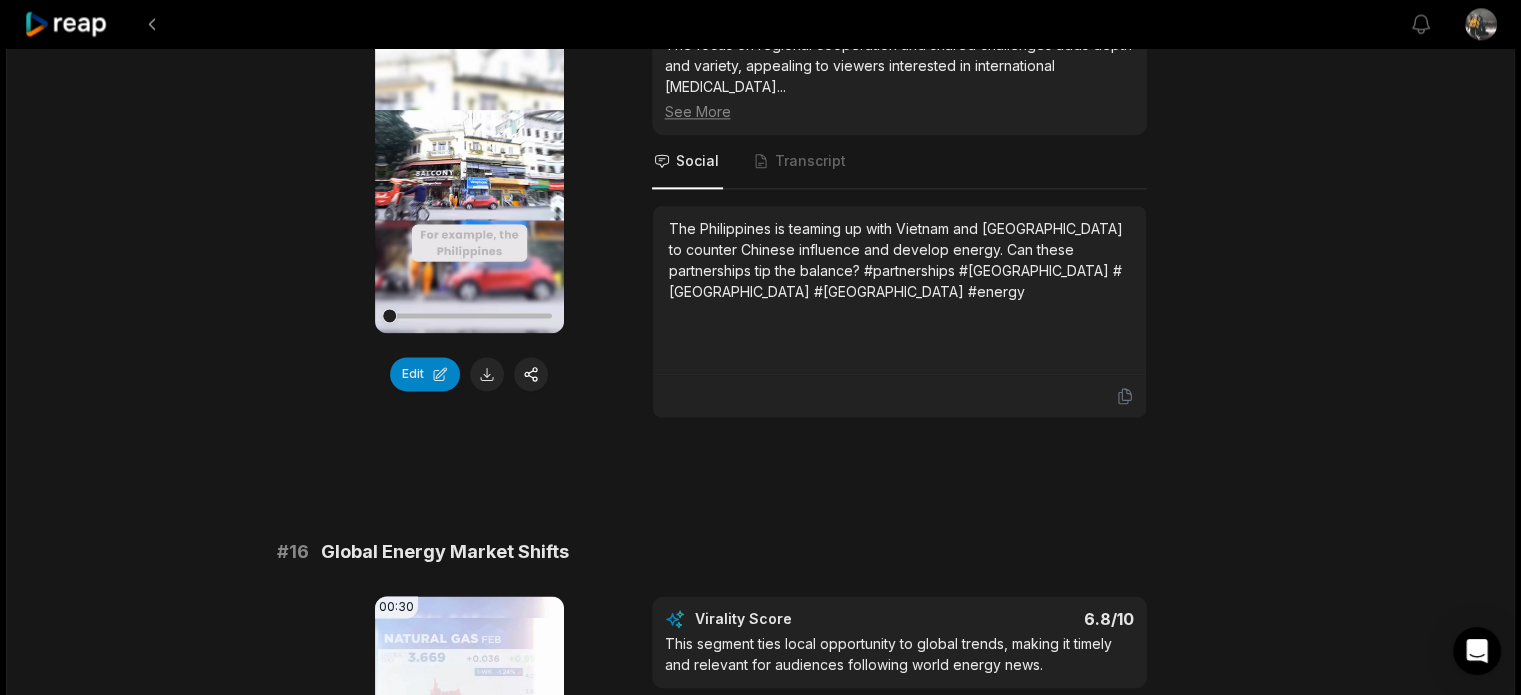 scroll, scrollTop: 2400, scrollLeft: 0, axis: vertical 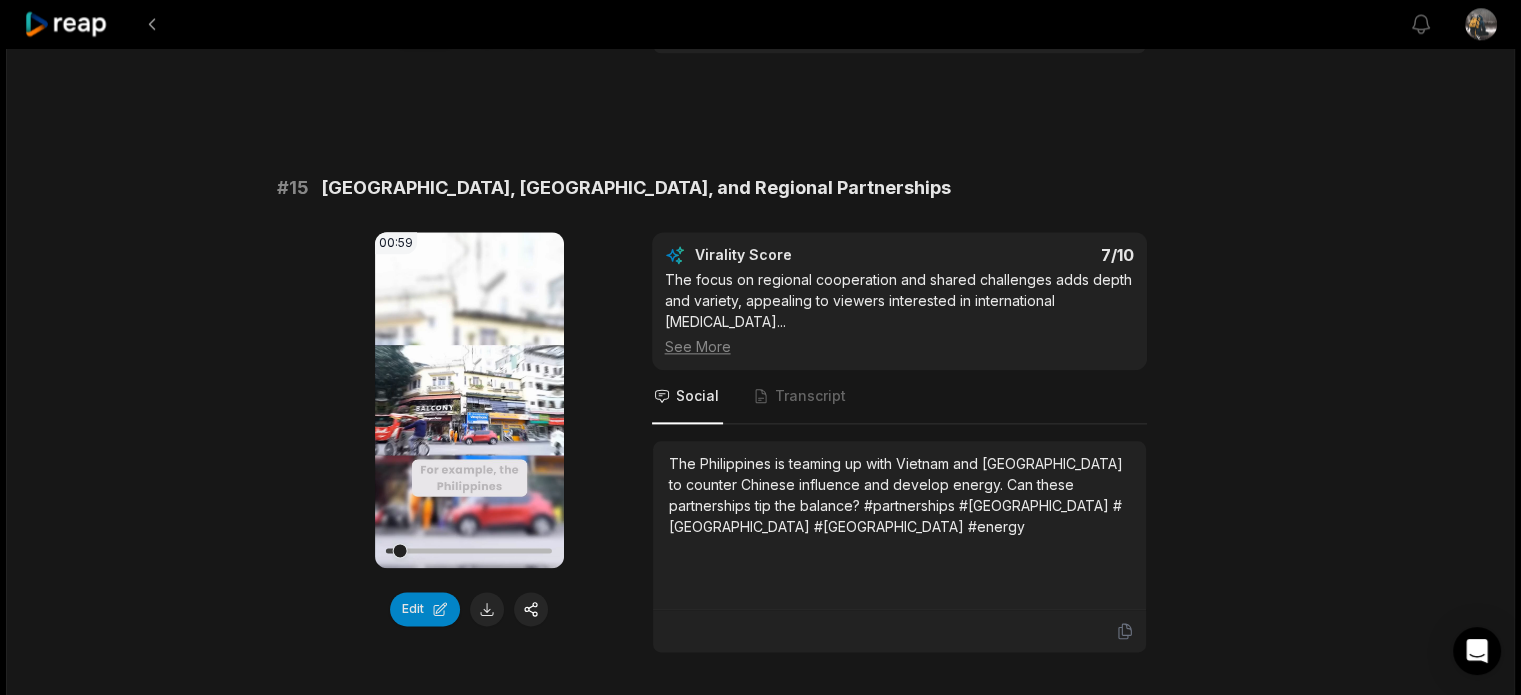 click on "[GEOGRAPHIC_DATA], [GEOGRAPHIC_DATA], and Regional Partnerships" at bounding box center [636, 188] 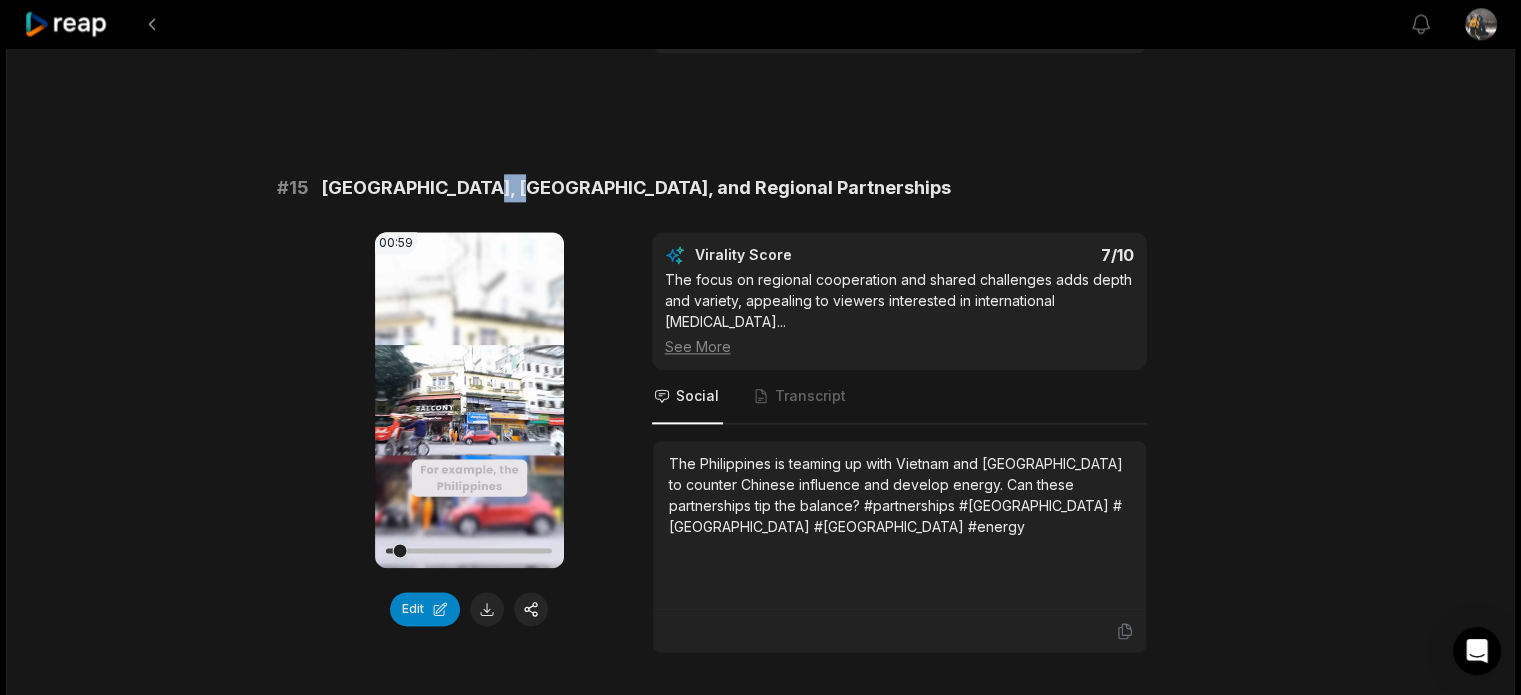 click on "[GEOGRAPHIC_DATA], [GEOGRAPHIC_DATA], and Regional Partnerships" at bounding box center (636, 188) 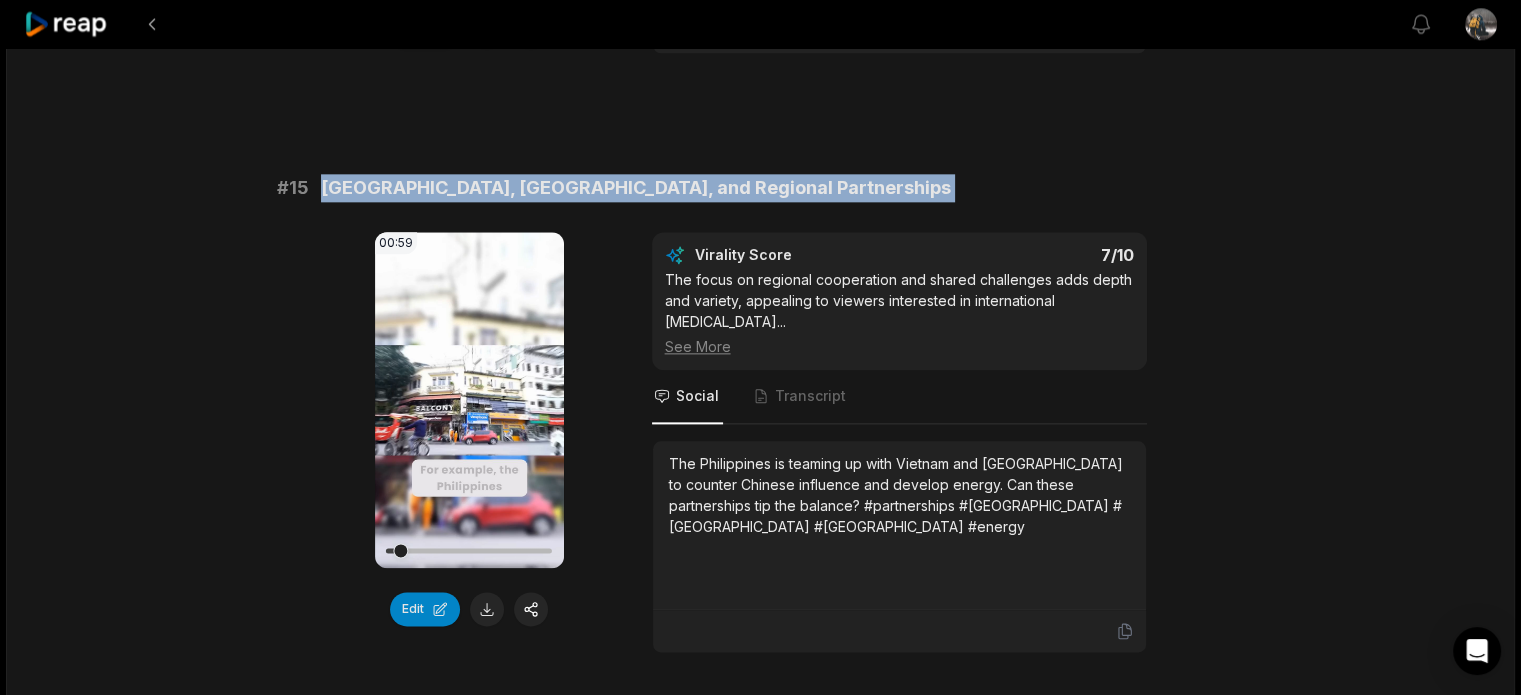 click on "[GEOGRAPHIC_DATA], [GEOGRAPHIC_DATA], and Regional Partnerships" at bounding box center [636, 188] 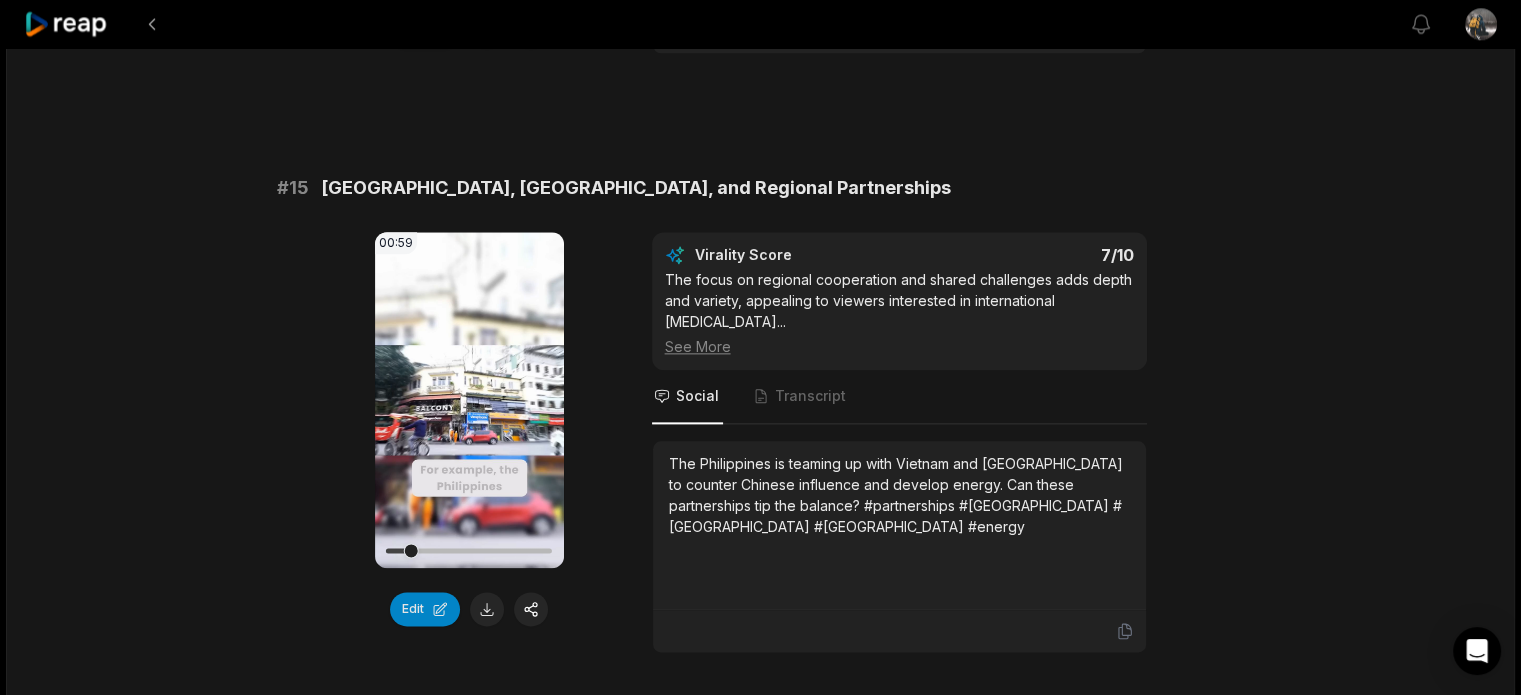 click on "19:26 Philippines MULTI-TRILLION DOLLARS OIL and GAS DEPOSITS [DATE] English en 00:00  -  19:26 Portrait 29.97   fps Deep Diver # 11 Philippines at a Crossroads 00:22 Your browser does not support mp4 format. Edit Virality Score 7.4 /10 The crossroads metaphor and high-stakes framing create a strong hook and emotional resonance, ideal for sparking debate and shares. Social Transcript The Philippines stands at a crossroads: seize energy opportunity or face decades of struggle. Will they rise to the challenge or be held back by politics? #philippines #energy #opportunity #challenge #politics # 12 Youth, Jobs, and Energy Future 00:41 Your browser does not support mp4 format. Edit Virality Score 7.3 /10 The generational perspective and hope for compromise between jobs and sustainability make this segment emotionally resonant and [PERSON_NAME] ...   See More Social Transcript # 13 Massive Foreign Investment Ahead? 00:37 Your browser does not support mp4 format. Edit Virality Score 7.2 /10 ...   See More Social # 14" at bounding box center [760, 105] 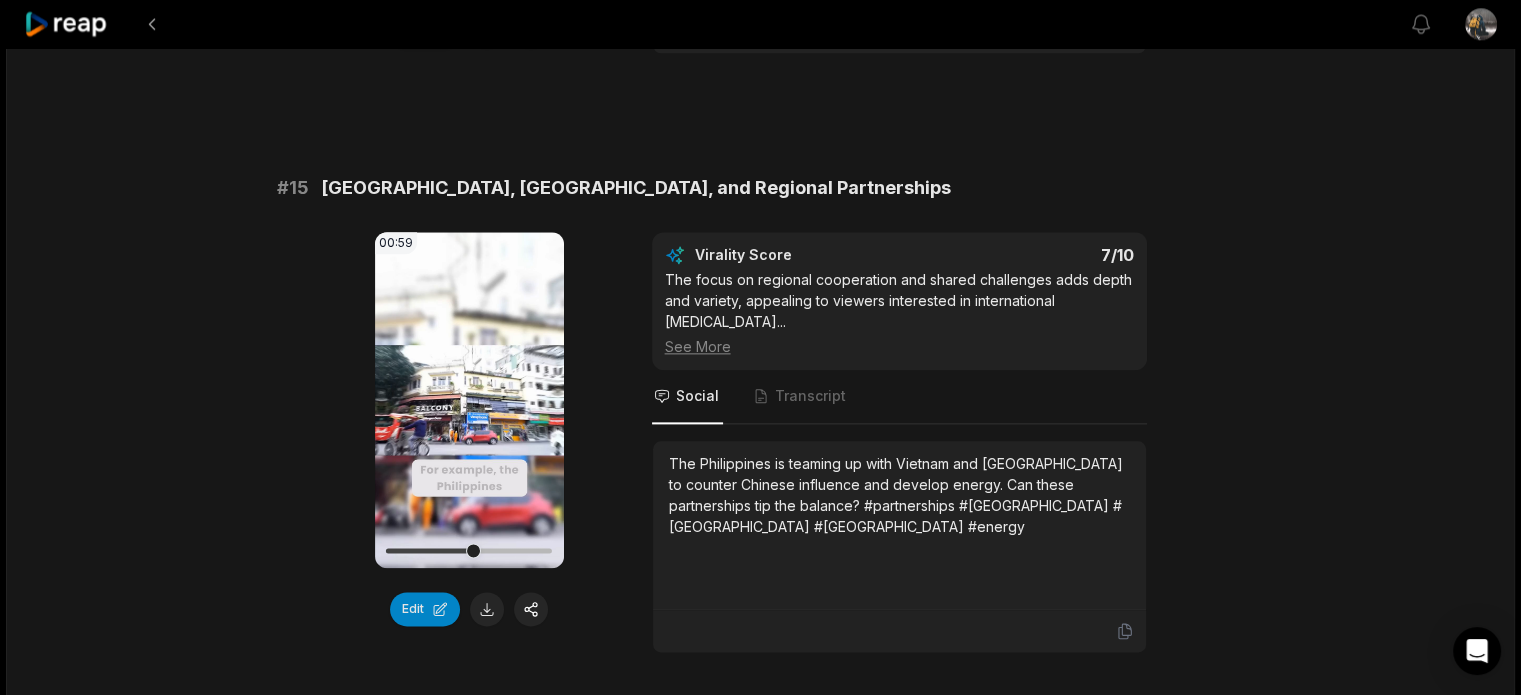 click on "19:26 Philippines MULTI-TRILLION DOLLARS OIL and GAS DEPOSITS [DATE] English en 00:00  -  19:26 Portrait 29.97   fps Deep Diver # 11 Philippines at a Crossroads 00:22 Your browser does not support mp4 format. Edit Virality Score 7.4 /10 The crossroads metaphor and high-stakes framing create a strong hook and emotional resonance, ideal for sparking debate and shares. Social Transcript The Philippines stands at a crossroads: seize energy opportunity or face decades of struggle. Will they rise to the challenge or be held back by politics? #philippines #energy #opportunity #challenge #politics # 12 Youth, Jobs, and Energy Future 00:41 Your browser does not support mp4 format. Edit Virality Score 7.3 /10 The generational perspective and hope for compromise between jobs and sustainability make this segment emotionally resonant and [PERSON_NAME] ...   See More Social Transcript # 13 Massive Foreign Investment Ahead? 00:37 Your browser does not support mp4 format. Edit Virality Score 7.2 /10 ...   See More Social # 14" at bounding box center (760, 105) 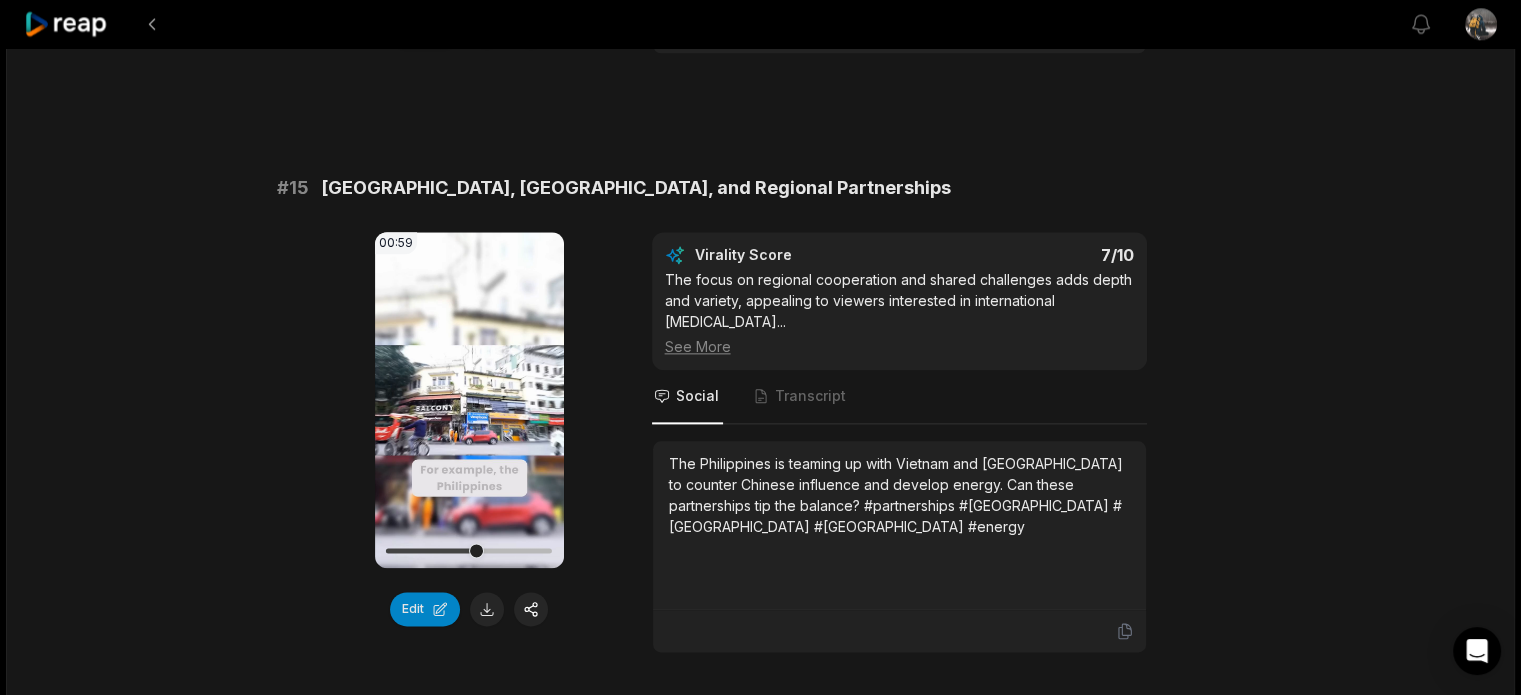 click on "19:26 Philippines MULTI-TRILLION DOLLARS OIL and GAS DEPOSITS [DATE] English en 00:00  -  19:26 Portrait 29.97   fps Deep Diver # 11 Philippines at a Crossroads 00:22 Your browser does not support mp4 format. Edit Virality Score 7.4 /10 The crossroads metaphor and high-stakes framing create a strong hook and emotional resonance, ideal for sparking debate and shares. Social Transcript The Philippines stands at a crossroads: seize energy opportunity or face decades of struggle. Will they rise to the challenge or be held back by politics? #philippines #energy #opportunity #challenge #politics # 12 Youth, Jobs, and Energy Future 00:41 Your browser does not support mp4 format. Edit Virality Score 7.3 /10 The generational perspective and hope for compromise between jobs and sustainability make this segment emotionally resonant and [PERSON_NAME] ...   See More Social Transcript # 13 Massive Foreign Investment Ahead? 00:37 Your browser does not support mp4 format. Edit Virality Score 7.2 /10 ...   See More Social # 14" at bounding box center (760, 105) 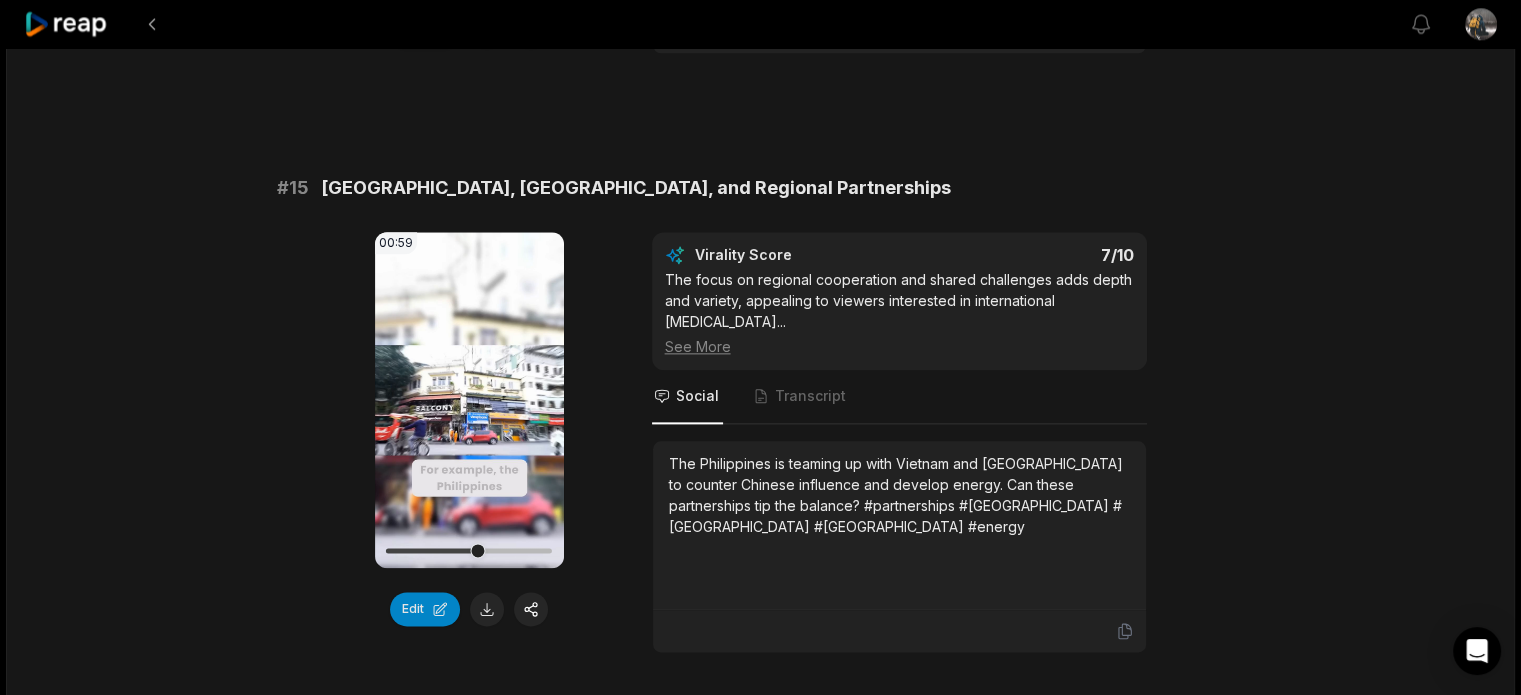 click on "19:26 Philippines MULTI-TRILLION DOLLARS OIL and GAS DEPOSITS [DATE] English en 00:00  -  19:26 Portrait 29.97   fps Deep Diver # 11 Philippines at a Crossroads 00:22 Your browser does not support mp4 format. Edit Virality Score 7.4 /10 The crossroads metaphor and high-stakes framing create a strong hook and emotional resonance, ideal for sparking debate and shares. Social Transcript The Philippines stands at a crossroads: seize energy opportunity or face decades of struggle. Will they rise to the challenge or be held back by politics? #philippines #energy #opportunity #challenge #politics # 12 Youth, Jobs, and Energy Future 00:41 Your browser does not support mp4 format. Edit Virality Score 7.3 /10 The generational perspective and hope for compromise between jobs and sustainability make this segment emotionally resonant and [PERSON_NAME] ...   See More Social Transcript # 13 Massive Foreign Investment Ahead? 00:37 Your browser does not support mp4 format. Edit Virality Score 7.2 /10 ...   See More Social # 14" at bounding box center [760, 105] 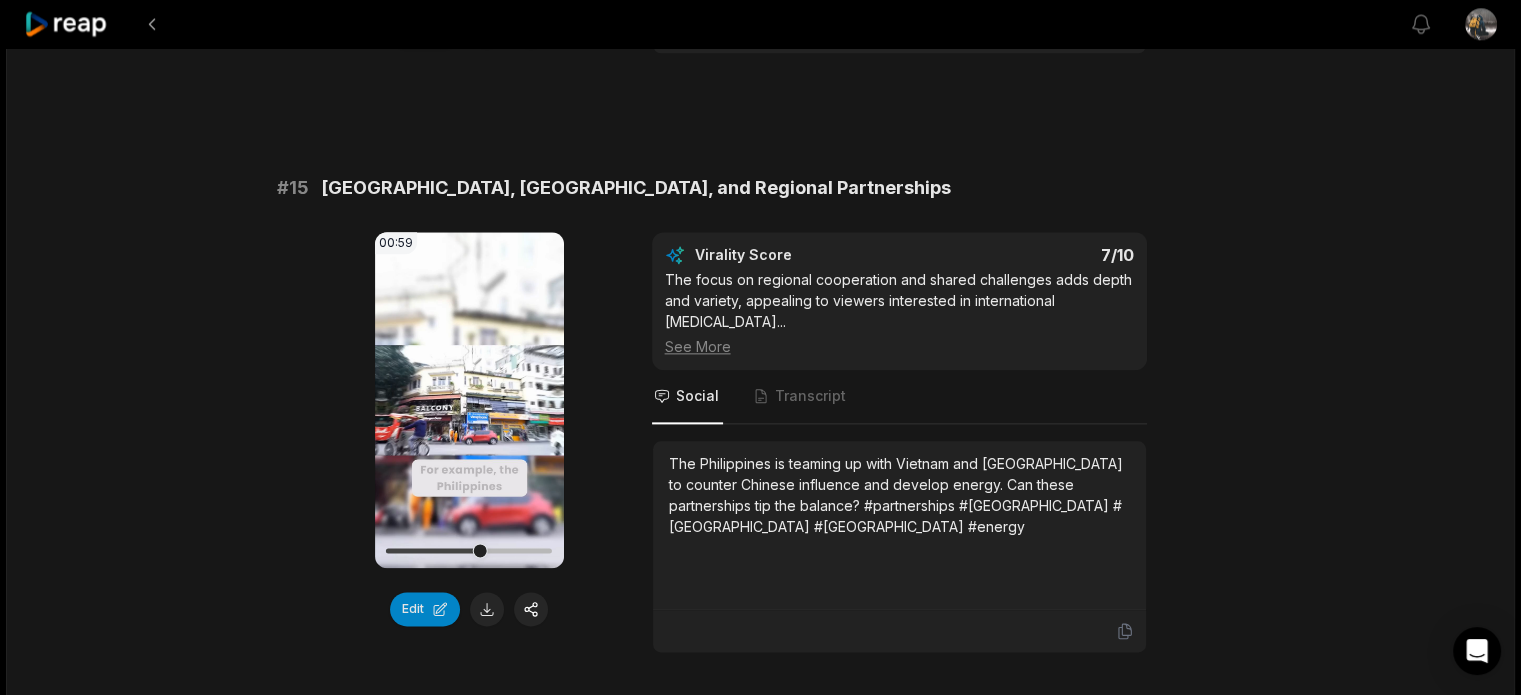 click on "19:26 Philippines MULTI-TRILLION DOLLARS OIL and GAS DEPOSITS [DATE] English en 00:00  -  19:26 Portrait 29.97   fps Deep Diver # 11 Philippines at a Crossroads 00:22 Your browser does not support mp4 format. Edit Virality Score 7.4 /10 The crossroads metaphor and high-stakes framing create a strong hook and emotional resonance, ideal for sparking debate and shares. Social Transcript The Philippines stands at a crossroads: seize energy opportunity or face decades of struggle. Will they rise to the challenge or be held back by politics? #philippines #energy #opportunity #challenge #politics # 12 Youth, Jobs, and Energy Future 00:41 Your browser does not support mp4 format. Edit Virality Score 7.3 /10 The generational perspective and hope for compromise between jobs and sustainability make this segment emotionally resonant and [PERSON_NAME] ...   See More Social Transcript # 13 Massive Foreign Investment Ahead? 00:37 Your browser does not support mp4 format. Edit Virality Score 7.2 /10 ...   See More Social # 14" at bounding box center (760, 105) 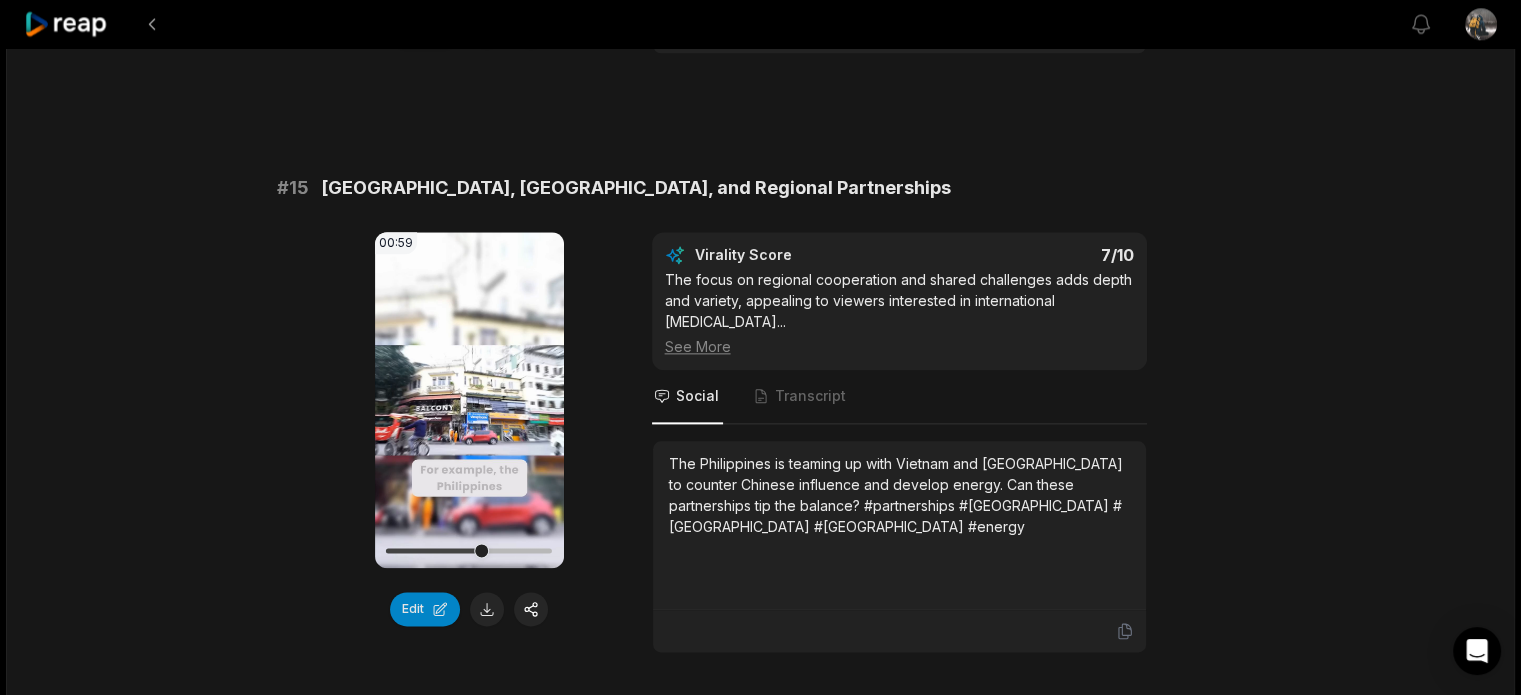 click on "19:26 Philippines MULTI-TRILLION DOLLARS OIL and GAS DEPOSITS [DATE] English en 00:00  -  19:26 Portrait 29.97   fps Deep Diver # 11 Philippines at a Crossroads 00:22 Your browser does not support mp4 format. Edit Virality Score 7.4 /10 The crossroads metaphor and high-stakes framing create a strong hook and emotional resonance, ideal for sparking debate and shares. Social Transcript The Philippines stands at a crossroads: seize energy opportunity or face decades of struggle. Will they rise to the challenge or be held back by politics? #philippines #energy #opportunity #challenge #politics # 12 Youth, Jobs, and Energy Future 00:41 Your browser does not support mp4 format. Edit Virality Score 7.3 /10 The generational perspective and hope for compromise between jobs and sustainability make this segment emotionally resonant and [PERSON_NAME] ...   See More Social Transcript # 13 Massive Foreign Investment Ahead? 00:37 Your browser does not support mp4 format. Edit Virality Score 7.2 /10 ...   See More Social # 14" at bounding box center (760, 105) 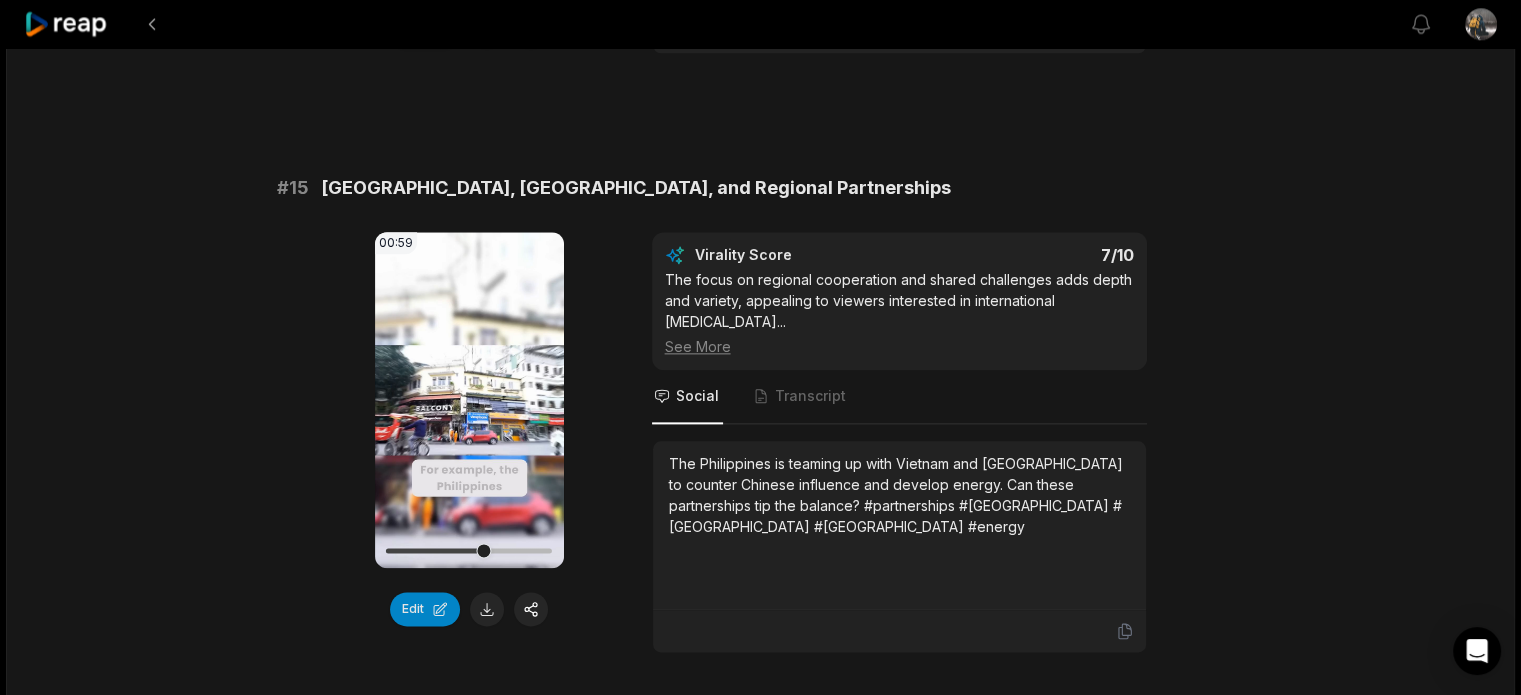 click on "19:26 Philippines MULTI-TRILLION DOLLARS OIL and GAS DEPOSITS [DATE] English en 00:00  -  19:26 Portrait 29.97   fps Deep Diver # 11 Philippines at a Crossroads 00:22 Your browser does not support mp4 format. Edit Virality Score 7.4 /10 The crossroads metaphor and high-stakes framing create a strong hook and emotional resonance, ideal for sparking debate and shares. Social Transcript The Philippines stands at a crossroads: seize energy opportunity or face decades of struggle. Will they rise to the challenge or be held back by politics? #philippines #energy #opportunity #challenge #politics # 12 Youth, Jobs, and Energy Future 00:41 Your browser does not support mp4 format. Edit Virality Score 7.3 /10 The generational perspective and hope for compromise between jobs and sustainability make this segment emotionally resonant and [PERSON_NAME] ...   See More Social Transcript # 13 Massive Foreign Investment Ahead? 00:37 Your browser does not support mp4 format. Edit Virality Score 7.2 /10 ...   See More Social # 14" at bounding box center (760, 105) 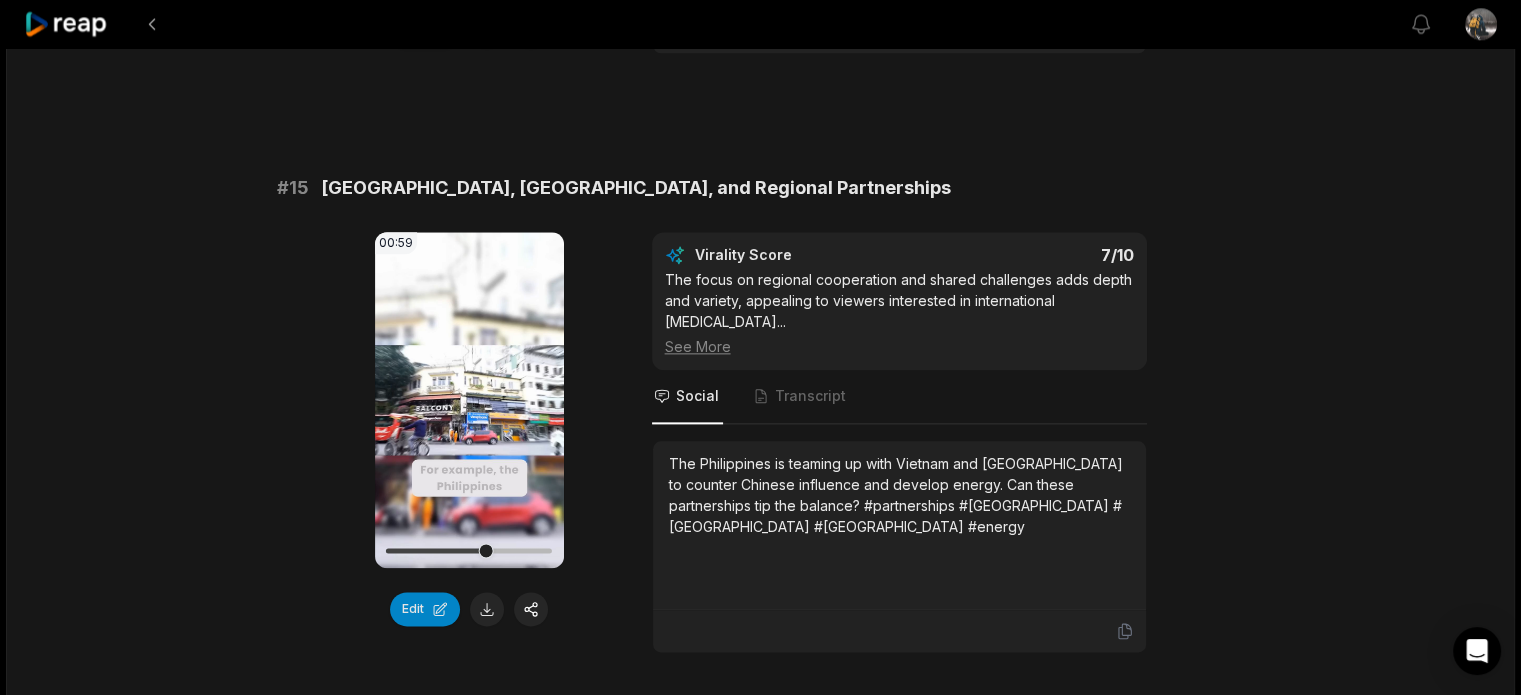 click on "19:26 Philippines MULTI-TRILLION DOLLARS OIL and GAS DEPOSITS [DATE] English en 00:00  -  19:26 Portrait 29.97   fps Deep Diver # 11 Philippines at a Crossroads 00:22 Your browser does not support mp4 format. Edit Virality Score 7.4 /10 The crossroads metaphor and high-stakes framing create a strong hook and emotional resonance, ideal for sparking debate and shares. Social Transcript The Philippines stands at a crossroads: seize energy opportunity or face decades of struggle. Will they rise to the challenge or be held back by politics? #philippines #energy #opportunity #challenge #politics # 12 Youth, Jobs, and Energy Future 00:41 Your browser does not support mp4 format. Edit Virality Score 7.3 /10 The generational perspective and hope for compromise between jobs and sustainability make this segment emotionally resonant and [PERSON_NAME] ...   See More Social Transcript # 13 Massive Foreign Investment Ahead? 00:37 Your browser does not support mp4 format. Edit Virality Score 7.2 /10 ...   See More Social # 14" at bounding box center [760, 105] 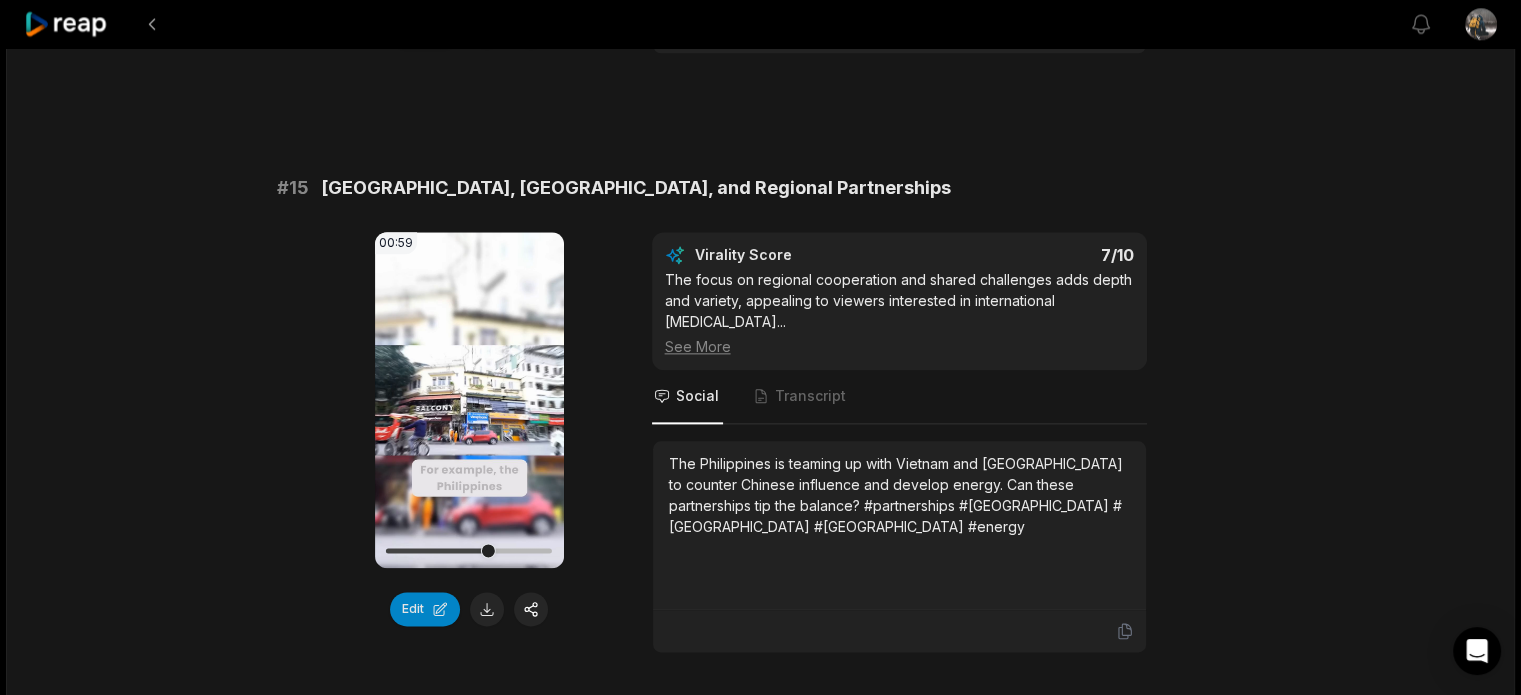 click on "19:26 Philippines MULTI-TRILLION DOLLARS OIL and GAS DEPOSITS [DATE] English en 00:00  -  19:26 Portrait 29.97   fps Deep Diver # 11 Philippines at a Crossroads 00:22 Your browser does not support mp4 format. Edit Virality Score 7.4 /10 The crossroads metaphor and high-stakes framing create a strong hook and emotional resonance, ideal for sparking debate and shares. Social Transcript The Philippines stands at a crossroads: seize energy opportunity or face decades of struggle. Will they rise to the challenge or be held back by politics? #philippines #energy #opportunity #challenge #politics # 12 Youth, Jobs, and Energy Future 00:41 Your browser does not support mp4 format. Edit Virality Score 7.3 /10 The generational perspective and hope for compromise between jobs and sustainability make this segment emotionally resonant and [PERSON_NAME] ...   See More Social Transcript # 13 Massive Foreign Investment Ahead? 00:37 Your browser does not support mp4 format. Edit Virality Score 7.2 /10 ...   See More Social # 14" at bounding box center [760, 105] 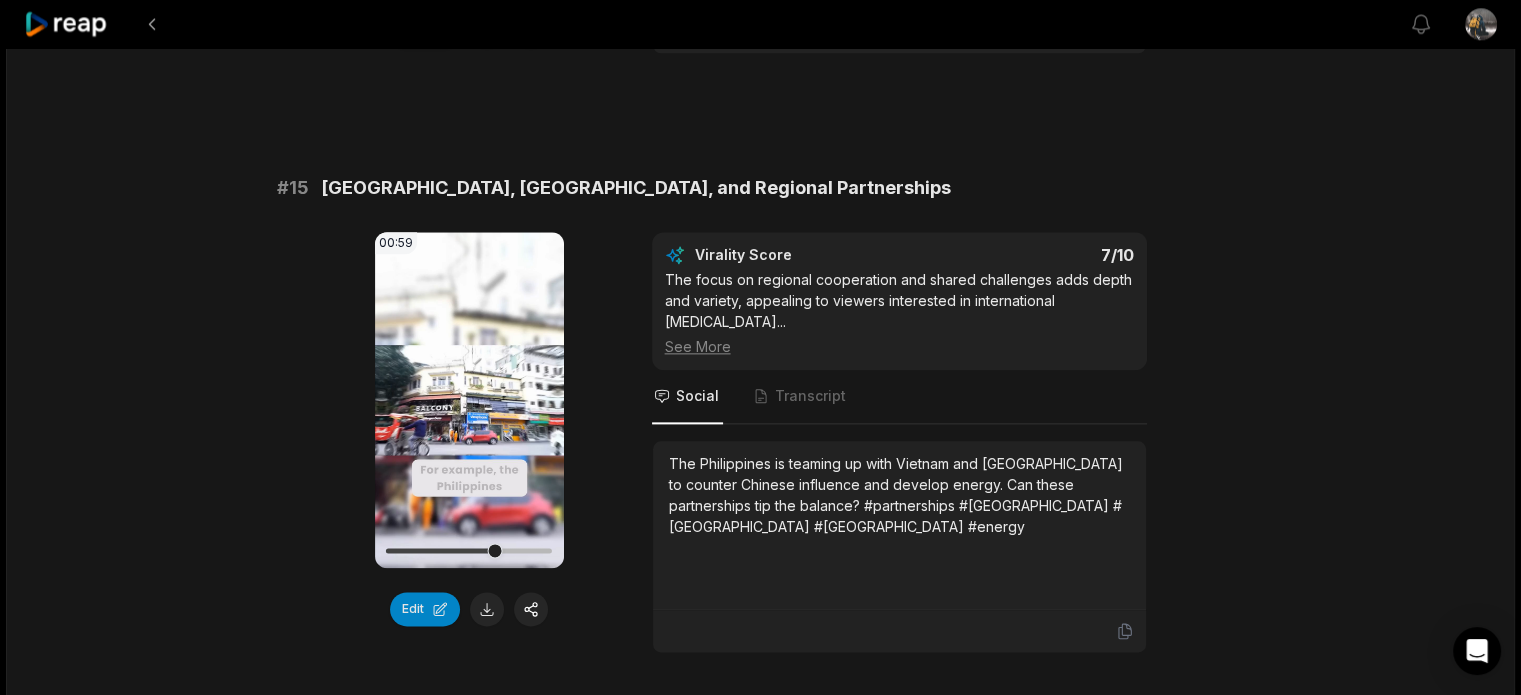 click on "19:26 Philippines MULTI-TRILLION DOLLARS OIL and GAS DEPOSITS [DATE] English en 00:00  -  19:26 Portrait 29.97   fps Deep Diver # 11 Philippines at a Crossroads 00:22 Your browser does not support mp4 format. Edit Virality Score 7.4 /10 The crossroads metaphor and high-stakes framing create a strong hook and emotional resonance, ideal for sparking debate and shares. Social Transcript The Philippines stands at a crossroads: seize energy opportunity or face decades of struggle. Will they rise to the challenge or be held back by politics? #philippines #energy #opportunity #challenge #politics # 12 Youth, Jobs, and Energy Future 00:41 Your browser does not support mp4 format. Edit Virality Score 7.3 /10 The generational perspective and hope for compromise between jobs and sustainability make this segment emotionally resonant and [PERSON_NAME] ...   See More Social Transcript # 13 Massive Foreign Investment Ahead? 00:37 Your browser does not support mp4 format. Edit Virality Score 7.2 /10 ...   See More Social # 14" at bounding box center (760, 105) 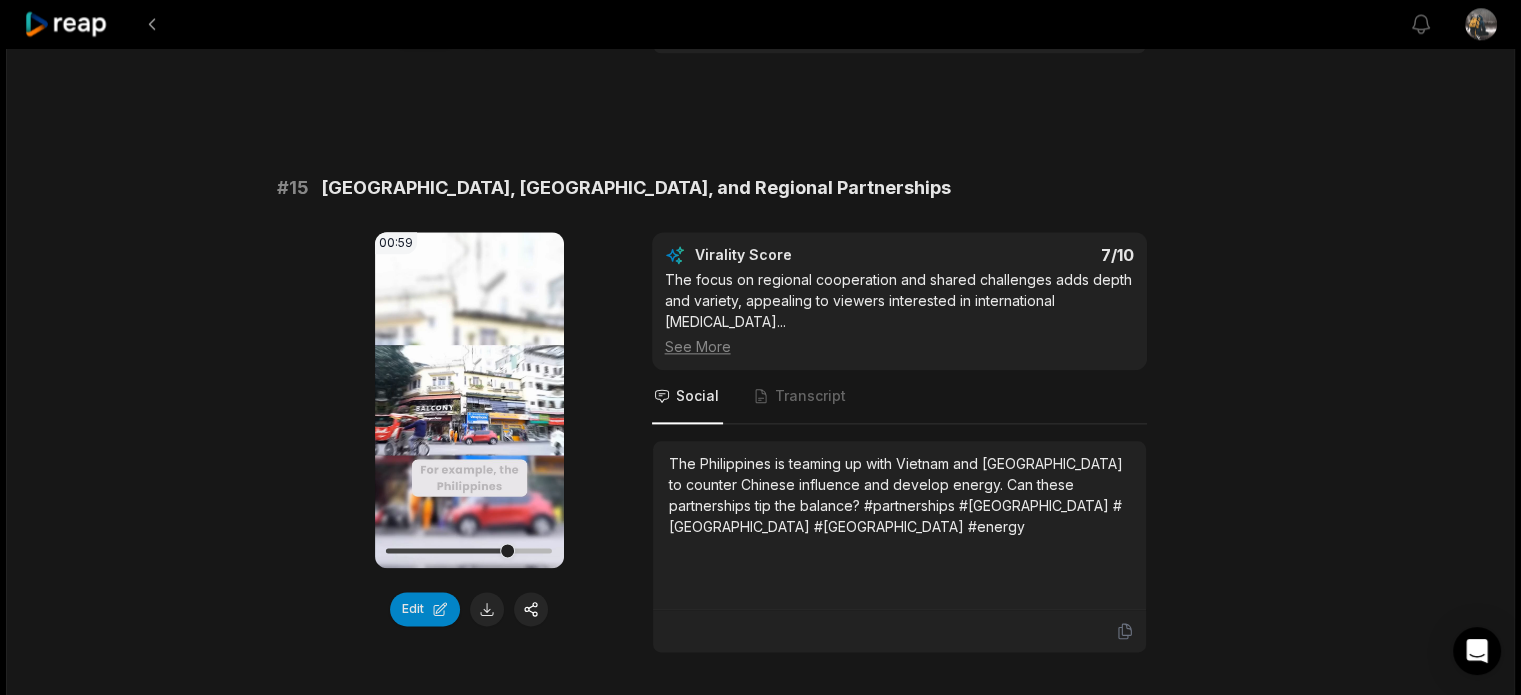 click on "19:26 Philippines MULTI-TRILLION DOLLARS OIL and GAS DEPOSITS [DATE] English en 00:00  -  19:26 Portrait 29.97   fps Deep Diver # 11 Philippines at a Crossroads 00:22 Your browser does not support mp4 format. Edit Virality Score 7.4 /10 The crossroads metaphor and high-stakes framing create a strong hook and emotional resonance, ideal for sparking debate and shares. Social Transcript The Philippines stands at a crossroads: seize energy opportunity or face decades of struggle. Will they rise to the challenge or be held back by politics? #philippines #energy #opportunity #challenge #politics # 12 Youth, Jobs, and Energy Future 00:41 Your browser does not support mp4 format. Edit Virality Score 7.3 /10 The generational perspective and hope for compromise between jobs and sustainability make this segment emotionally resonant and [PERSON_NAME] ...   See More Social Transcript # 13 Massive Foreign Investment Ahead? 00:37 Your browser does not support mp4 format. Edit Virality Score 7.2 /10 ...   See More Social # 14" at bounding box center [760, 105] 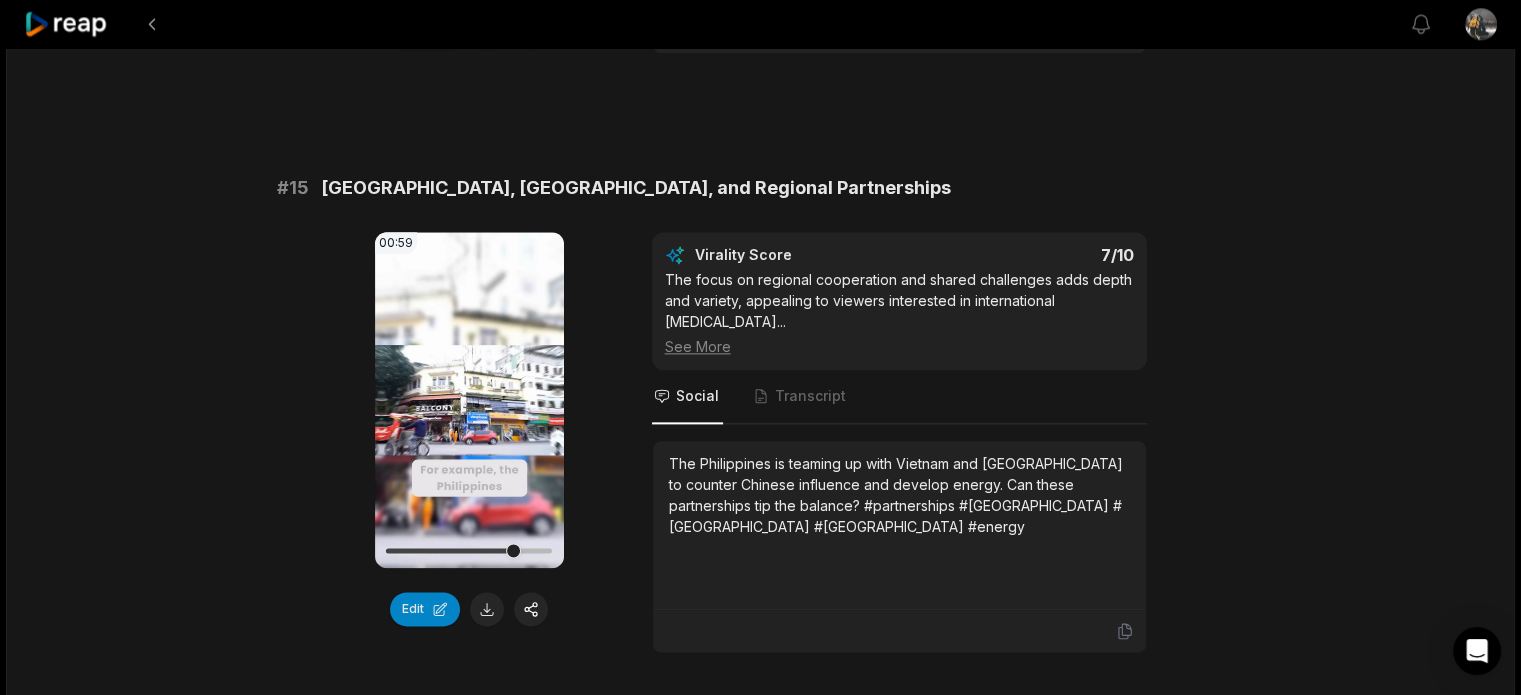 click on "[GEOGRAPHIC_DATA], [GEOGRAPHIC_DATA], and Regional Partnerships" at bounding box center (636, 188) 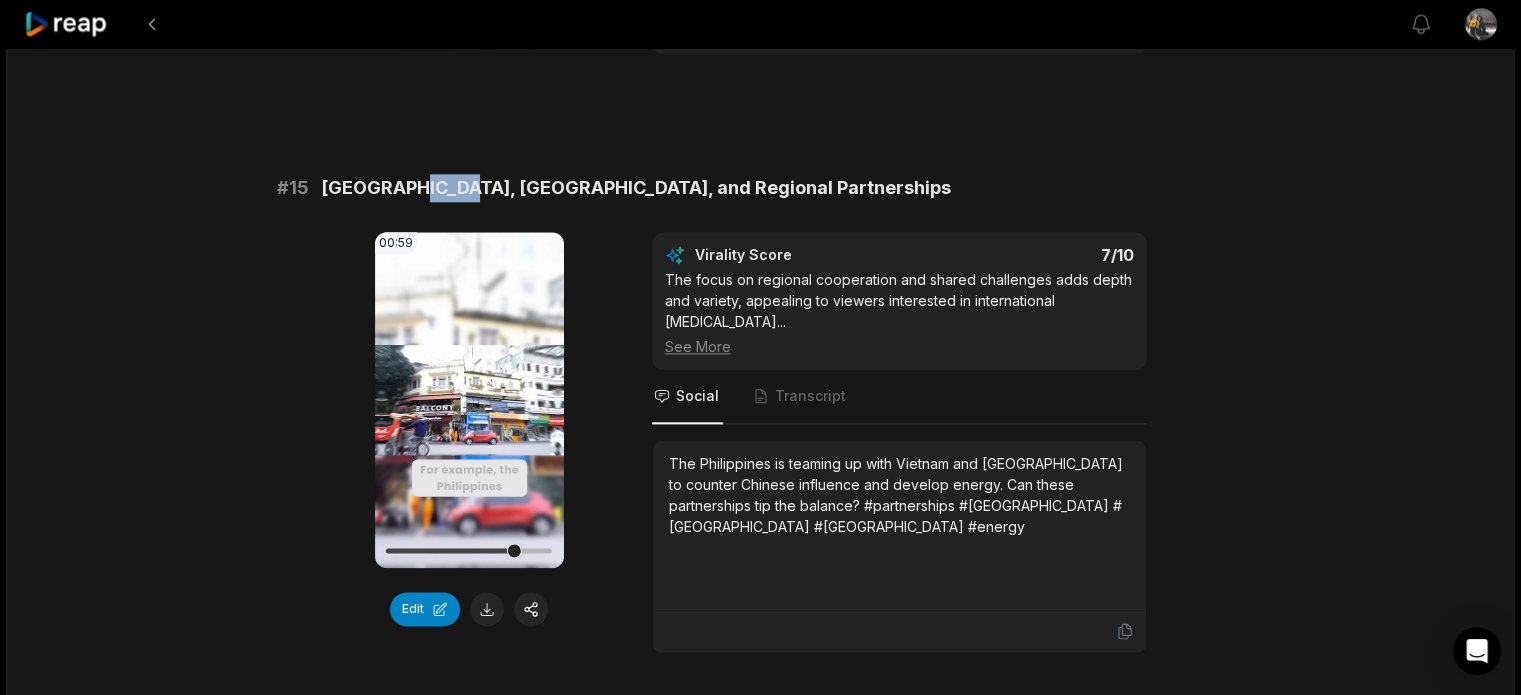 click on "[GEOGRAPHIC_DATA], [GEOGRAPHIC_DATA], and Regional Partnerships" at bounding box center [636, 188] 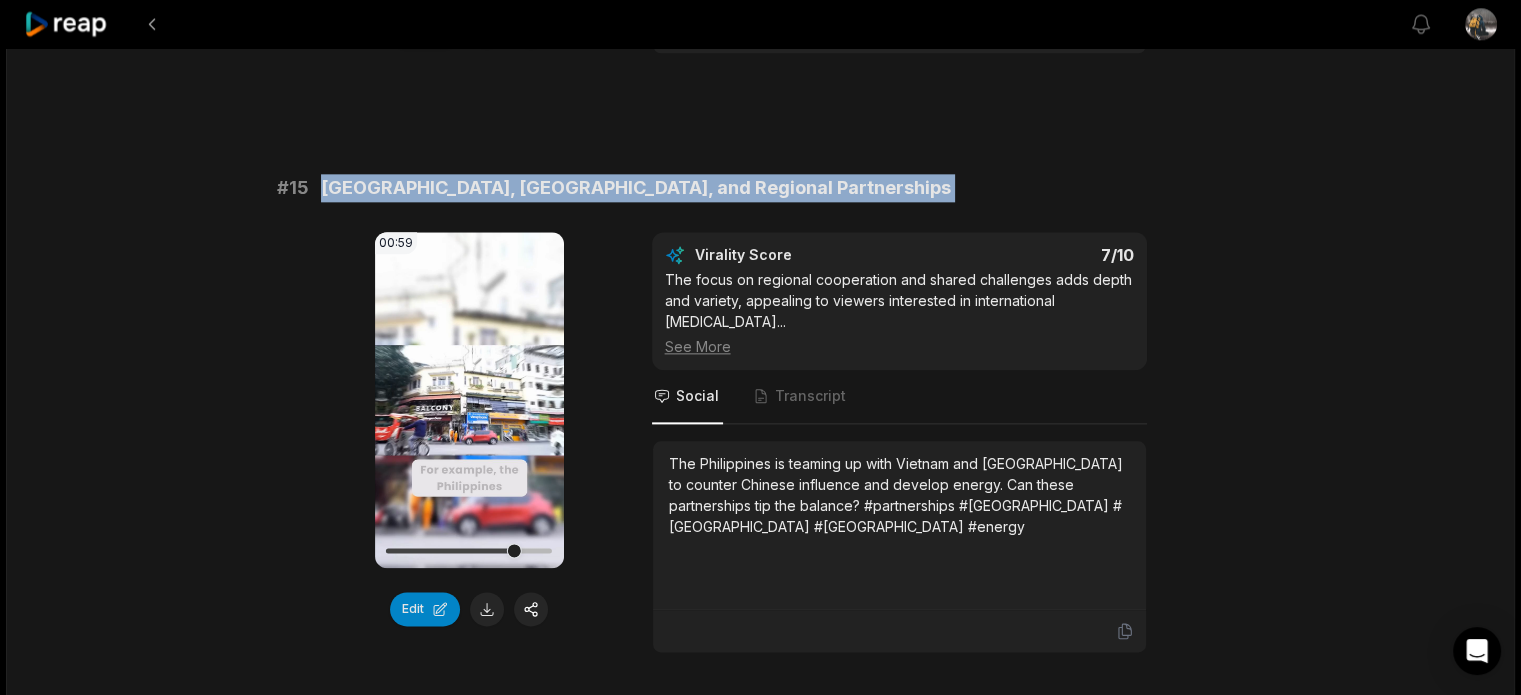 click on "[GEOGRAPHIC_DATA], [GEOGRAPHIC_DATA], and Regional Partnerships" at bounding box center [636, 188] 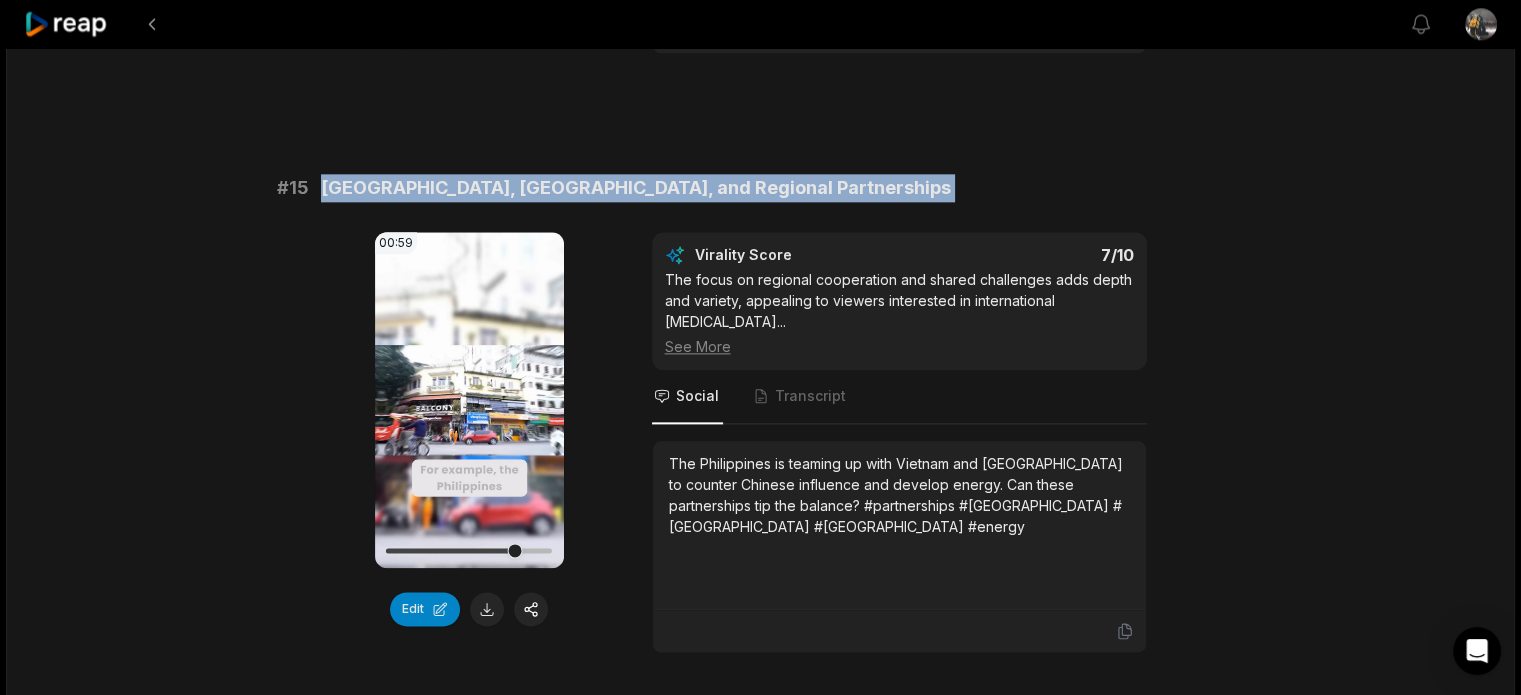 copy on "[GEOGRAPHIC_DATA], [GEOGRAPHIC_DATA], and Regional Partnerships" 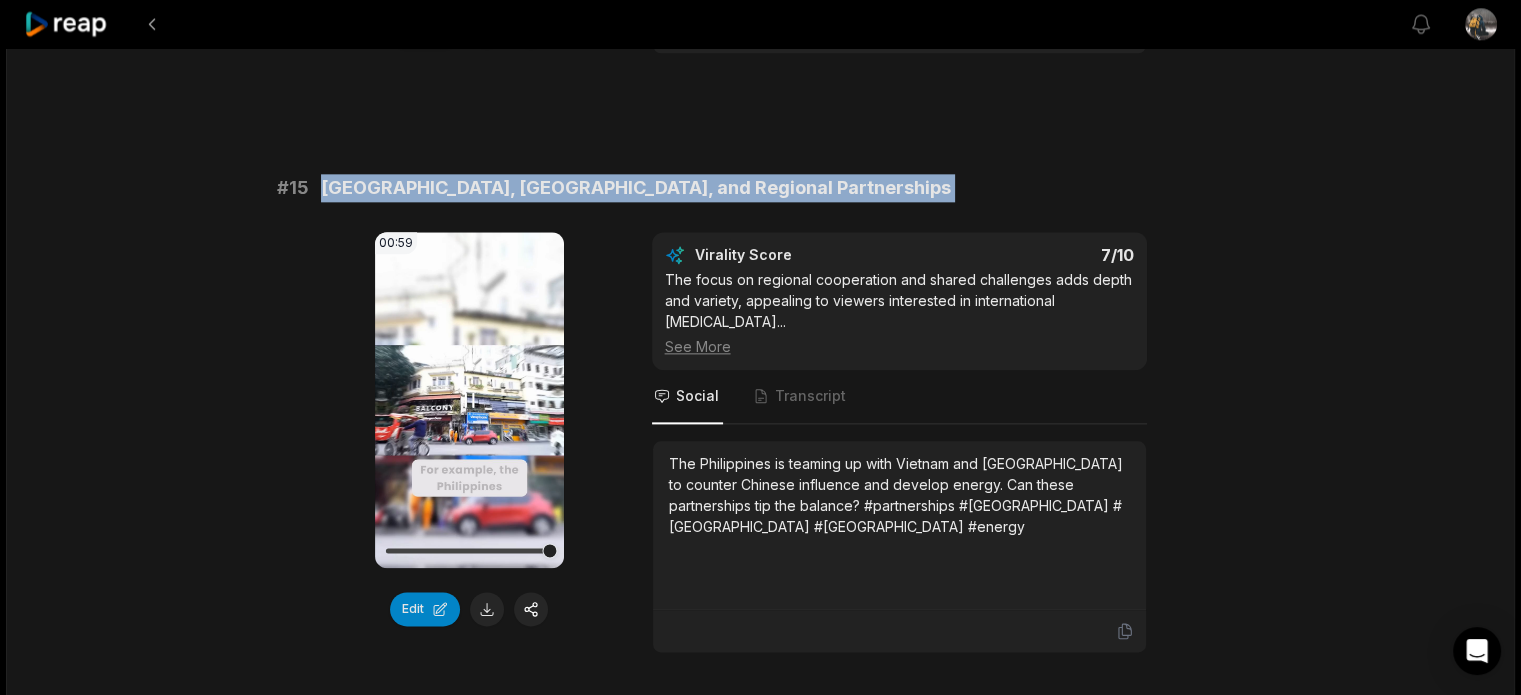 click at bounding box center [469, 550] 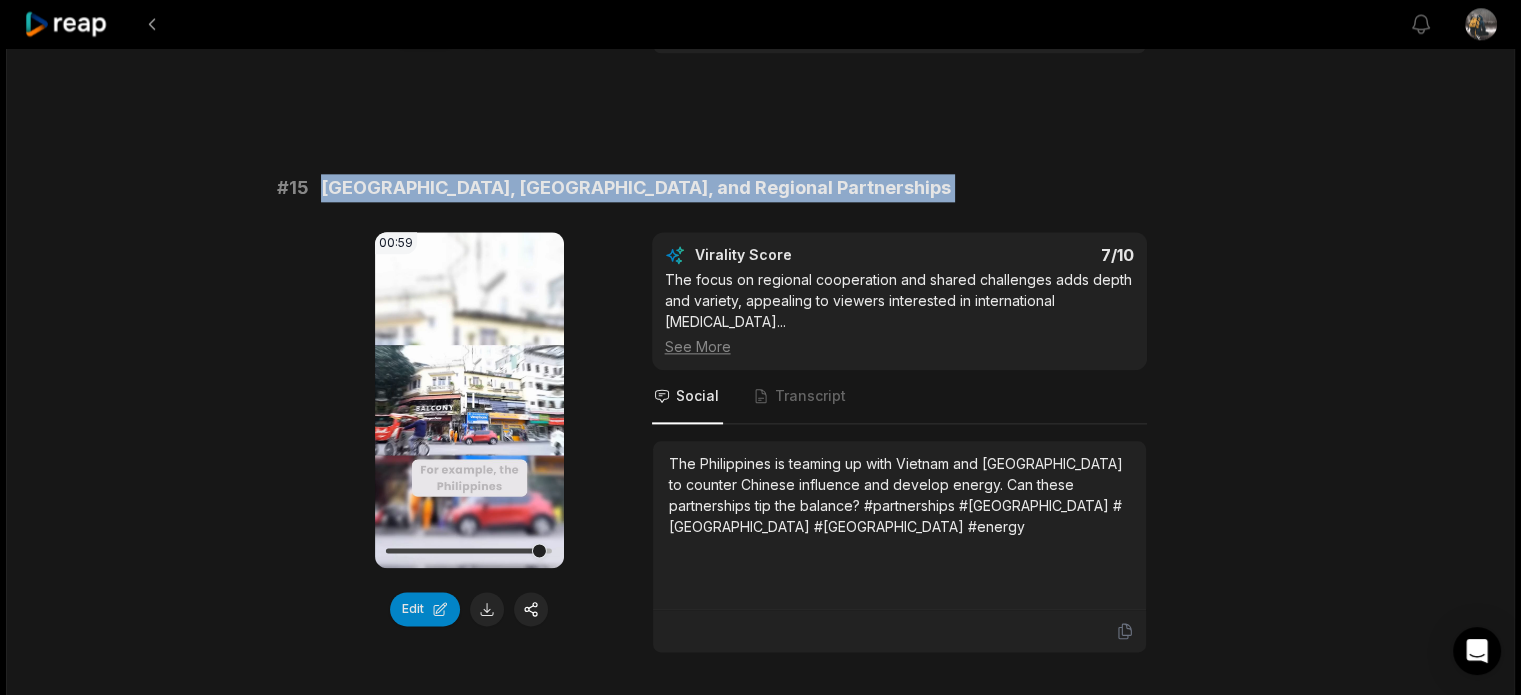 click at bounding box center (469, 550) 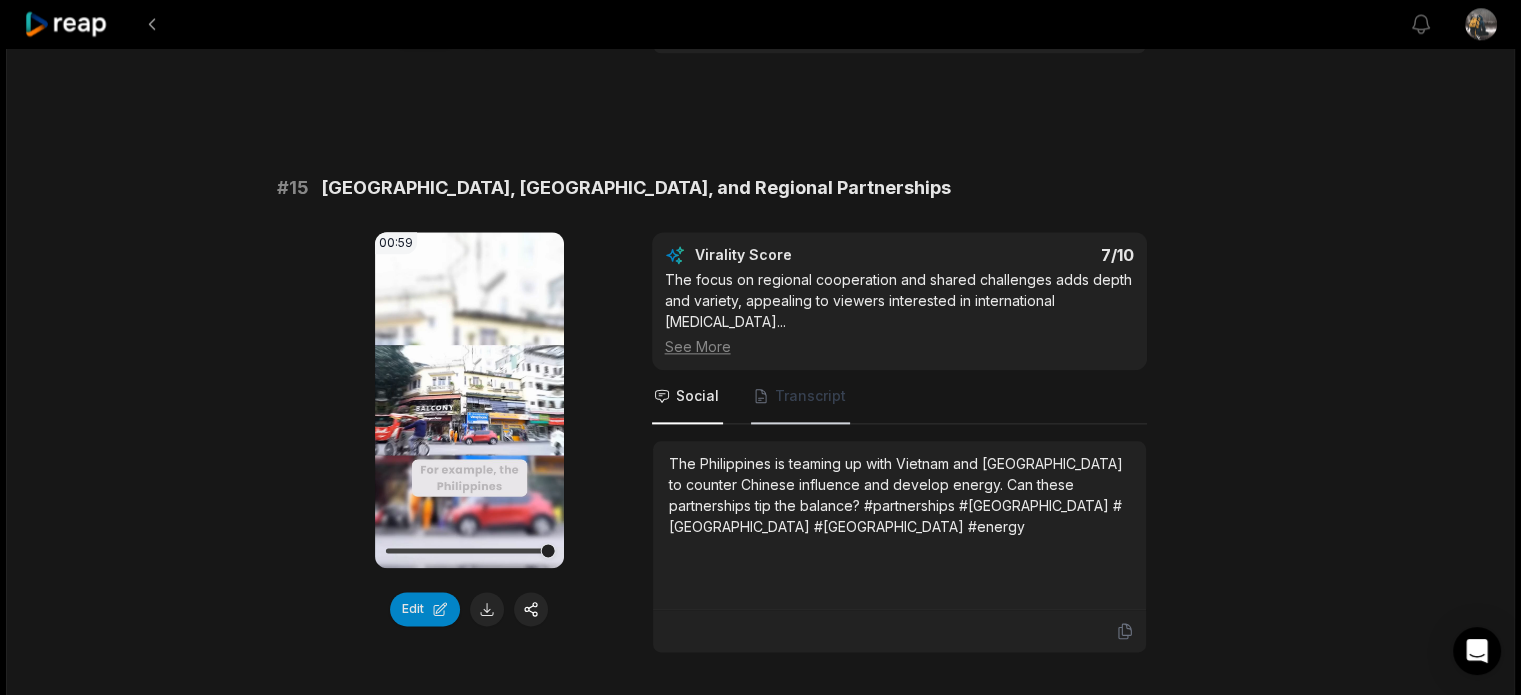 click on "Transcript" at bounding box center (810, 396) 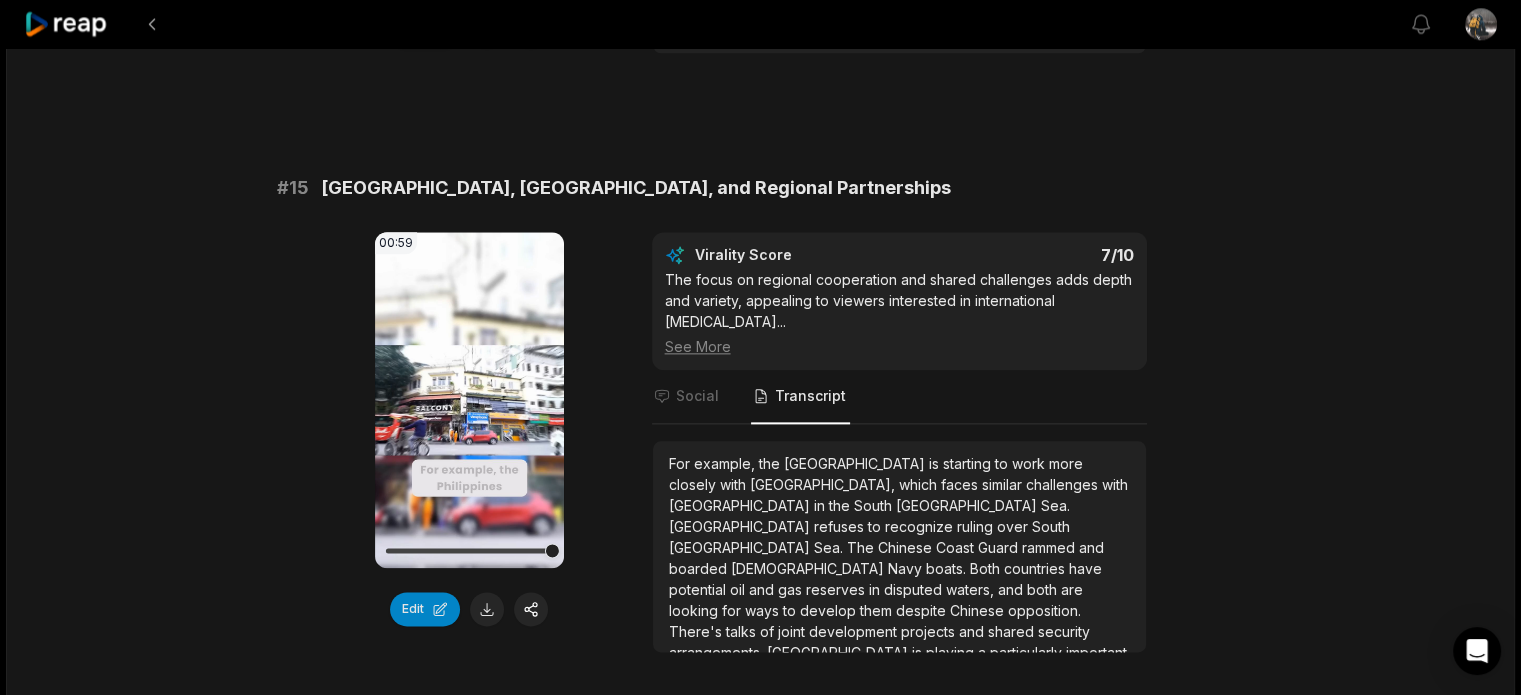 click on "[GEOGRAPHIC_DATA]" at bounding box center [968, 505] 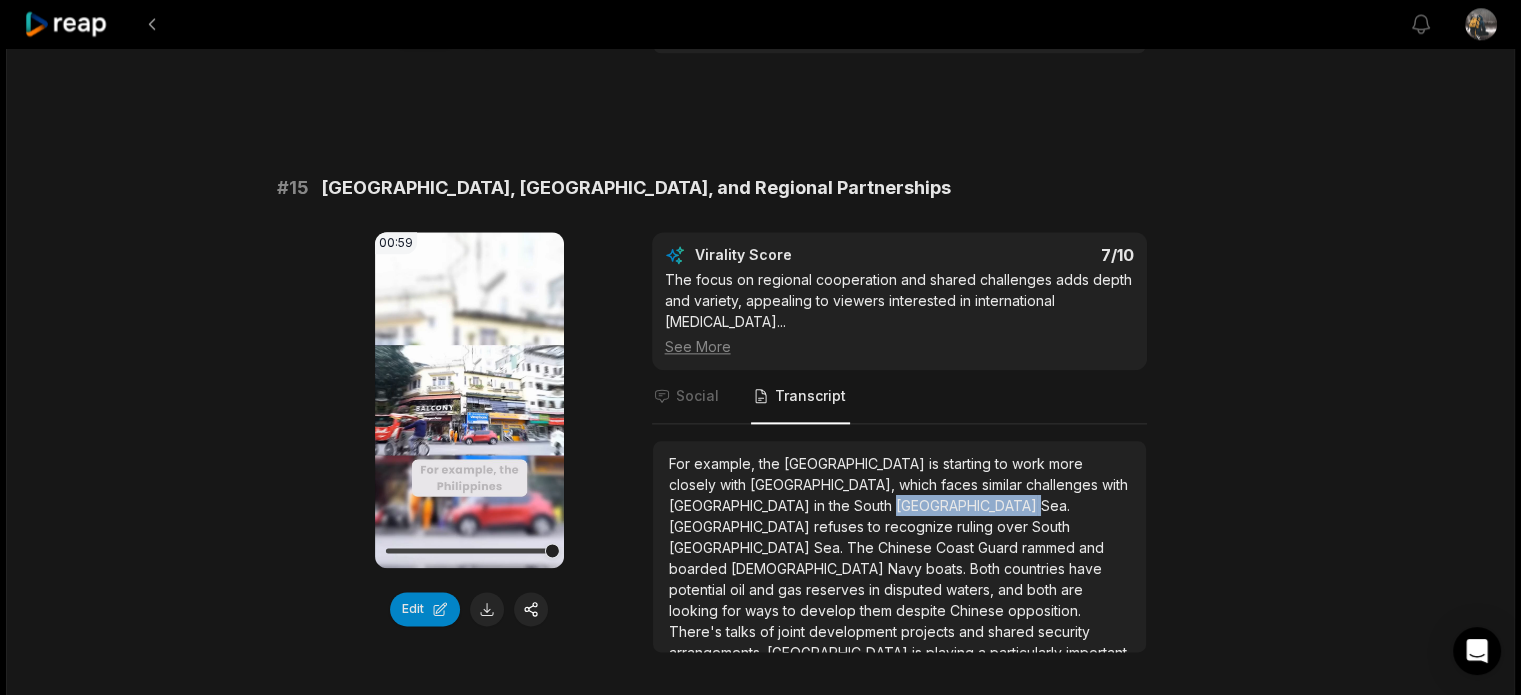 click on "[GEOGRAPHIC_DATA]" at bounding box center [968, 505] 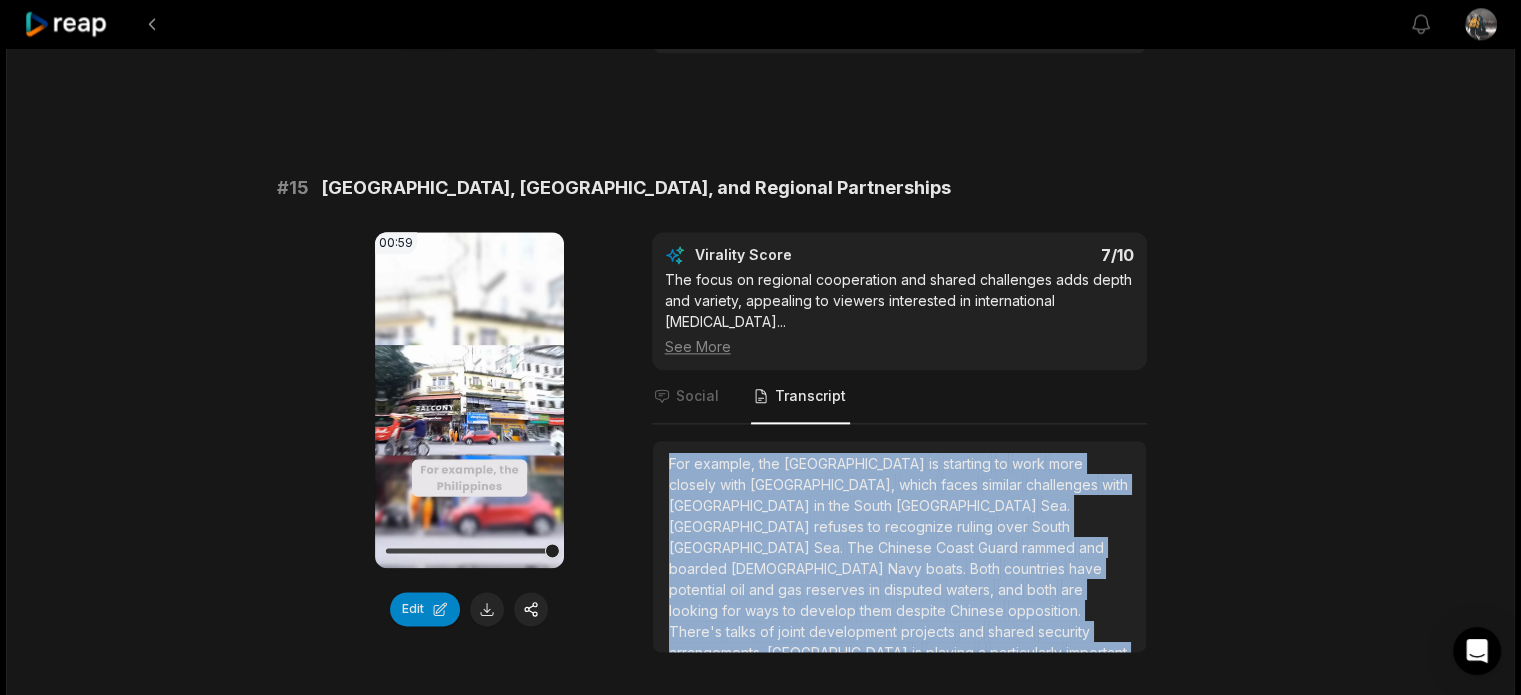 click on "[GEOGRAPHIC_DATA]" at bounding box center (968, 505) 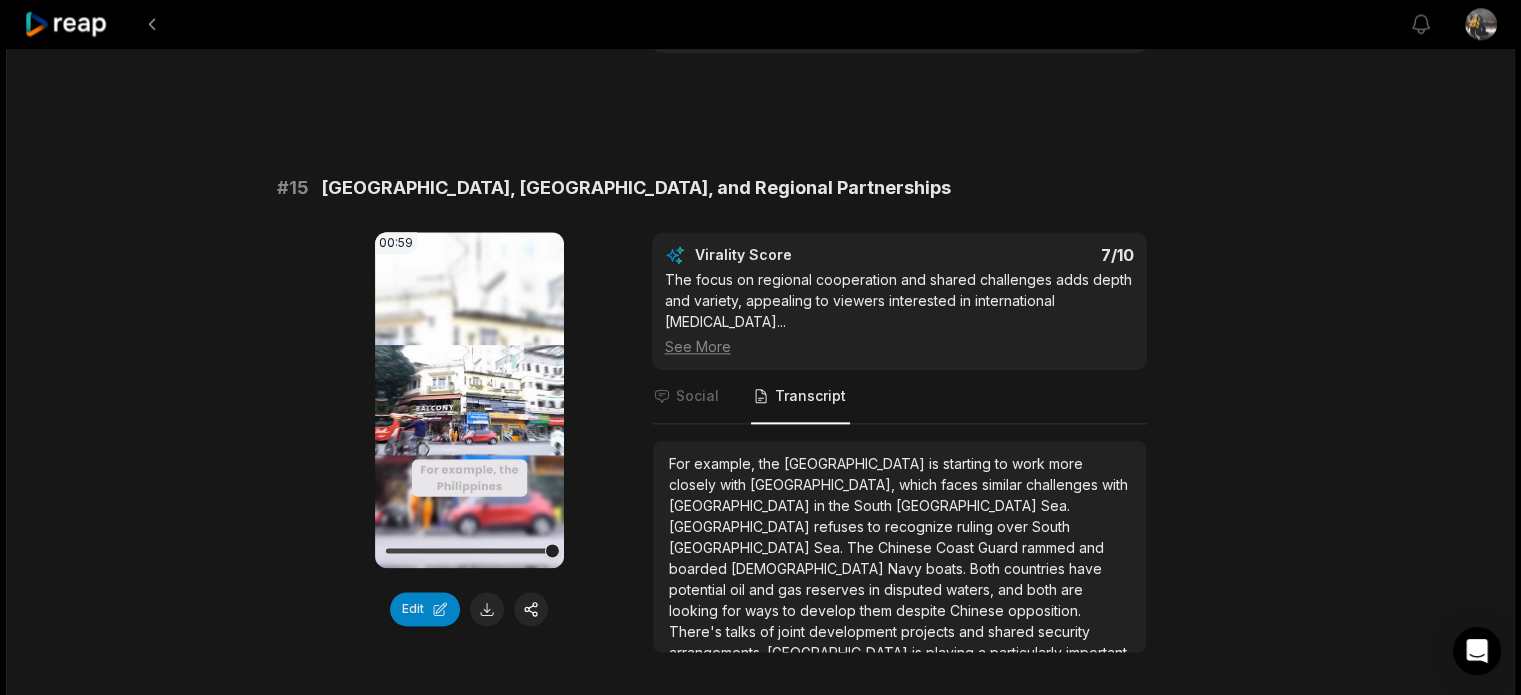 click on "[GEOGRAPHIC_DATA], [GEOGRAPHIC_DATA], and Regional Partnerships" at bounding box center [636, 188] 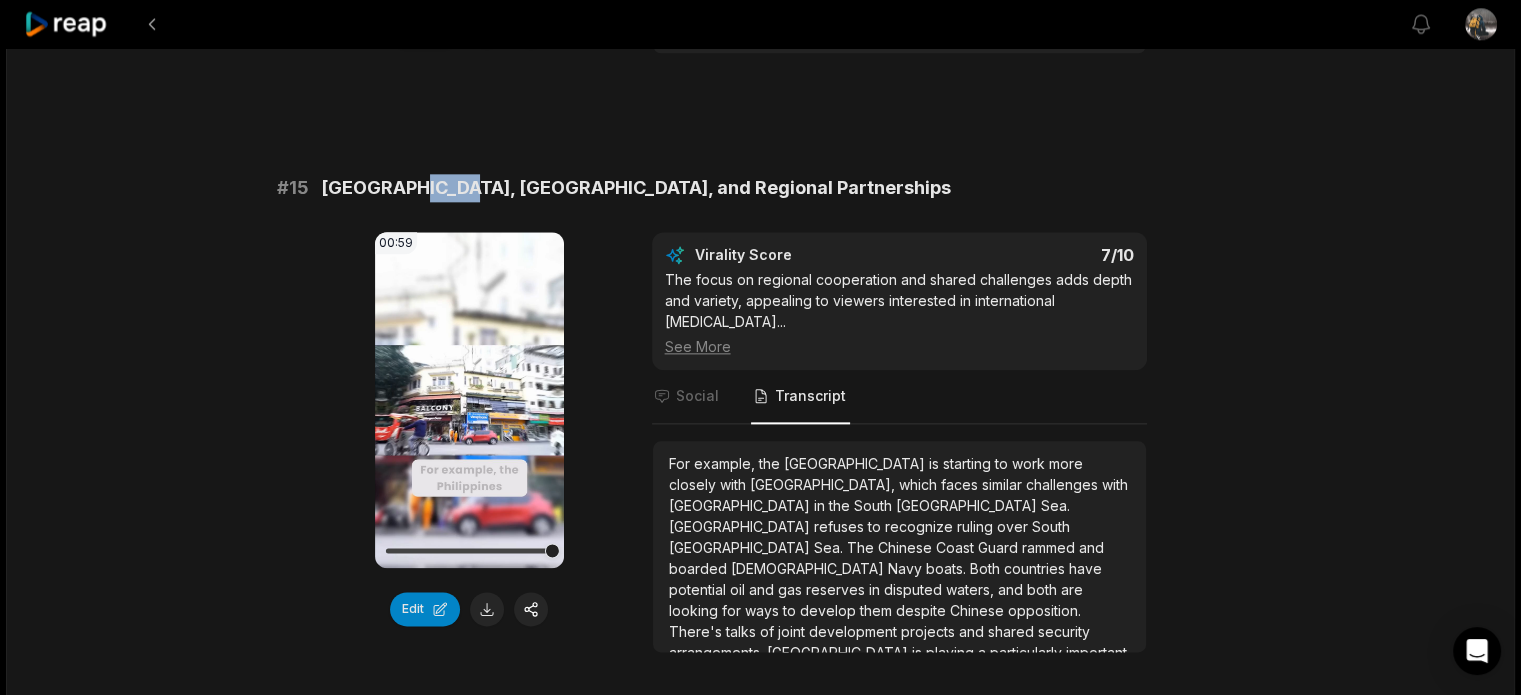 click on "[GEOGRAPHIC_DATA], [GEOGRAPHIC_DATA], and Regional Partnerships" at bounding box center [636, 188] 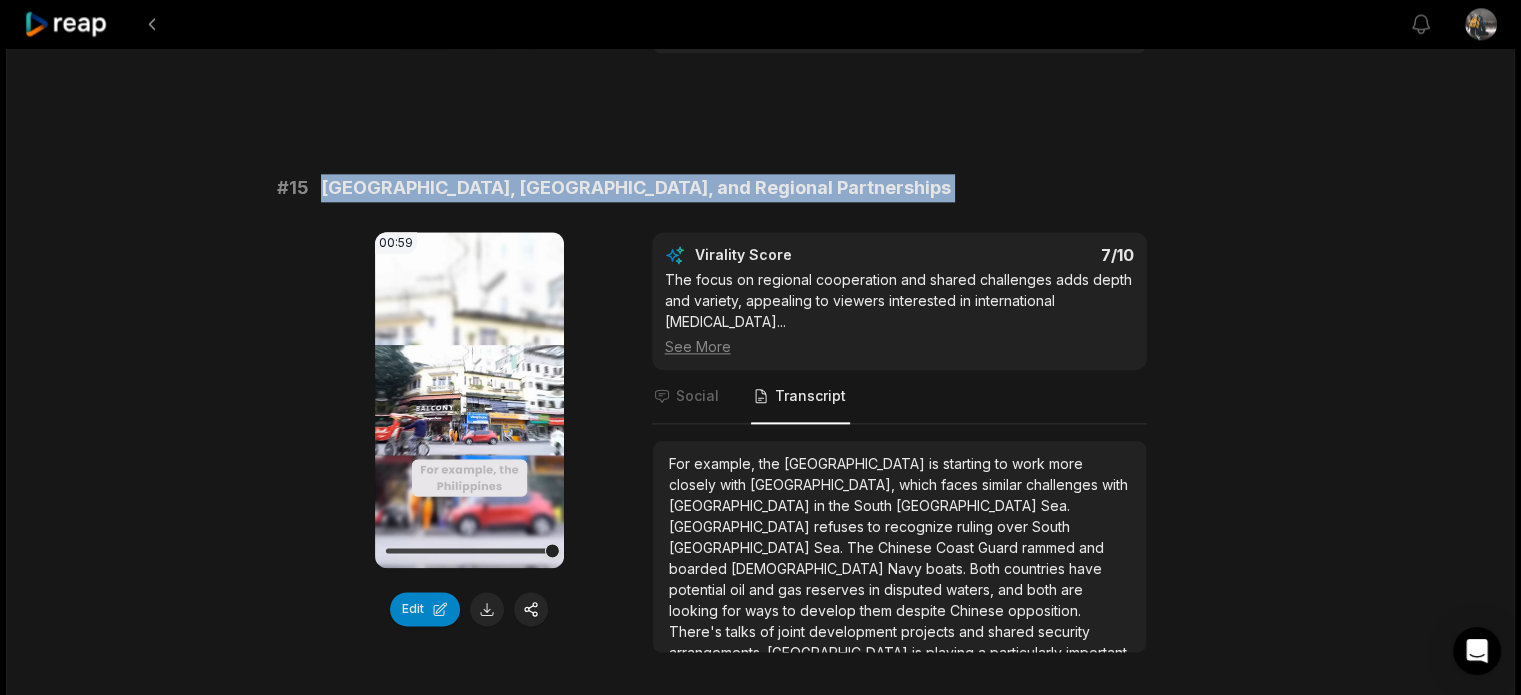 click on "[GEOGRAPHIC_DATA], [GEOGRAPHIC_DATA], and Regional Partnerships" at bounding box center (636, 188) 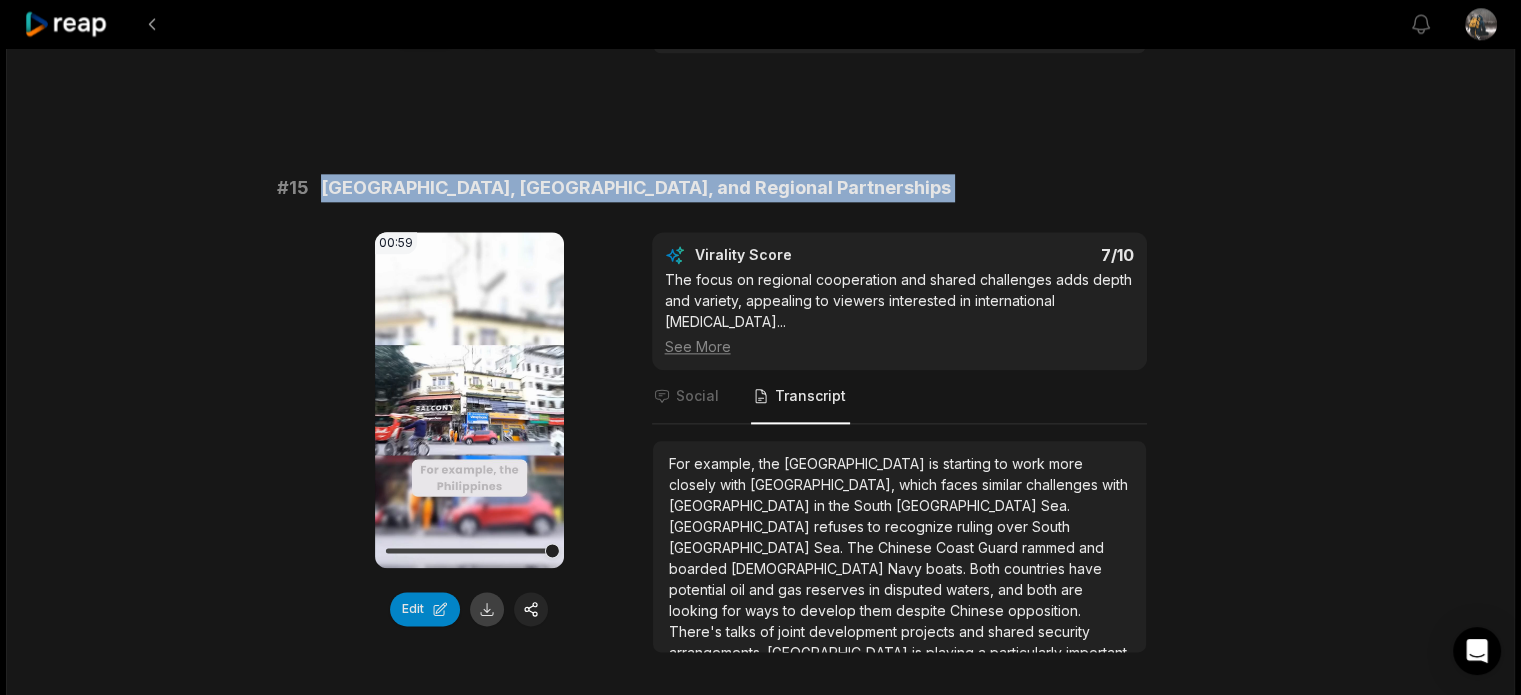 click at bounding box center [487, 609] 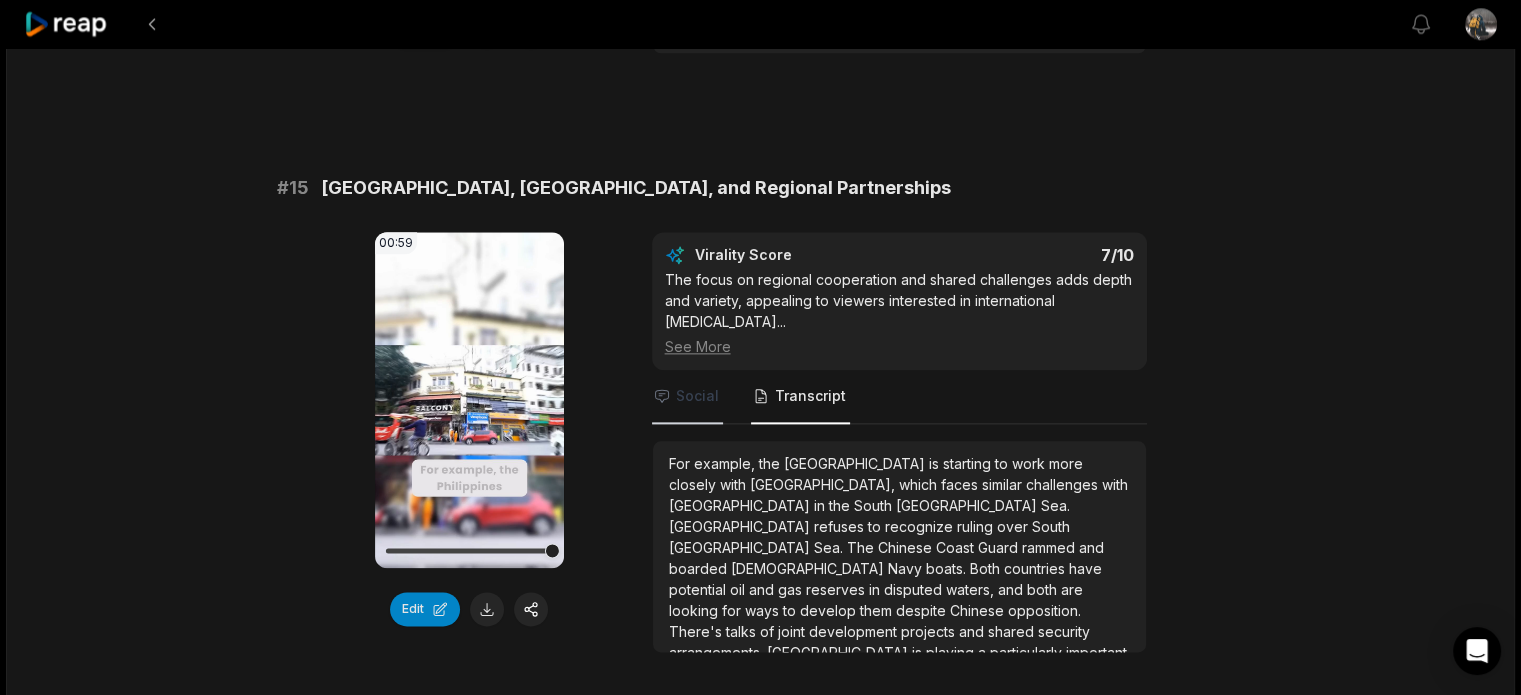 click 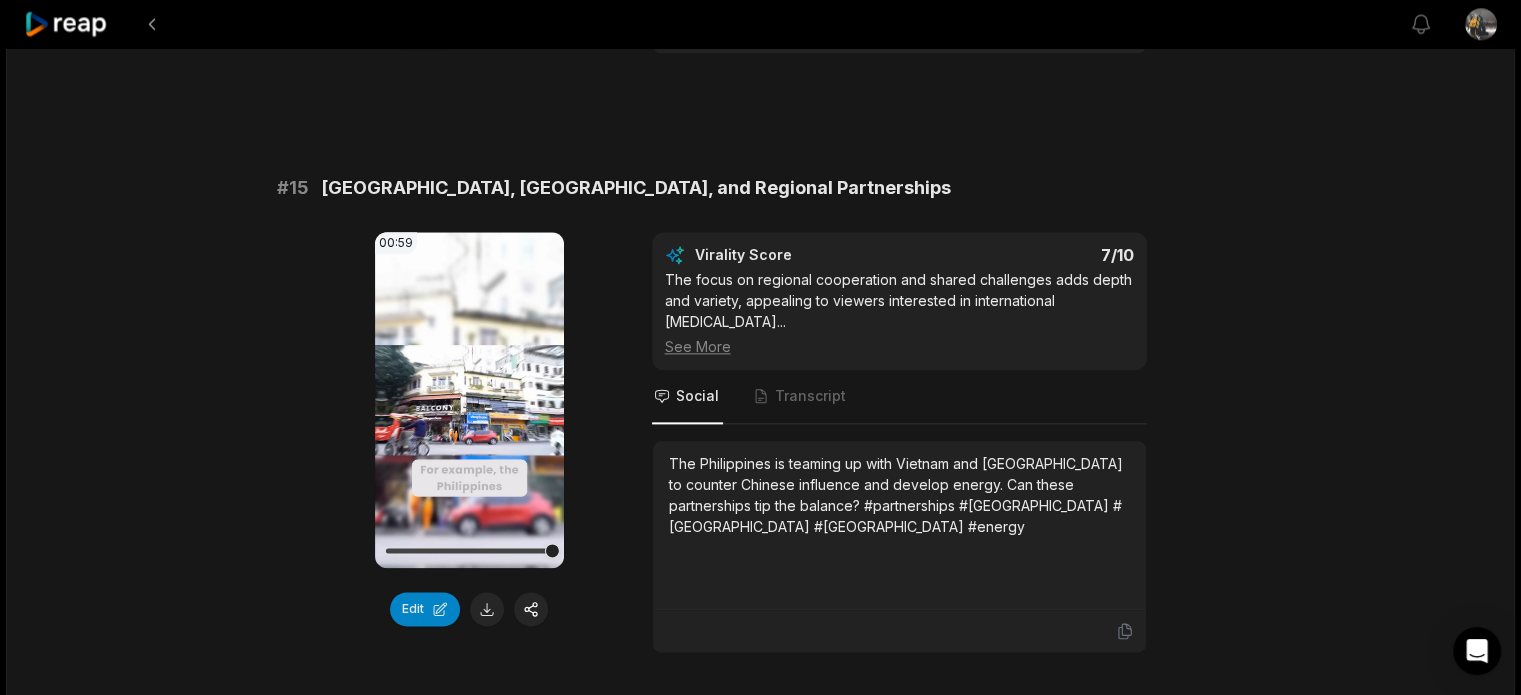 click on "The Philippines is teaming up with Vietnam and [GEOGRAPHIC_DATA] to counter Chinese influence and develop energy. Can these partnerships tip the balance? #partnerships #[GEOGRAPHIC_DATA] #[GEOGRAPHIC_DATA] #[GEOGRAPHIC_DATA] #energy" at bounding box center [899, 495] 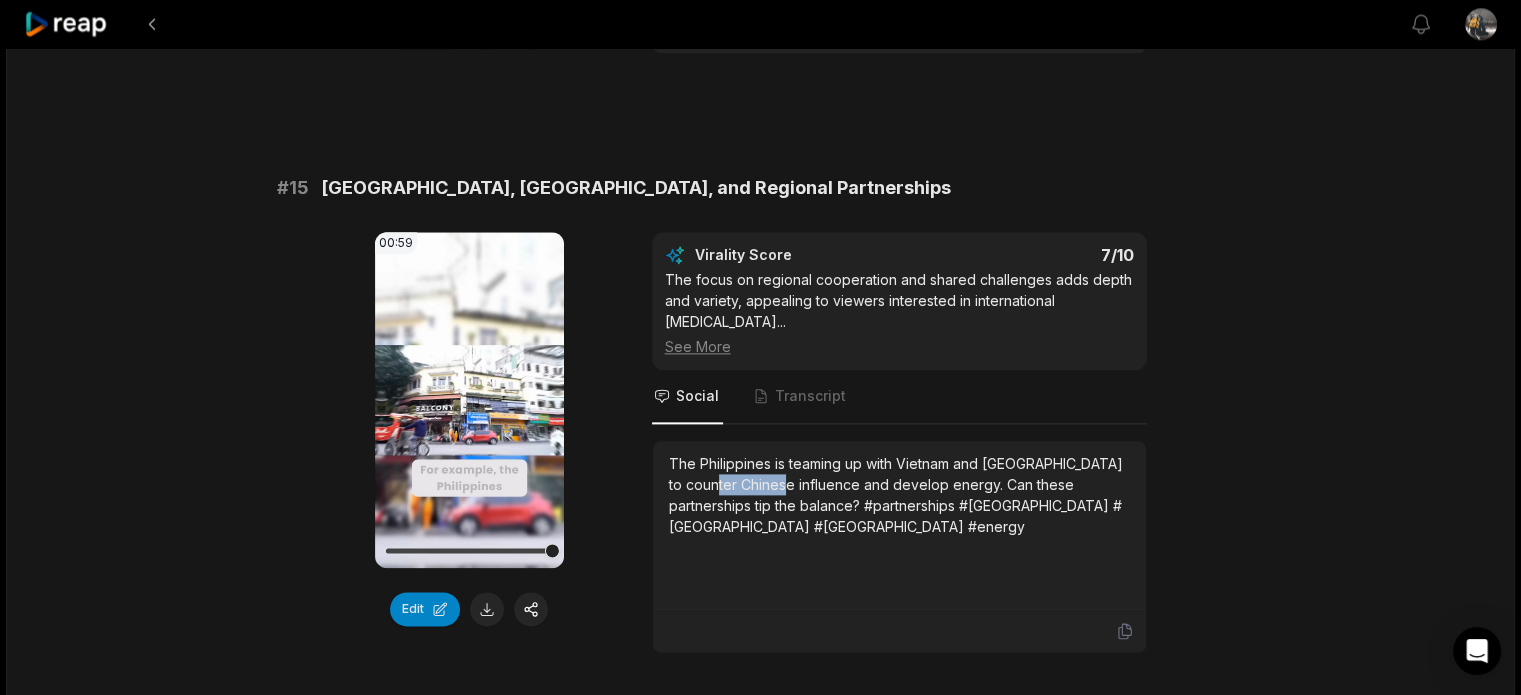 click on "The Philippines is teaming up with Vietnam and [GEOGRAPHIC_DATA] to counter Chinese influence and develop energy. Can these partnerships tip the balance? #partnerships #[GEOGRAPHIC_DATA] #[GEOGRAPHIC_DATA] #[GEOGRAPHIC_DATA] #energy" at bounding box center (899, 495) 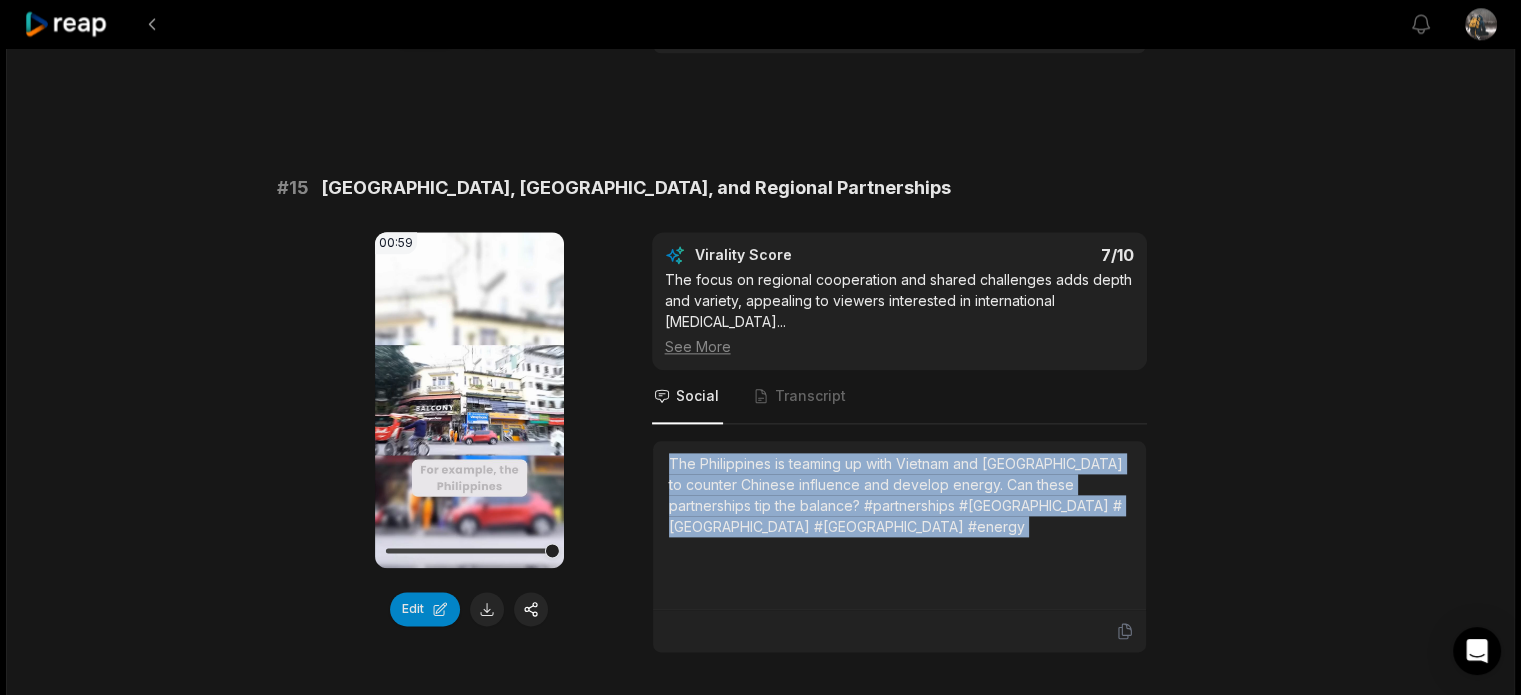 click on "The Philippines is teaming up with Vietnam and [GEOGRAPHIC_DATA] to counter Chinese influence and develop energy. Can these partnerships tip the balance? #partnerships #[GEOGRAPHIC_DATA] #[GEOGRAPHIC_DATA] #[GEOGRAPHIC_DATA] #energy" at bounding box center (899, 495) 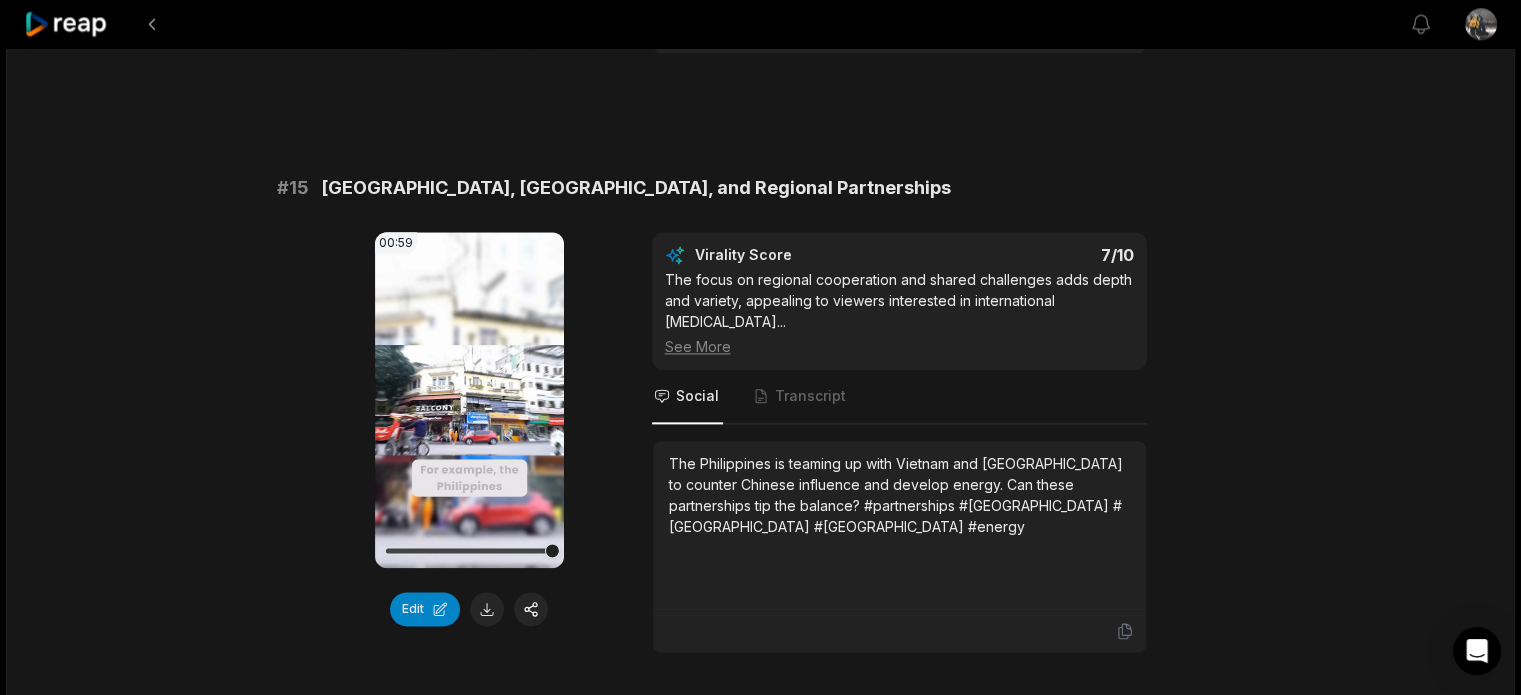 click on "19:26 Philippines MULTI-TRILLION DOLLARS OIL and GAS DEPOSITS [DATE] English en 00:00  -  19:26 Portrait 29.97   fps Deep Diver # 11 Philippines at a Crossroads 00:22 Your browser does not support mp4 format. Edit Virality Score 7.4 /10 The crossroads metaphor and high-stakes framing create a strong hook and emotional resonance, ideal for sparking debate and shares. Social Transcript The Philippines stands at a crossroads: seize energy opportunity or face decades of struggle. Will they rise to the challenge or be held back by politics? #philippines #energy #opportunity #challenge #politics # 12 Youth, Jobs, and Energy Future 00:41 Your browser does not support mp4 format. Edit Virality Score 7.3 /10 The generational perspective and hope for compromise between jobs and sustainability make this segment emotionally resonant and [PERSON_NAME] ...   See More Social Transcript # 13 Massive Foreign Investment Ahead? 00:37 Your browser does not support mp4 format. Edit Virality Score 7.2 /10 ...   See More Social # 14" at bounding box center [760, 105] 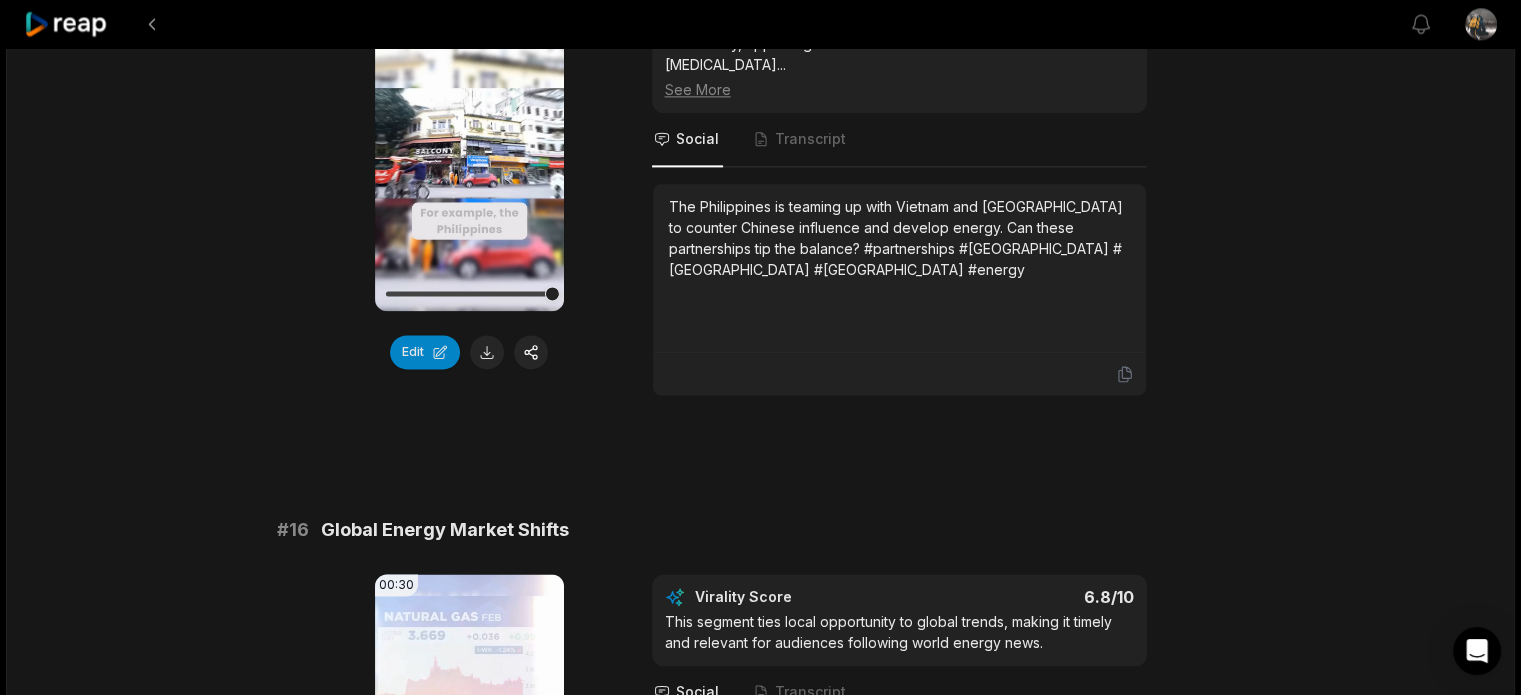 scroll, scrollTop: 3066, scrollLeft: 0, axis: vertical 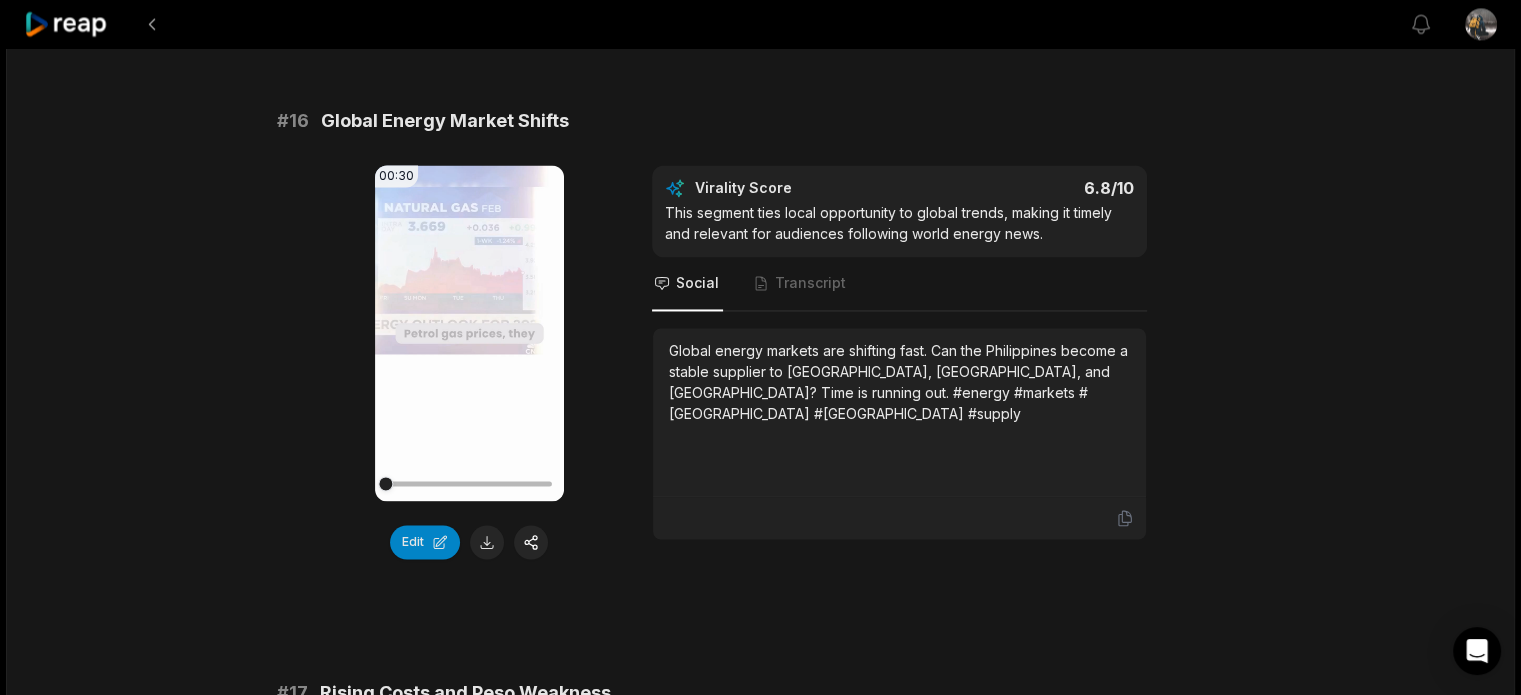 click on "19:26 Philippines MULTI-TRILLION DOLLARS OIL and GAS DEPOSITS [DATE] English en 00:00  -  19:26 Portrait 29.97   fps Deep Diver # 11 Philippines at a Crossroads 00:22 Your browser does not support mp4 format. Edit Virality Score 7.4 /10 The crossroads metaphor and high-stakes framing create a strong hook and emotional resonance, ideal for sparking debate and shares. Social Transcript The Philippines stands at a crossroads: seize energy opportunity or face decades of struggle. Will they rise to the challenge or be held back by politics? #philippines #energy #opportunity #challenge #politics # 12 Youth, Jobs, and Energy Future 00:41 Your browser does not support mp4 format. Edit Virality Score 7.3 /10 The generational perspective and hope for compromise between jobs and sustainability make this segment emotionally resonant and [PERSON_NAME] ...   See More Social Transcript # 13 Massive Foreign Investment Ahead? 00:37 Your browser does not support mp4 format. Edit Virality Score 7.2 /10 ...   See More Social # 14" at bounding box center [760, -561] 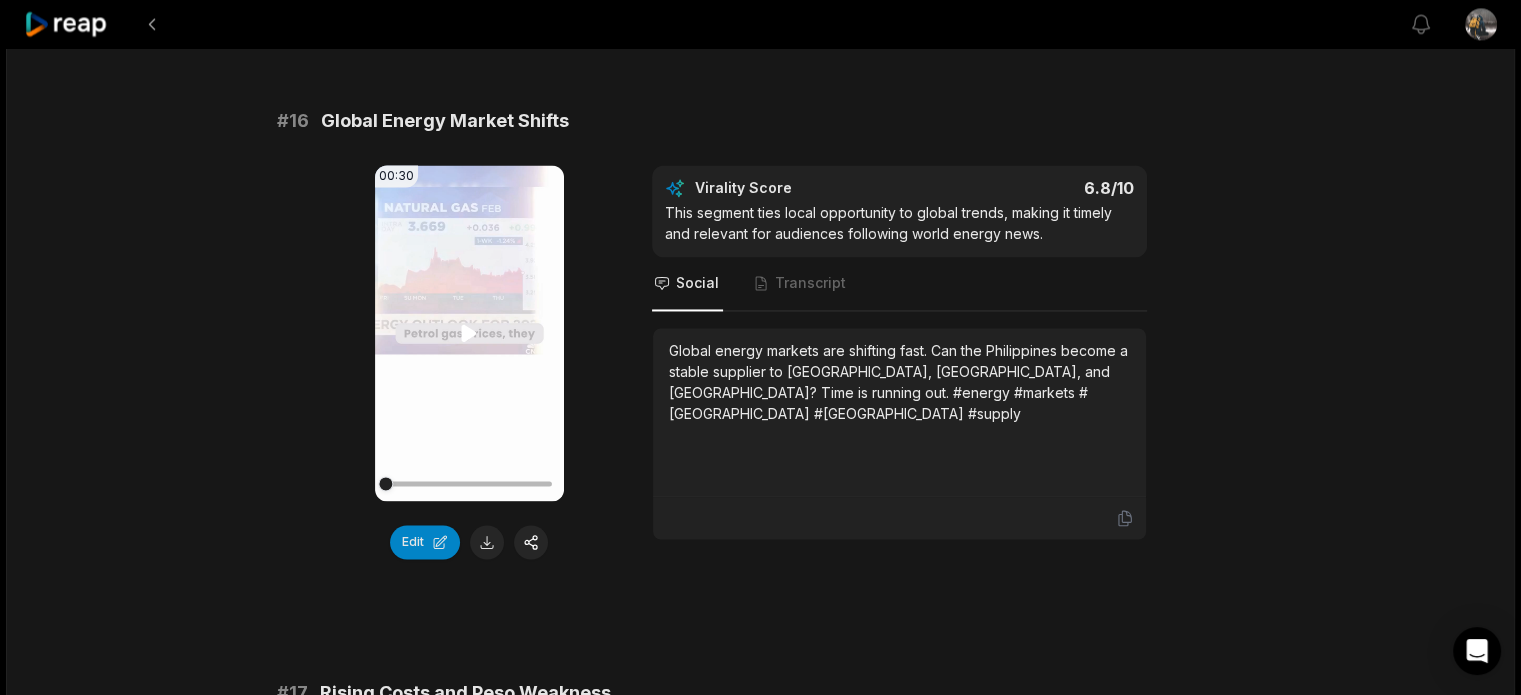 click on "Your browser does not support mp4 format." at bounding box center (469, 333) 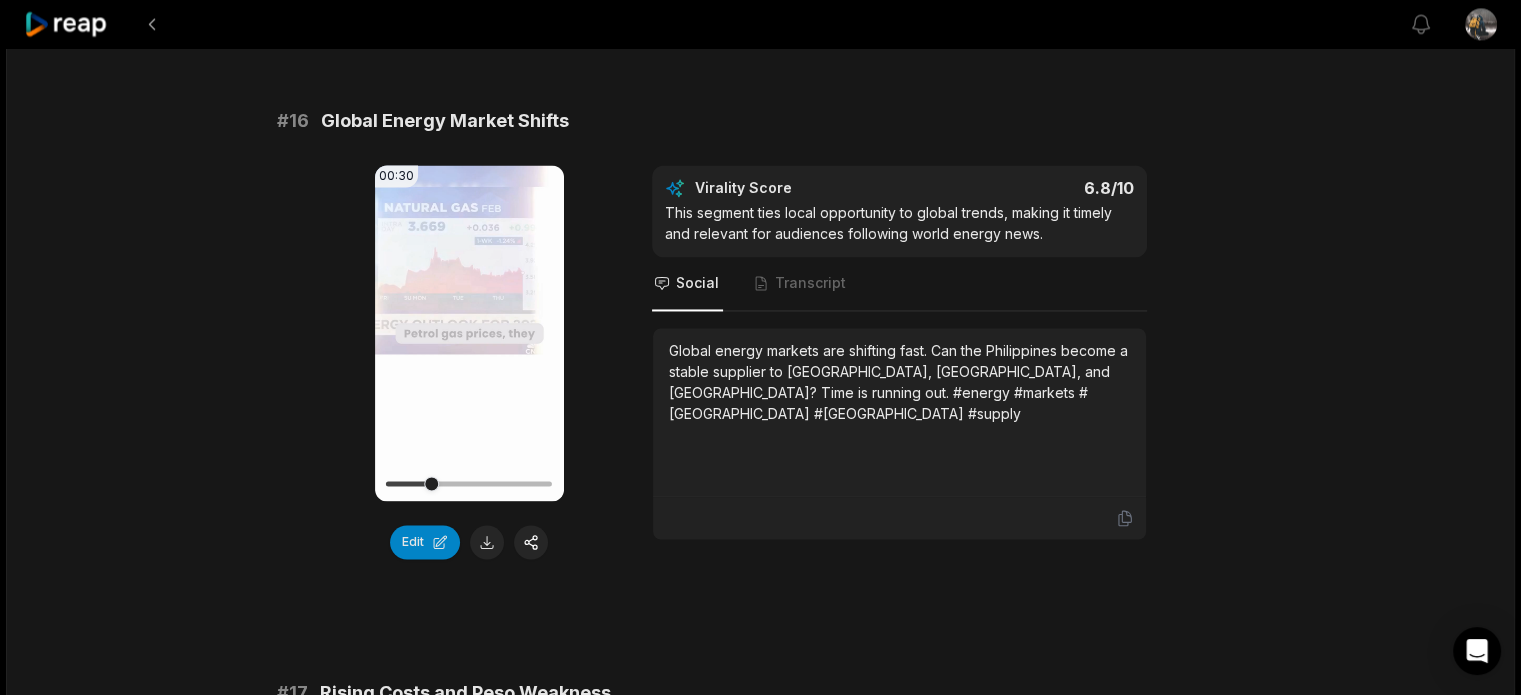 click on "19:26 Philippines MULTI-TRILLION DOLLARS OIL and GAS DEPOSITS [DATE] English en 00:00  -  19:26 Portrait 29.97   fps Deep Diver # 11 Philippines at a Crossroads 00:22 Your browser does not support mp4 format. Edit Virality Score 7.4 /10 The crossroads metaphor and high-stakes framing create a strong hook and emotional resonance, ideal for sparking debate and shares. Social Transcript The Philippines stands at a crossroads: seize energy opportunity or face decades of struggle. Will they rise to the challenge or be held back by politics? #philippines #energy #opportunity #challenge #politics # 12 Youth, Jobs, and Energy Future 00:41 Your browser does not support mp4 format. Edit Virality Score 7.3 /10 The generational perspective and hope for compromise between jobs and sustainability make this segment emotionally resonant and [PERSON_NAME] ...   See More Social Transcript # 13 Massive Foreign Investment Ahead? 00:37 Your browser does not support mp4 format. Edit Virality Score 7.2 /10 ...   See More Social # 14" at bounding box center [760, -561] 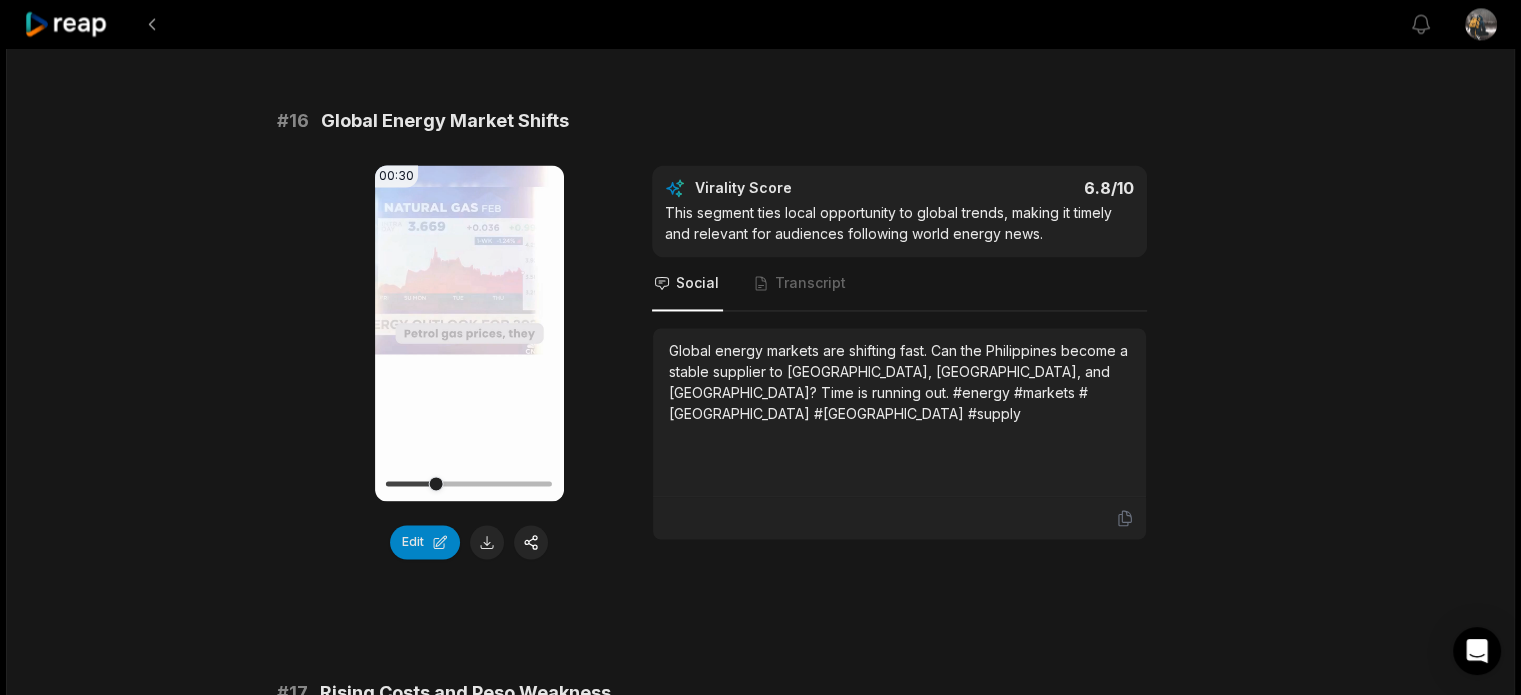 click on "19:26 Philippines MULTI-TRILLION DOLLARS OIL and GAS DEPOSITS [DATE] English en 00:00  -  19:26 Portrait 29.97   fps Deep Diver # 11 Philippines at a Crossroads 00:22 Your browser does not support mp4 format. Edit Virality Score 7.4 /10 The crossroads metaphor and high-stakes framing create a strong hook and emotional resonance, ideal for sparking debate and shares. Social Transcript The Philippines stands at a crossroads: seize energy opportunity or face decades of struggle. Will they rise to the challenge or be held back by politics? #philippines #energy #opportunity #challenge #politics # 12 Youth, Jobs, and Energy Future 00:41 Your browser does not support mp4 format. Edit Virality Score 7.3 /10 The generational perspective and hope for compromise between jobs and sustainability make this segment emotionally resonant and [PERSON_NAME] ...   See More Social Transcript # 13 Massive Foreign Investment Ahead? 00:37 Your browser does not support mp4 format. Edit Virality Score 7.2 /10 ...   See More Social # 14" at bounding box center [760, -561] 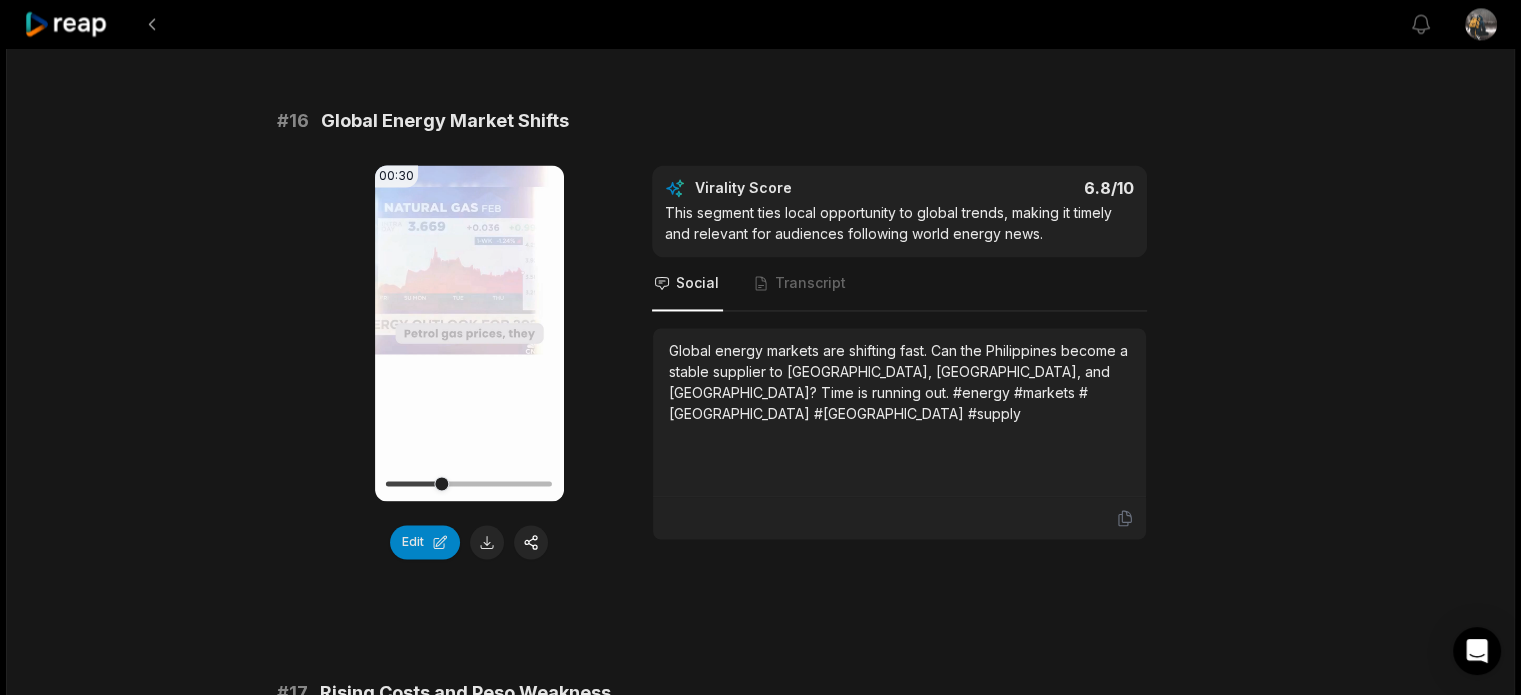 click on "19:26 Philippines MULTI-TRILLION DOLLARS OIL and GAS DEPOSITS [DATE] English en 00:00  -  19:26 Portrait 29.97   fps Deep Diver # 11 Philippines at a Crossroads 00:22 Your browser does not support mp4 format. Edit Virality Score 7.4 /10 The crossroads metaphor and high-stakes framing create a strong hook and emotional resonance, ideal for sparking debate and shares. Social Transcript The Philippines stands at a crossroads: seize energy opportunity or face decades of struggle. Will they rise to the challenge or be held back by politics? #philippines #energy #opportunity #challenge #politics # 12 Youth, Jobs, and Energy Future 00:41 Your browser does not support mp4 format. Edit Virality Score 7.3 /10 The generational perspective and hope for compromise between jobs and sustainability make this segment emotionally resonant and [PERSON_NAME] ...   See More Social Transcript # 13 Massive Foreign Investment Ahead? 00:37 Your browser does not support mp4 format. Edit Virality Score 7.2 /10 ...   See More Social # 14" at bounding box center (760, -561) 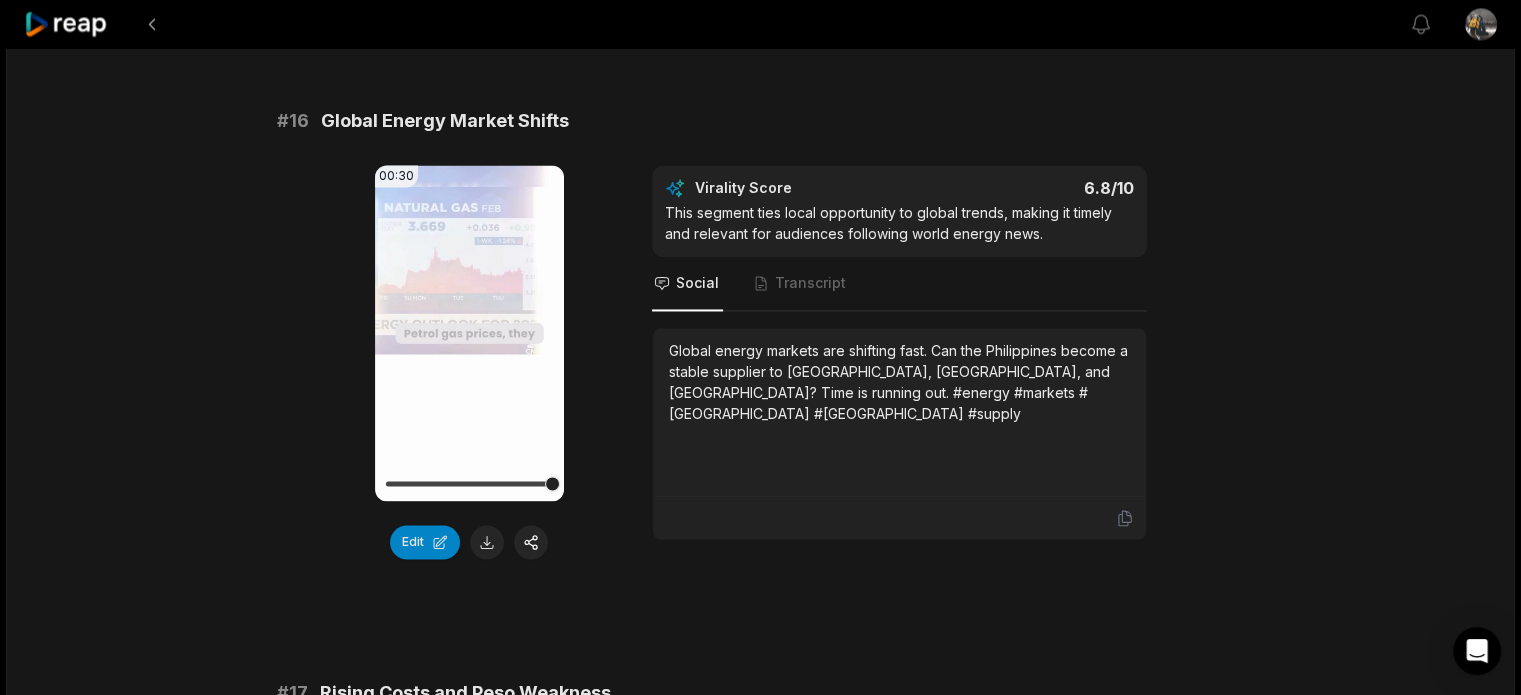 click on "# 16 Global Energy Market Shifts 00:30 Your browser does not support mp4 format. Edit Virality Score 6.8 /10 This segment ties local opportunity to global trends, making it timely and relevant for audiences following world energy news. Social Transcript Global energy markets are shifting fast. Can the Philippines become a stable supplier to [GEOGRAPHIC_DATA], [GEOGRAPHIC_DATA], and [GEOGRAPHIC_DATA]? Time is running out. #energy #markets #[GEOGRAPHIC_DATA] #[GEOGRAPHIC_DATA] #supply" at bounding box center (761, 333) 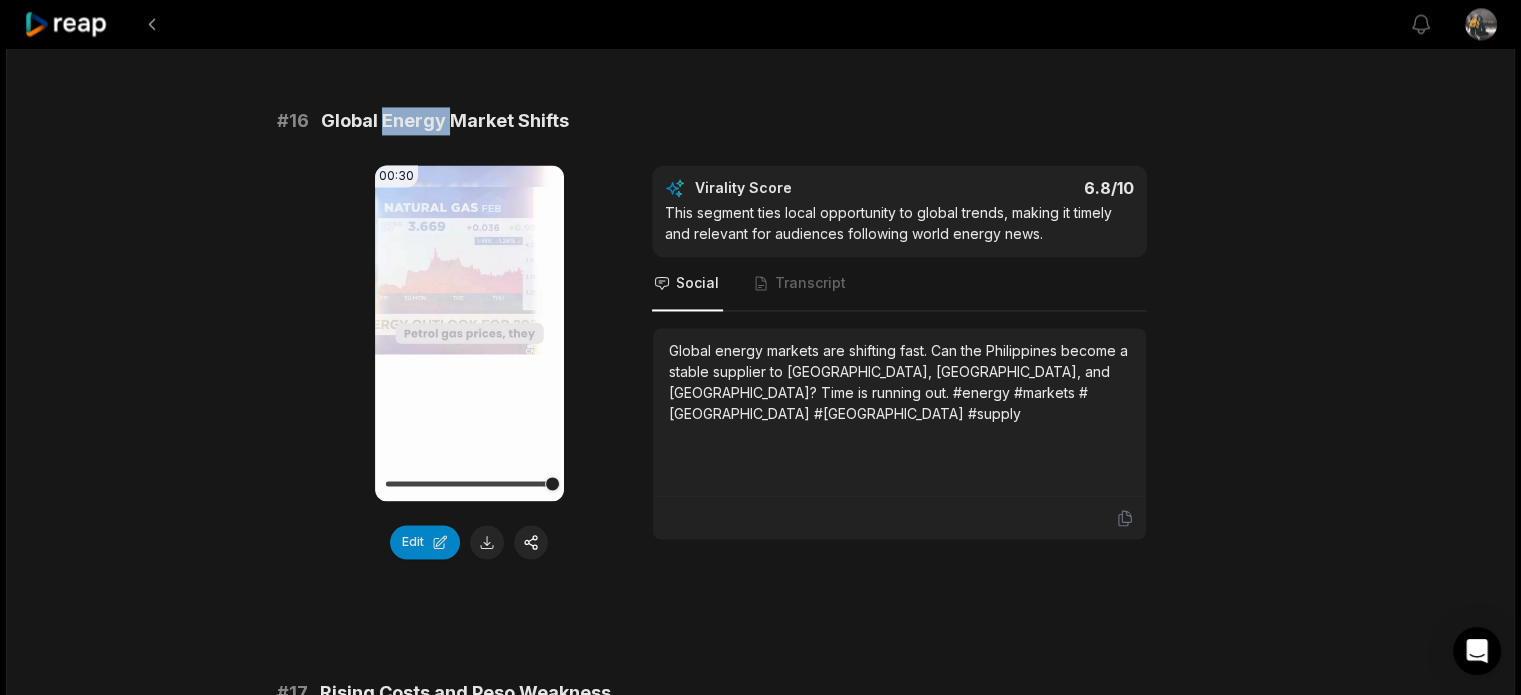 click on "Global Energy Market Shifts" at bounding box center (445, 121) 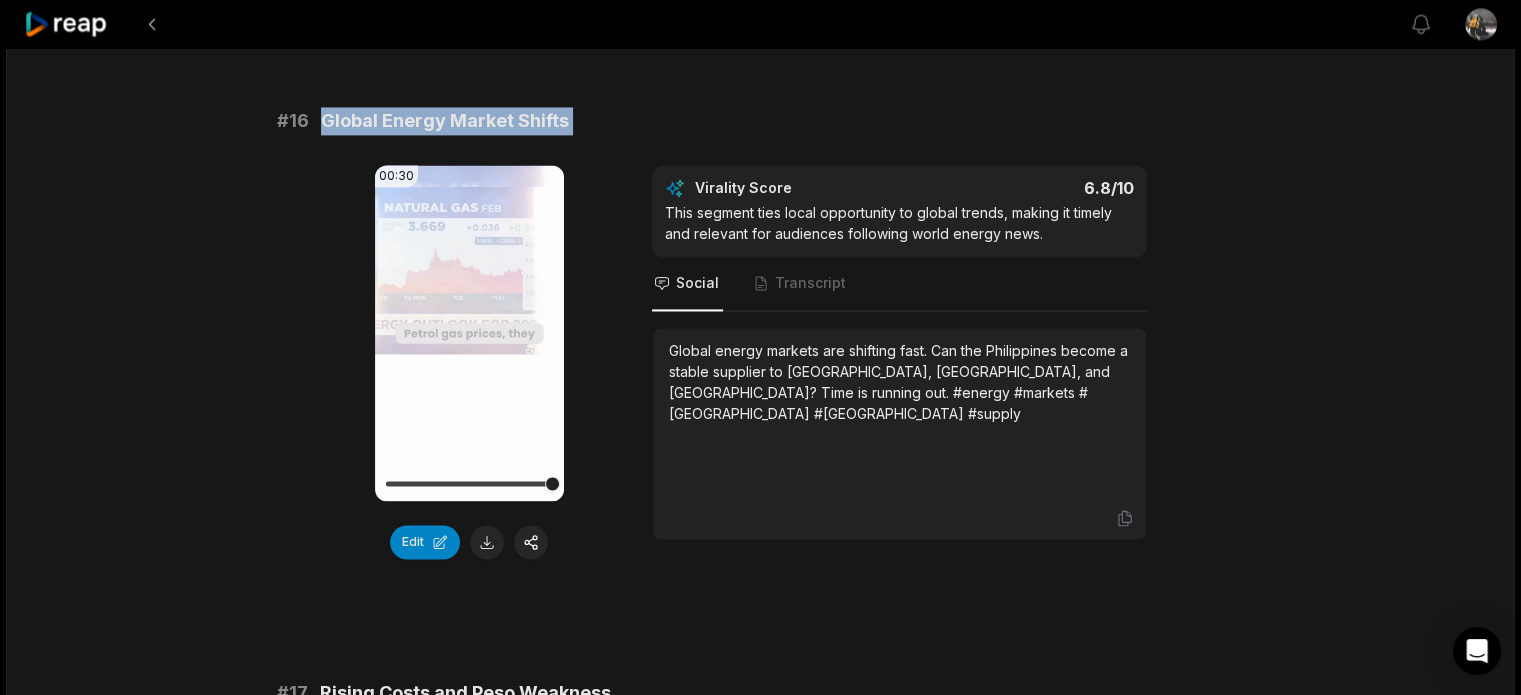 click on "Global Energy Market Shifts" at bounding box center [445, 121] 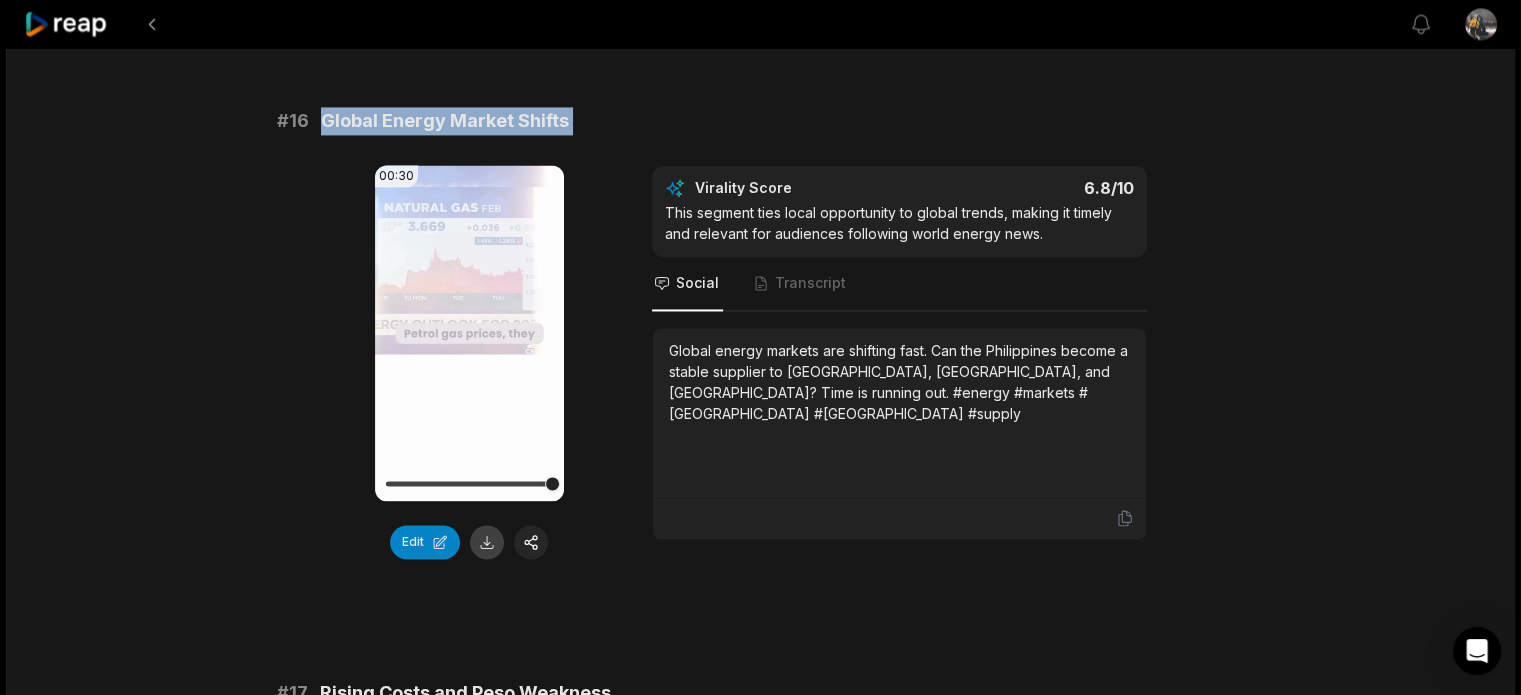 click at bounding box center [487, 542] 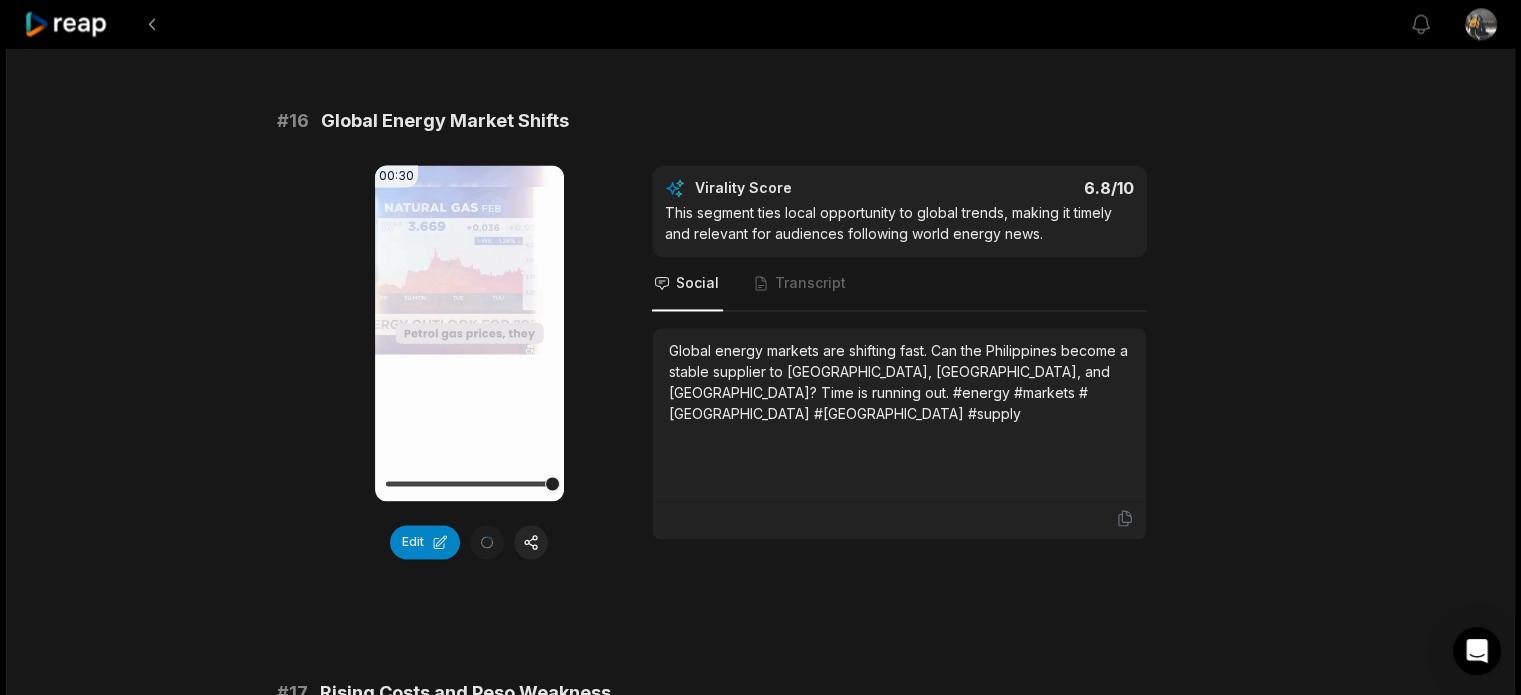 click on "Global energy markets are shifting fast. Can the Philippines become a stable supplier to [GEOGRAPHIC_DATA], [GEOGRAPHIC_DATA], and [GEOGRAPHIC_DATA]? Time is running out. #energy #markets #[GEOGRAPHIC_DATA] #[GEOGRAPHIC_DATA] #supply" at bounding box center [899, 382] 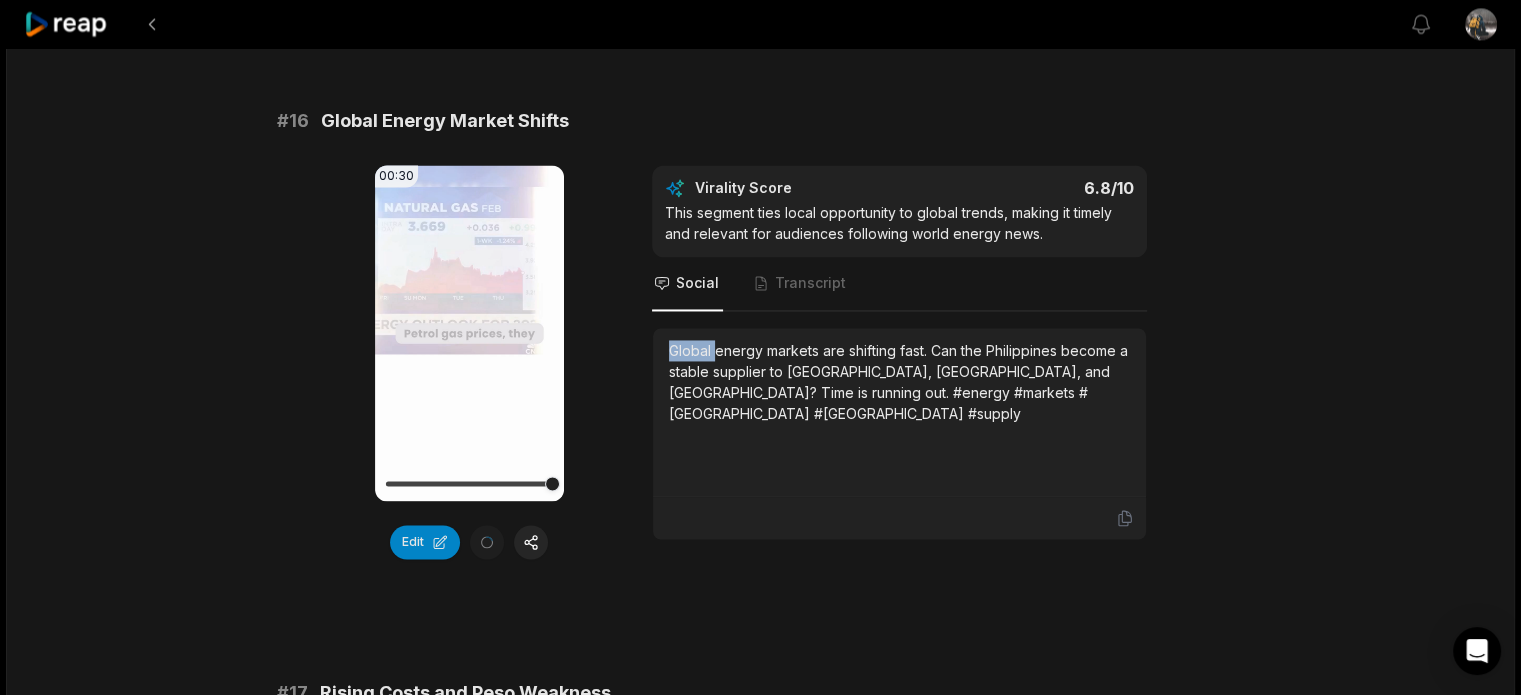 click on "Global energy markets are shifting fast. Can the Philippines become a stable supplier to [GEOGRAPHIC_DATA], [GEOGRAPHIC_DATA], and [GEOGRAPHIC_DATA]? Time is running out. #energy #markets #[GEOGRAPHIC_DATA] #[GEOGRAPHIC_DATA] #supply" at bounding box center (899, 382) 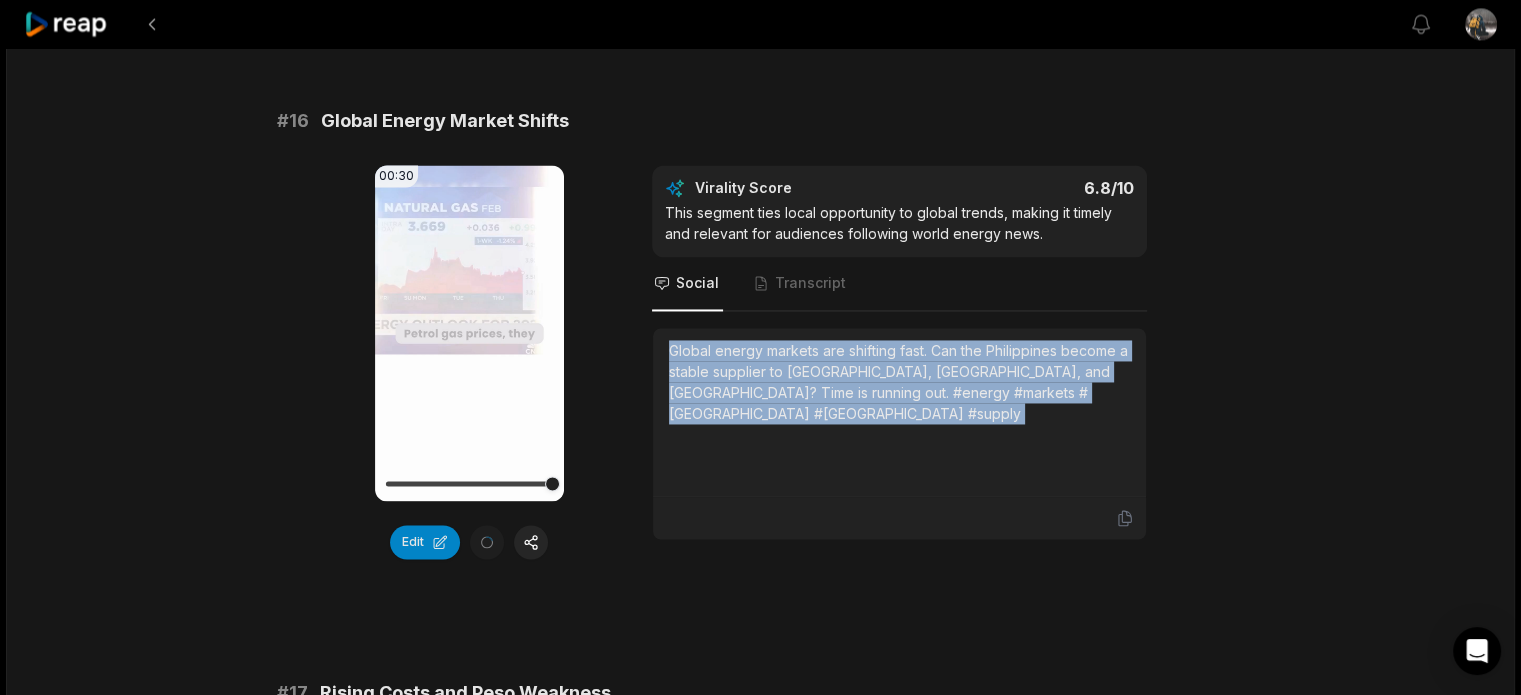 click on "Global energy markets are shifting fast. Can the Philippines become a stable supplier to [GEOGRAPHIC_DATA], [GEOGRAPHIC_DATA], and [GEOGRAPHIC_DATA]? Time is running out. #energy #markets #[GEOGRAPHIC_DATA] #[GEOGRAPHIC_DATA] #supply" at bounding box center [899, 382] 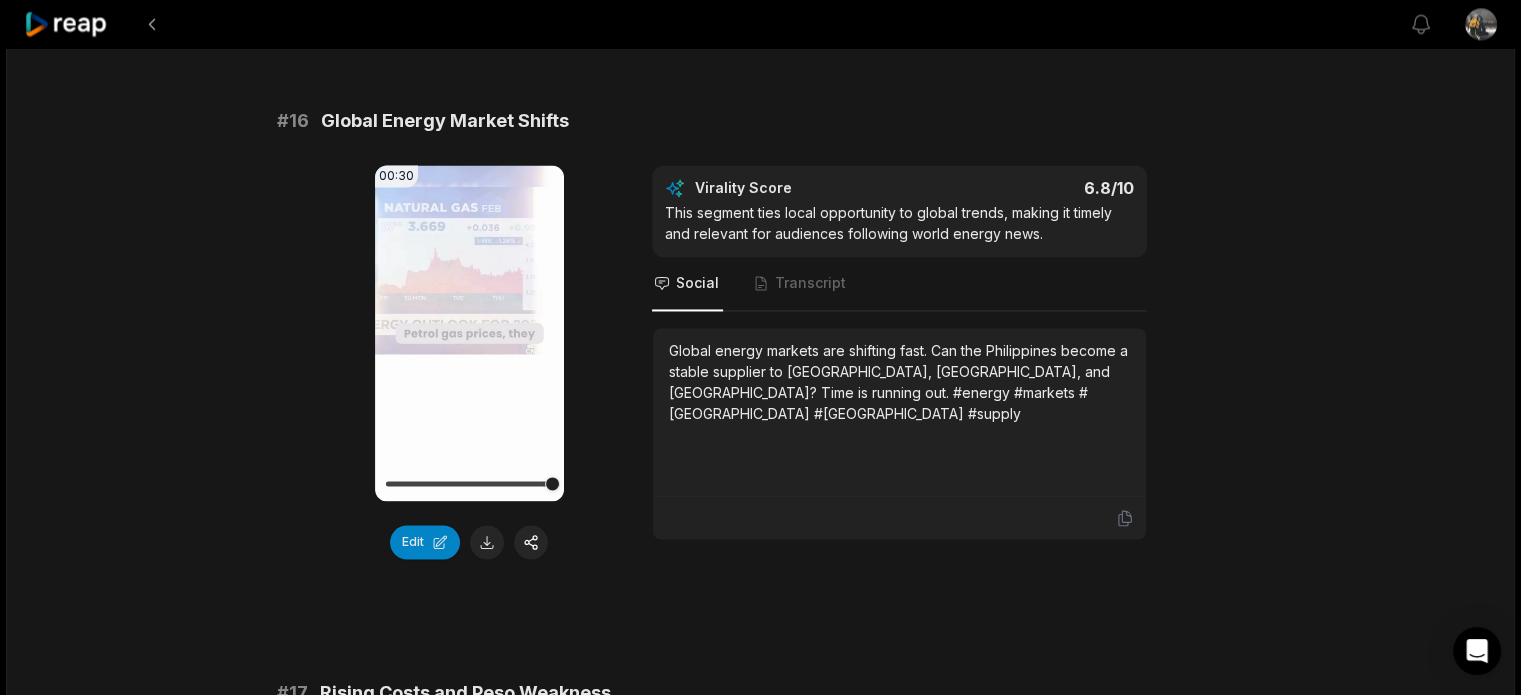 click on "00:30 Your browser does not support mp4 format. Edit Virality Score 6.8 /10 This segment ties local opportunity to global trends, making it timely and relevant for audiences following world energy news. Social Transcript Global energy markets are shifting fast. Can the Philippines become a stable supplier to [GEOGRAPHIC_DATA], [GEOGRAPHIC_DATA], and [GEOGRAPHIC_DATA]? Time is running out. #energy #markets #[GEOGRAPHIC_DATA] #[GEOGRAPHIC_DATA] #supply" at bounding box center [761, 362] 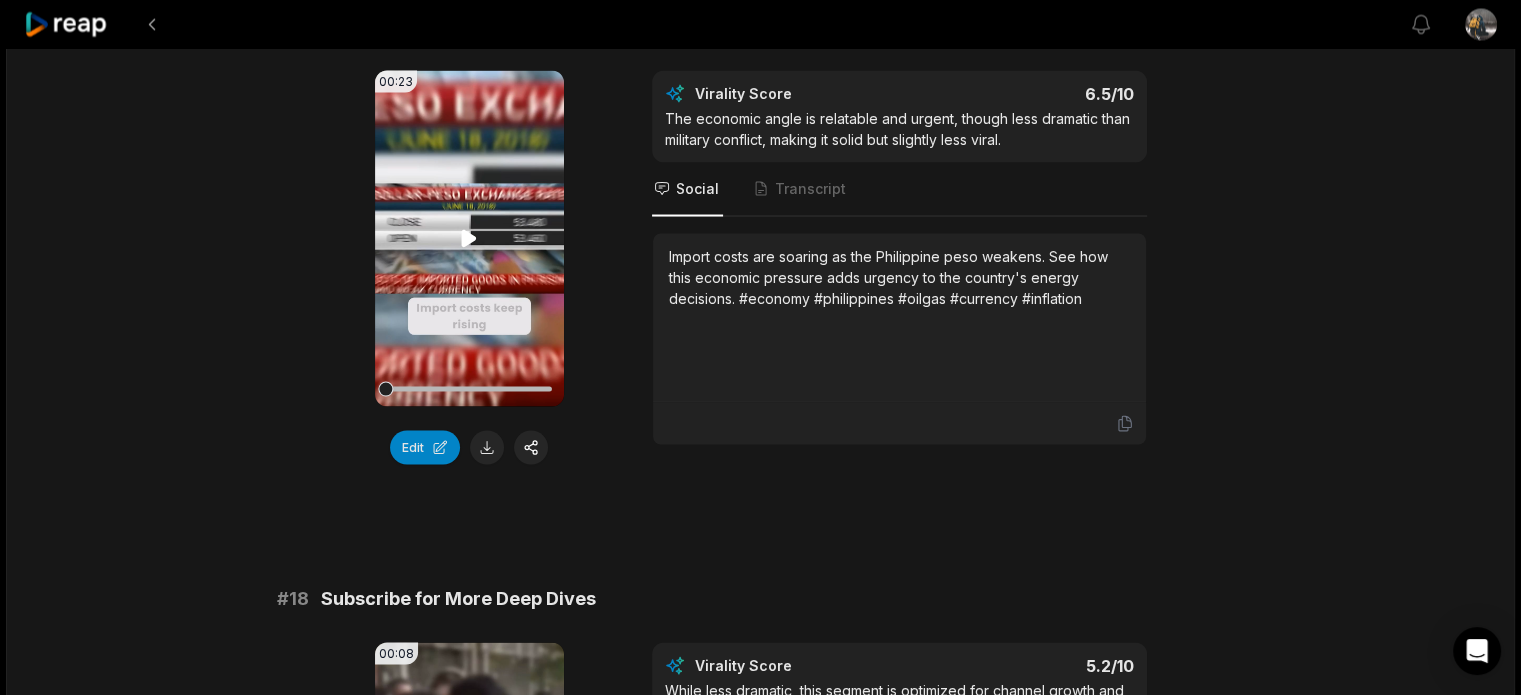 click 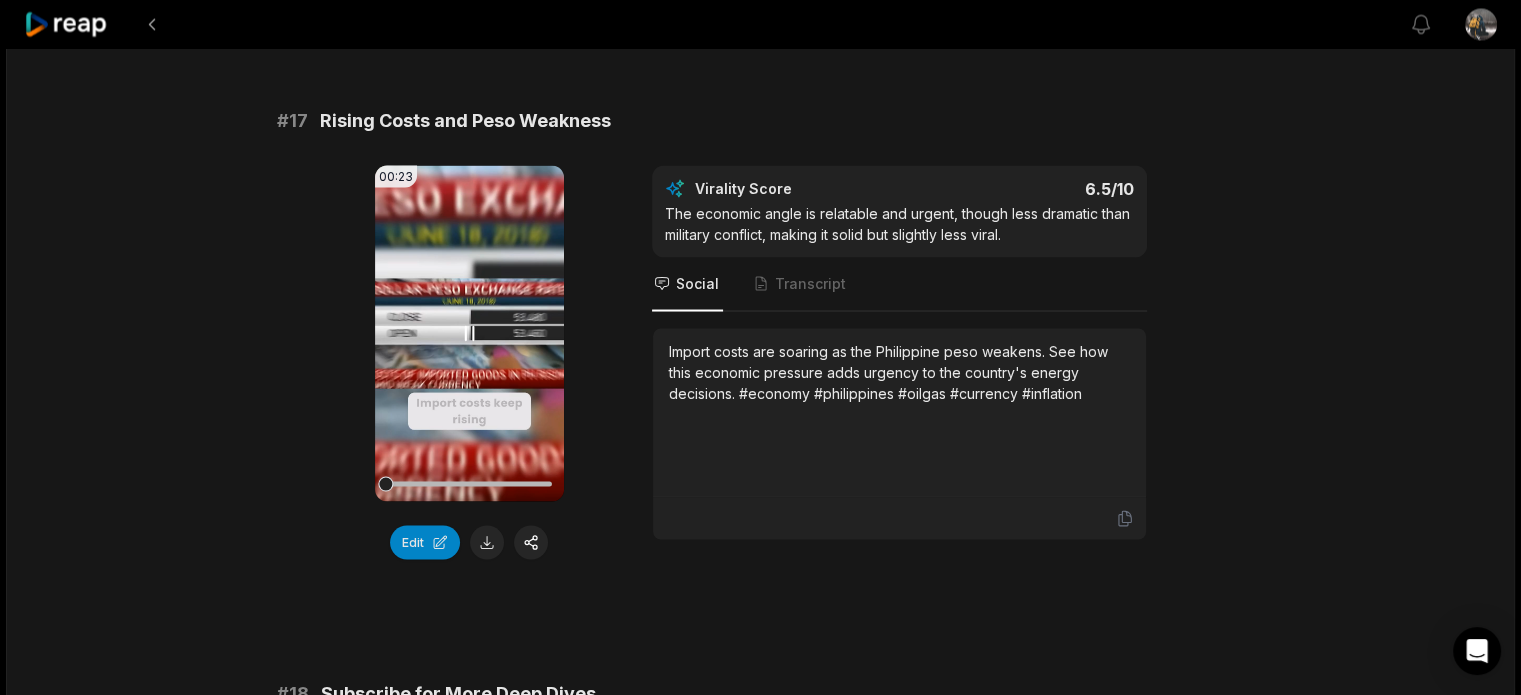 scroll, scrollTop: 3600, scrollLeft: 0, axis: vertical 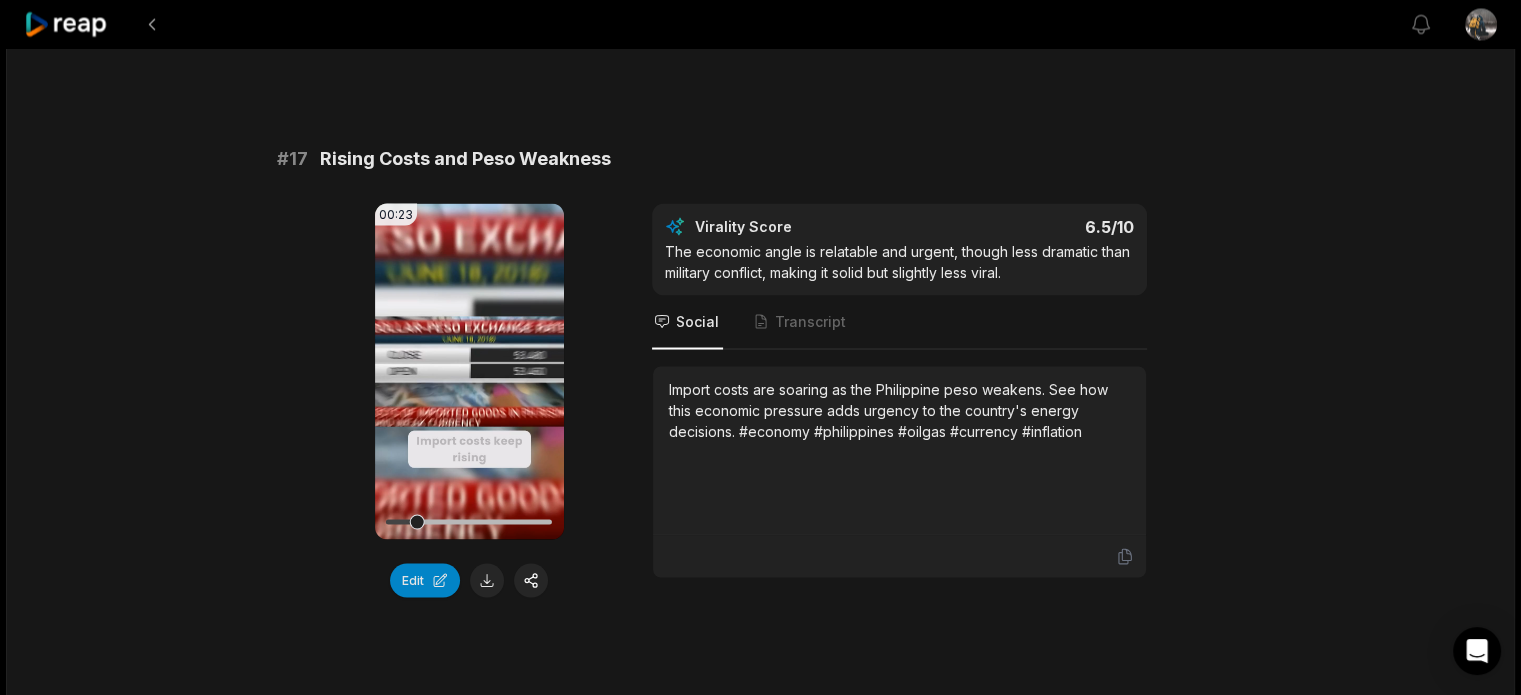 click on "View notifications Open user menu 19:26 Philippines MULTI-TRILLION DOLLARS OIL and GAS DEPOSITS [DATE] English en 00:00  -  19:26 Portrait 29.97   fps Deep Diver # 11 Philippines at a Crossroads 00:22 Your browser does not support mp4 format. Edit Virality Score 7.4 /10 The crossroads metaphor and high-stakes framing create a strong hook and emotional resonance, ideal for sparking debate and shares. Social Transcript The Philippines stands at a crossroads: seize energy opportunity or face decades of struggle. Will they rise to the challenge or be held back by politics? #philippines #energy #opportunity #challenge #politics # 12 Youth, Jobs, and Energy Future 00:41 Your browser does not support mp4 format. Edit Virality Score 7.3 /10 The generational perspective and hope for compromise between jobs and sustainability make this segment emotionally resonant and [PERSON_NAME] ...   See More Social Transcript # 13 Massive Foreign Investment Ahead? 00:37 Your browser does not support mp4 format. Edit Virality Score 7.2" at bounding box center [760, -1116] 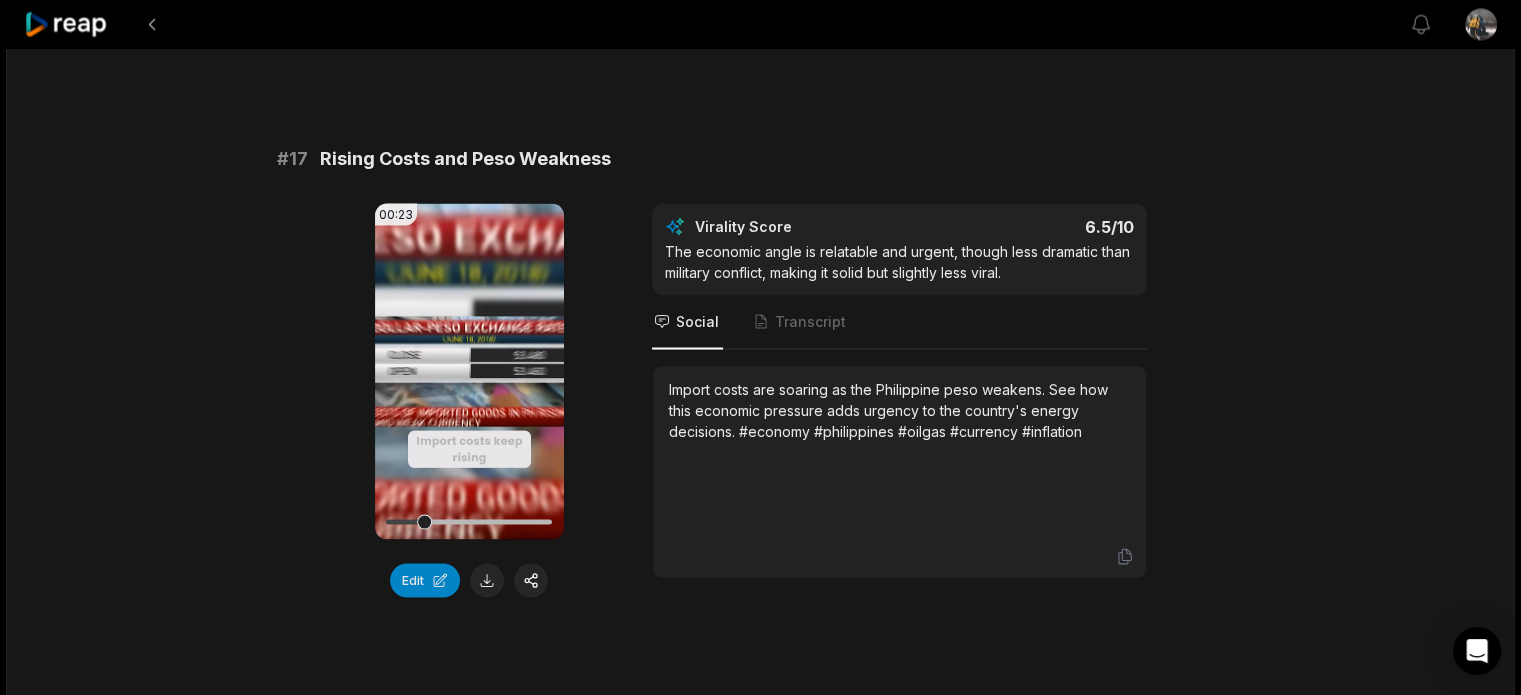 click on "View notifications Open user menu 19:26 Philippines MULTI-TRILLION DOLLARS OIL and GAS DEPOSITS [DATE] English en 00:00  -  19:26 Portrait 29.97   fps Deep Diver # 11 Philippines at a Crossroads 00:22 Your browser does not support mp4 format. Edit Virality Score 7.4 /10 The crossroads metaphor and high-stakes framing create a strong hook and emotional resonance, ideal for sparking debate and shares. Social Transcript The Philippines stands at a crossroads: seize energy opportunity or face decades of struggle. Will they rise to the challenge or be held back by politics? #philippines #energy #opportunity #challenge #politics # 12 Youth, Jobs, and Energy Future 00:41 Your browser does not support mp4 format. Edit Virality Score 7.3 /10 The generational perspective and hope for compromise between jobs and sustainability make this segment emotionally resonant and [PERSON_NAME] ...   See More Social Transcript # 13 Massive Foreign Investment Ahead? 00:37 Your browser does not support mp4 format. Edit Virality Score 7.2" at bounding box center (760, -1116) 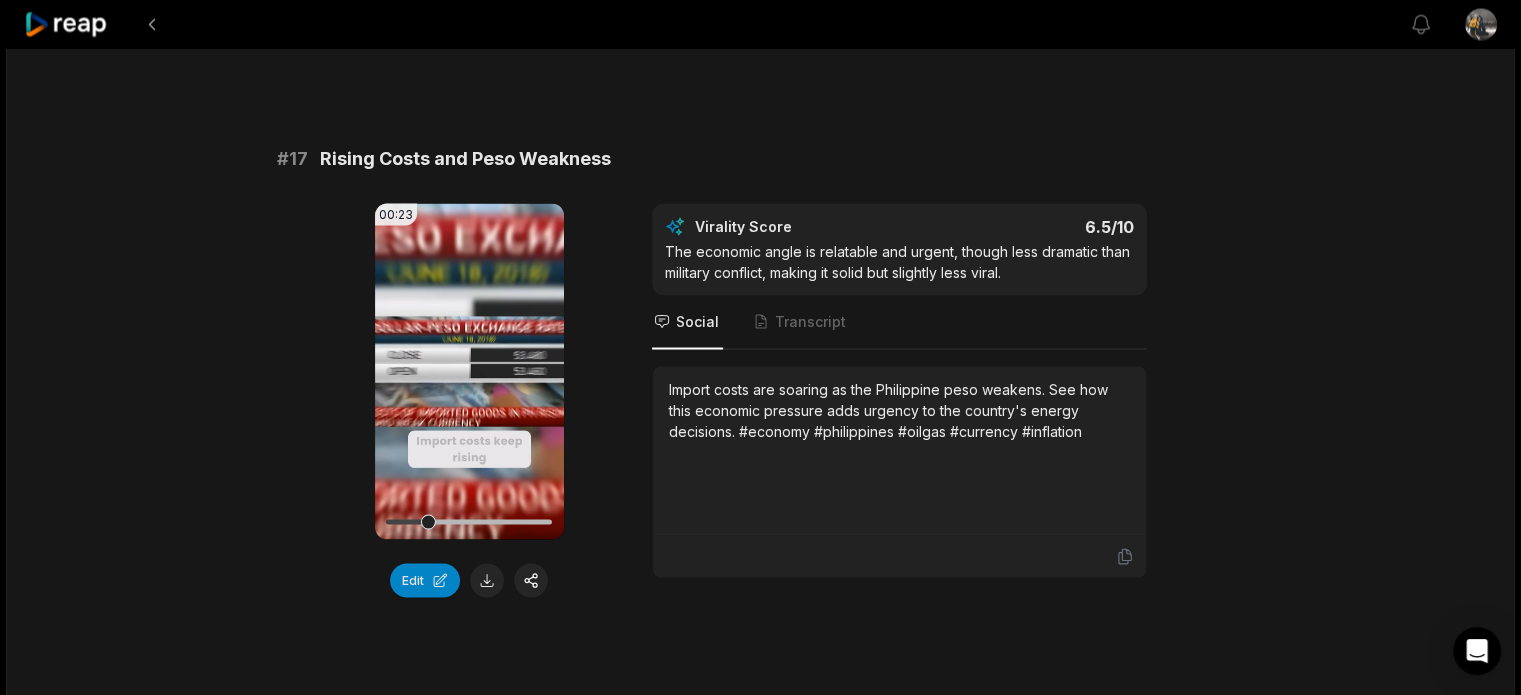 click on "19:26 Philippines MULTI-TRILLION DOLLARS OIL and GAS DEPOSITS [DATE] English en 00:00  -  19:26 Portrait 29.97   fps Deep Diver # 11 Philippines at a Crossroads 00:22 Your browser does not support mp4 format. Edit Virality Score 7.4 /10 The crossroads metaphor and high-stakes framing create a strong hook and emotional resonance, ideal for sparking debate and shares. Social Transcript The Philippines stands at a crossroads: seize energy opportunity or face decades of struggle. Will they rise to the challenge or be held back by politics? #philippines #energy #opportunity #challenge #politics # 12 Youth, Jobs, and Energy Future 00:41 Your browser does not support mp4 format. Edit Virality Score 7.3 /10 The generational perspective and hope for compromise between jobs and sustainability make this segment emotionally resonant and [PERSON_NAME] ...   See More Social Transcript # 13 Massive Foreign Investment Ahead? 00:37 Your browser does not support mp4 format. Edit Virality Score 7.2 /10 ...   See More Social # 14" at bounding box center (760, -1095) 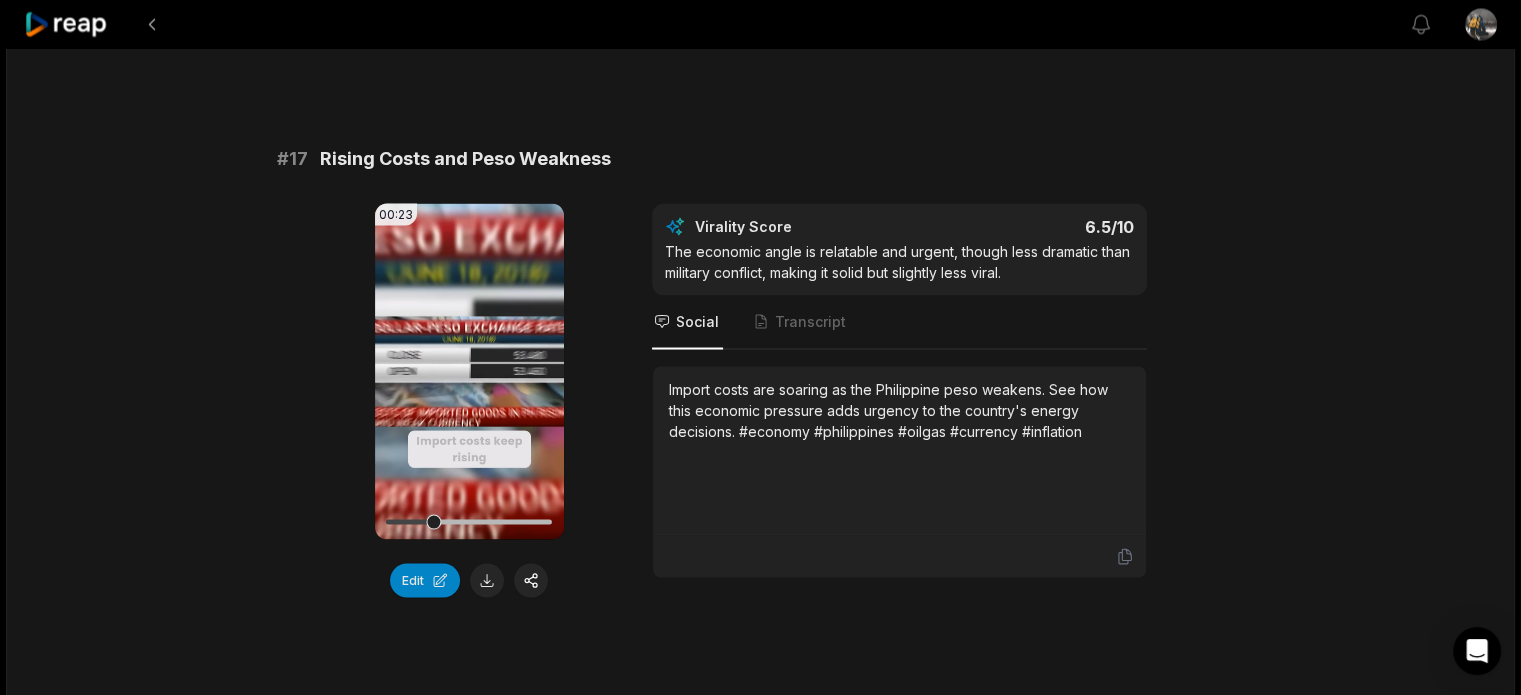 click on "View notifications Open user menu 19:26 Philippines MULTI-TRILLION DOLLARS OIL and GAS DEPOSITS [DATE] English en 00:00  -  19:26 Portrait 29.97   fps Deep Diver # 11 Philippines at a Crossroads 00:22 Your browser does not support mp4 format. Edit Virality Score 7.4 /10 The crossroads metaphor and high-stakes framing create a strong hook and emotional resonance, ideal for sparking debate and shares. Social Transcript The Philippines stands at a crossroads: seize energy opportunity or face decades of struggle. Will they rise to the challenge or be held back by politics? #philippines #energy #opportunity #challenge #politics # 12 Youth, Jobs, and Energy Future 00:41 Your browser does not support mp4 format. Edit Virality Score 7.3 /10 The generational perspective and hope for compromise between jobs and sustainability make this segment emotionally resonant and [PERSON_NAME] ...   See More Social Transcript # 13 Massive Foreign Investment Ahead? 00:37 Your browser does not support mp4 format. Edit Virality Score 7.2" at bounding box center (760, -1116) 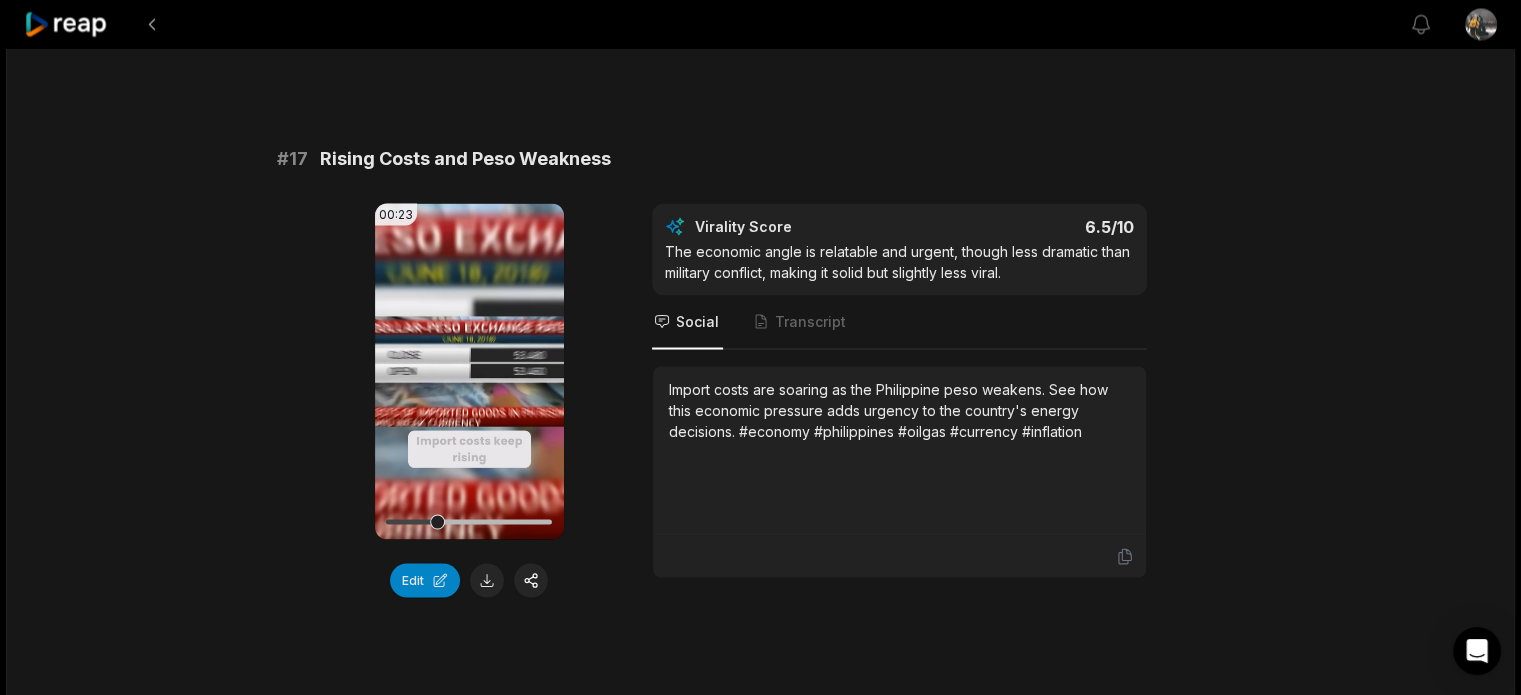 click on "View notifications Open user menu 19:26 Philippines MULTI-TRILLION DOLLARS OIL and GAS DEPOSITS [DATE] English en 00:00  -  19:26 Portrait 29.97   fps Deep Diver # 11 Philippines at a Crossroads 00:22 Your browser does not support mp4 format. Edit Virality Score 7.4 /10 The crossroads metaphor and high-stakes framing create a strong hook and emotional resonance, ideal for sparking debate and shares. Social Transcript The Philippines stands at a crossroads: seize energy opportunity or face decades of struggle. Will they rise to the challenge or be held back by politics? #philippines #energy #opportunity #challenge #politics # 12 Youth, Jobs, and Energy Future 00:41 Your browser does not support mp4 format. Edit Virality Score 7.3 /10 The generational perspective and hope for compromise between jobs and sustainability make this segment emotionally resonant and [PERSON_NAME] ...   See More Social Transcript # 13 Massive Foreign Investment Ahead? 00:37 Your browser does not support mp4 format. Edit Virality Score 7.2" at bounding box center [760, -1116] 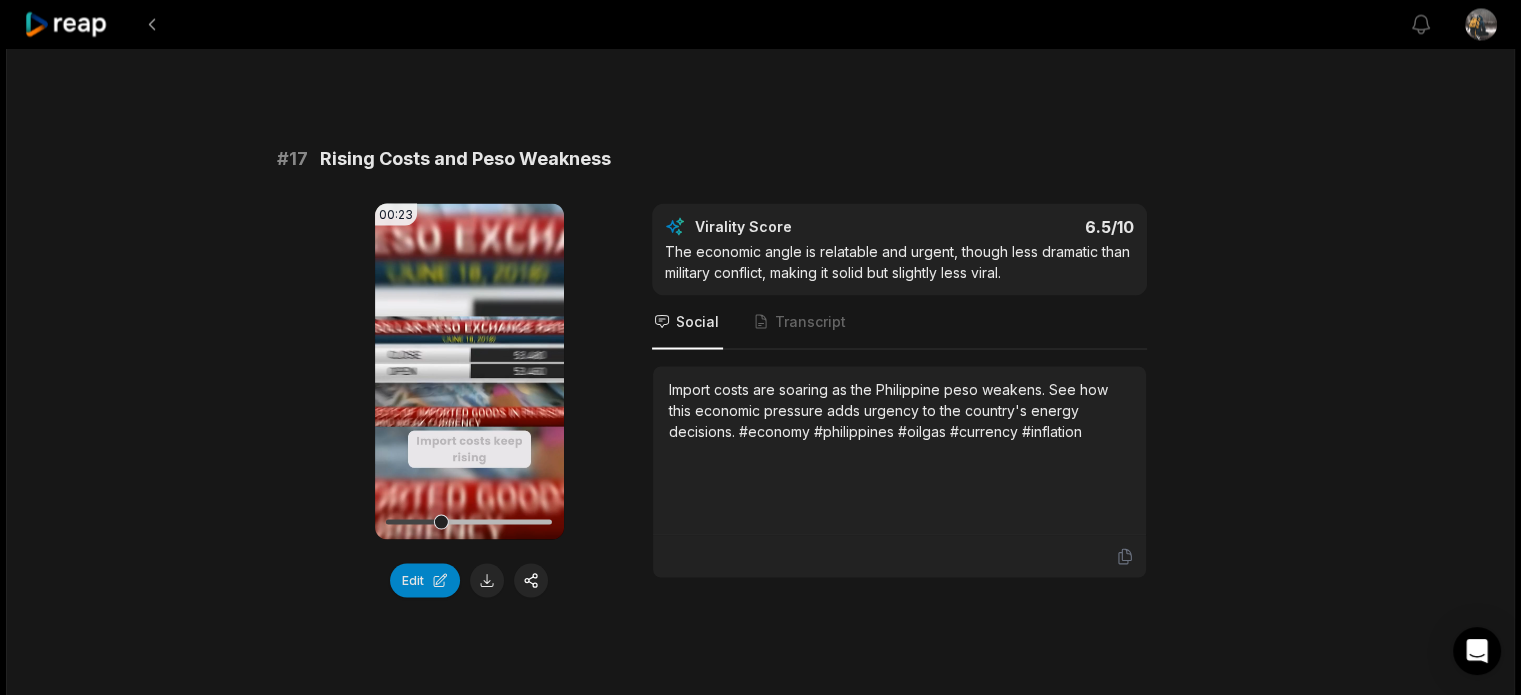 click on "View notifications Open user menu 19:26 Philippines MULTI-TRILLION DOLLARS OIL and GAS DEPOSITS [DATE] English en 00:00  -  19:26 Portrait 29.97   fps Deep Diver # 11 Philippines at a Crossroads 00:22 Your browser does not support mp4 format. Edit Virality Score 7.4 /10 The crossroads metaphor and high-stakes framing create a strong hook and emotional resonance, ideal for sparking debate and shares. Social Transcript The Philippines stands at a crossroads: seize energy opportunity or face decades of struggle. Will they rise to the challenge or be held back by politics? #philippines #energy #opportunity #challenge #politics # 12 Youth, Jobs, and Energy Future 00:41 Your browser does not support mp4 format. Edit Virality Score 7.3 /10 The generational perspective and hope for compromise between jobs and sustainability make this segment emotionally resonant and [PERSON_NAME] ...   See More Social Transcript # 13 Massive Foreign Investment Ahead? 00:37 Your browser does not support mp4 format. Edit Virality Score 7.2" at bounding box center [760, -1116] 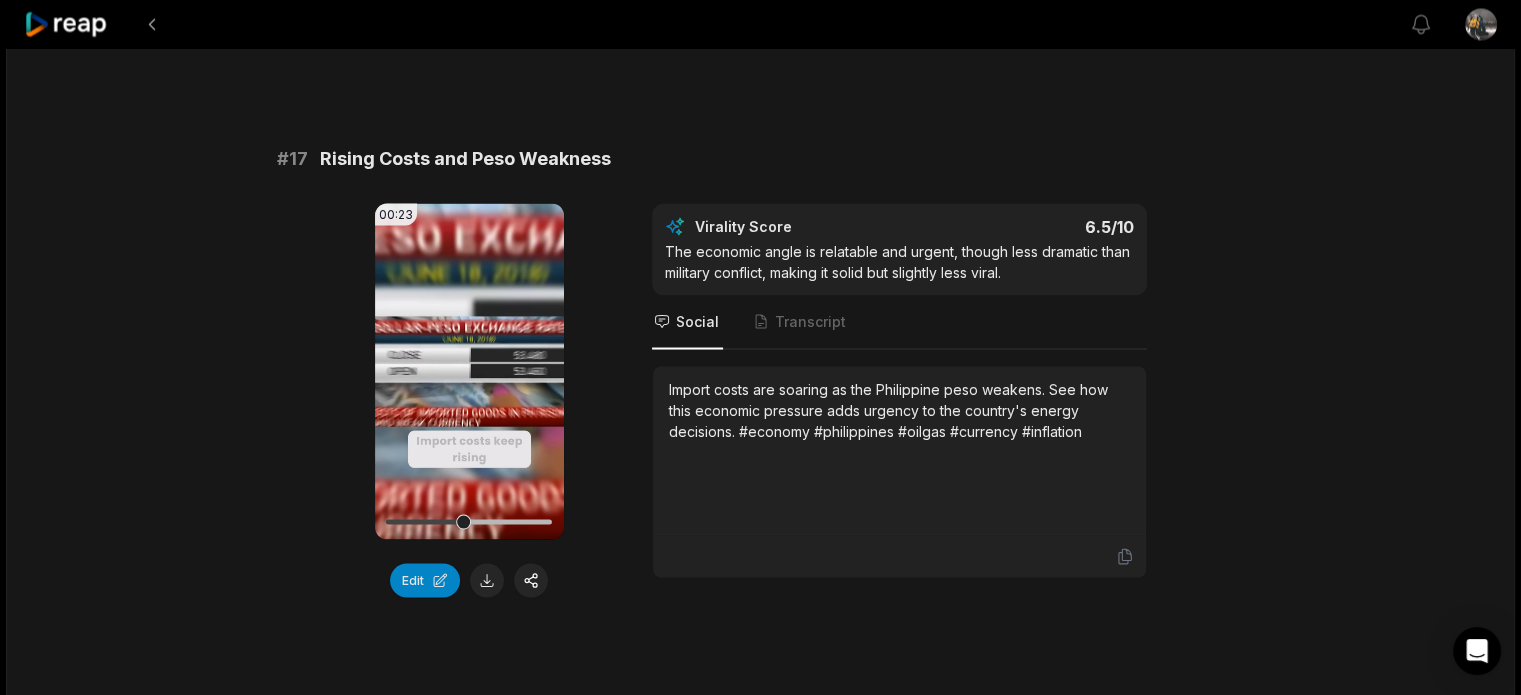 click on "19:26 Philippines MULTI-TRILLION DOLLARS OIL and GAS DEPOSITS [DATE] English en 00:00  -  19:26 Portrait 29.97   fps Deep Diver # 11 Philippines at a Crossroads 00:22 Your browser does not support mp4 format. Edit Virality Score 7.4 /10 The crossroads metaphor and high-stakes framing create a strong hook and emotional resonance, ideal for sparking debate and shares. Social Transcript The Philippines stands at a crossroads: seize energy opportunity or face decades of struggle. Will they rise to the challenge or be held back by politics? #philippines #energy #opportunity #challenge #politics # 12 Youth, Jobs, and Energy Future 00:41 Your browser does not support mp4 format. Edit Virality Score 7.3 /10 The generational perspective and hope for compromise between jobs and sustainability make this segment emotionally resonant and [PERSON_NAME] ...   See More Social Transcript # 13 Massive Foreign Investment Ahead? 00:37 Your browser does not support mp4 format. Edit Virality Score 7.2 /10 ...   See More Social # 14" at bounding box center [760, -1095] 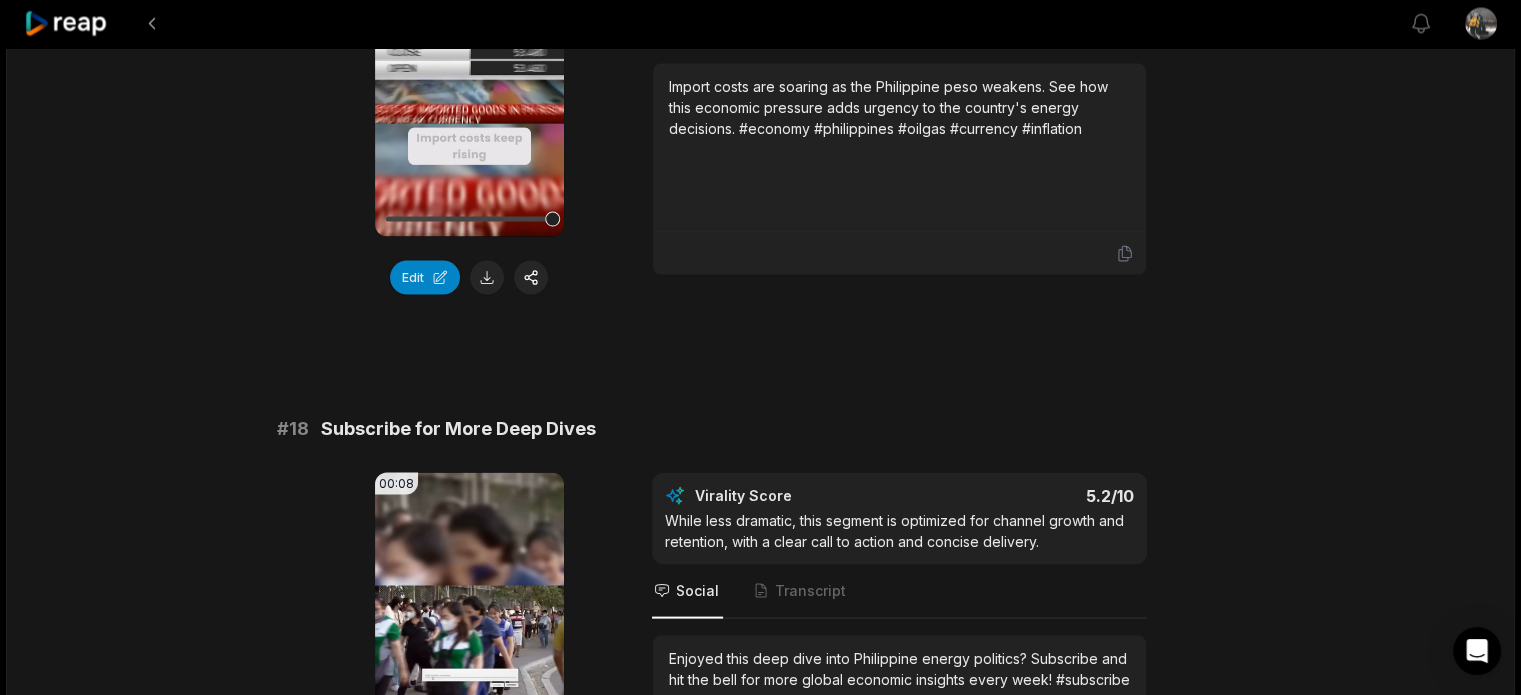 scroll, scrollTop: 4133, scrollLeft: 0, axis: vertical 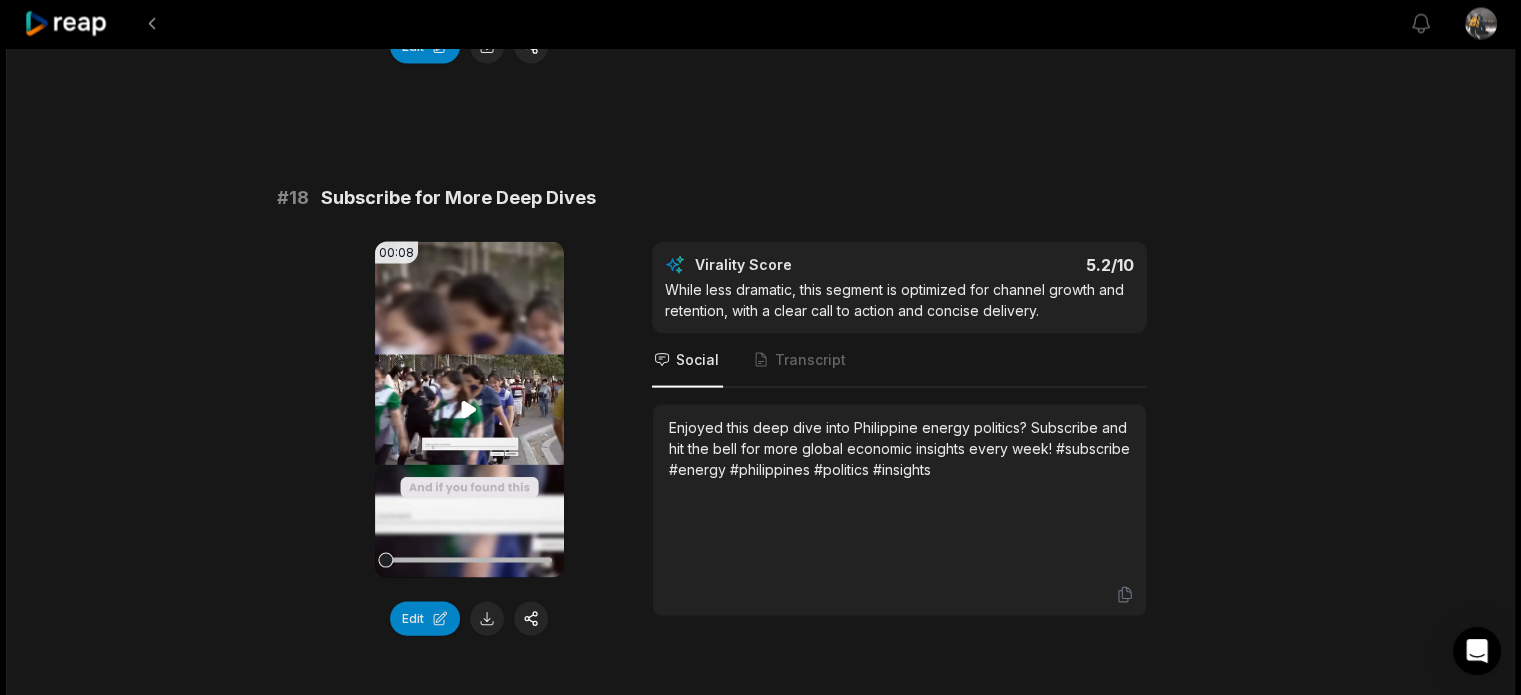click on "Your browser does not support mp4 format." at bounding box center [469, 410] 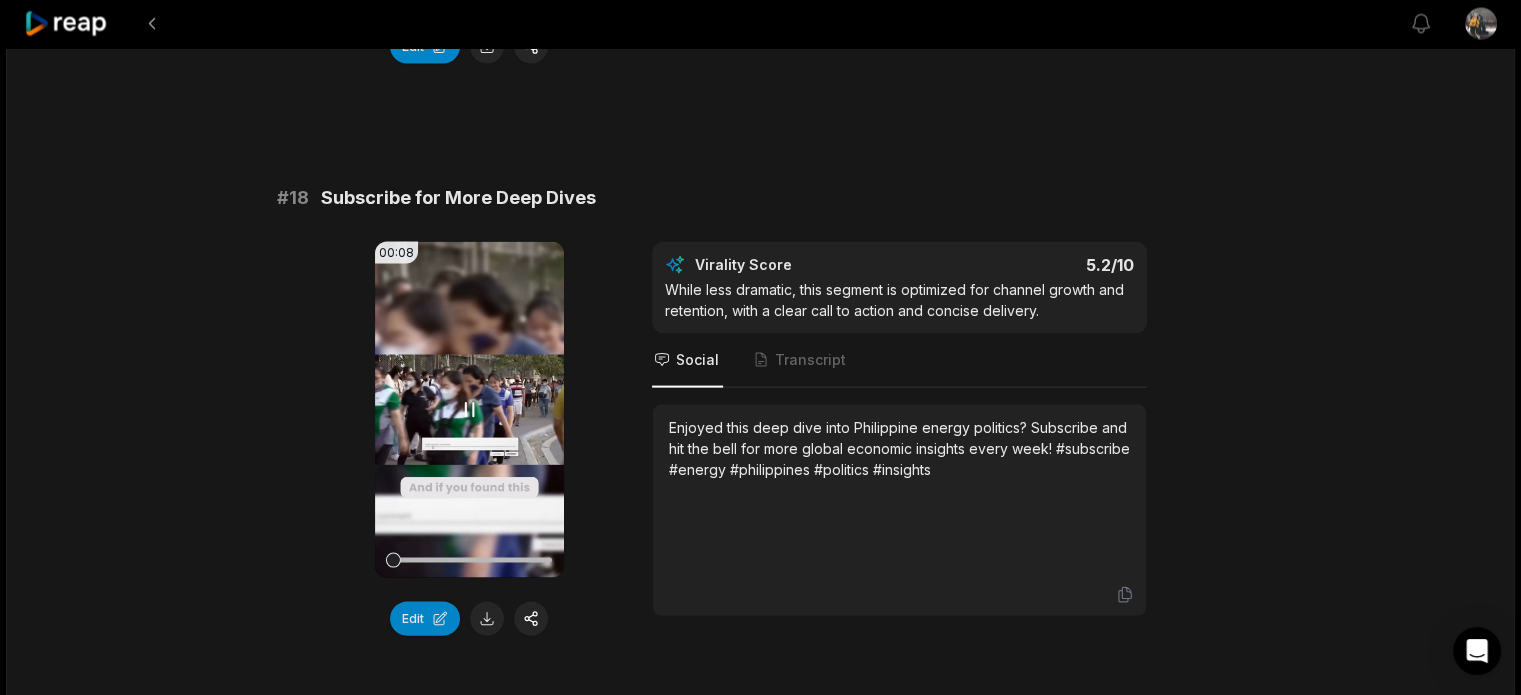 click on "Your browser does not support mp4 format." at bounding box center (469, 410) 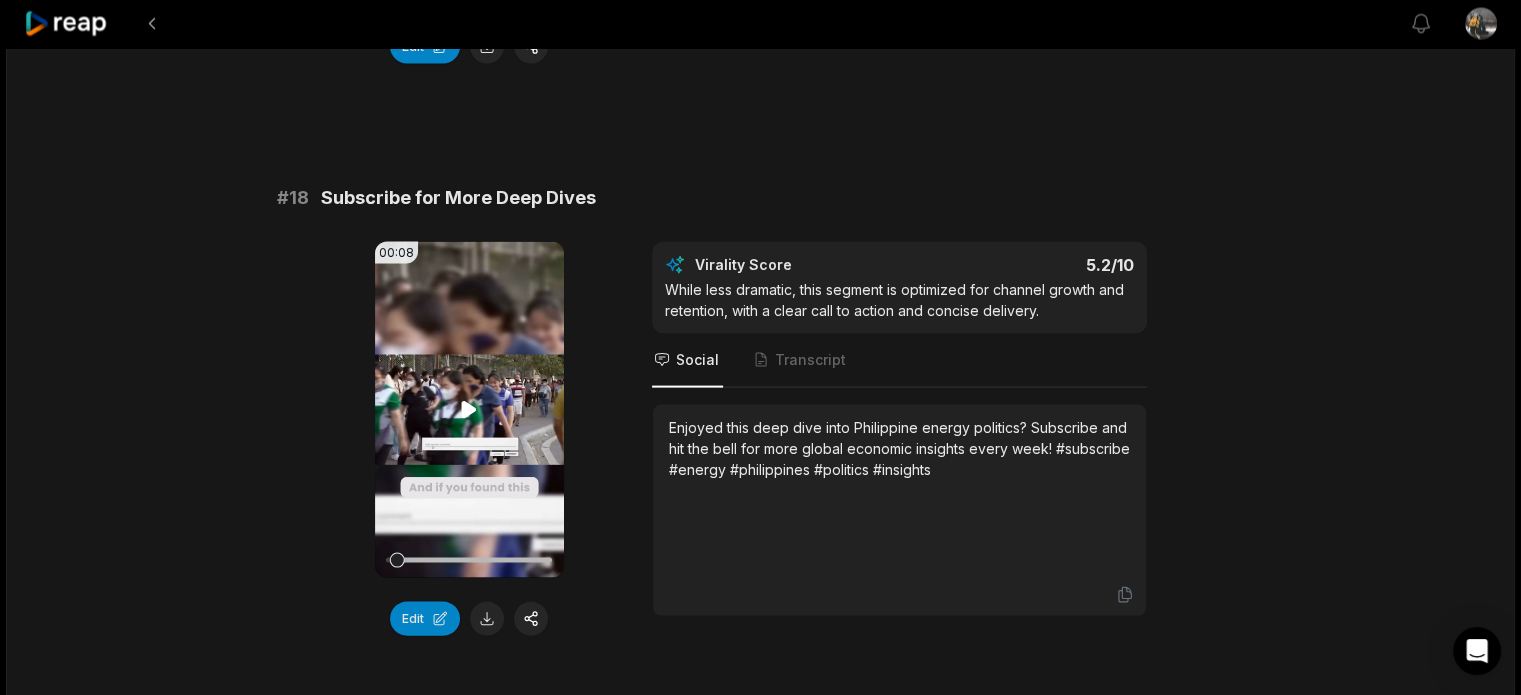 click on "Your browser does not support mp4 format." at bounding box center [469, 410] 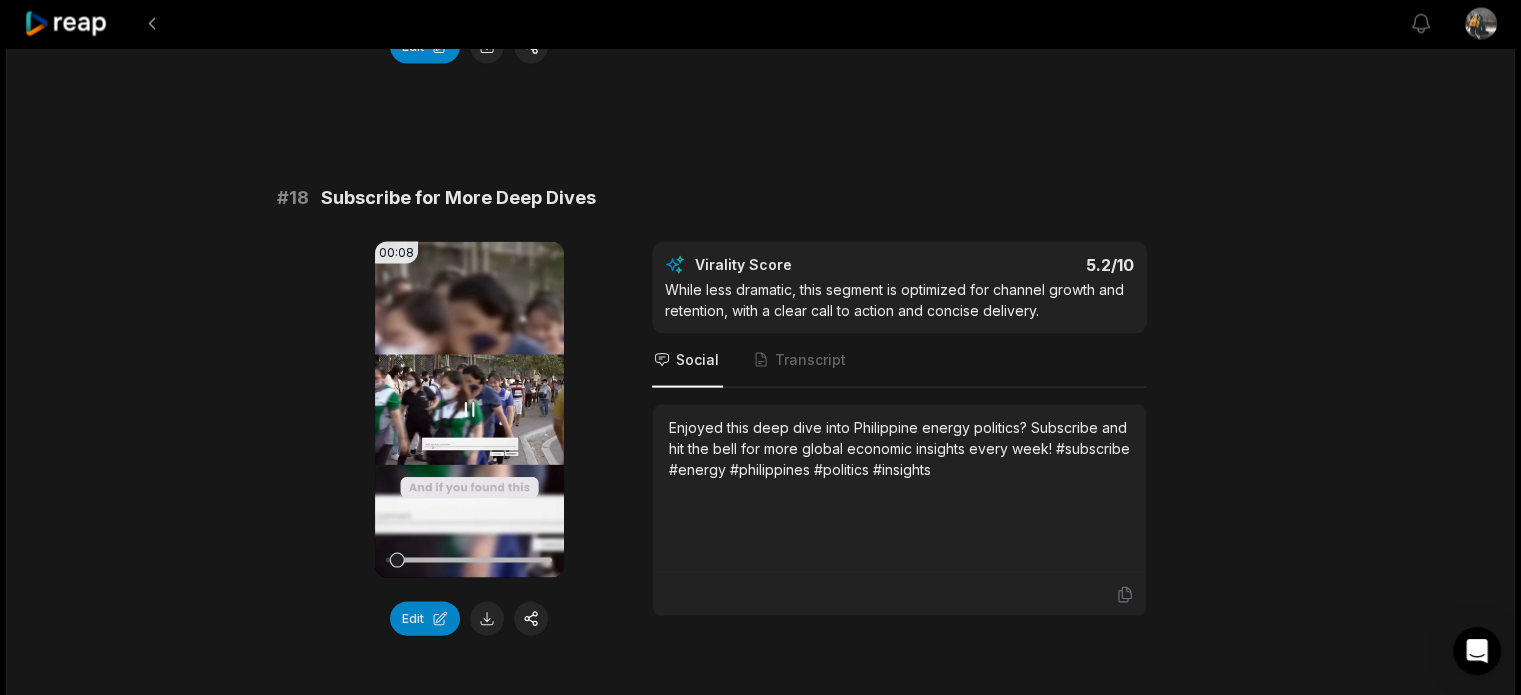 click on "Your browser does not support mp4 format." at bounding box center [469, 410] 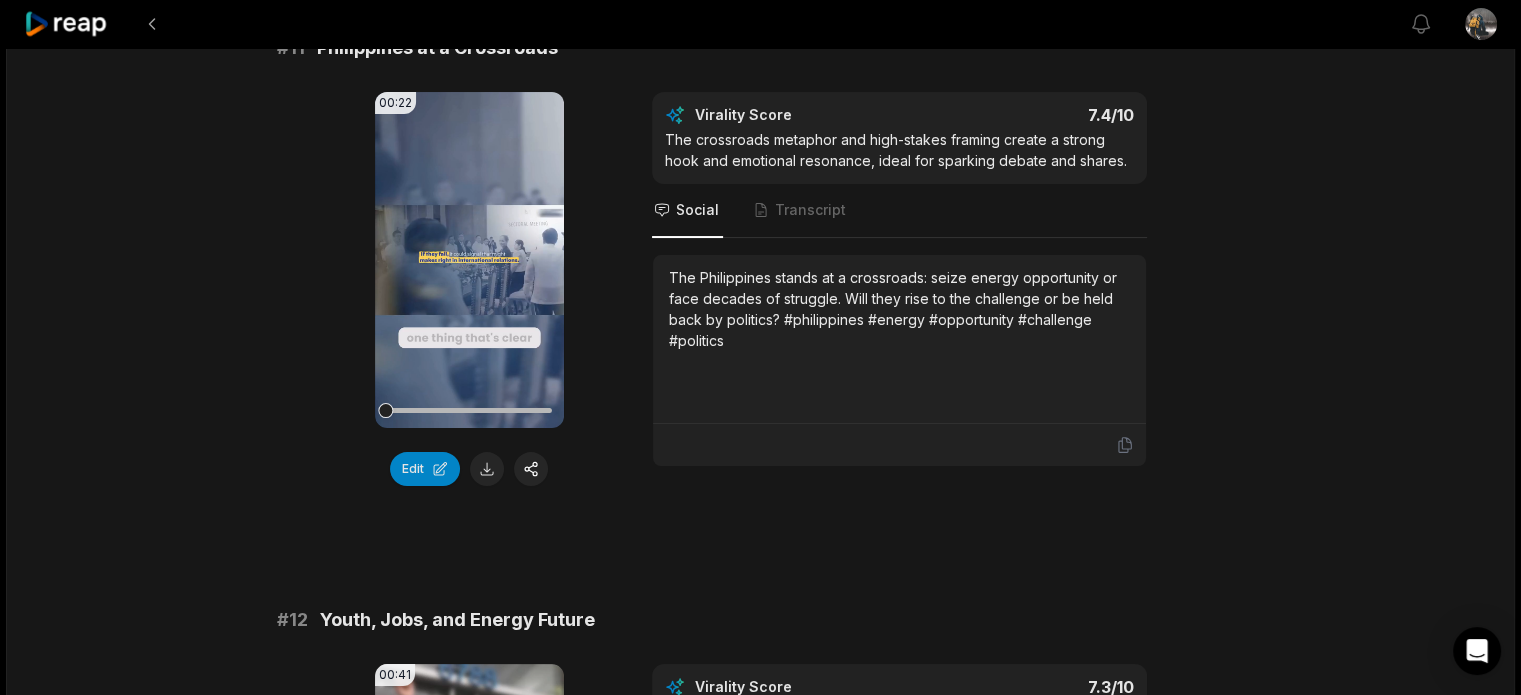 scroll, scrollTop: 0, scrollLeft: 0, axis: both 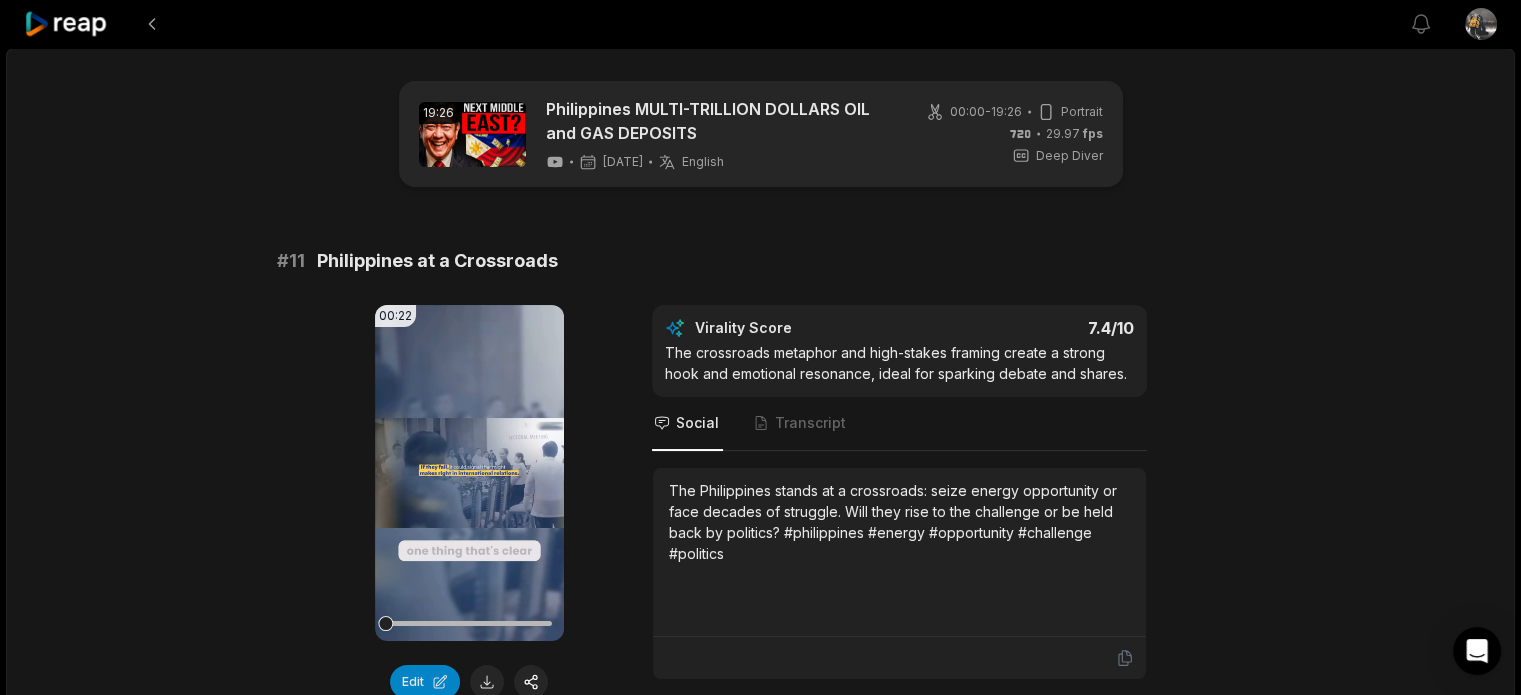click 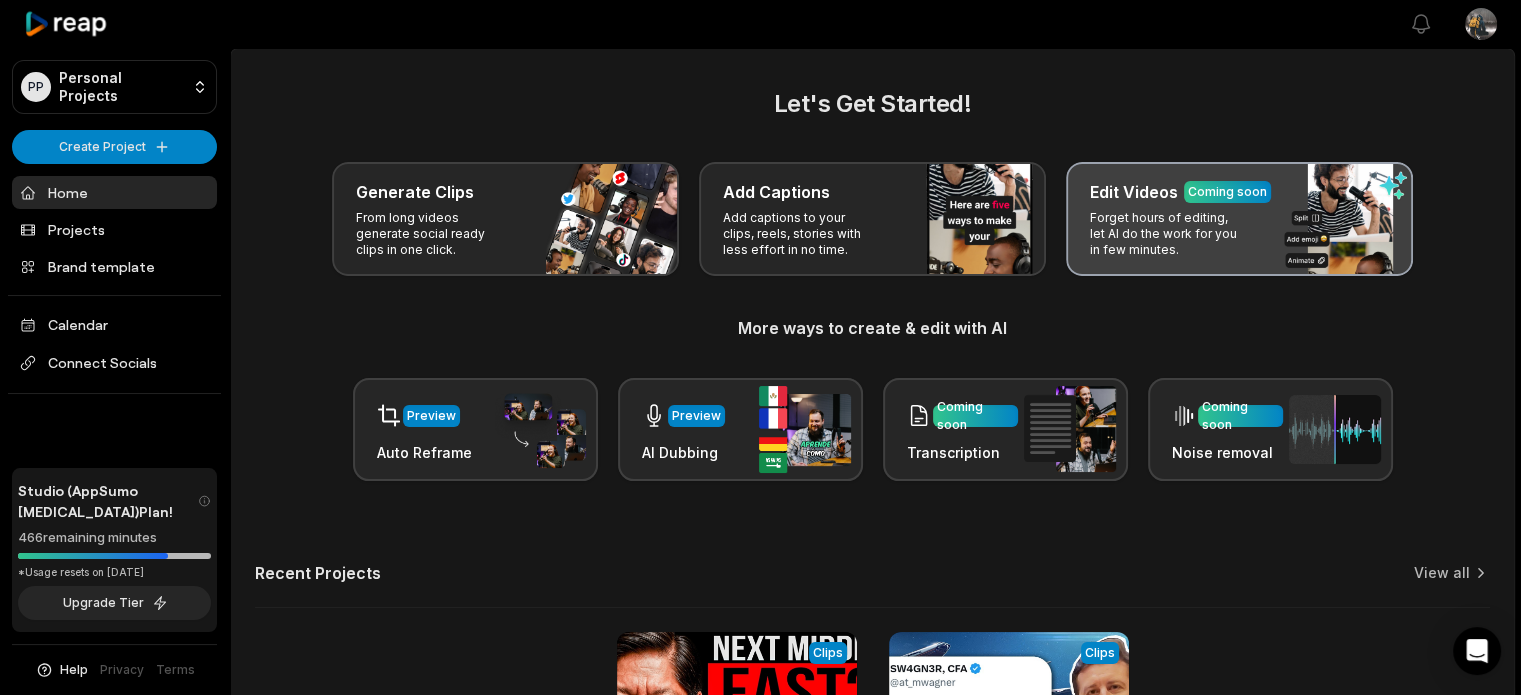 click on "Forget hours of editing, let AI do the work for you in few minutes." at bounding box center [1167, 234] 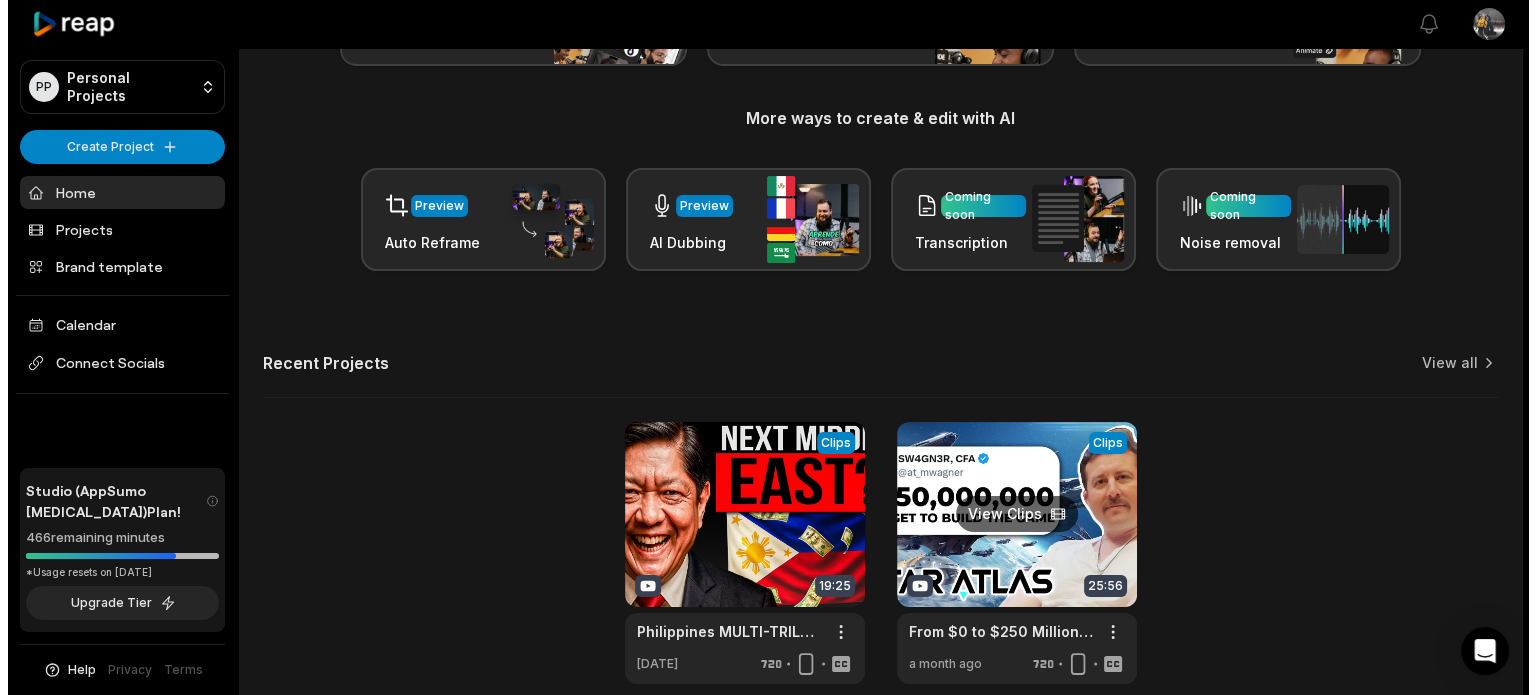 scroll, scrollTop: 302, scrollLeft: 0, axis: vertical 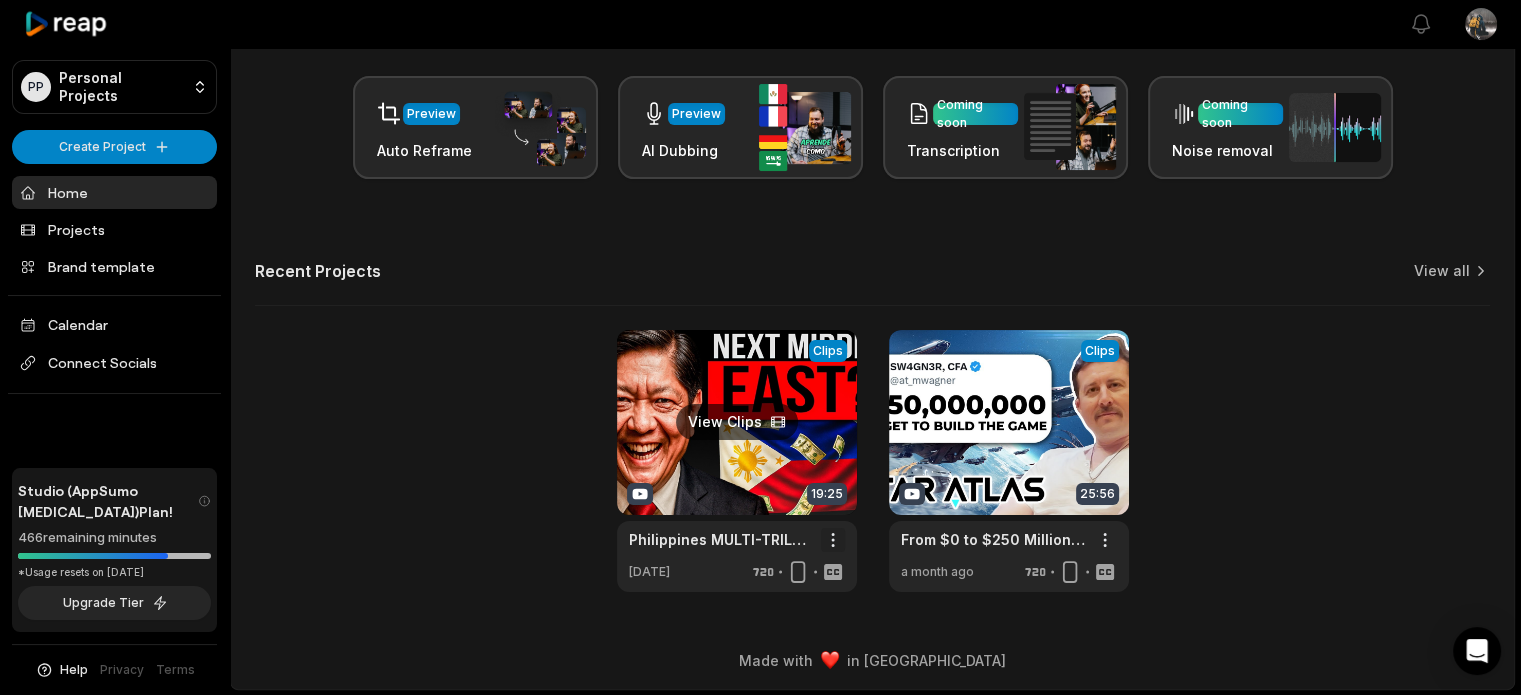 click on "PP Personal Projects Create Project Home Projects Brand template Calendar Connect Socials Studio (AppSumo [MEDICAL_DATA])  Plan! 466  remaining minutes *Usage resets on [DATE] Upgrade Tier Help Privacy Terms Open sidebar View notifications Open user menu   Let's Get Started! Generate Clips From long videos generate social ready clips in one click. Add Captions Add captions to your clips, reels, stories with less effort in no time. Edit Videos Coming soon Forget hours of editing, let AI do the work for you in few minutes. More ways to create & edit with AI Preview Auto Reframe Preview AI Dubbing Coming soon Transcription Coming soon Noise removal Recent Projects View all View Clips Clips 19:25 Philippines MULTI-TRILLION DOLLARS OIL and GAS DEPOSITS Open options [DATE] View Clips Clips 25:56 From $0 to $250 Million: The Star Atlas Journey | Interview with CEO [PERSON_NAME] Open options a month ago Made with   in [GEOGRAPHIC_DATA]" at bounding box center [760, 45] 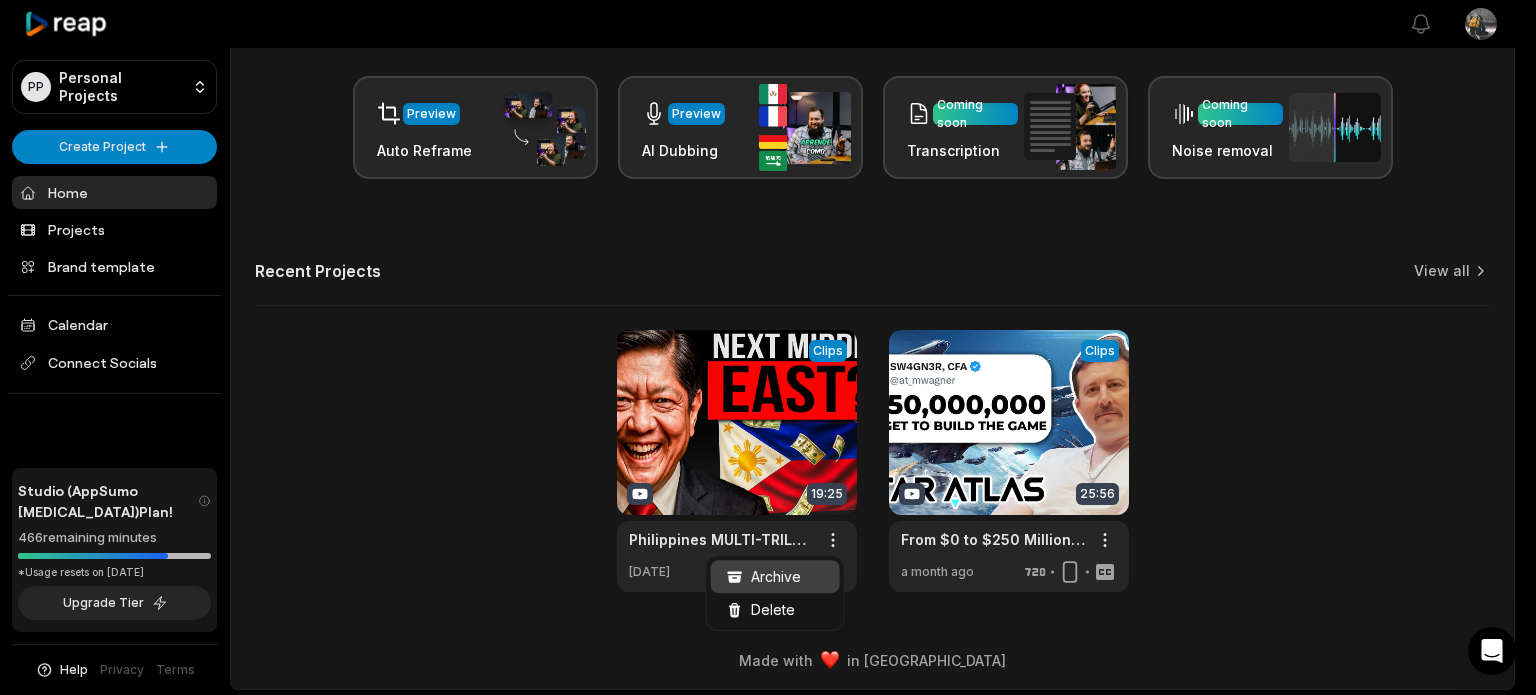 click on "Archive" at bounding box center [776, 576] 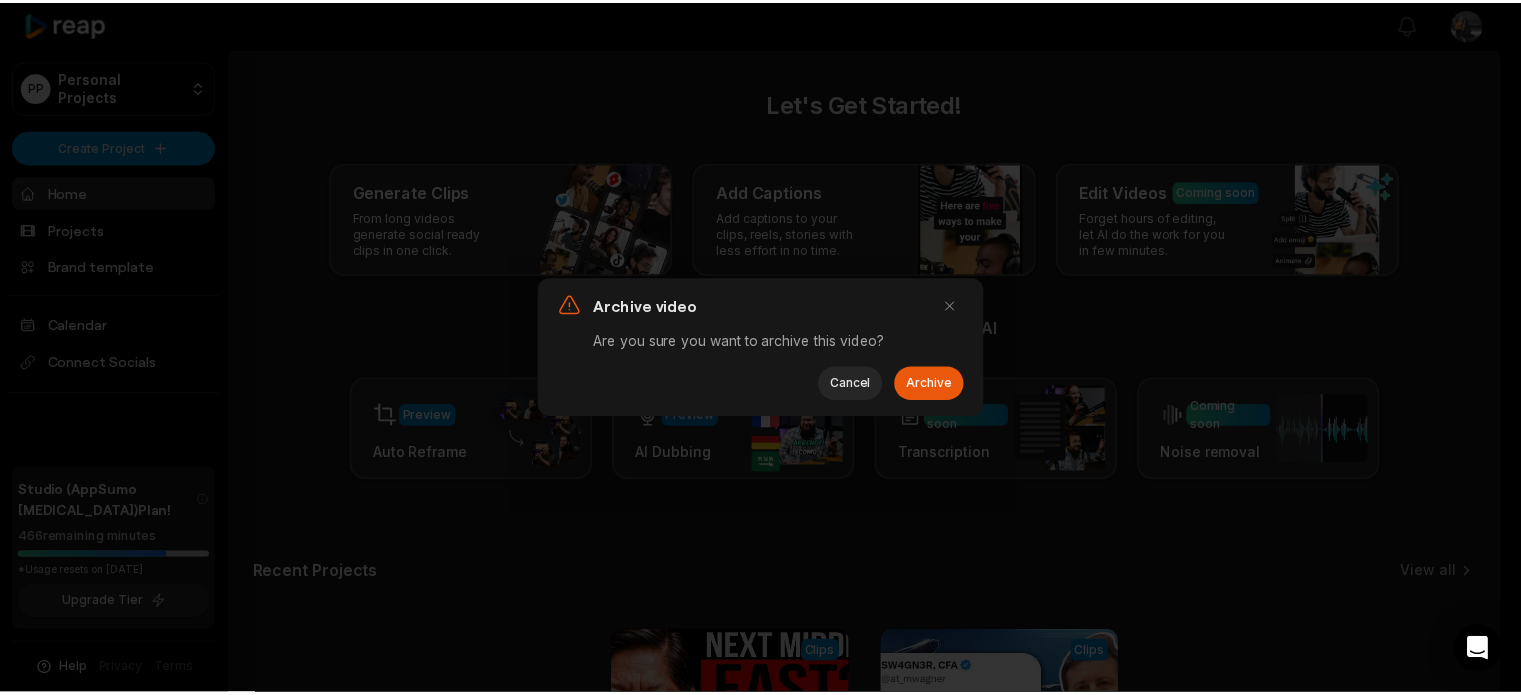 scroll, scrollTop: 0, scrollLeft: 0, axis: both 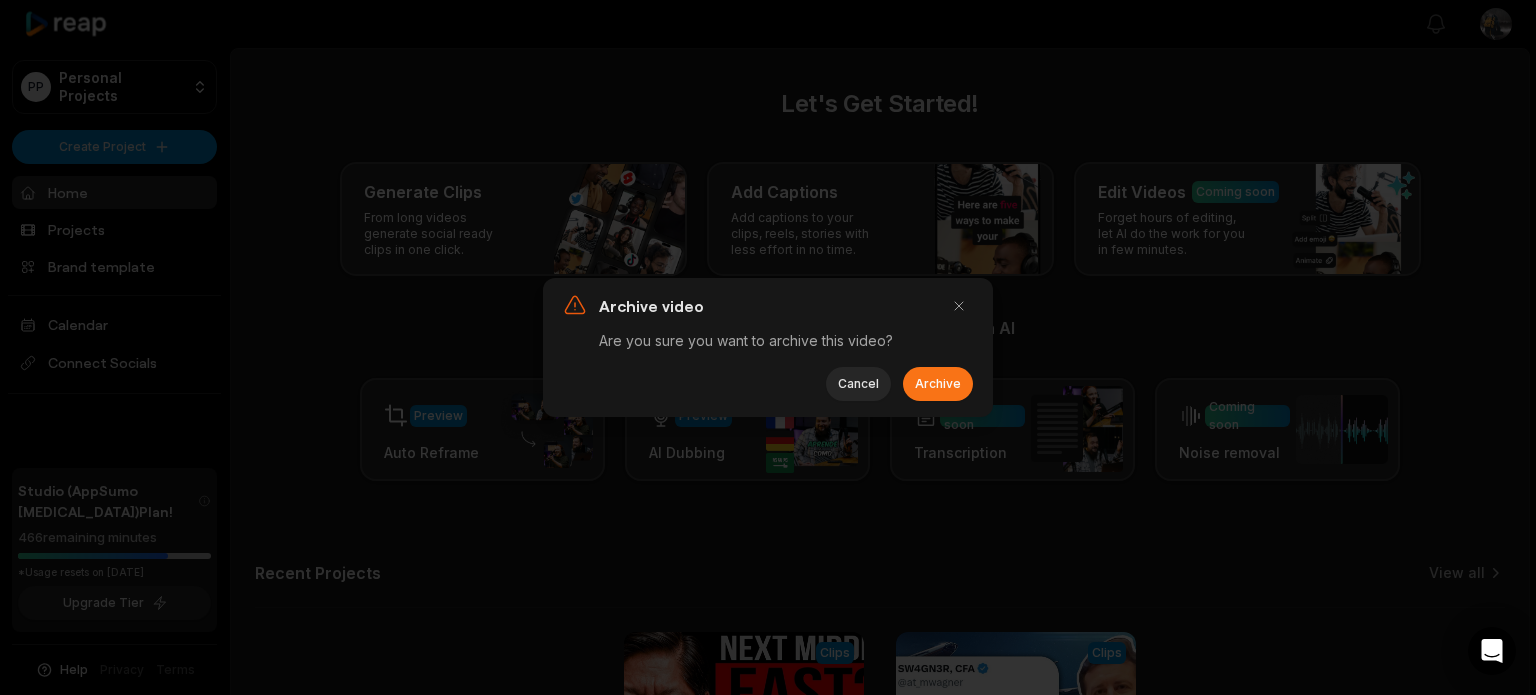 click on "Archive" at bounding box center (938, 384) 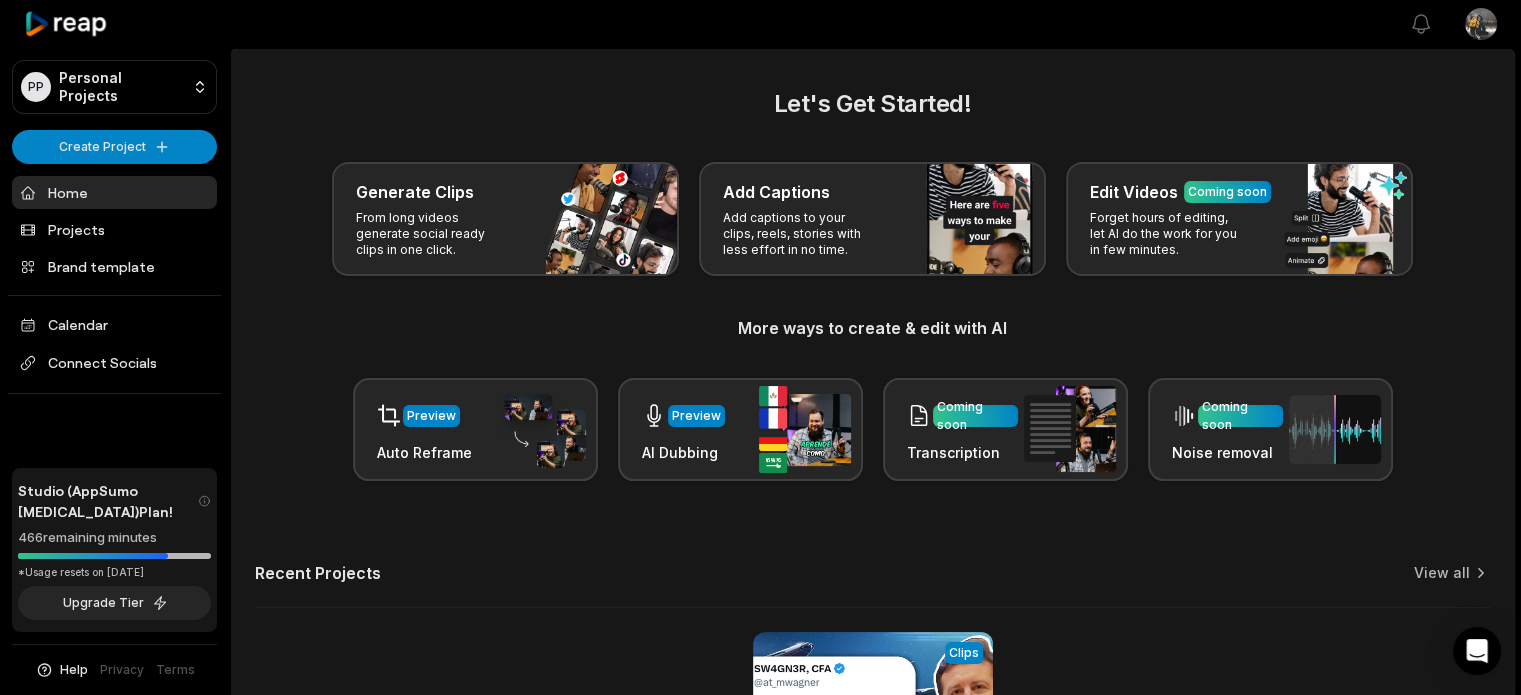 click on "Forget hours of editing, let AI do the work for you in few minutes." at bounding box center [1167, 234] 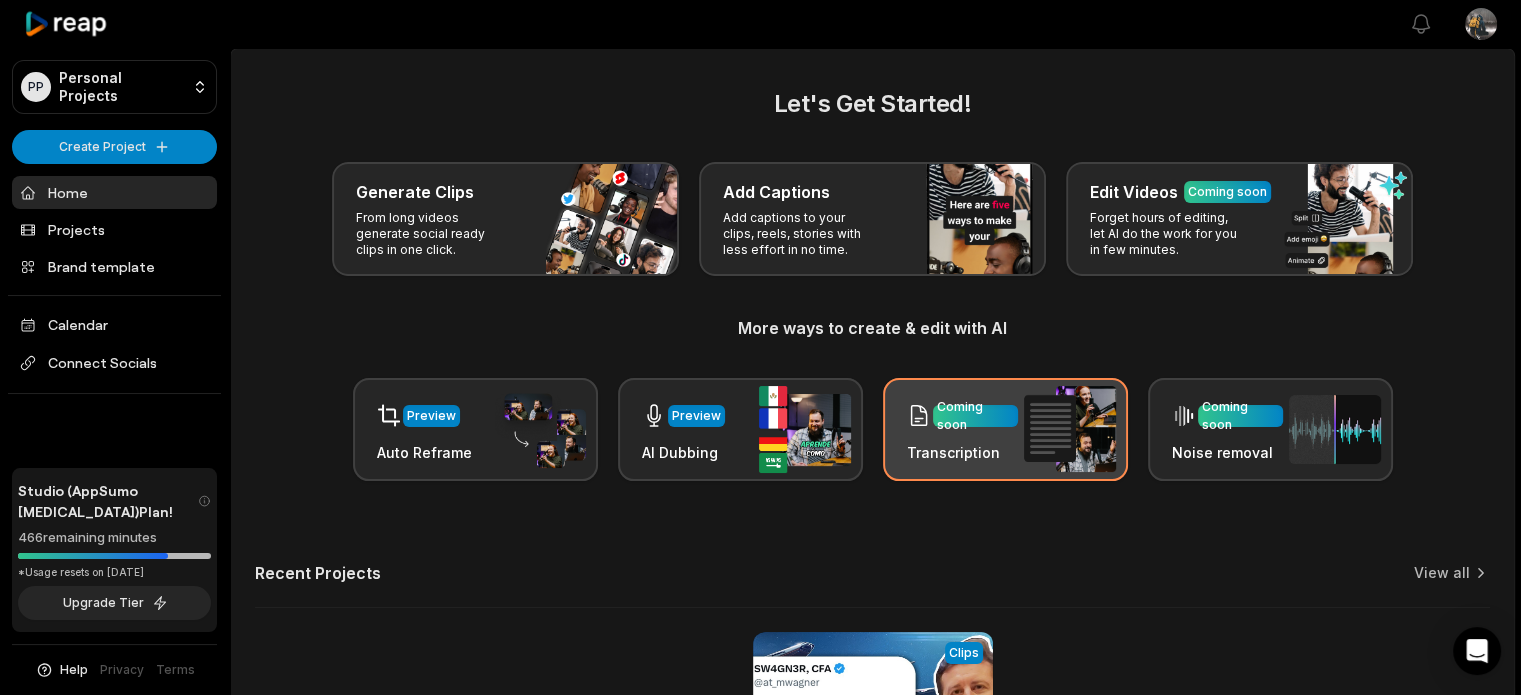 drag, startPoint x: 1141, startPoint y: 442, endPoint x: 1068, endPoint y: 441, distance: 73.00685 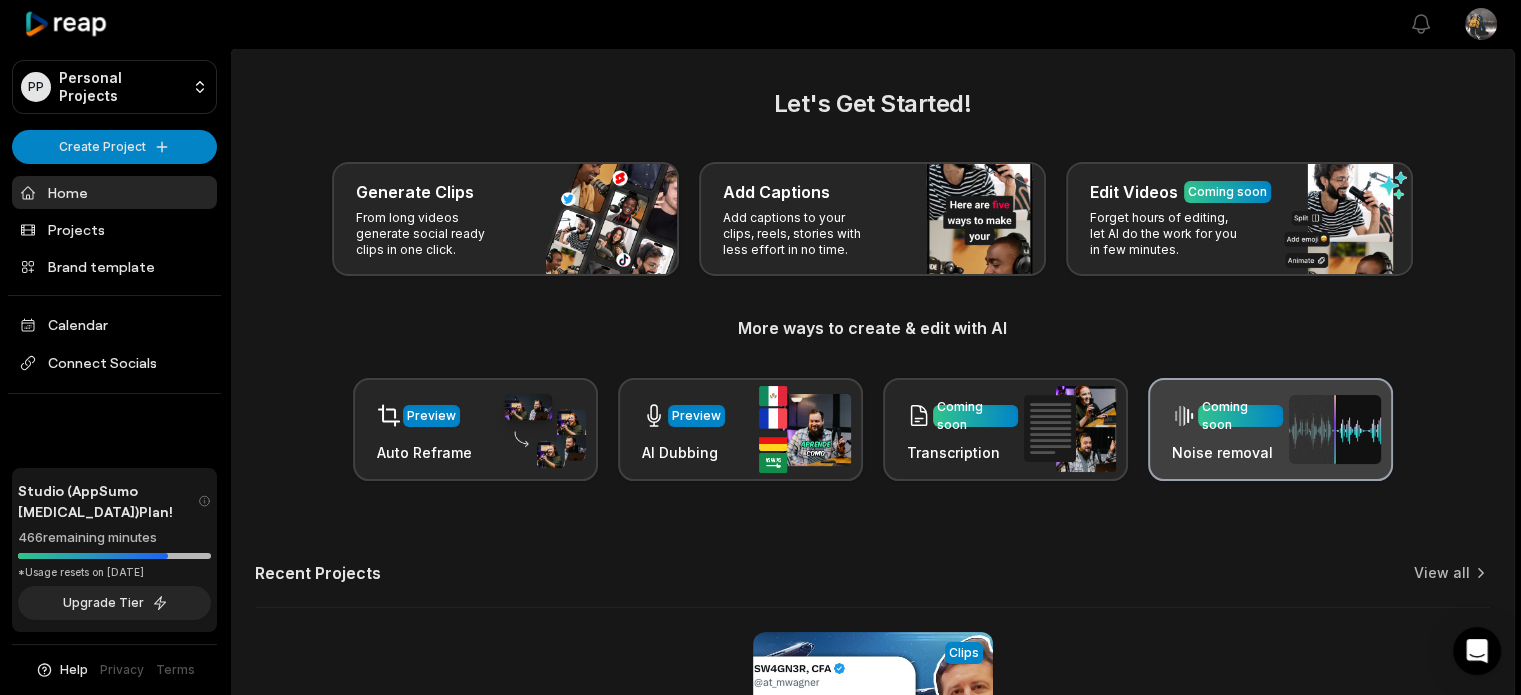 click on "Coming soon Noise removal" at bounding box center (1227, 429) 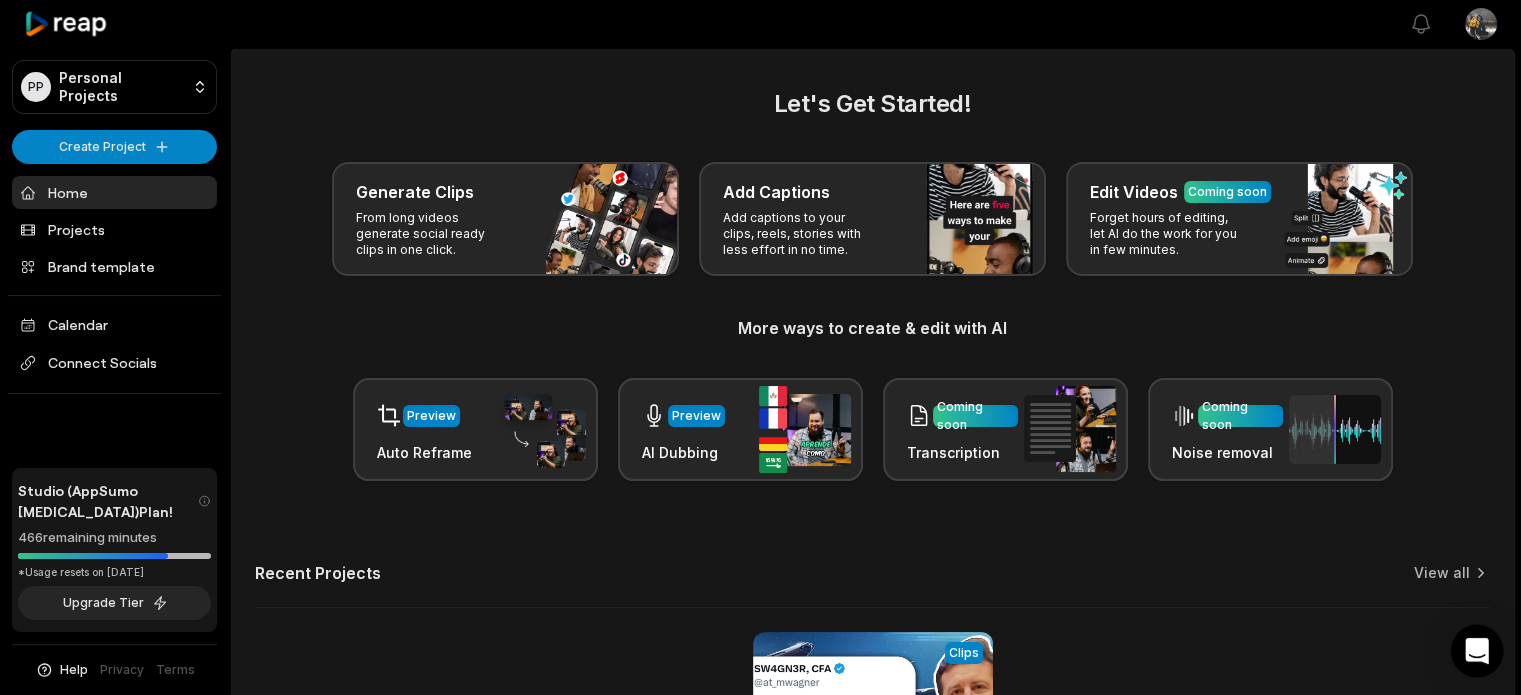 click 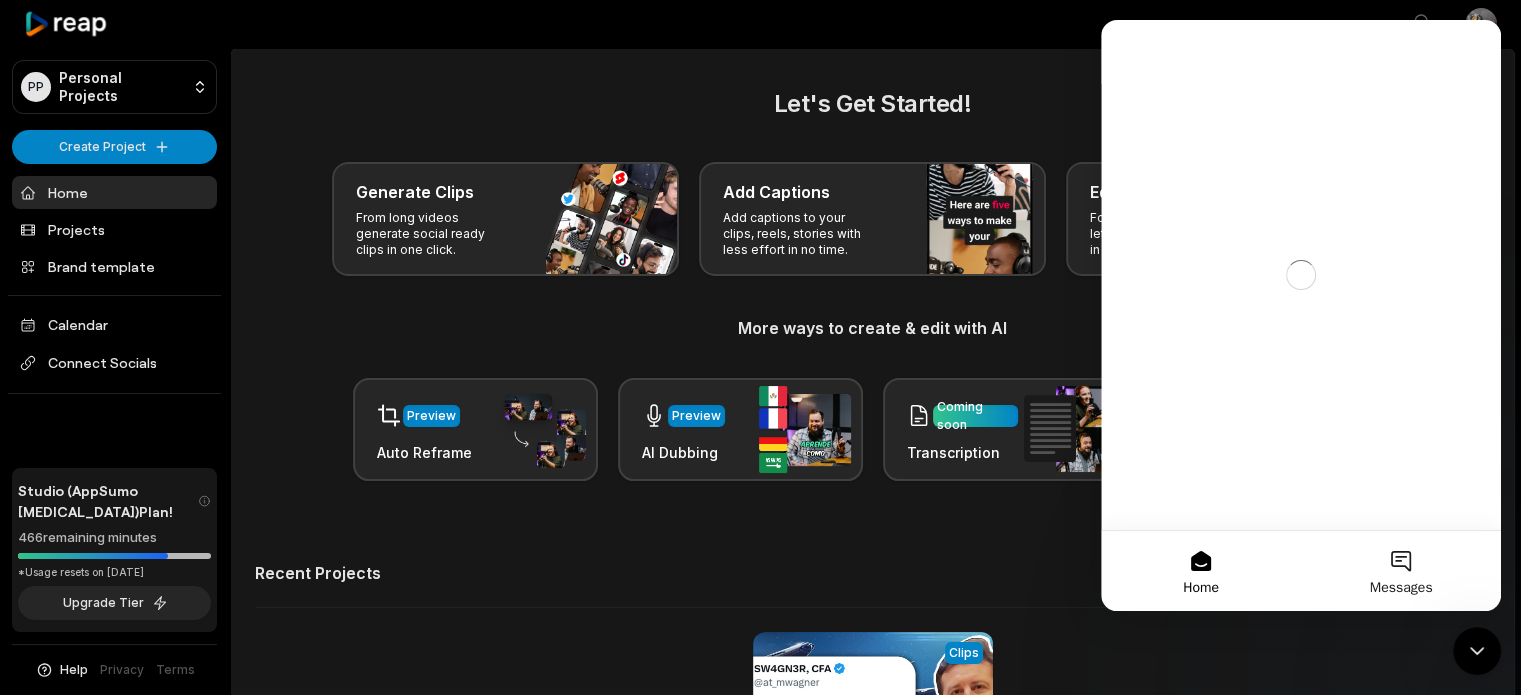 scroll, scrollTop: 0, scrollLeft: 0, axis: both 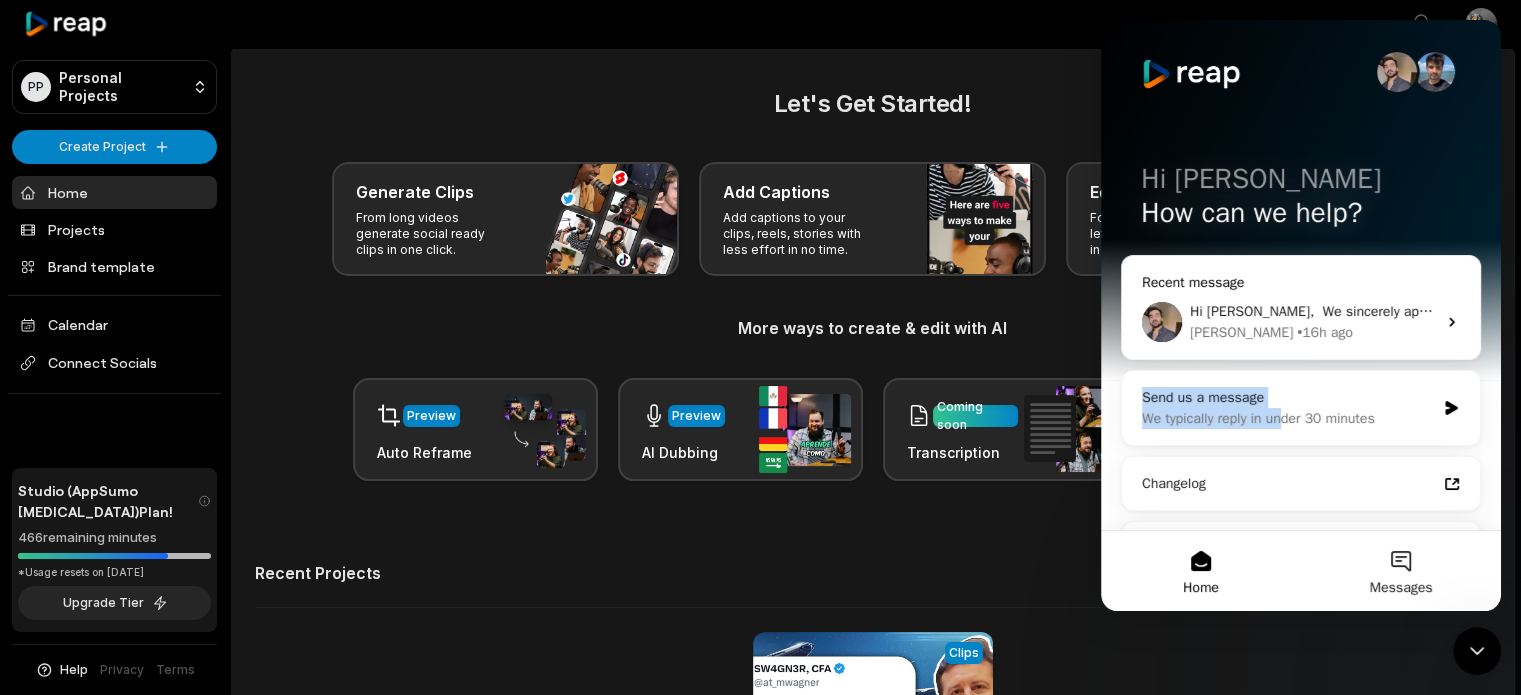 drag, startPoint x: 1288, startPoint y: 425, endPoint x: 1286, endPoint y: 344, distance: 81.02469 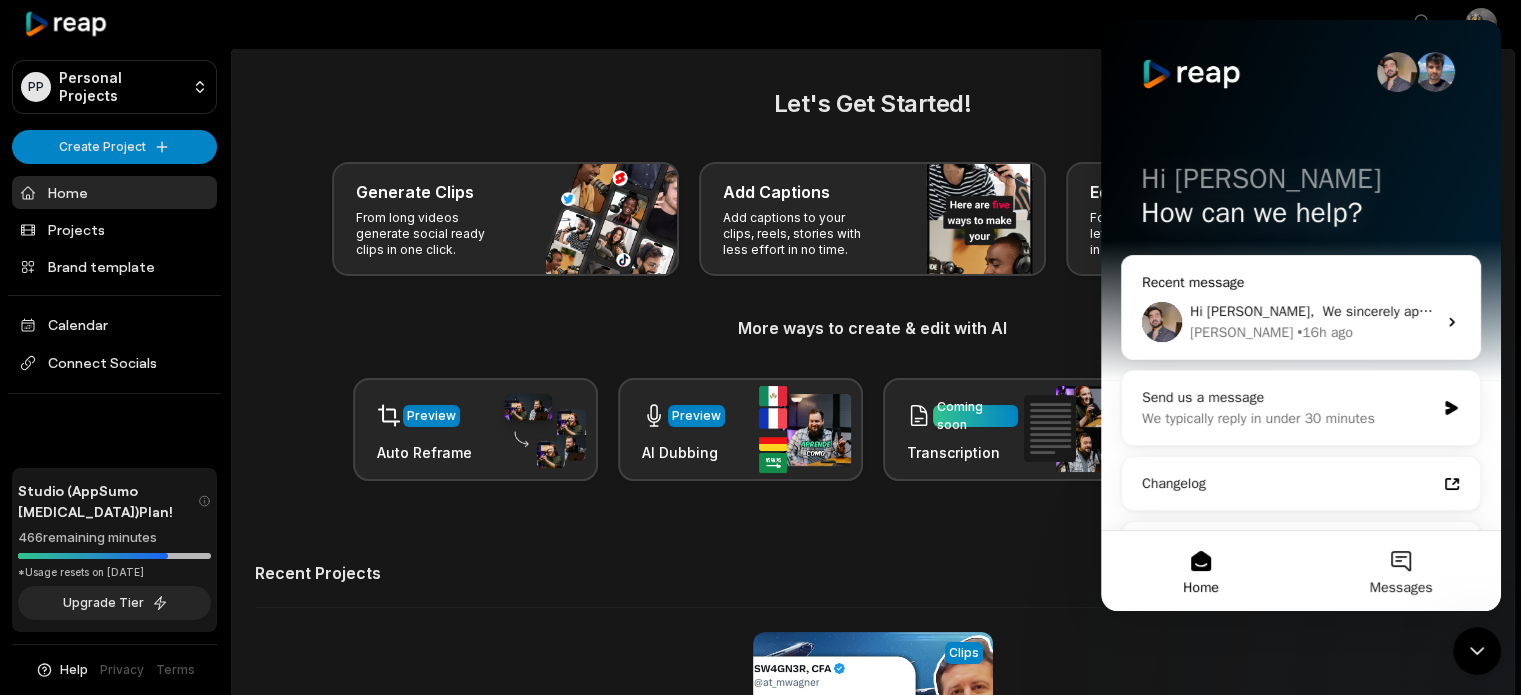 click on "Hi [PERSON_NAME], ​ We sincerely apologize for the delay—the release got pushed back a bit due to some unforeseen circumstances. The good news is that the editor itself is ready, and we’re just adding a few more features before going live. You can expect it to be available in the next few days. ​ Thank you so much for your patience and excitement. We’re looking forward to seeing what you create with the new editor! [PERSON_NAME] •  16h ago" at bounding box center (1301, 322) 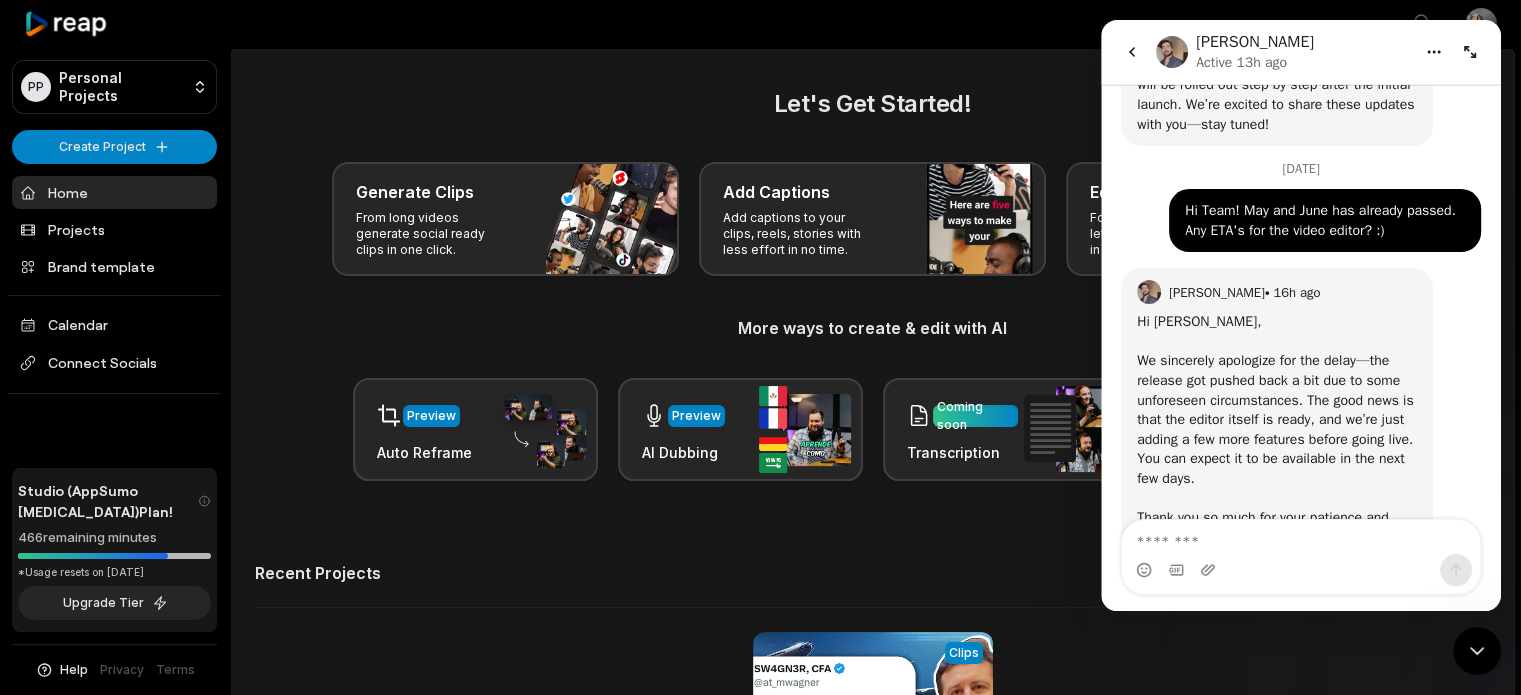 scroll, scrollTop: 624, scrollLeft: 0, axis: vertical 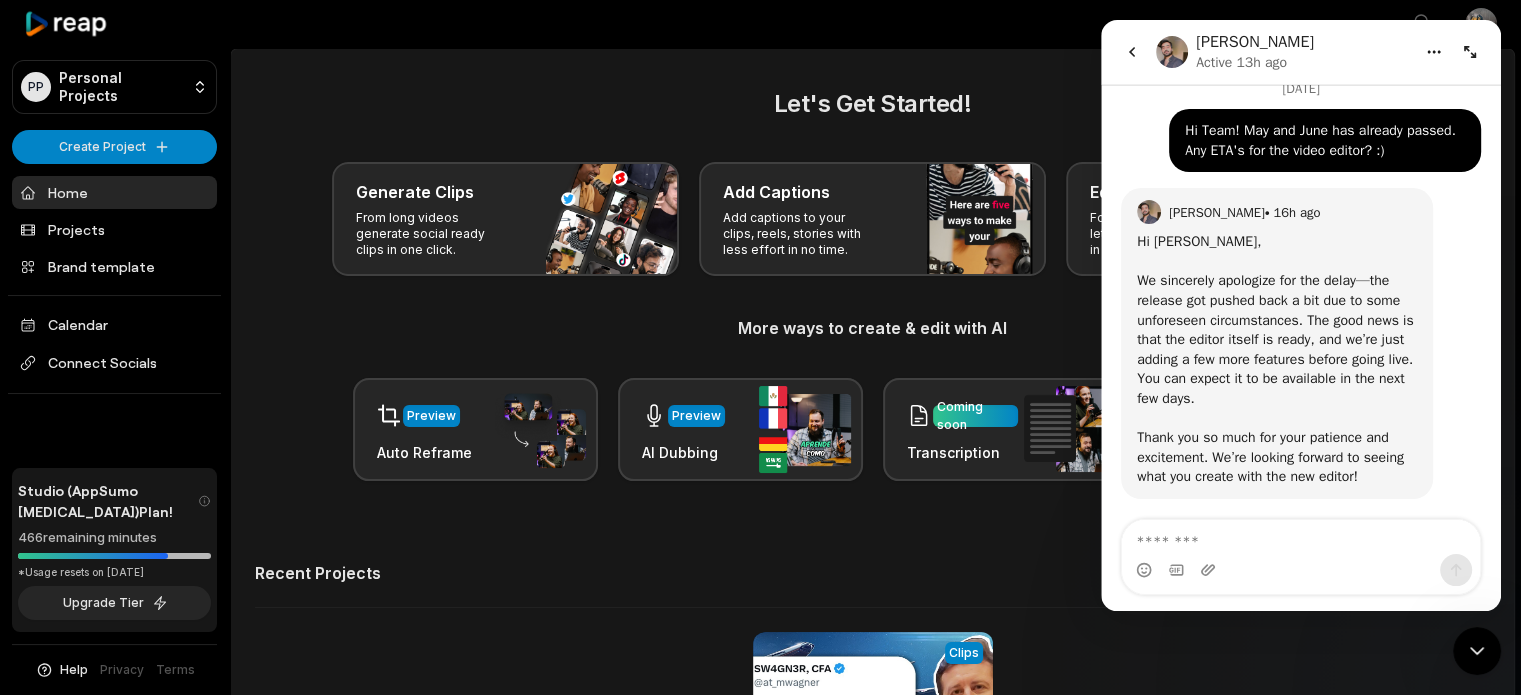 click on "We sincerely apologize for the delay—the release got pushed back a bit due to some unforeseen circumstances. The good news is that the editor itself is ready, and we’re just adding a few more features before going live. You can expect it to be available in the next few days. ​" at bounding box center (1277, 349) 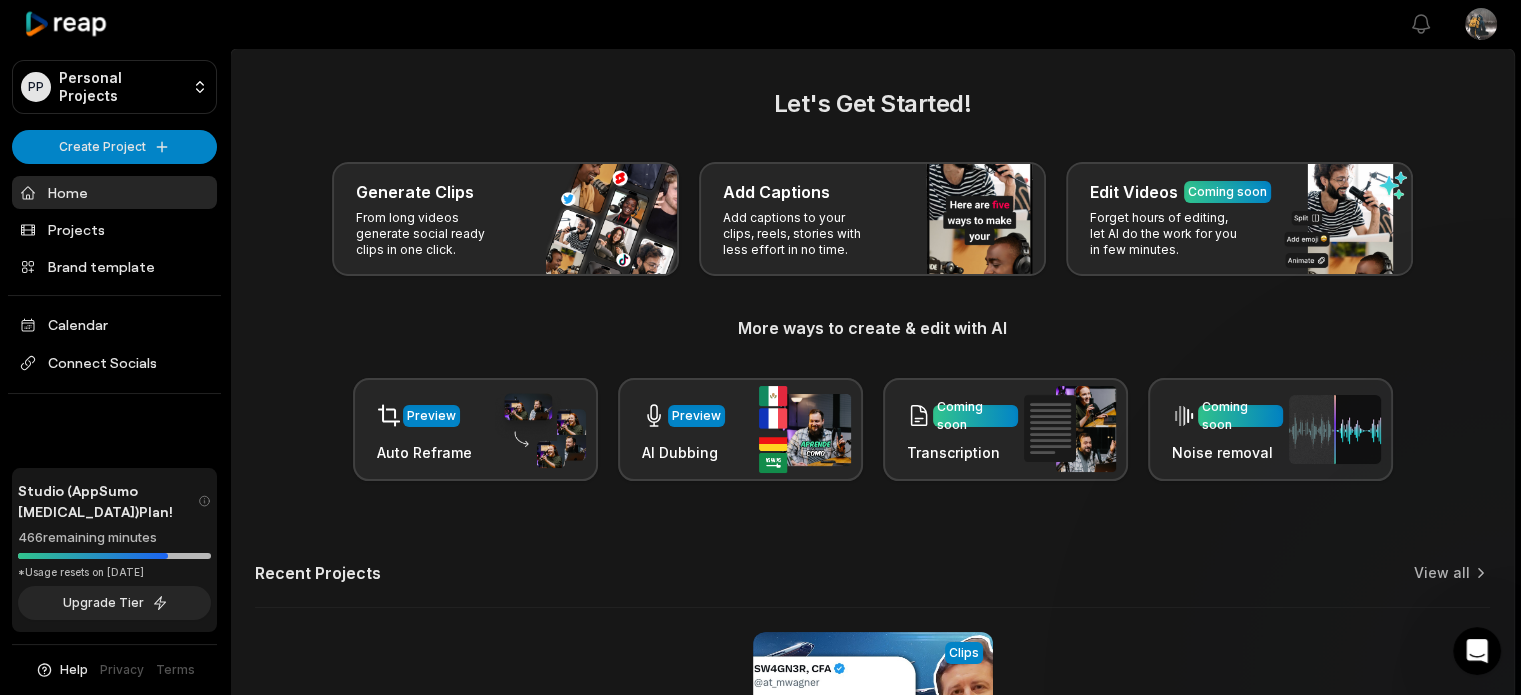 scroll, scrollTop: 0, scrollLeft: 0, axis: both 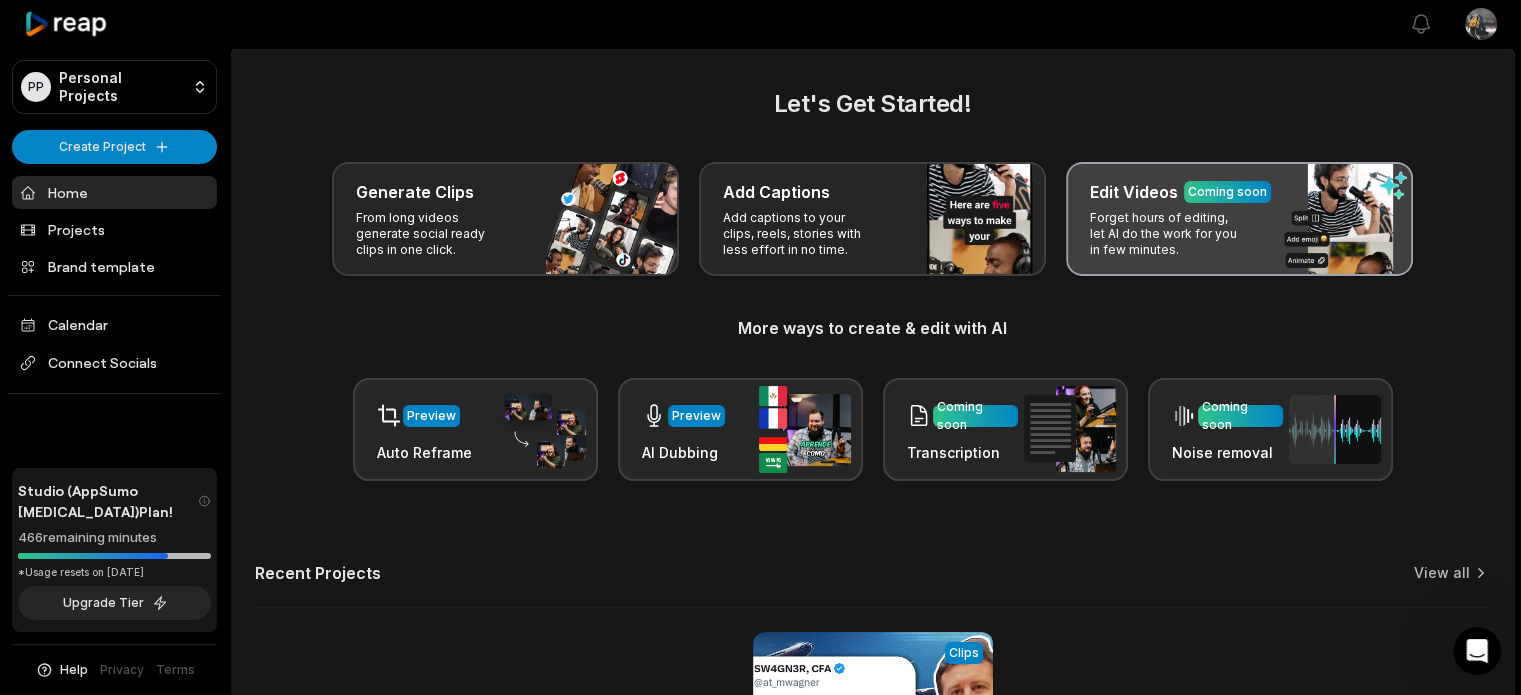 click on "Edit Videos" at bounding box center (1134, 192) 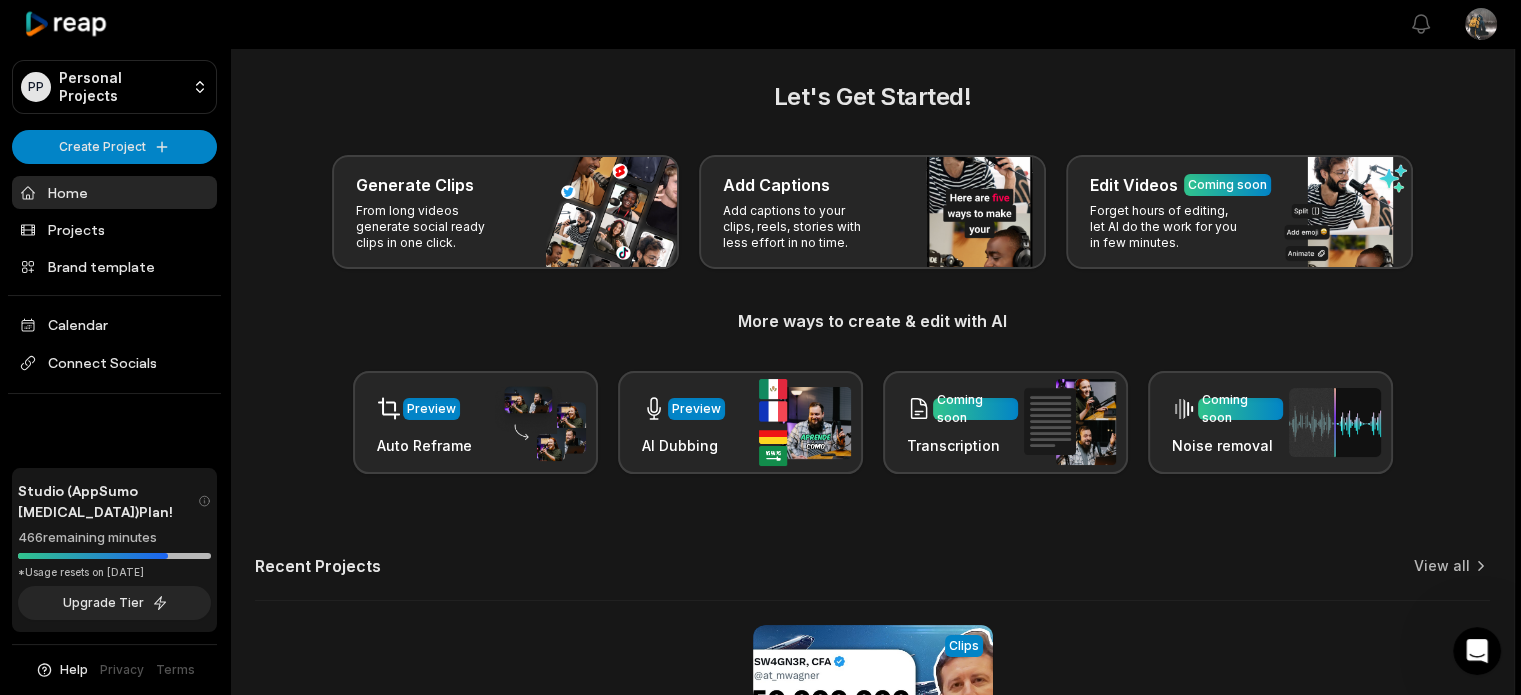 scroll, scrollTop: 0, scrollLeft: 0, axis: both 